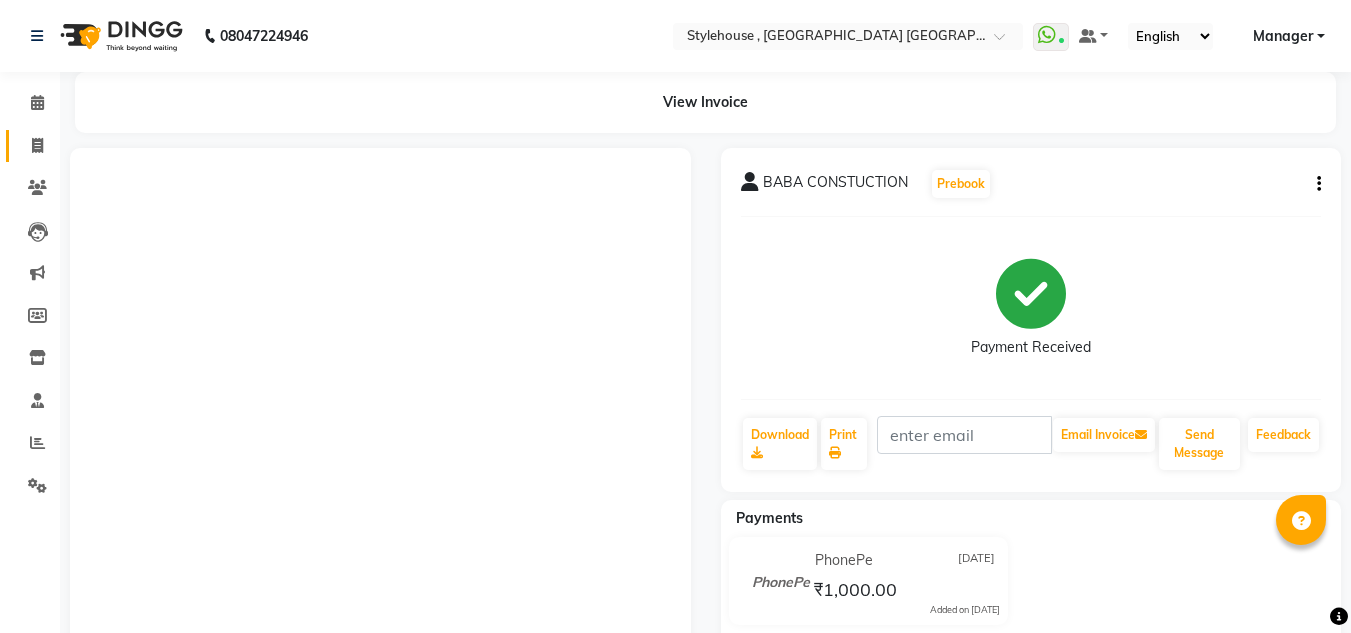 scroll, scrollTop: 0, scrollLeft: 0, axis: both 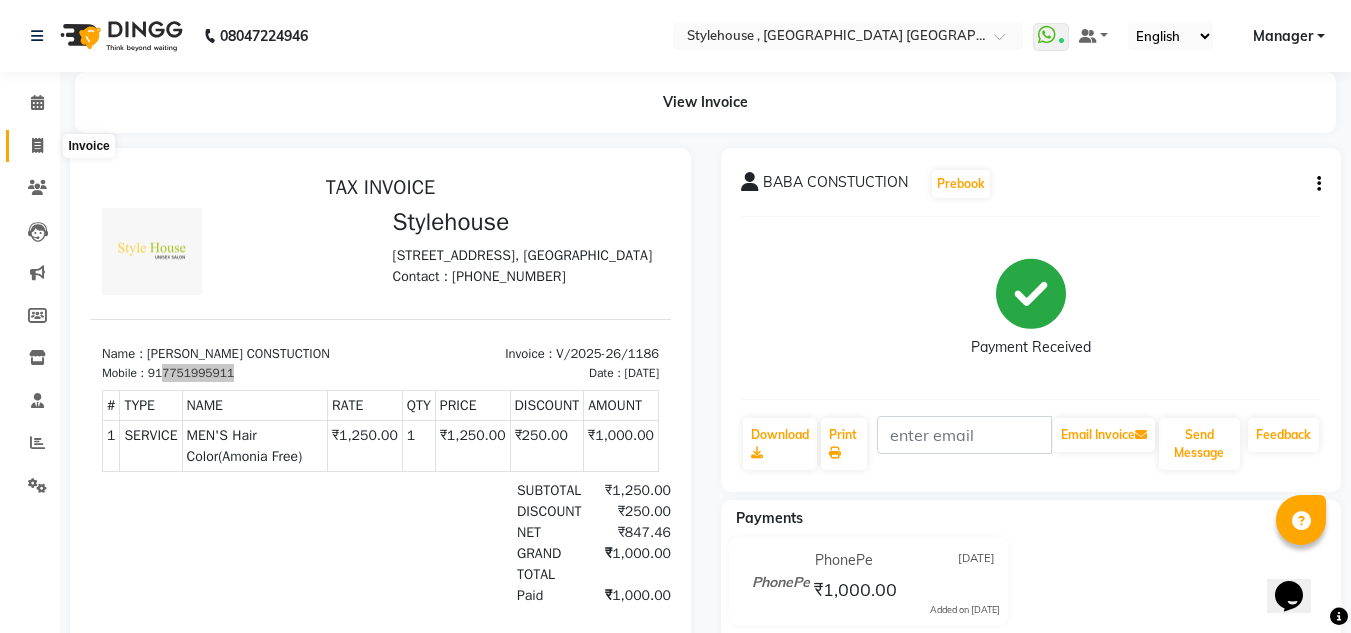 click 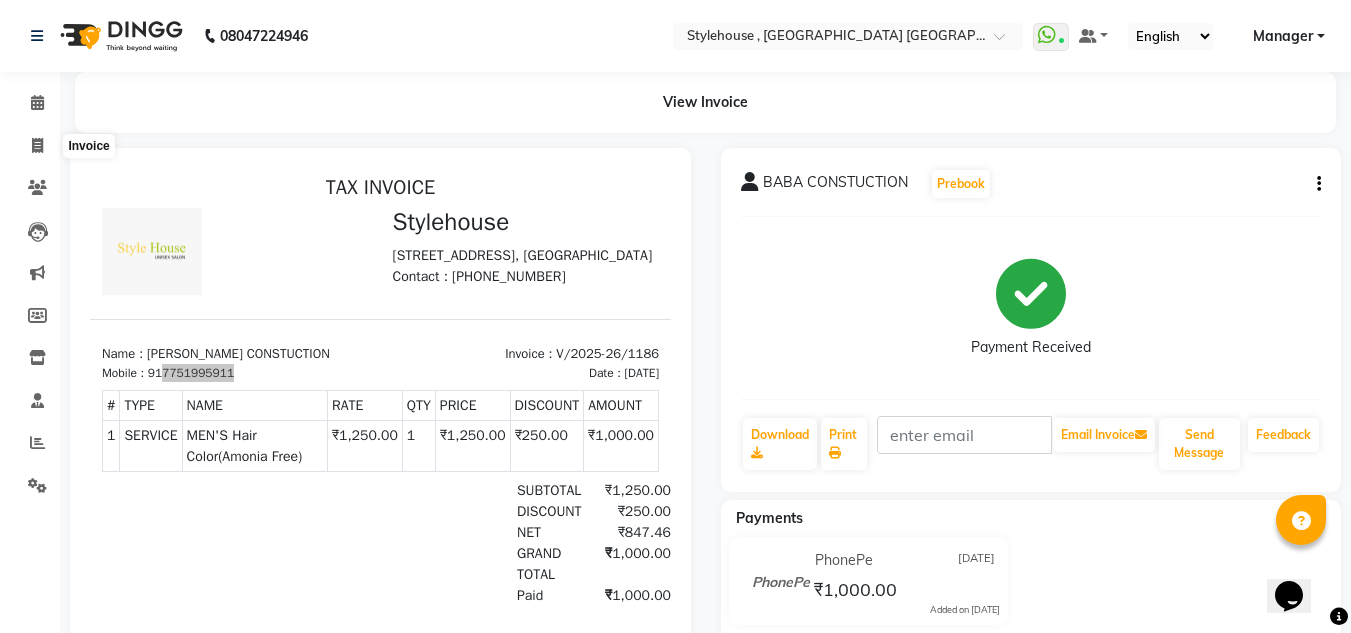 select on "service" 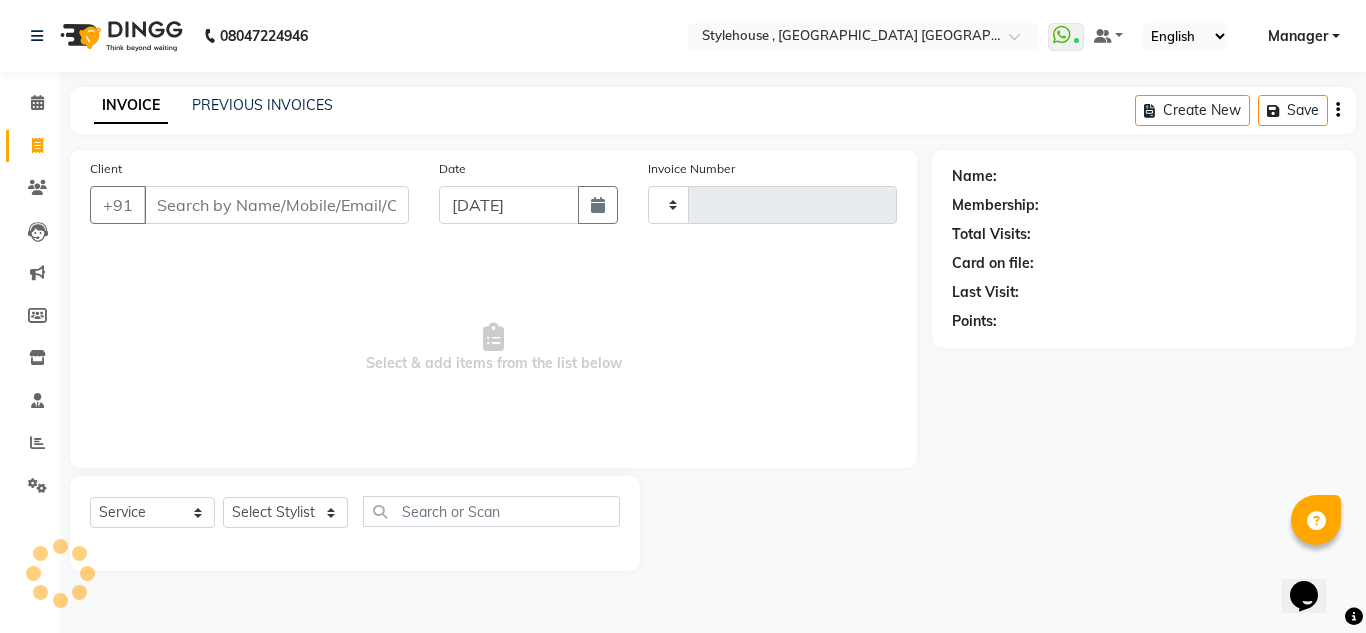 type on "1187" 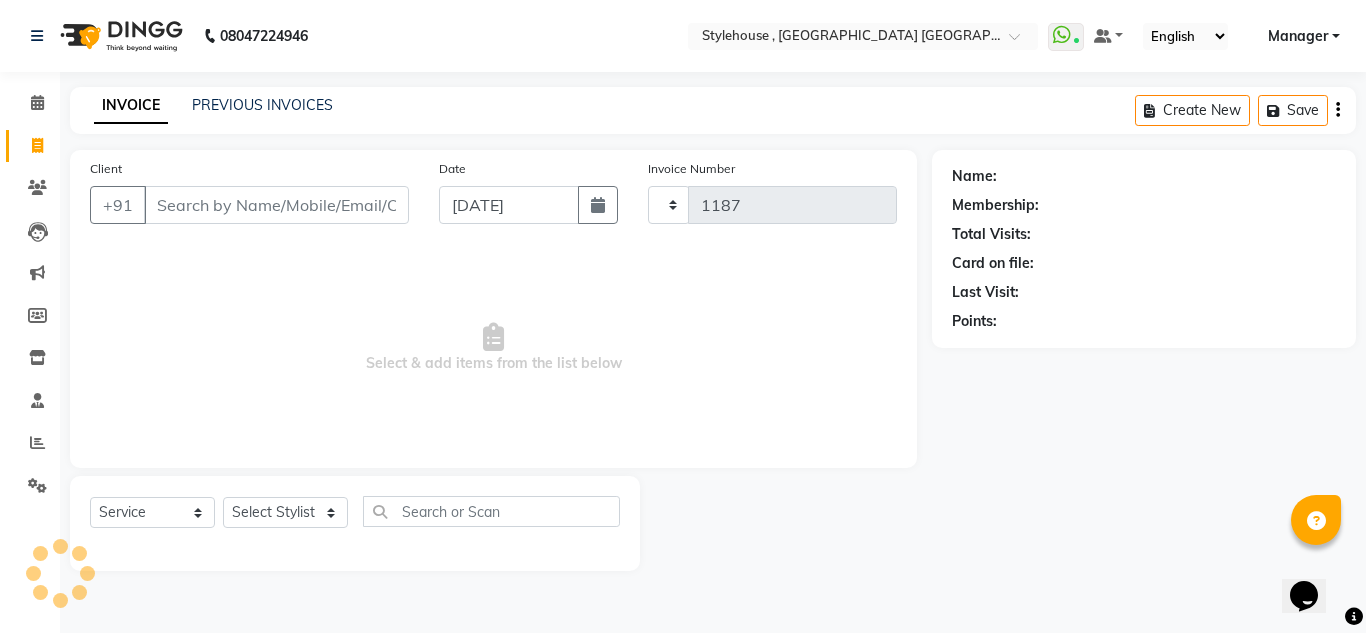 select on "7793" 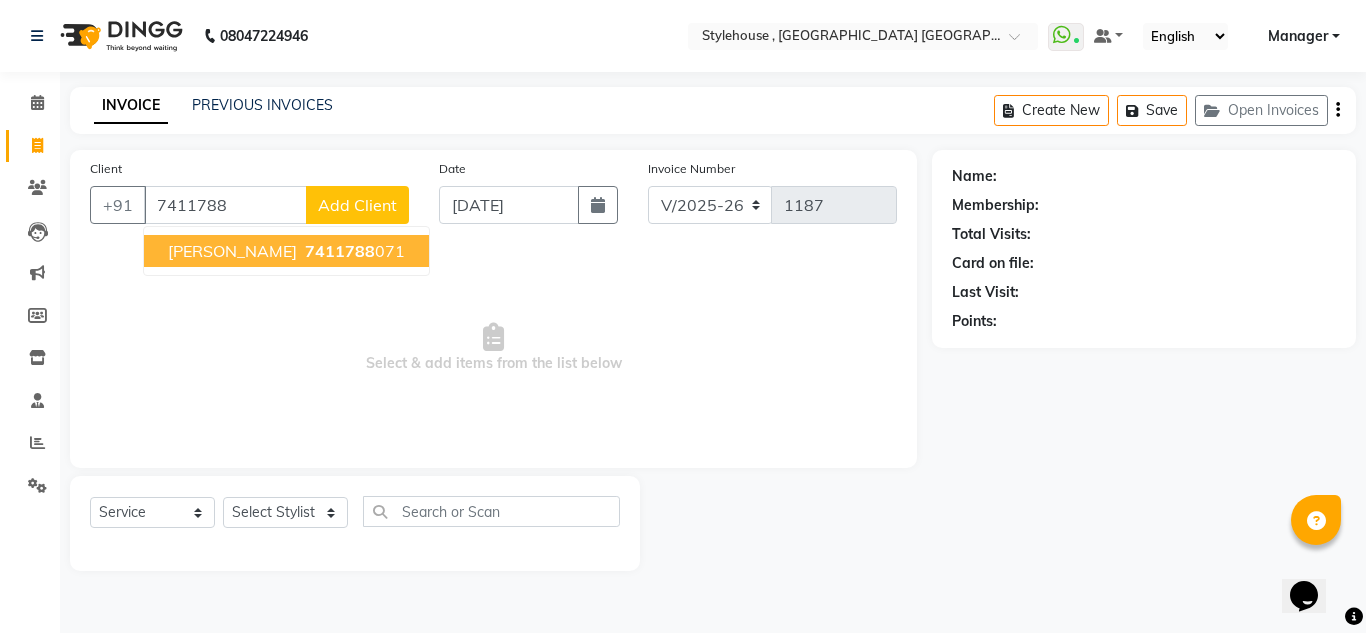 click on "AMIT   7411788 071" at bounding box center (286, 251) 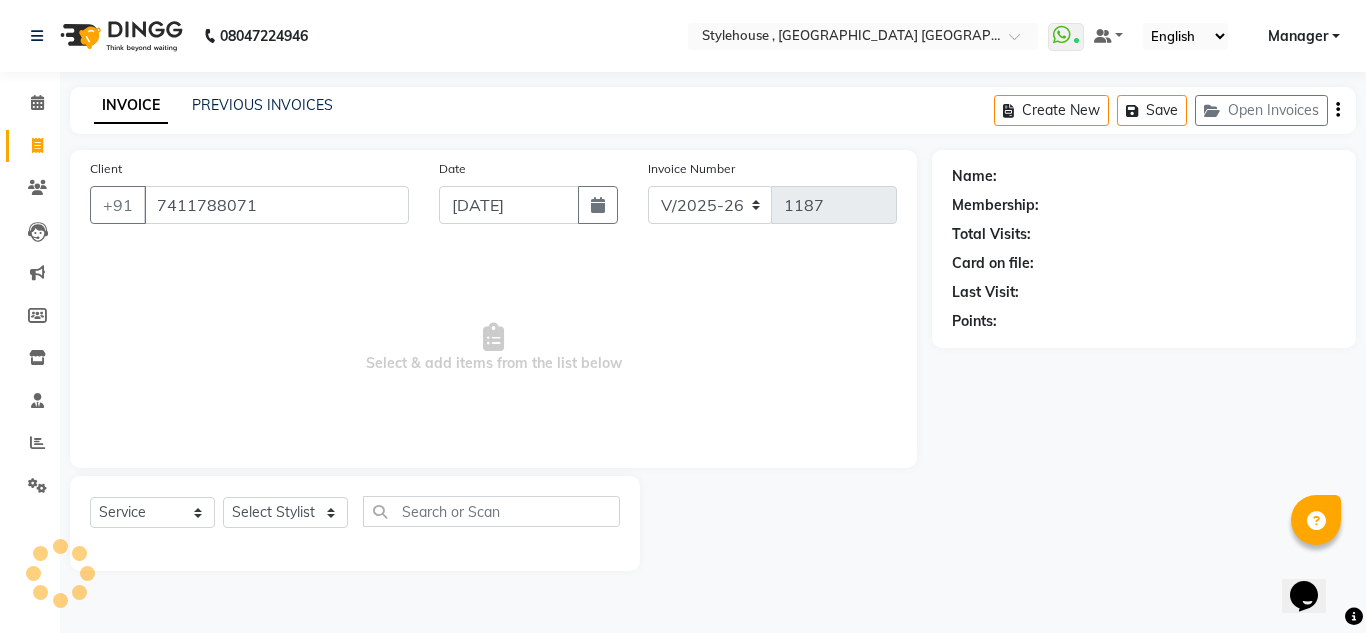 type on "7411788071" 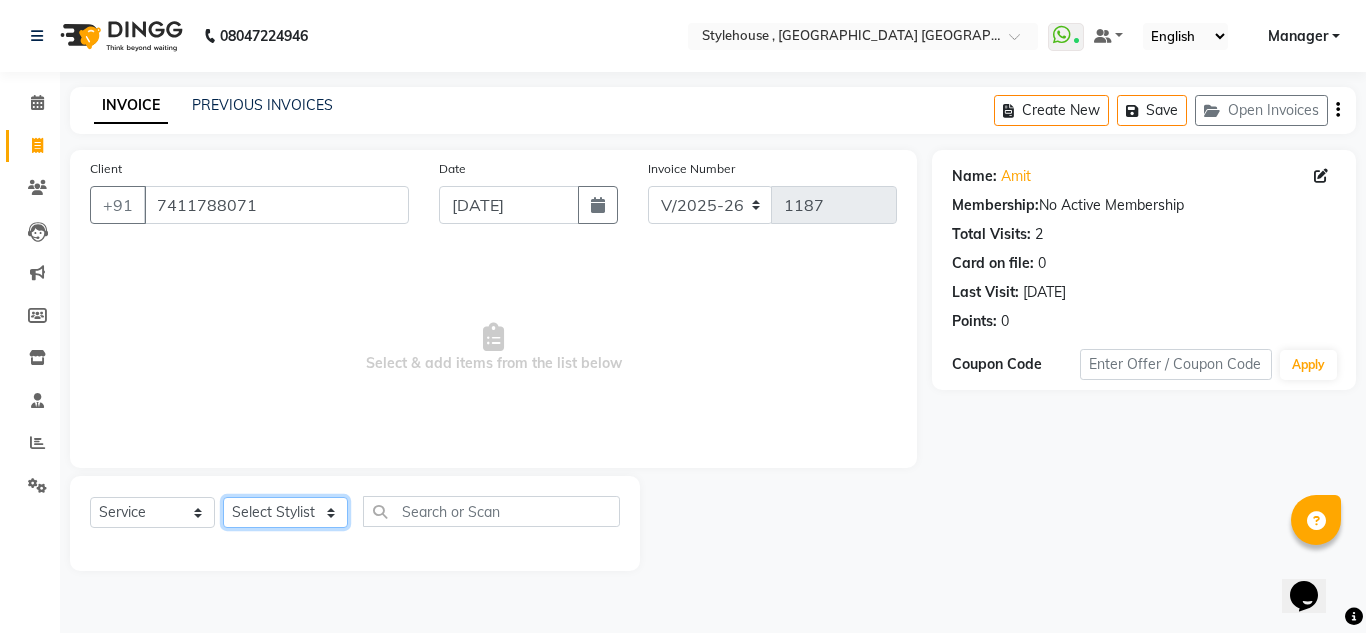 click on "Select Stylist ANIL BARIK ANIRUDH SAHOO JYOTIRANJAN BARIK KANHA LAXMI PRIYA Manager Manisha MANJIT BARIK PRADEEP BARIK PRIYANKA NANDA PUJA ROUT RUMA SAGARIKA SAHOO SALMAN SAMEER BARIK SAROJ SITHA" 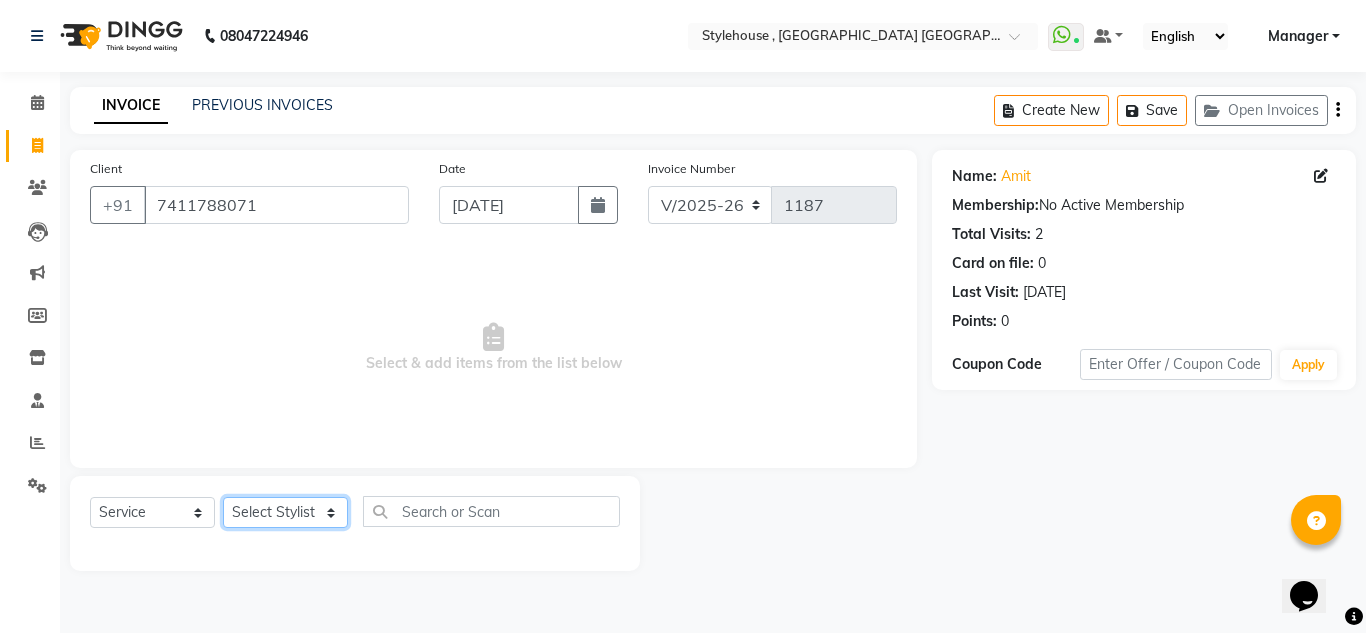 select on "69893" 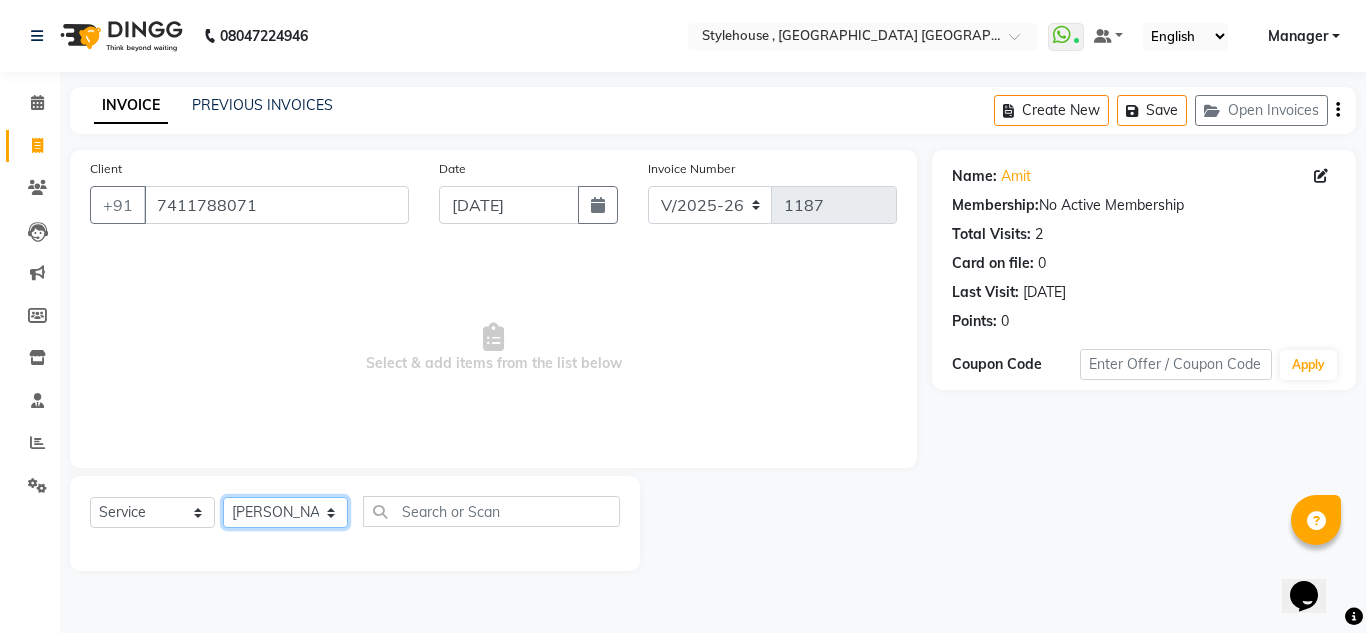 click on "Select Stylist ANIL BARIK ANIRUDH SAHOO JYOTIRANJAN BARIK KANHA LAXMI PRIYA Manager Manisha MANJIT BARIK PRADEEP BARIK PRIYANKA NANDA PUJA ROUT RUMA SAGARIKA SAHOO SALMAN SAMEER BARIK SAROJ SITHA" 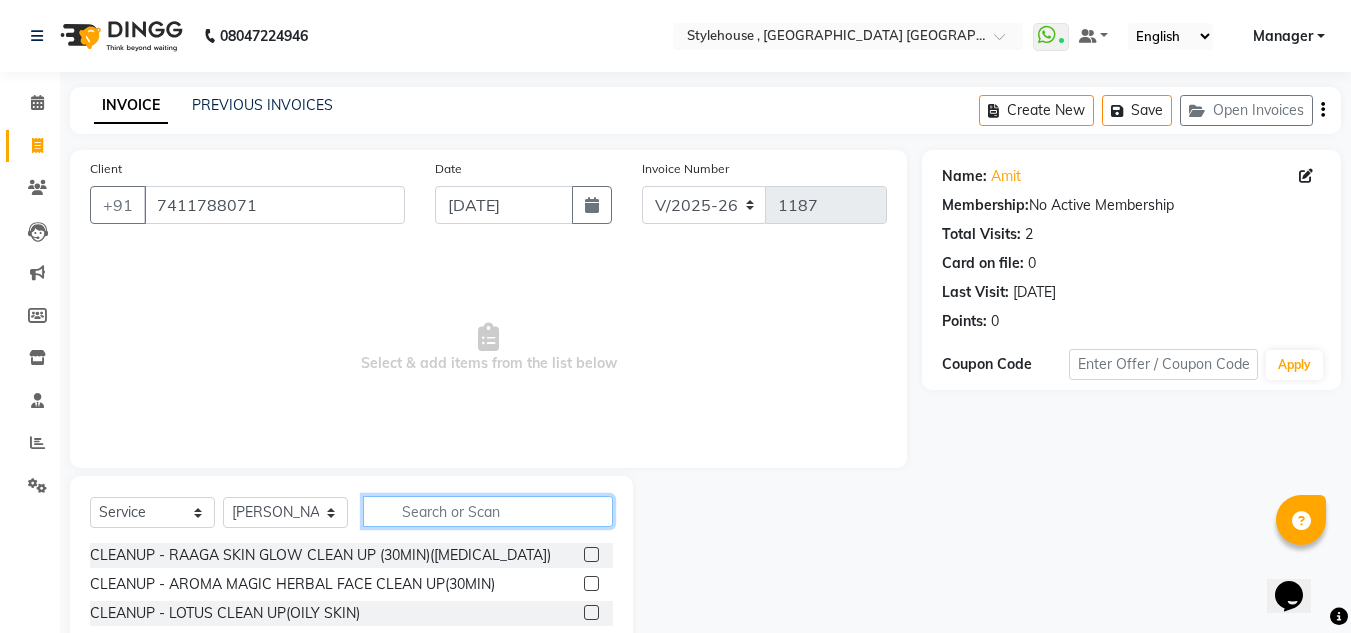 click 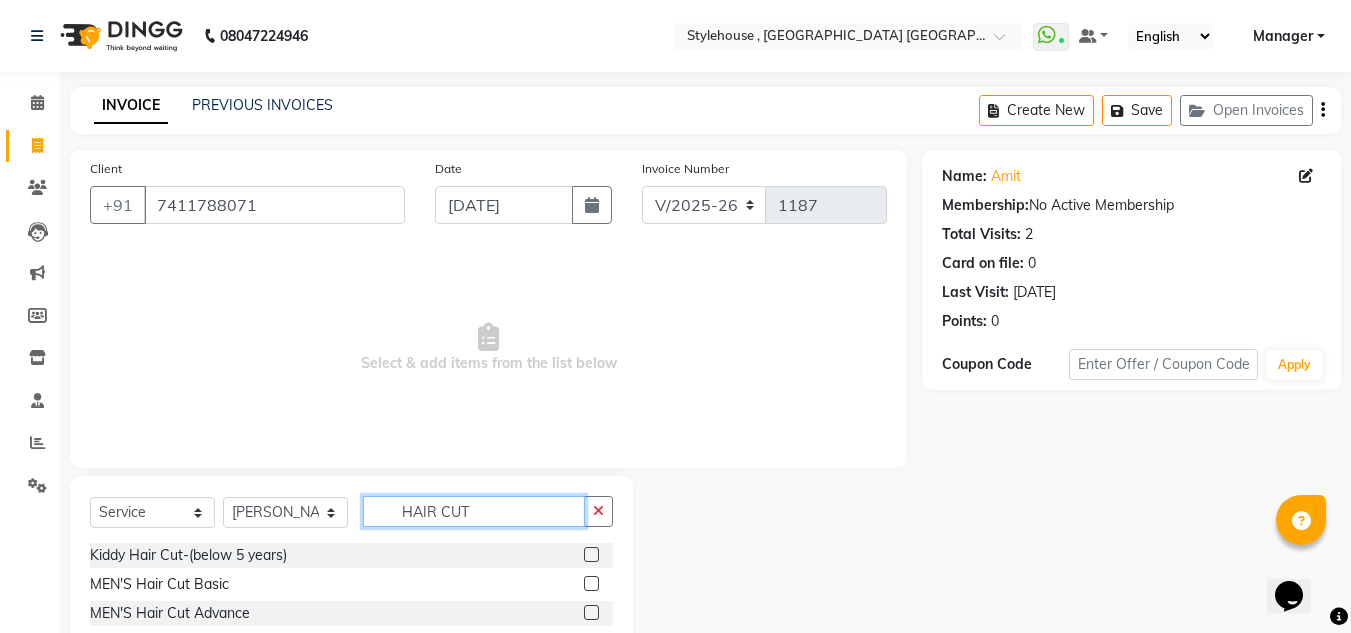 type on "HAIR CUT" 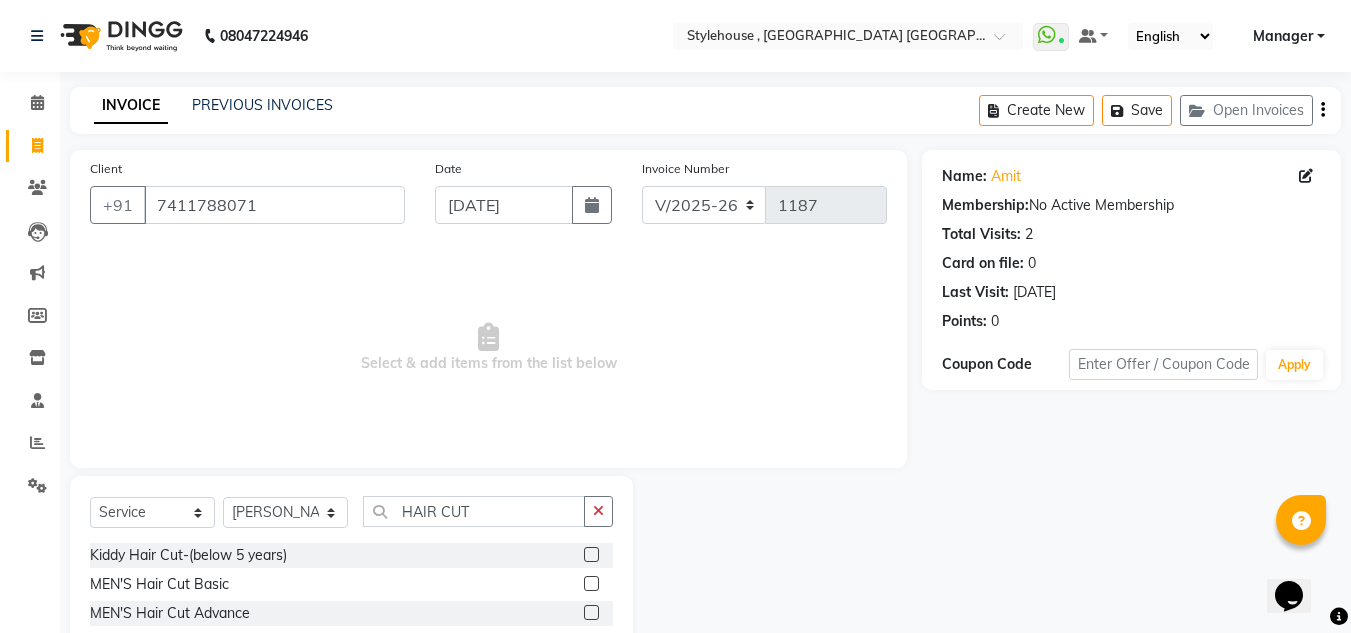 click 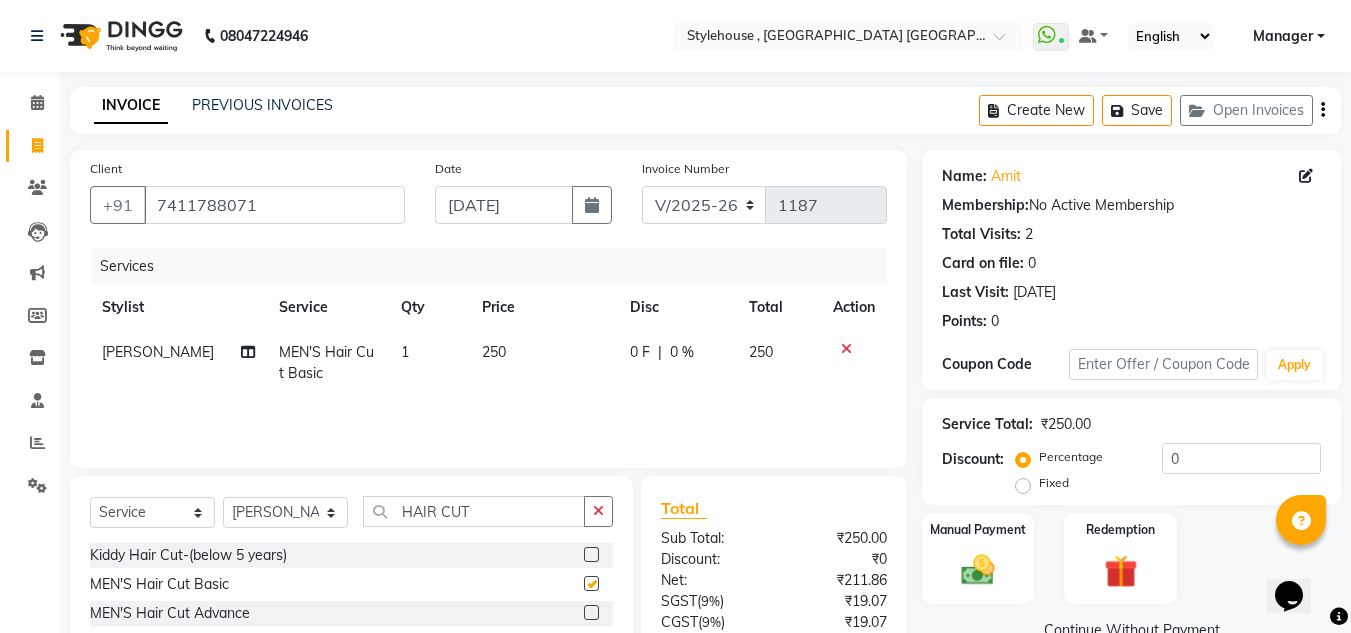 checkbox on "false" 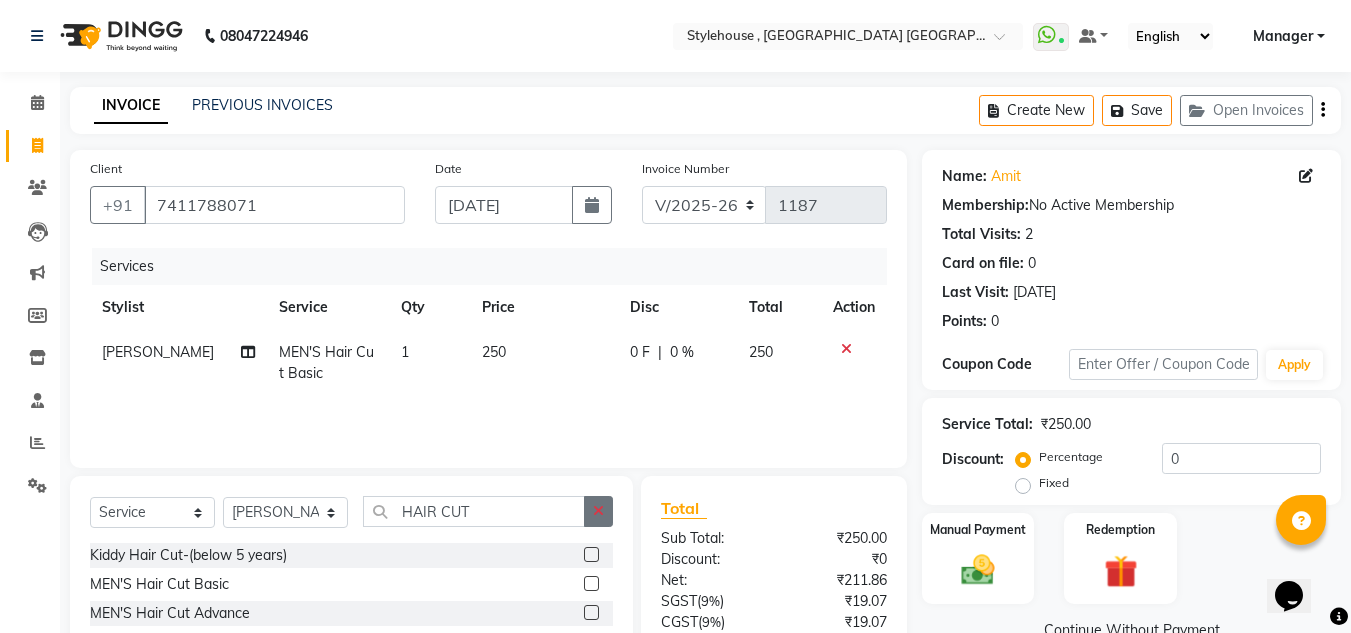 click 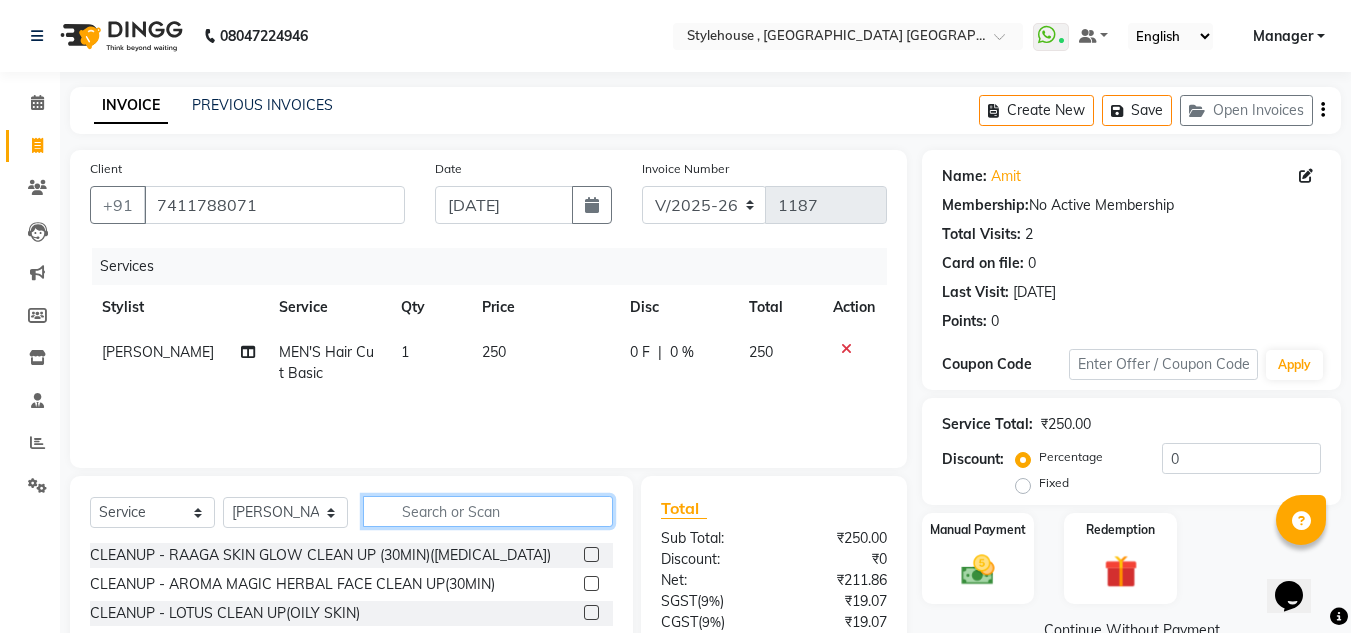 click 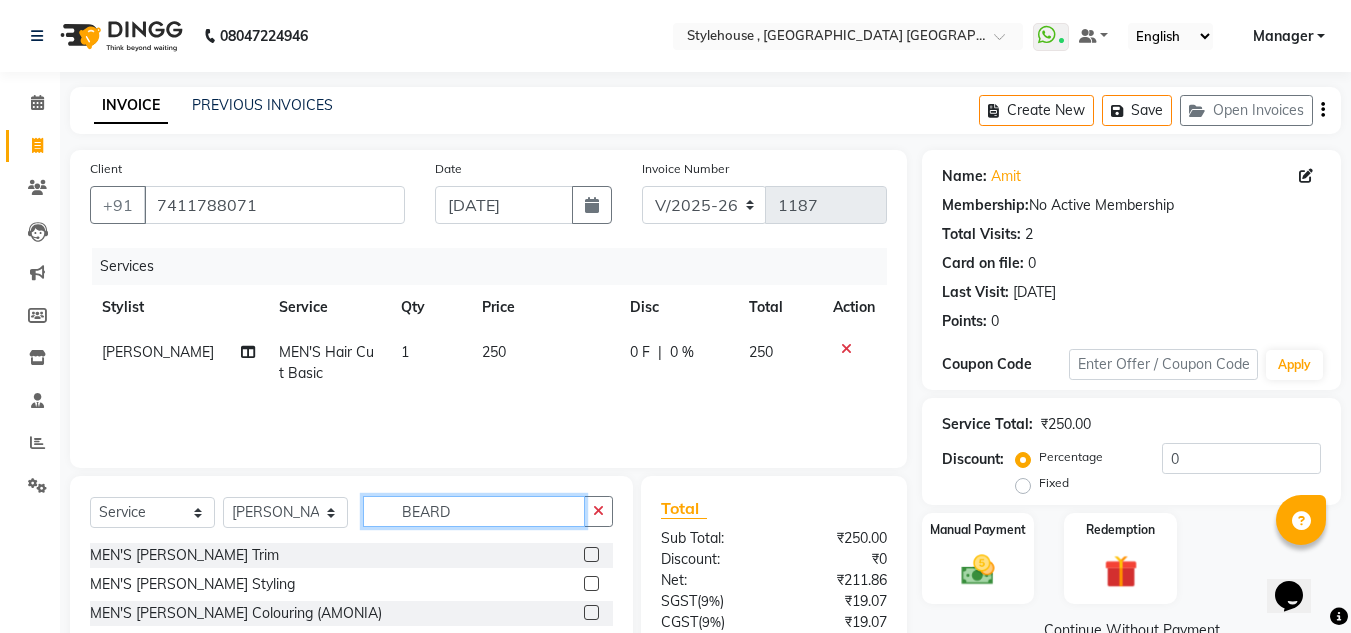 type on "BEARD" 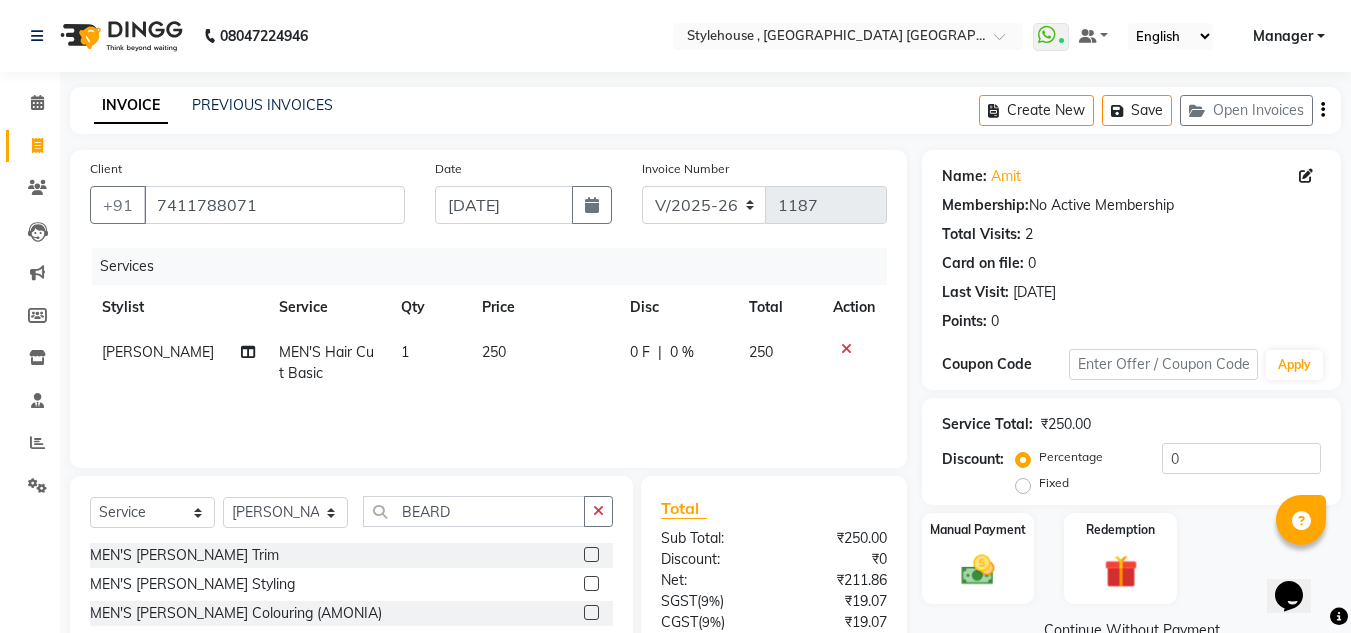 click 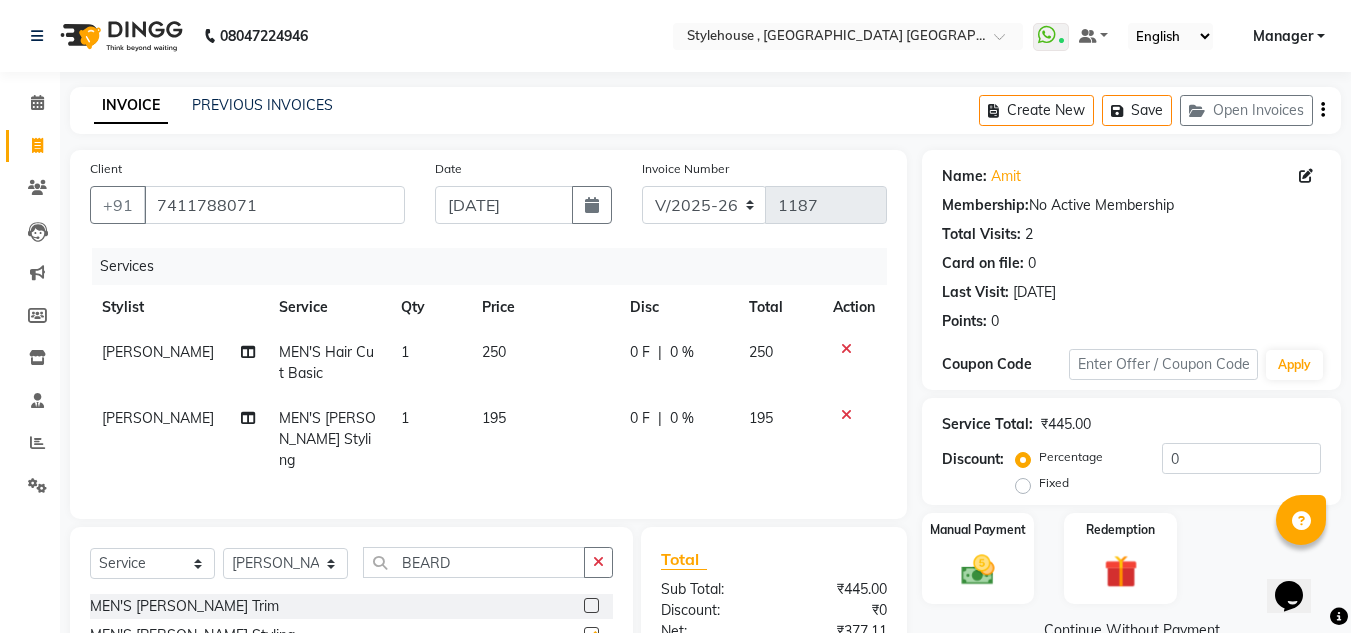 checkbox on "false" 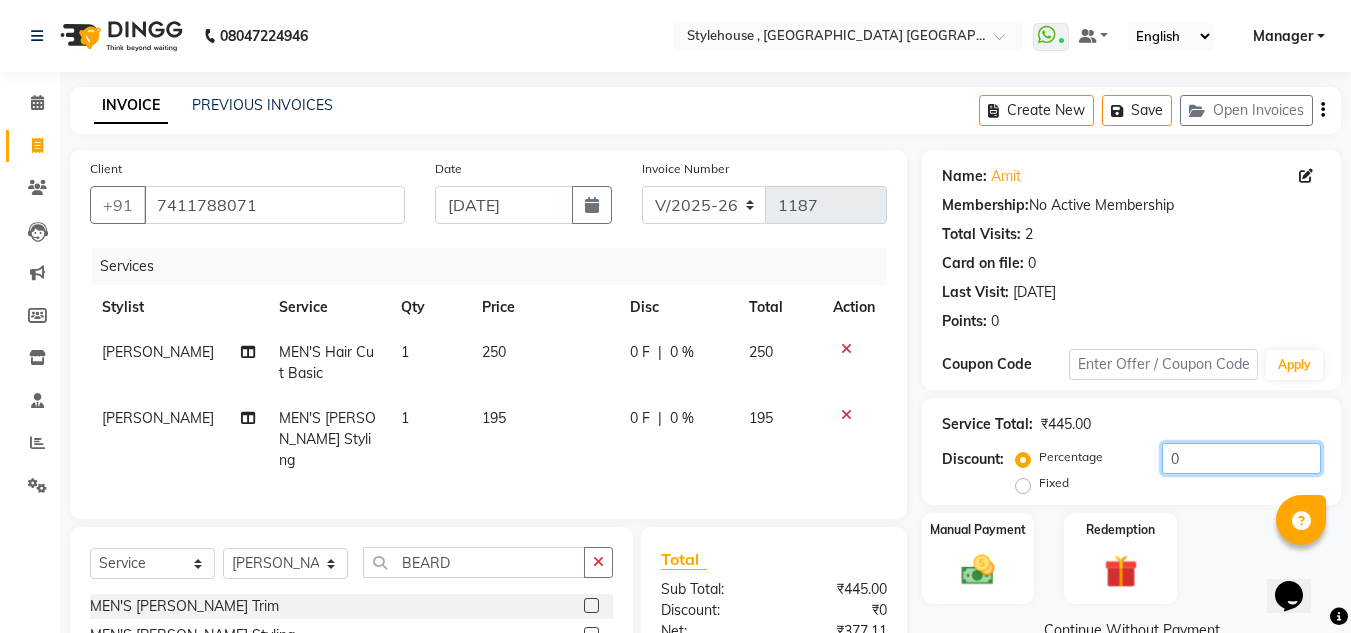 click on "0" 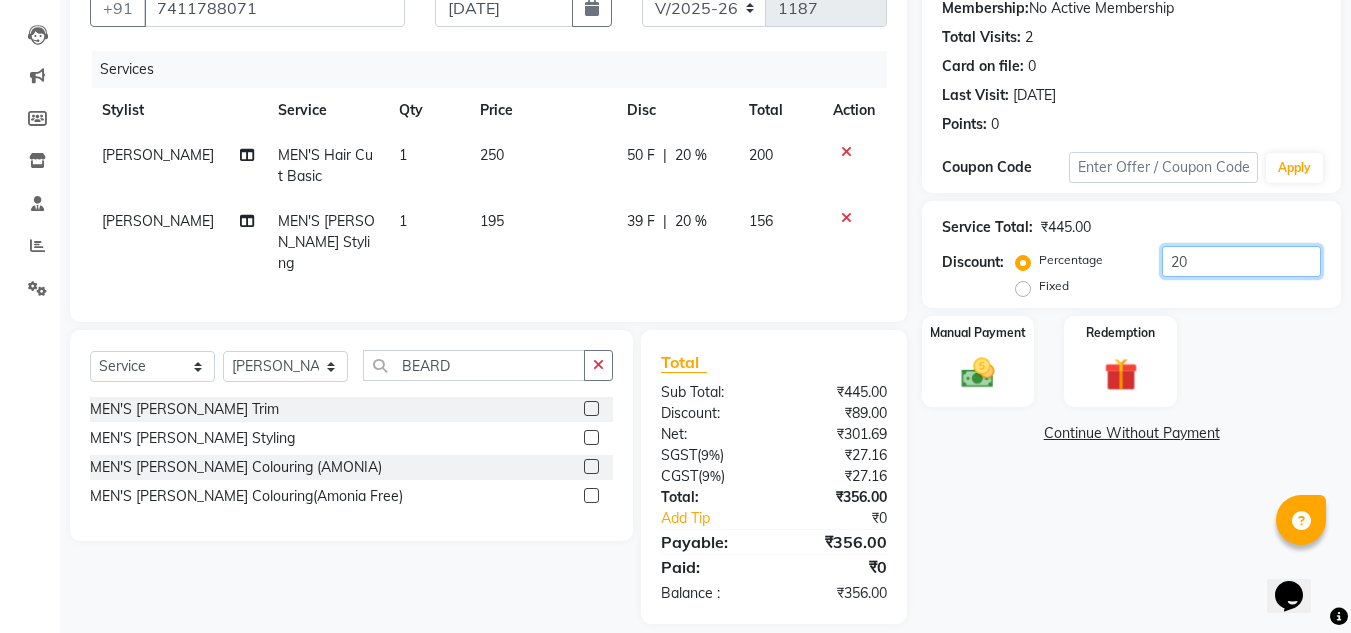 scroll, scrollTop: 200, scrollLeft: 0, axis: vertical 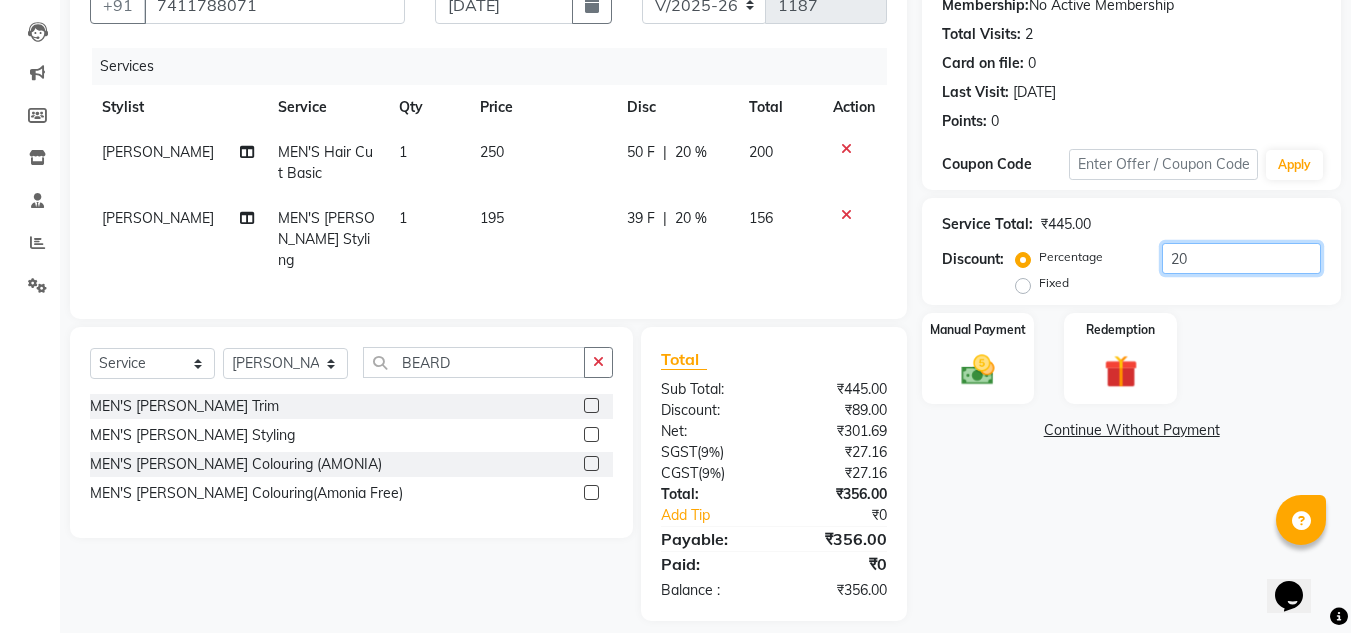 type on "20" 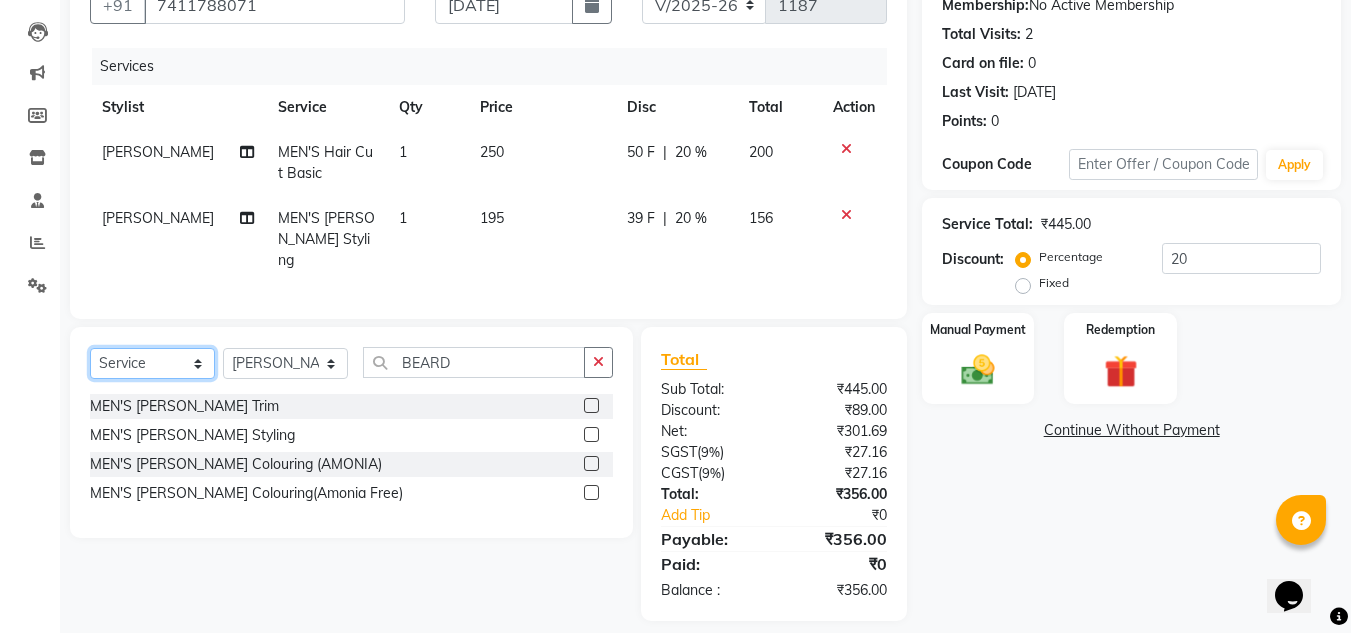 click on "Select  Service  Product  Membership  Package Voucher Prepaid Gift Card" 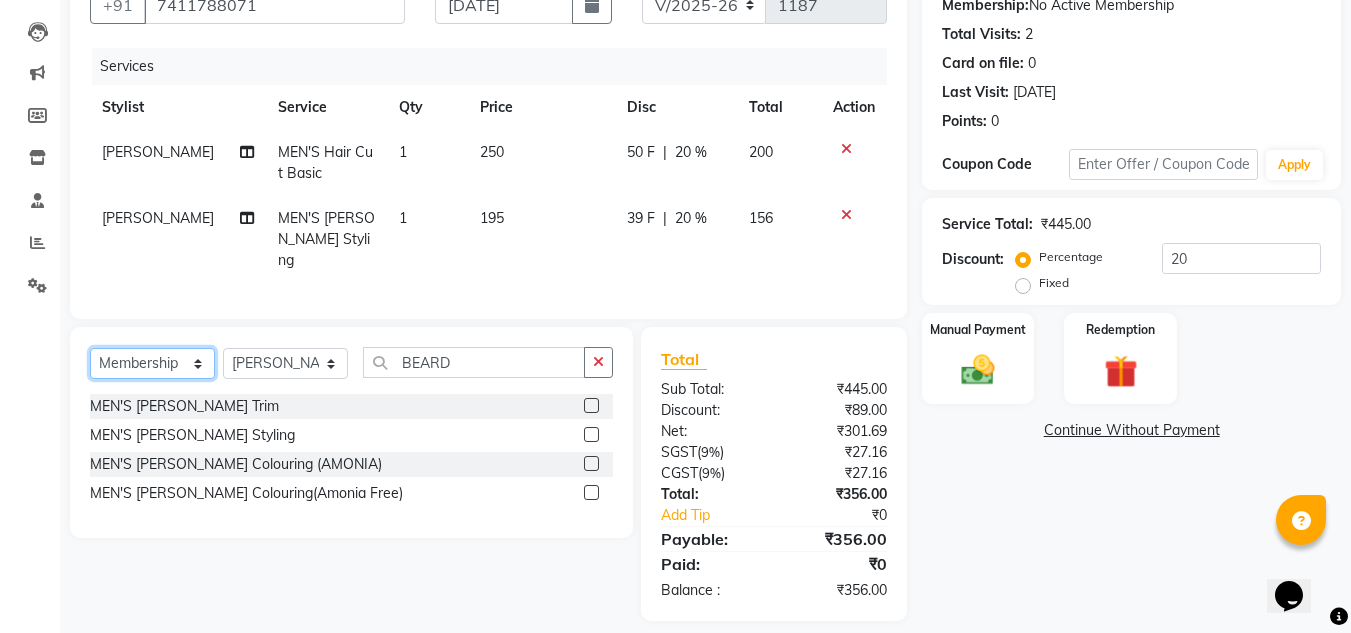 click on "Select  Service  Product  Membership  Package Voucher Prepaid Gift Card" 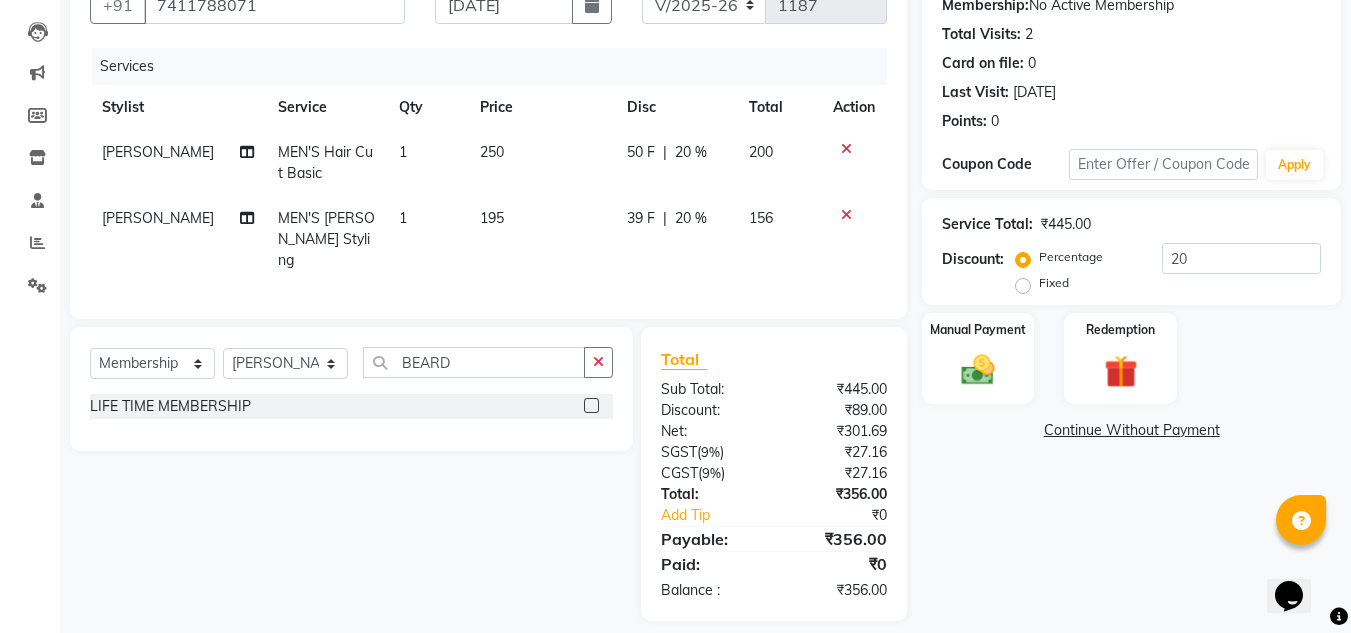 click 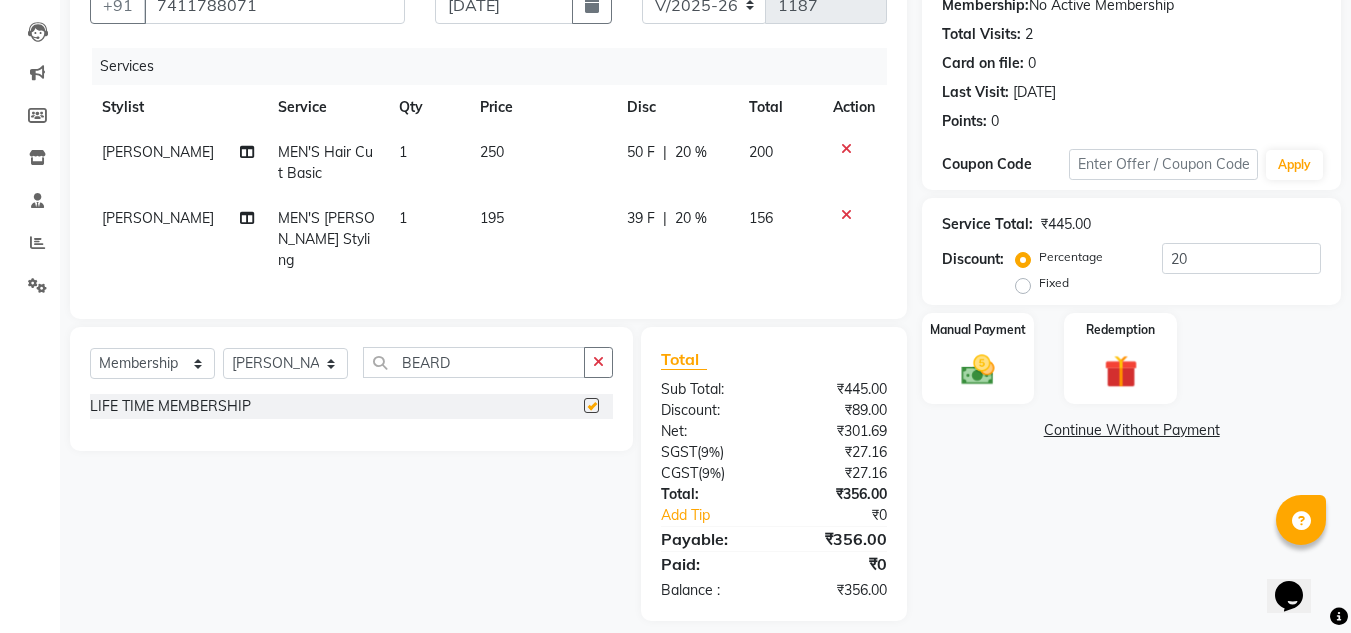 select on "select" 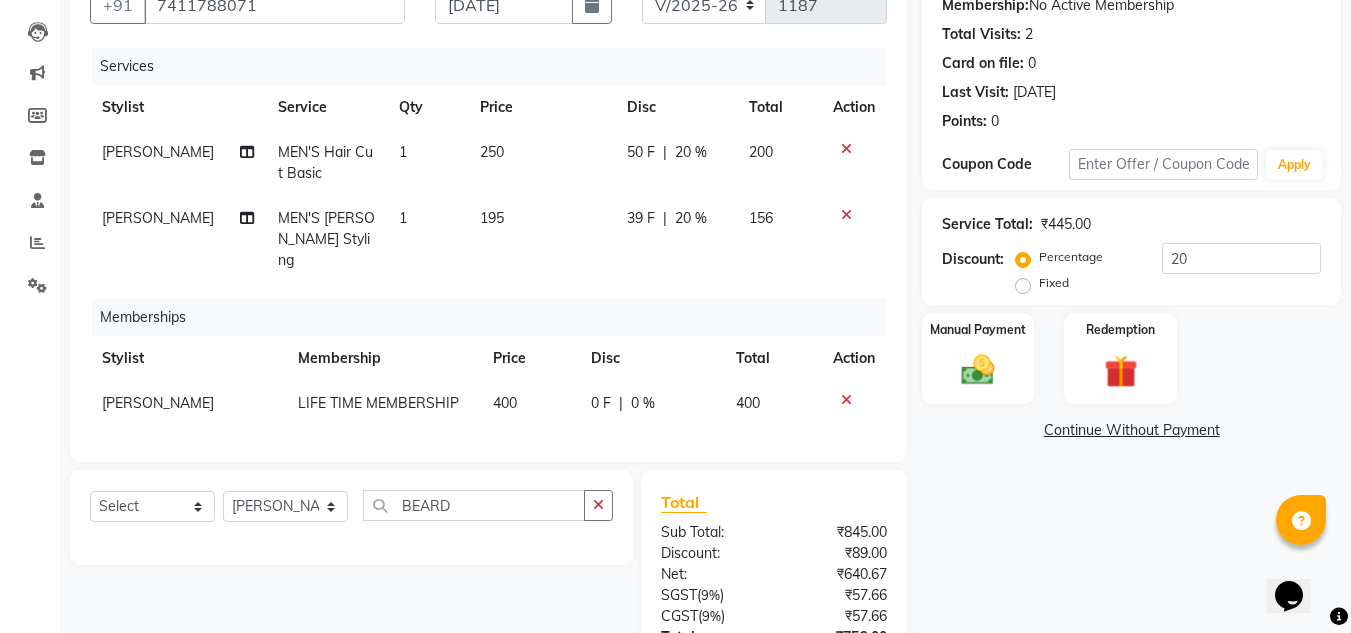 click on "0 F" 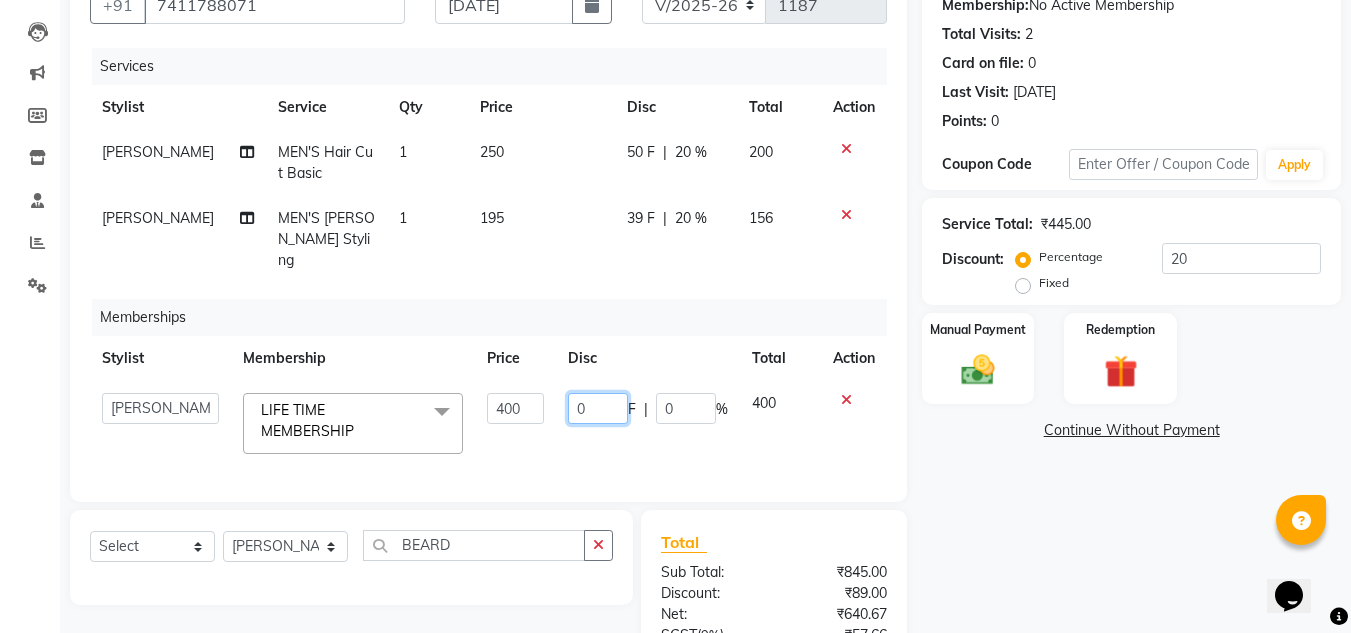 click on "0" 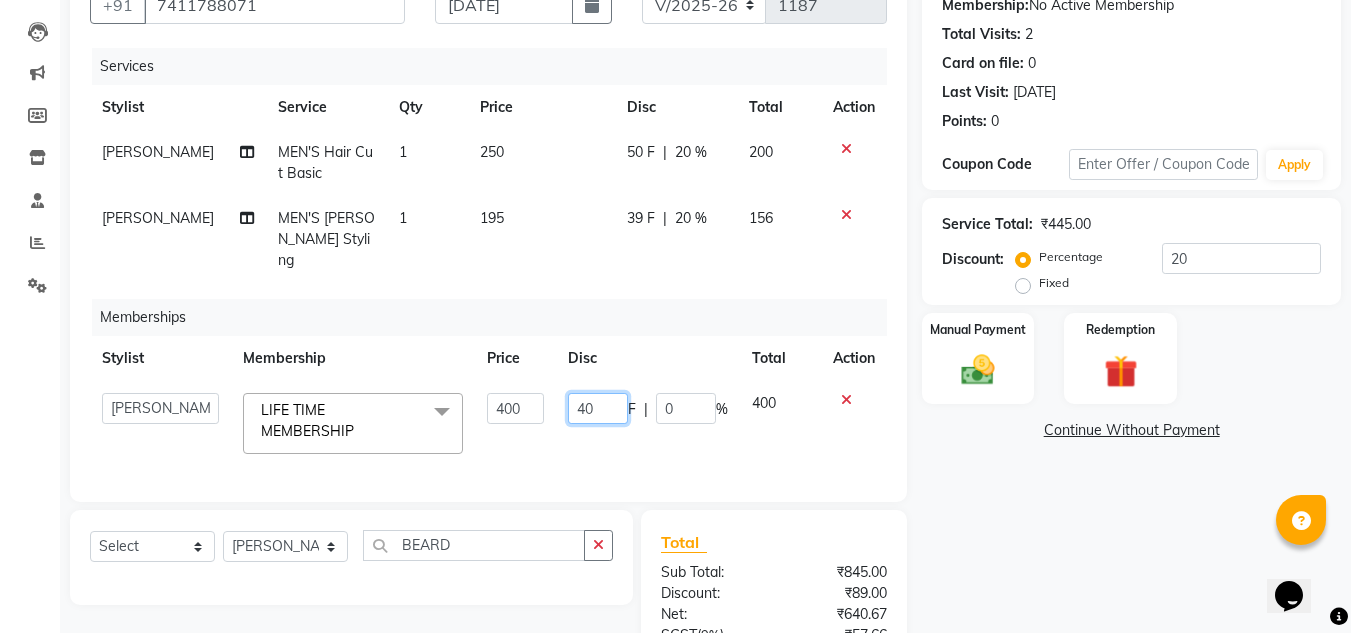 type on "400" 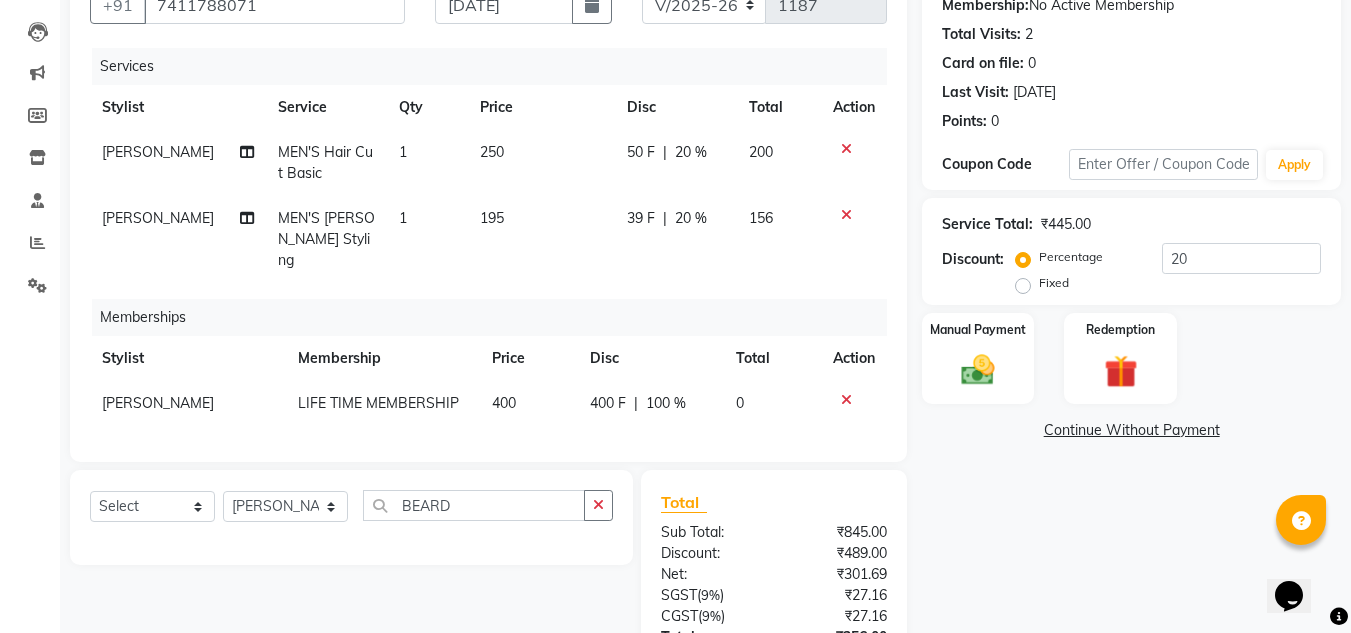click on "Services Stylist Service Qty Price Disc Total Action SAMEER BARIK MEN'S Hair Cut Basic 1 250 50 F | 20 % 200 SAMEER BARIK MEN'S Beard Styling 1 195 39 F | 20 % 156 Memberships Stylist Membership Price Disc Total Action SAMEER BARIK LIFE TIME MEMBERSHIP 400 400 F | 100 % 0" 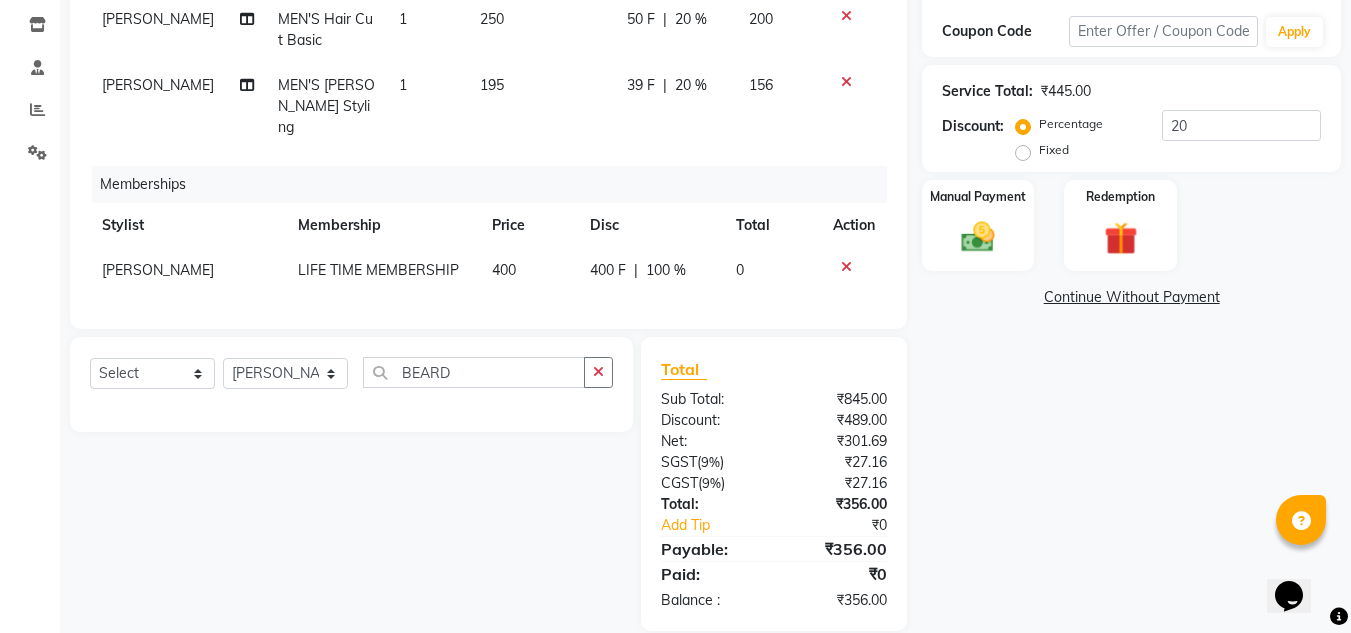 scroll, scrollTop: 355, scrollLeft: 0, axis: vertical 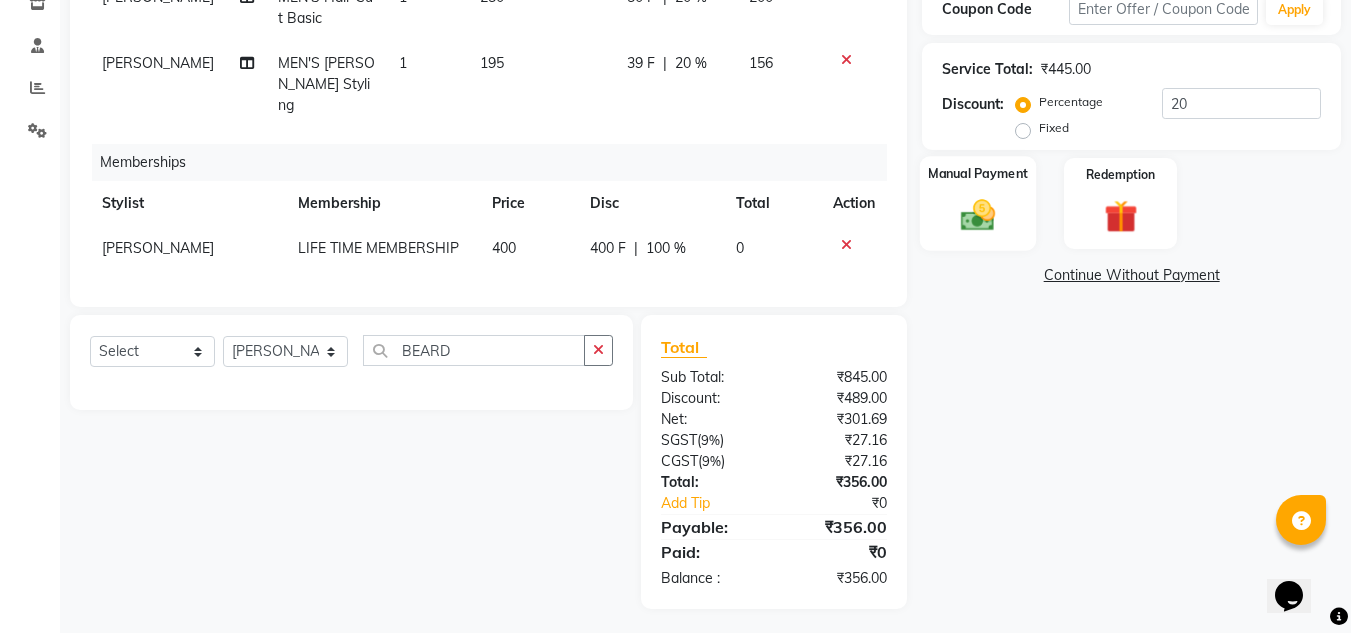 click 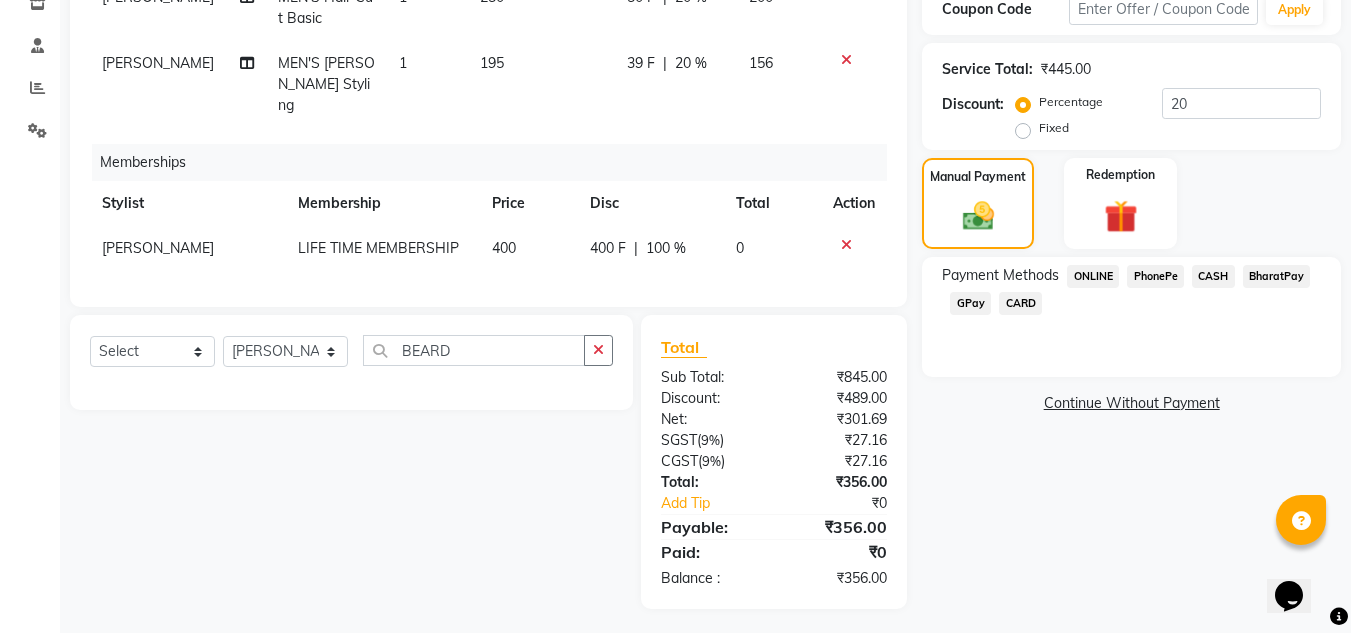 click on "PhonePe" 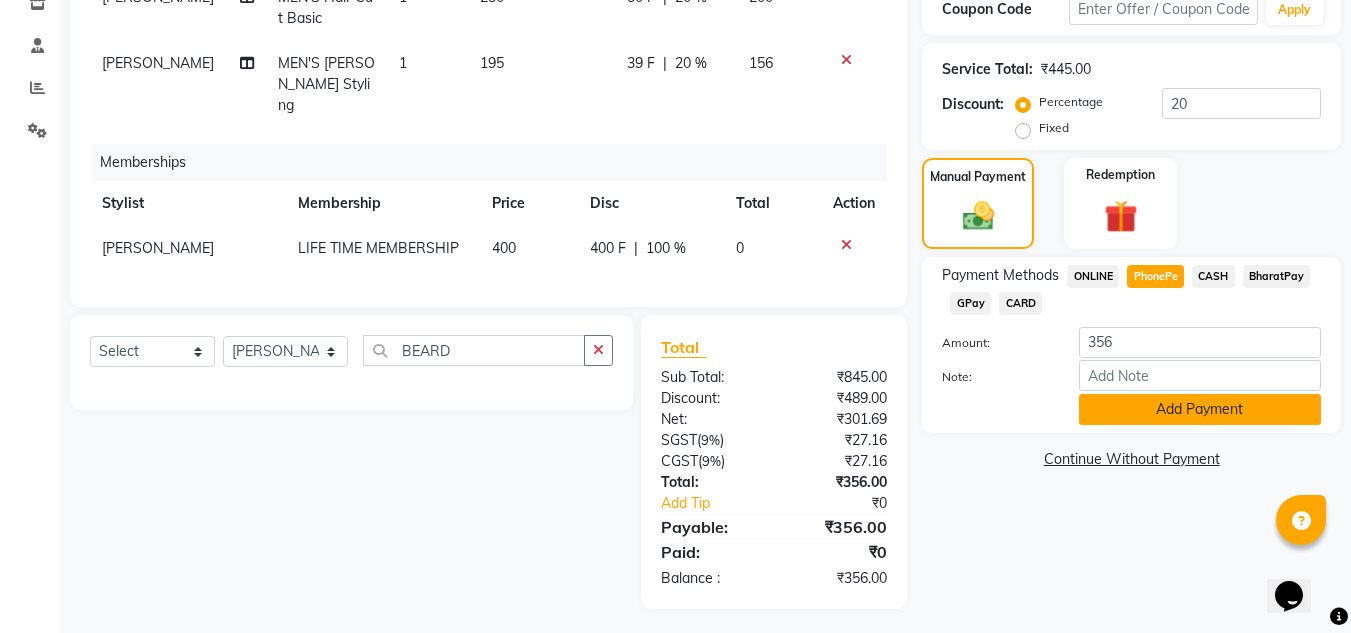 click on "Add Payment" 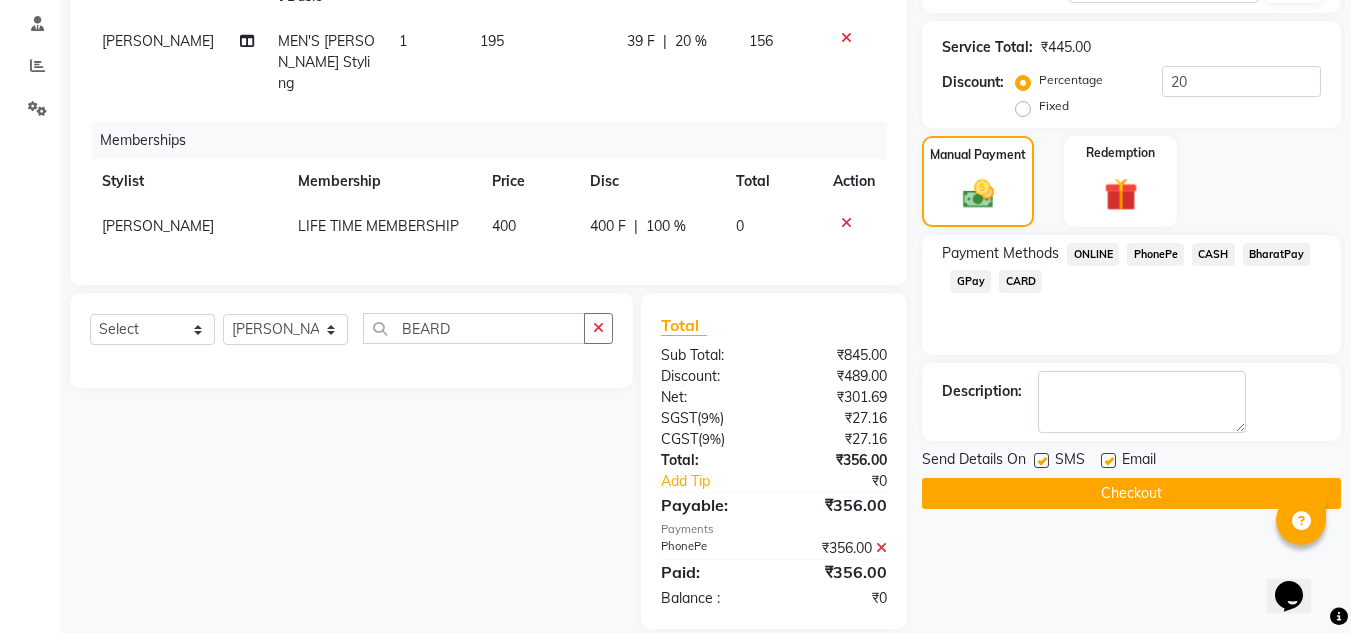 scroll, scrollTop: 397, scrollLeft: 0, axis: vertical 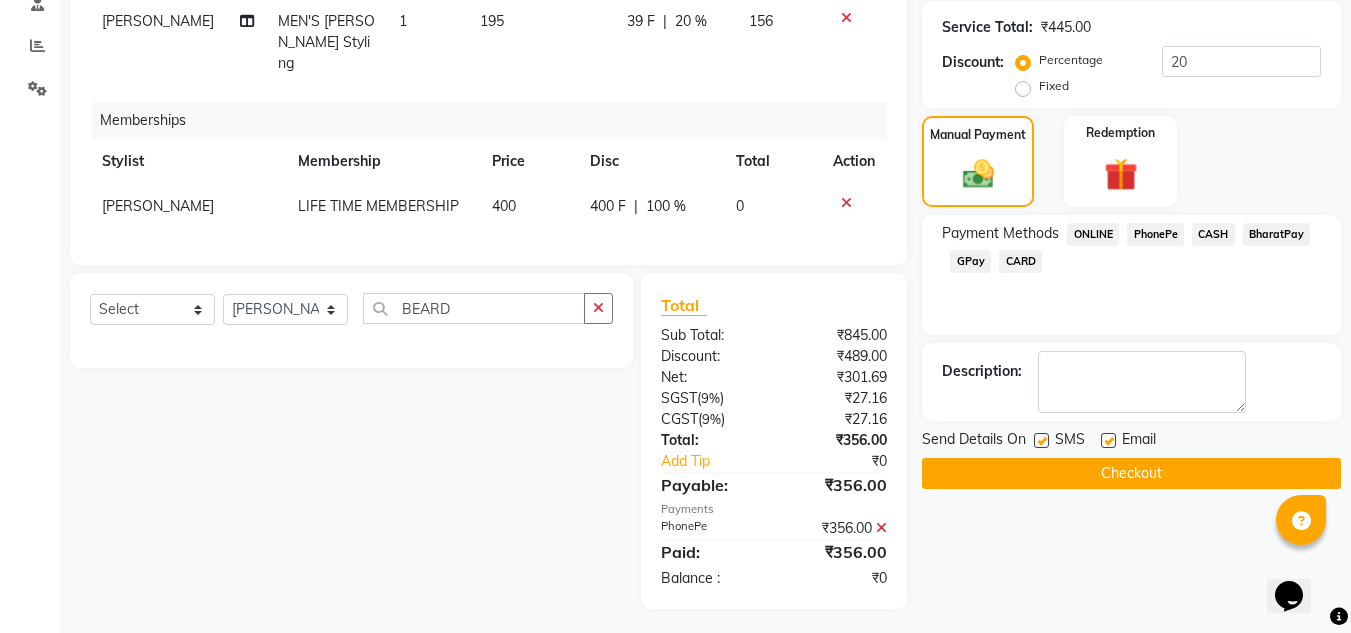 click on "Checkout" 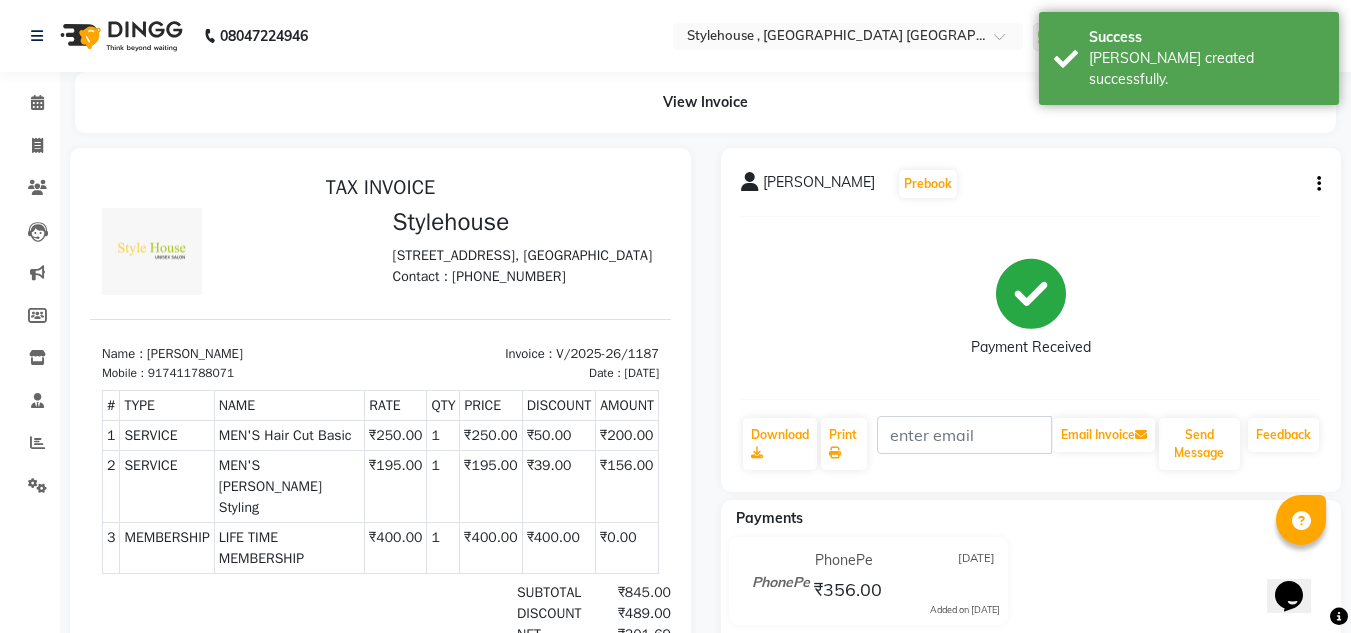 scroll, scrollTop: 0, scrollLeft: 0, axis: both 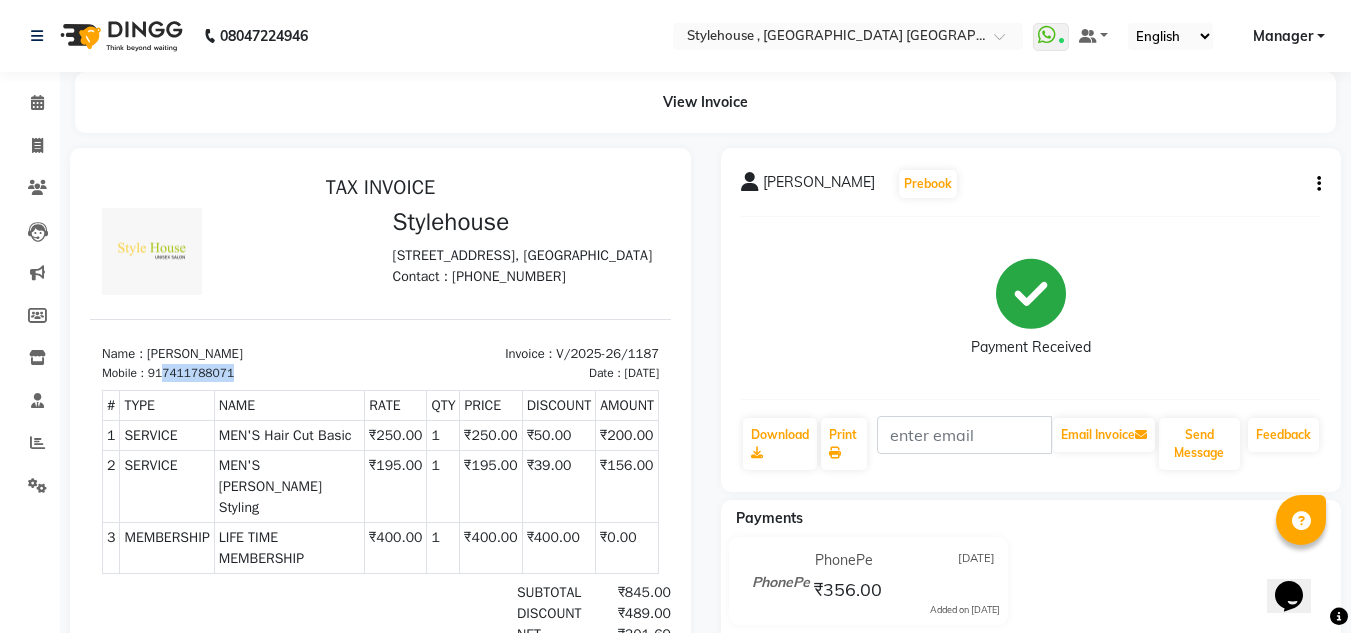 drag, startPoint x: 162, startPoint y: 410, endPoint x: 272, endPoint y: 406, distance: 110.0727 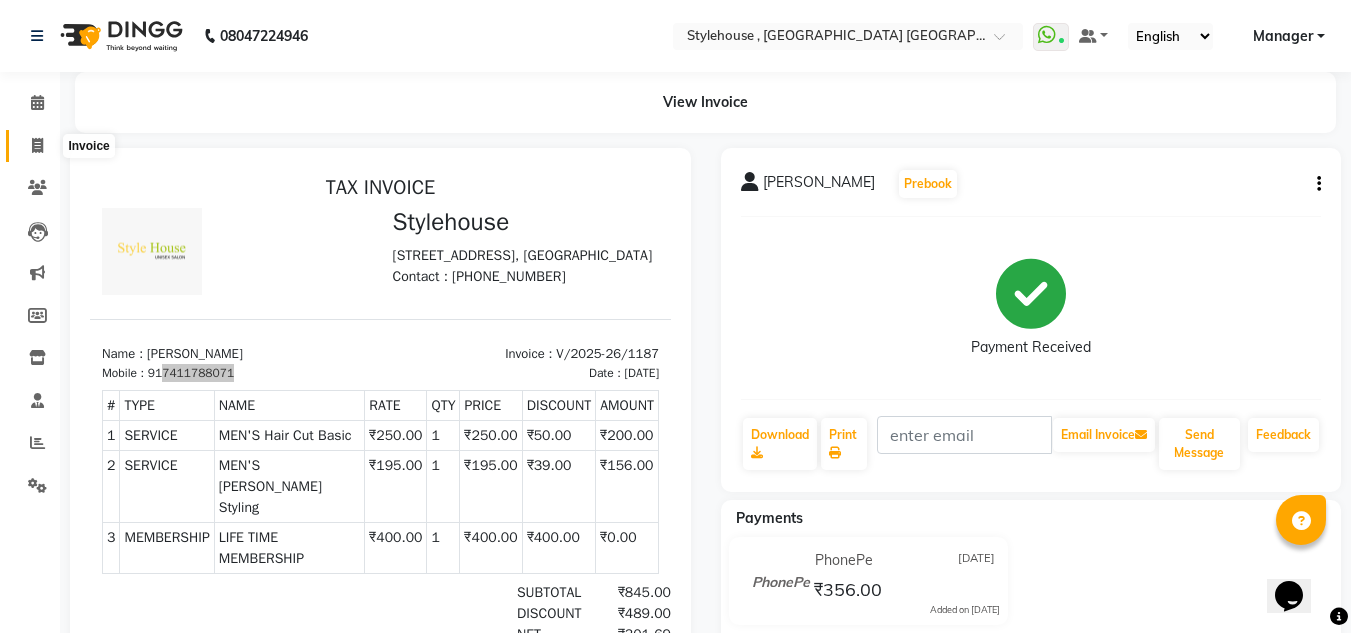 click 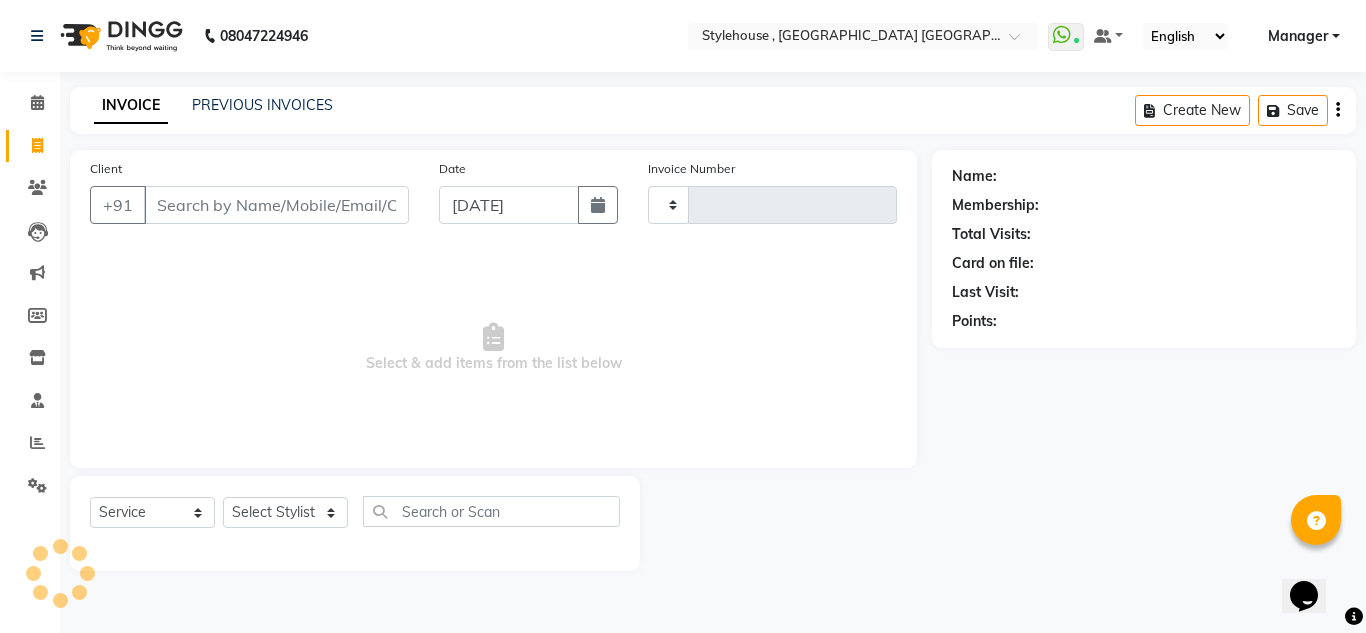 type on "1188" 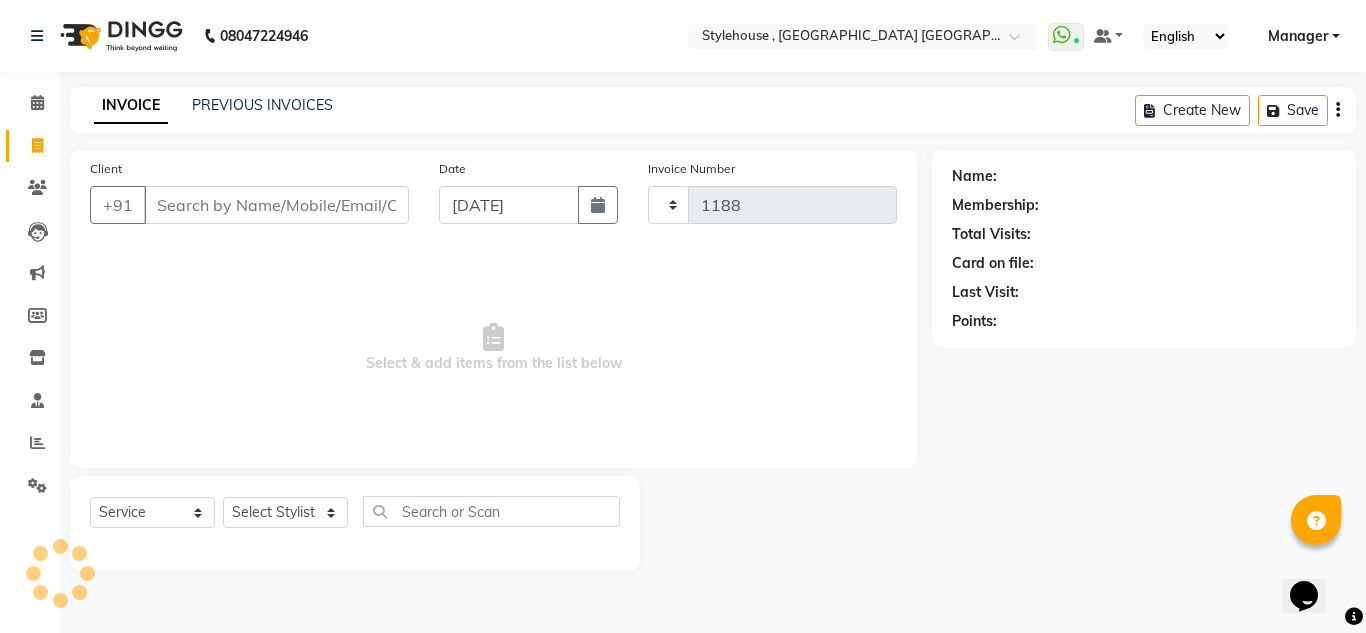 select on "7793" 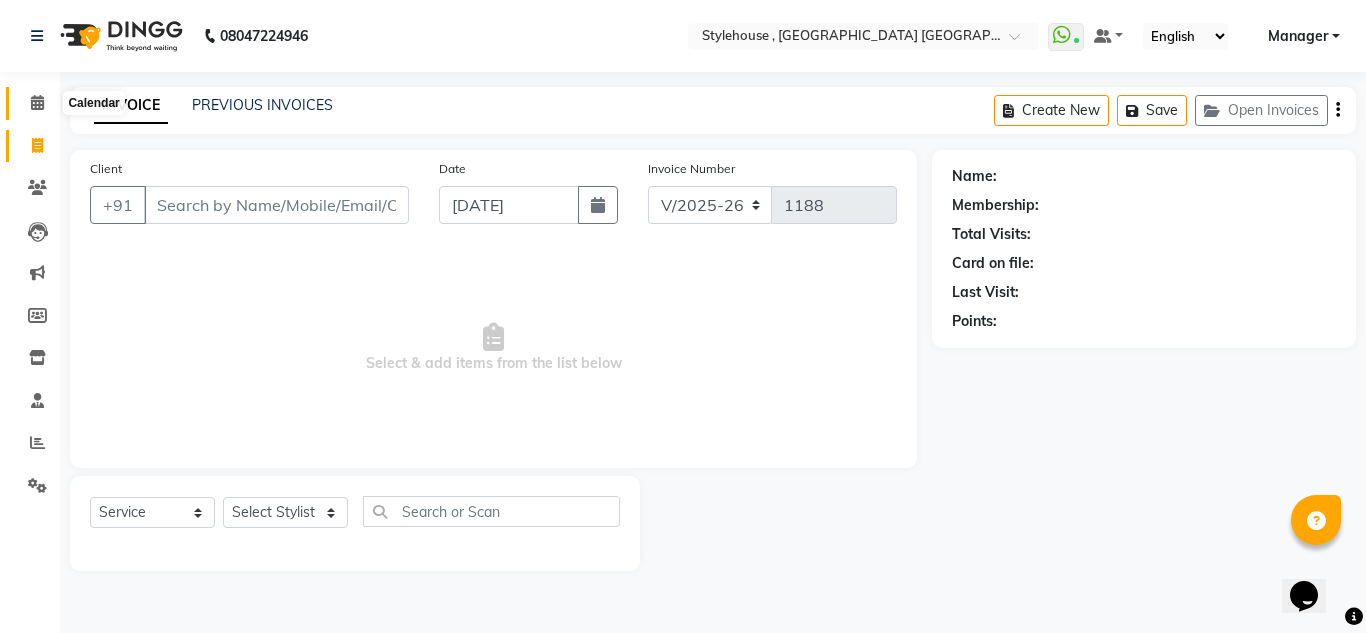 click 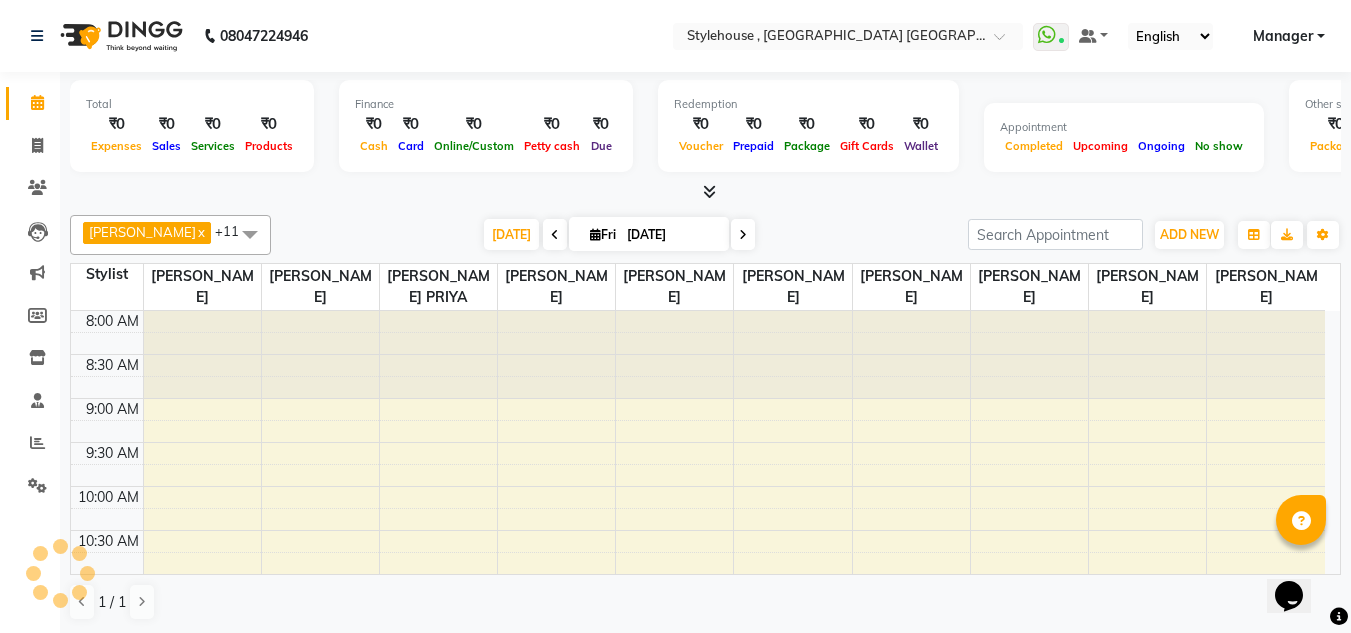 scroll, scrollTop: 0, scrollLeft: 0, axis: both 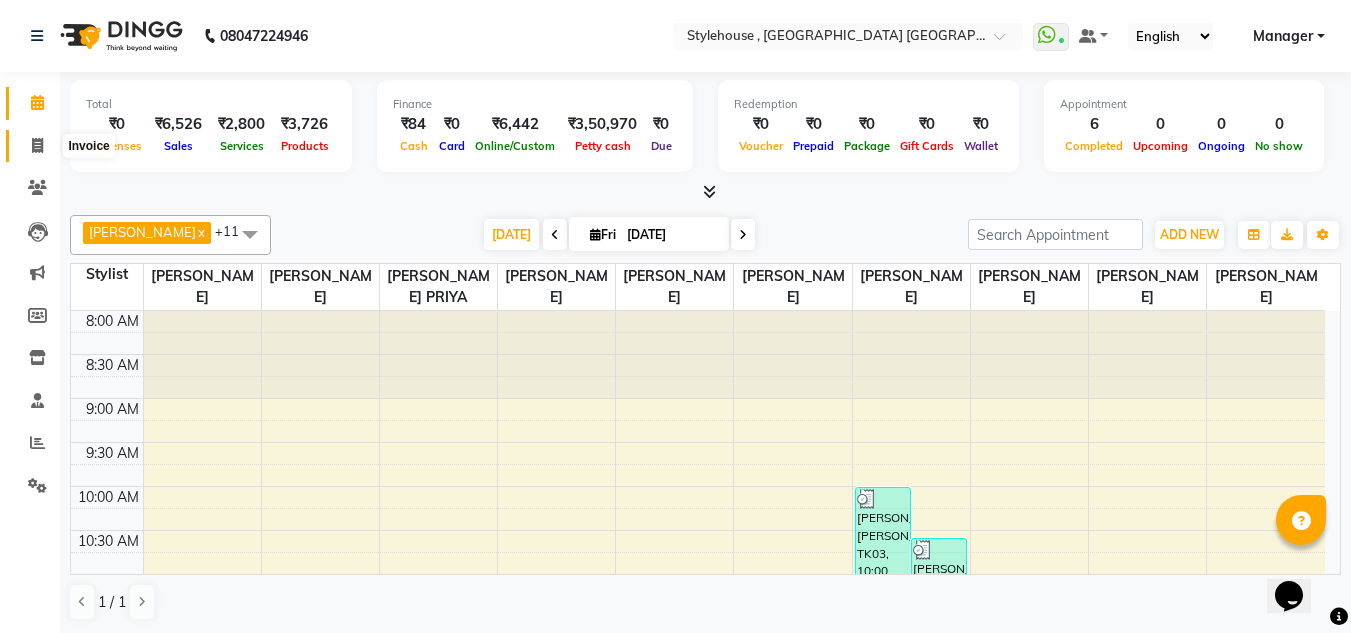 click 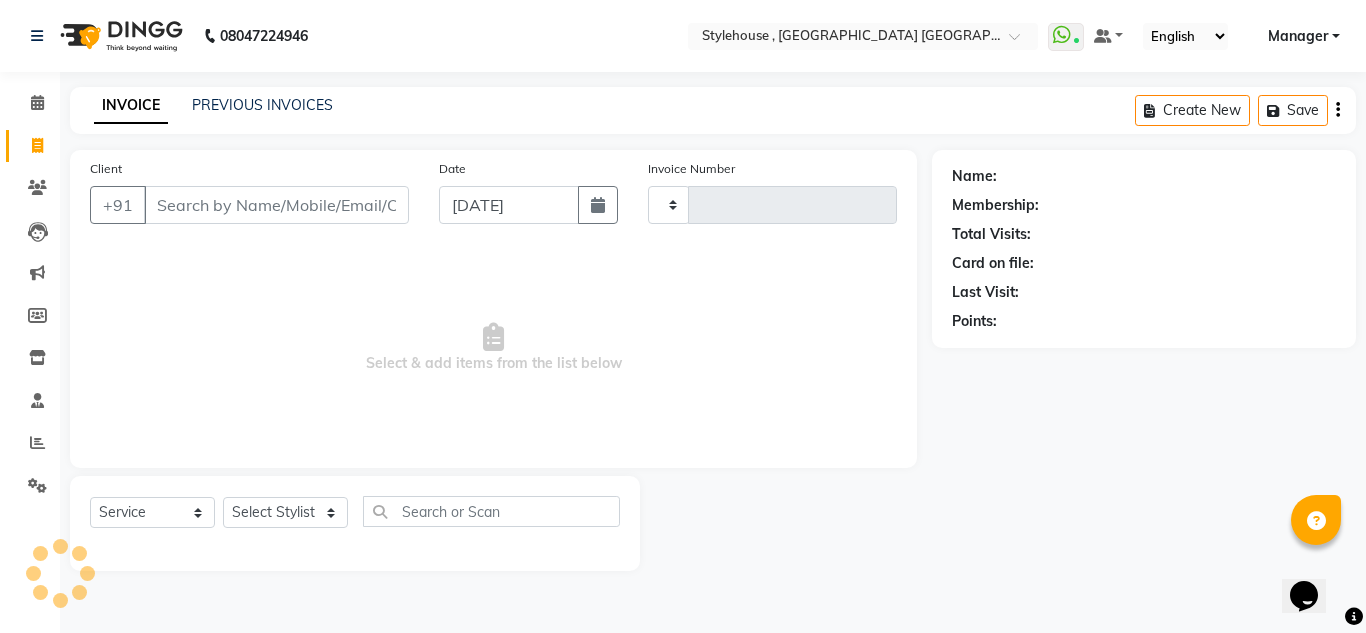 type on "1188" 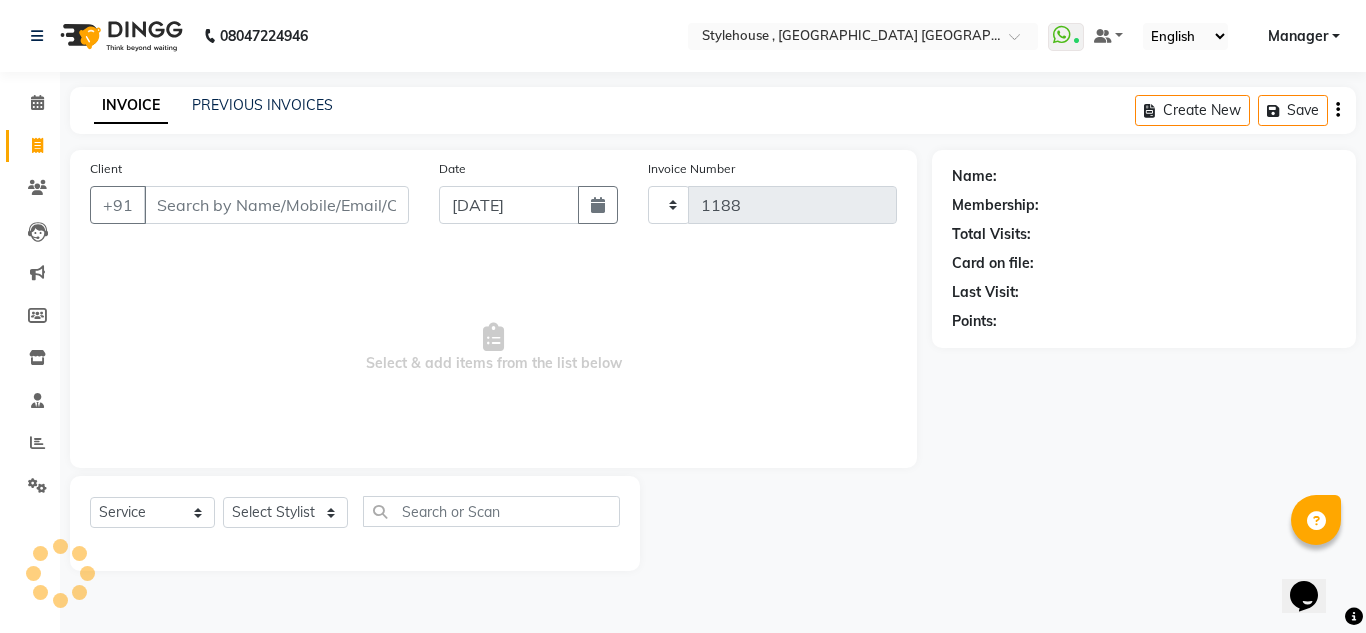 select on "7793" 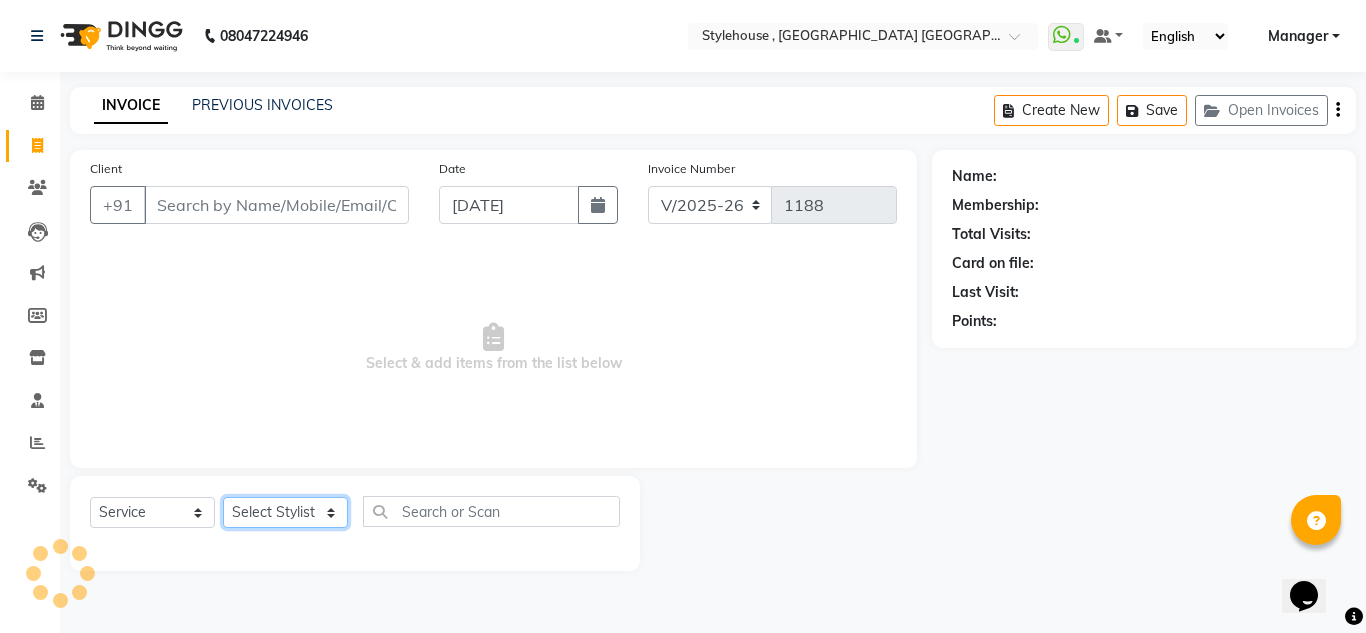 click on "Select Stylist" 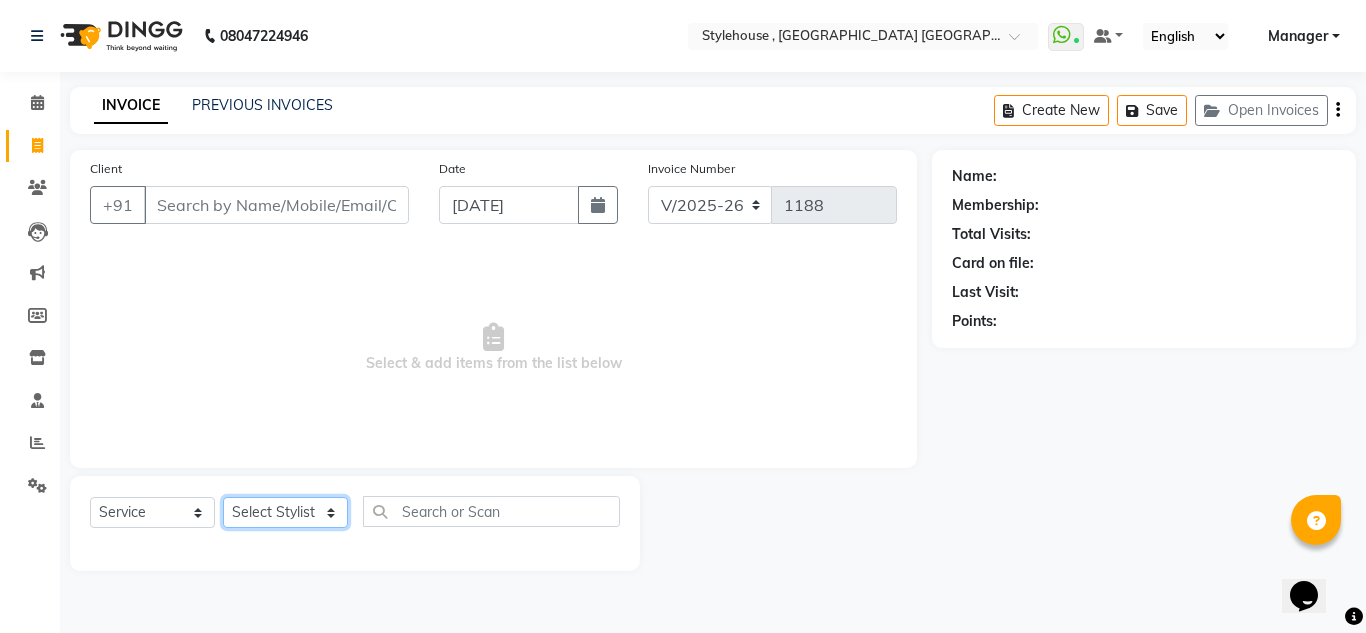 select on "84585" 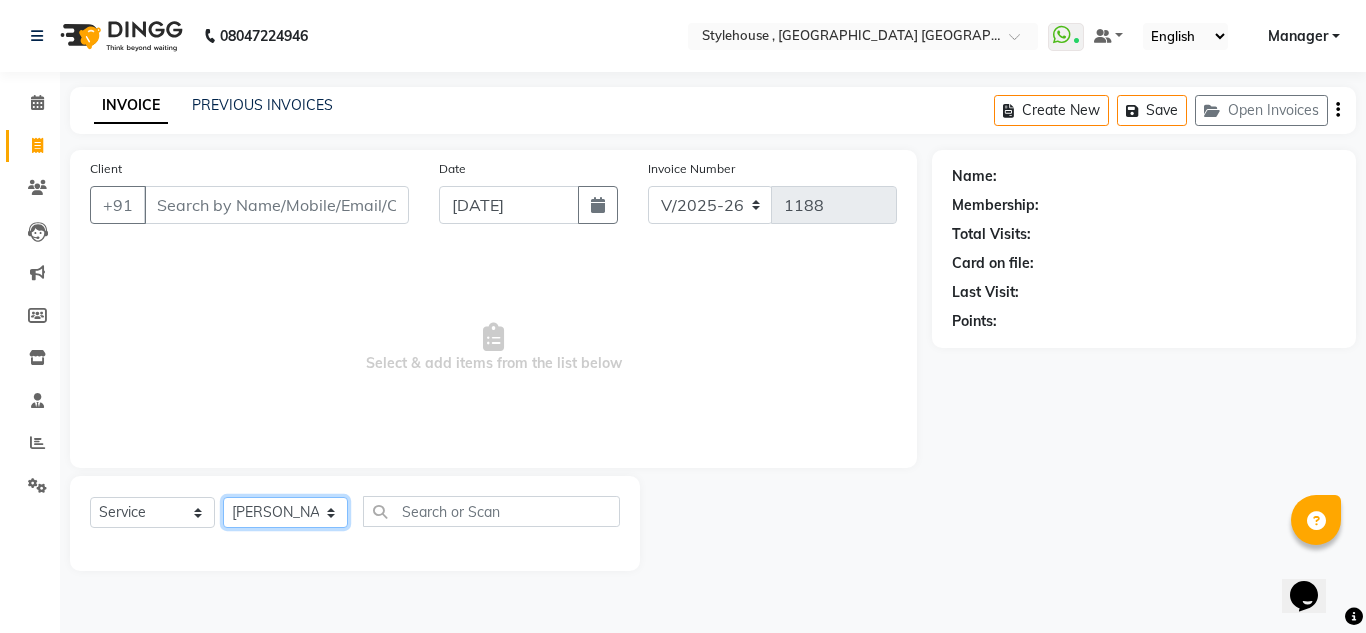 click on "Select Stylist ANIL BARIK ANIRUDH SAHOO JYOTIRANJAN BARIK KANHA LAXMI PRIYA Manager Manisha MANJIT BARIK PRADEEP BARIK PRIYANKA NANDA PUJA ROUT RUMA SAGARIKA SAHOO SALMAN SAMEER BARIK SAROJ SITHA" 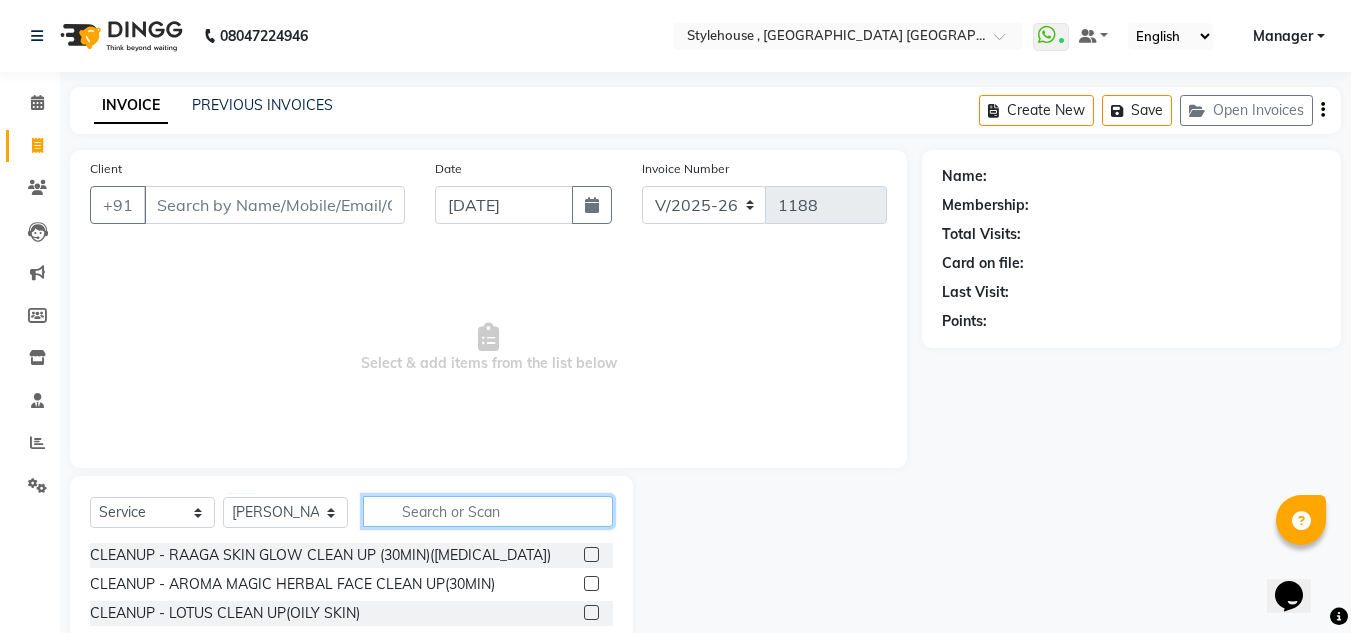 click 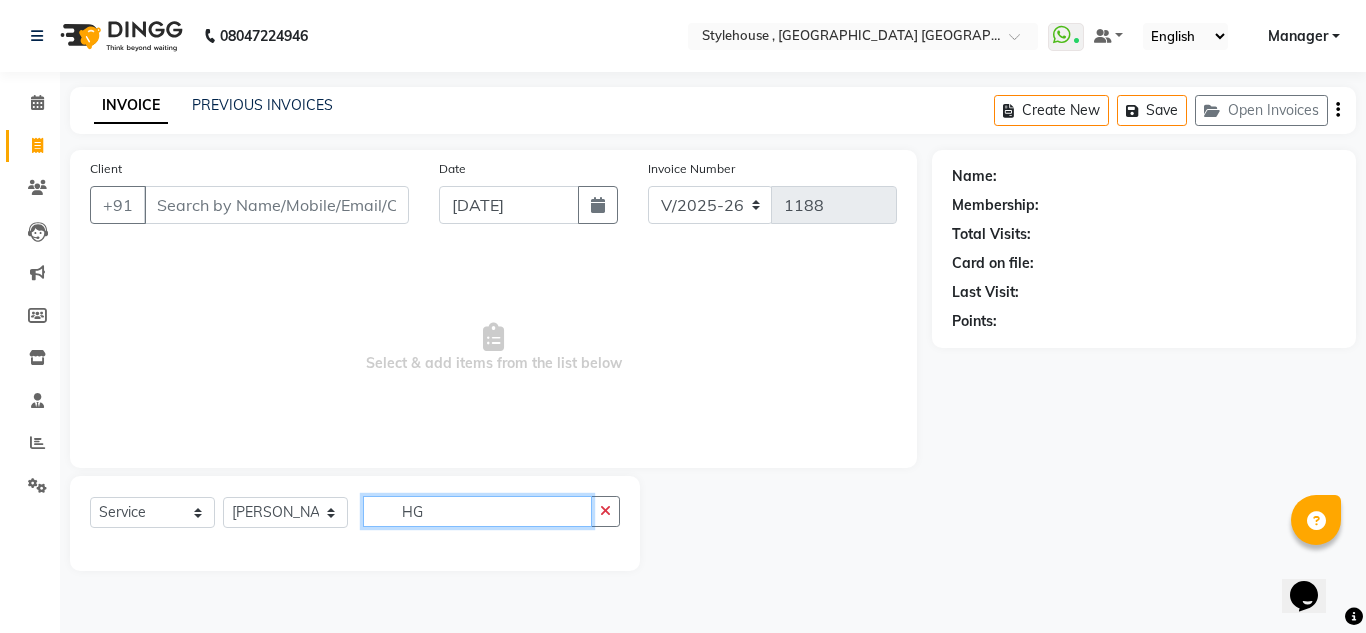 type on "H" 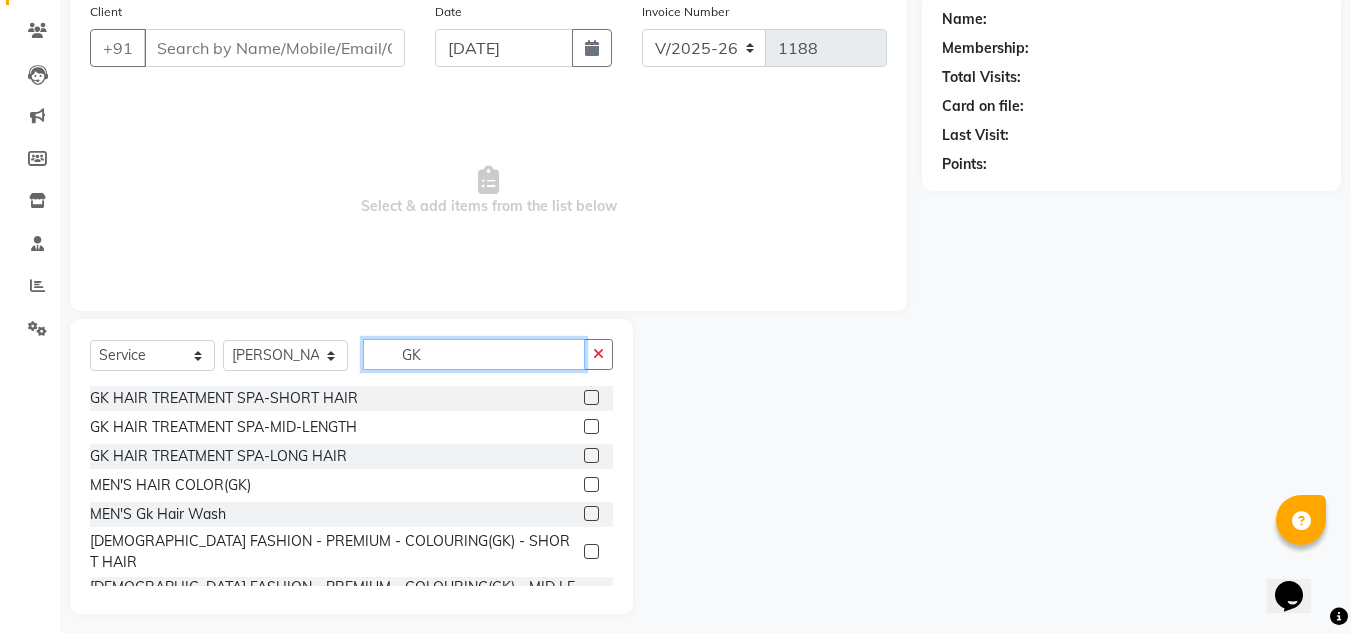 scroll, scrollTop: 168, scrollLeft: 0, axis: vertical 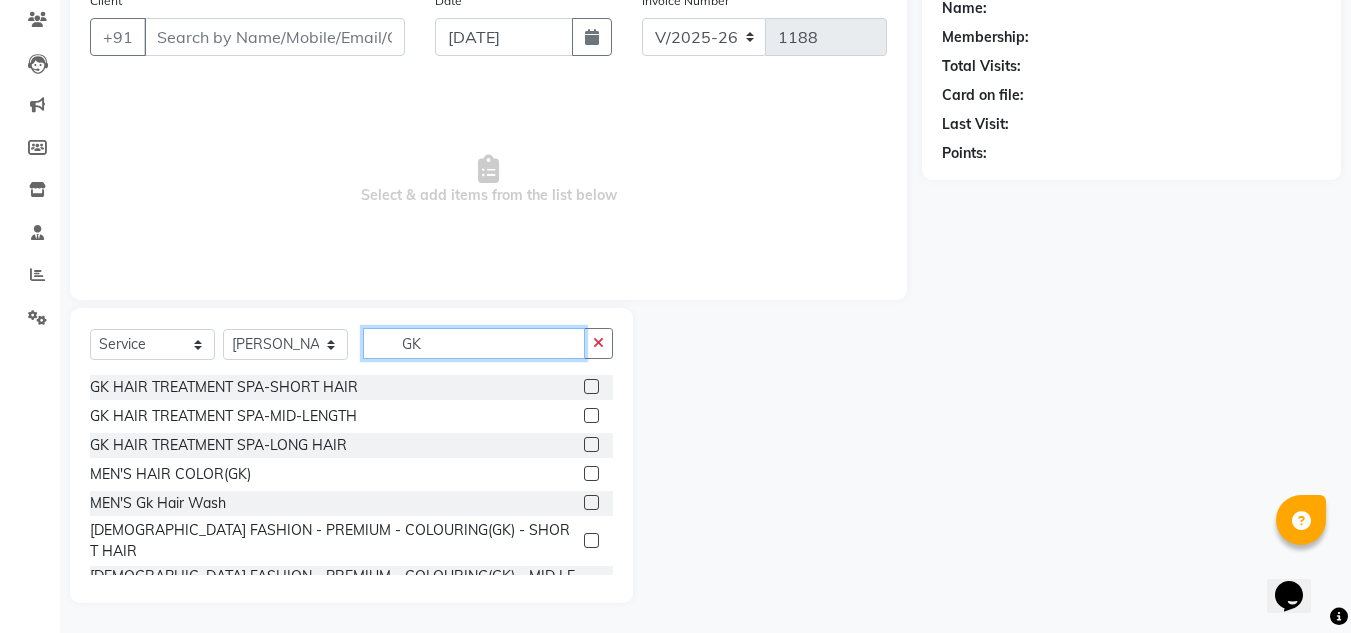 type on "GK" 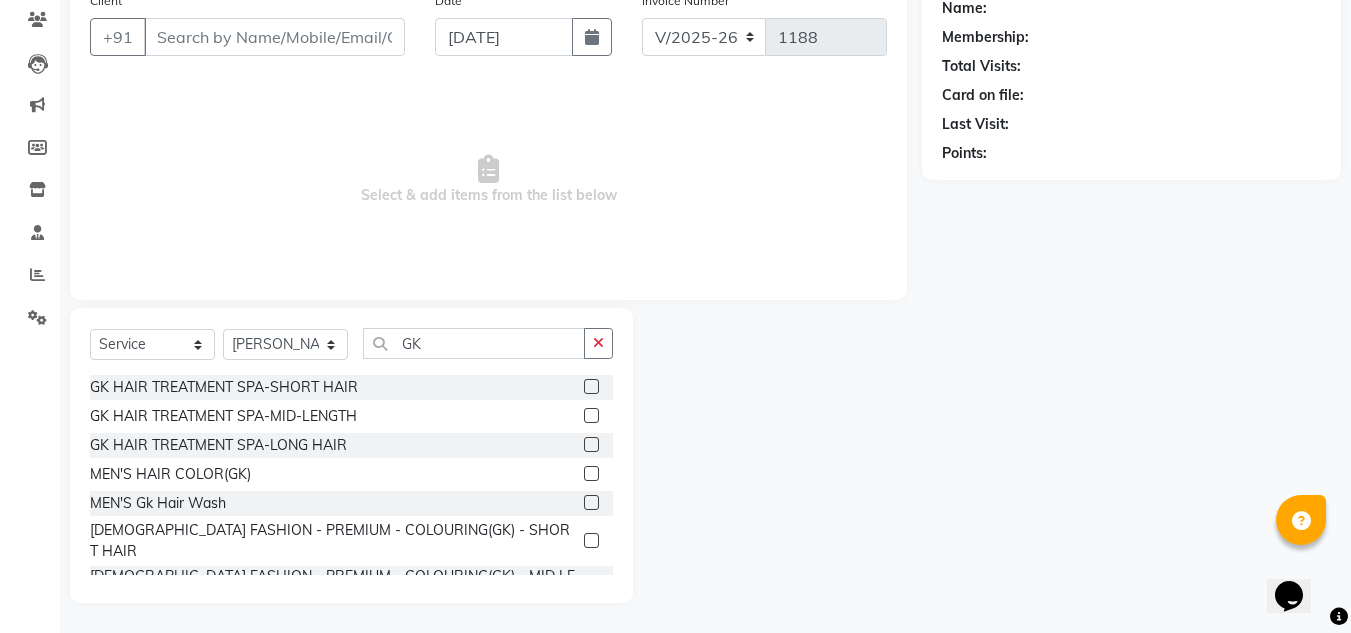 click 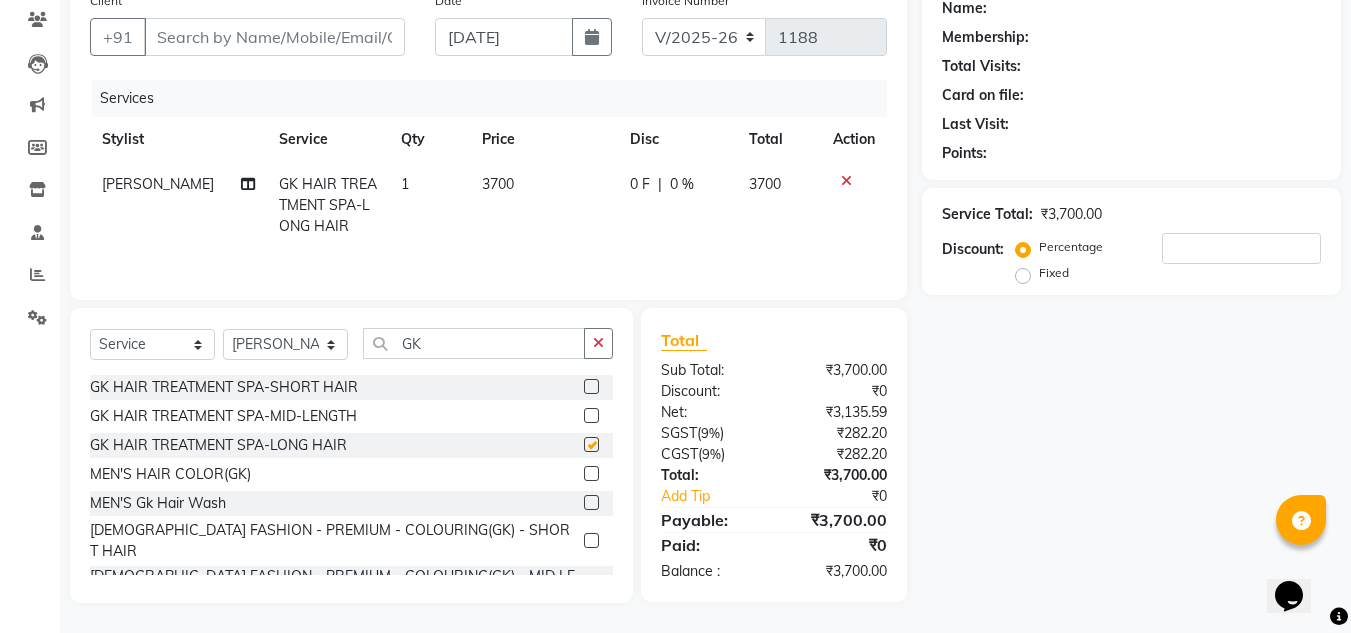 checkbox on "false" 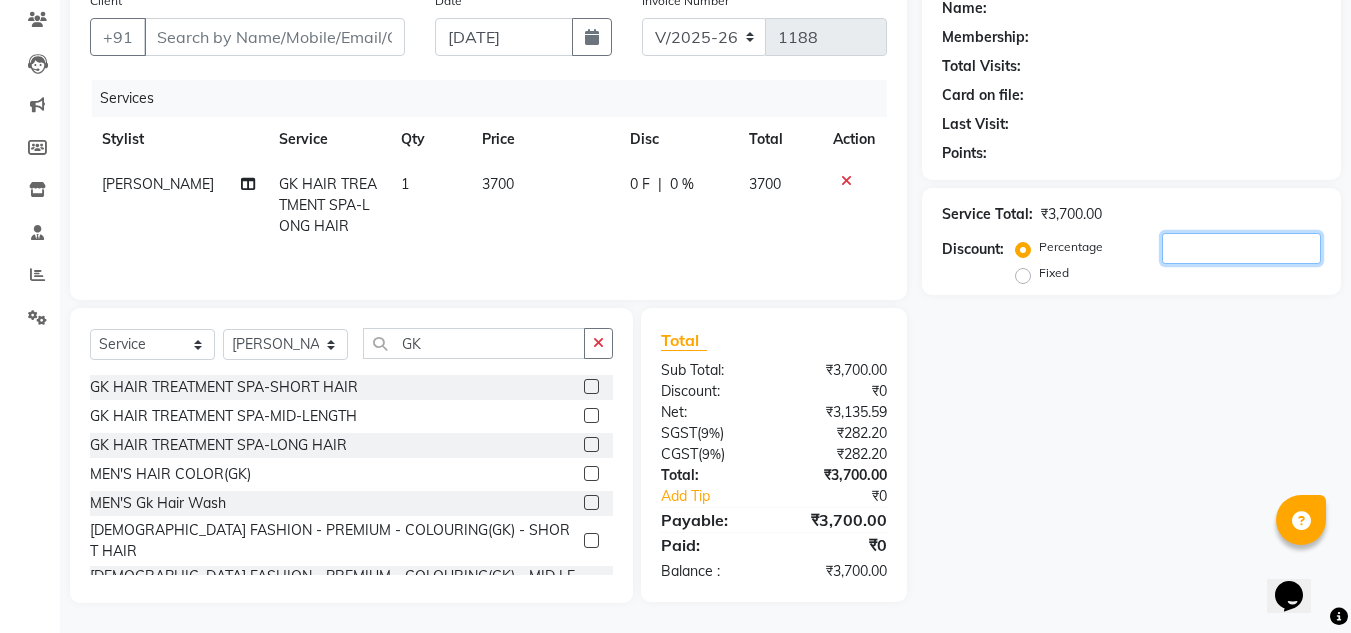 click 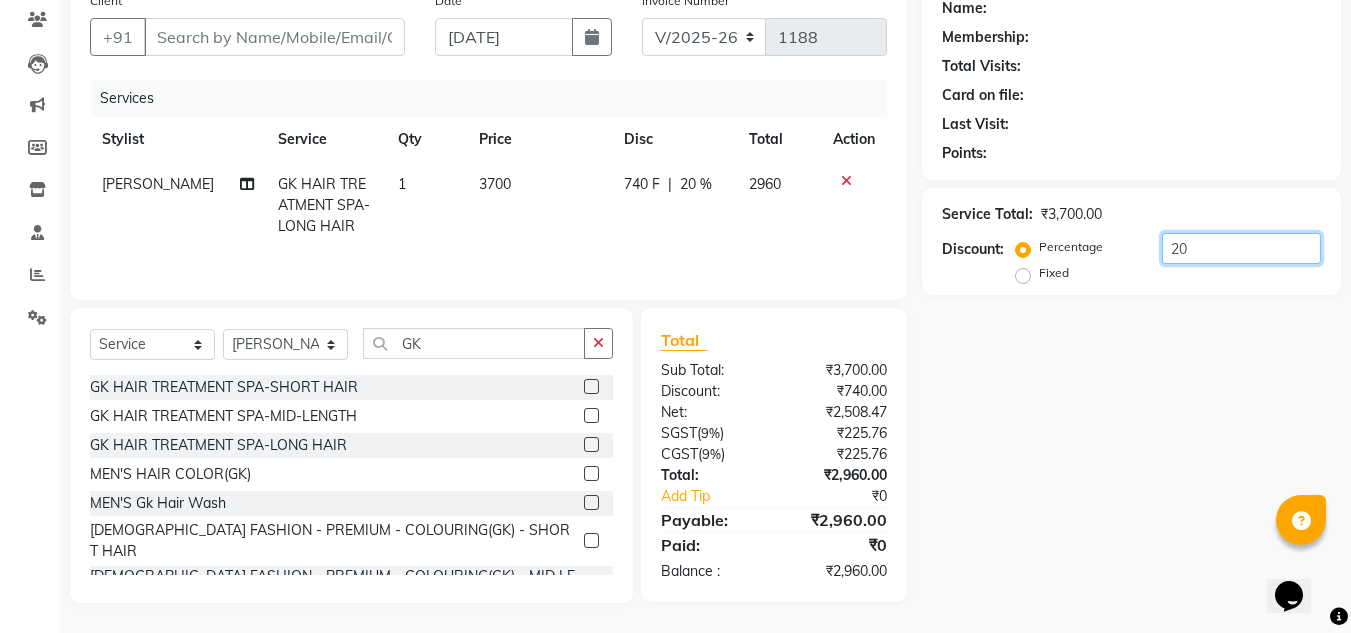 type on "20" 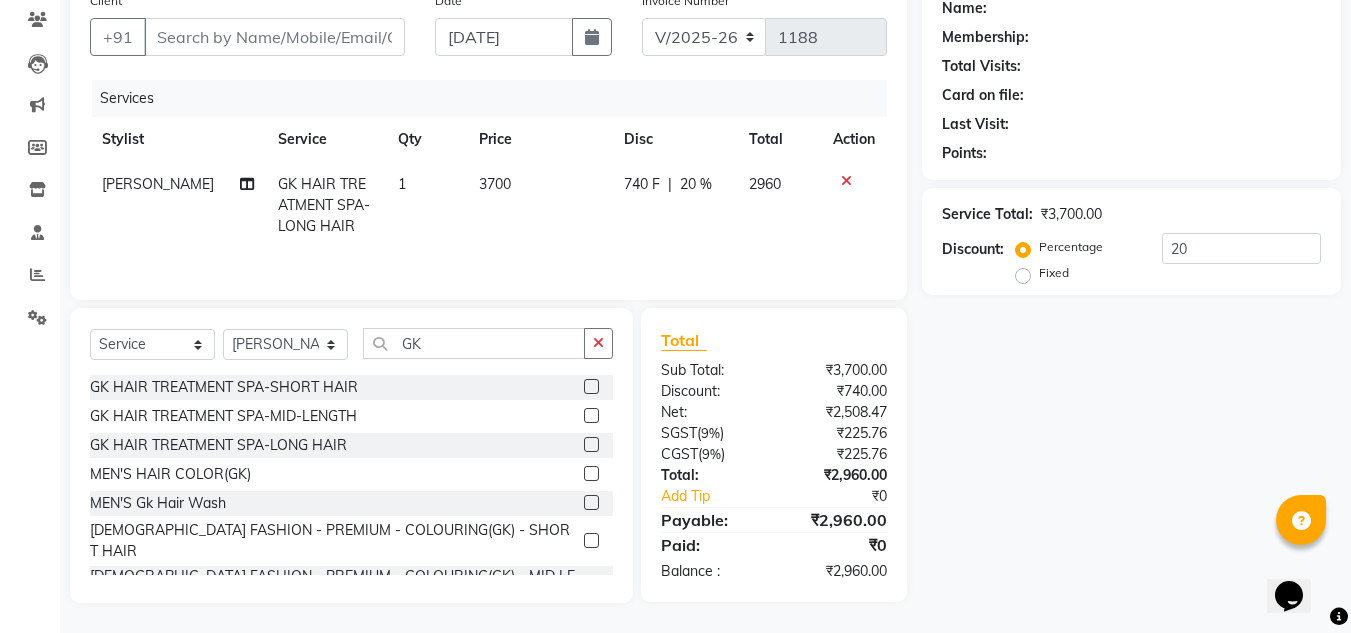 click on "Name: Membership: Total Visits: Card on file: Last Visit:  Points:  Service Total:  ₹3,700.00  Discount:  Percentage   Fixed  20" 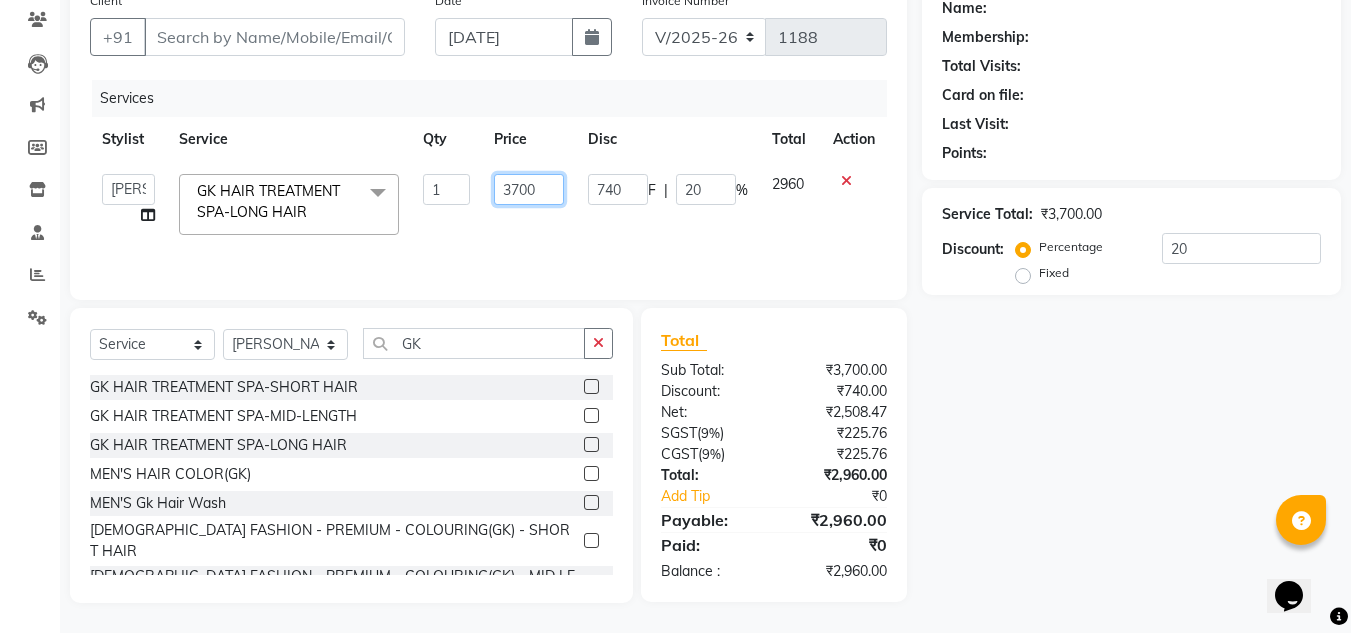 click on "3700" 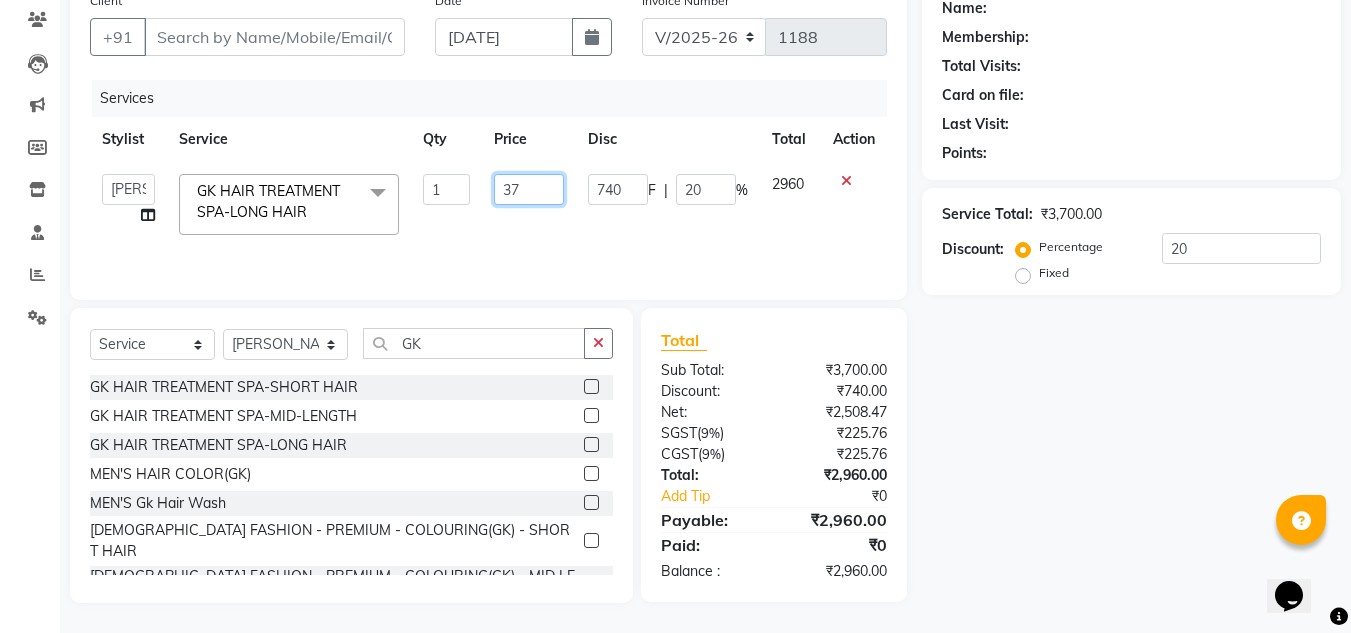 type on "3" 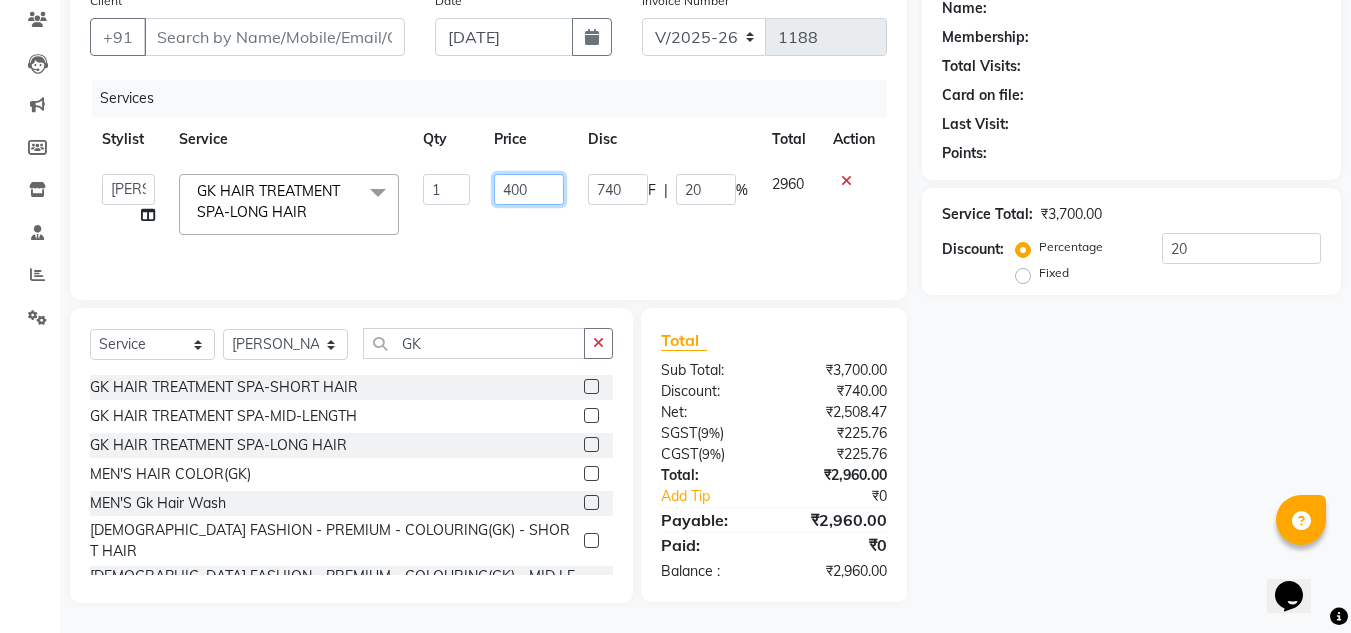type on "4000" 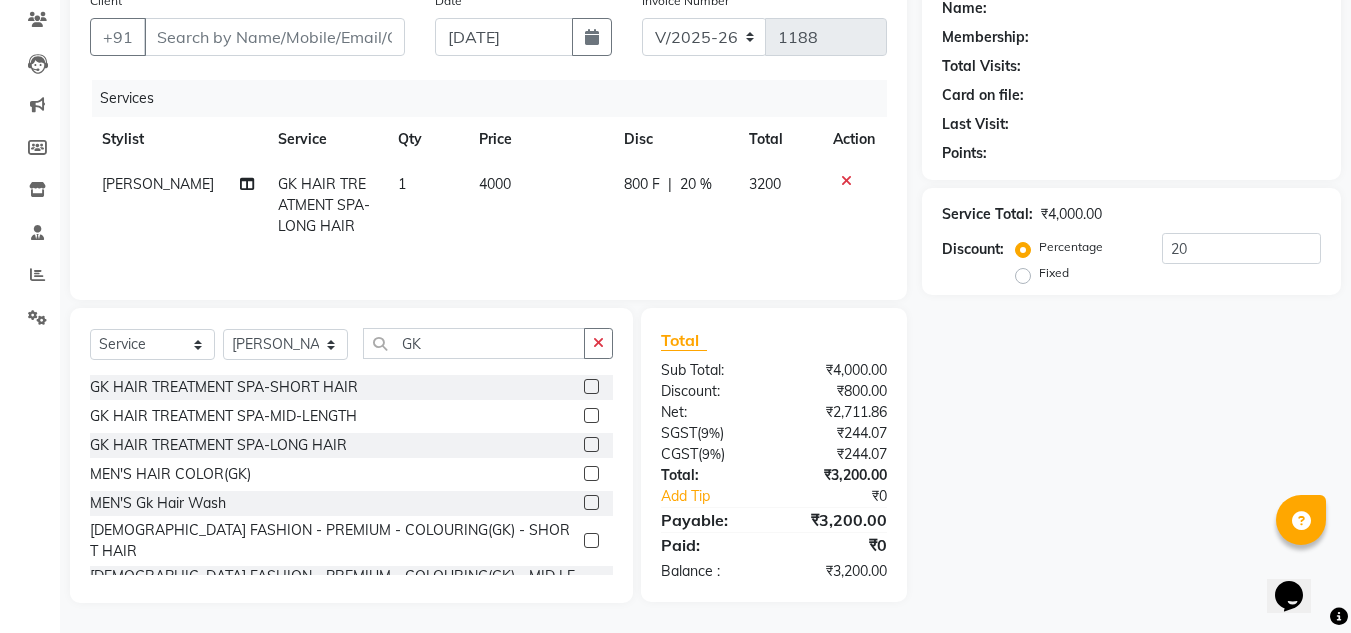 click on "4000" 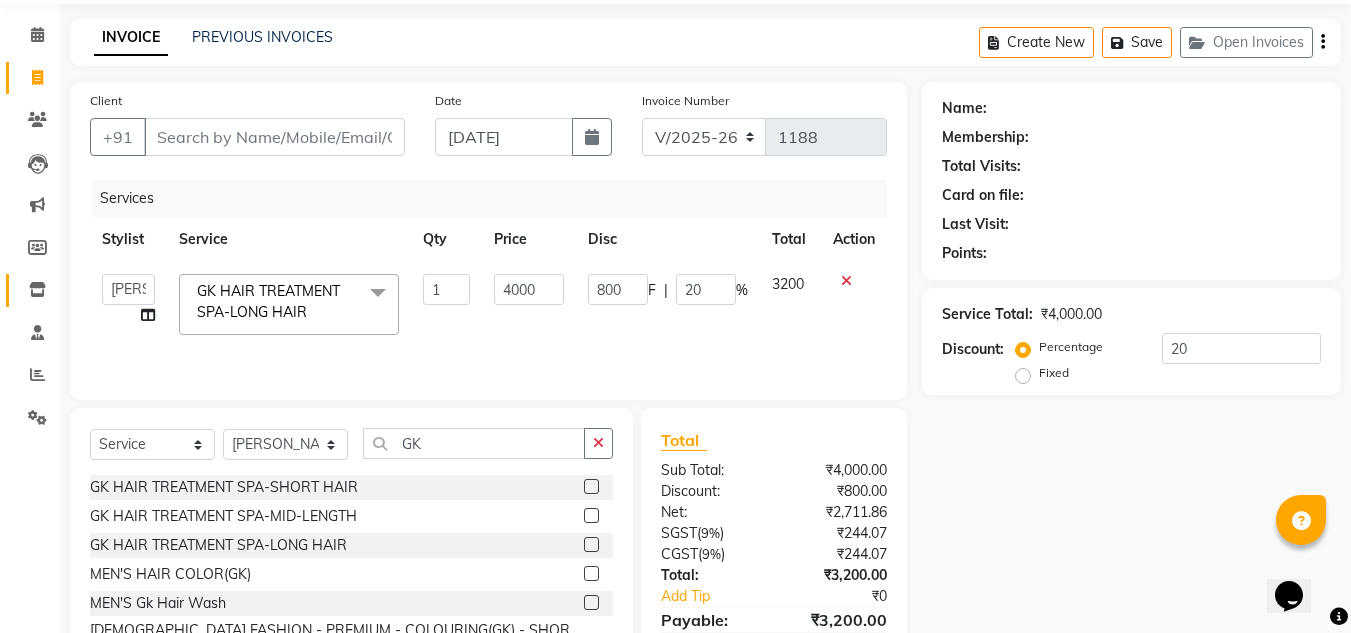 scroll, scrollTop: 0, scrollLeft: 0, axis: both 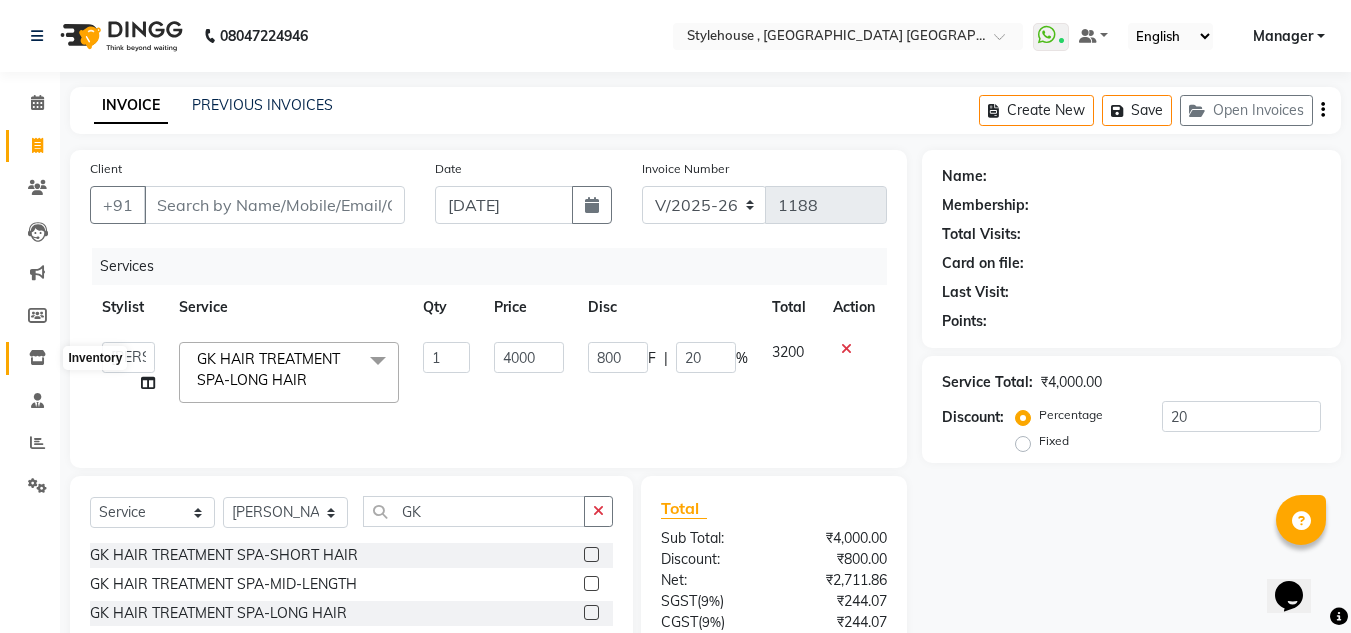click 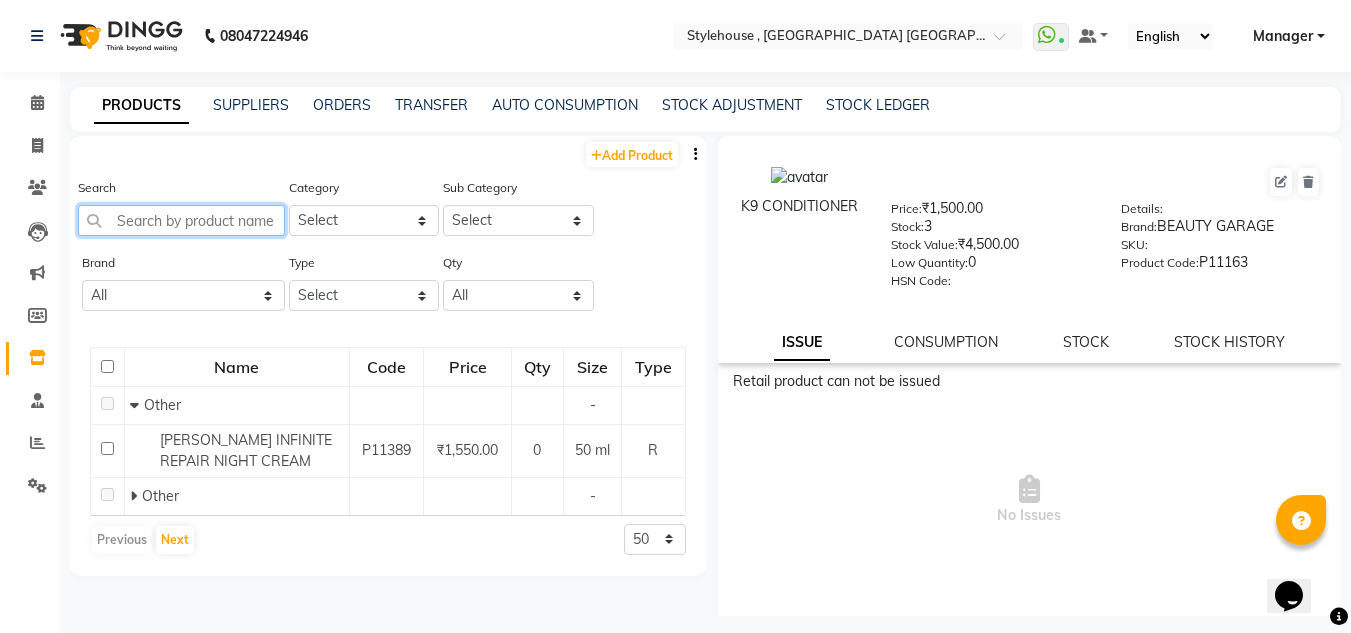 click 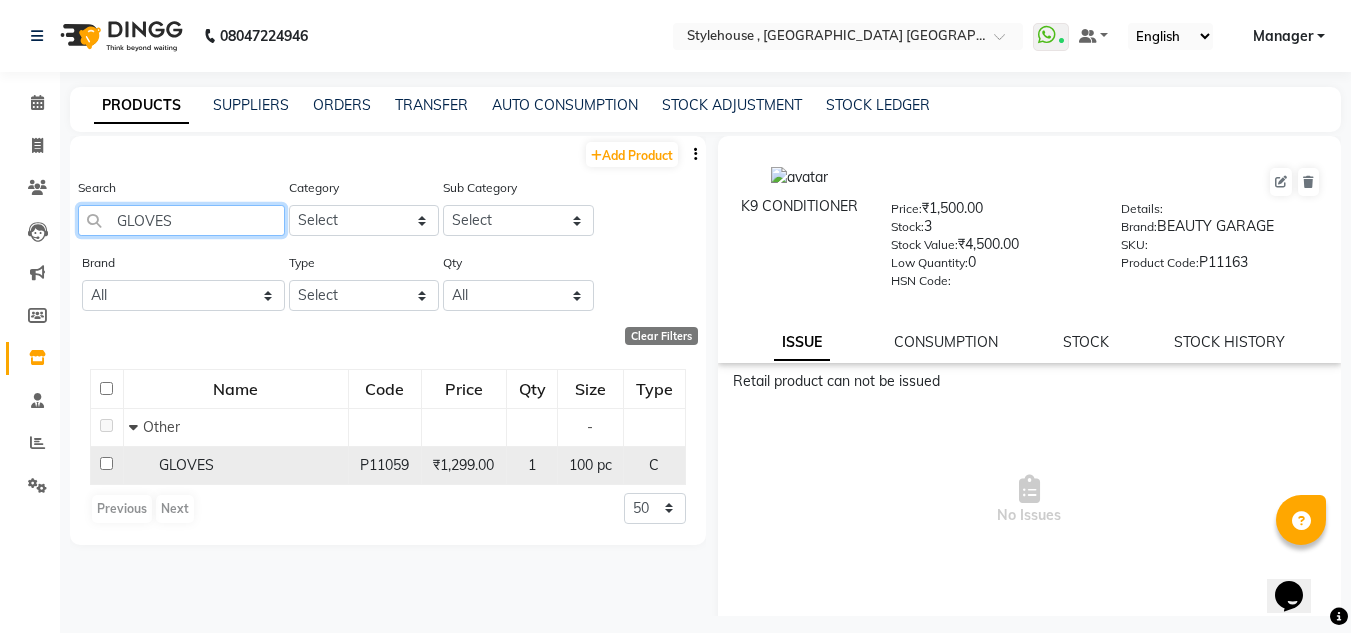 type on "GLOVES" 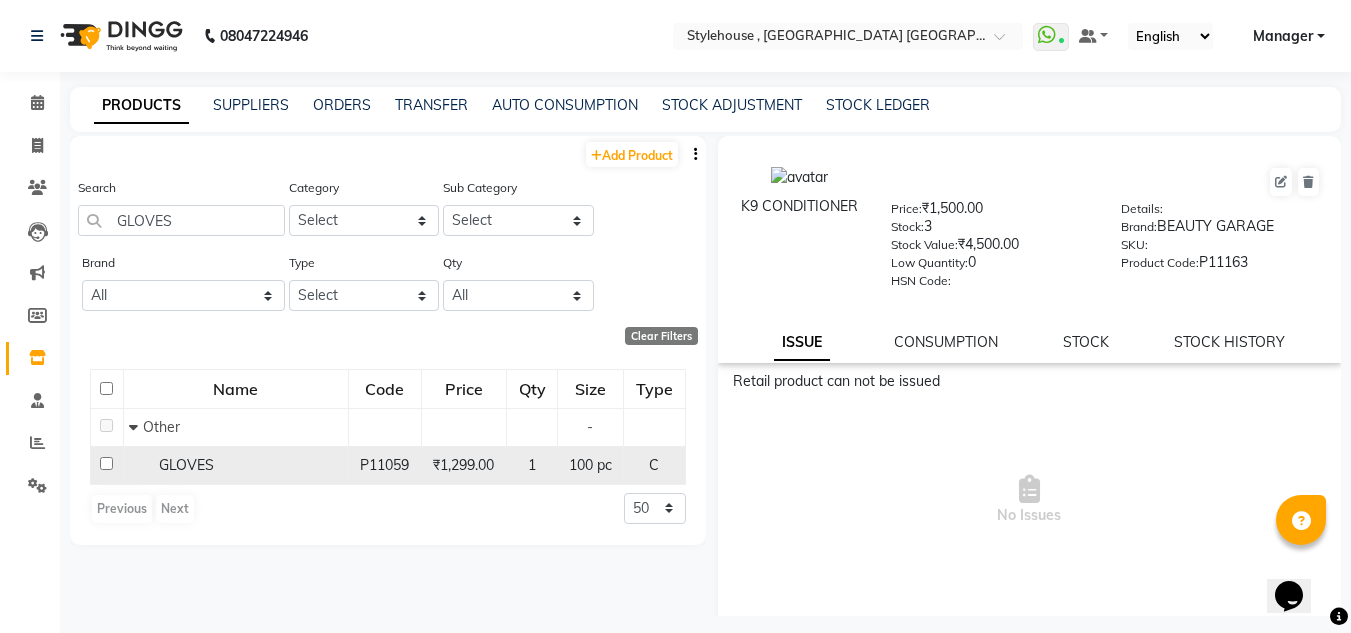 click 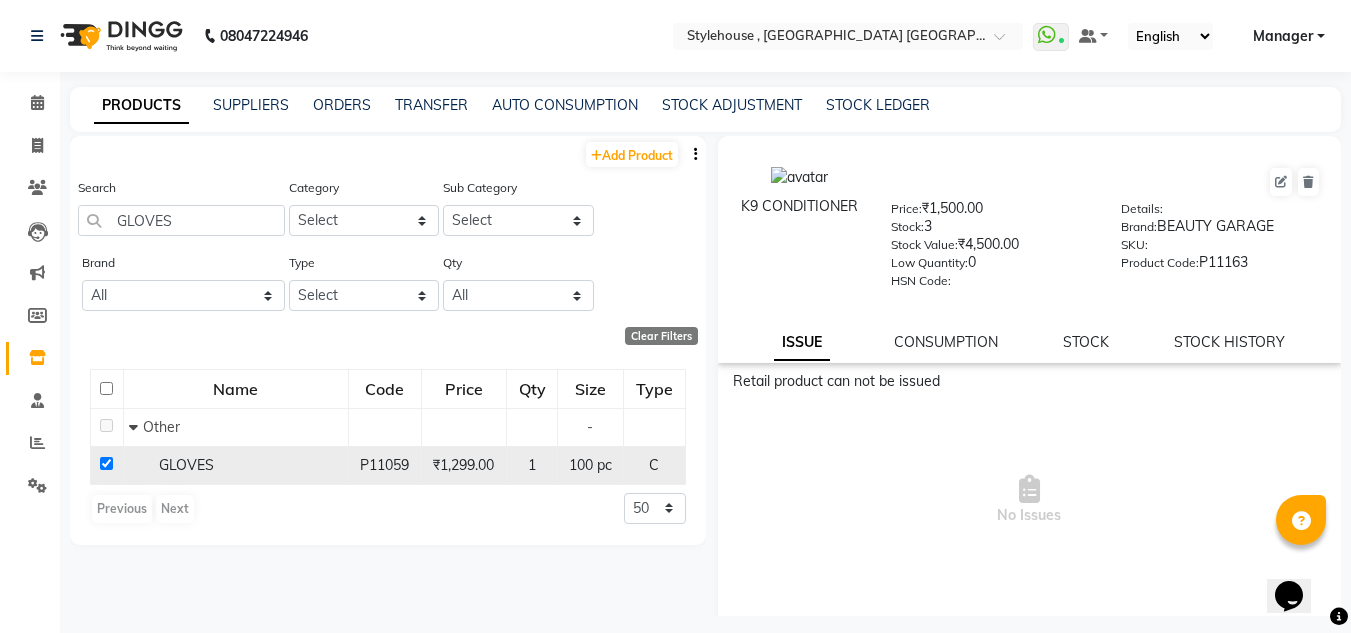 checkbox on "true" 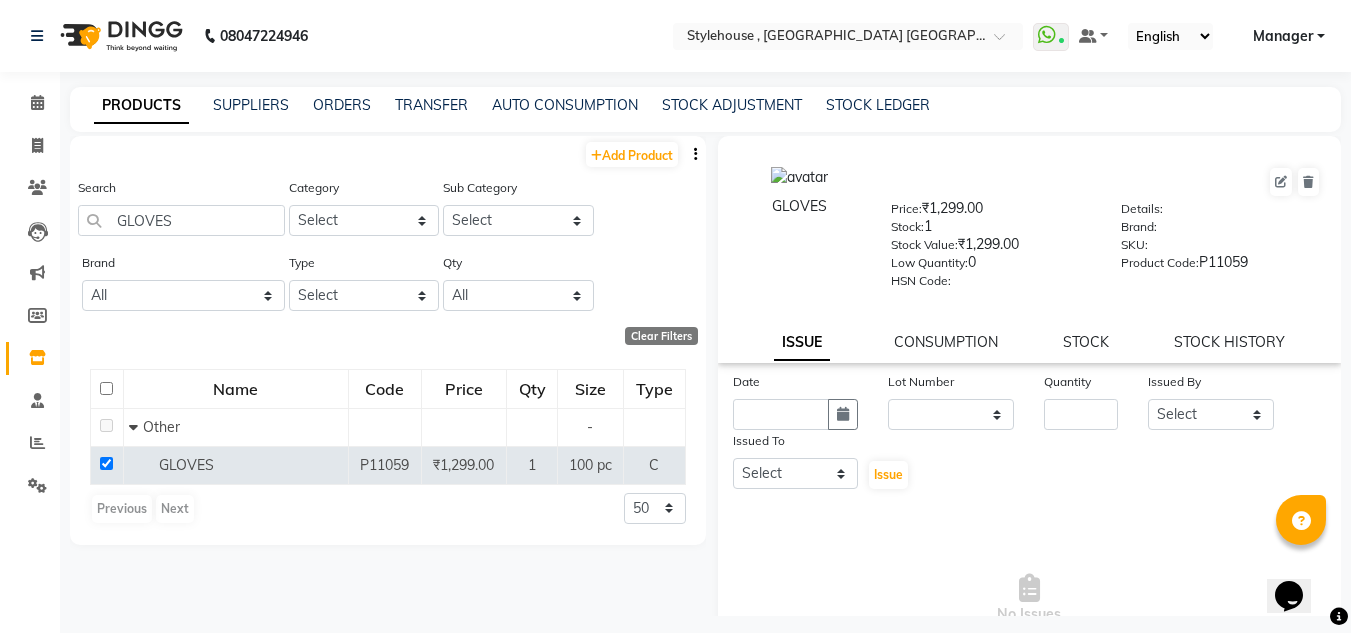 click on "ISSUE" 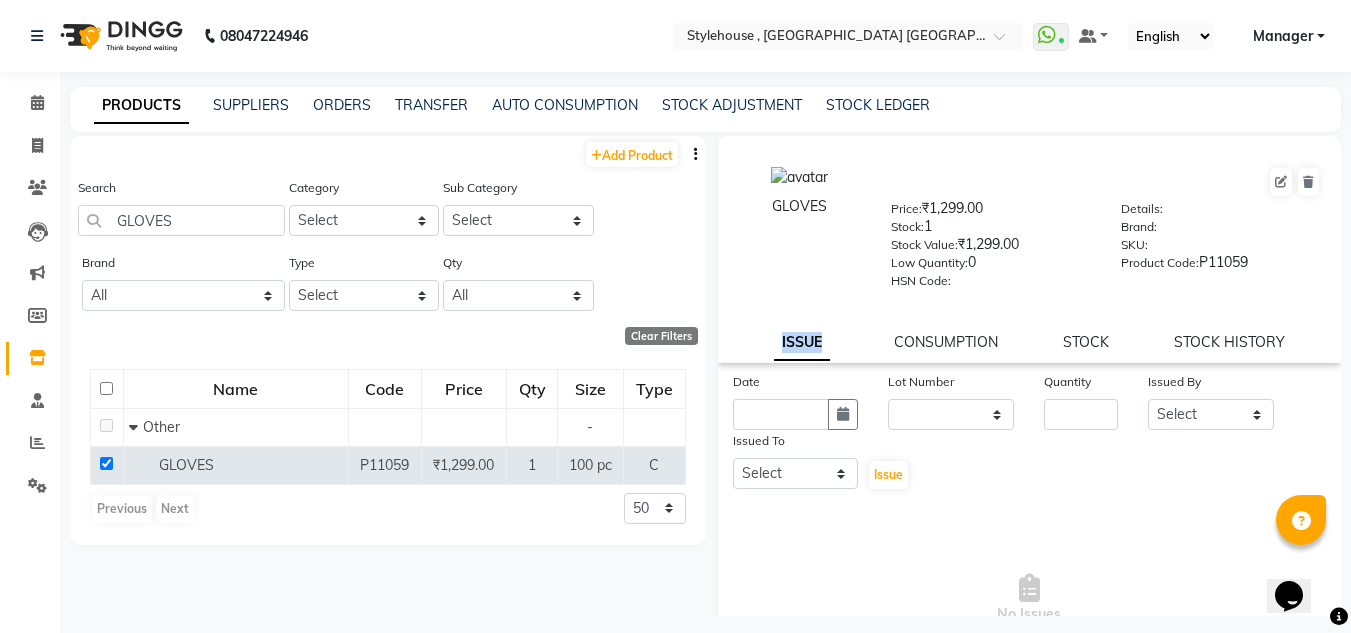 click on "ISSUE" 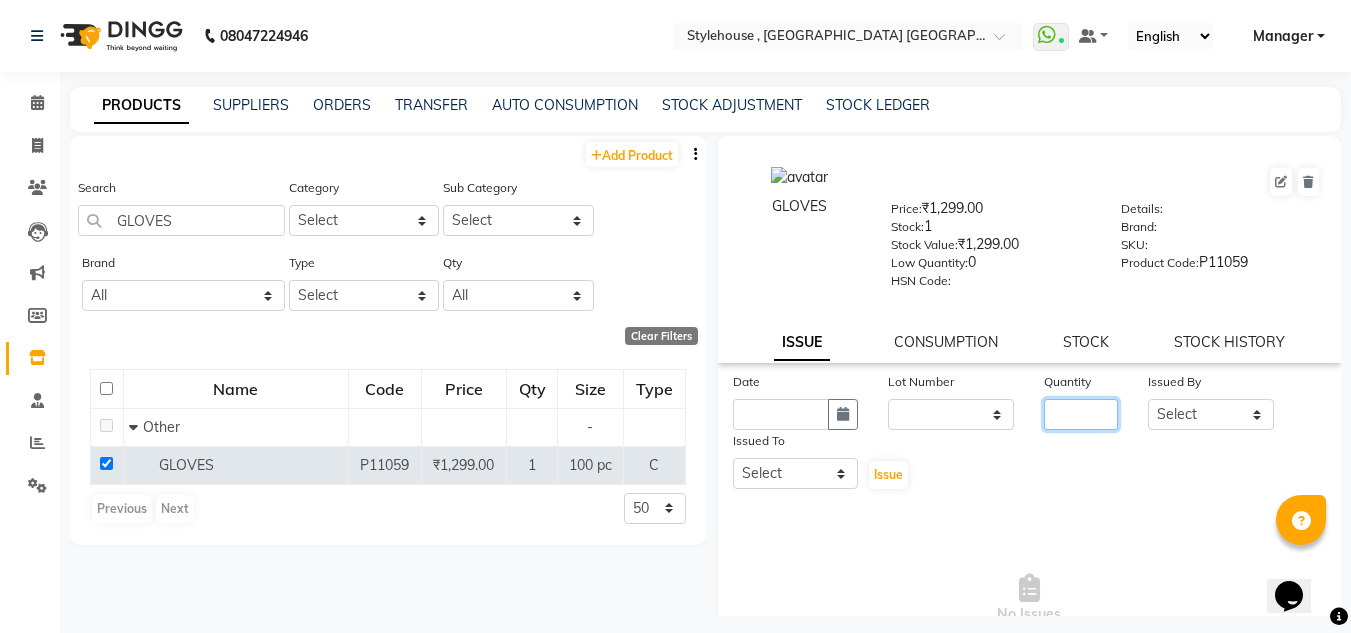 click 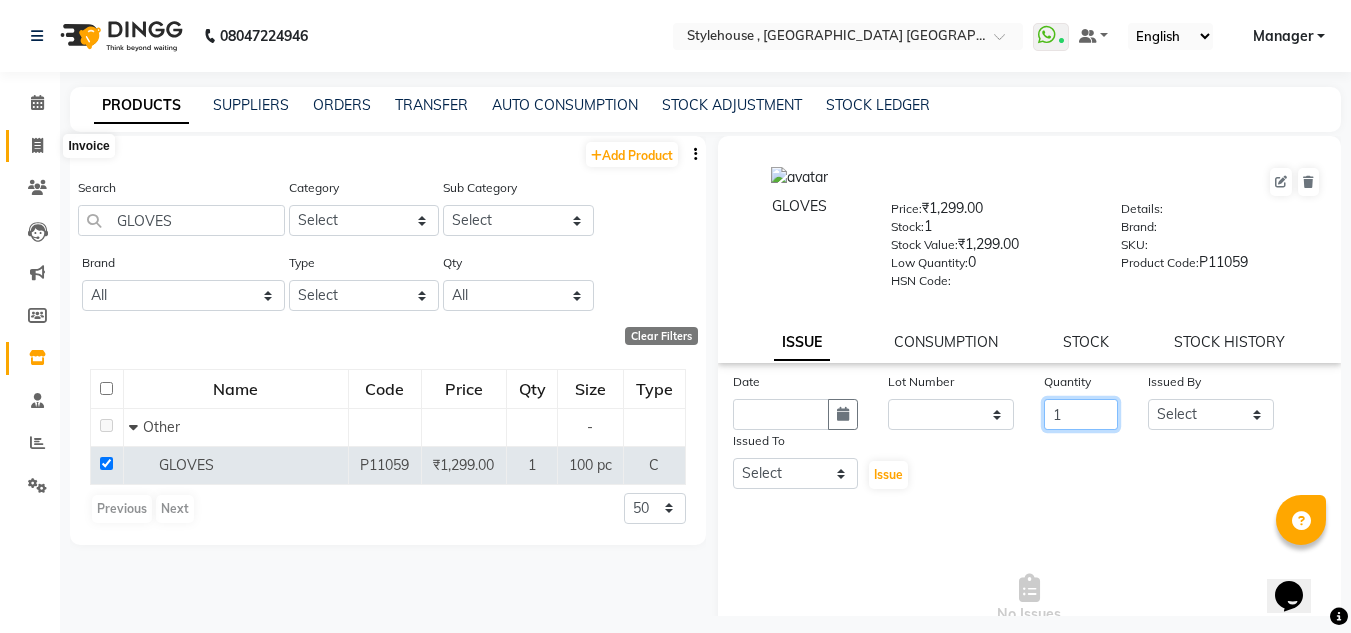 type on "1" 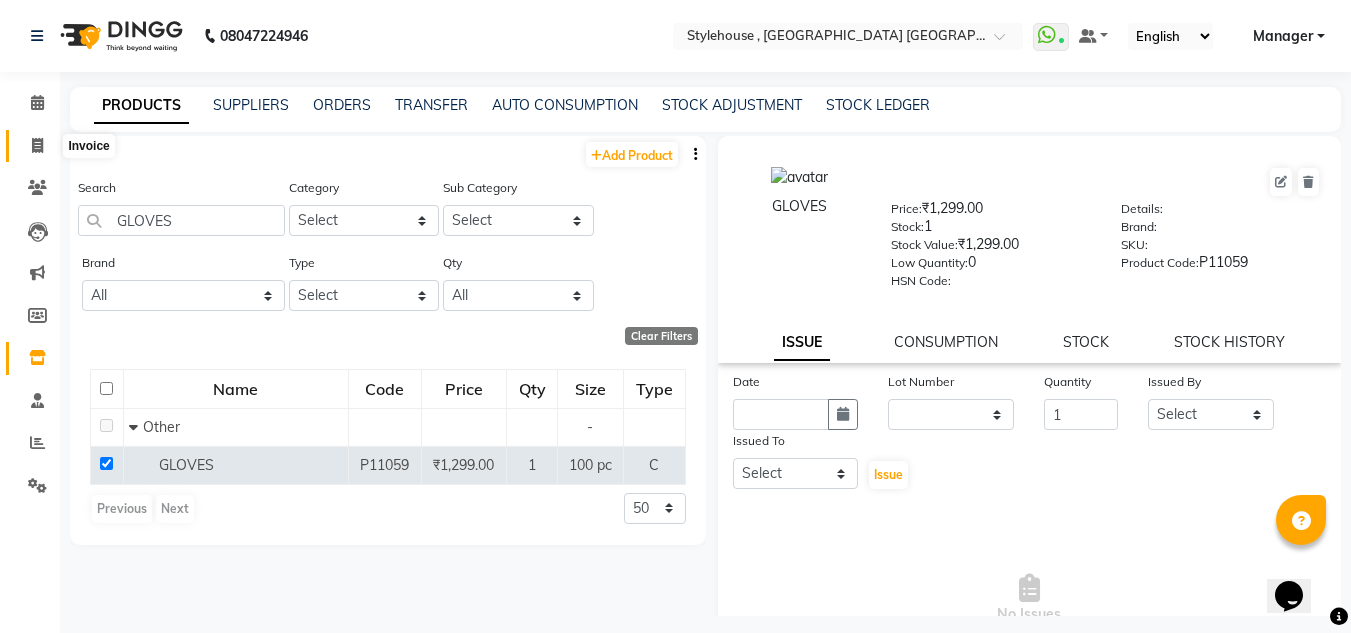 click 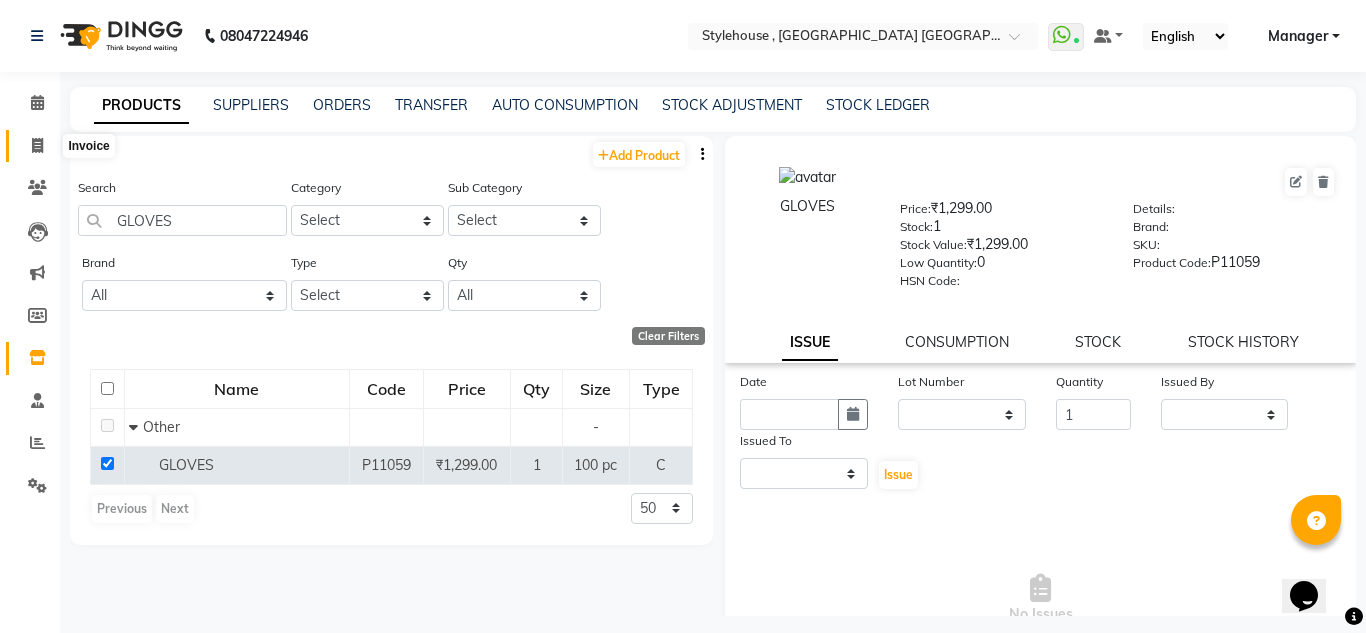 select on "7793" 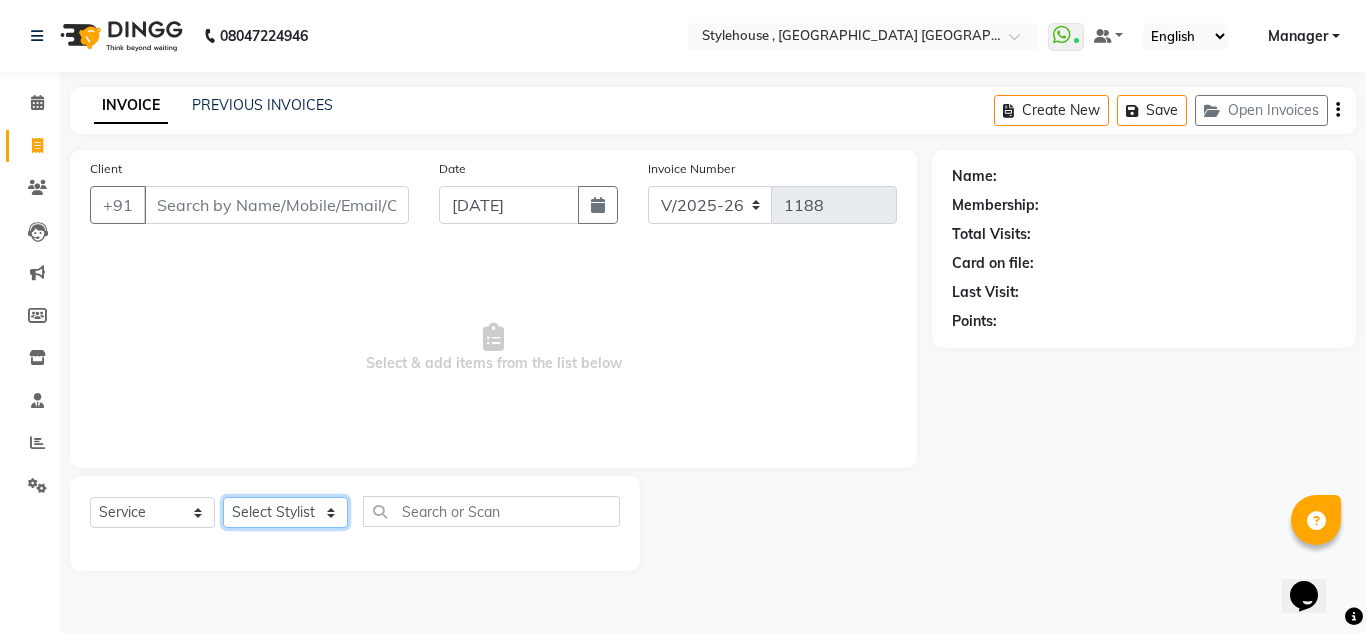 click on "Select Stylist ANIL BARIK ANIRUDH SAHOO JYOTIRANJAN BARIK KANHA LAXMI PRIYA Manager Manisha MANJIT BARIK PRADEEP BARIK PRIYANKA NANDA PUJA ROUT RUMA SAGARIKA SAHOO SALMAN SAMEER BARIK SAROJ SITHA" 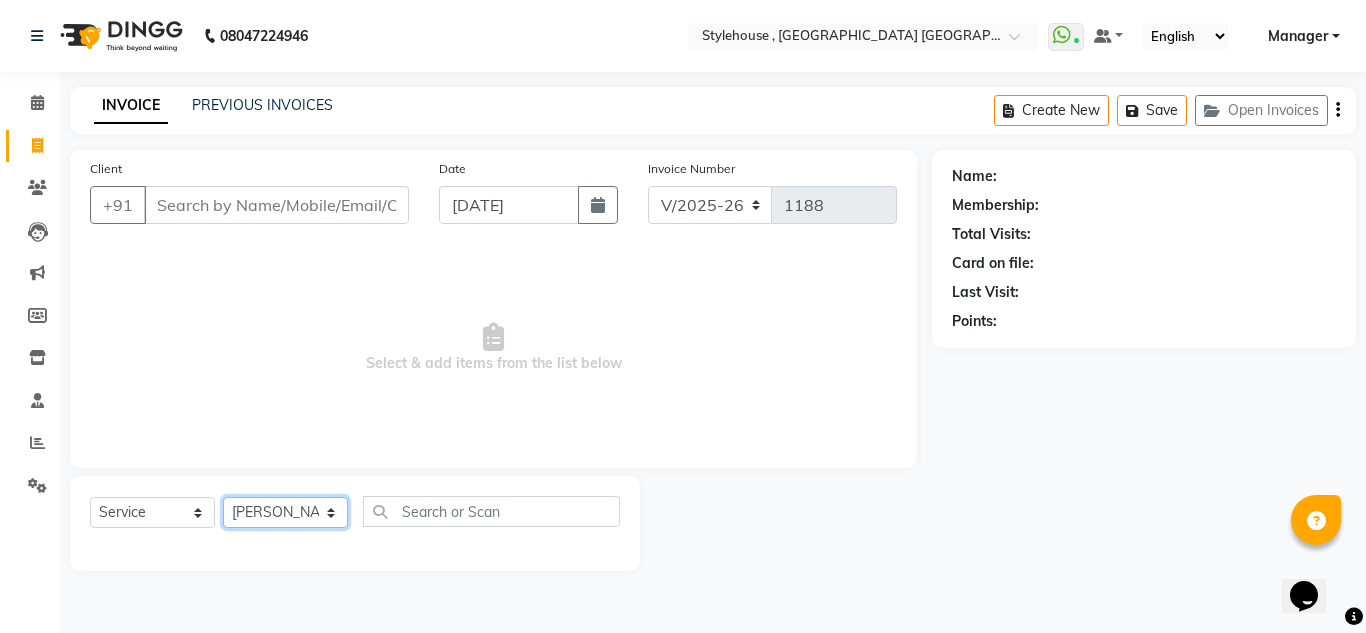 click on "Select Stylist ANIL BARIK ANIRUDH SAHOO JYOTIRANJAN BARIK KANHA LAXMI PRIYA Manager Manisha MANJIT BARIK PRADEEP BARIK PRIYANKA NANDA PUJA ROUT RUMA SAGARIKA SAHOO SALMAN SAMEER BARIK SAROJ SITHA" 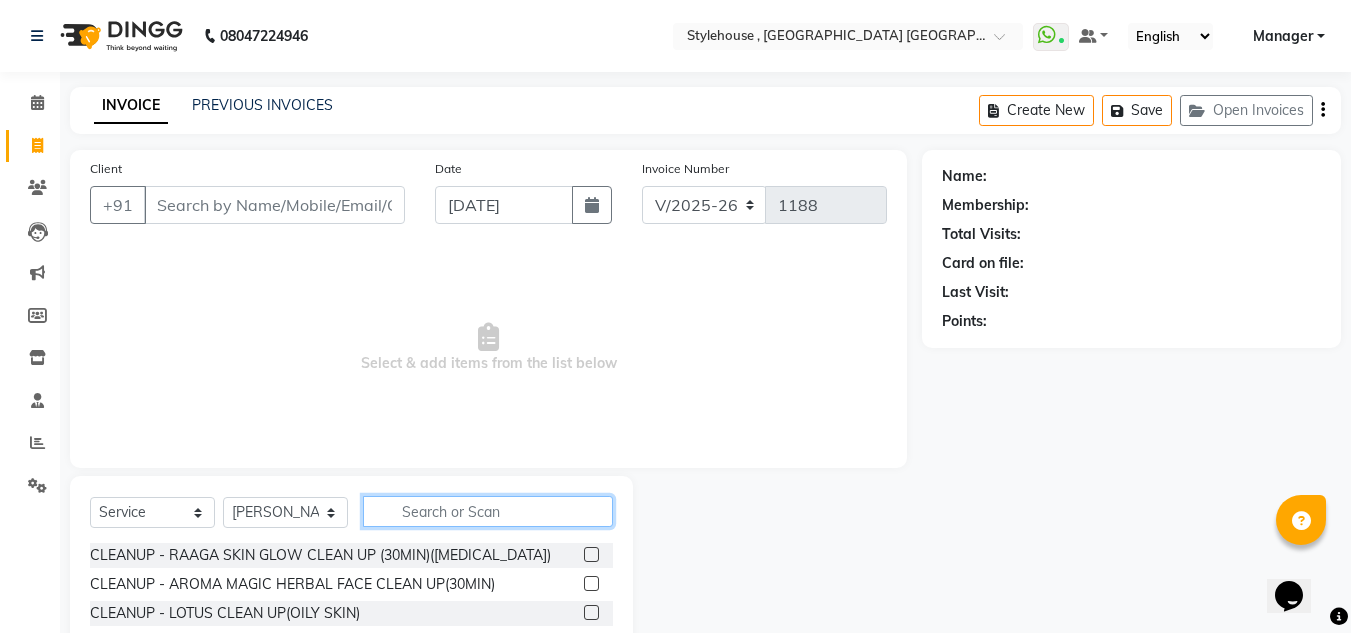 click 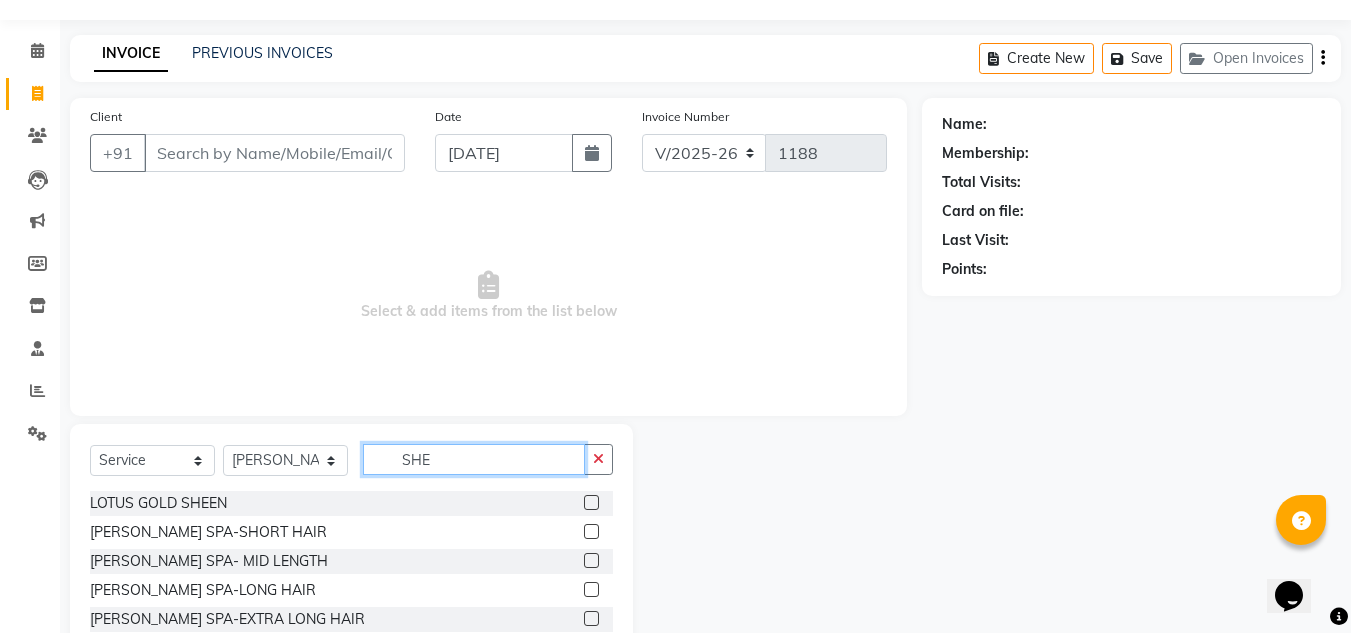 scroll, scrollTop: 168, scrollLeft: 0, axis: vertical 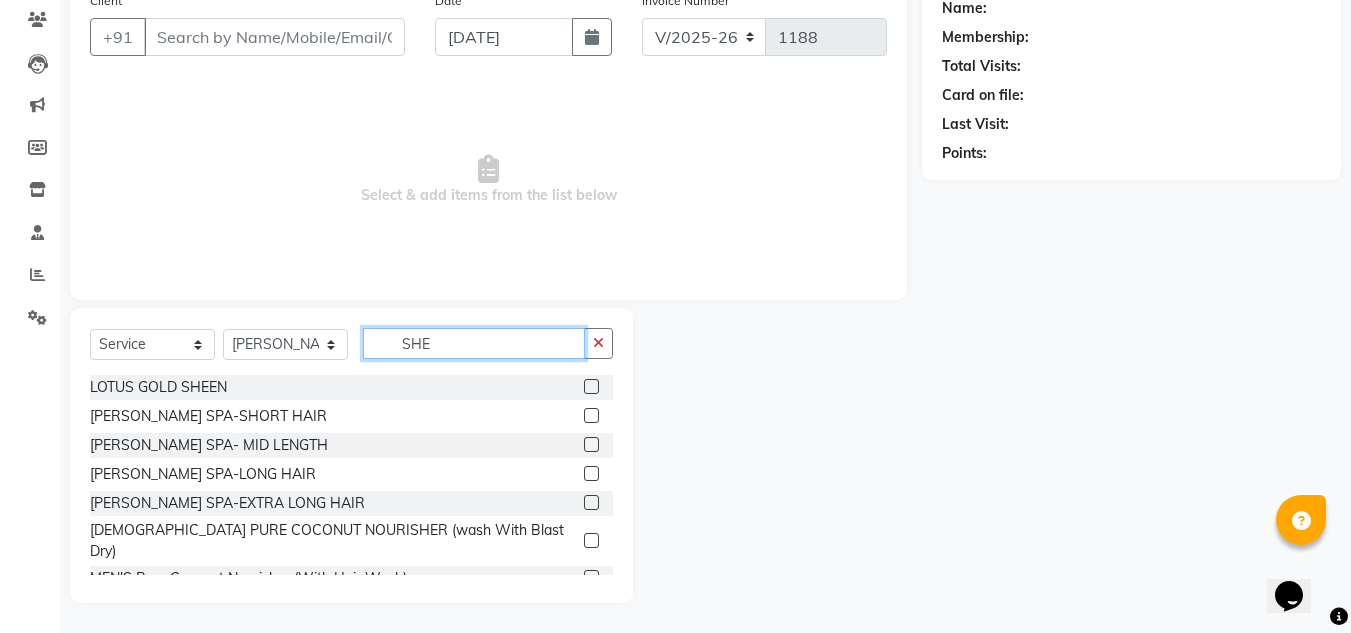 type on "SHE" 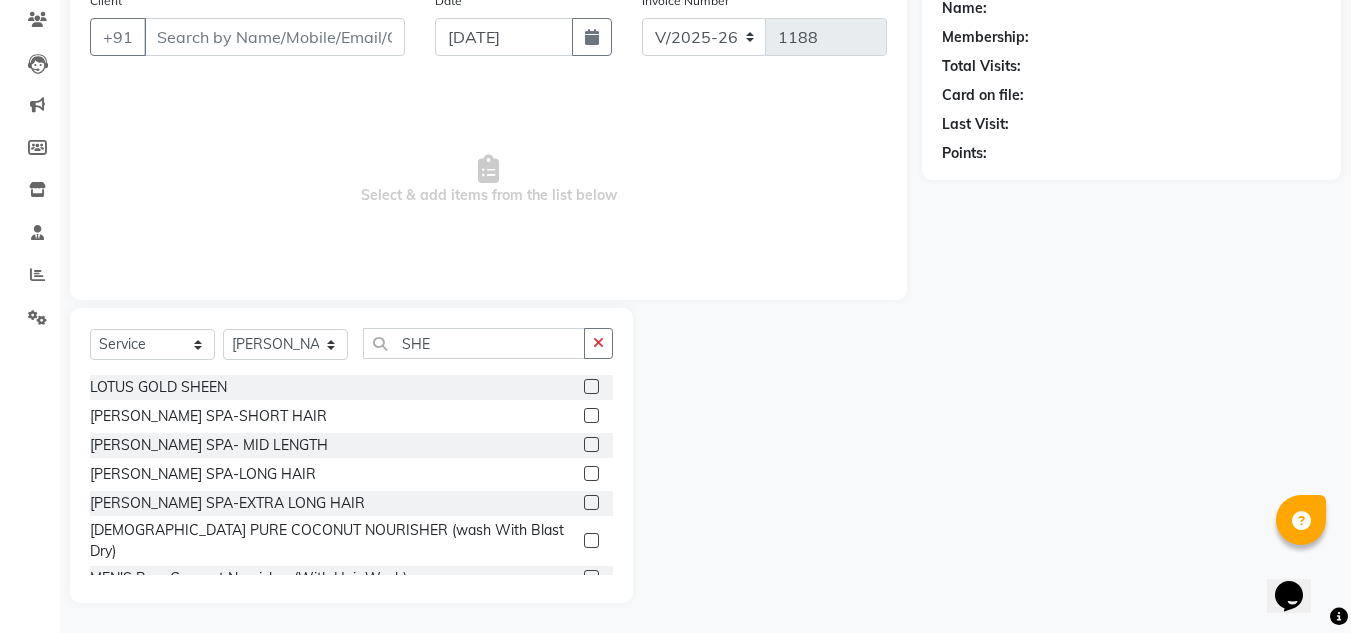 click 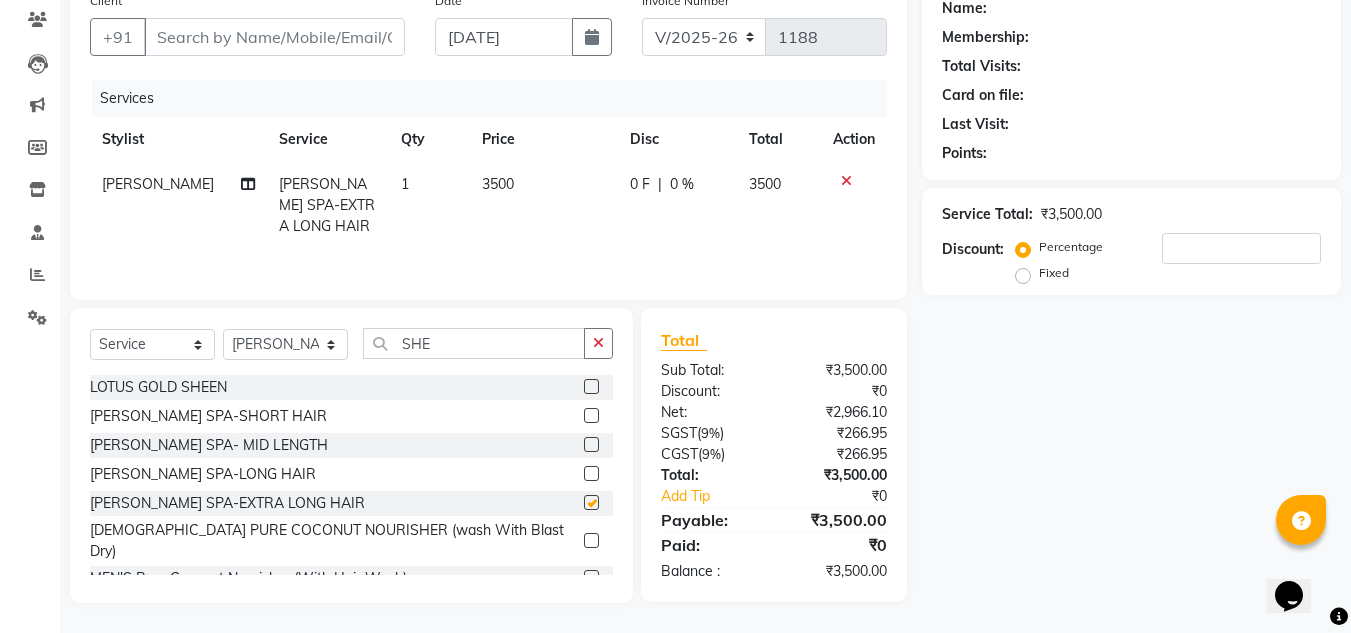 checkbox on "false" 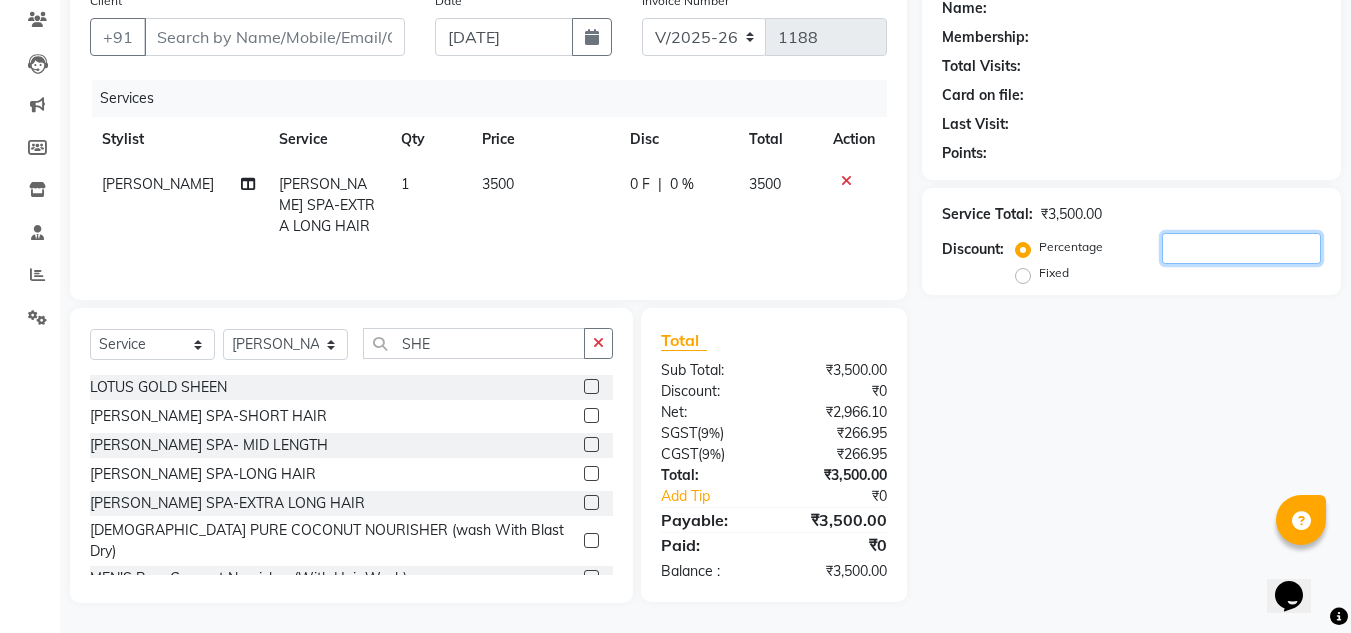 click 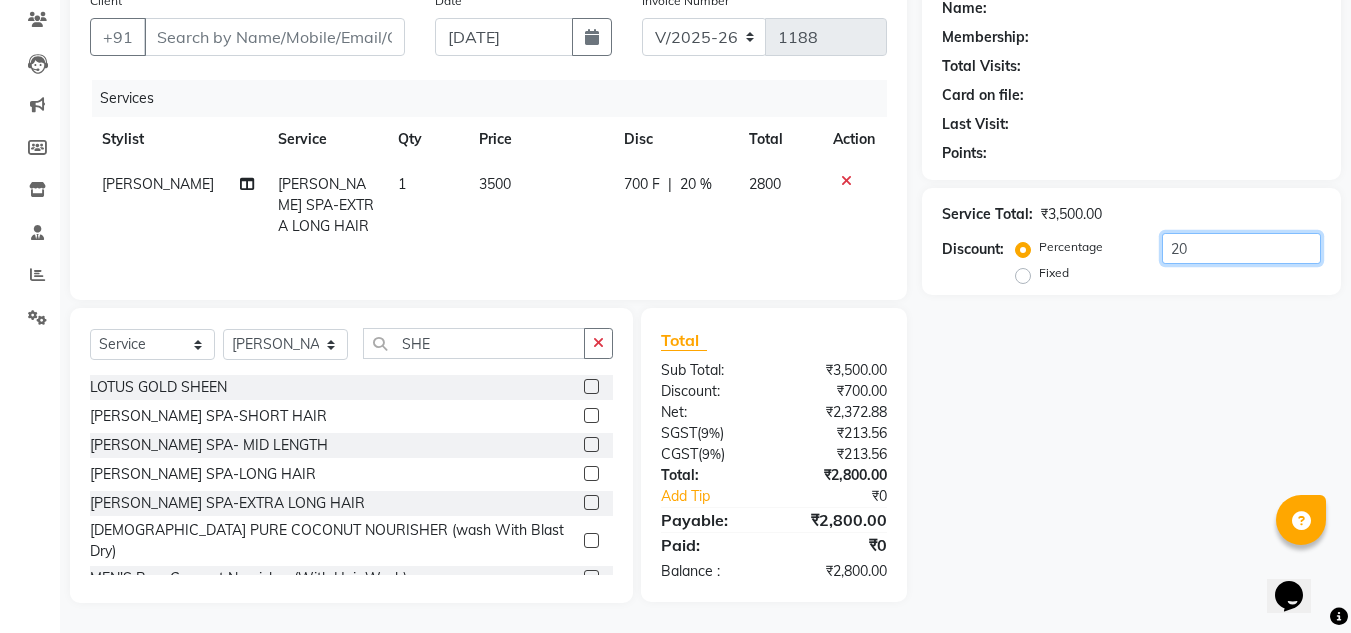 type on "20" 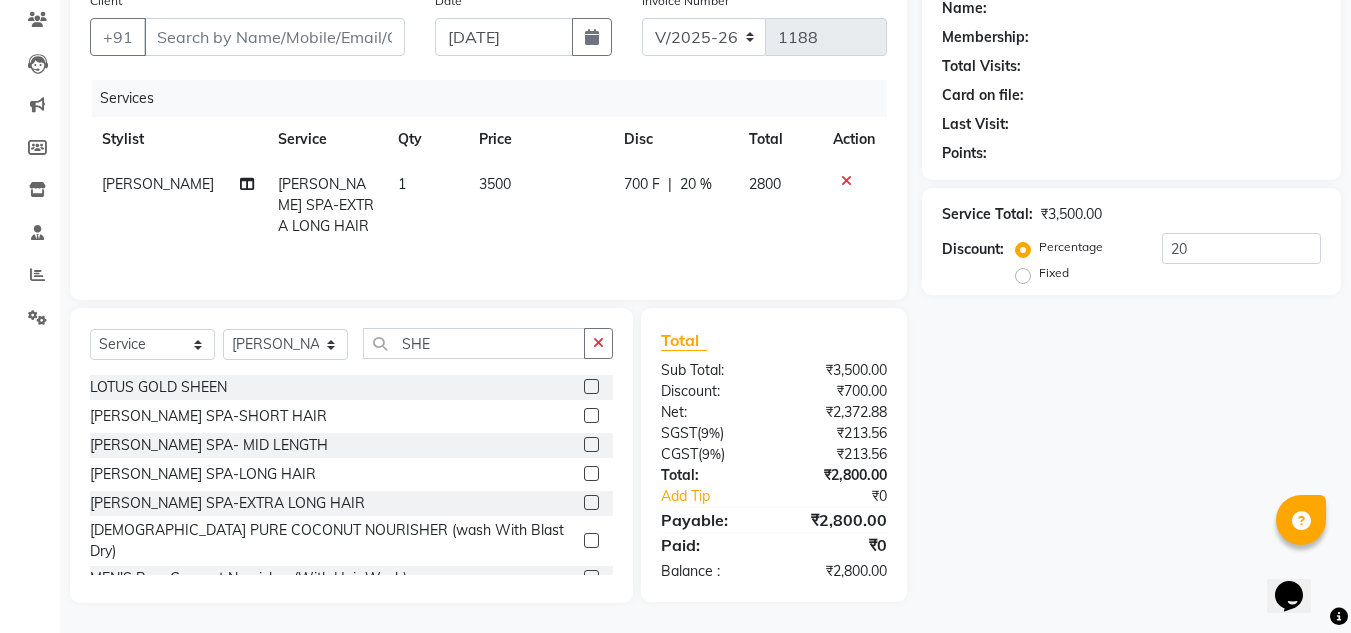 click 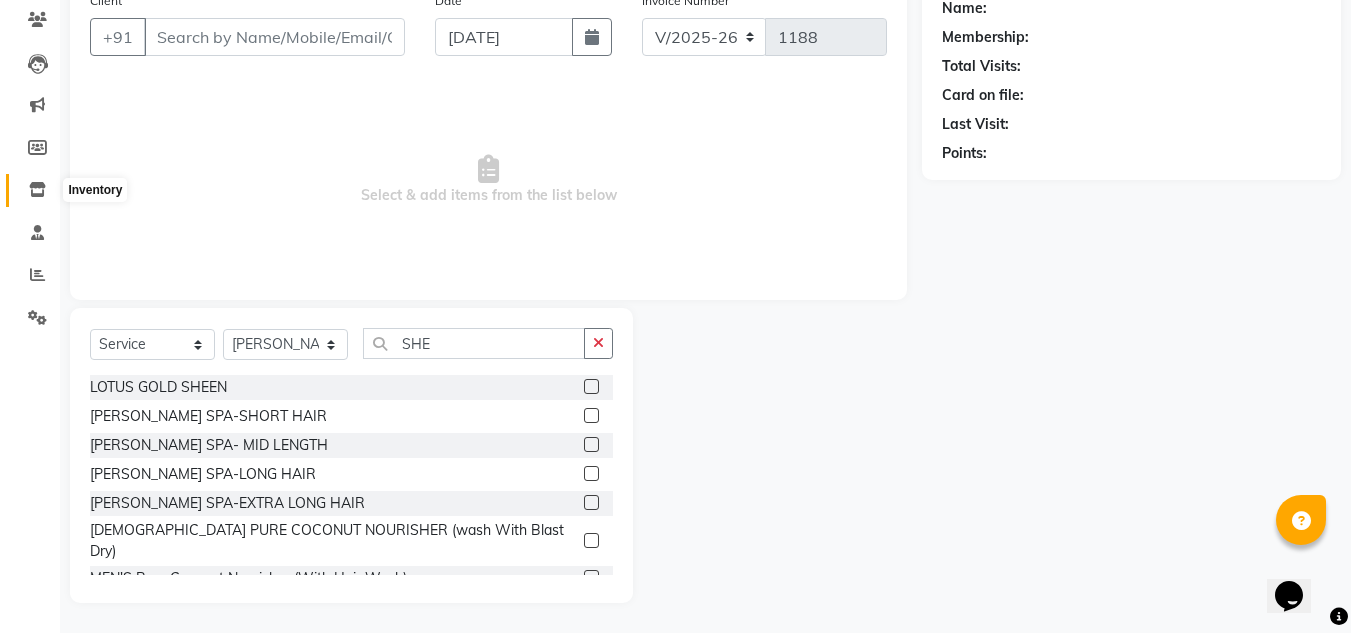click 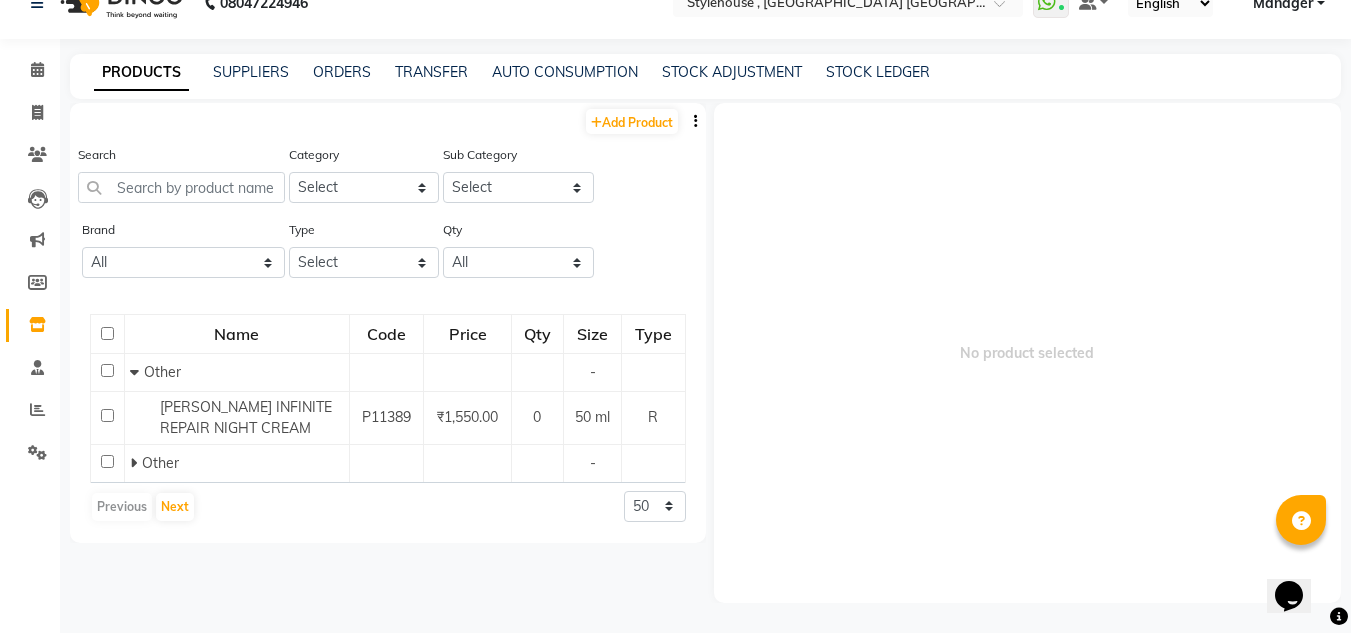 scroll, scrollTop: 13, scrollLeft: 0, axis: vertical 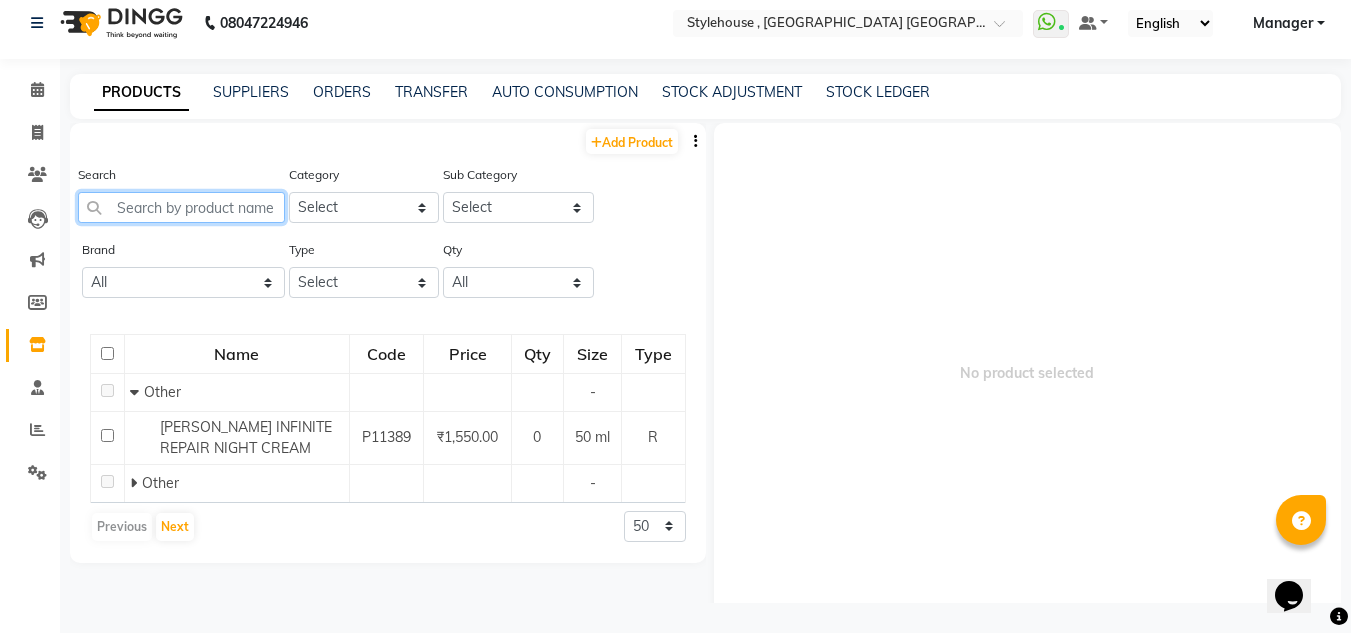 click 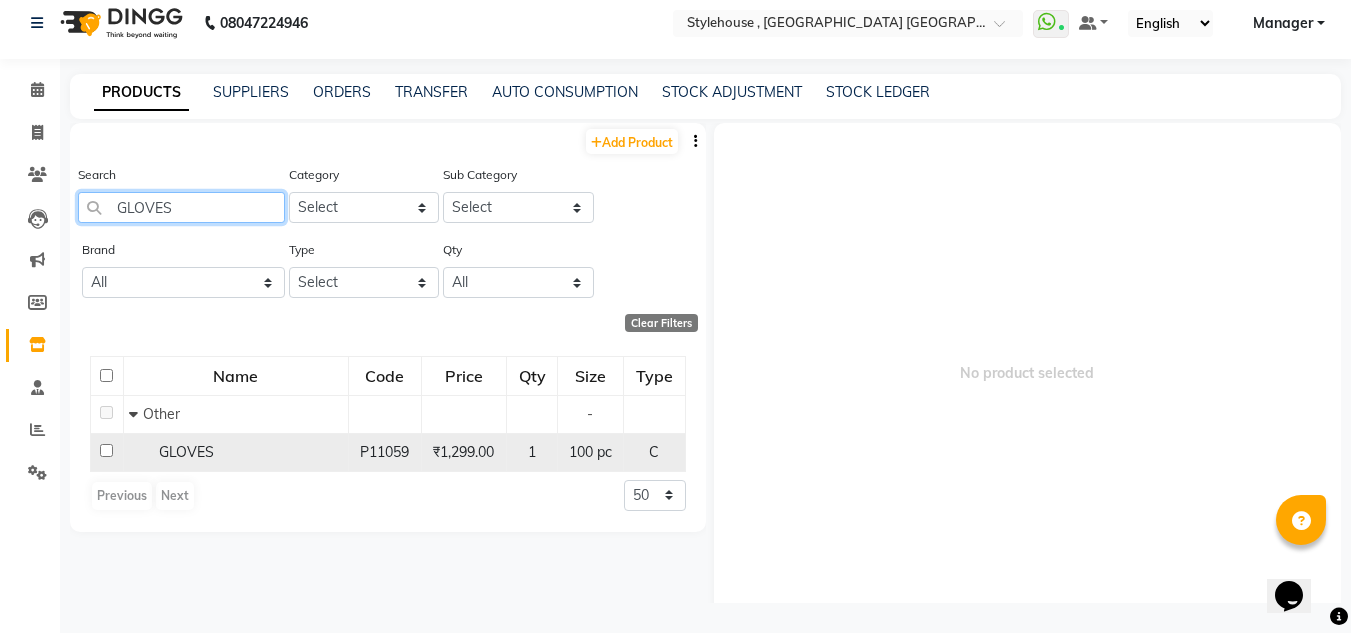 type on "GLOVES" 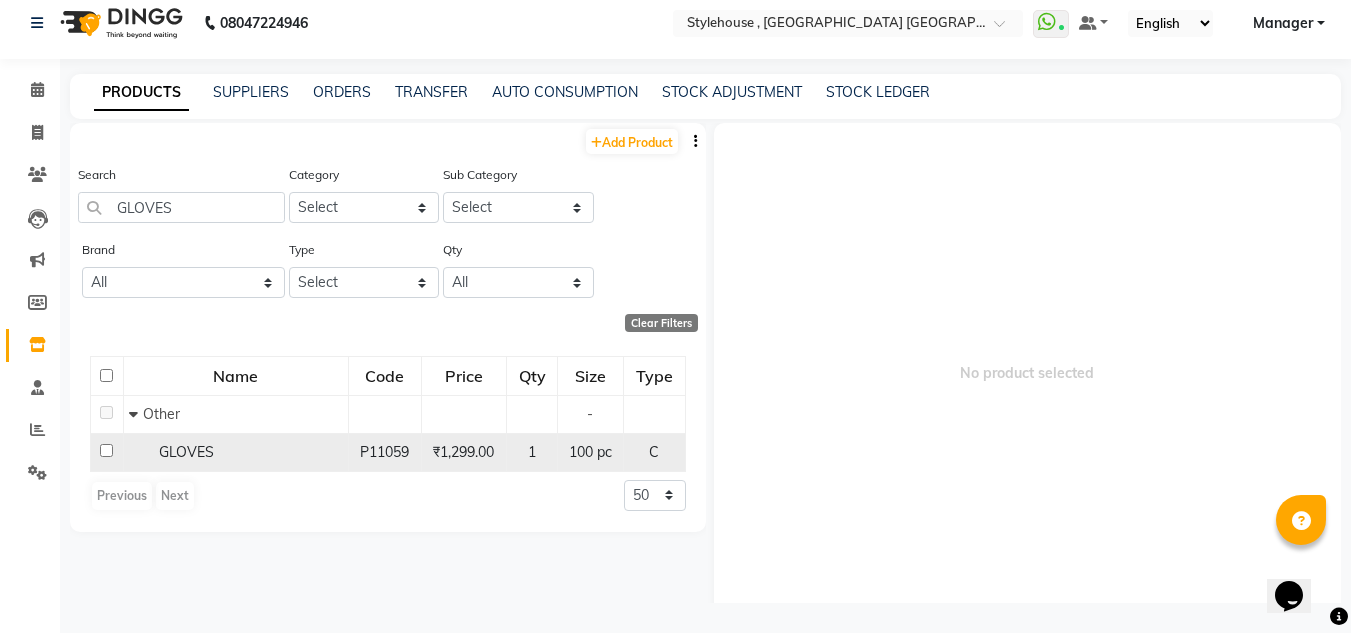click 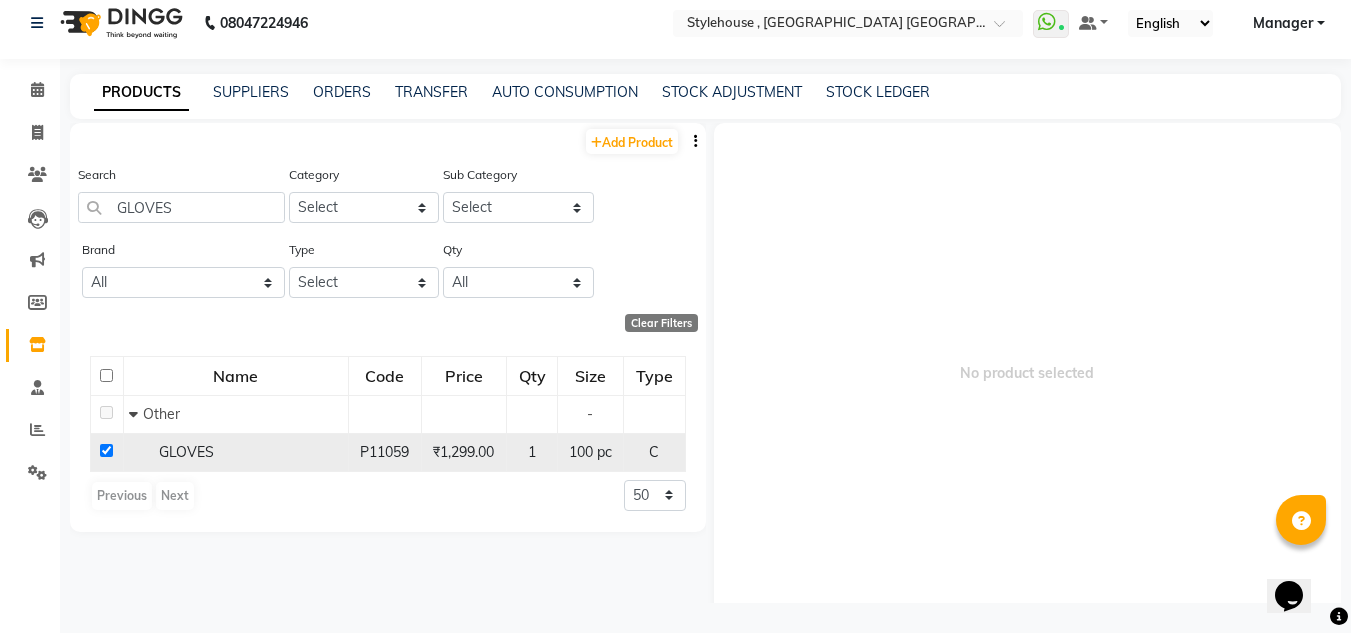 checkbox on "true" 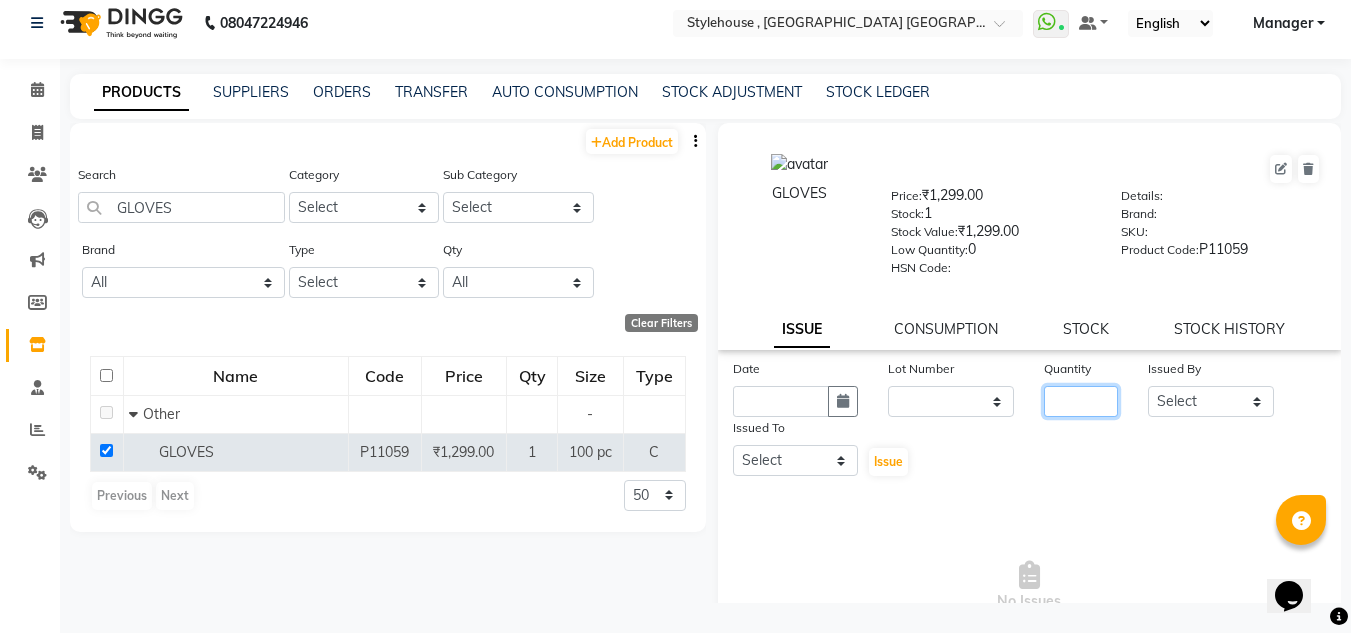 click 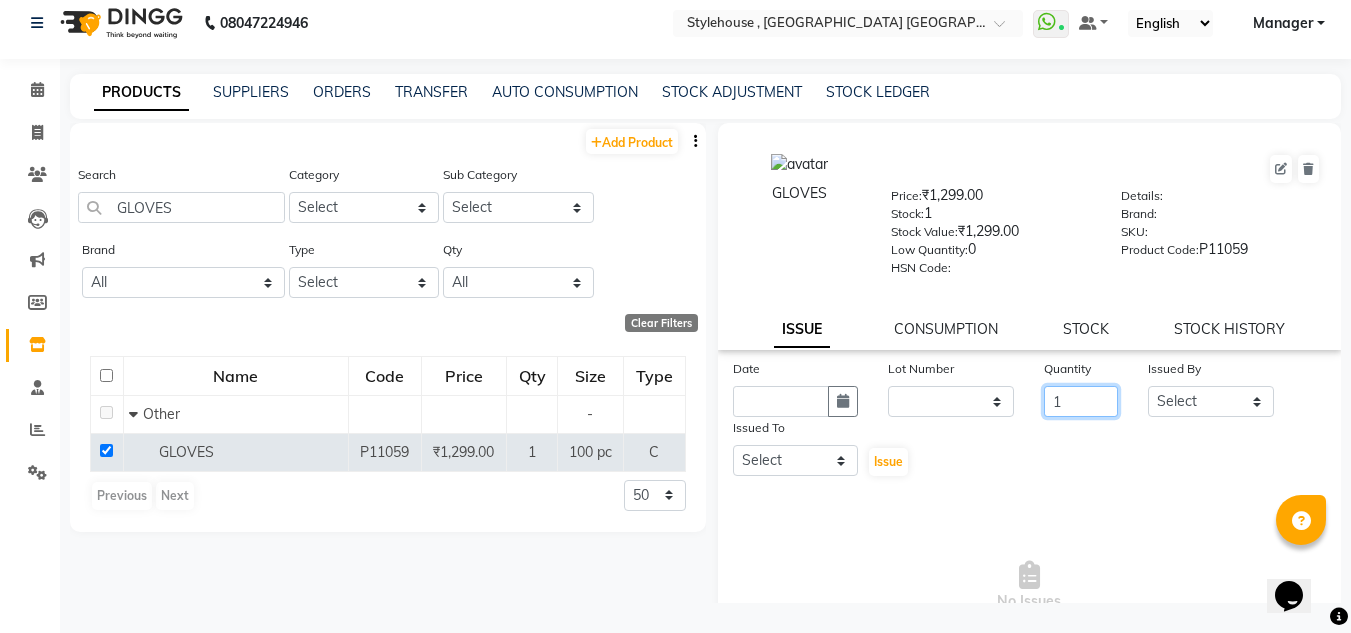 type on "1" 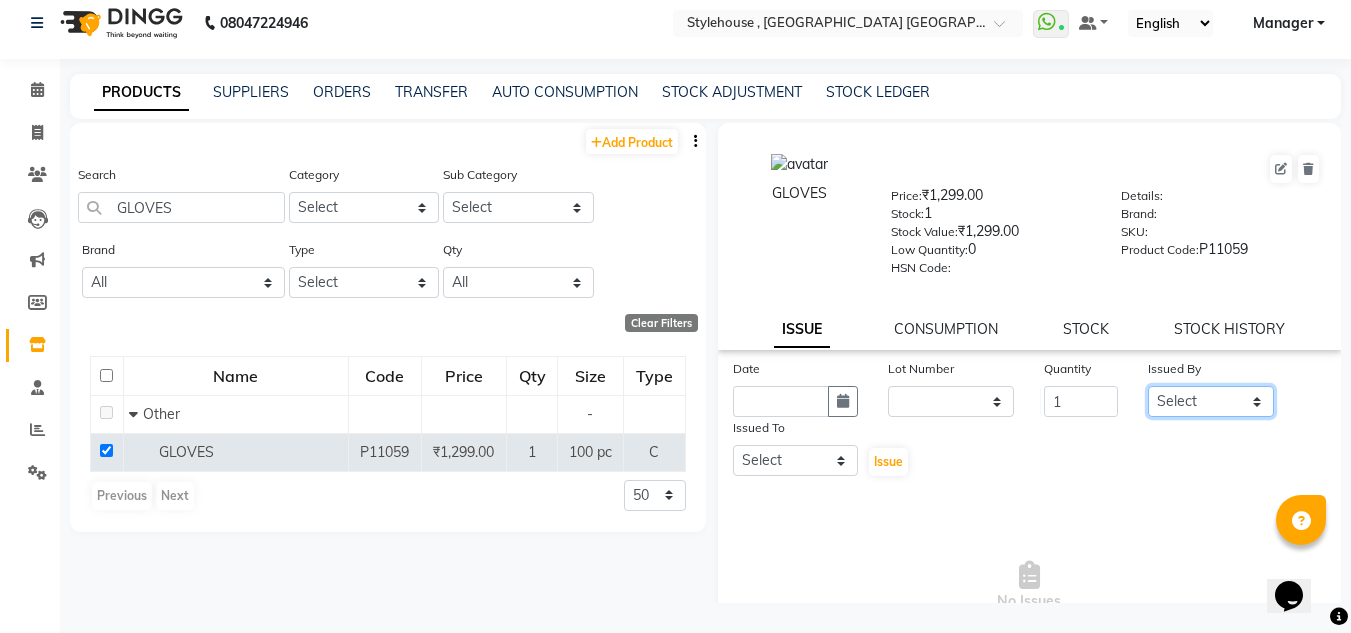 click on "Select ANIL BARIK ANIRUDH SAHOO JYOTIRANJAN BARIK KANHA LAXMI PRIYA Manager Manisha MANJIT BARIK PRADEEP BARIK PRIYANKA NANDA PUJA ROUT RUMA SAGARIKA SAHOO SALMAN SAMEER BARIK SAROJ SITHA" 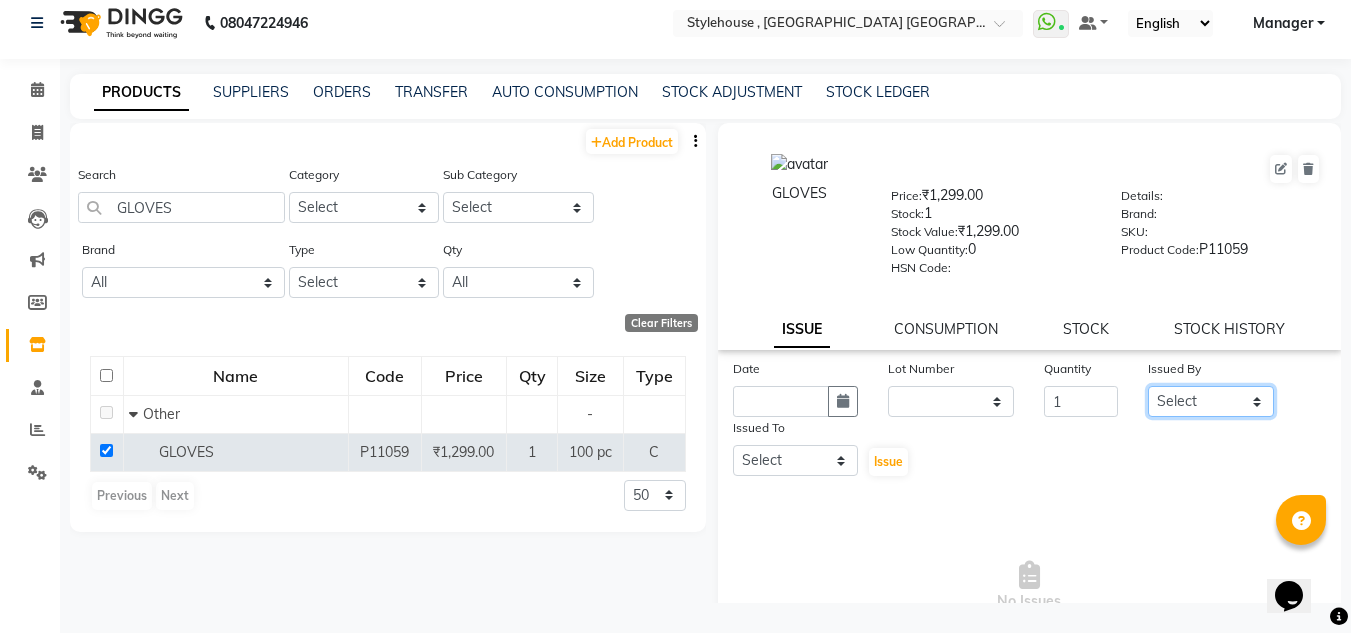 select on "69615" 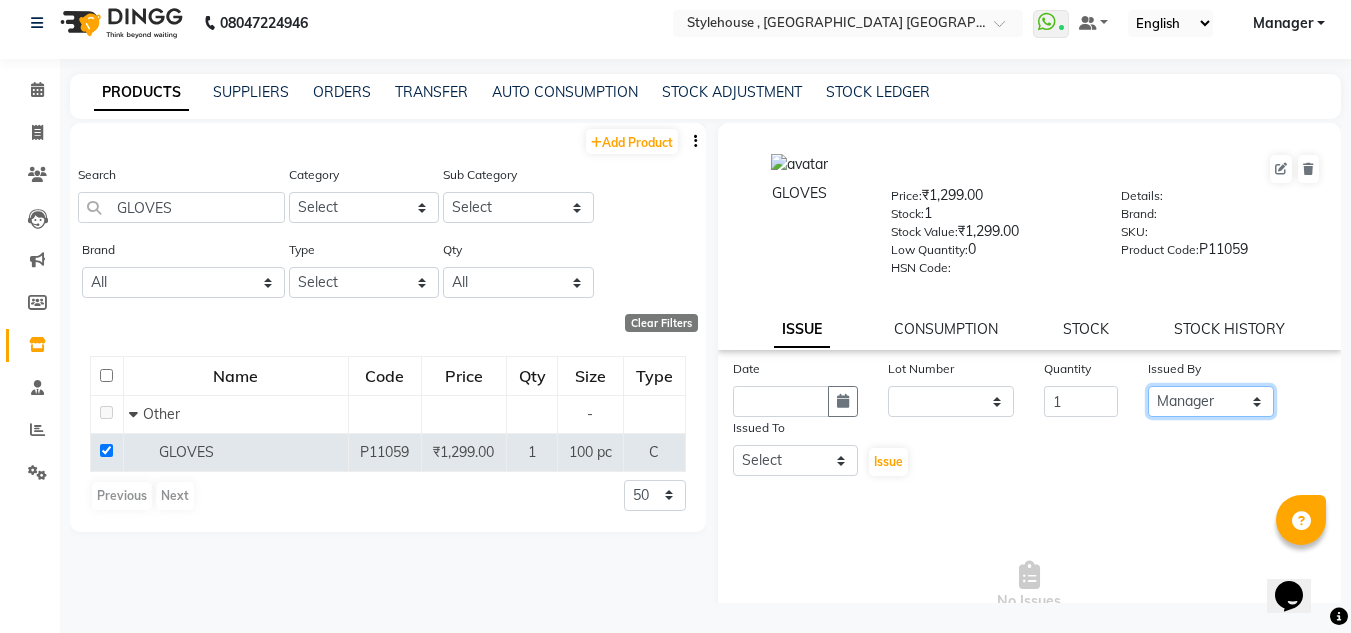 click on "Select ANIL BARIK ANIRUDH SAHOO JYOTIRANJAN BARIK KANHA LAXMI PRIYA Manager Manisha MANJIT BARIK PRADEEP BARIK PRIYANKA NANDA PUJA ROUT RUMA SAGARIKA SAHOO SALMAN SAMEER BARIK SAROJ SITHA" 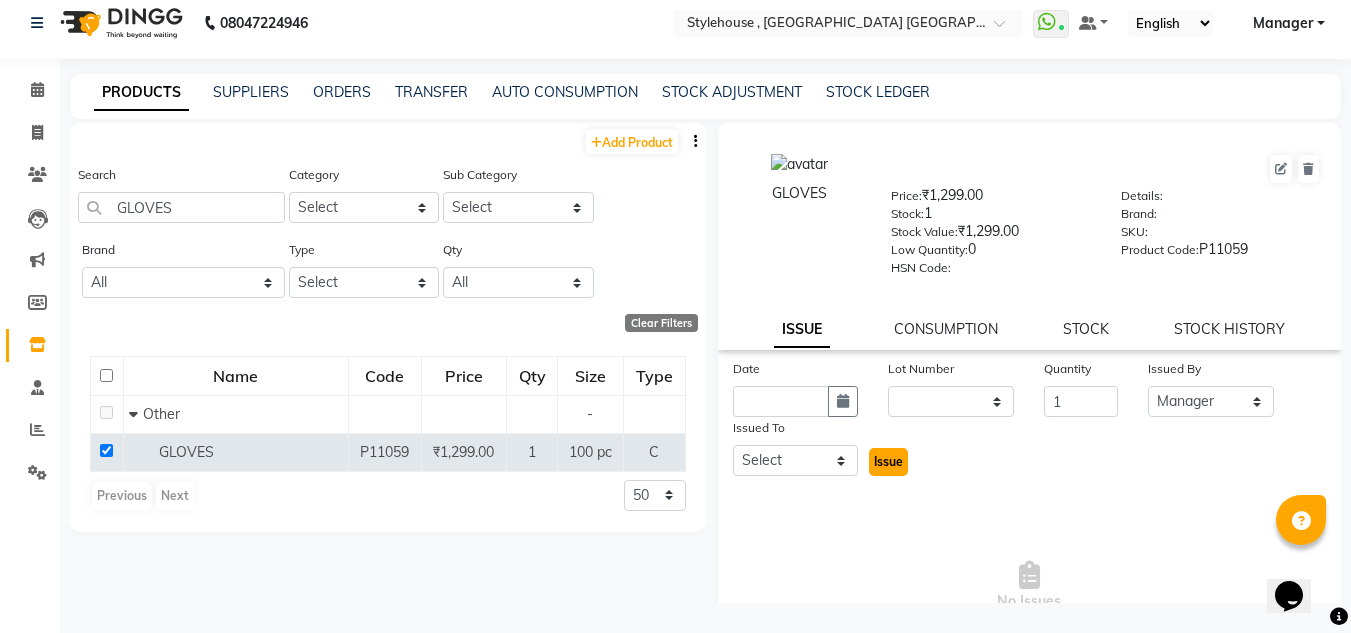 click on "Issue" 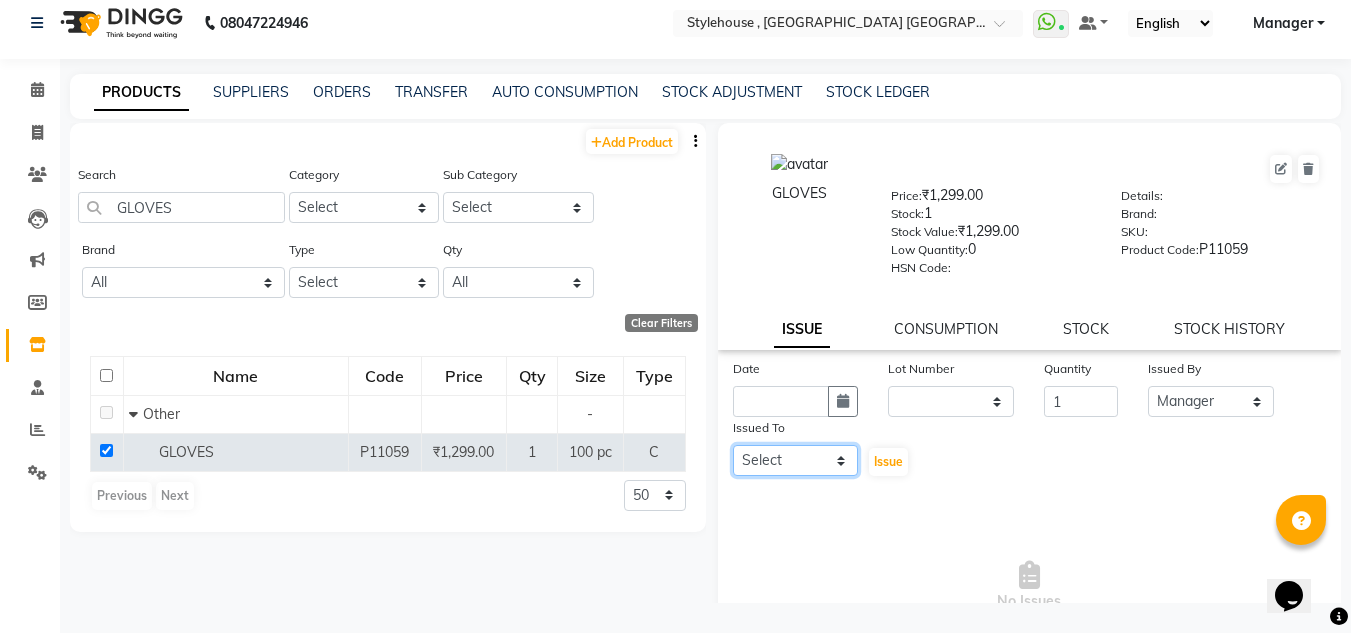 click on "Select ANIL BARIK ANIRUDH SAHOO JYOTIRANJAN BARIK KANHA LAXMI PRIYA Manager Manisha MANJIT BARIK PRADEEP BARIK PRIYANKA NANDA PUJA ROUT RUMA SAGARIKA SAHOO SALMAN SAMEER BARIK SAROJ SITHA" 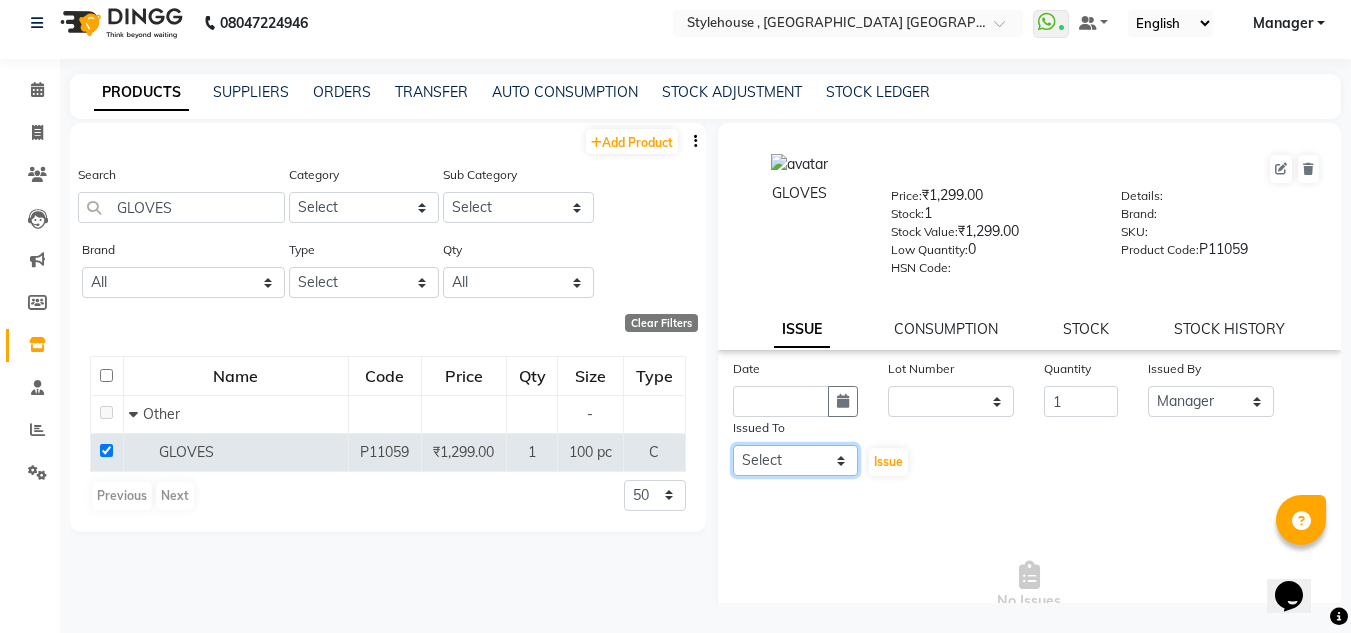 select on "69615" 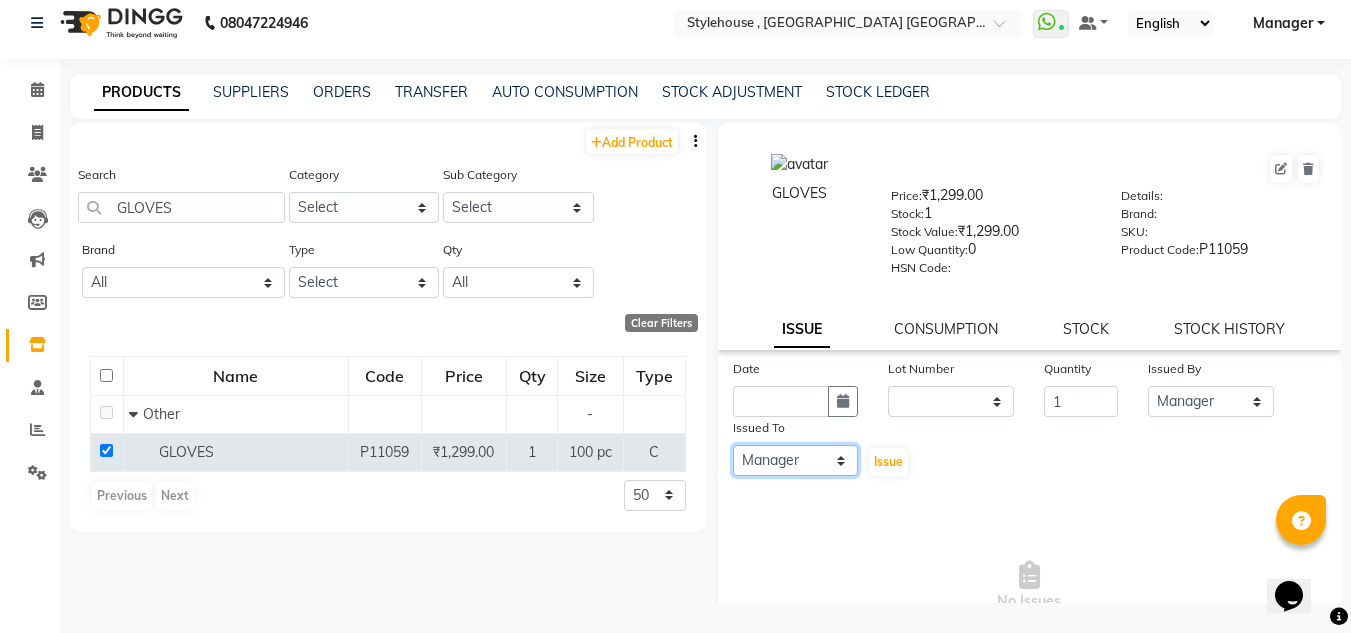 click on "Select ANIL BARIK ANIRUDH SAHOO JYOTIRANJAN BARIK KANHA LAXMI PRIYA Manager Manisha MANJIT BARIK PRADEEP BARIK PRIYANKA NANDA PUJA ROUT RUMA SAGARIKA SAHOO SALMAN SAMEER BARIK SAROJ SITHA" 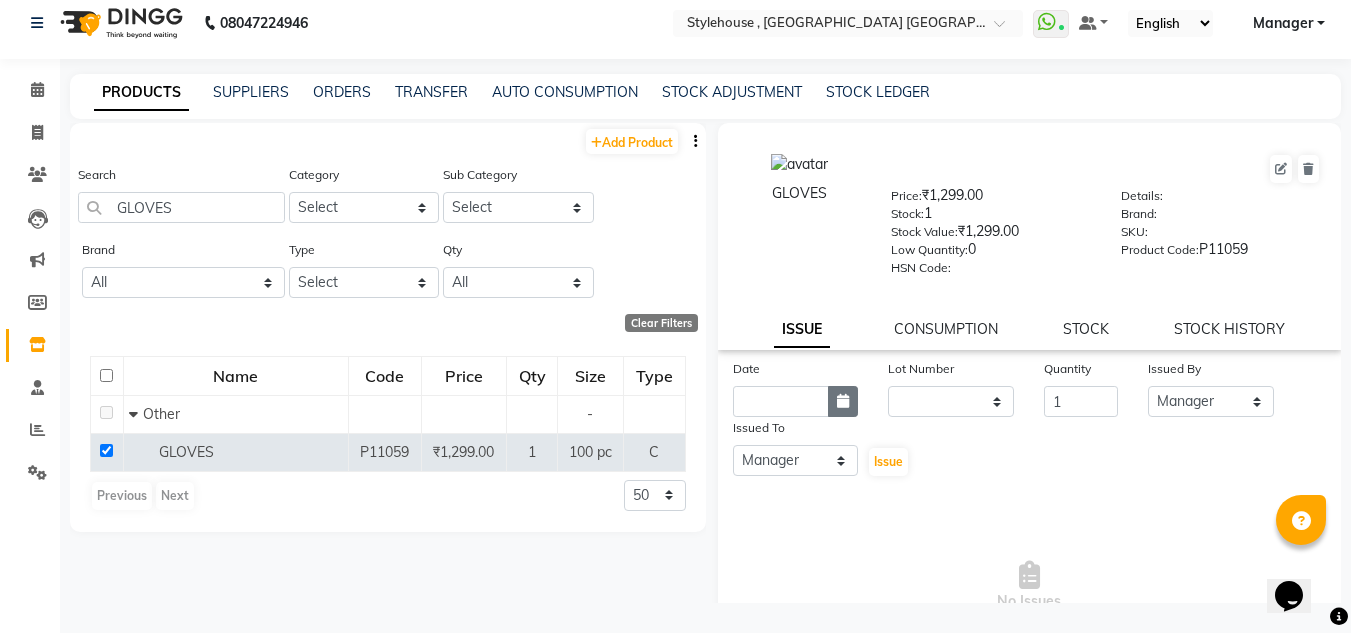 click 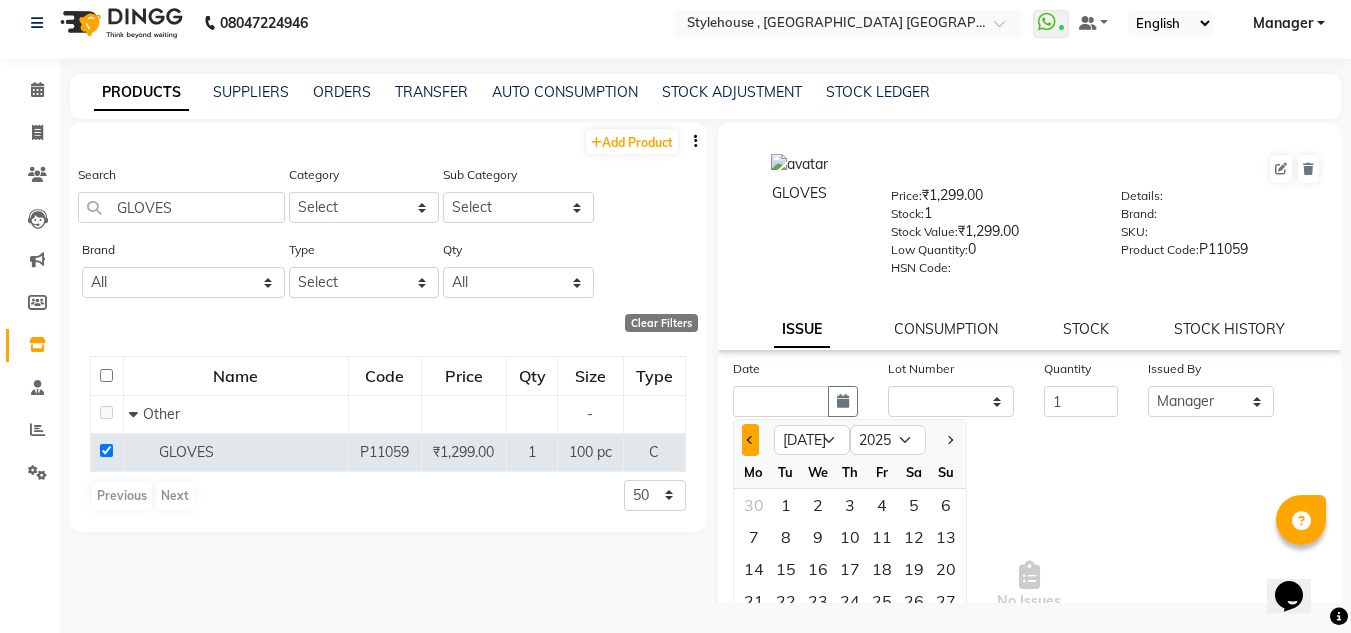 click 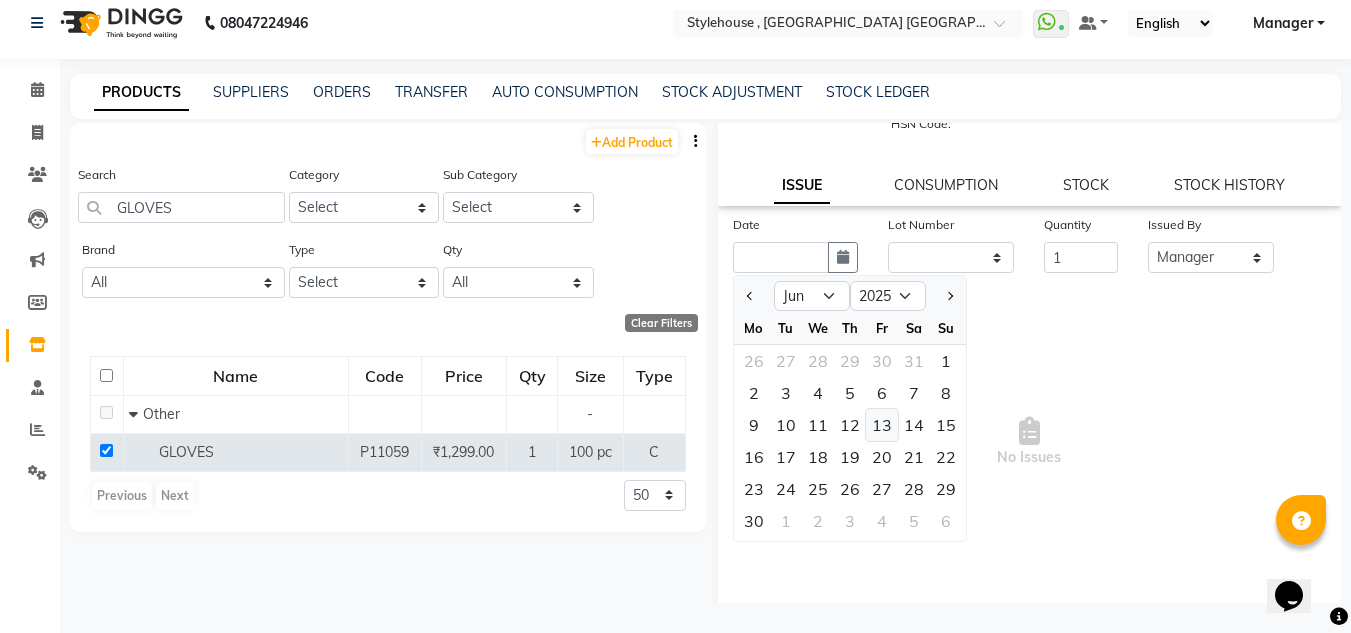 scroll, scrollTop: 155, scrollLeft: 0, axis: vertical 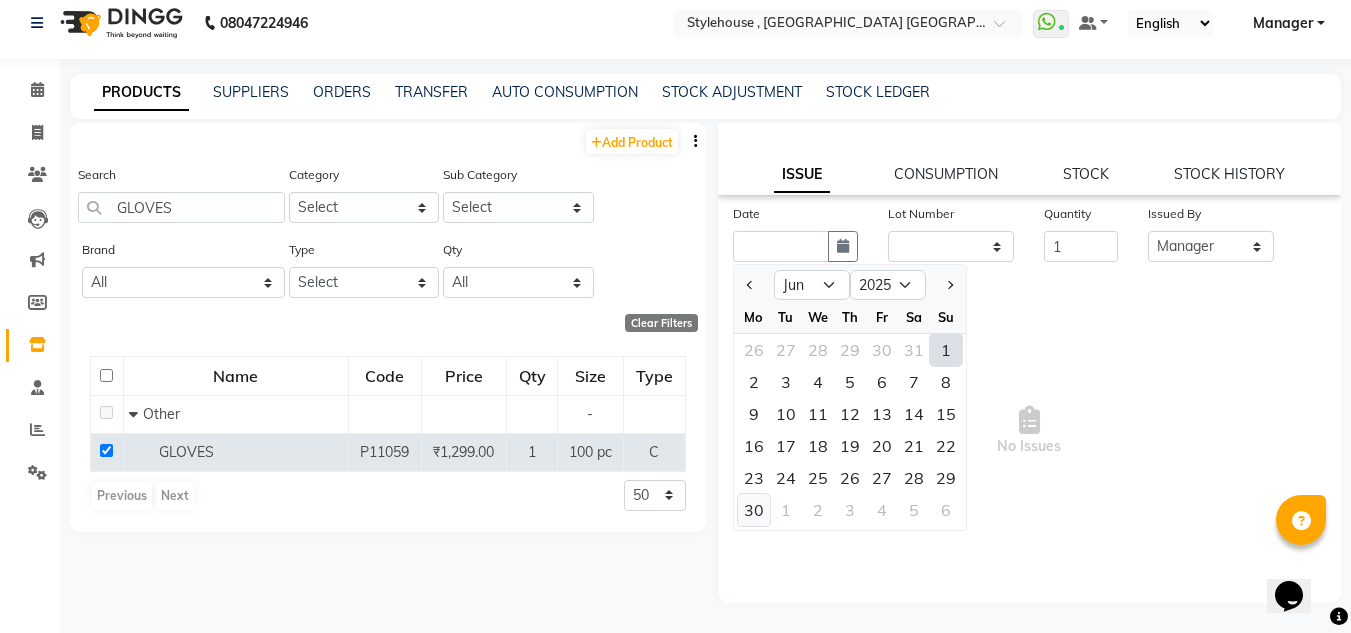 click on "30" 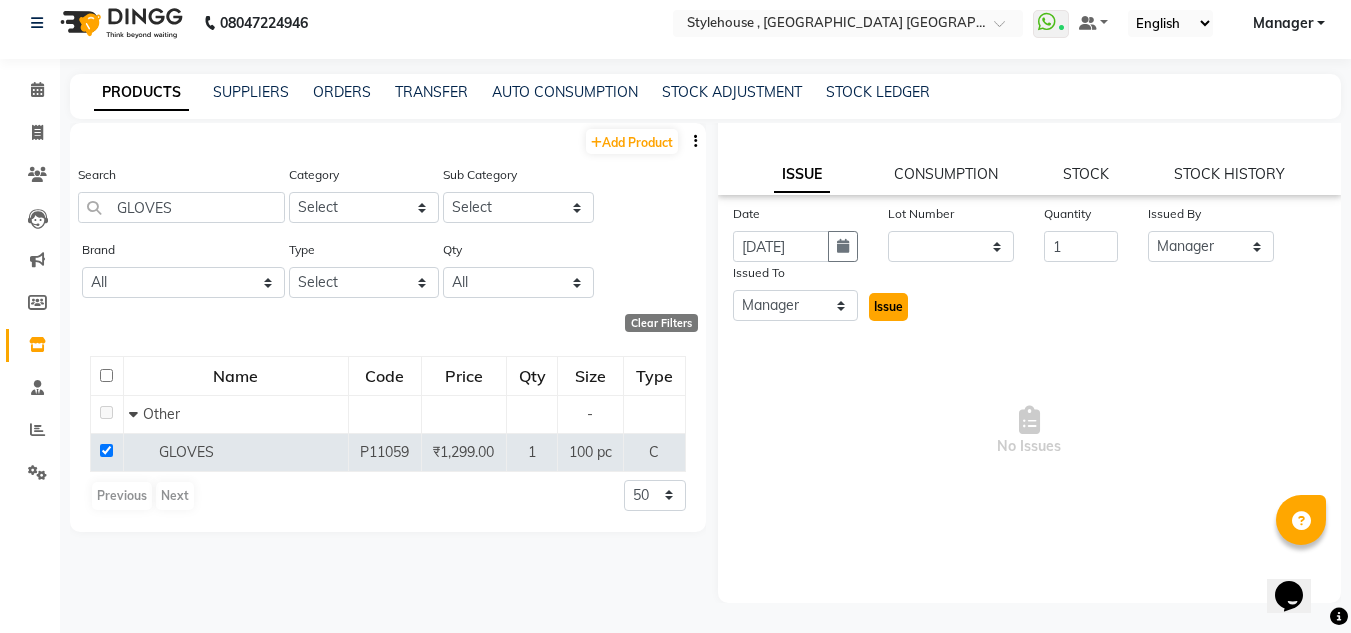 click on "Issue" 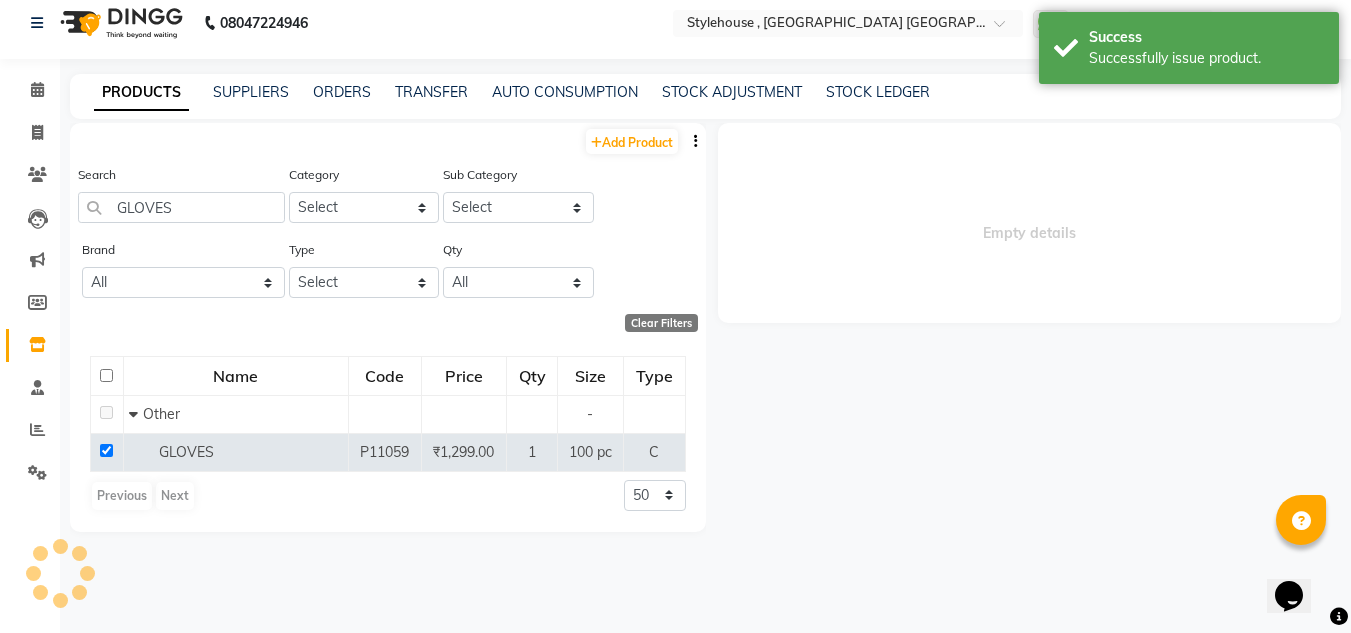 scroll, scrollTop: 0, scrollLeft: 0, axis: both 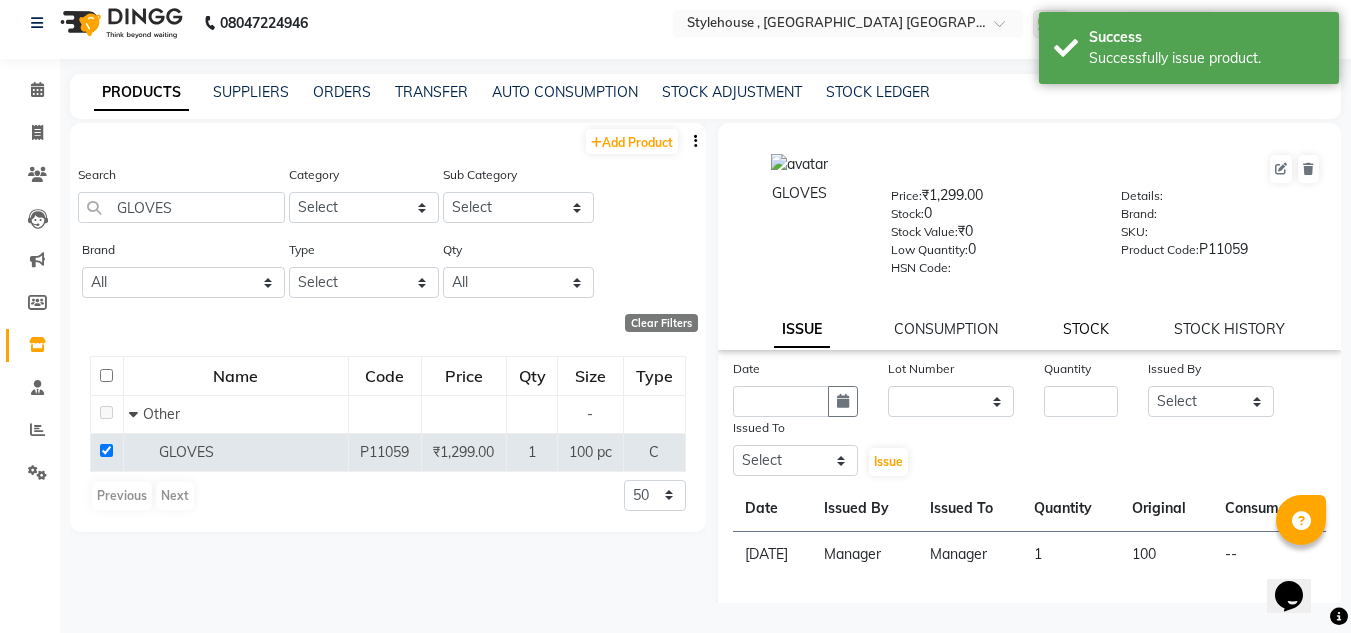 click on "STOCK" 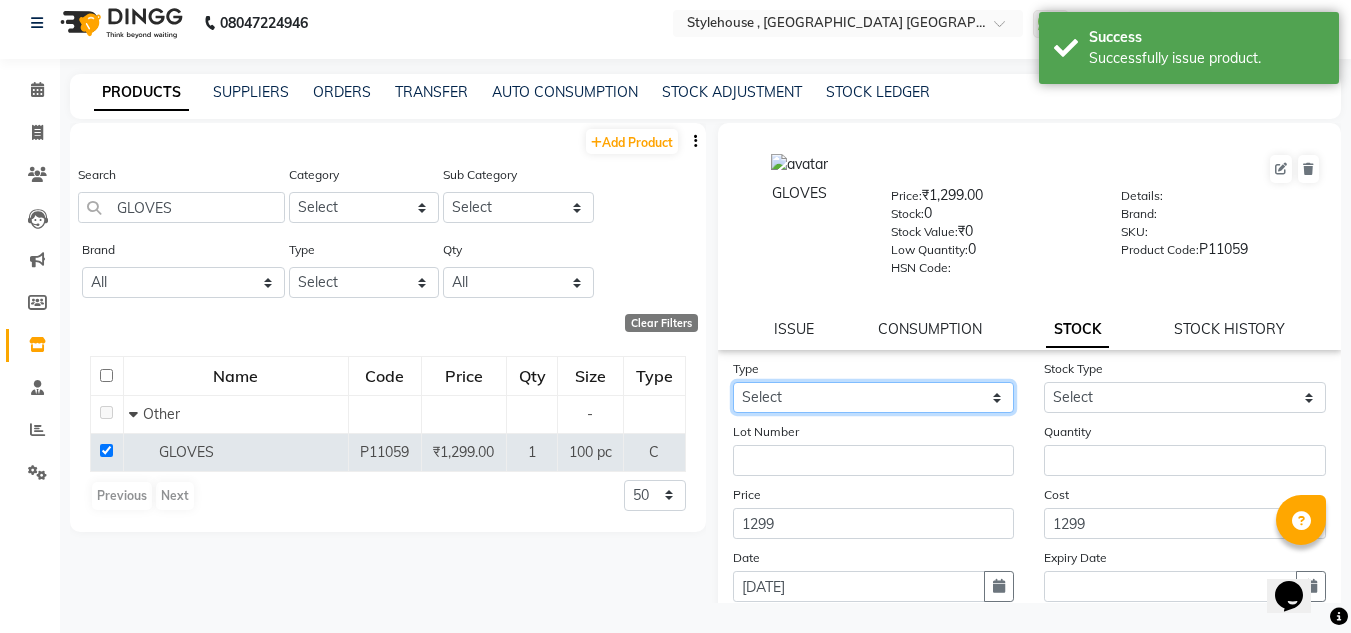 click on "Select In Out" 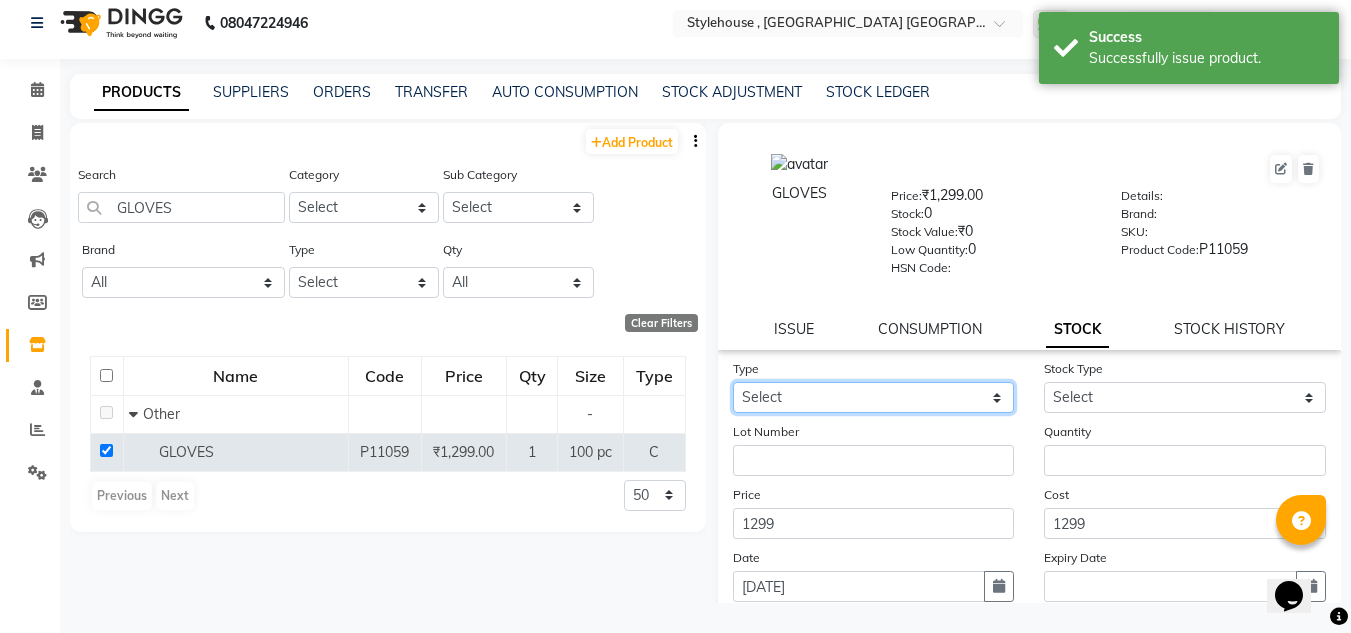 select on "in" 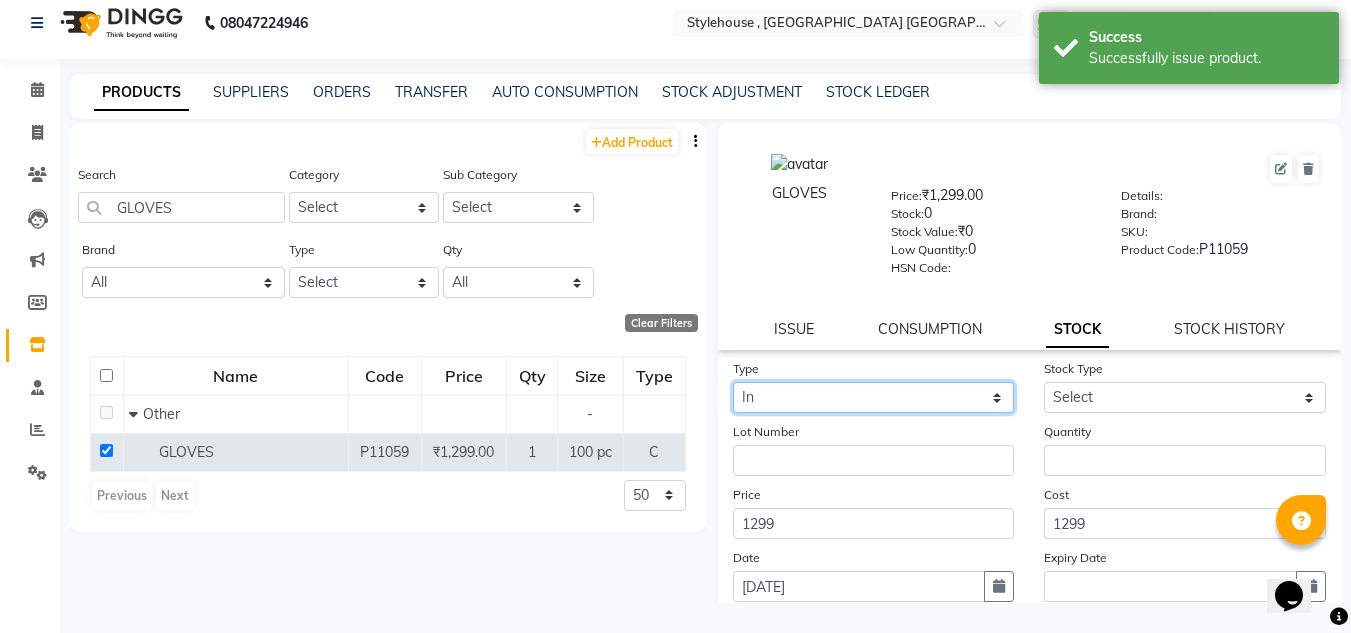 click on "Select In Out" 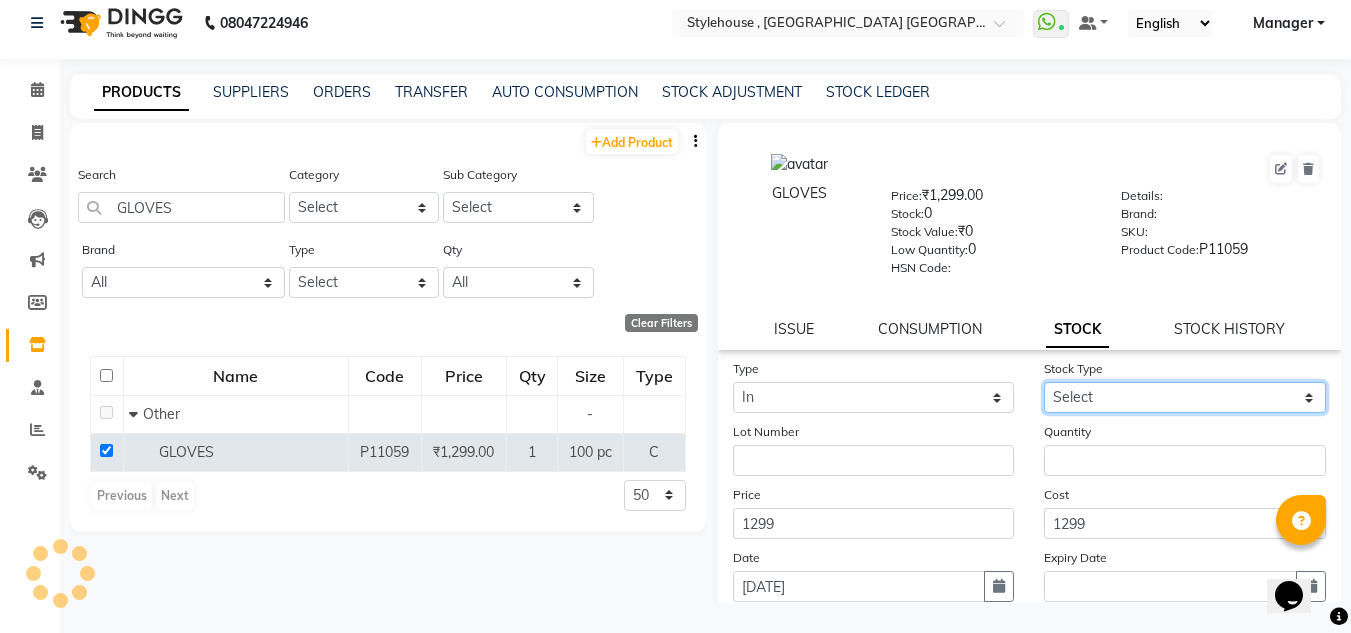 click on "Select New Stock Adjustment Return Other" 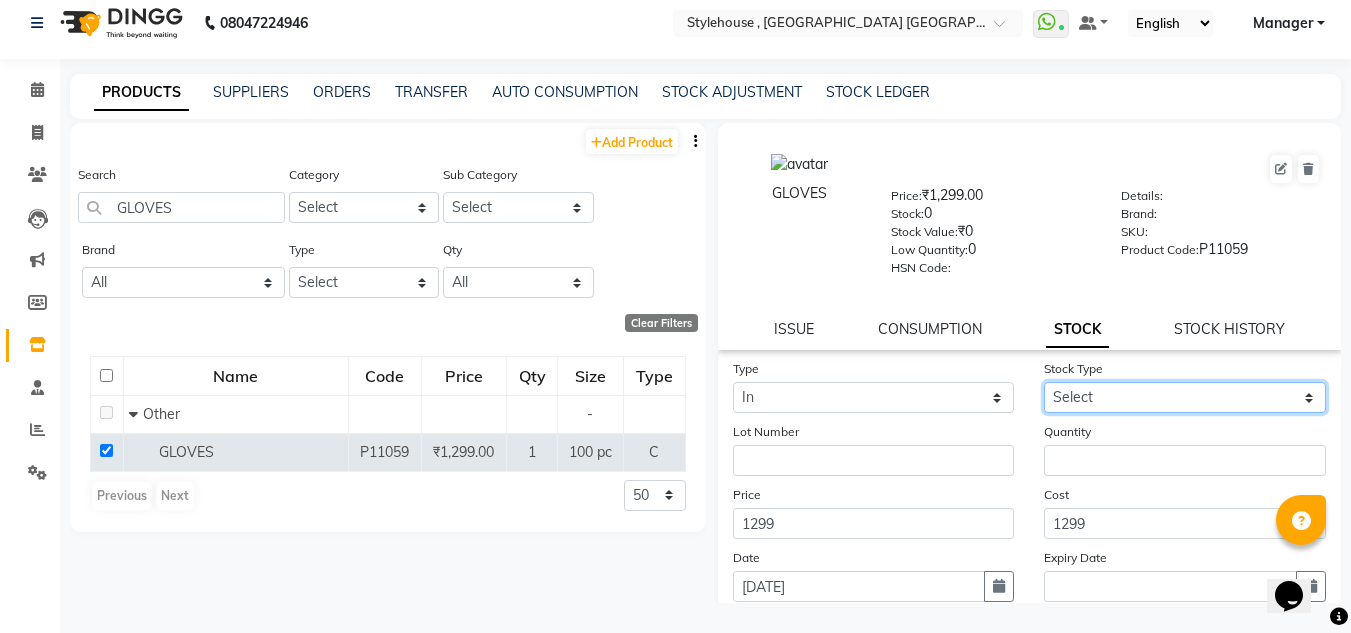 select on "new stock" 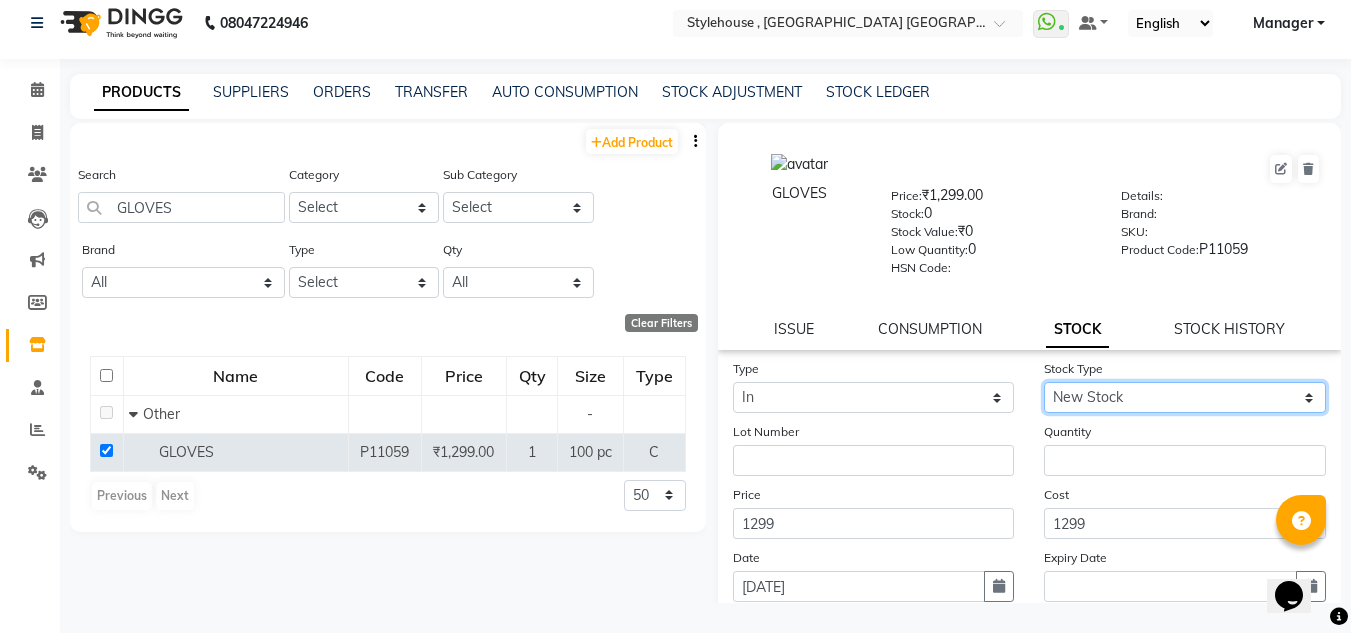 click on "Select New Stock Adjustment Return Other" 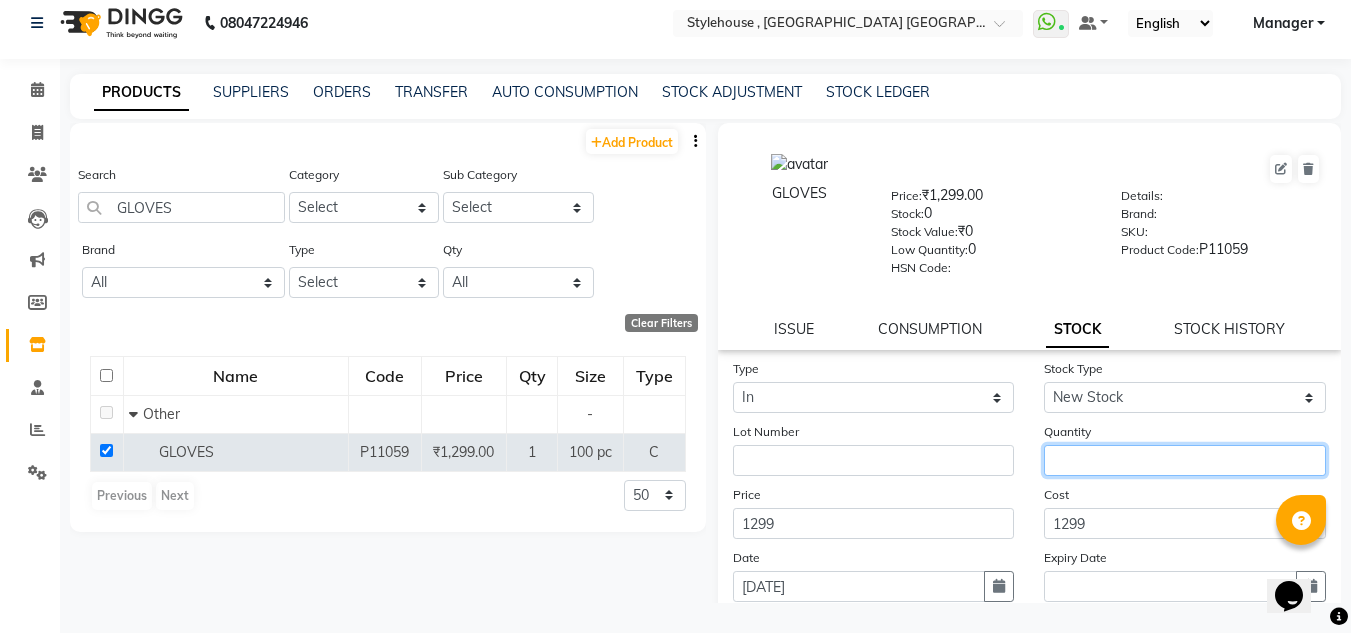 click 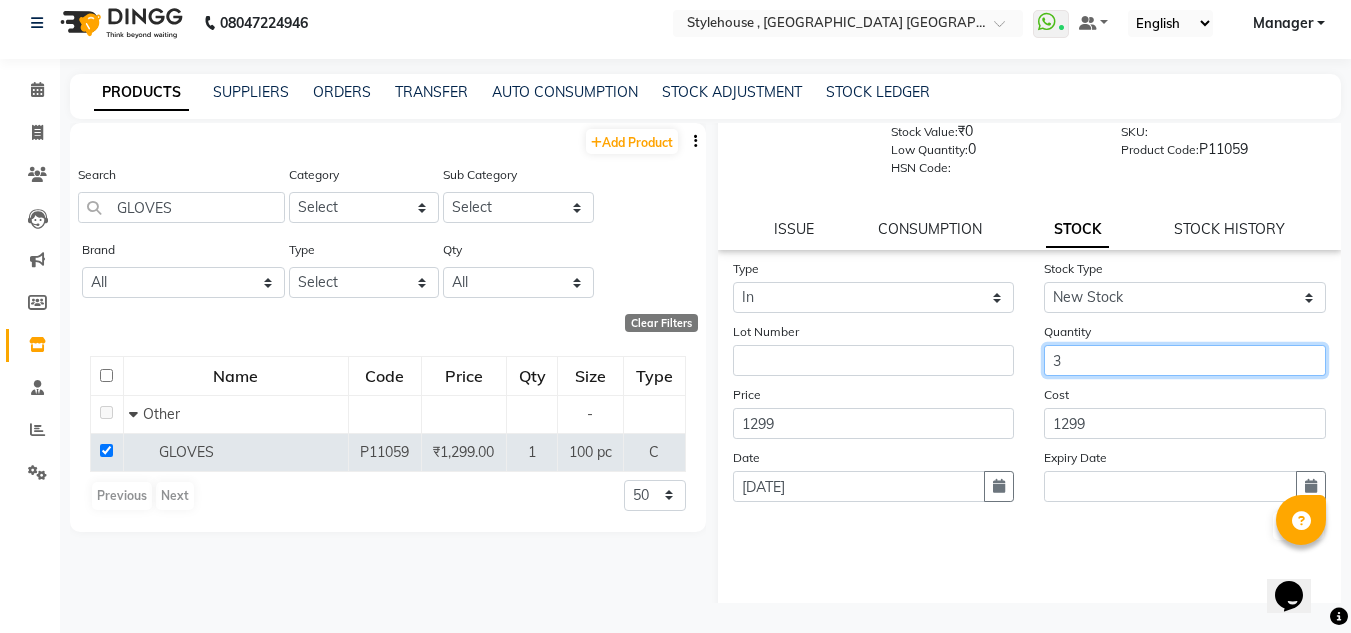scroll, scrollTop: 155, scrollLeft: 0, axis: vertical 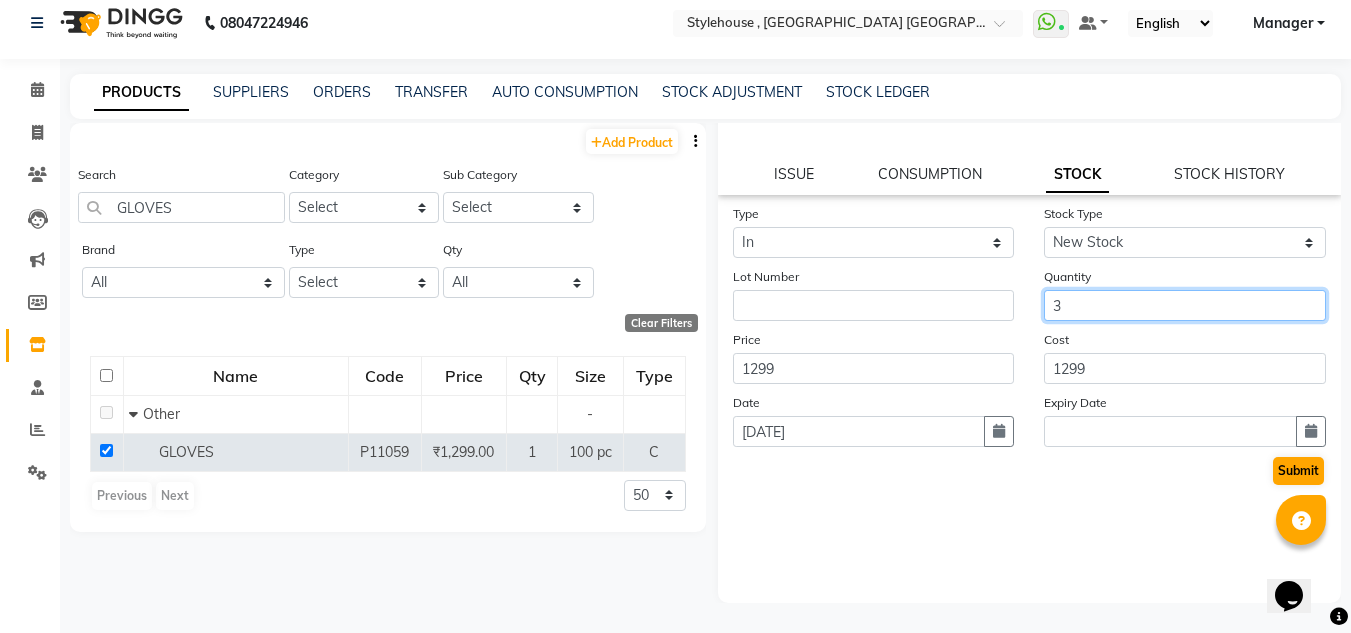 type on "3" 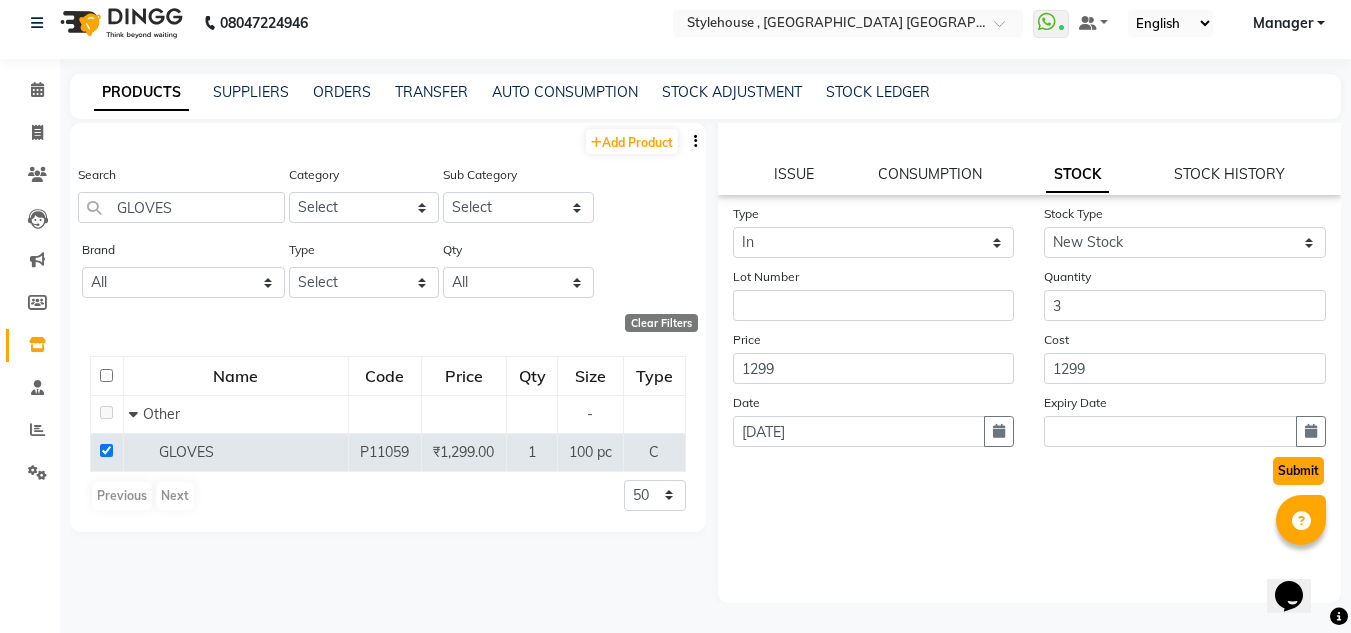 click on "Submit" 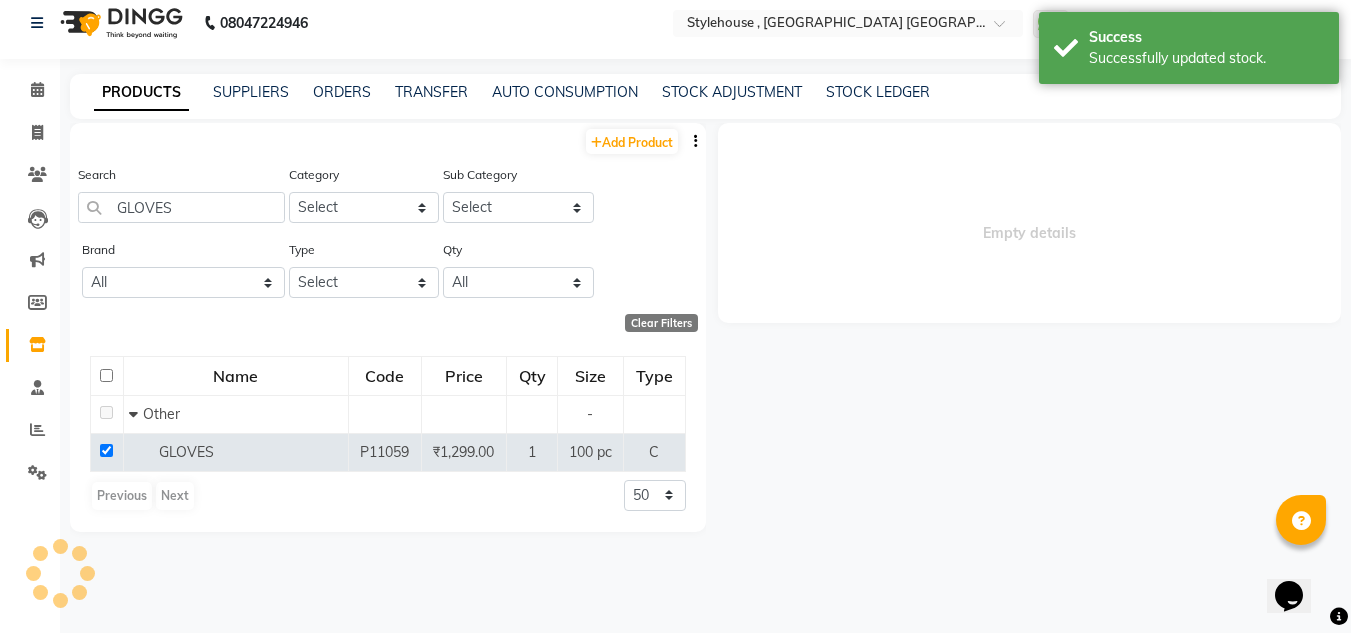 scroll, scrollTop: 0, scrollLeft: 0, axis: both 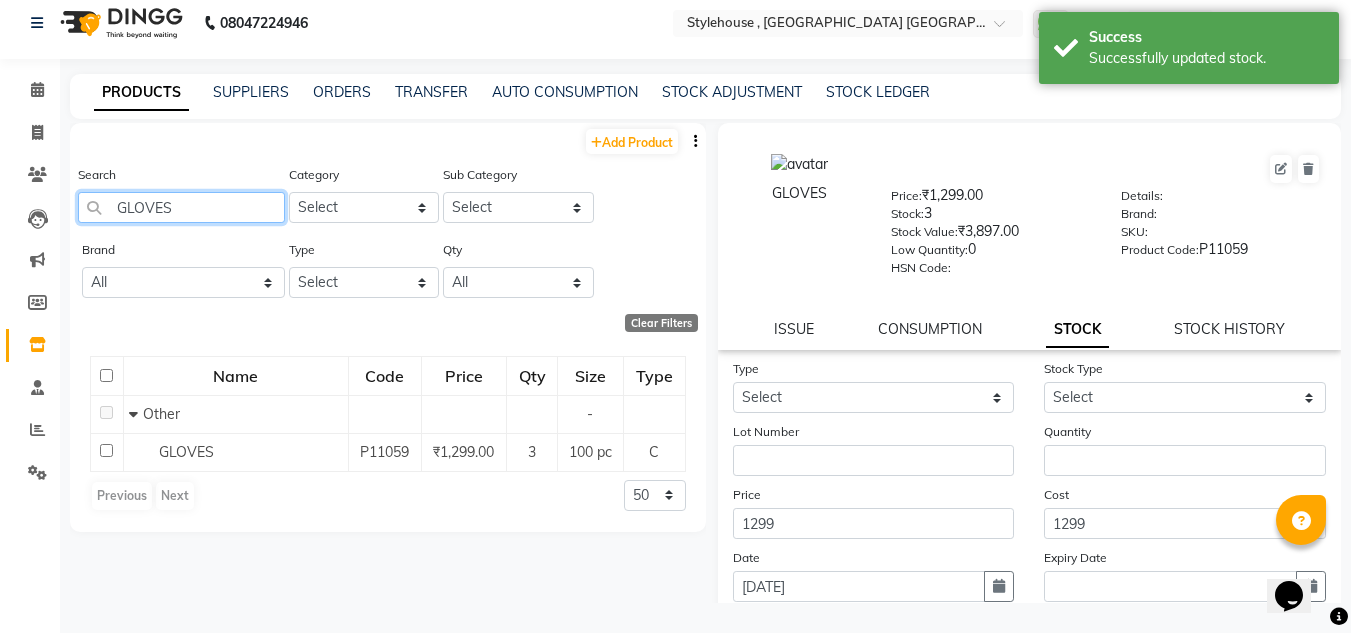 click on "GLOVES" 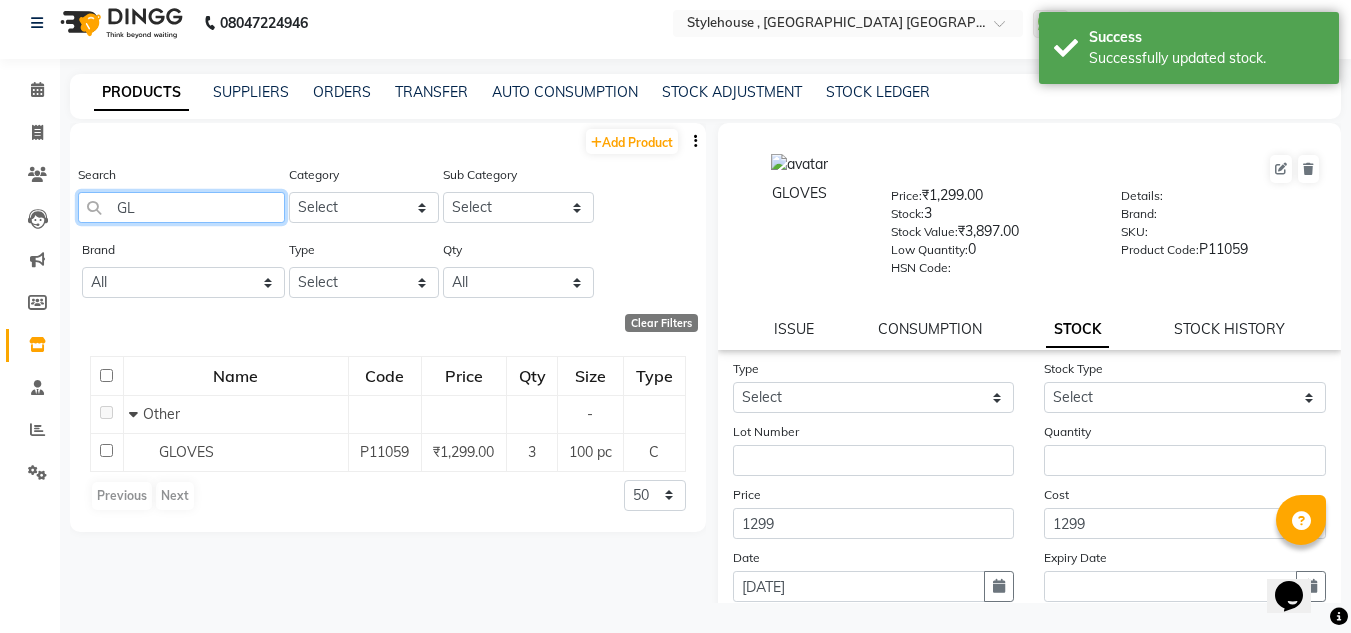 type on "G" 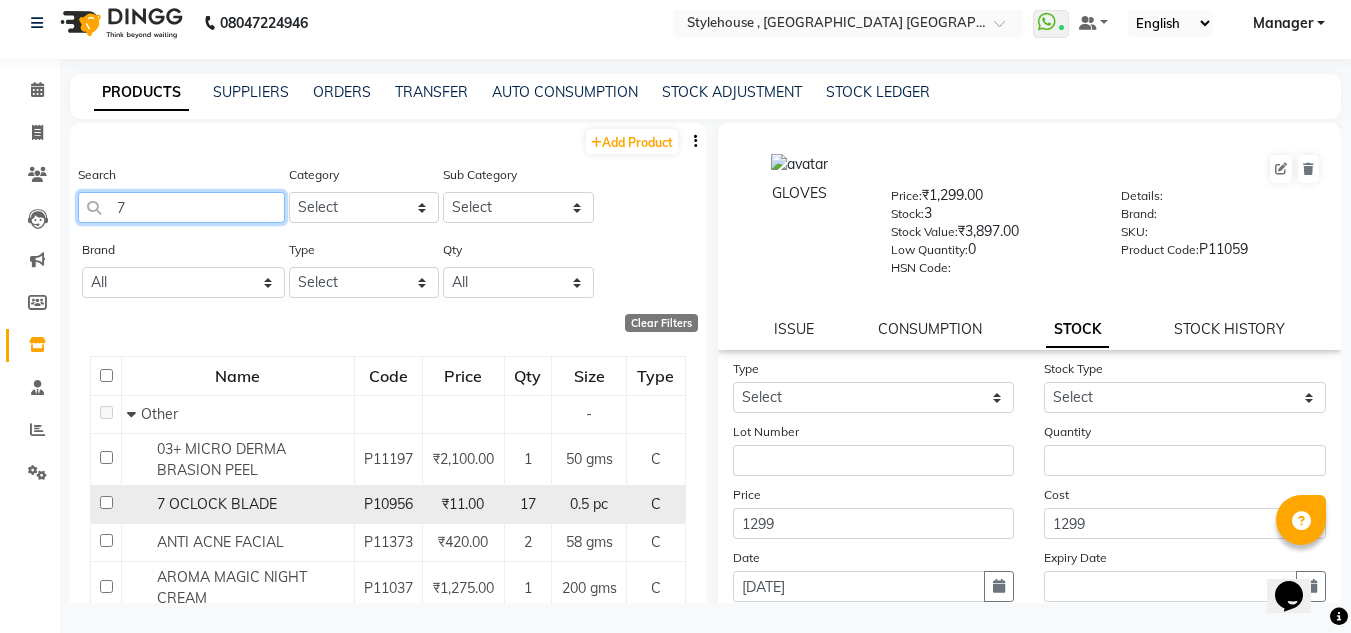 type on "7" 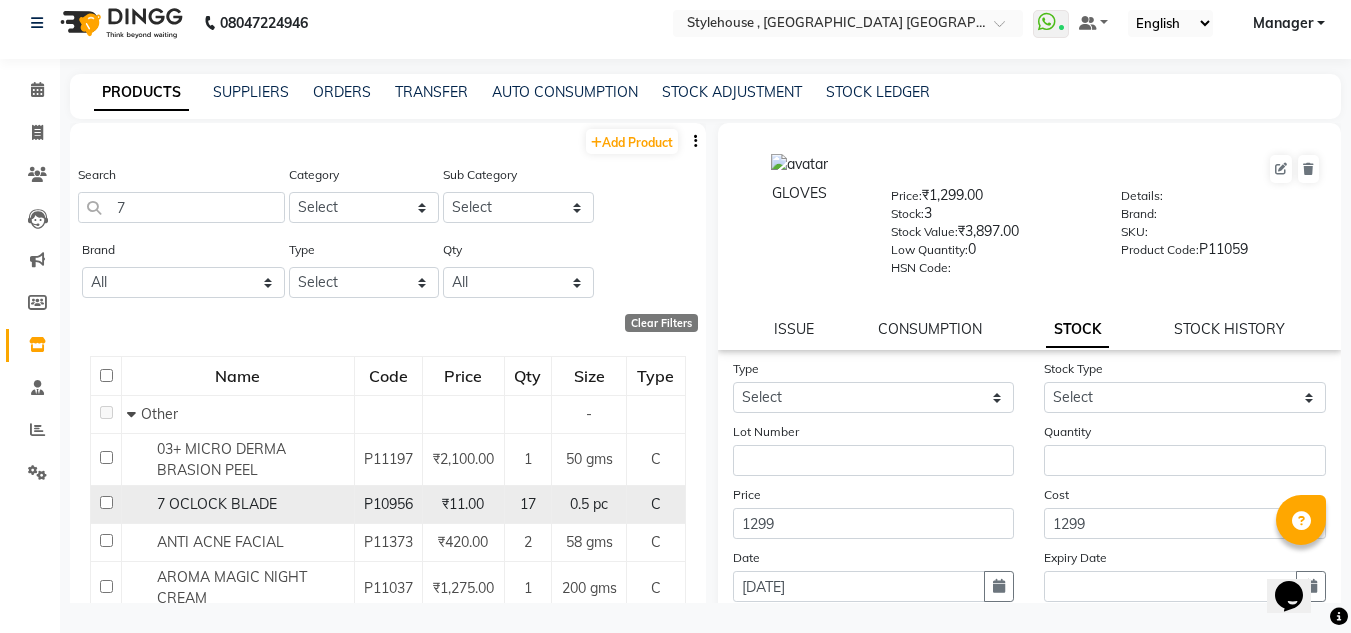 click 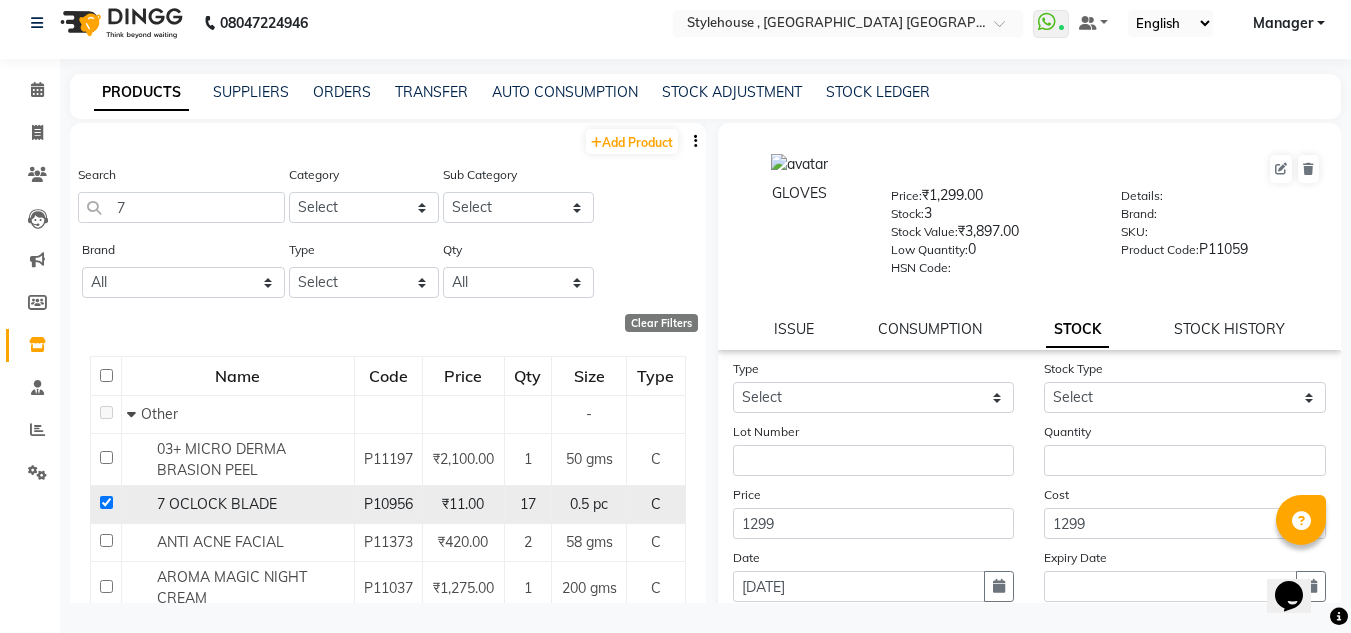 checkbox on "true" 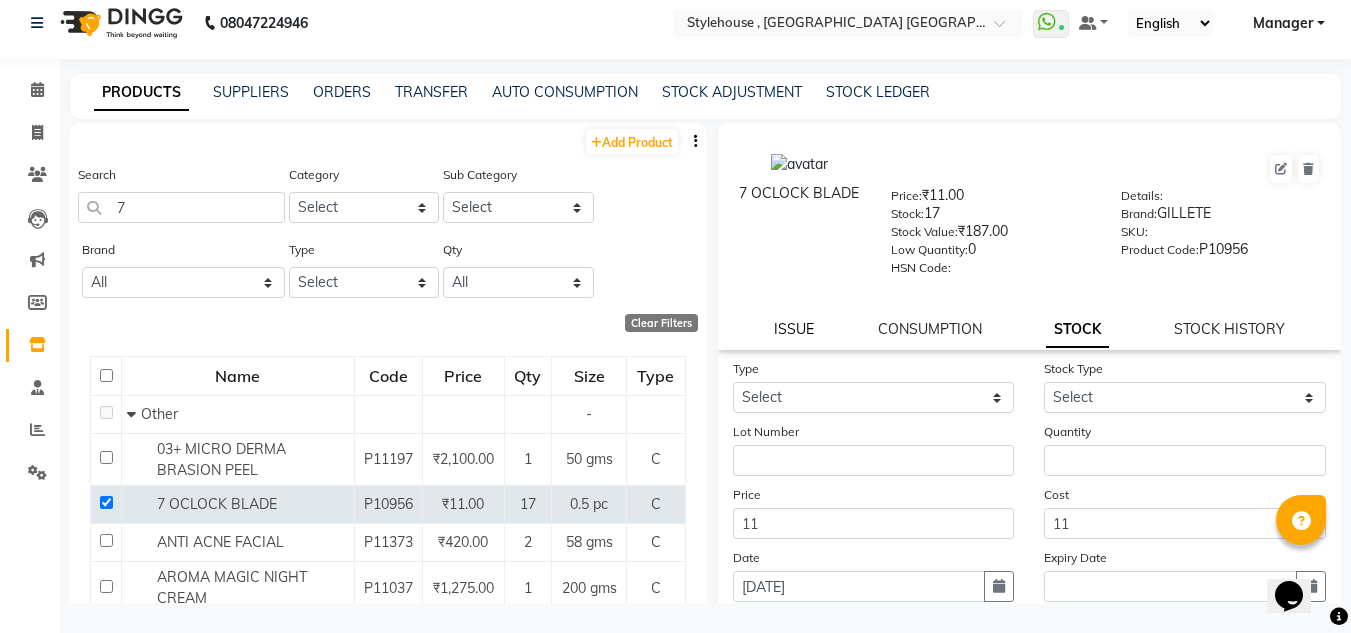 click on "ISSUE" 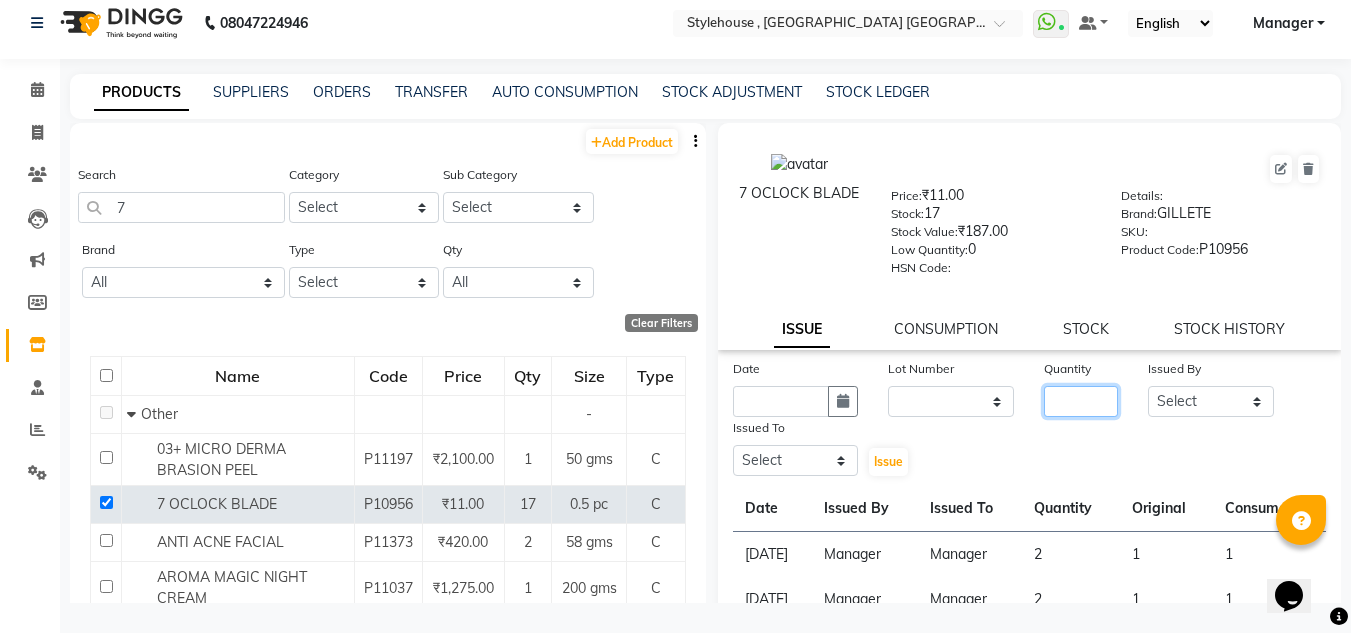 click 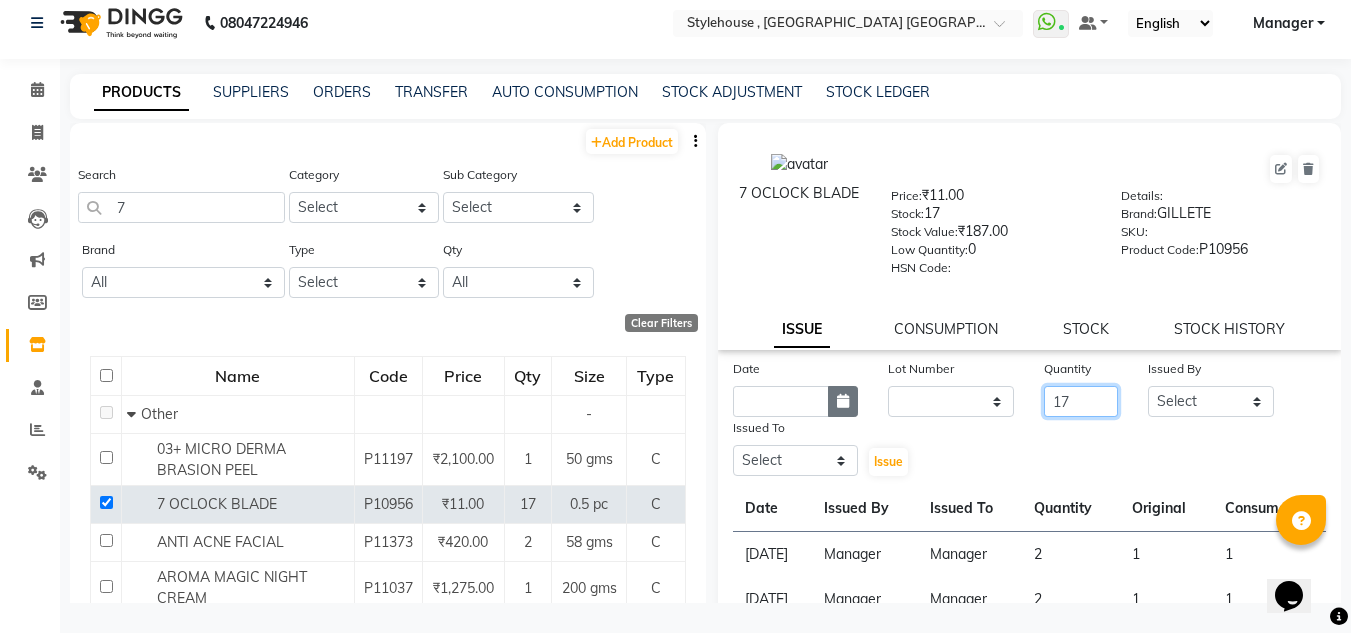 type on "17" 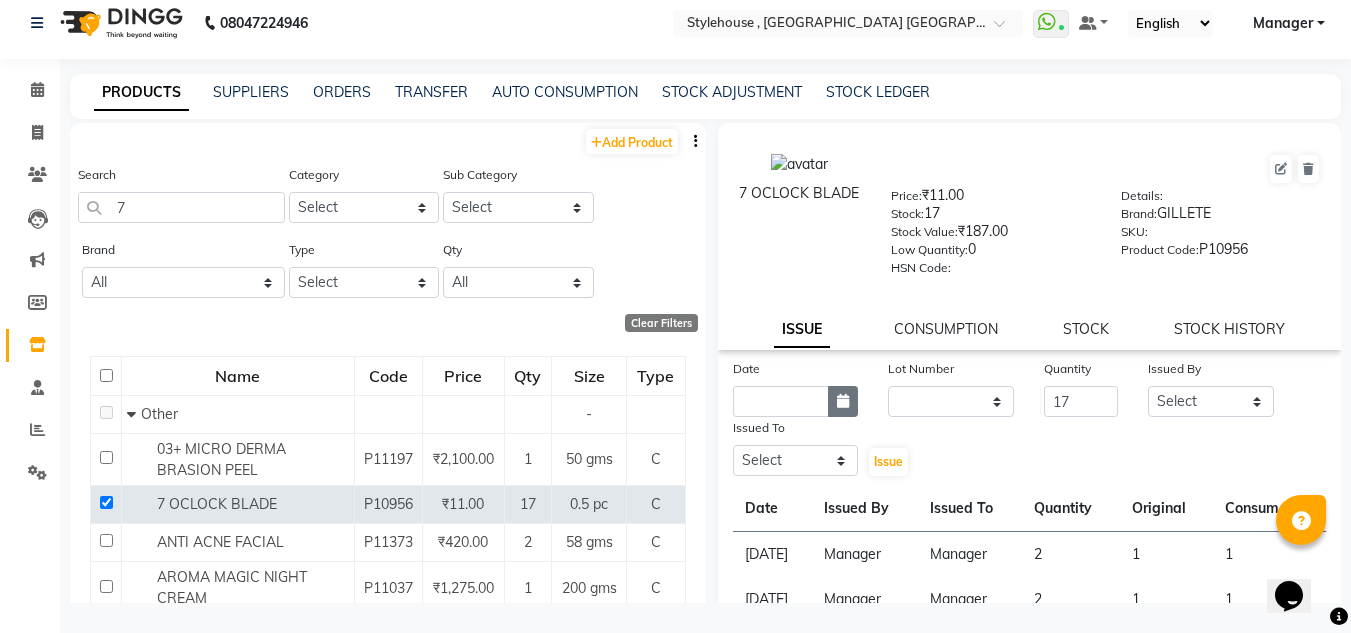 click 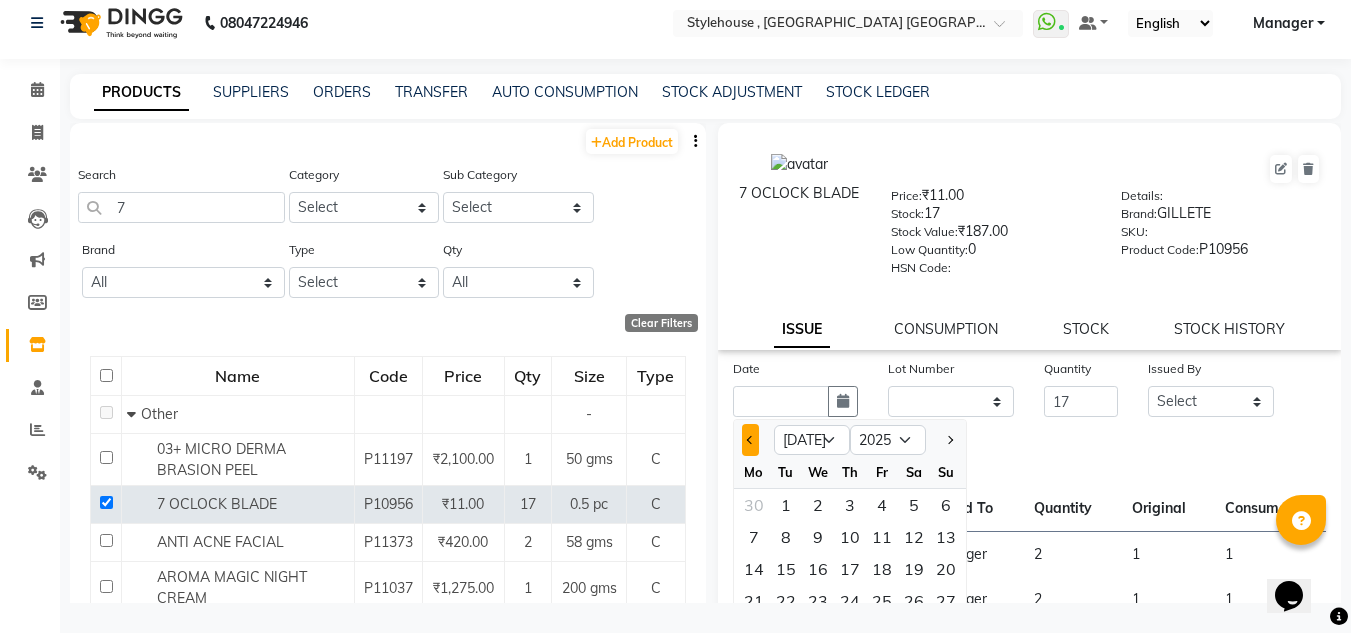 click 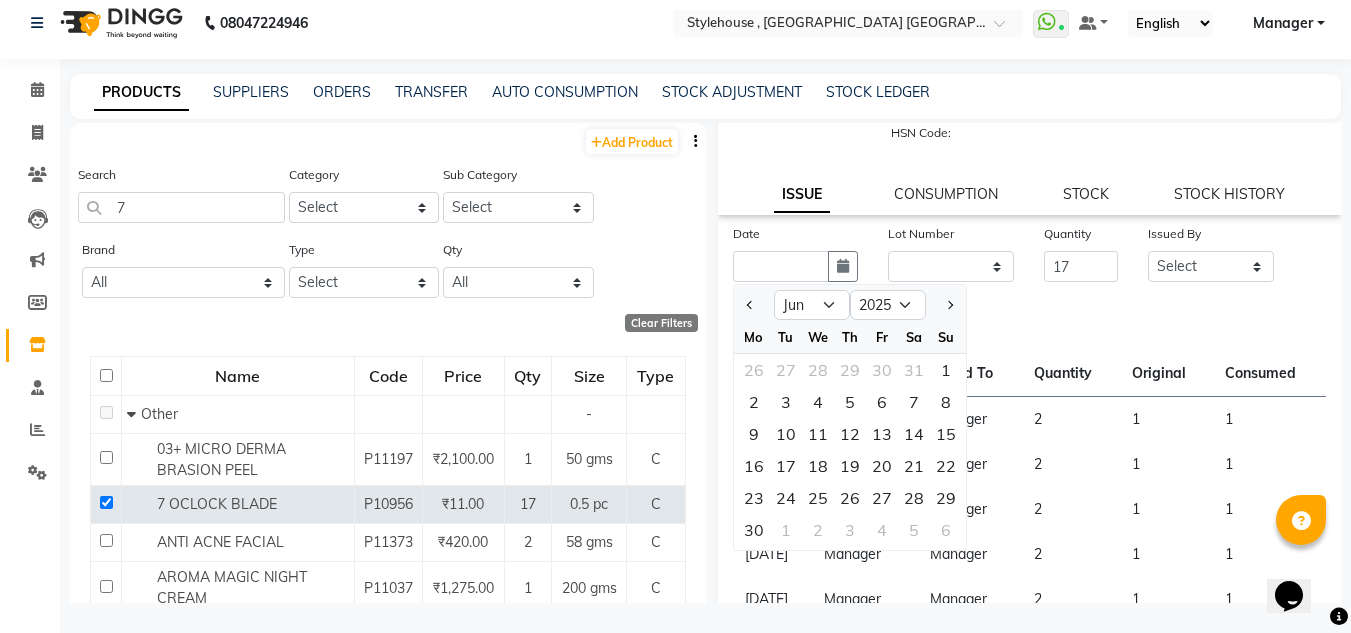 scroll, scrollTop: 200, scrollLeft: 0, axis: vertical 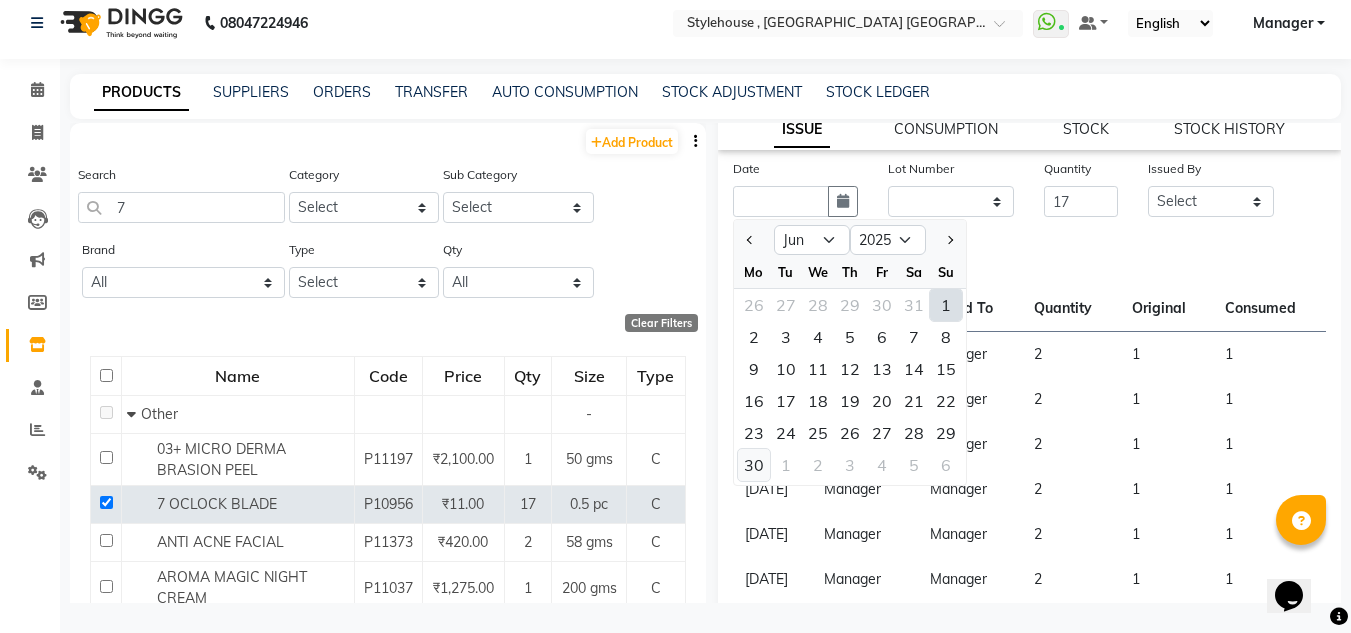 click on "30" 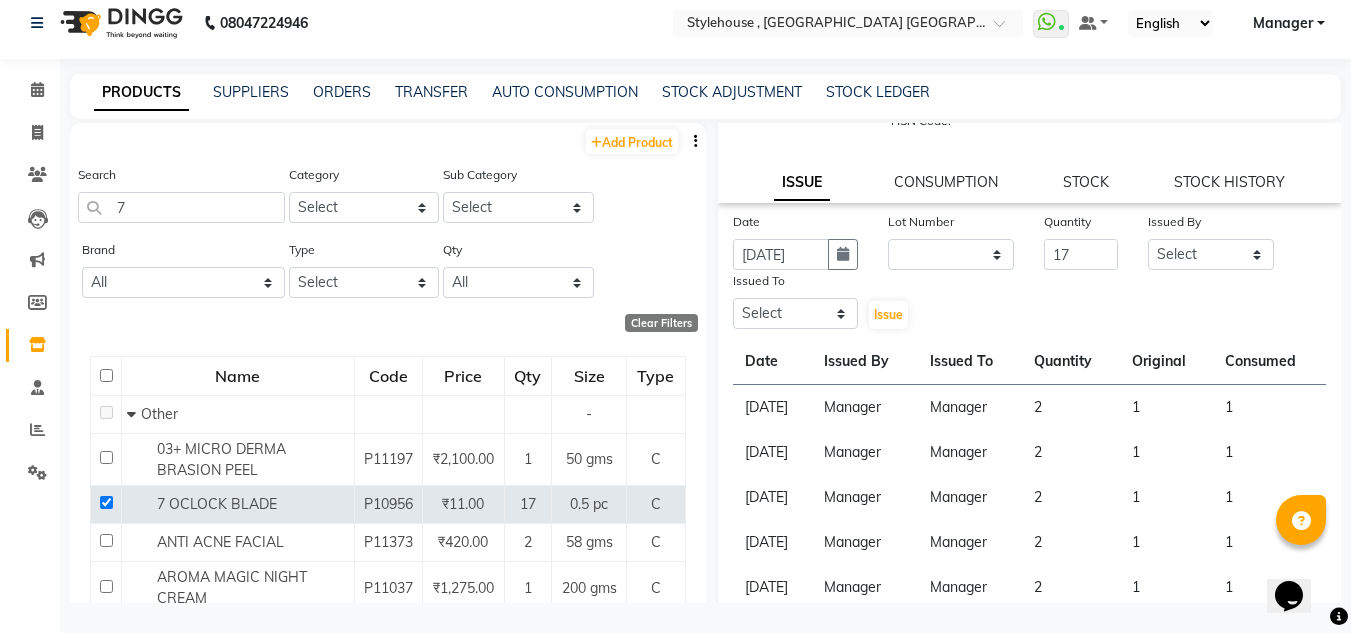 scroll, scrollTop: 100, scrollLeft: 0, axis: vertical 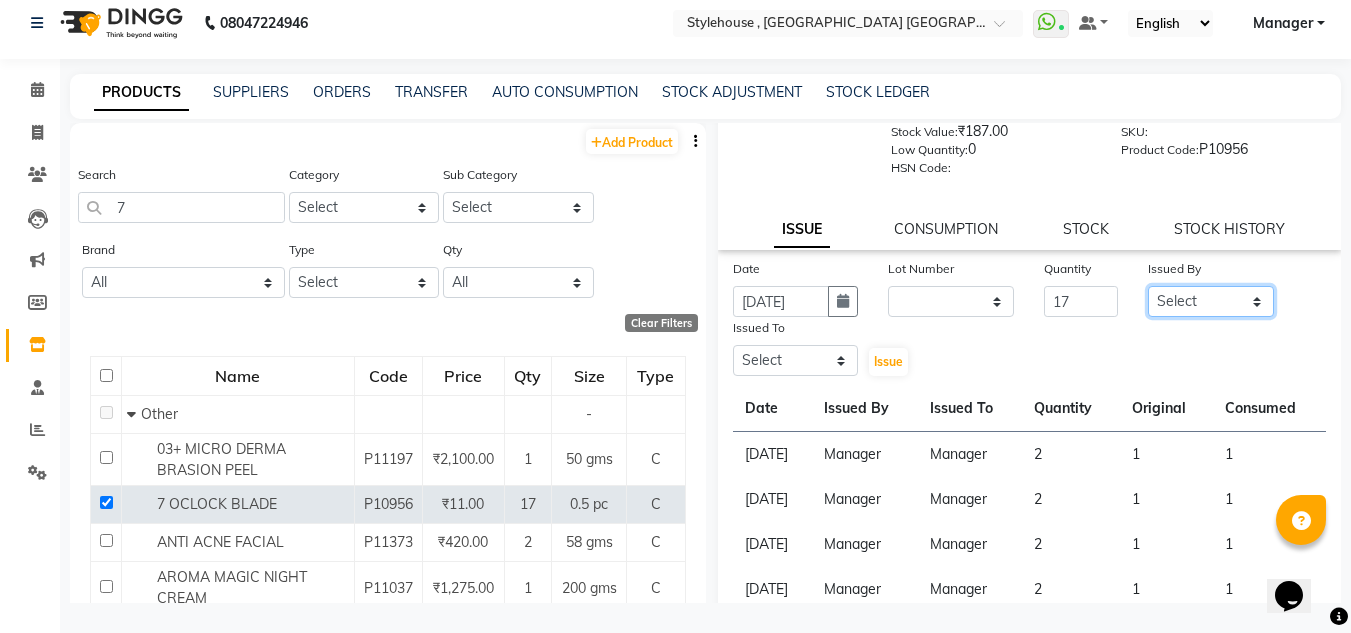click on "Select ANIL BARIK ANIRUDH SAHOO JYOTIRANJAN BARIK KANHA LAXMI PRIYA Manager Manisha MANJIT BARIK PRADEEP BARIK PRIYANKA NANDA PUJA ROUT RUMA SAGARIKA SAHOO SALMAN SAMEER BARIK SAROJ SITHA" 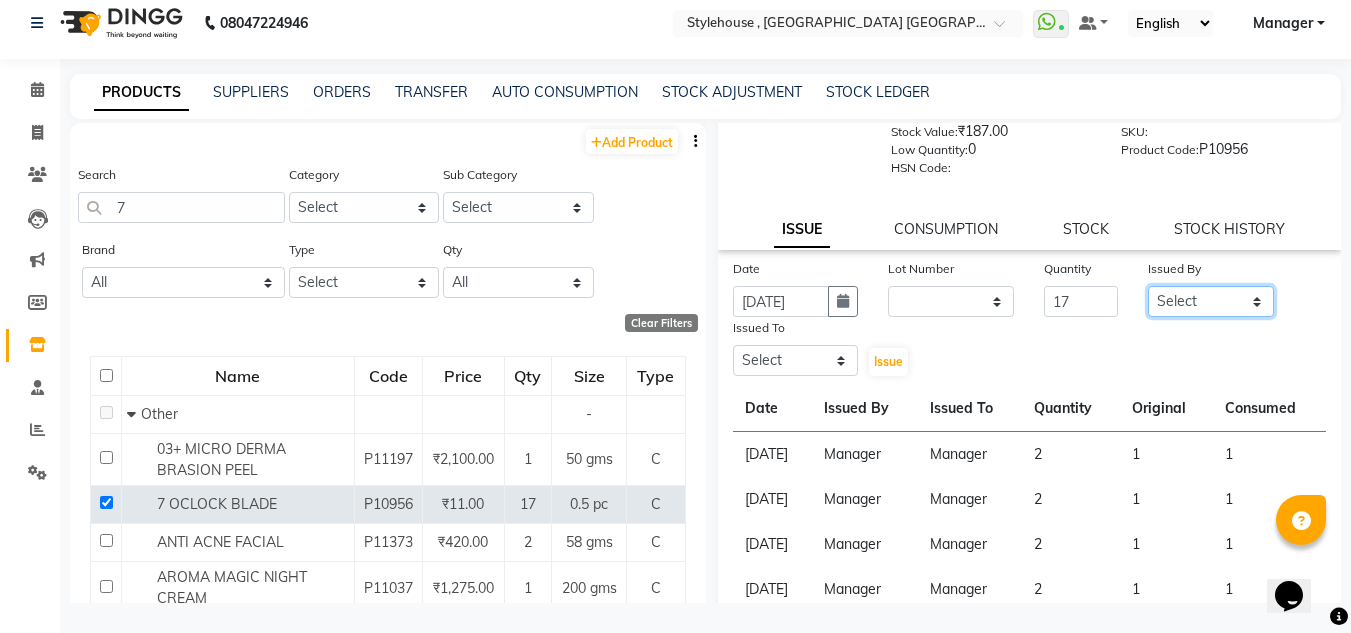 select on "69615" 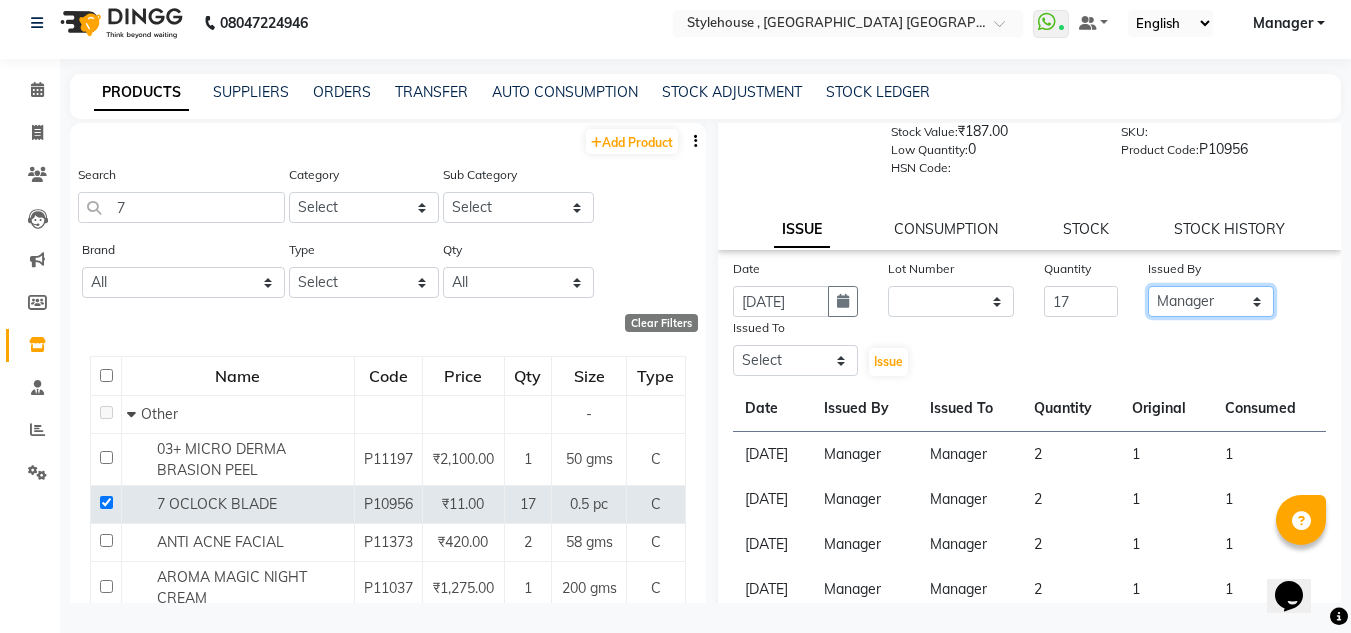 click on "Select ANIL BARIK ANIRUDH SAHOO JYOTIRANJAN BARIK KANHA LAXMI PRIYA Manager Manisha MANJIT BARIK PRADEEP BARIK PRIYANKA NANDA PUJA ROUT RUMA SAGARIKA SAHOO SALMAN SAMEER BARIK SAROJ SITHA" 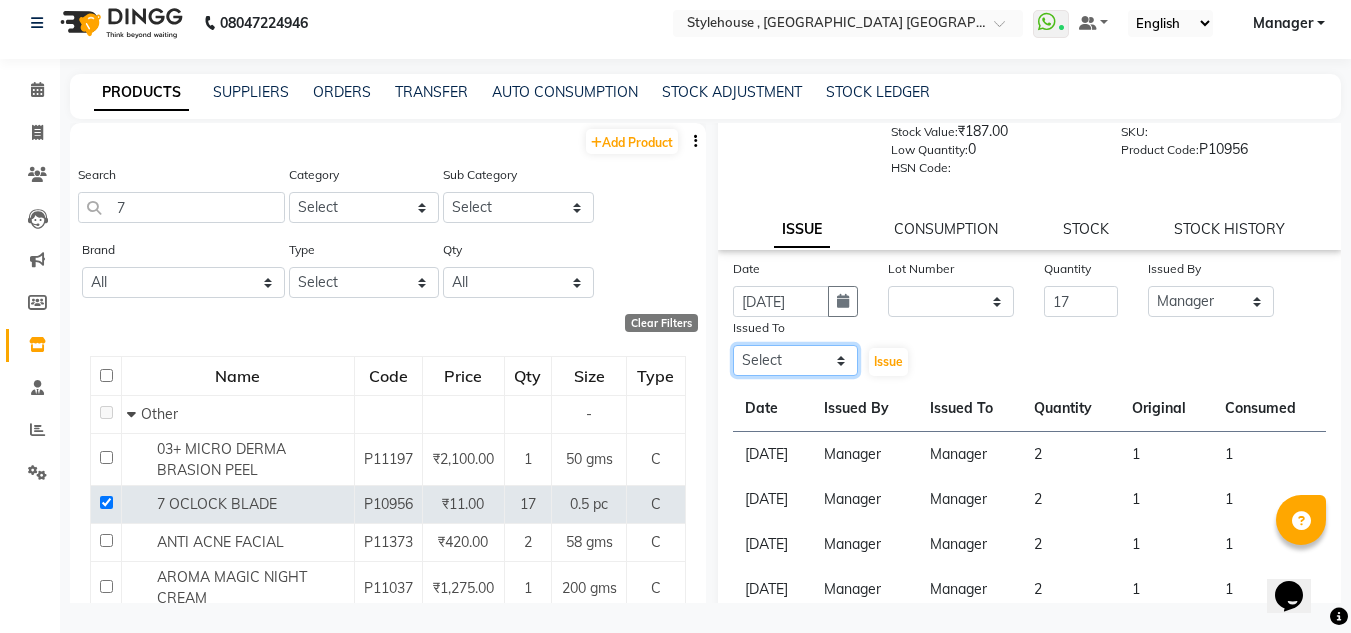 click on "Select ANIL BARIK ANIRUDH SAHOO JYOTIRANJAN BARIK KANHA LAXMI PRIYA Manager Manisha MANJIT BARIK PRADEEP BARIK PRIYANKA NANDA PUJA ROUT RUMA SAGARIKA SAHOO SALMAN SAMEER BARIK SAROJ SITHA" 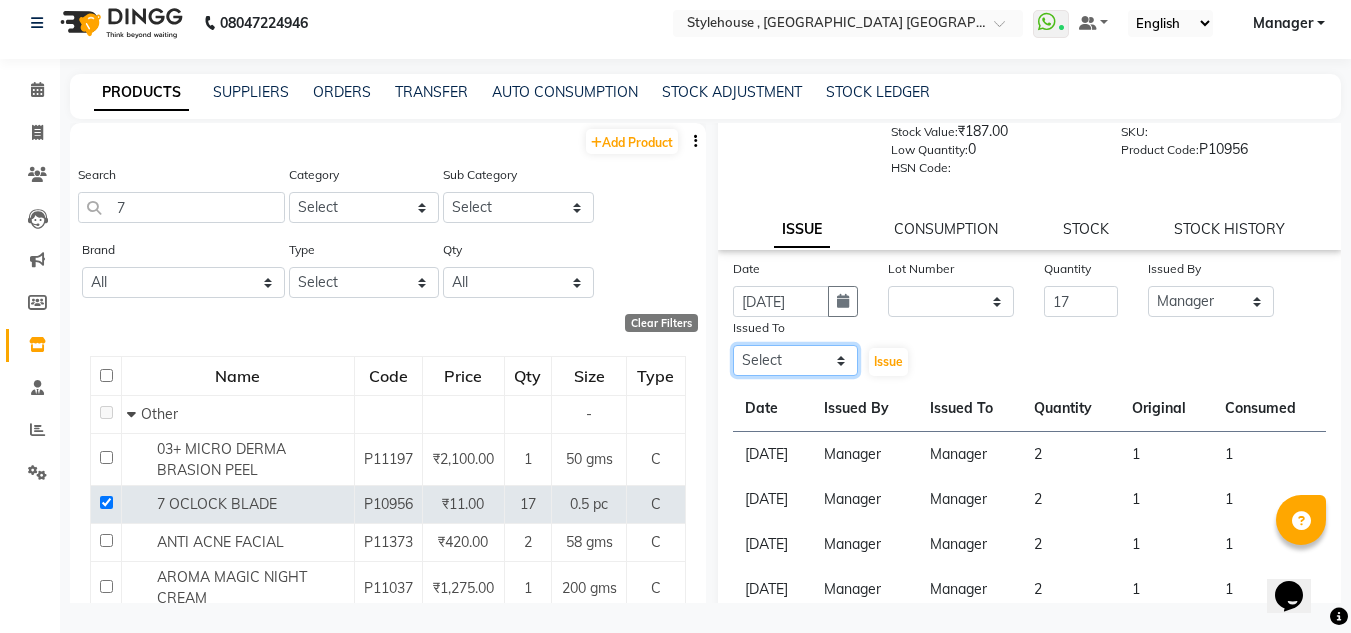 select on "69615" 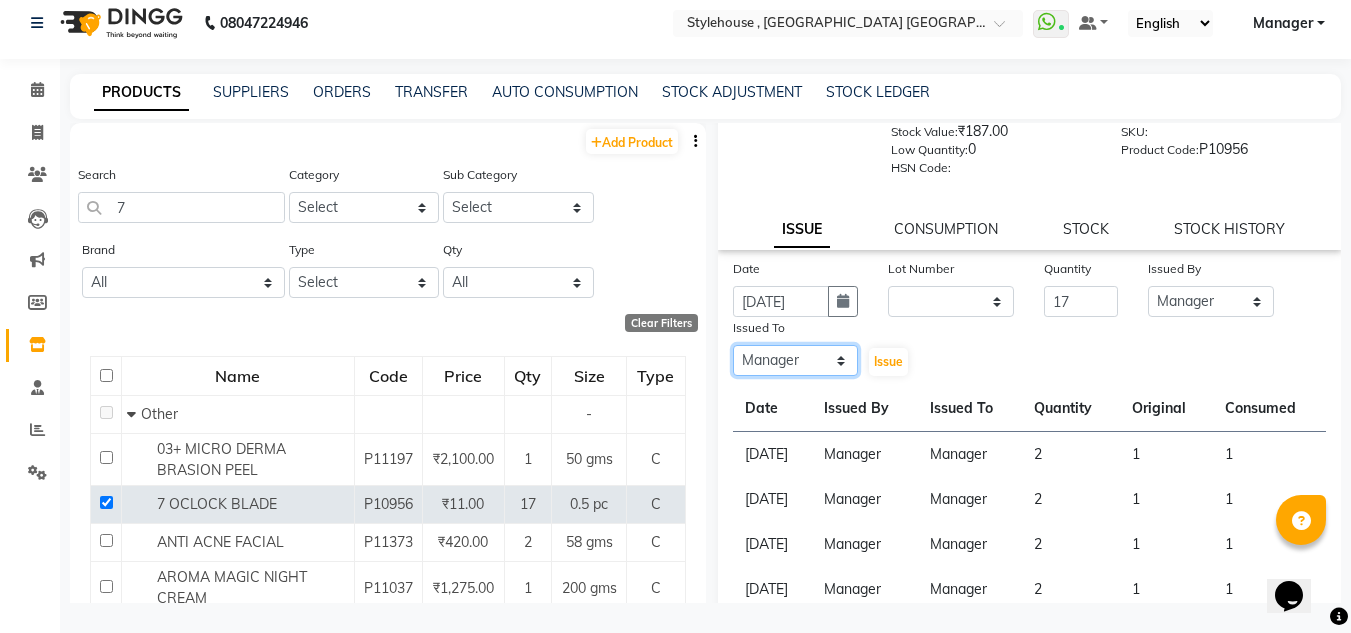 click on "Select ANIL BARIK ANIRUDH SAHOO JYOTIRANJAN BARIK KANHA LAXMI PRIYA Manager Manisha MANJIT BARIK PRADEEP BARIK PRIYANKA NANDA PUJA ROUT RUMA SAGARIKA SAHOO SALMAN SAMEER BARIK SAROJ SITHA" 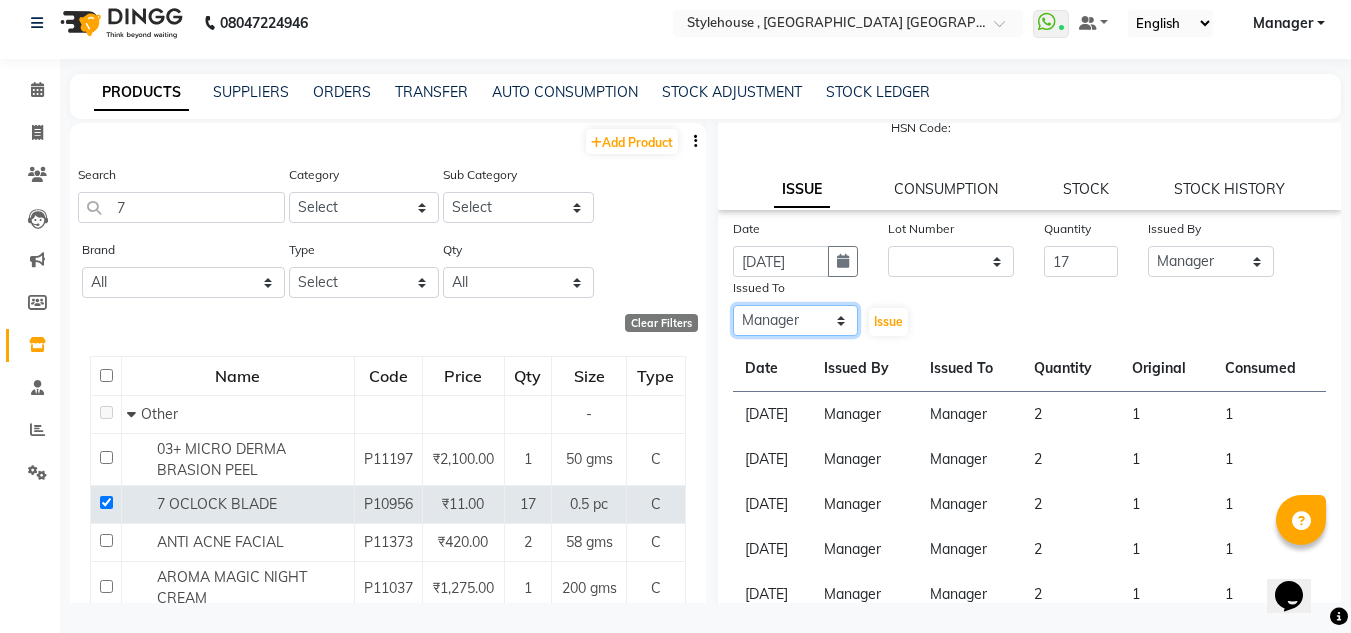 scroll, scrollTop: 138, scrollLeft: 0, axis: vertical 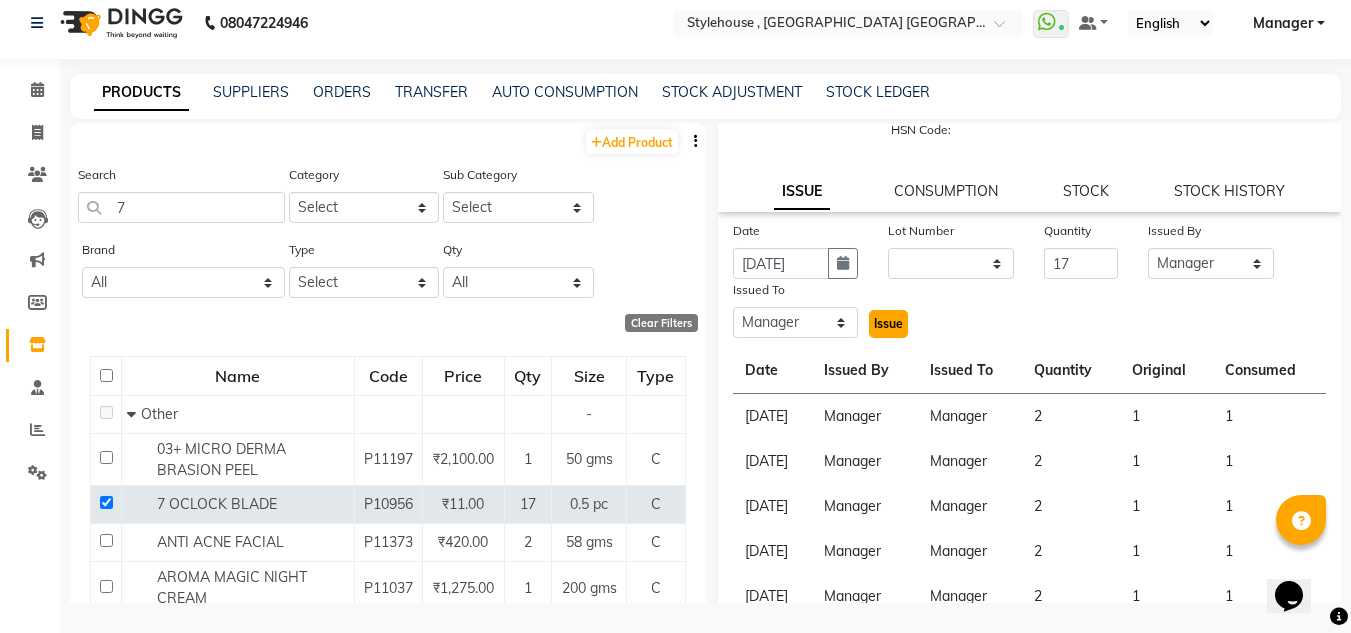 click on "Issue" 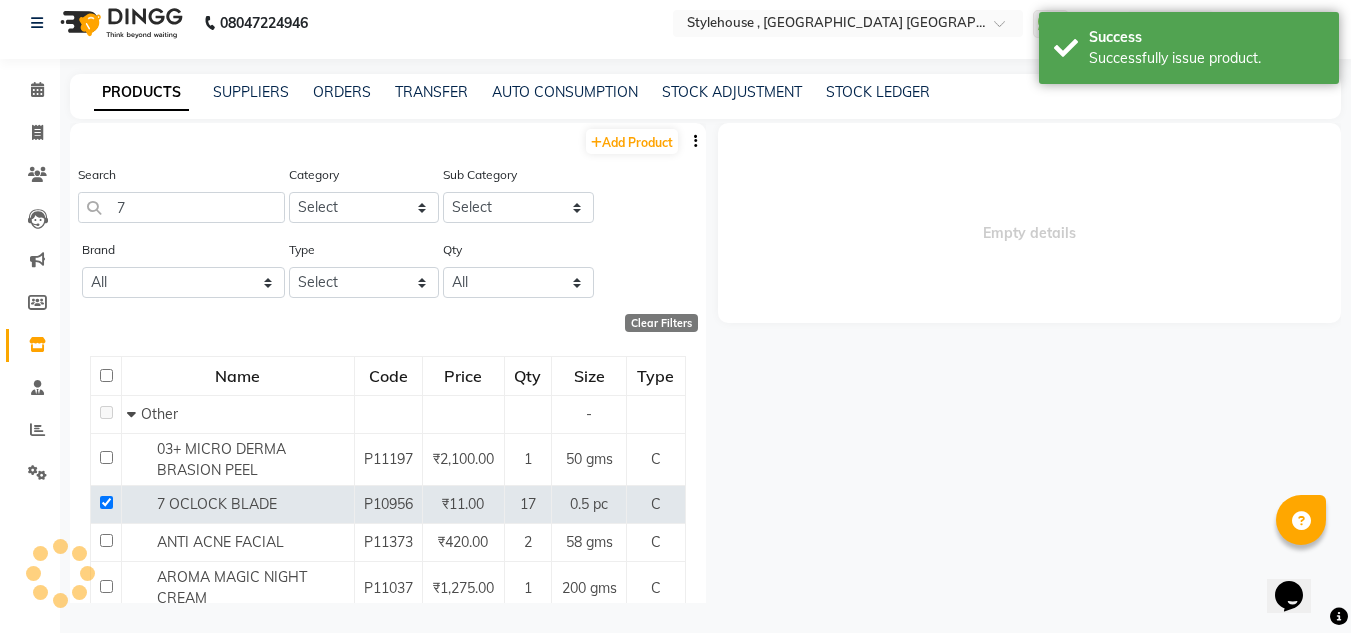 scroll, scrollTop: 0, scrollLeft: 0, axis: both 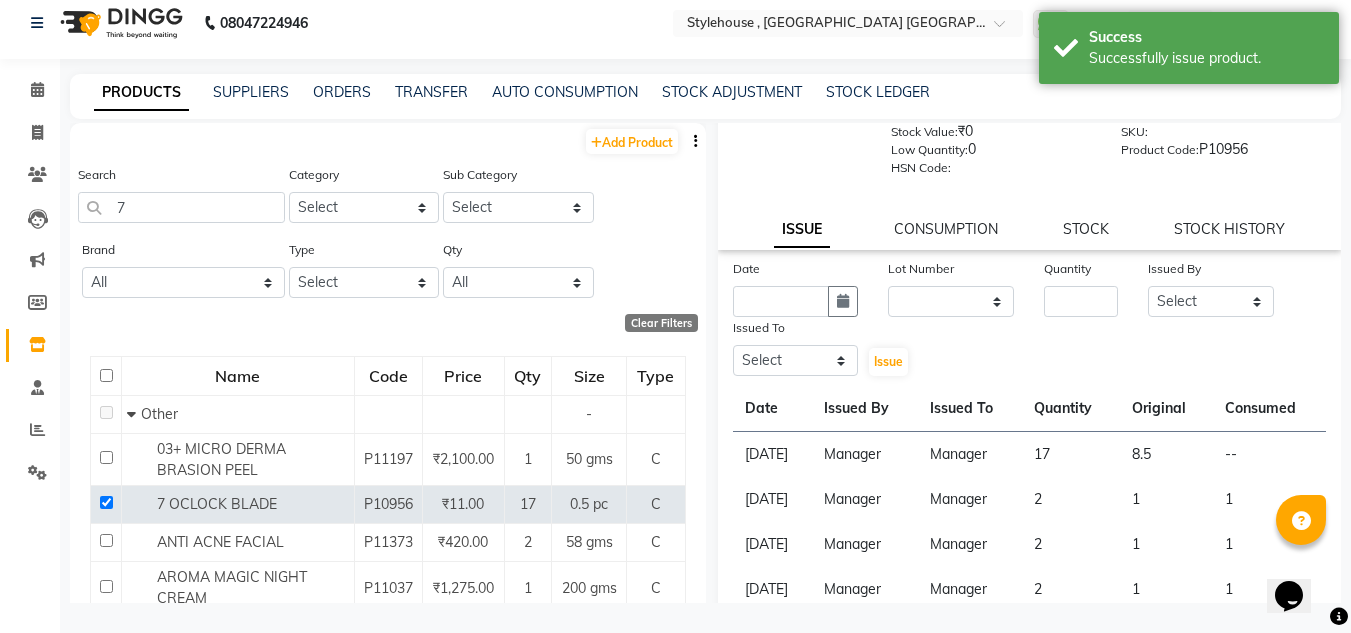 click on "ISSUE CONSUMPTION STOCK STOCK HISTORY" 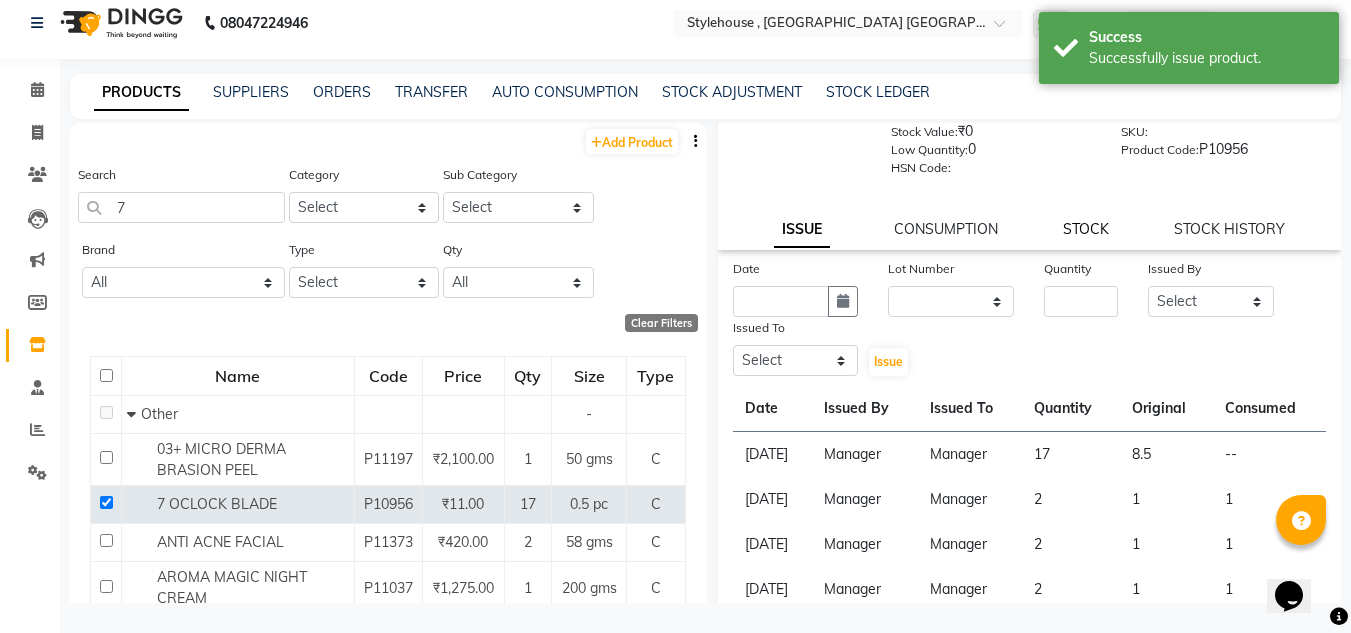 click on "STOCK" 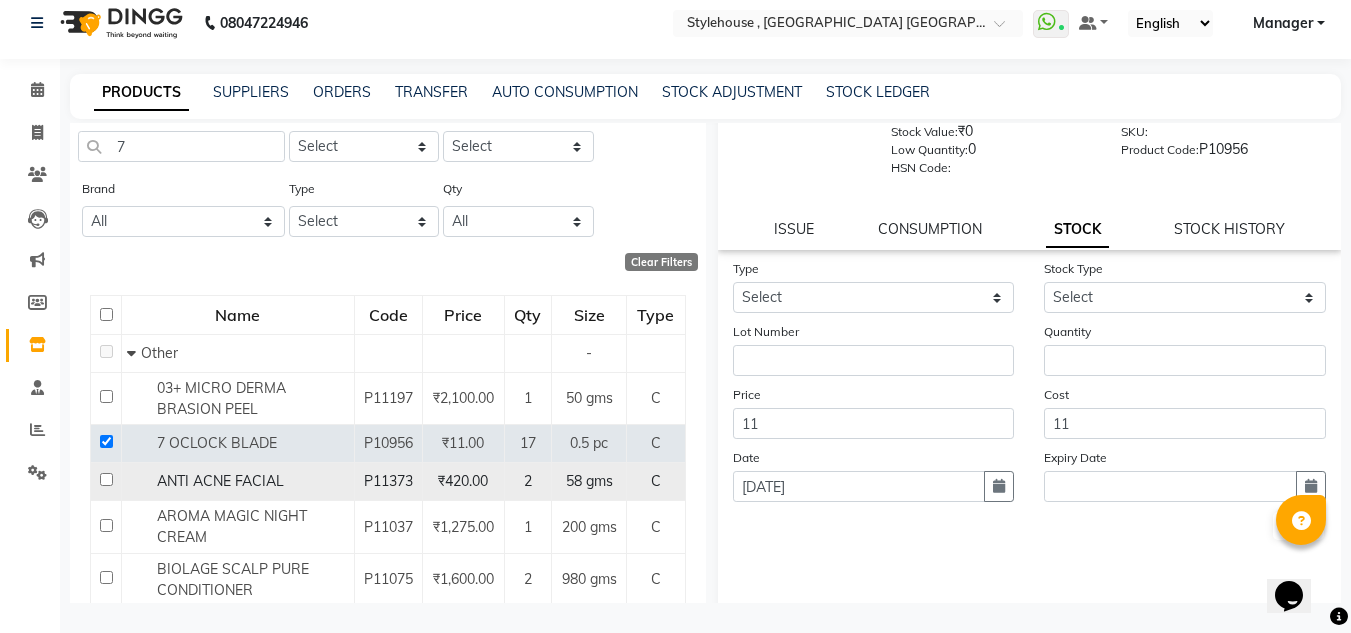 scroll, scrollTop: 0, scrollLeft: 0, axis: both 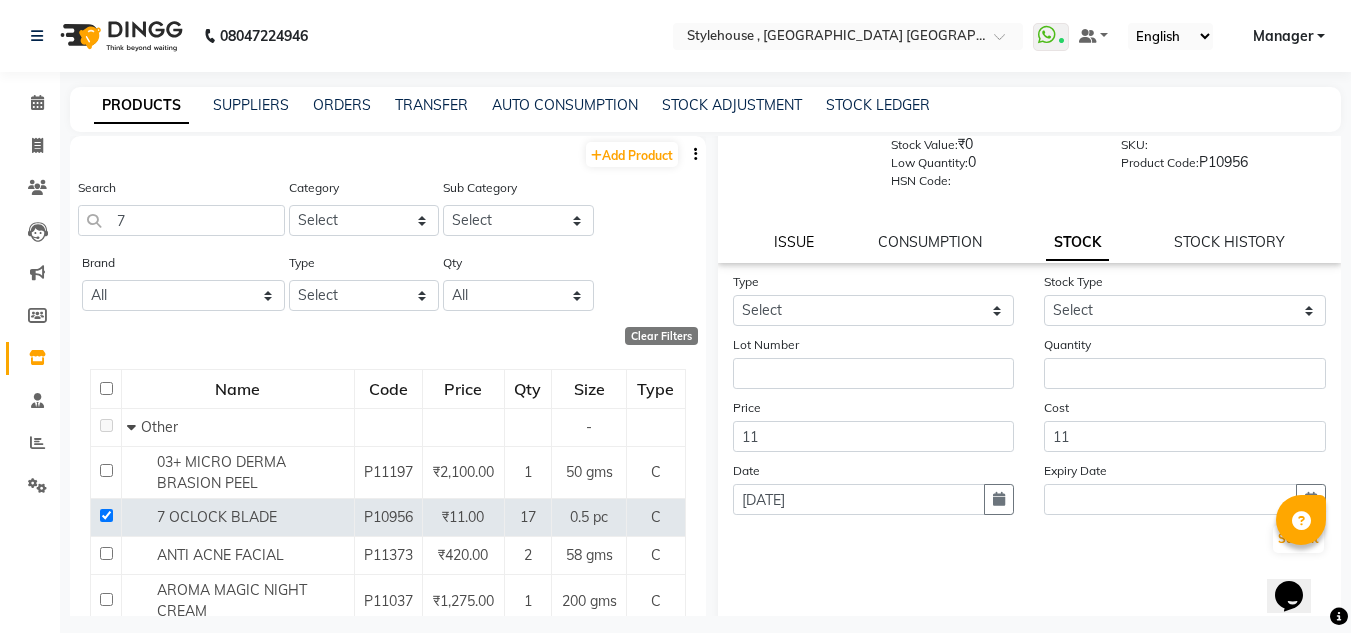 click on "ISSUE" 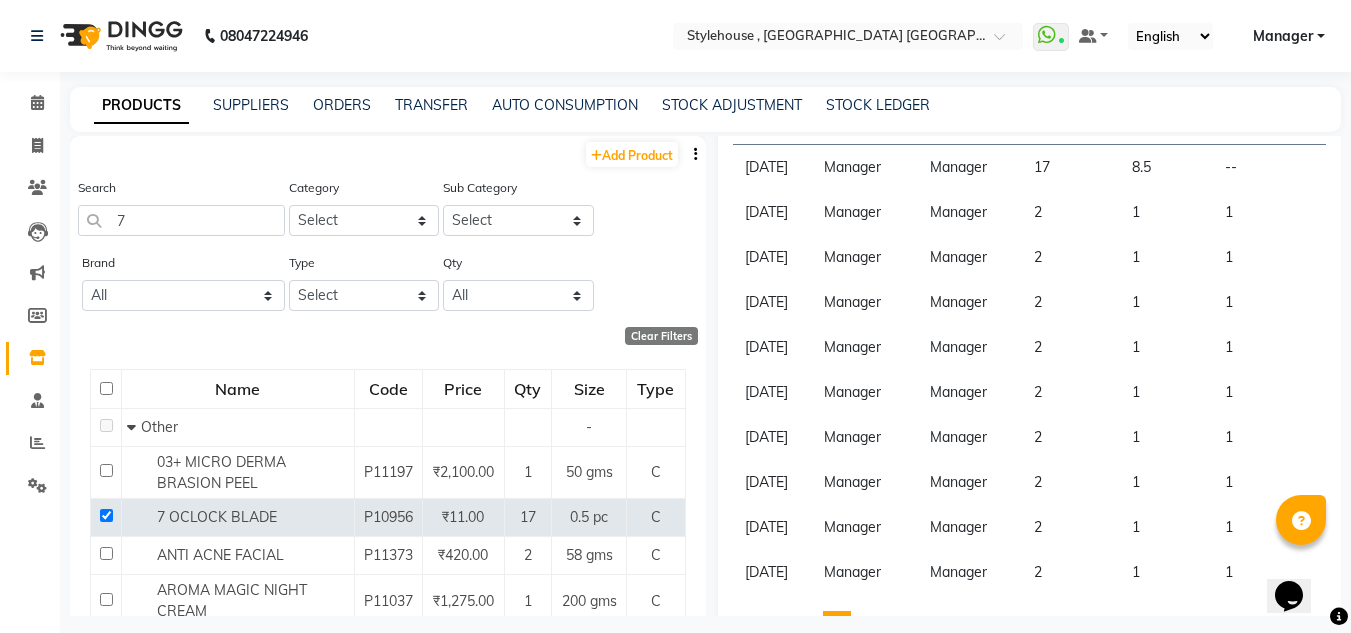 scroll, scrollTop: 438, scrollLeft: 0, axis: vertical 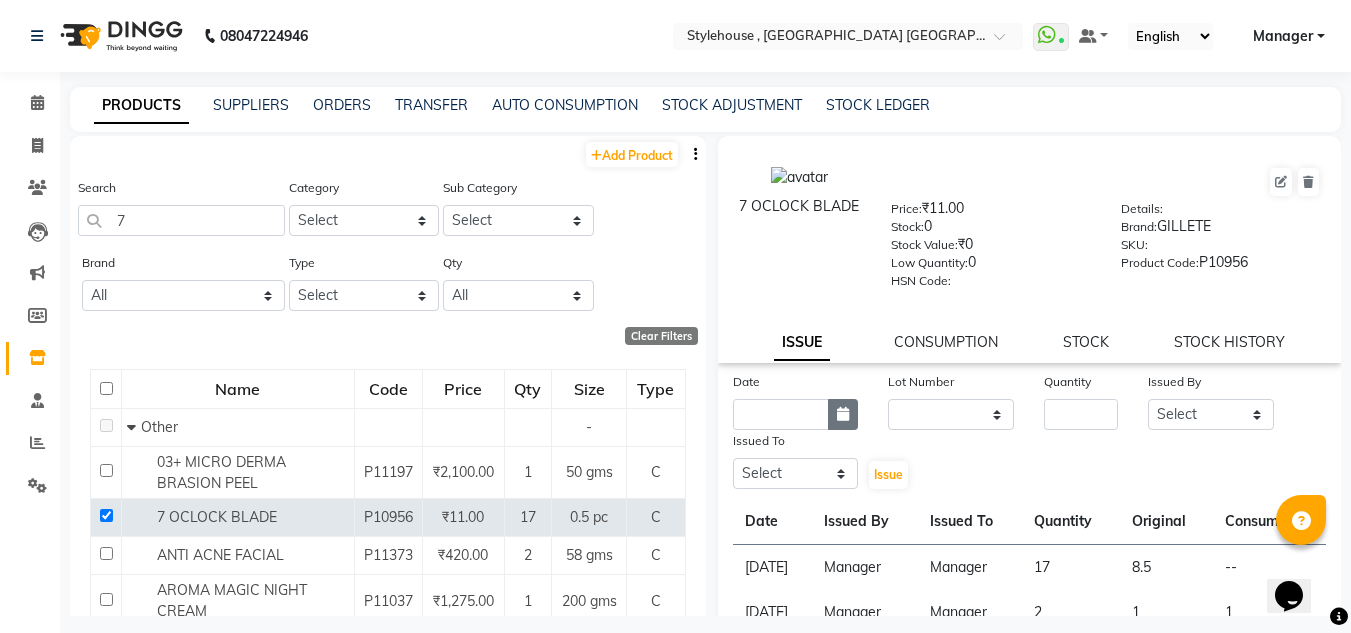 click 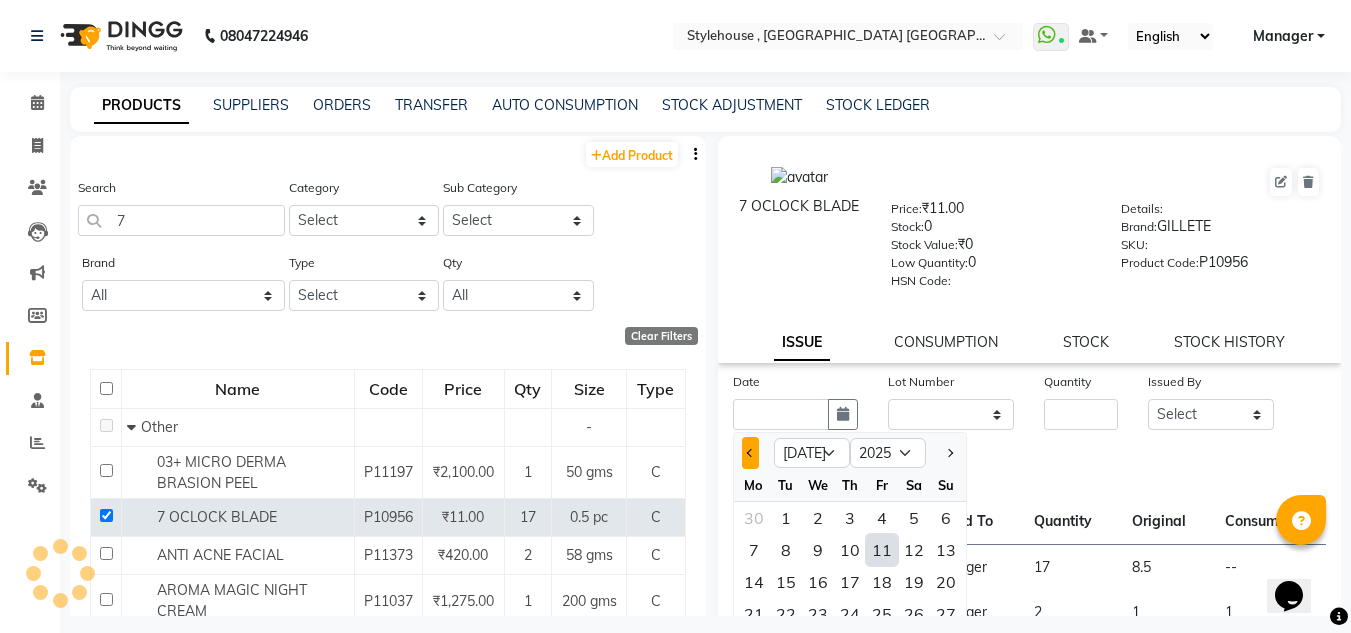 click 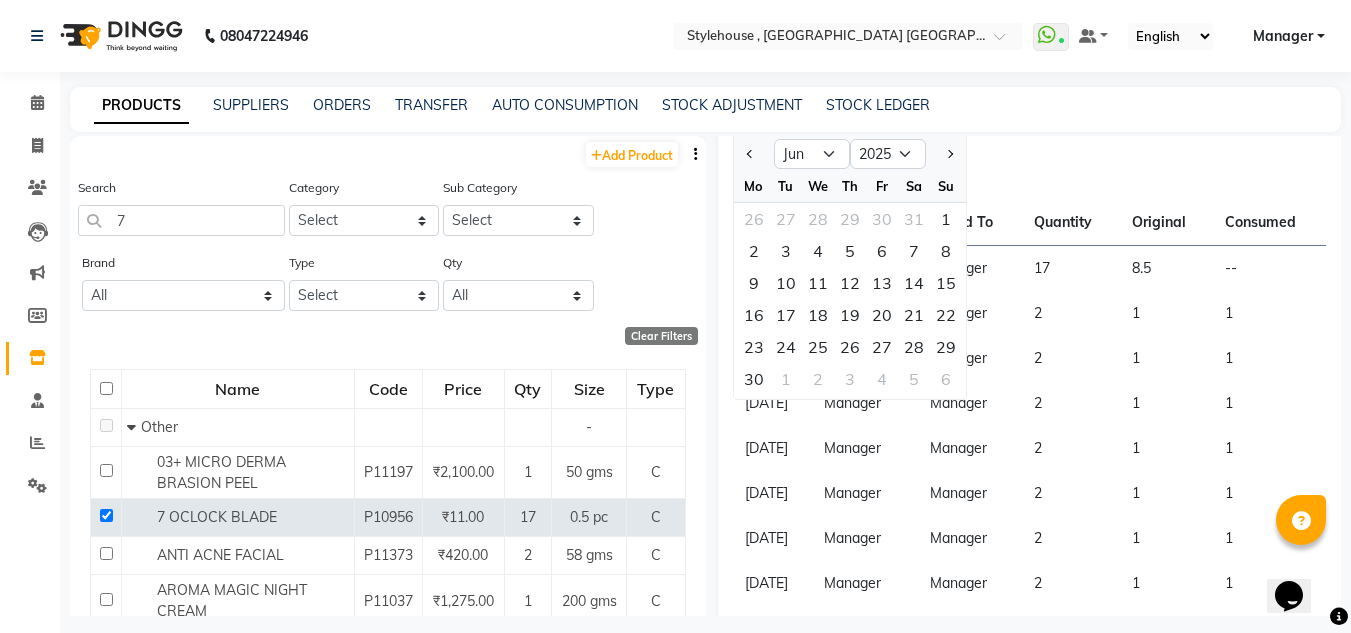 scroll, scrollTop: 300, scrollLeft: 0, axis: vertical 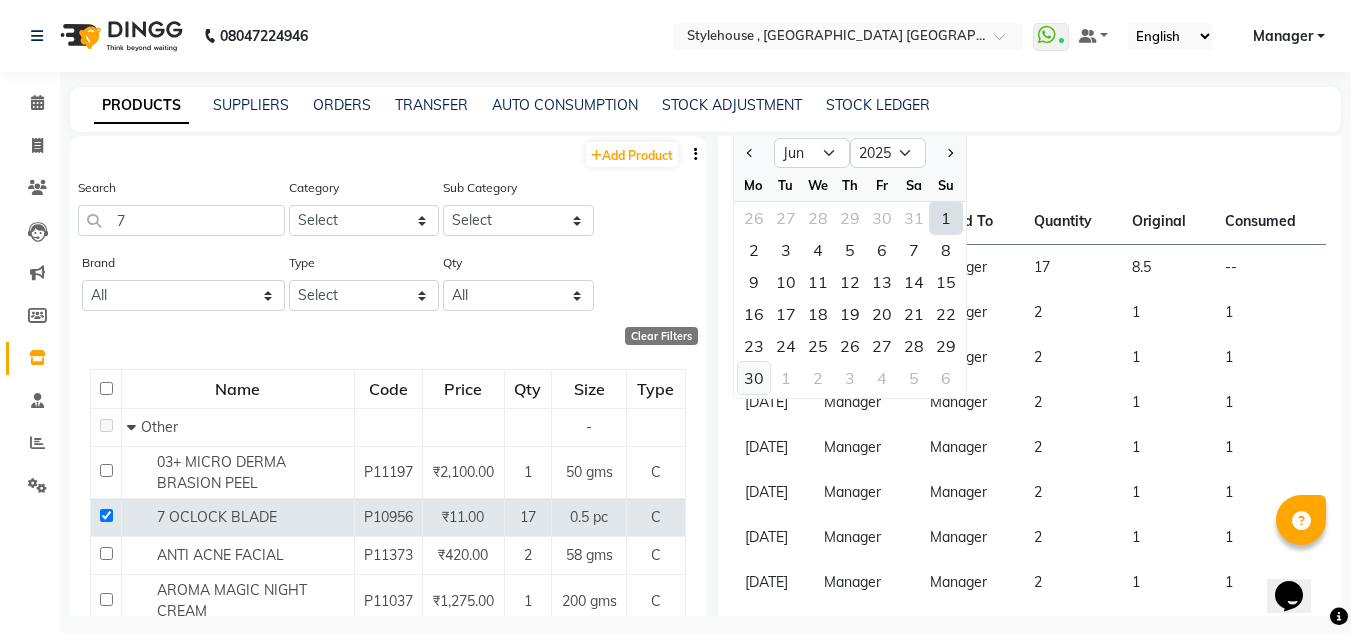 click on "30" 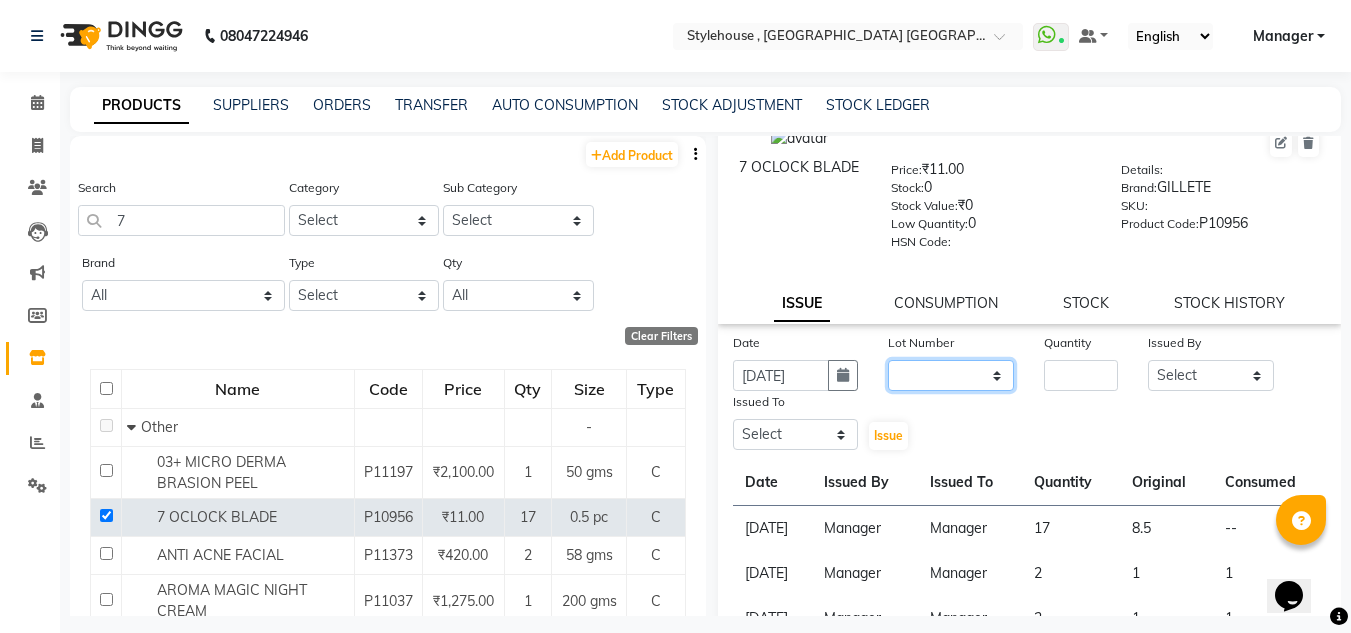 click on "None" 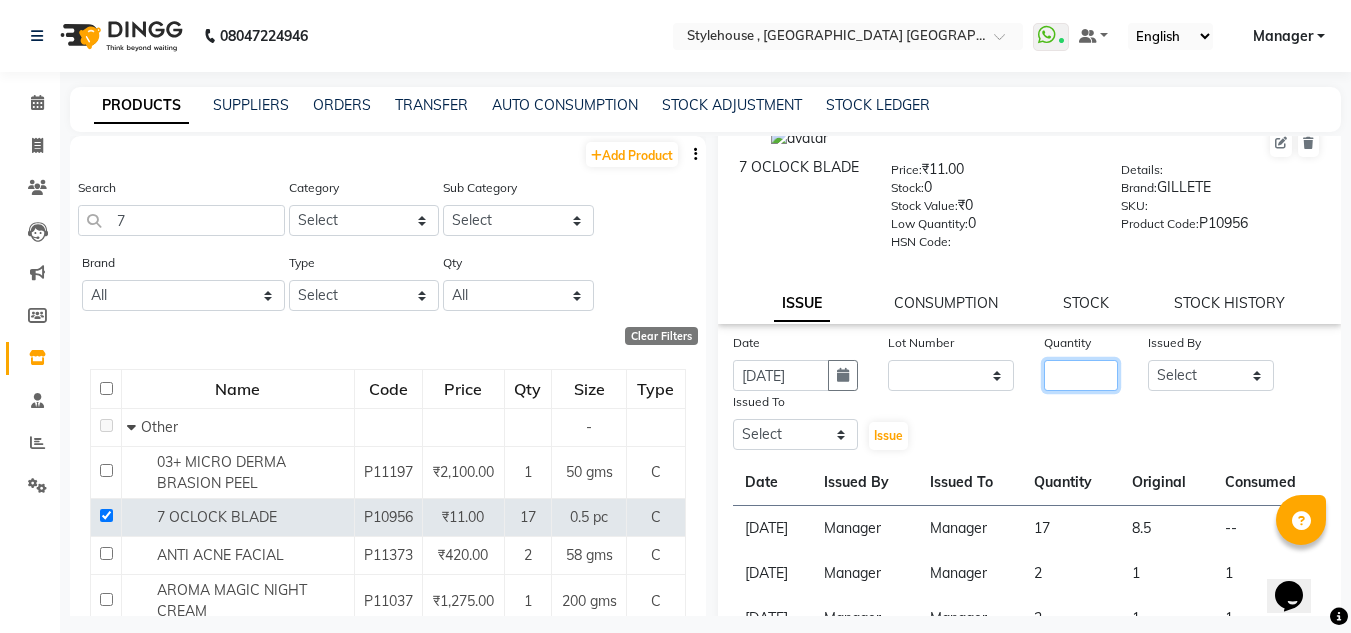 click 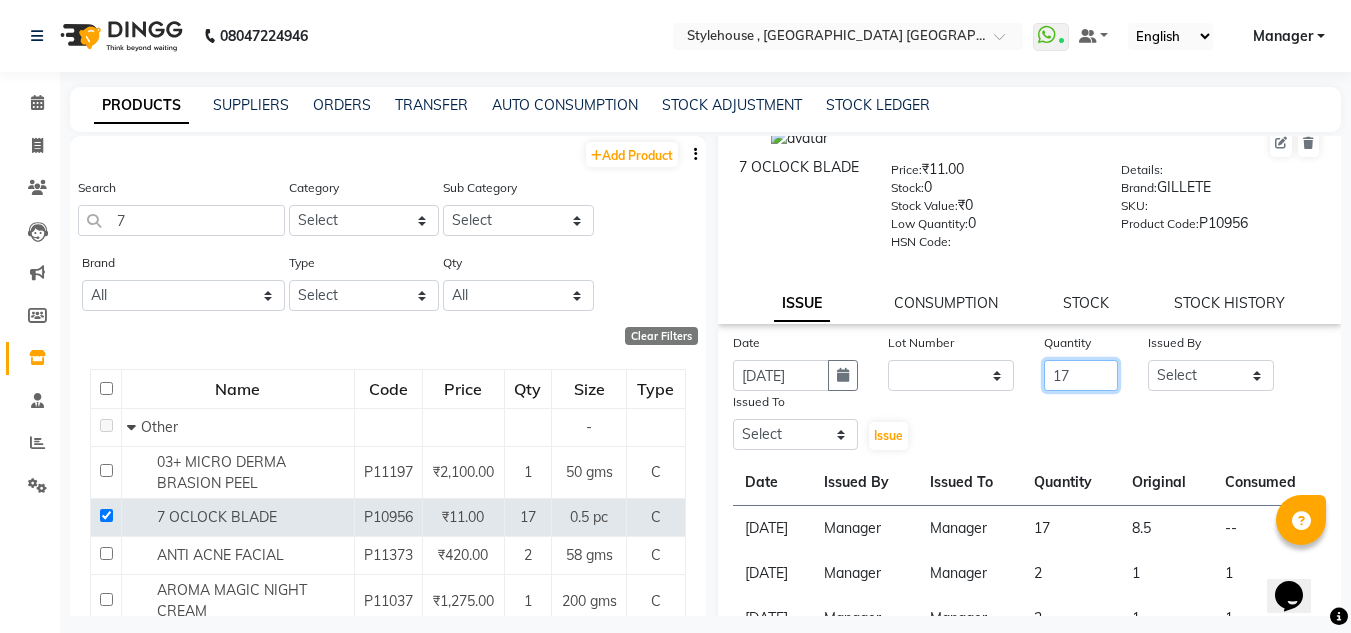 type on "17" 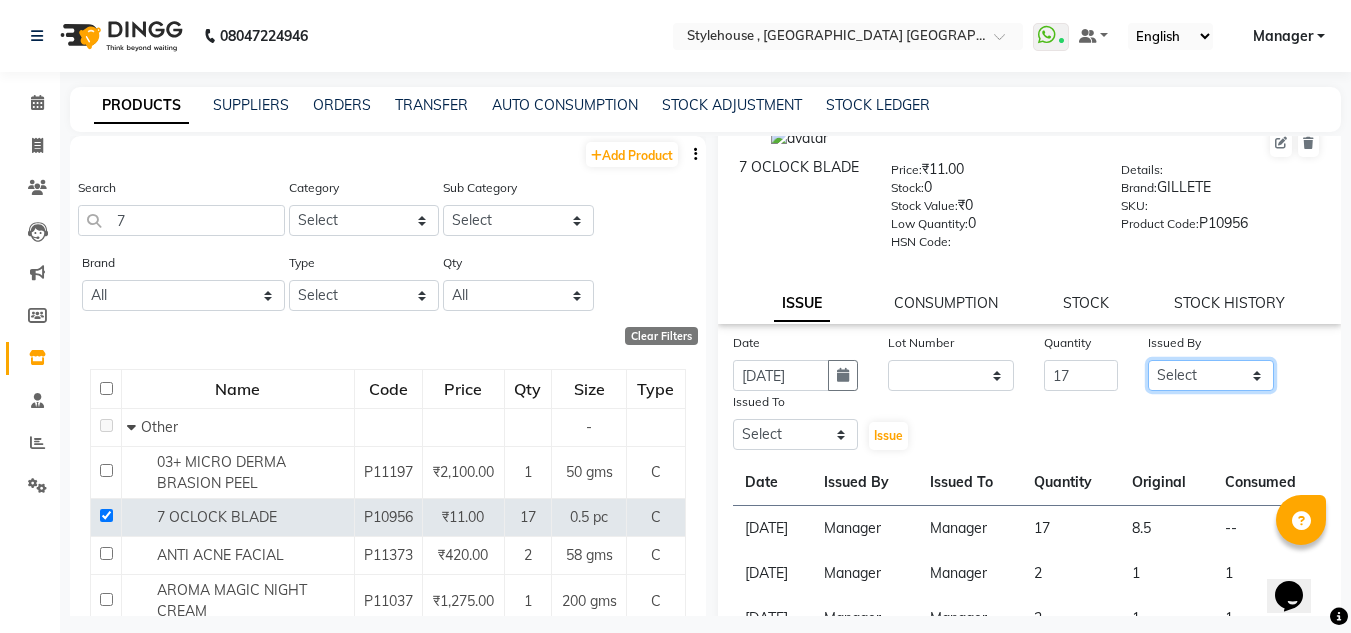 click on "Select ANIL BARIK ANIRUDH SAHOO JYOTIRANJAN BARIK KANHA LAXMI PRIYA Manager Manisha MANJIT BARIK PRADEEP BARIK PRIYANKA NANDA PUJA ROUT RUMA SAGARIKA SAHOO SALMAN SAMEER BARIK SAROJ SITHA" 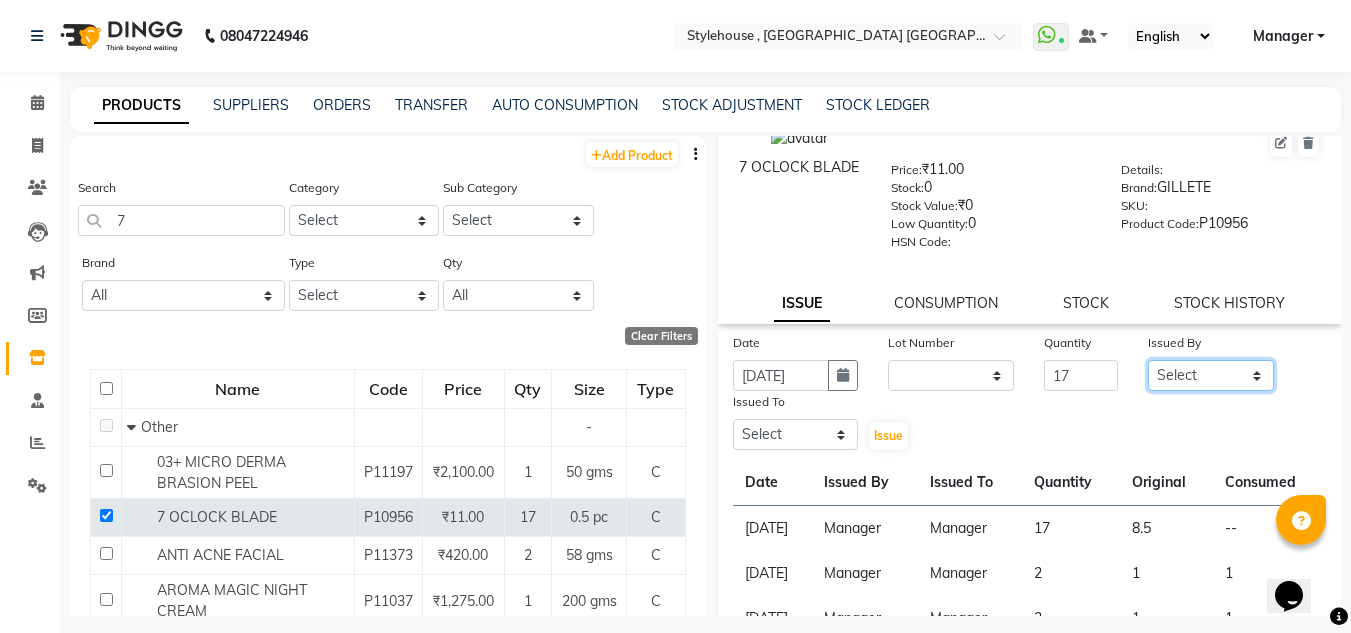 select on "69615" 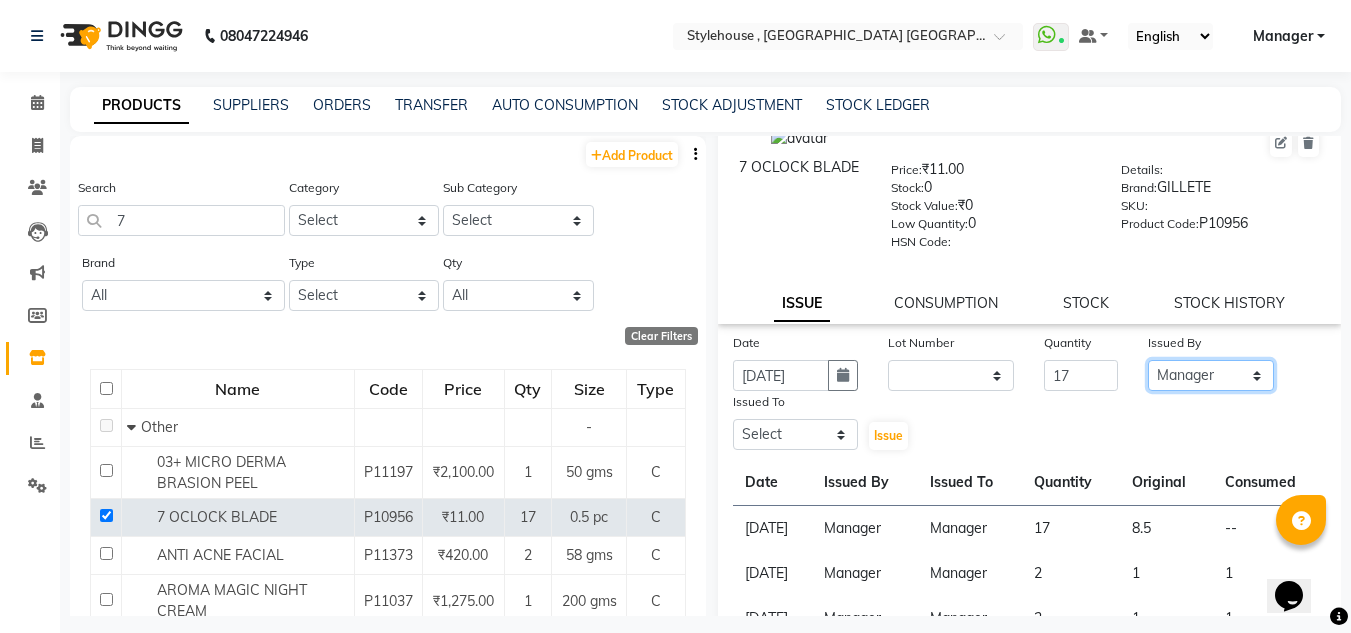 click on "Select ANIL BARIK ANIRUDH SAHOO JYOTIRANJAN BARIK KANHA LAXMI PRIYA Manager Manisha MANJIT BARIK PRADEEP BARIK PRIYANKA NANDA PUJA ROUT RUMA SAGARIKA SAHOO SALMAN SAMEER BARIK SAROJ SITHA" 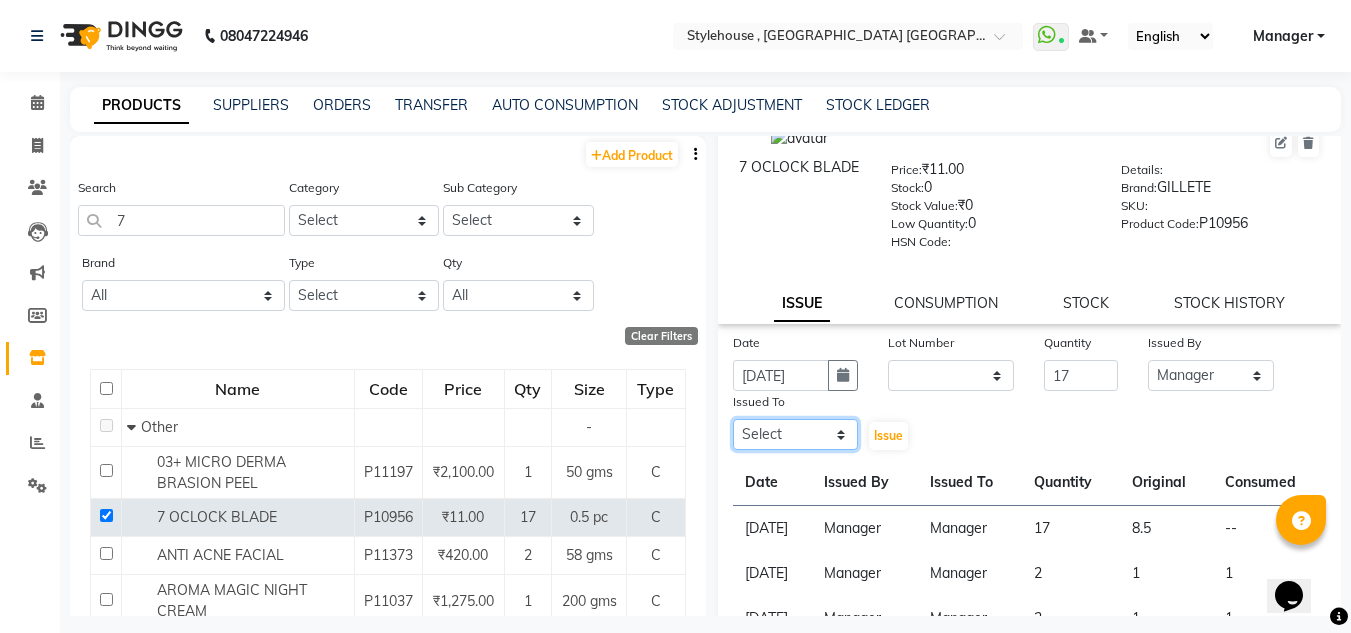 click on "Select ANIL BARIK ANIRUDH SAHOO JYOTIRANJAN BARIK KANHA LAXMI PRIYA Manager Manisha MANJIT BARIK PRADEEP BARIK PRIYANKA NANDA PUJA ROUT RUMA SAGARIKA SAHOO SALMAN SAMEER BARIK SAROJ SITHA" 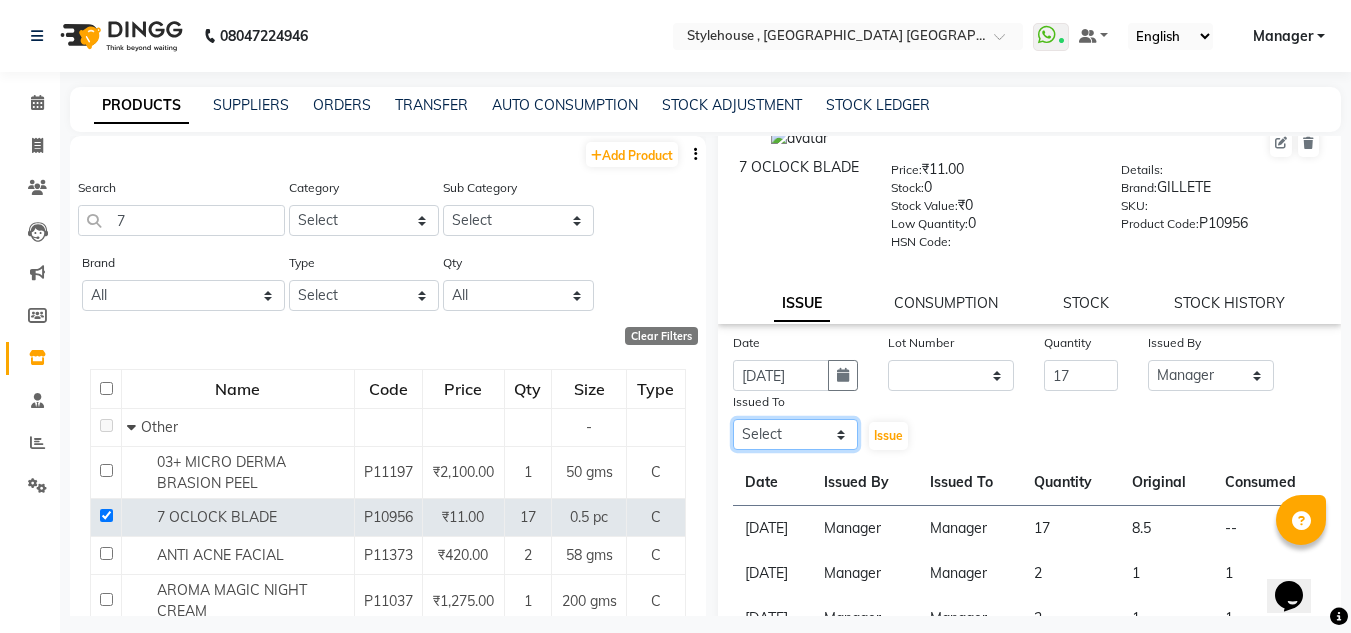 select on "69615" 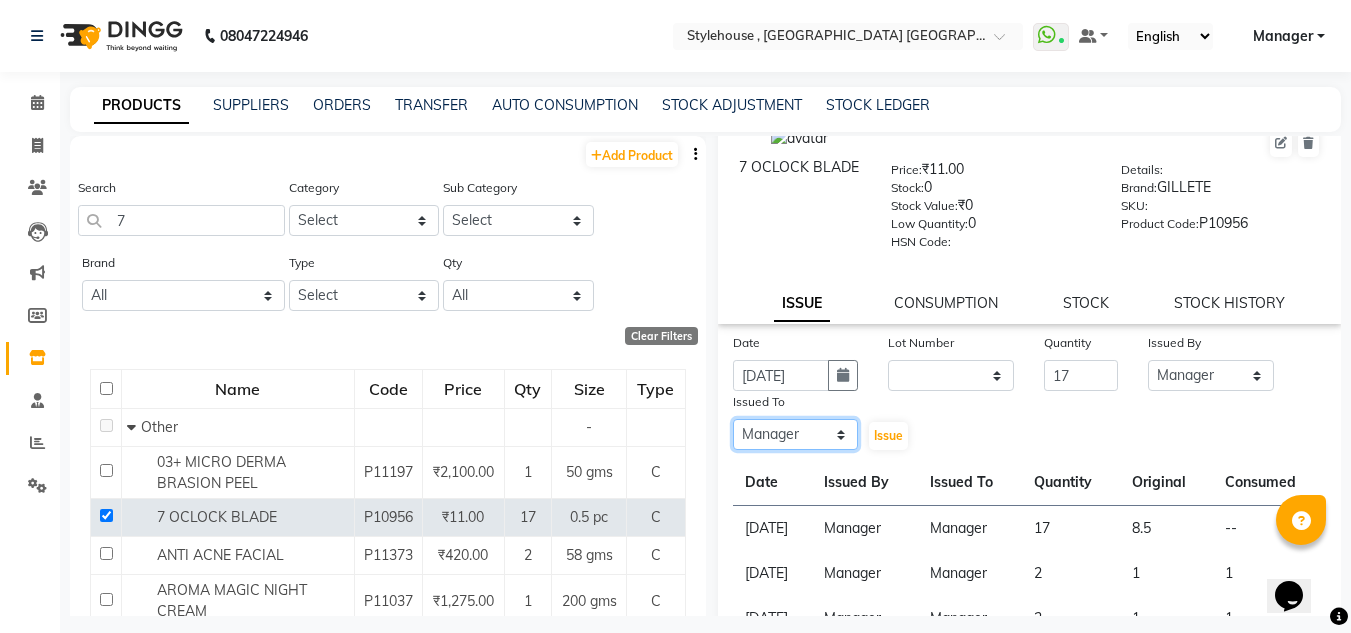 click on "Select ANIL BARIK ANIRUDH SAHOO JYOTIRANJAN BARIK KANHA LAXMI PRIYA Manager Manisha MANJIT BARIK PRADEEP BARIK PRIYANKA NANDA PUJA ROUT RUMA SAGARIKA SAHOO SALMAN SAMEER BARIK SAROJ SITHA" 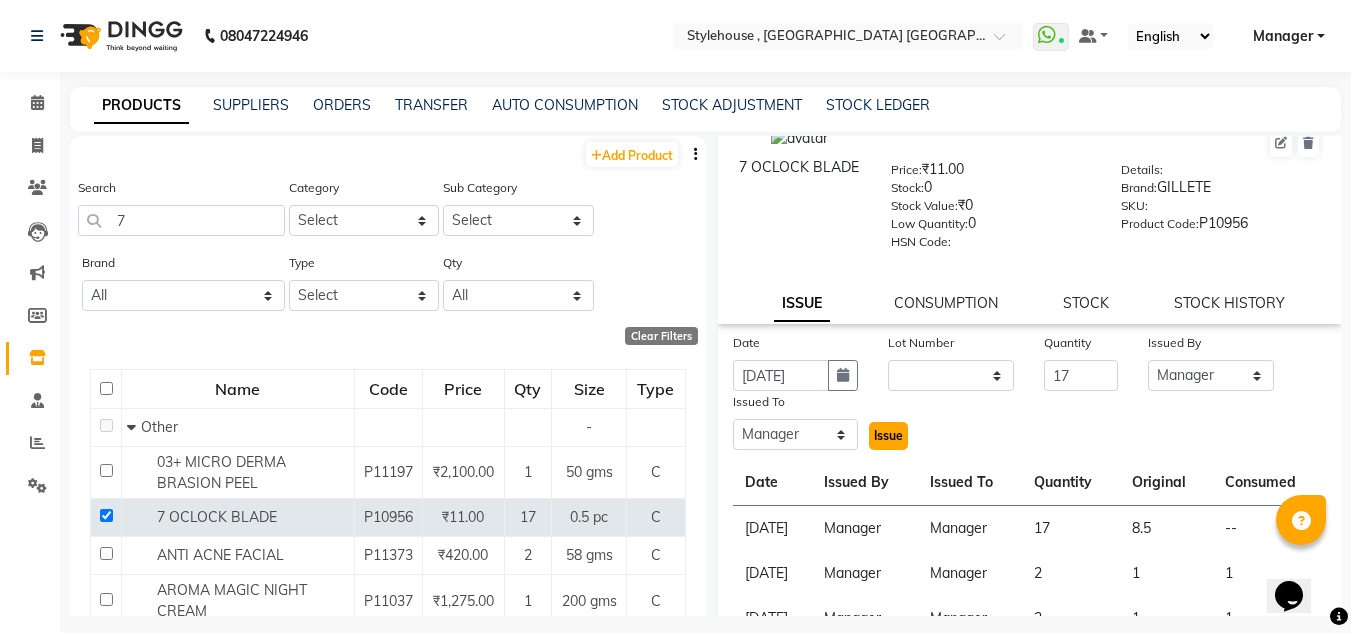 click on "Issue" 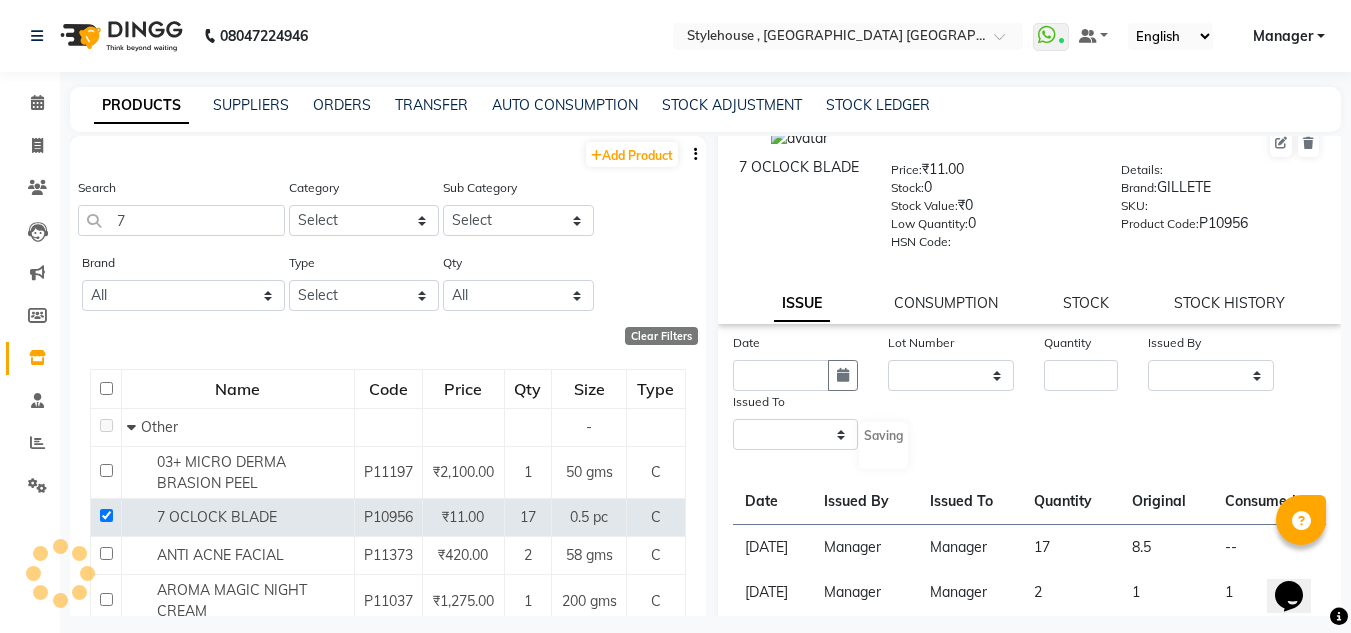 scroll, scrollTop: 0, scrollLeft: 0, axis: both 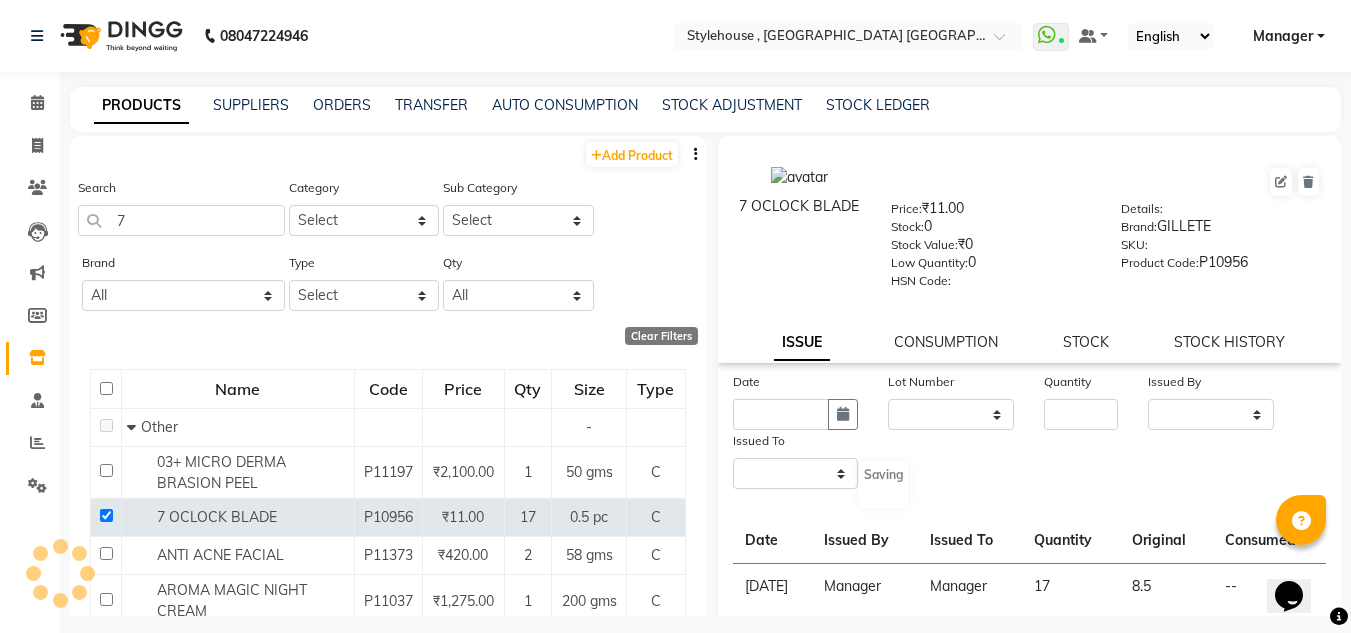 select 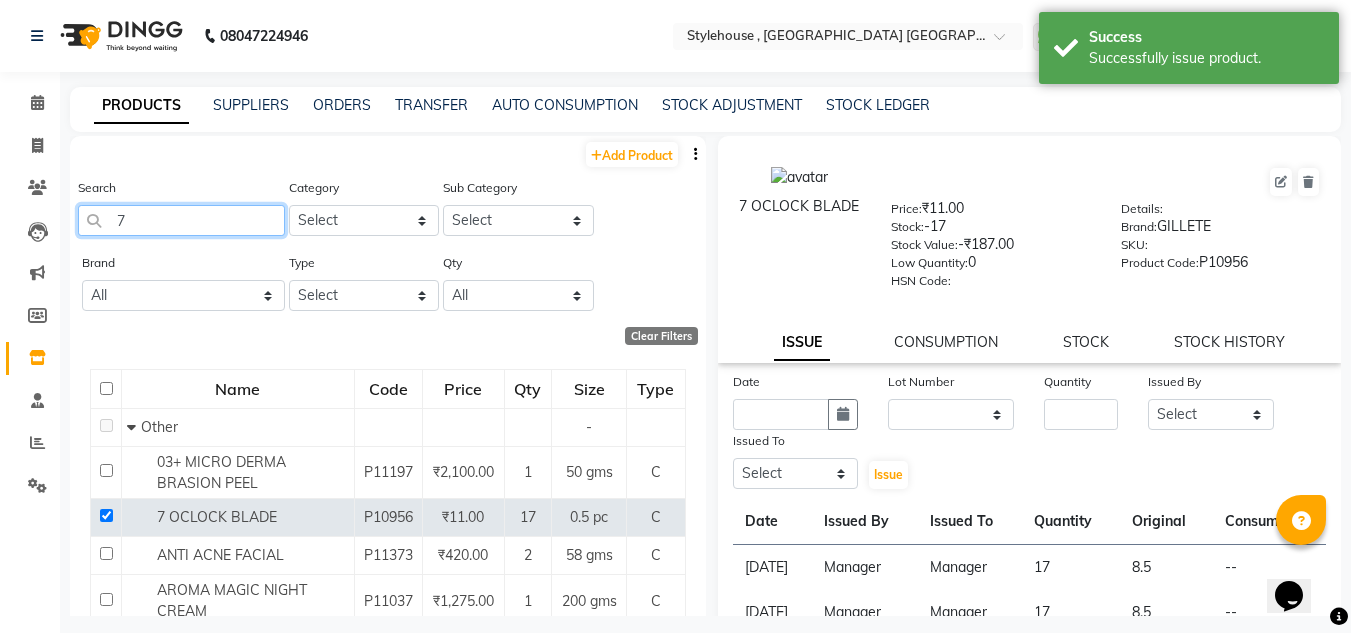 click on "7" 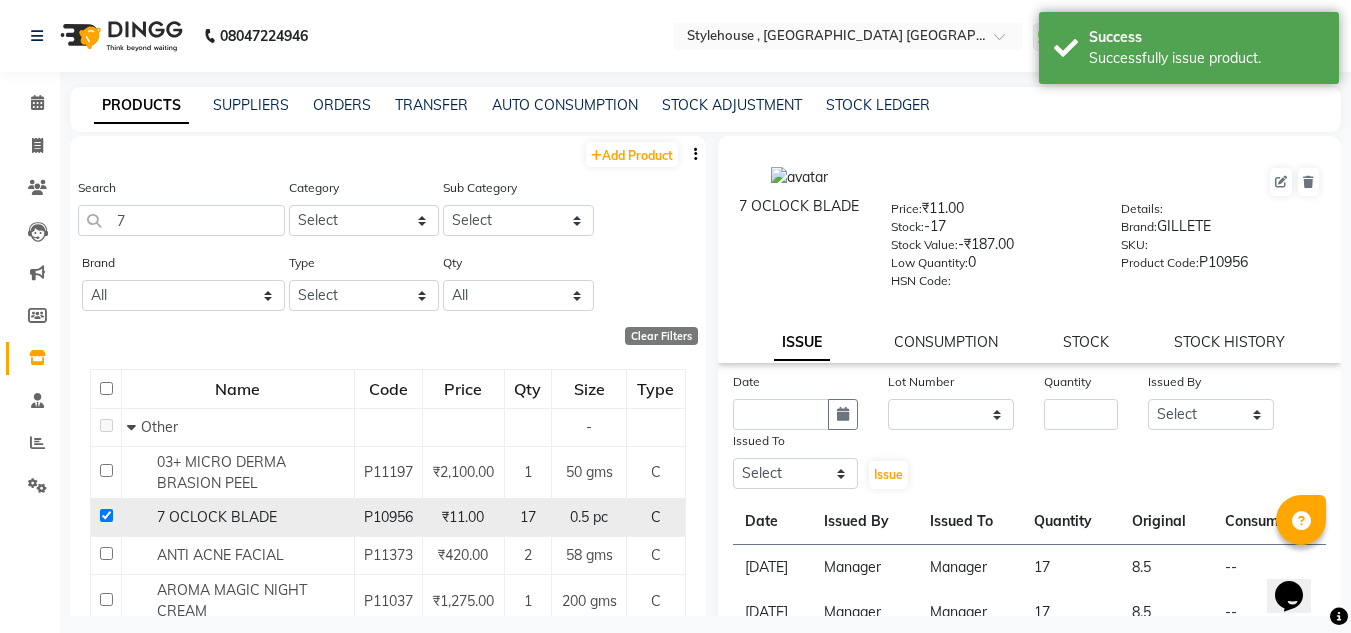 click 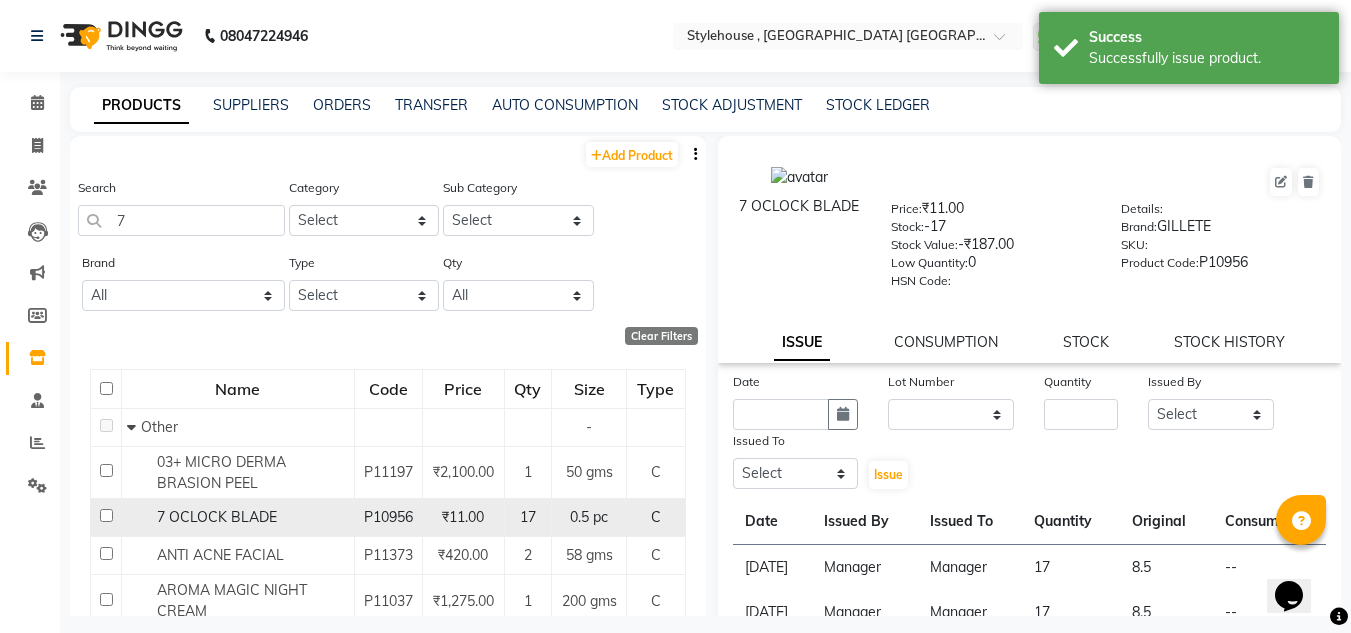 checkbox on "false" 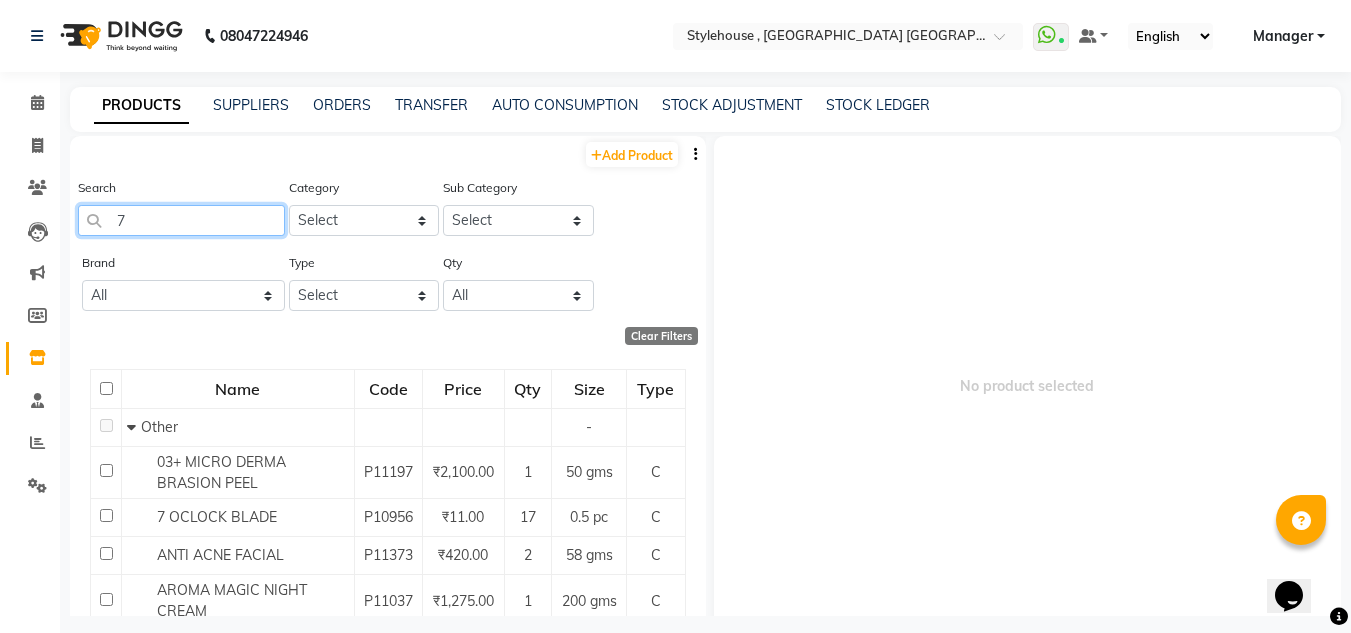click on "7" 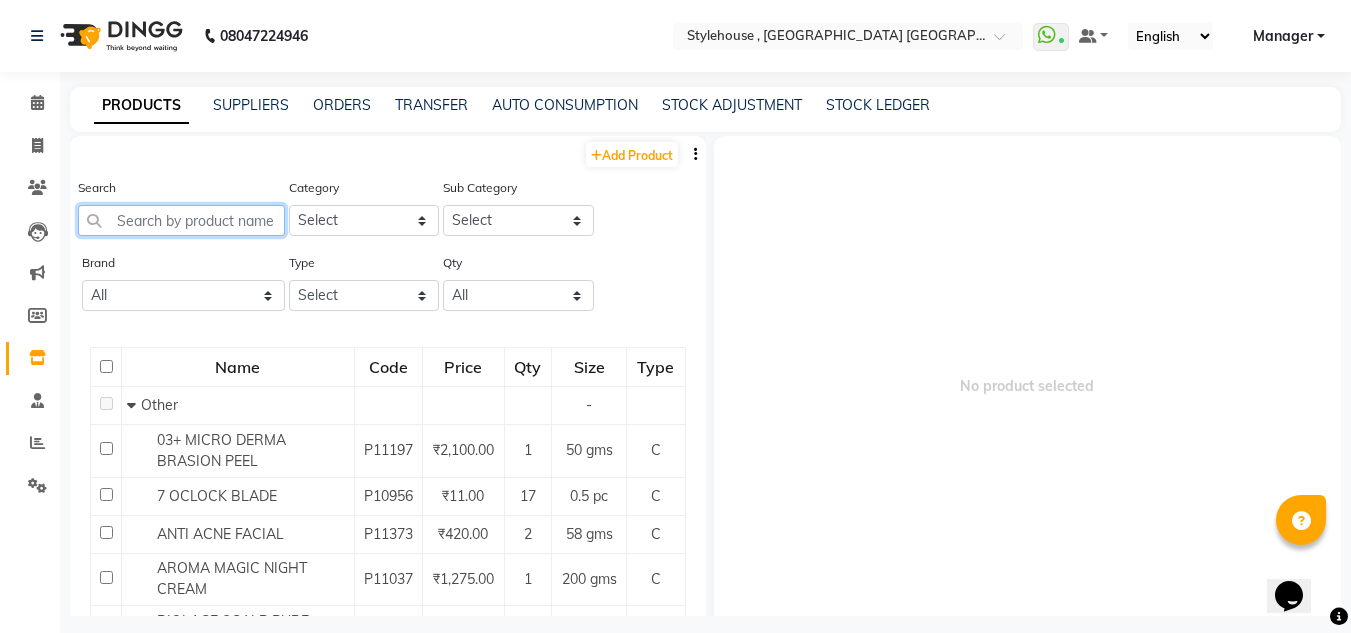 type on "7" 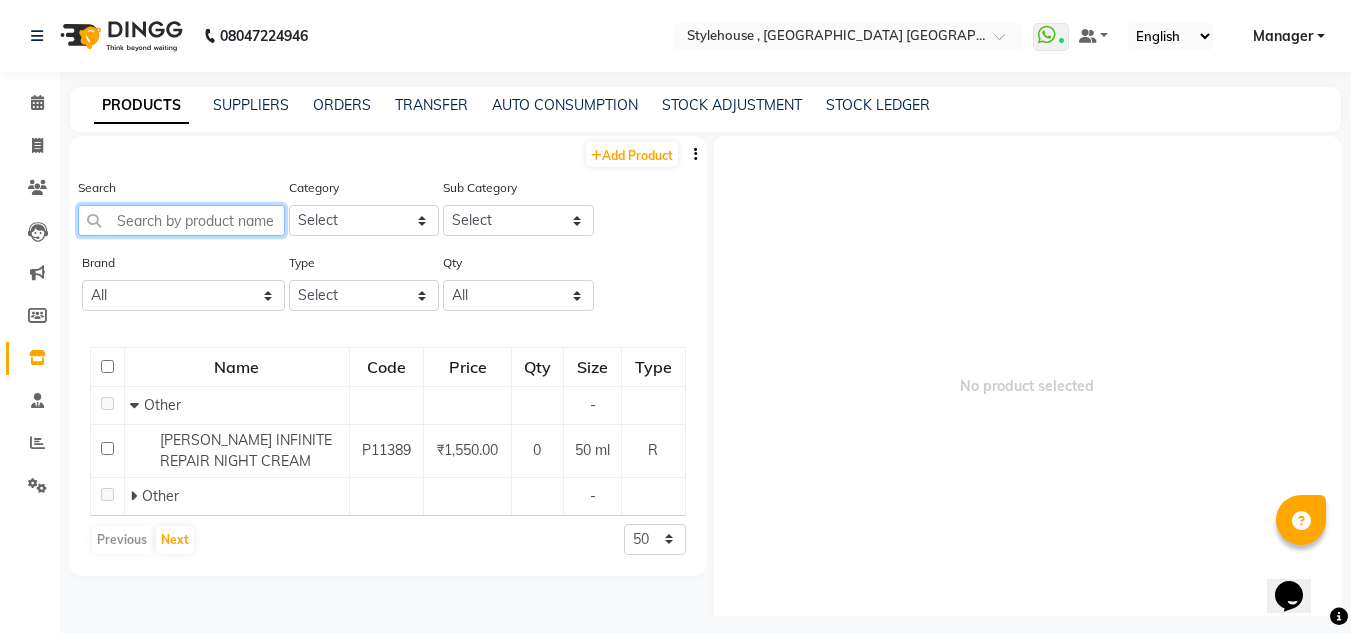 type on "7" 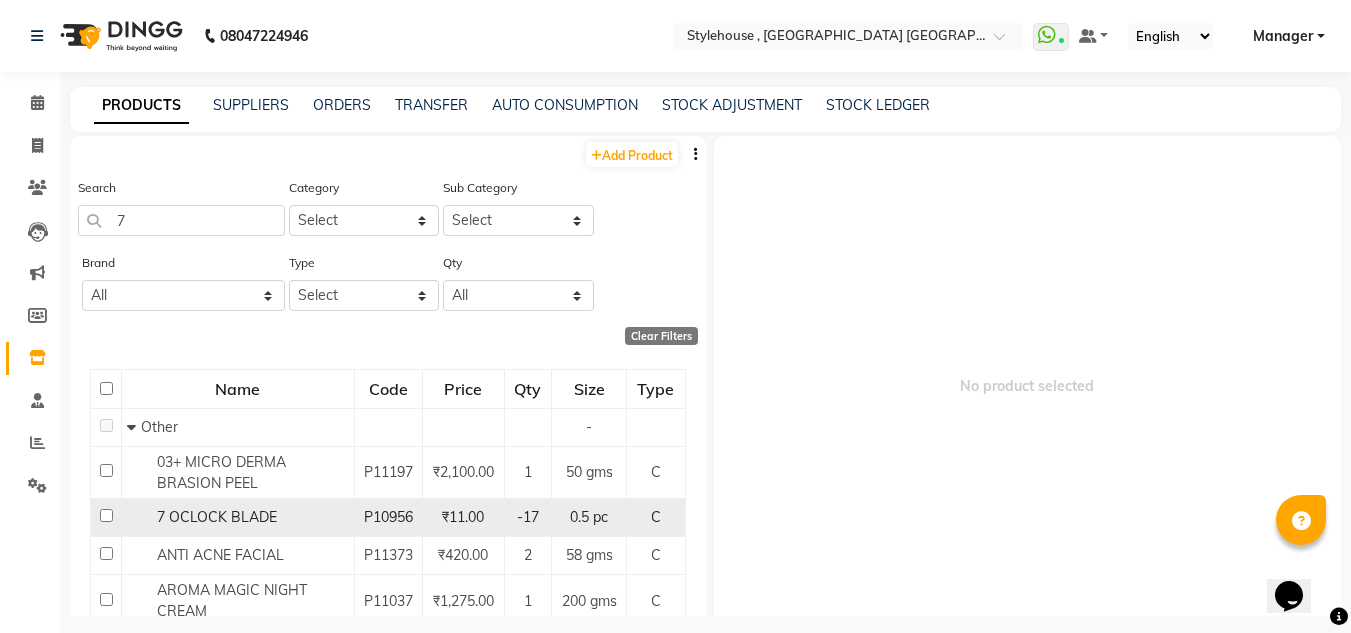 click 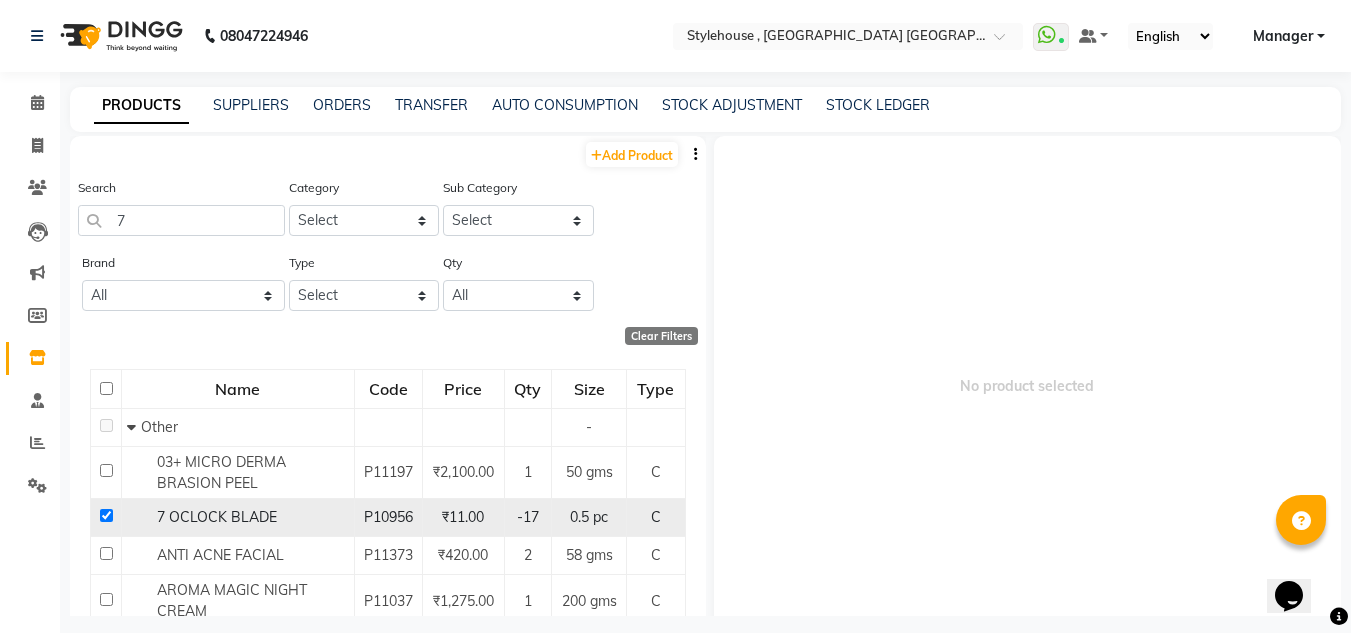 checkbox on "true" 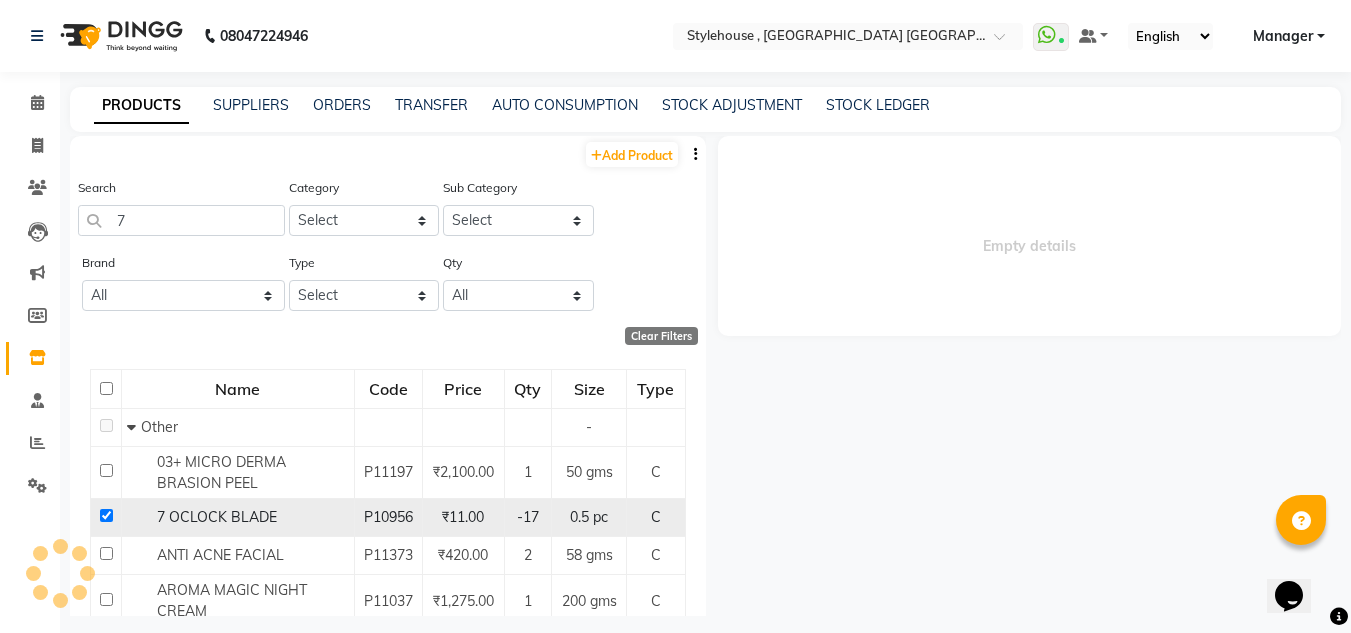 select 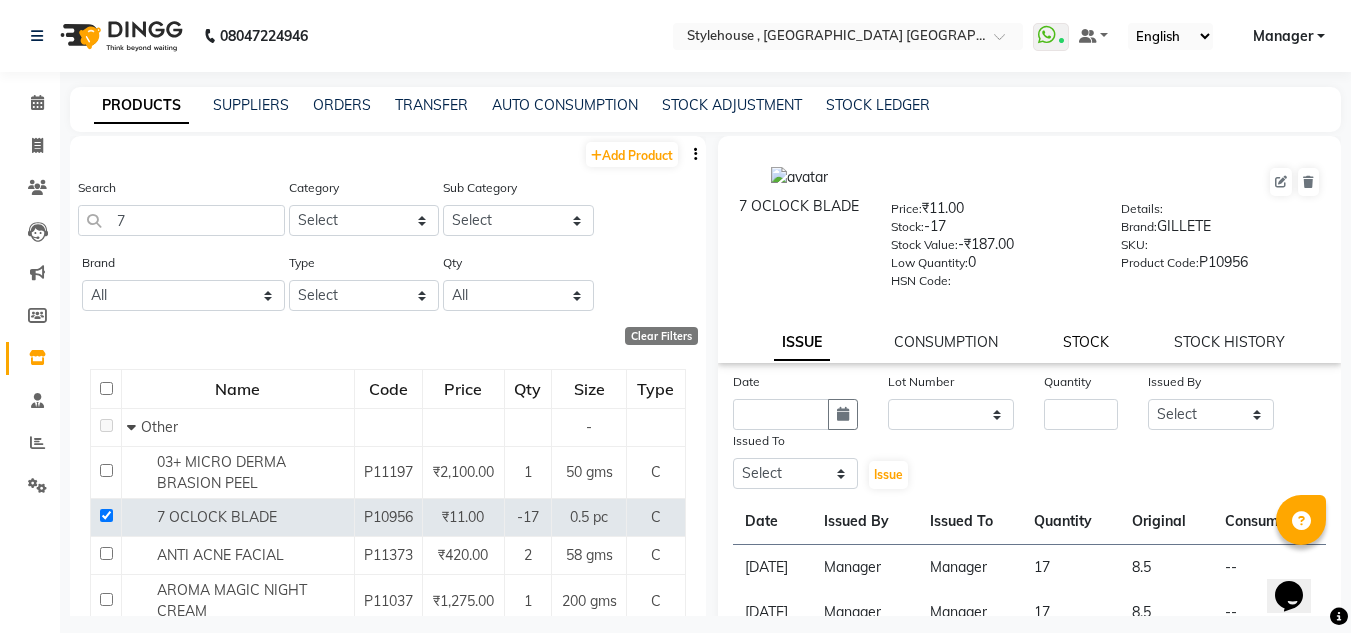 click on "STOCK" 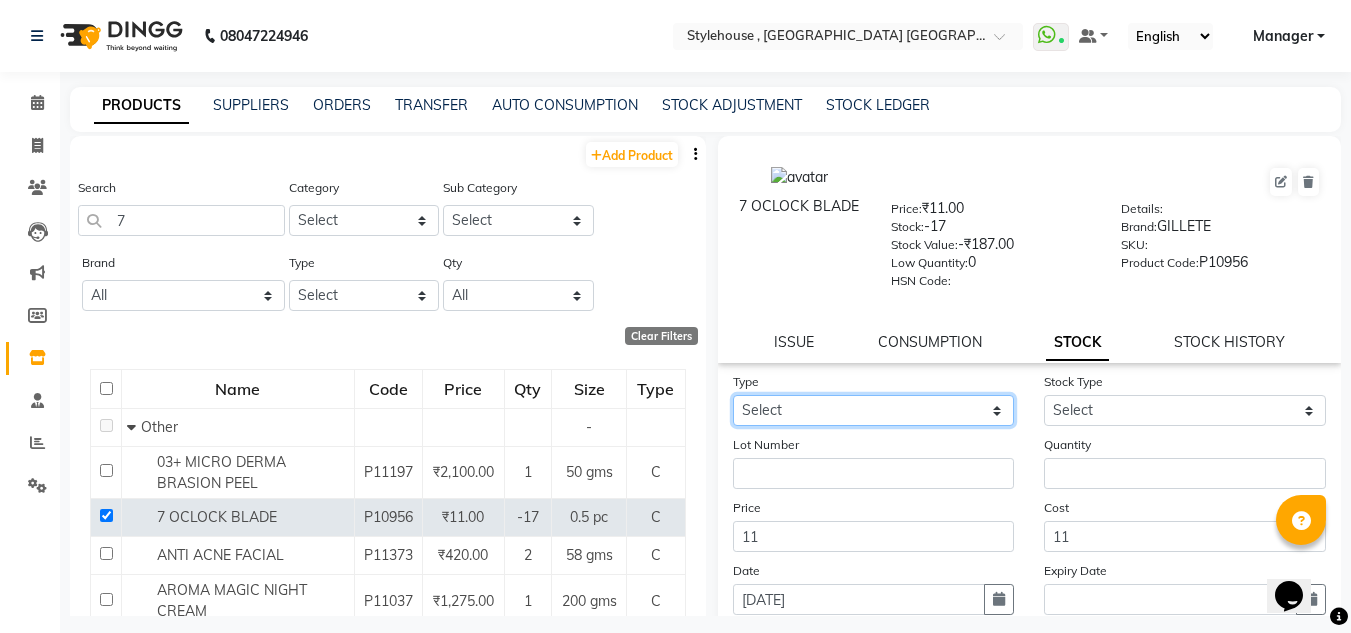 click on "Select In Out" 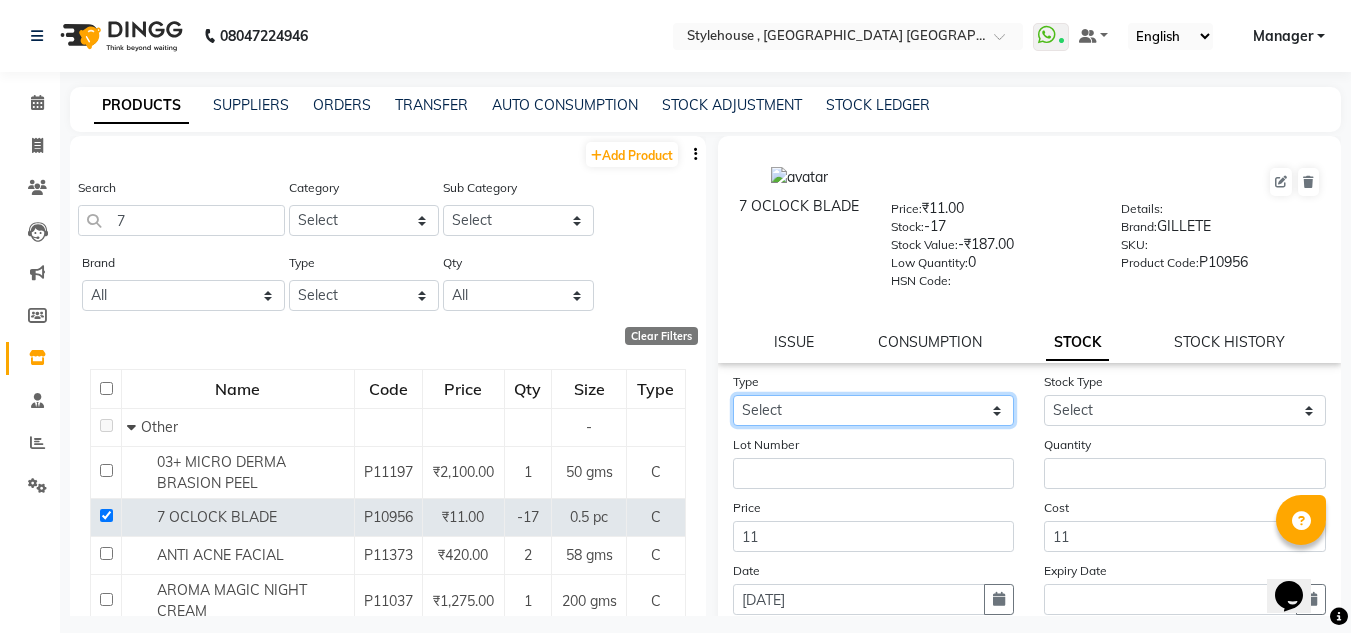 select on "in" 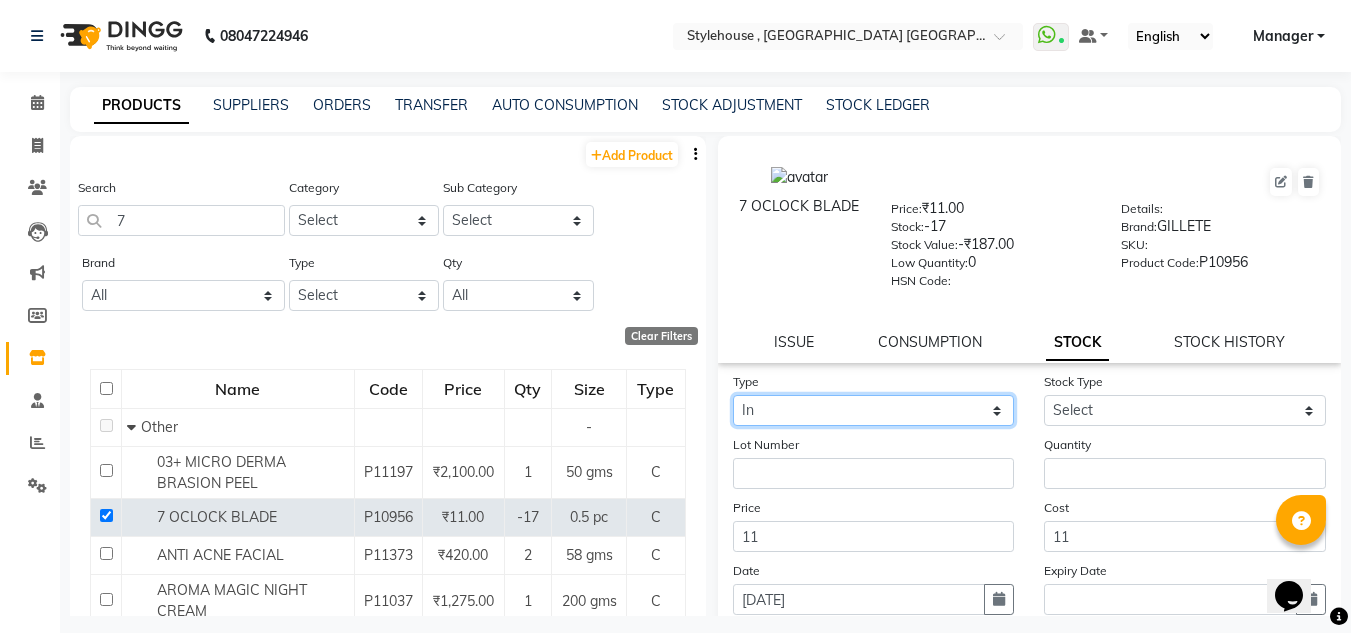 click on "Select In Out" 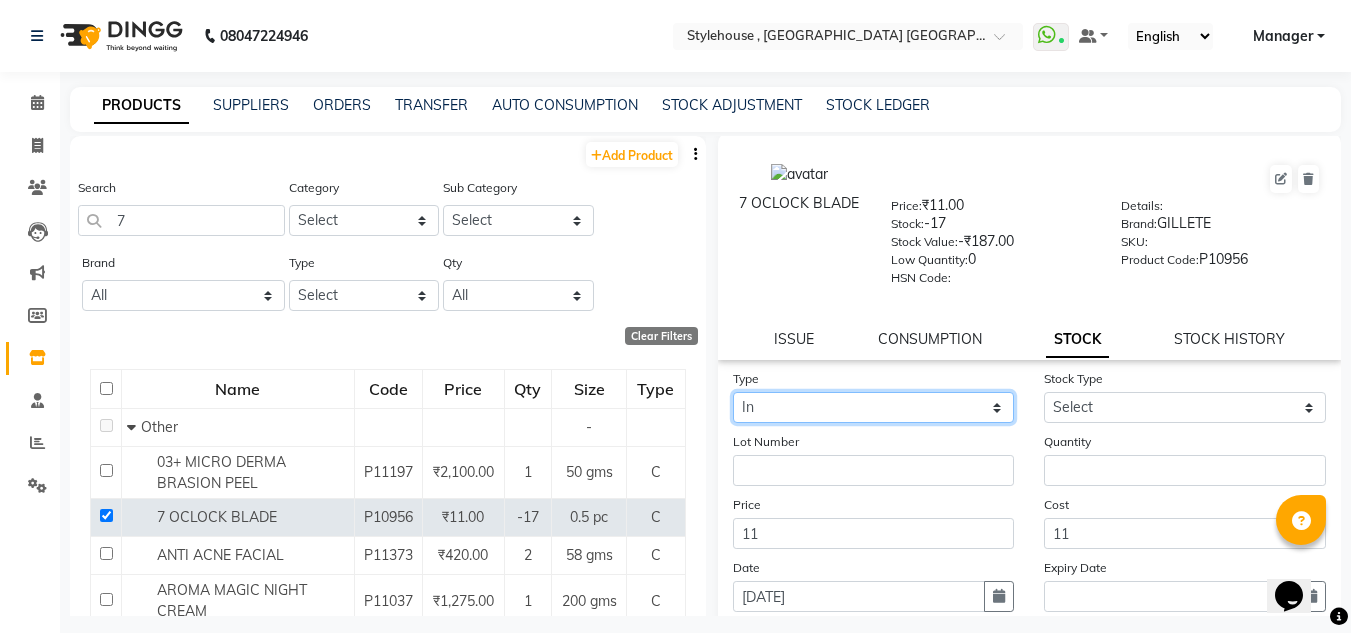 scroll, scrollTop: 0, scrollLeft: 0, axis: both 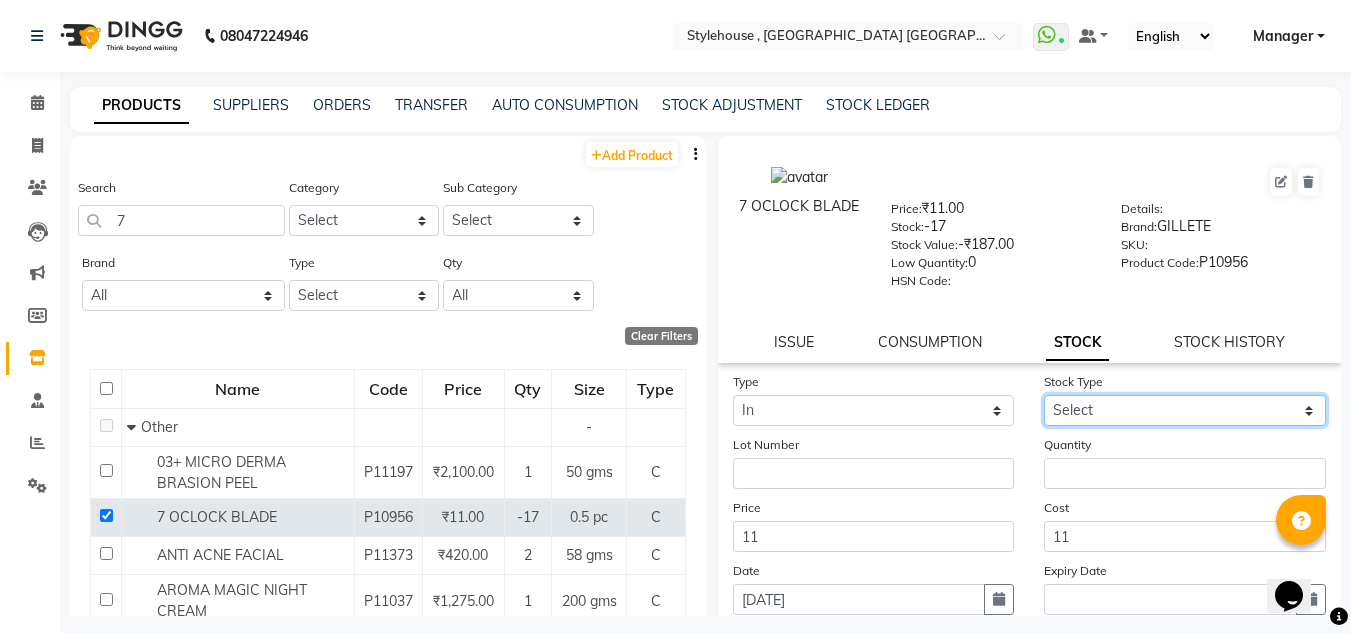 click on "Select New Stock Adjustment Return Other" 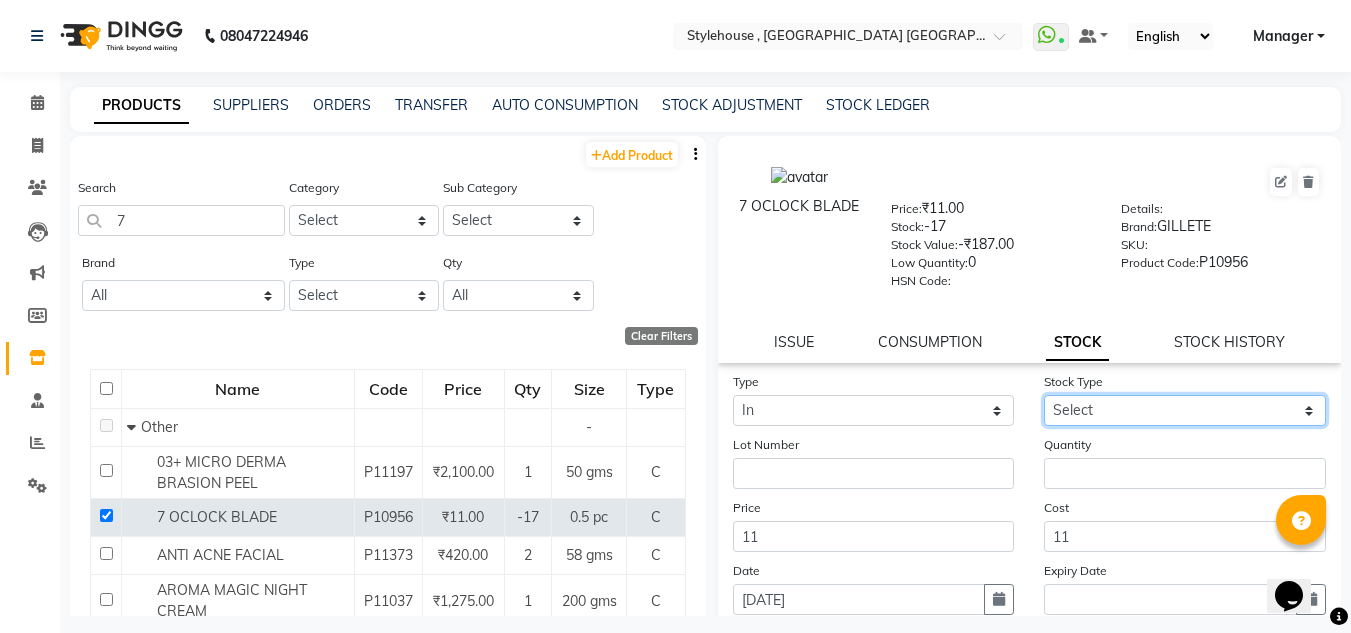 select on "new stock" 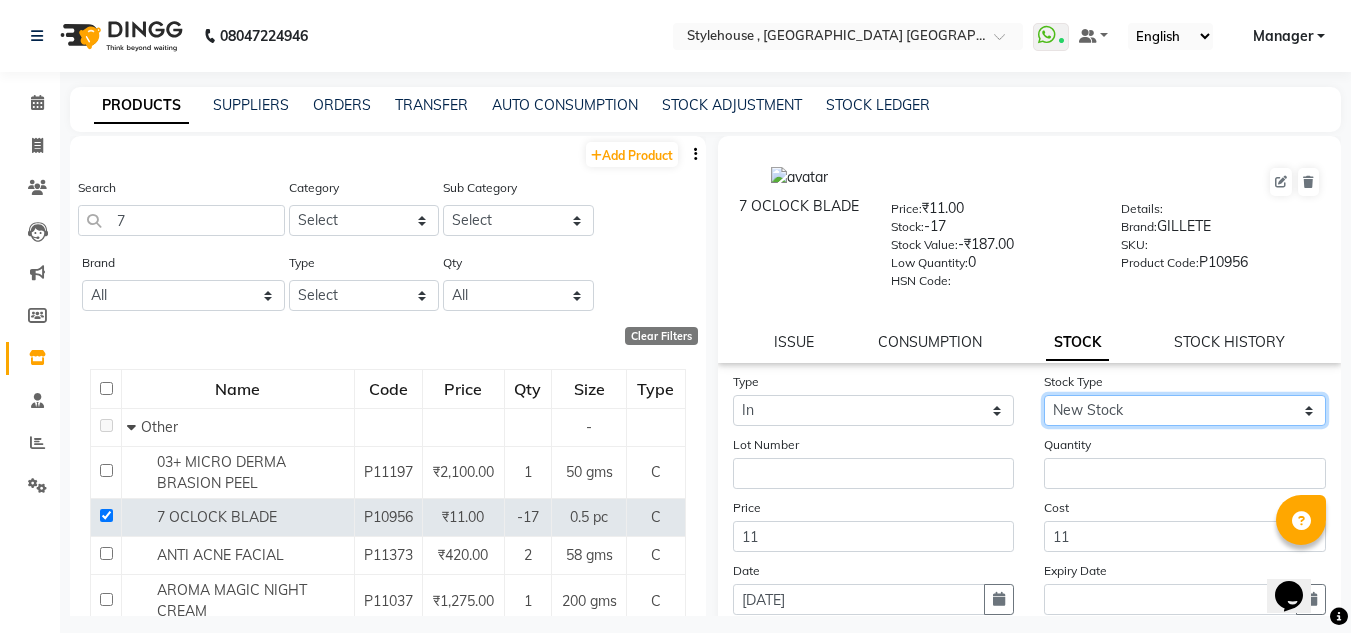 click on "Select New Stock Adjustment Return Other" 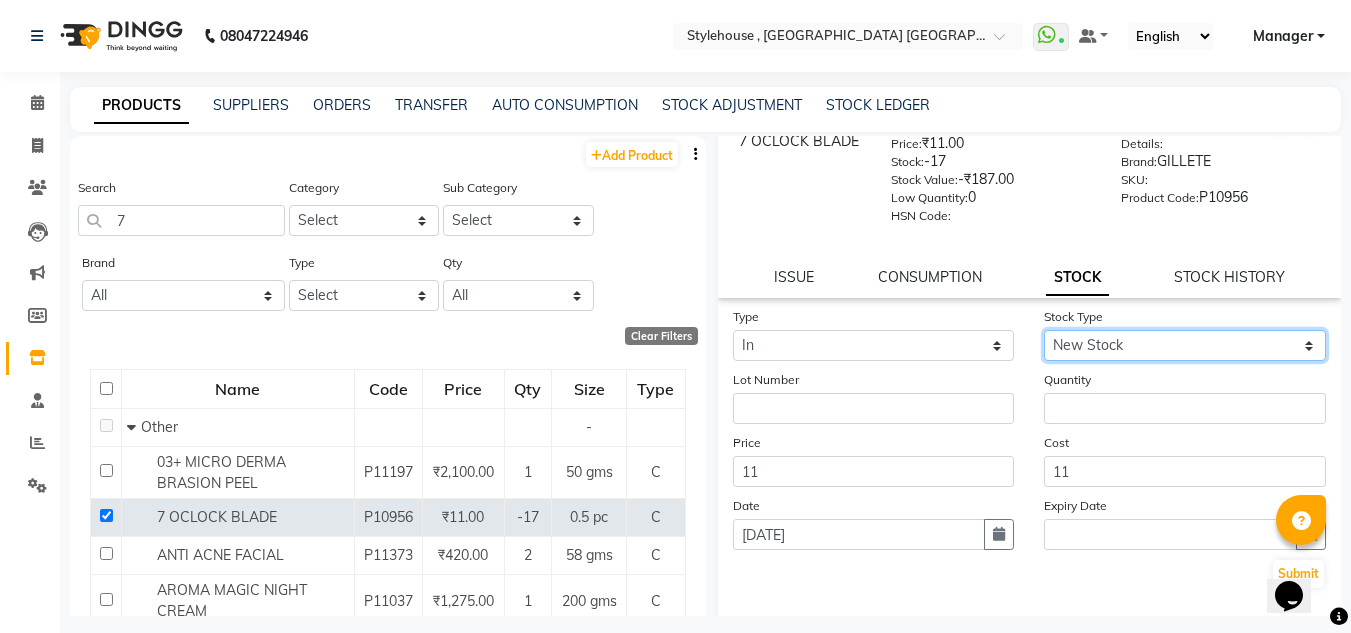 scroll, scrollTop: 100, scrollLeft: 0, axis: vertical 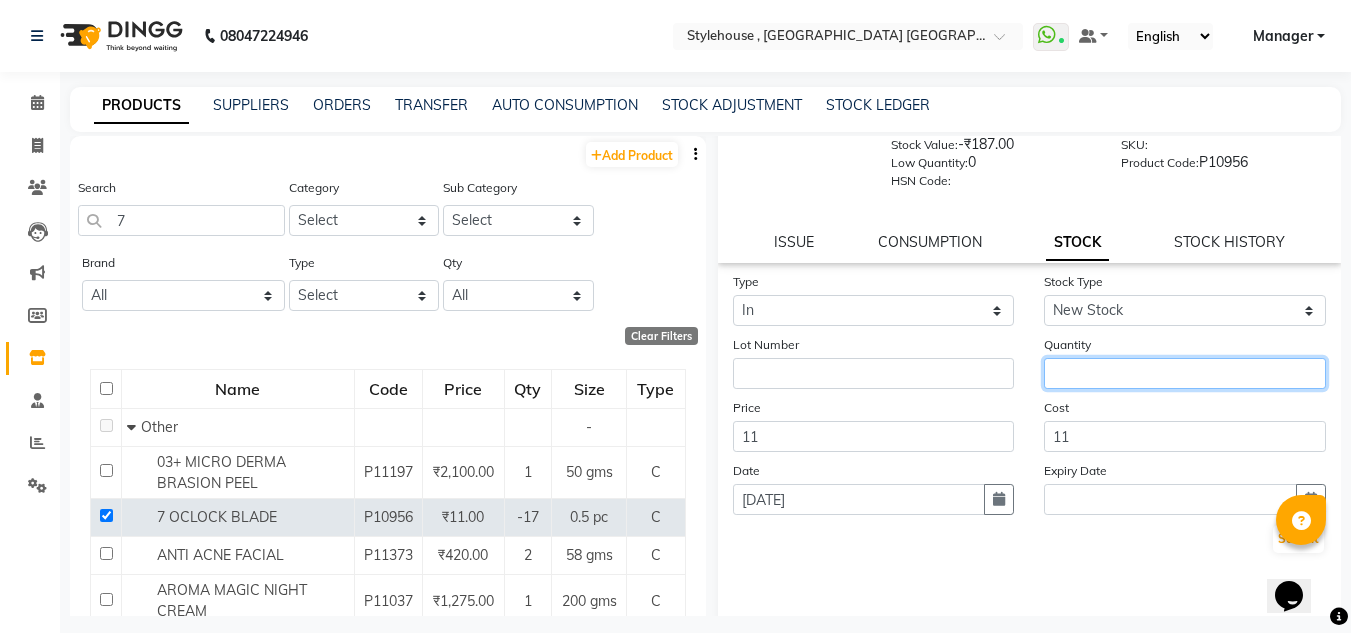 click 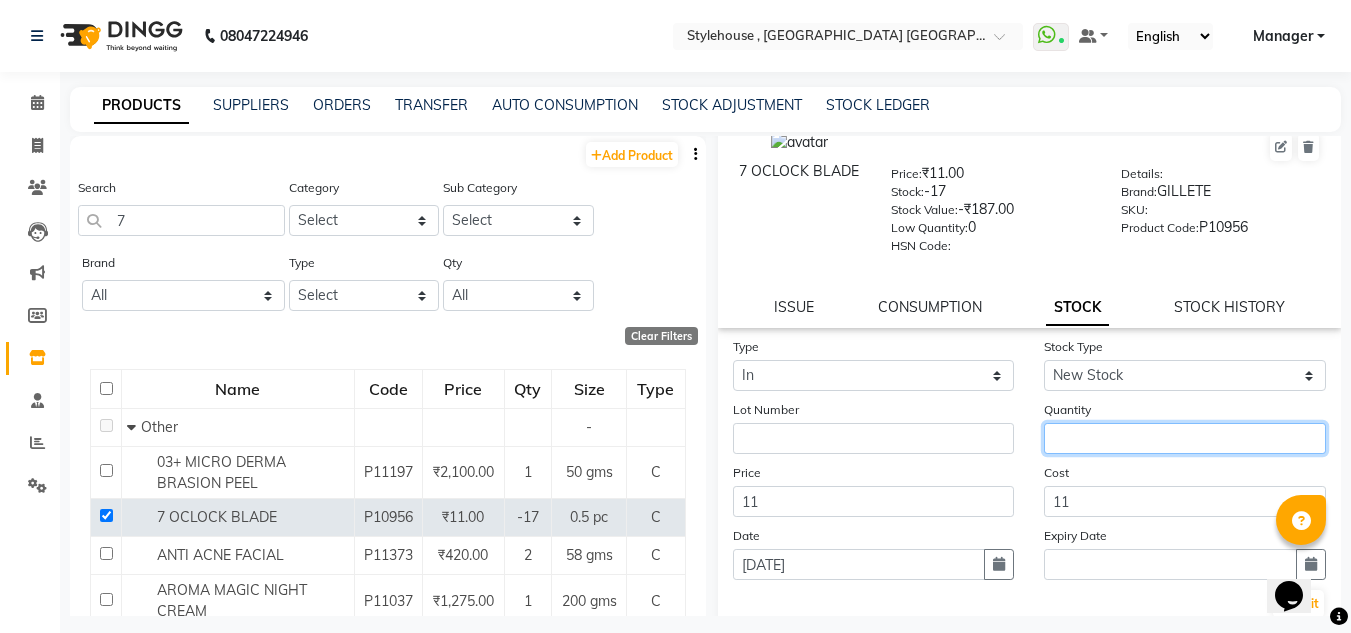 scroll, scrollTop: 0, scrollLeft: 0, axis: both 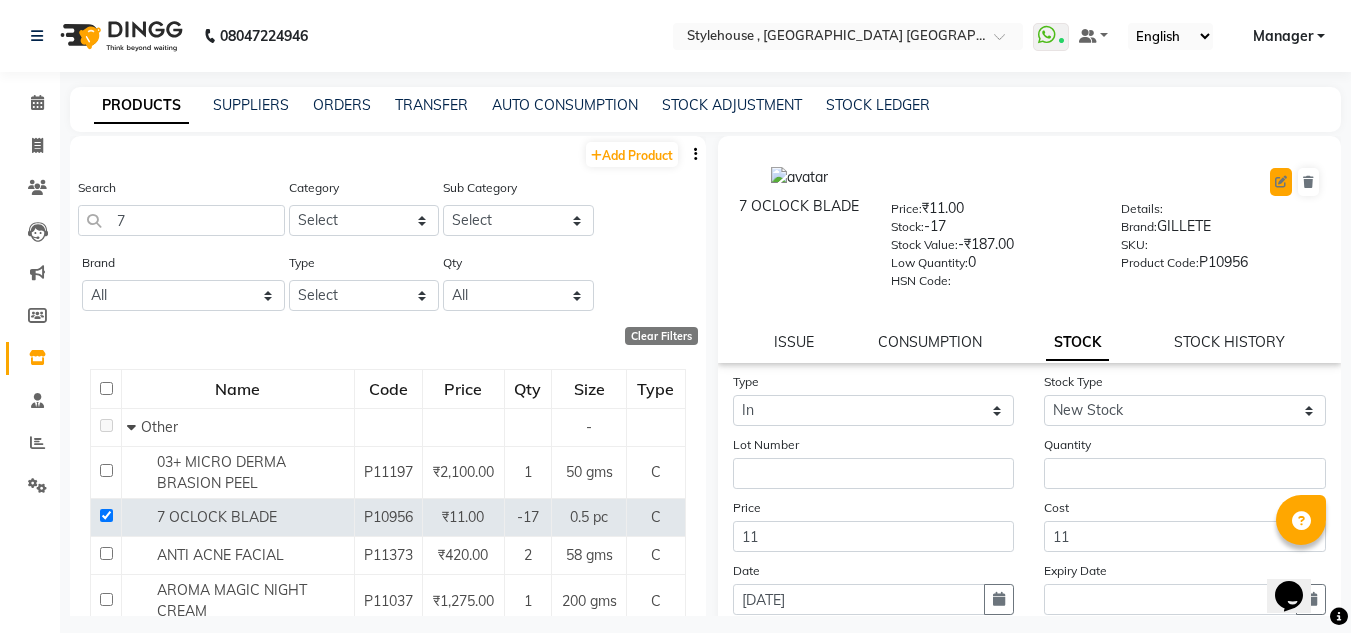 click 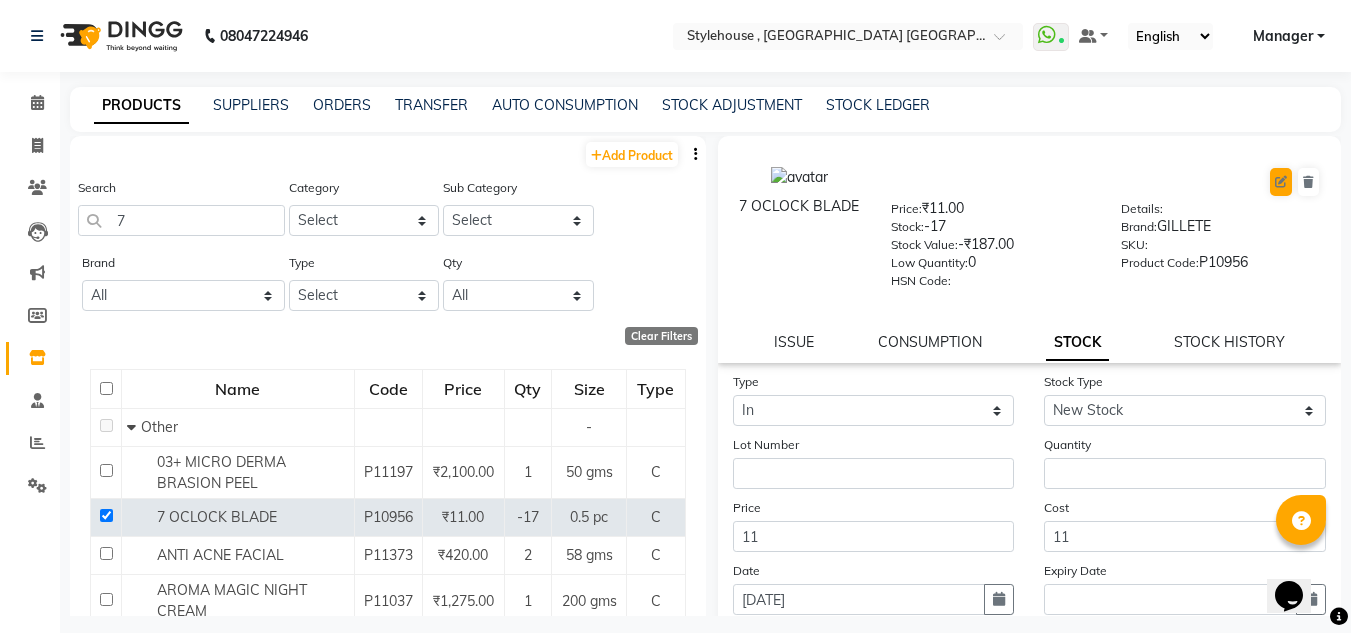 select on "true" 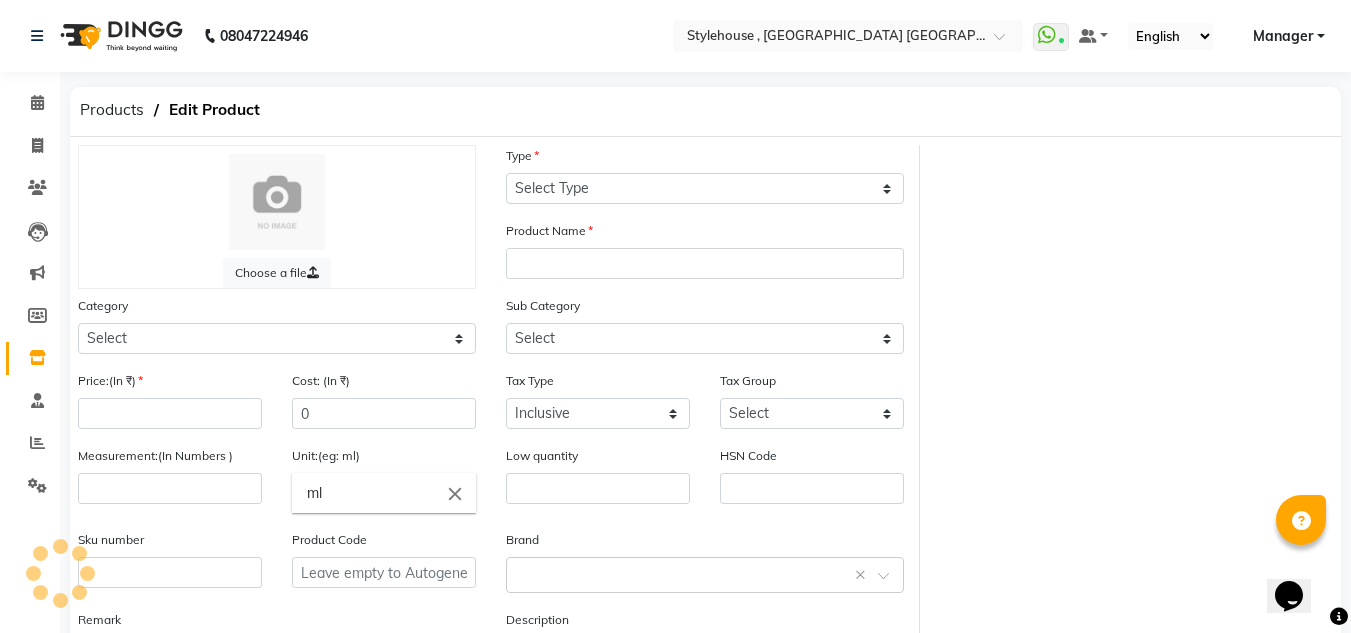 select on "C" 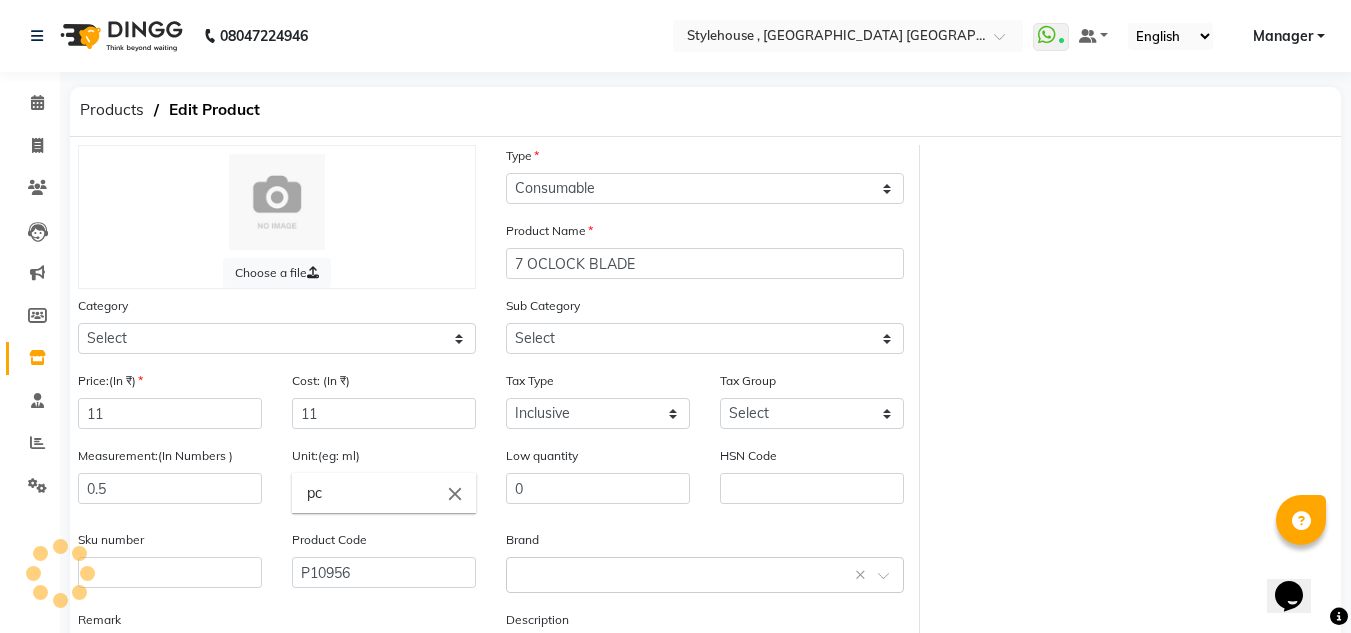 select on "511301900" 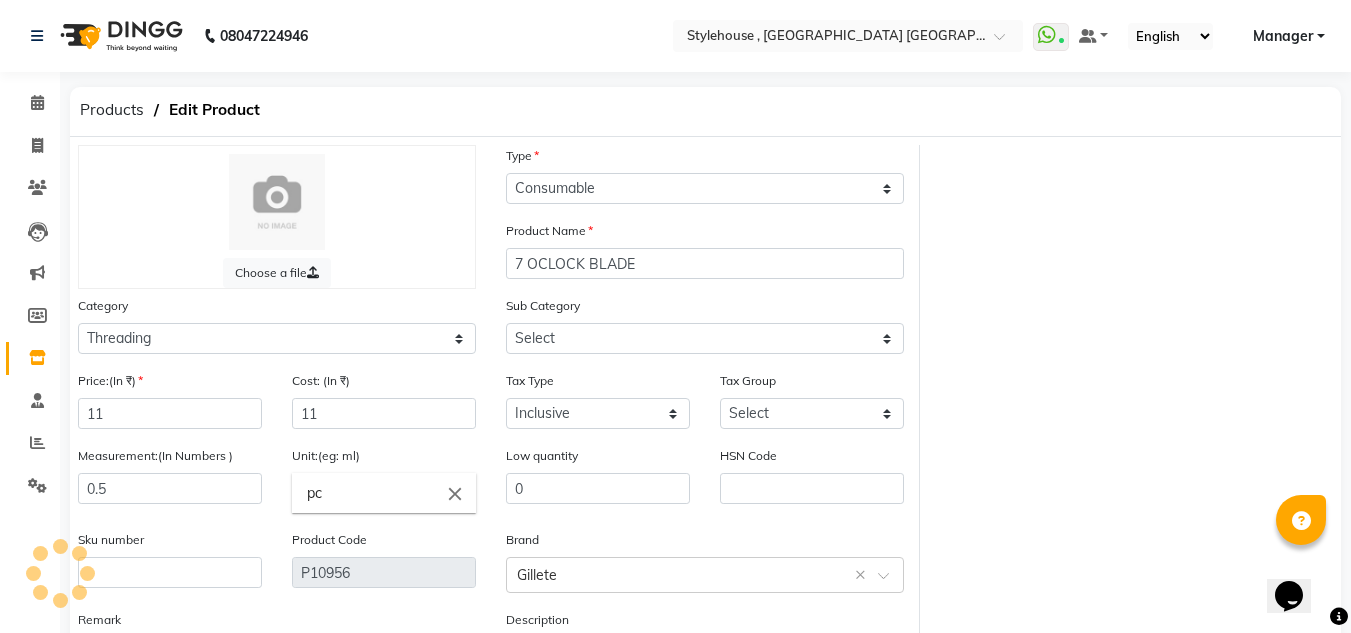 select on "511301904" 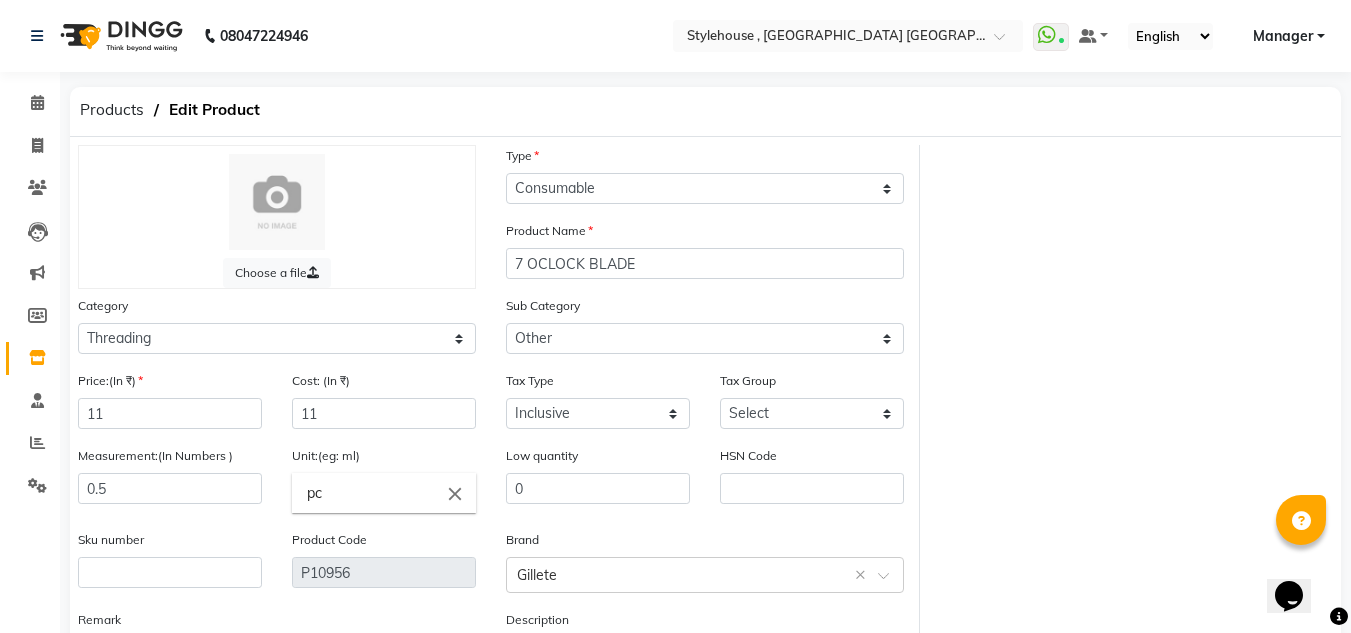 click on "Choose a file Type Select Type Both Retail Consumable Product Name 7 OCLOCK BLADE Category Select Hair Skin Personal Care Appliances Beard Waxing Disposable Threading Hands and Feet Beauty Planet Botox Cadiveu Casmara Cheryls Loreal Olaplex Threading Other Sub Category Select Rill Gel Appliances Other Price:(In ₹) 11 Cost: (In ₹) 11 Tax Type Select Inclusive Exclusive Tax Group Select GST Measurement:(In Numbers ) 0.5 Unit:(eg: ml) pc close Low quantity 0 HSN Code Sku number Product Code P10956 Brand Select brand or add custom brand  Gillete  × Remark Description" 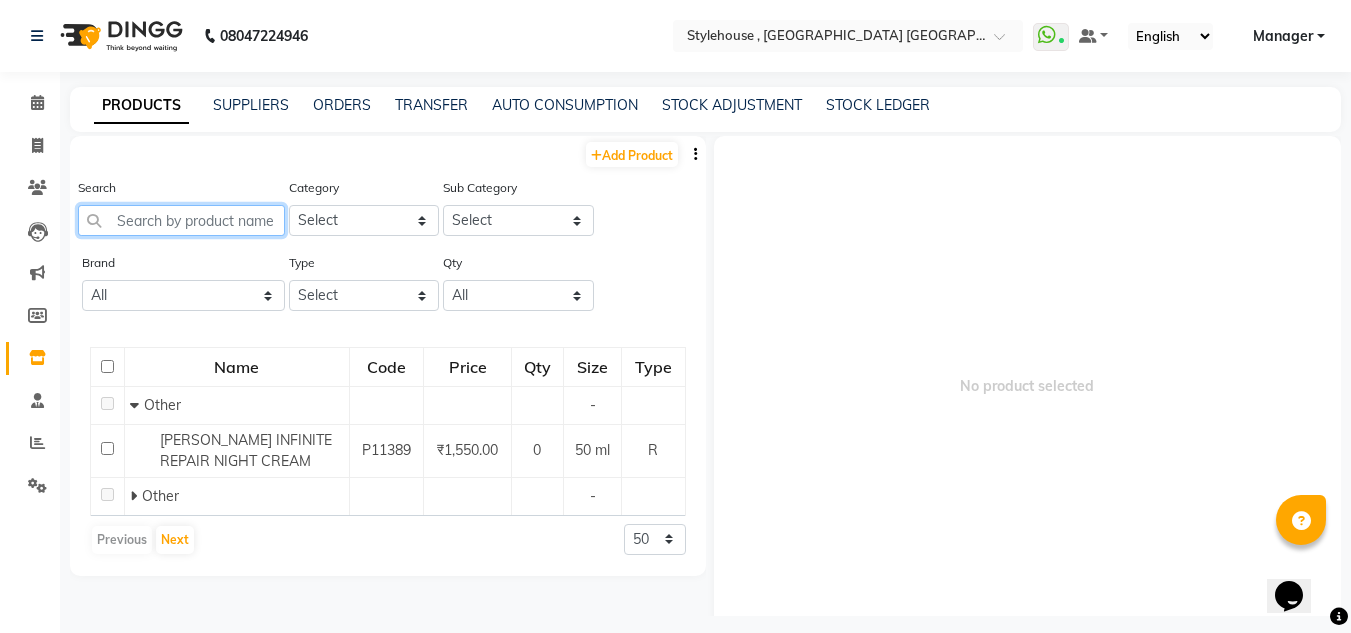 click 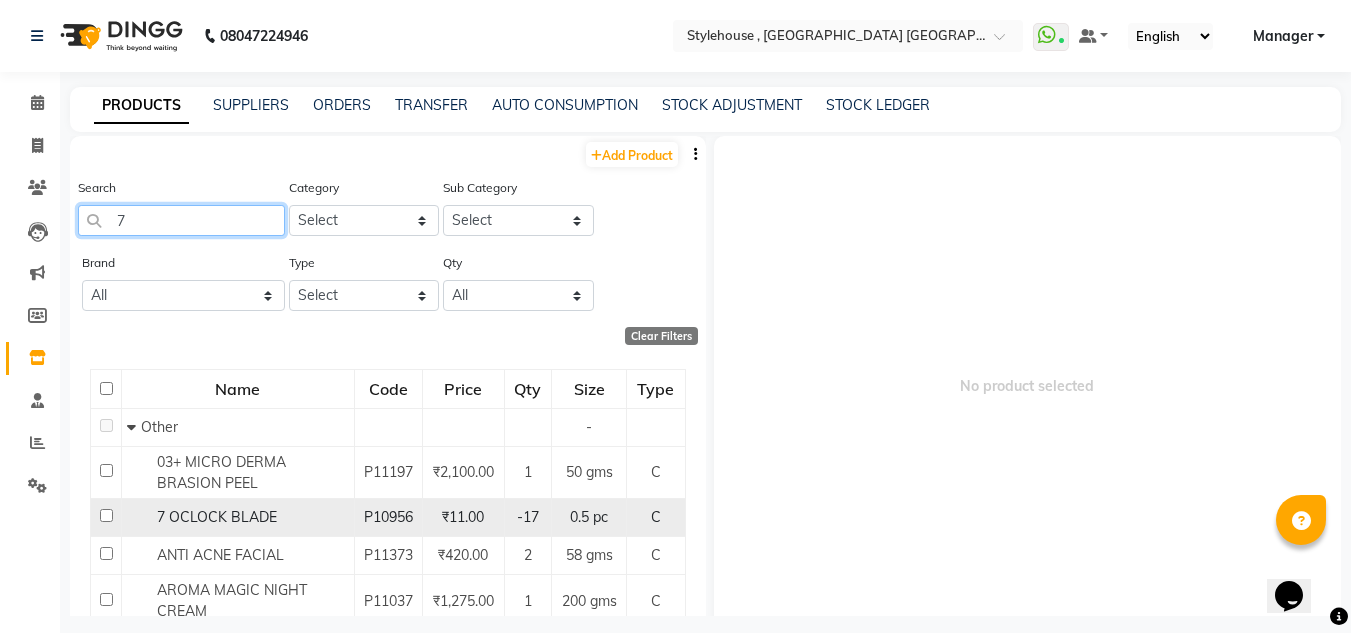 type on "7" 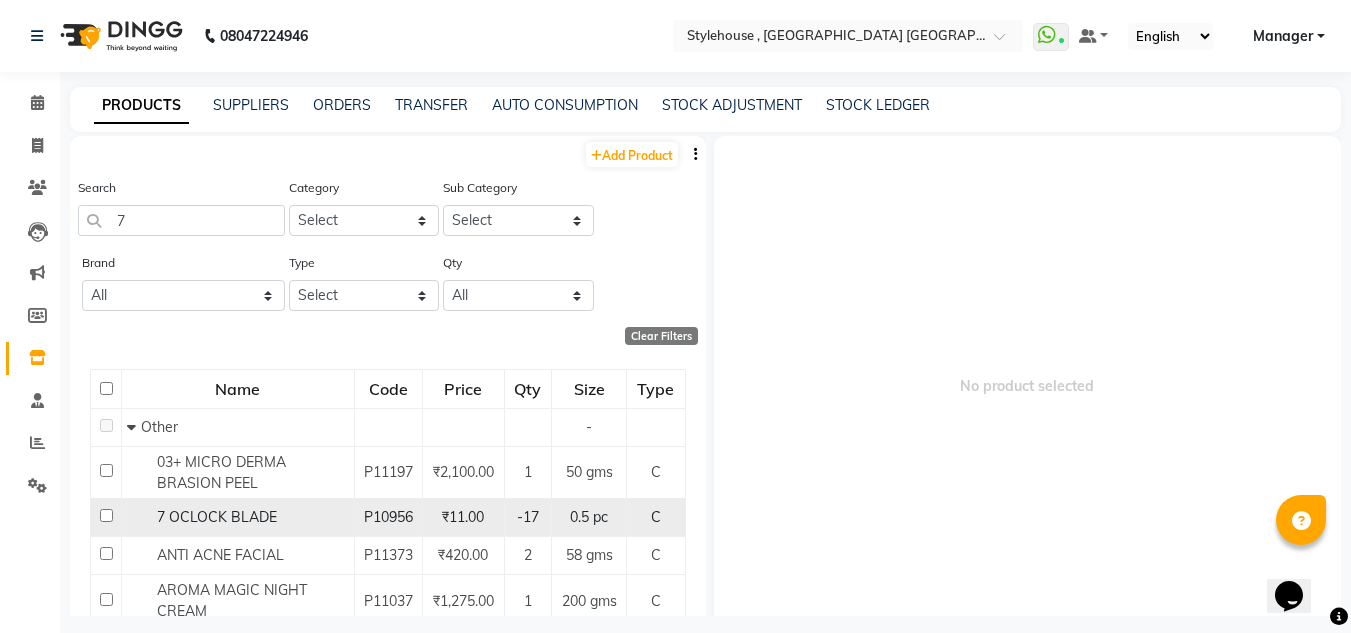 click 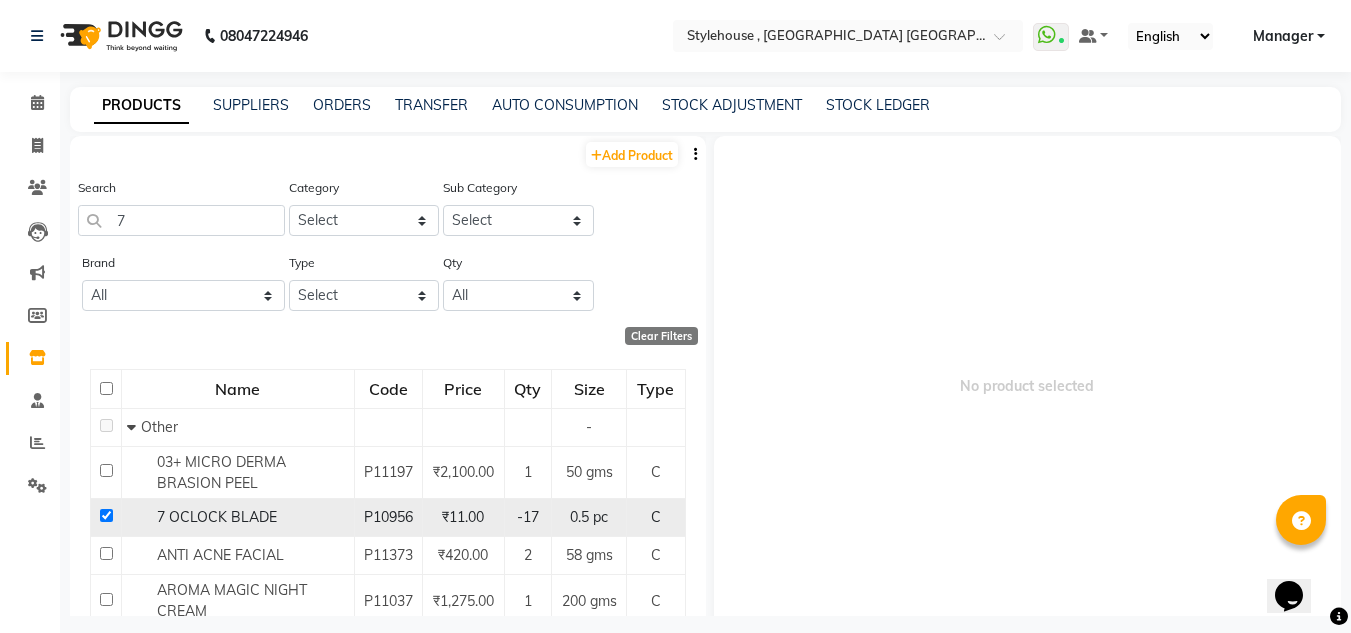 checkbox on "true" 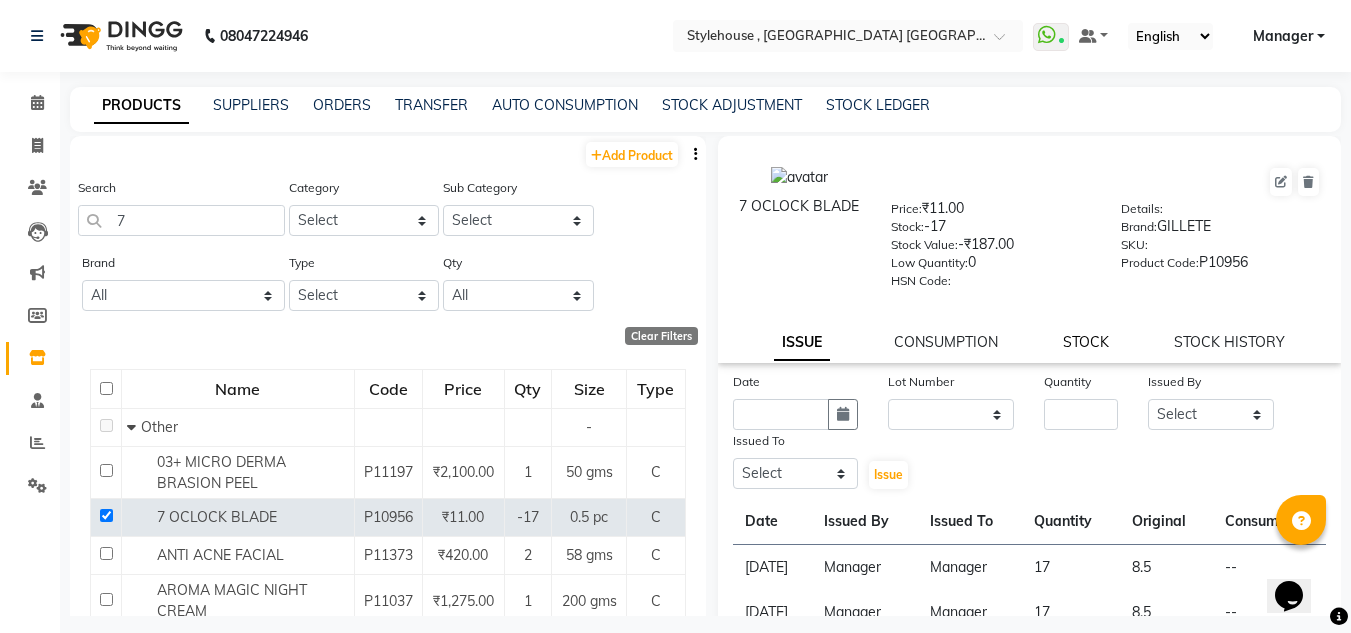 click on "STOCK" 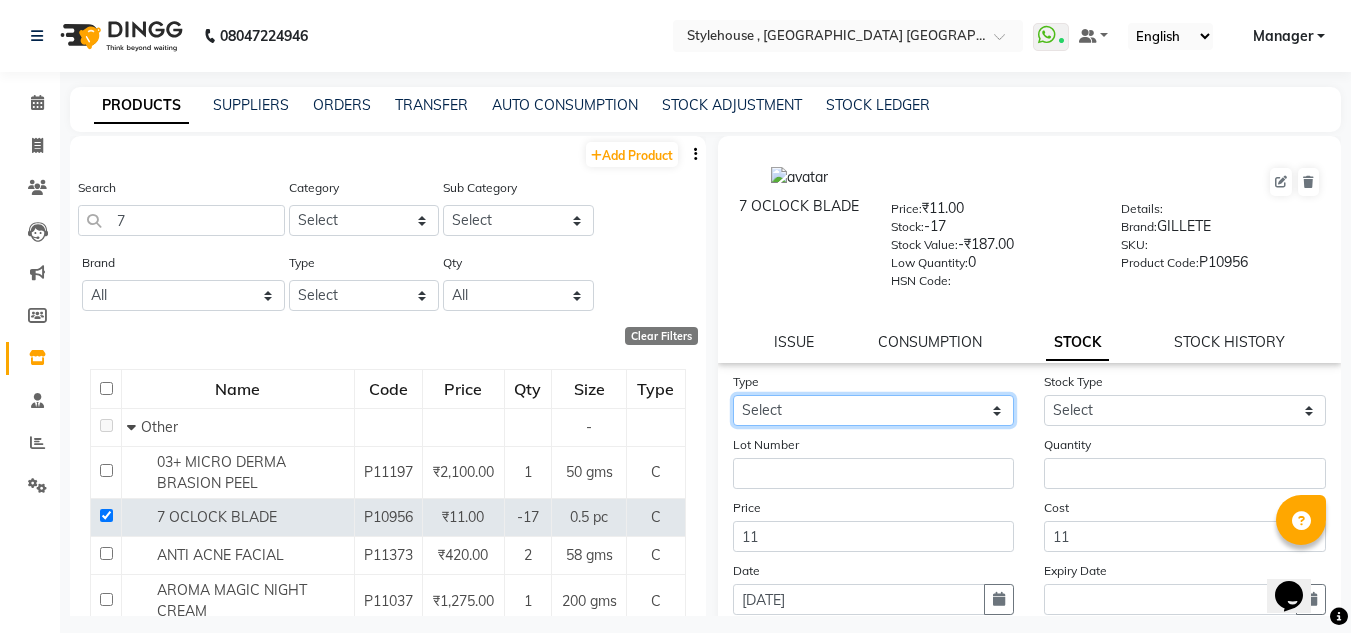 click on "Select In Out" 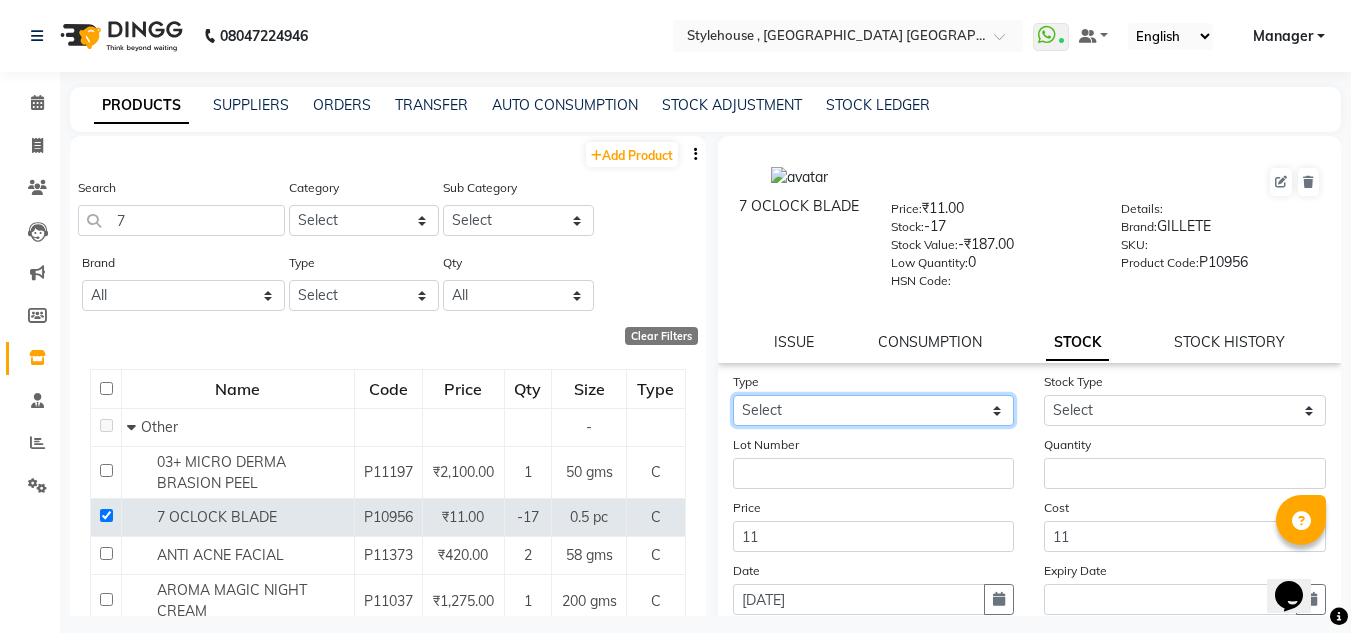 select on "in" 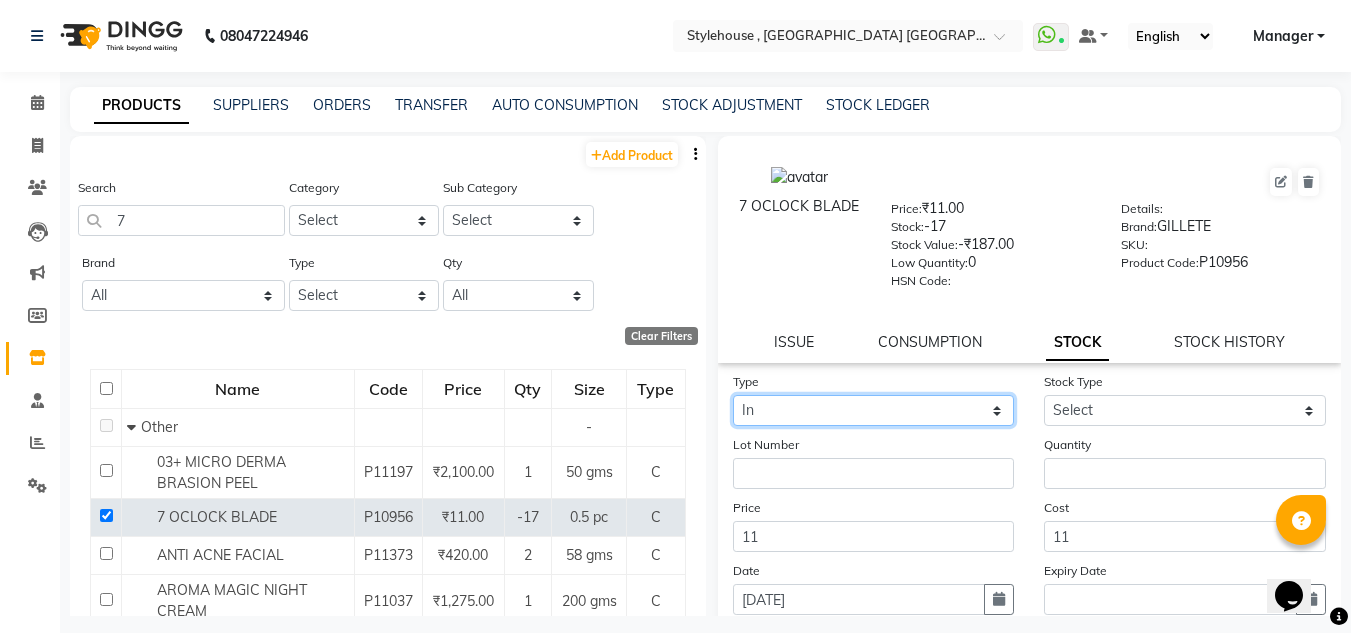 click on "Select In Out" 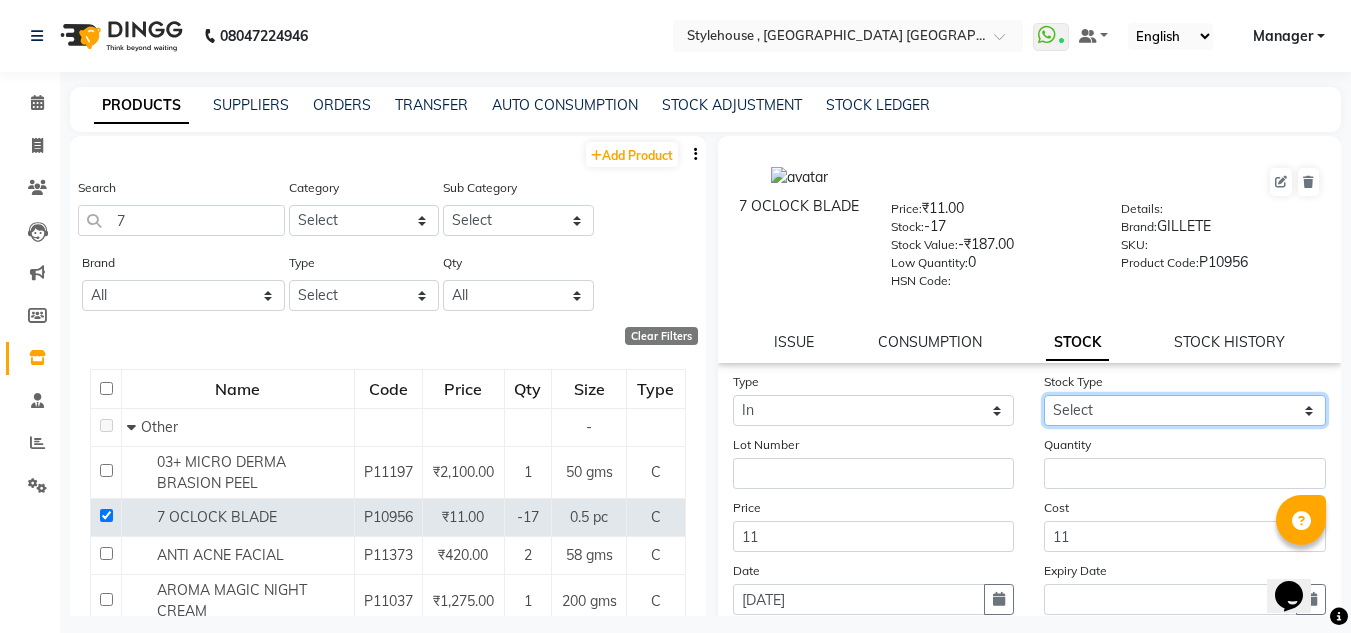 click on "Select New Stock Adjustment Return Other" 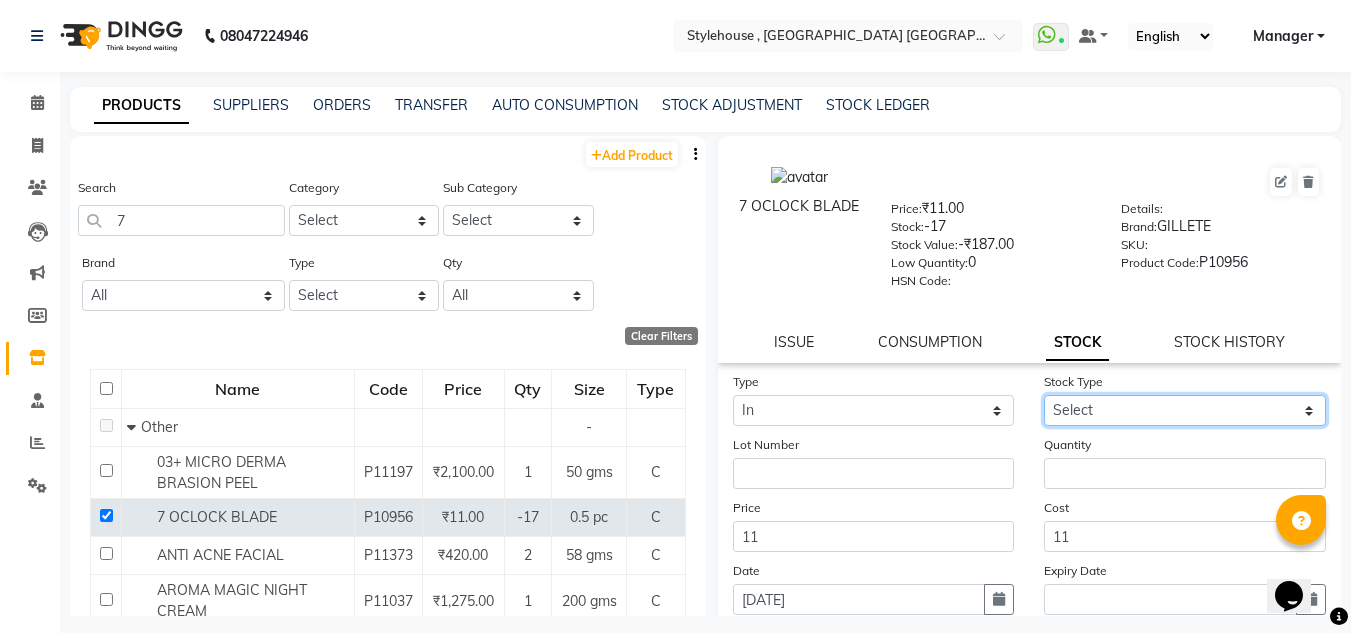 select on "new stock" 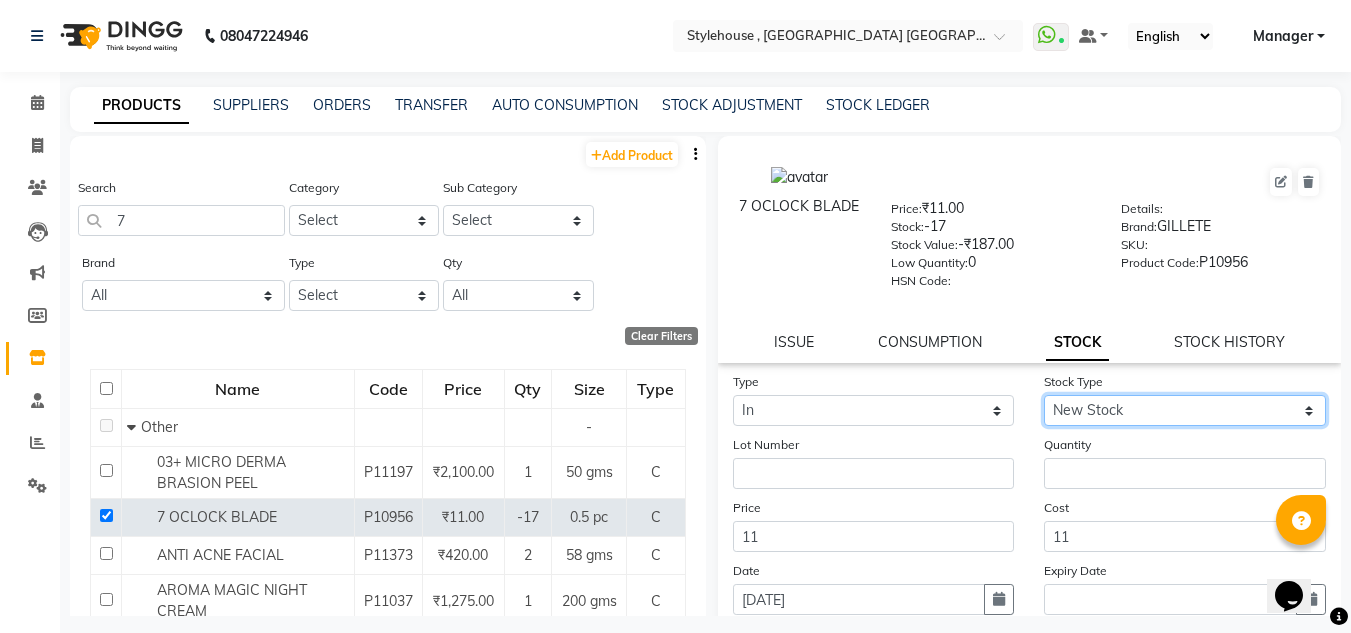 click on "Select New Stock Adjustment Return Other" 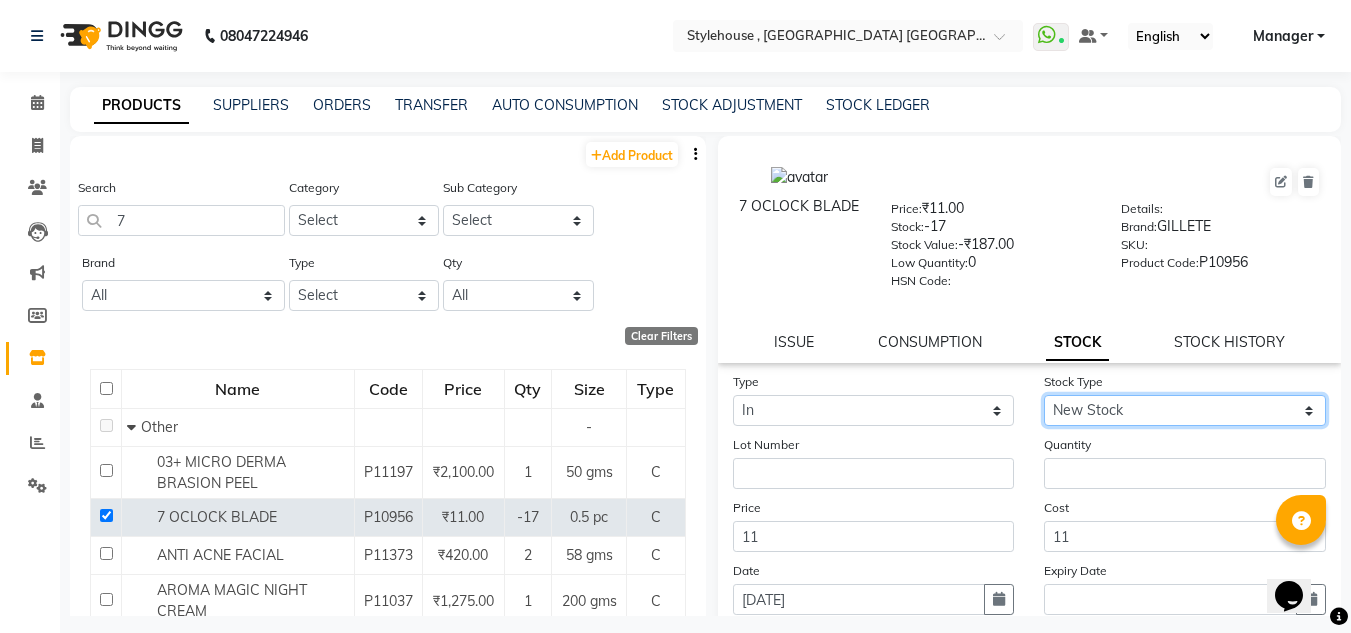 scroll, scrollTop: 100, scrollLeft: 0, axis: vertical 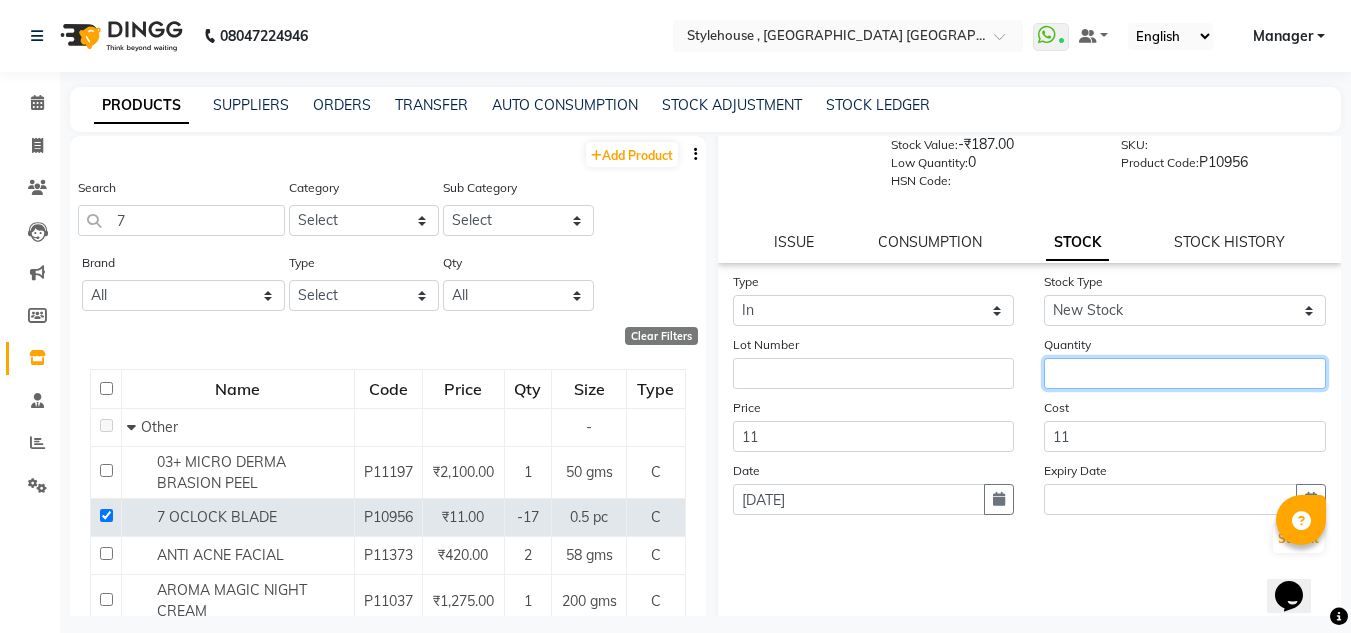 click 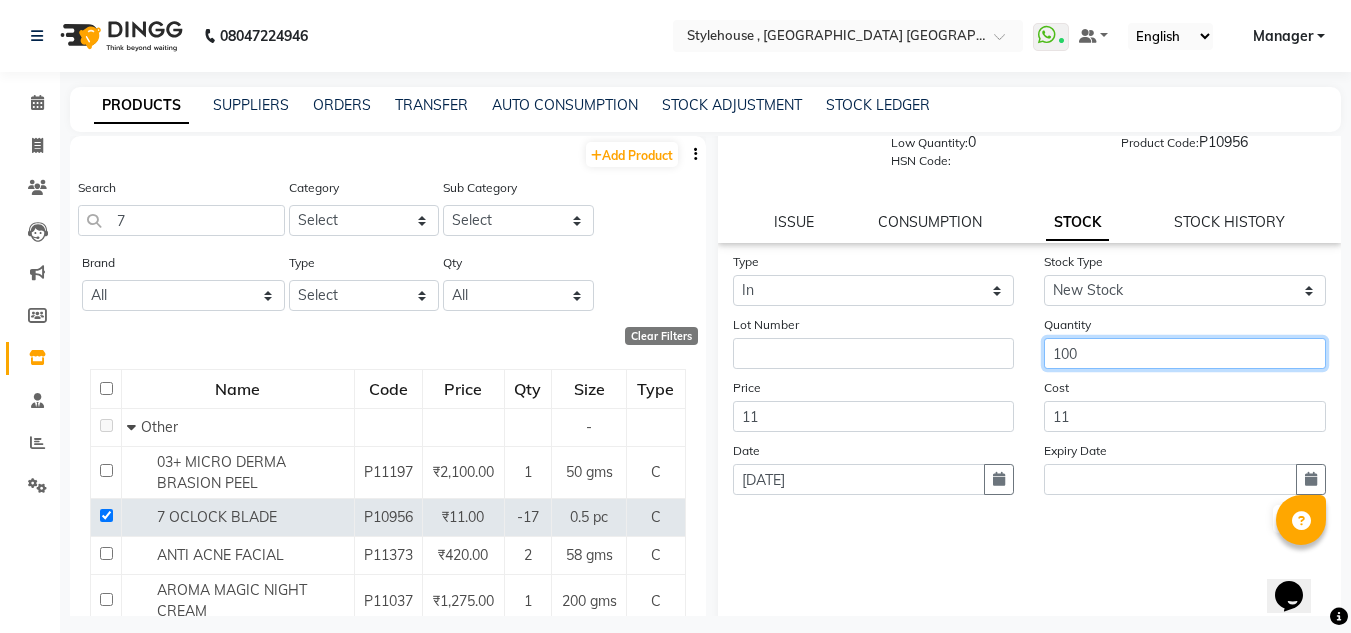 scroll, scrollTop: 155, scrollLeft: 0, axis: vertical 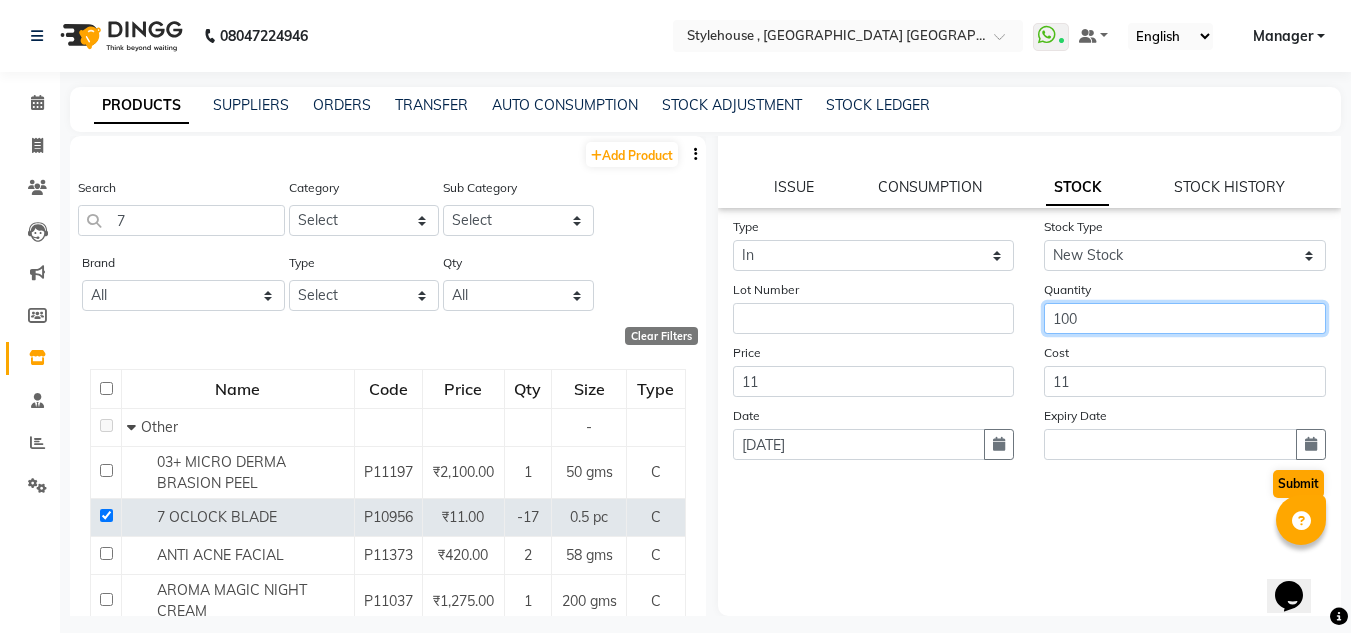 type on "100" 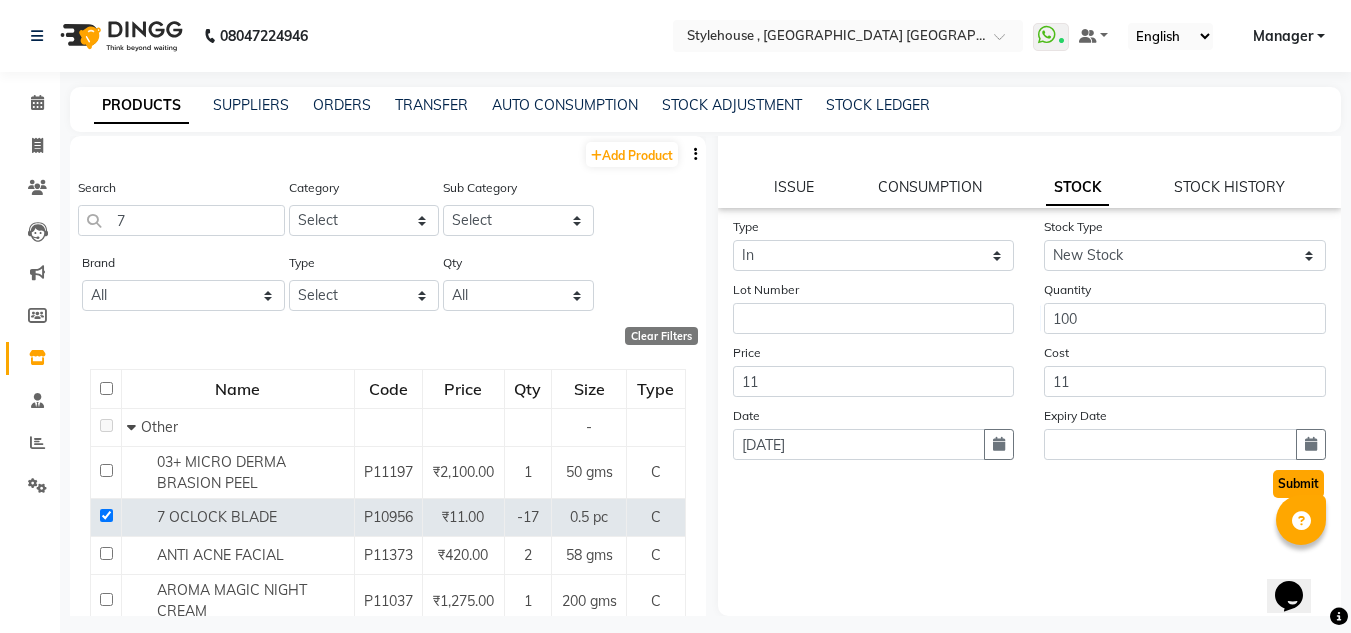 click on "Submit" 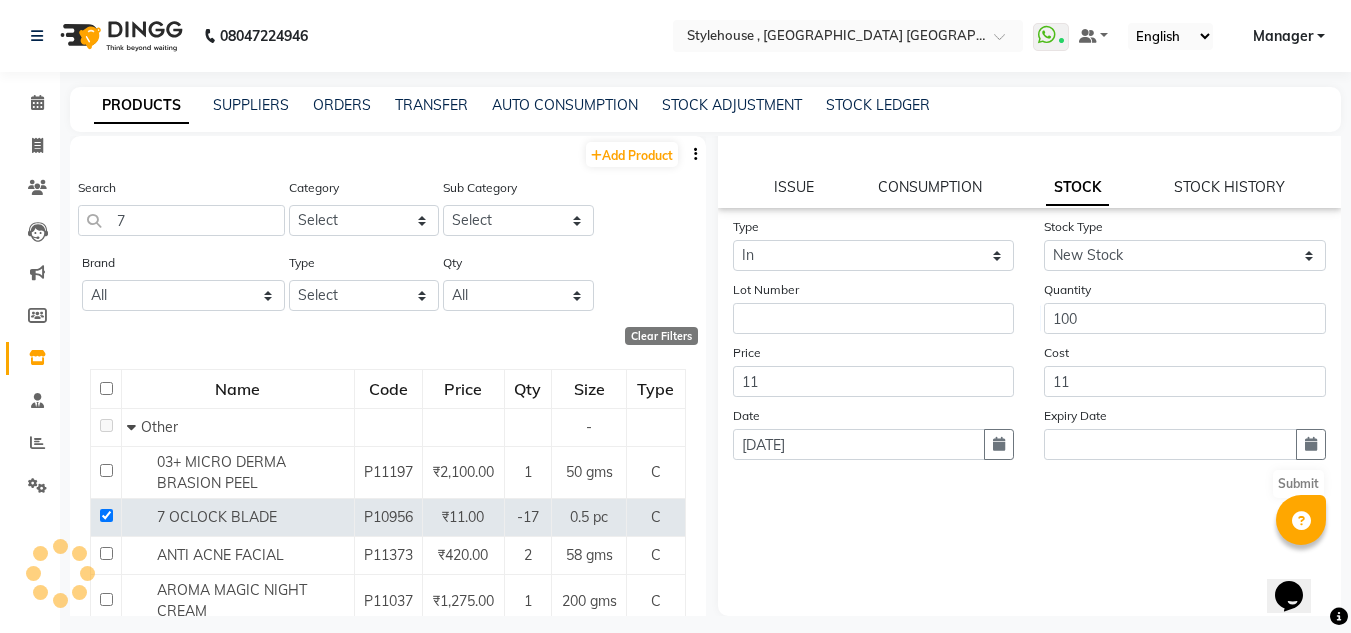 scroll, scrollTop: 0, scrollLeft: 0, axis: both 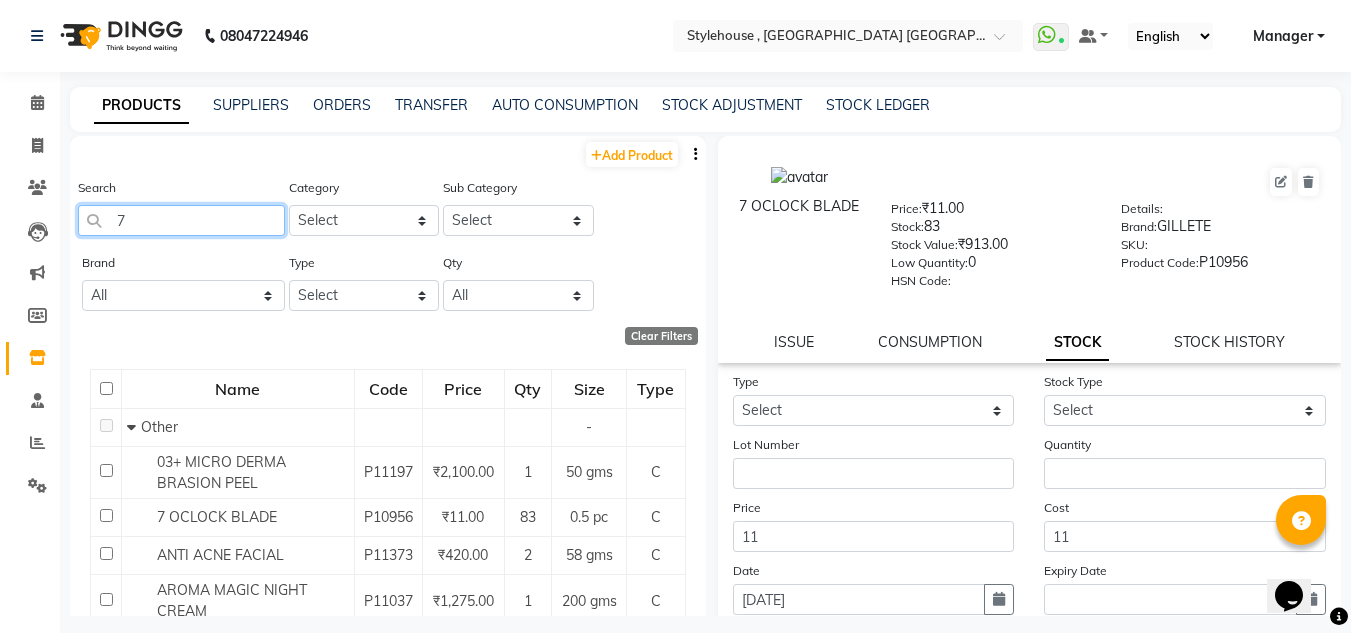 click on "7" 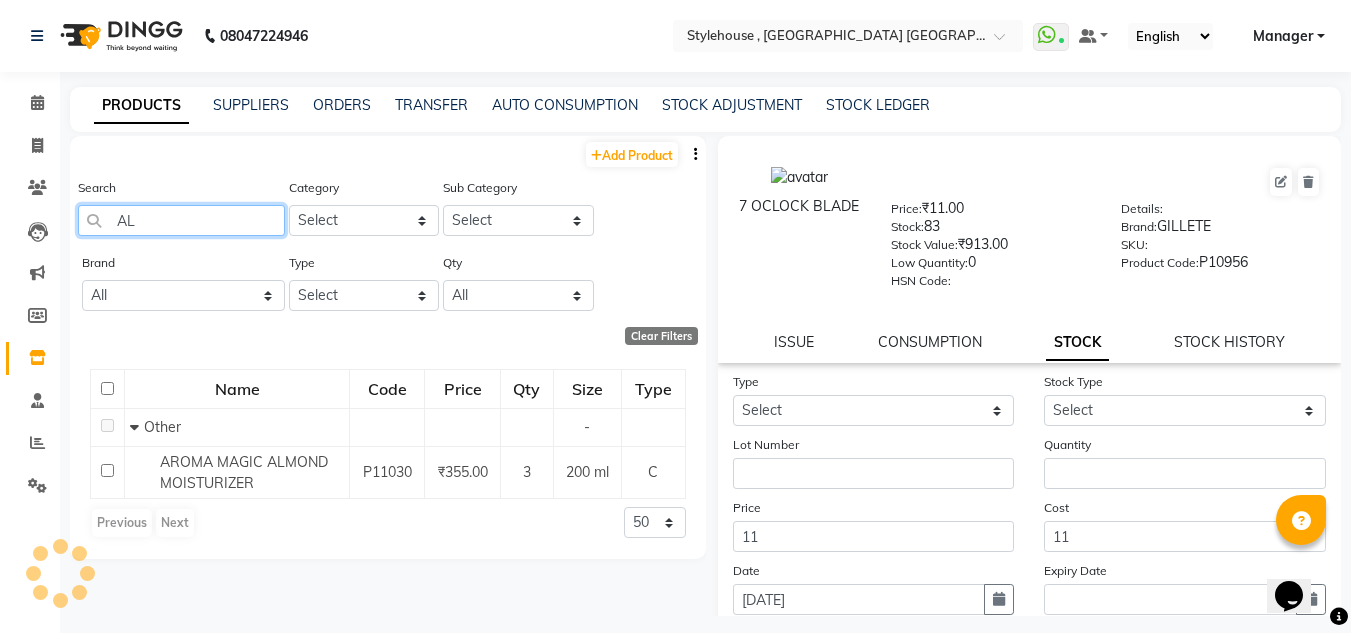 type on "A" 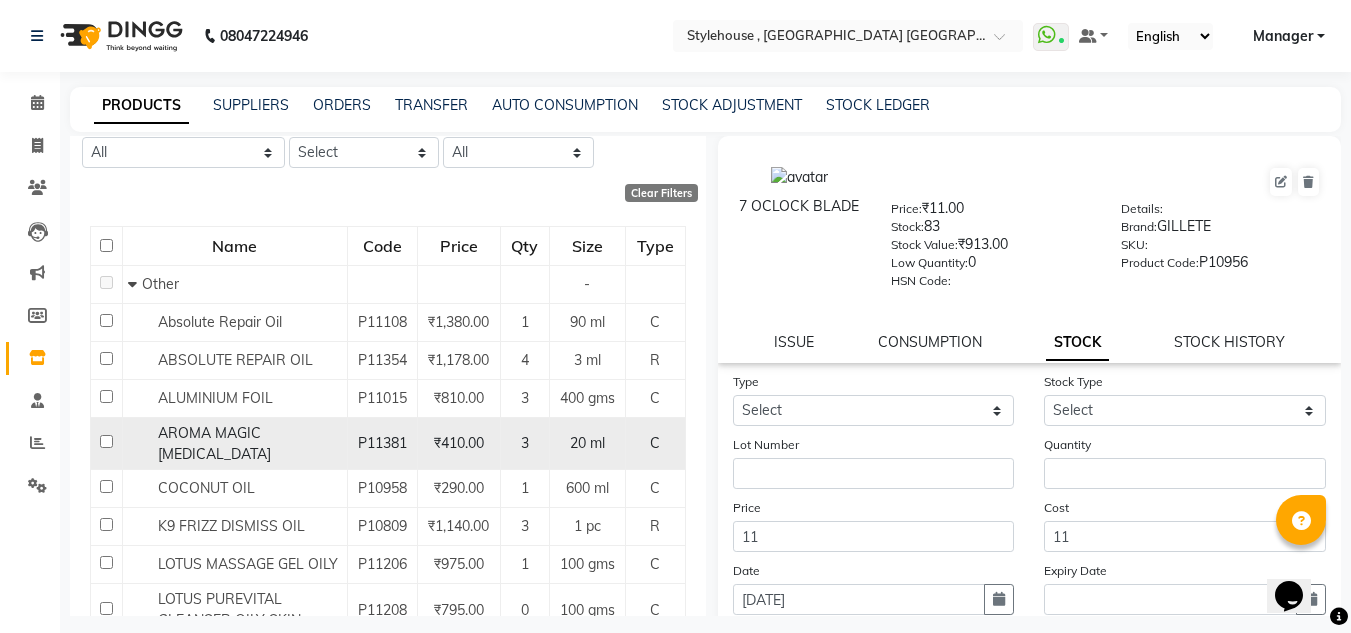 scroll, scrollTop: 0, scrollLeft: 0, axis: both 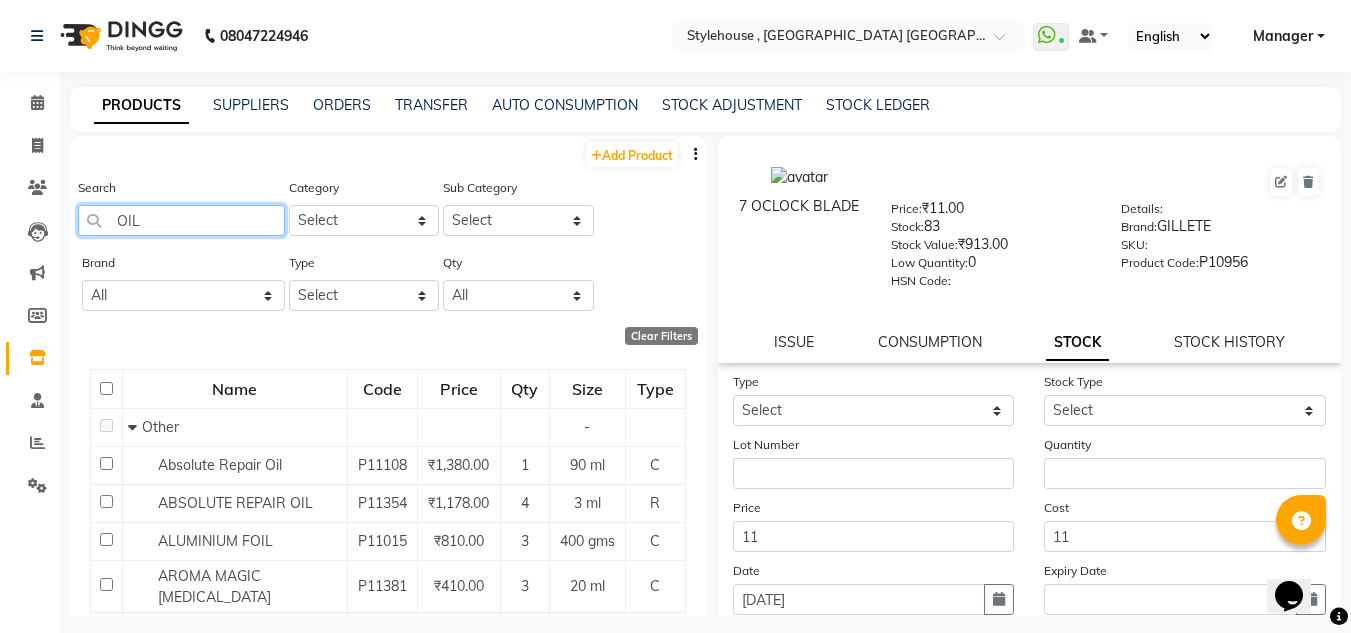 type on "OIL" 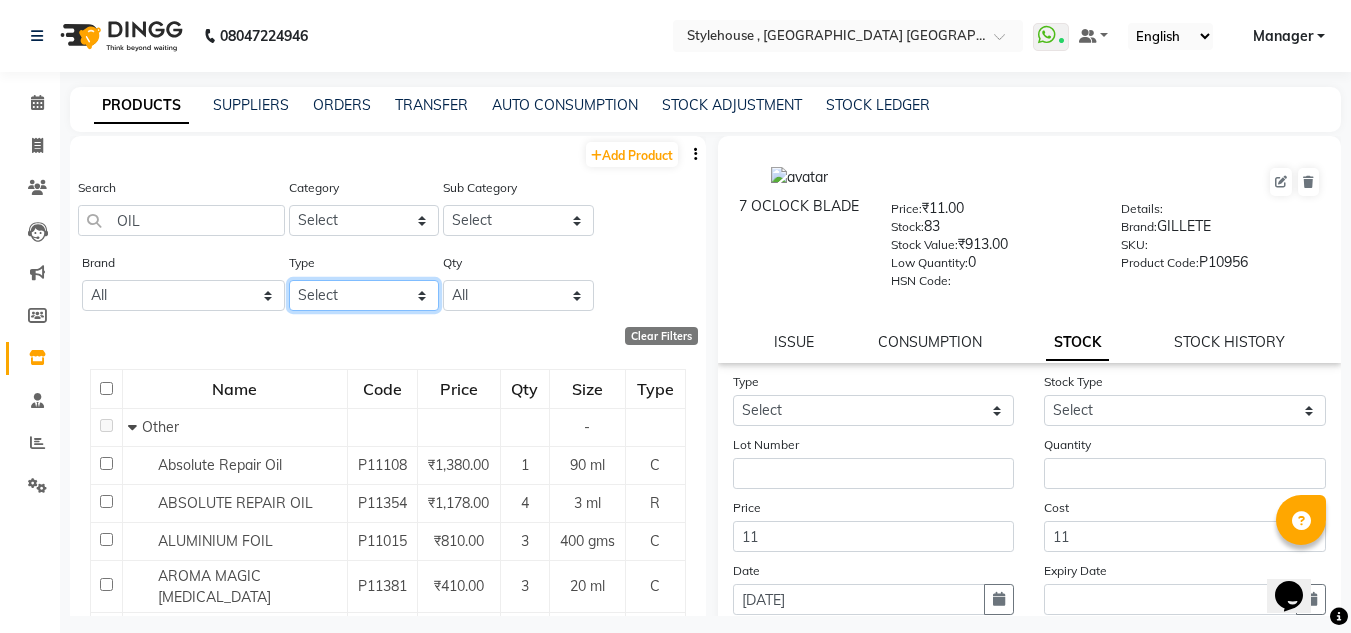 click on "Select Both Retail Consumable" 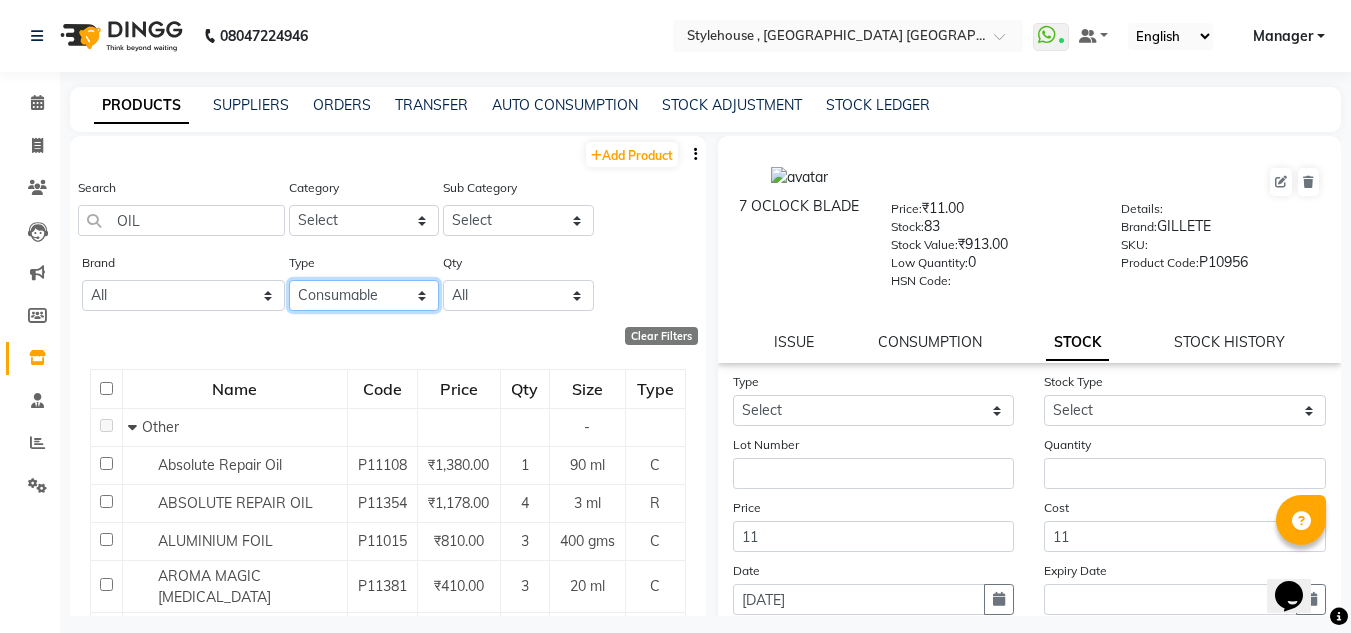 click on "Select Both Retail Consumable" 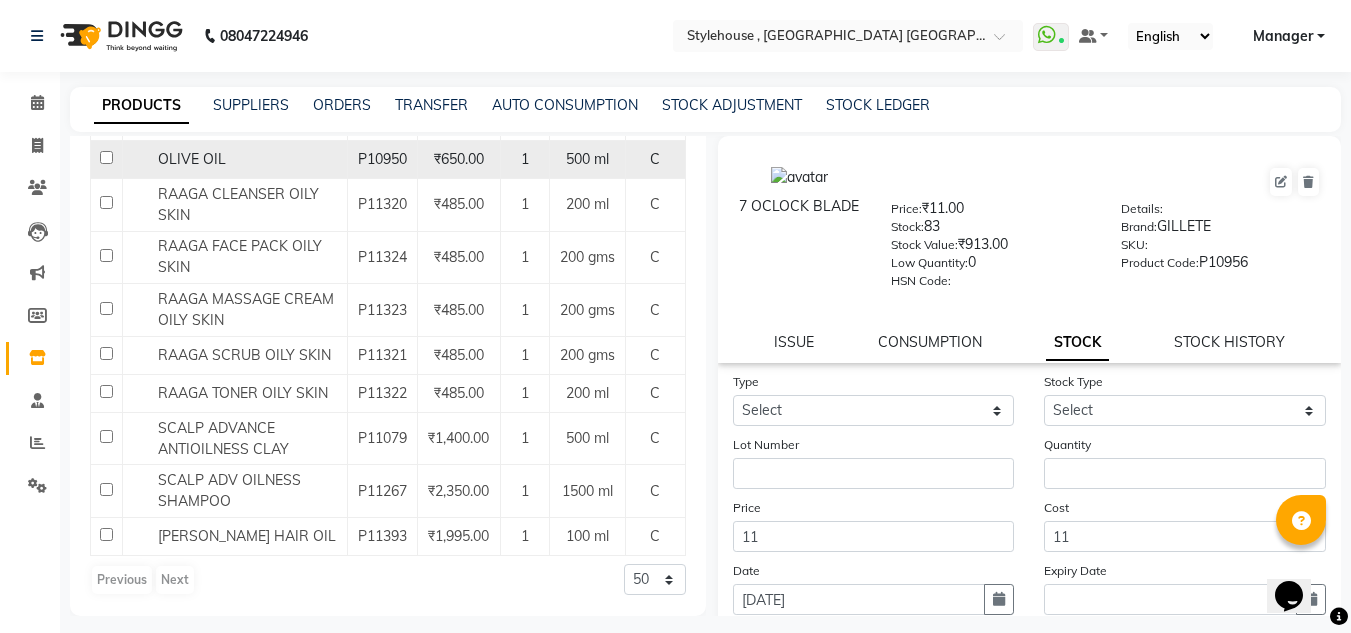 scroll, scrollTop: 781, scrollLeft: 0, axis: vertical 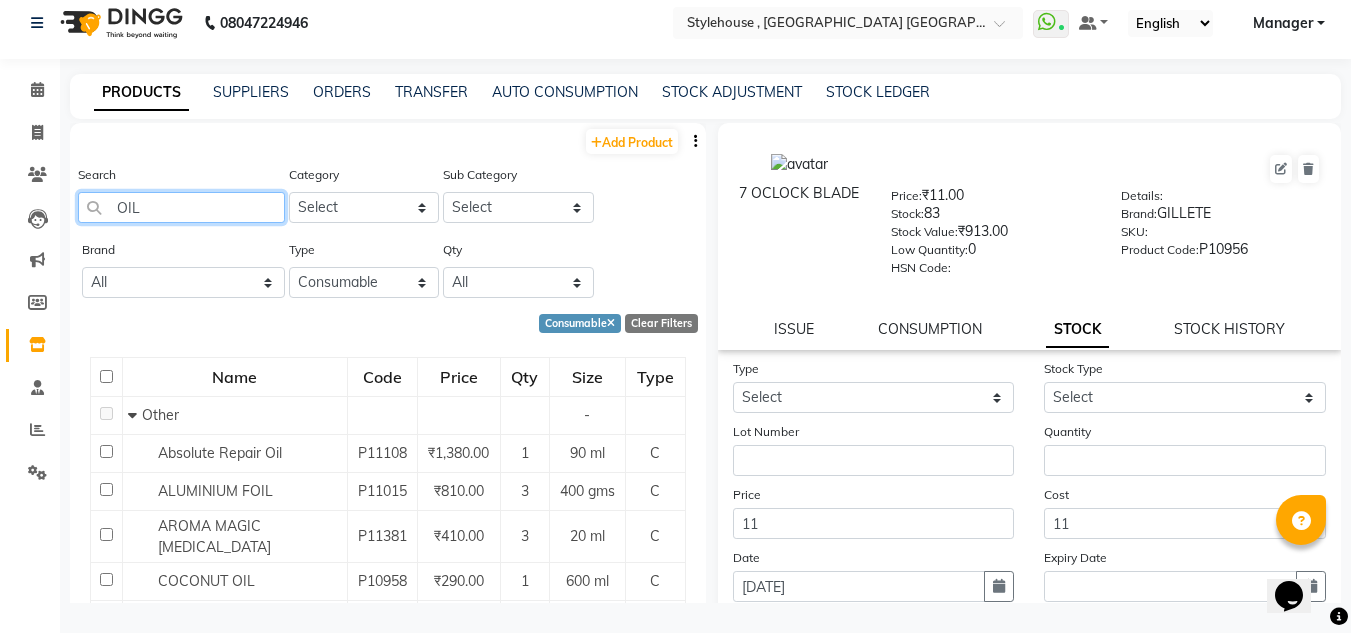 click on "OIL" 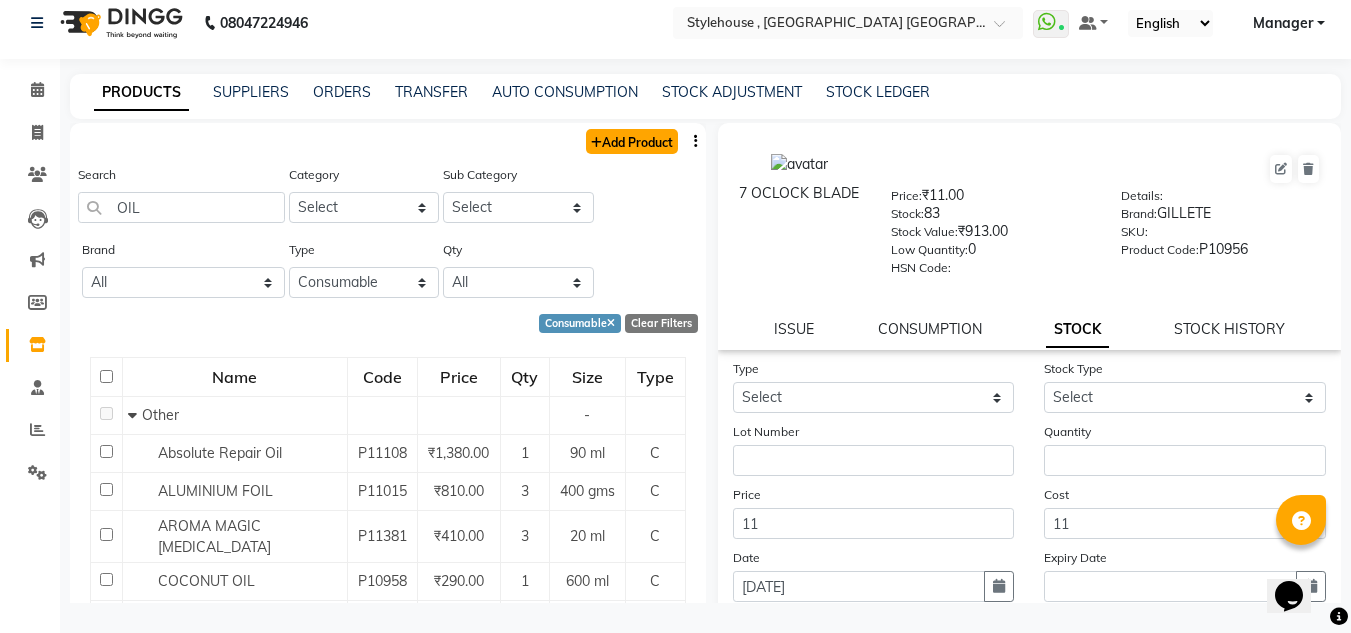 click on "Add Product" 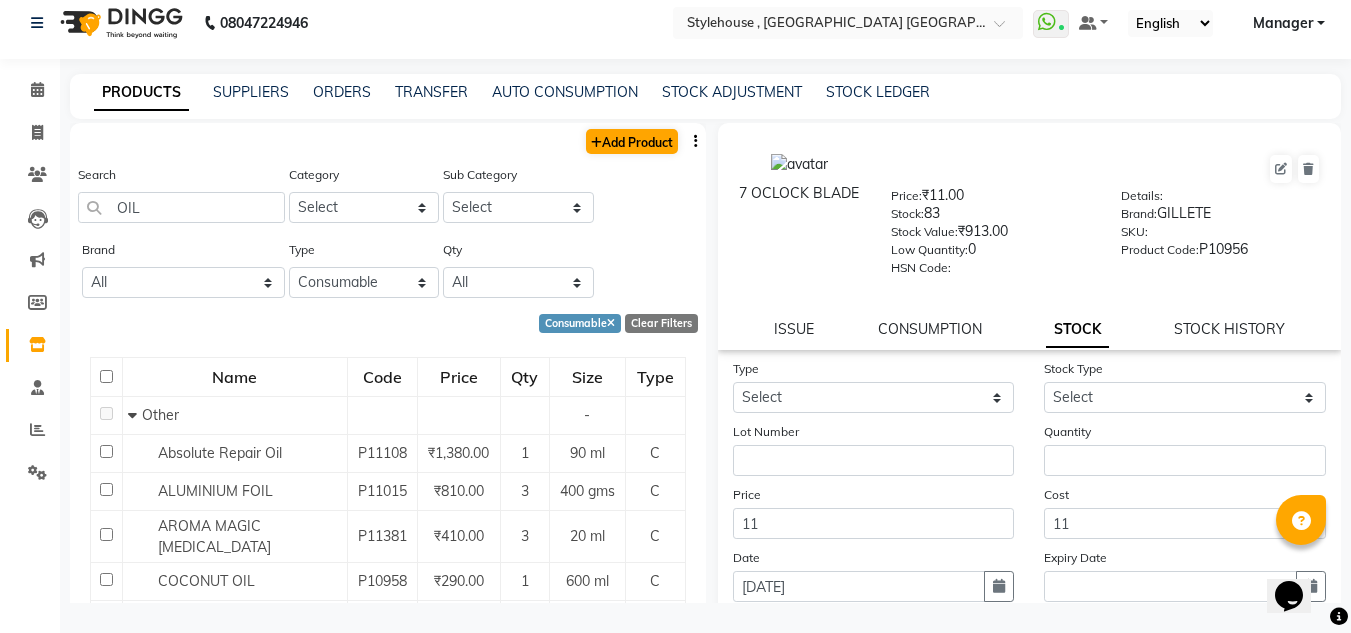 select on "true" 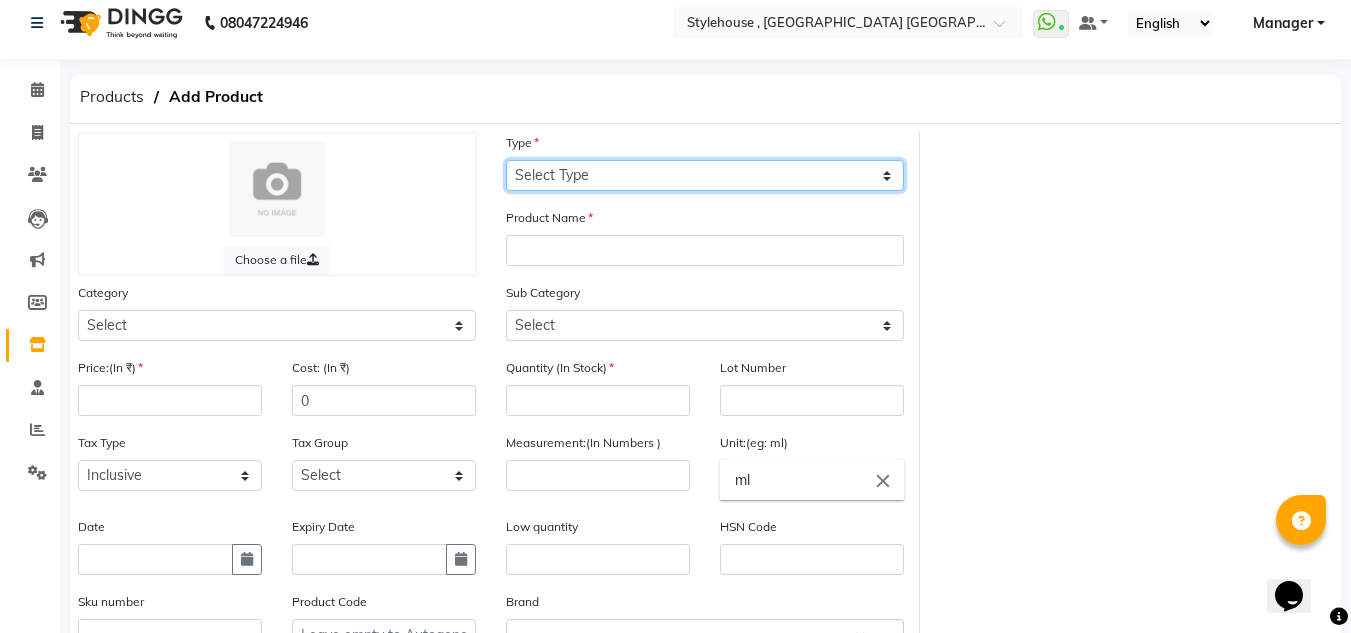 click on "Select Type Both Retail Consumable" 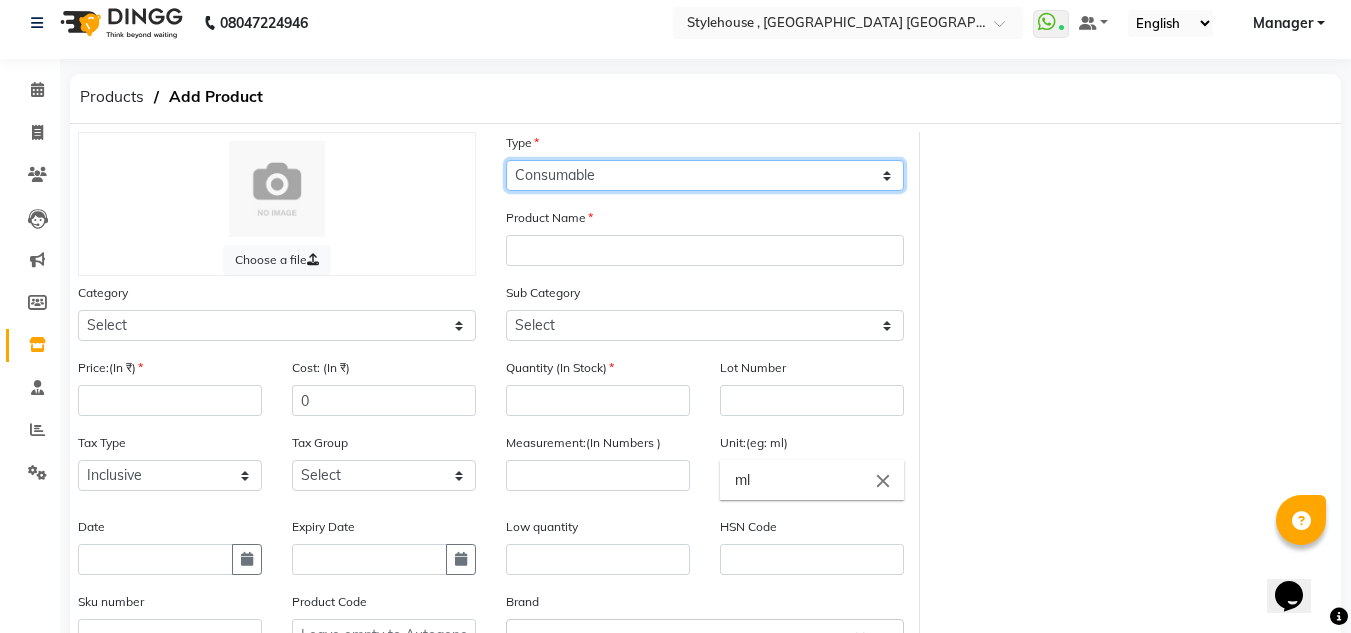 click on "Select Type Both Retail Consumable" 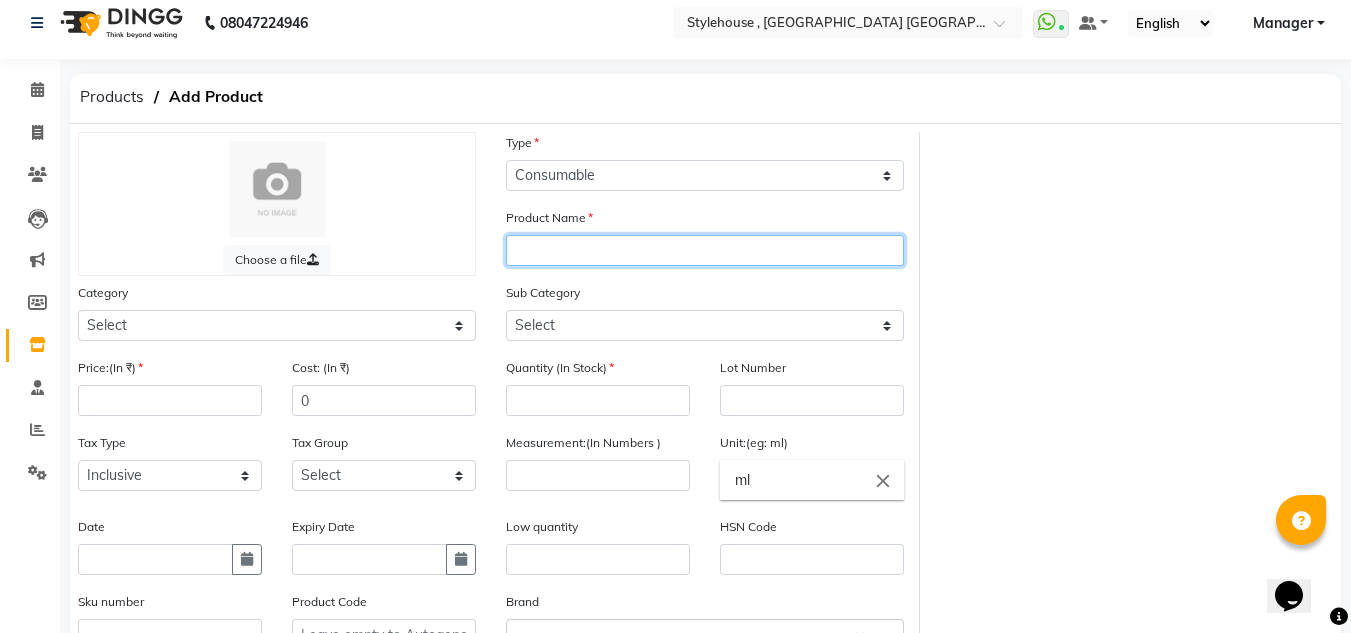click 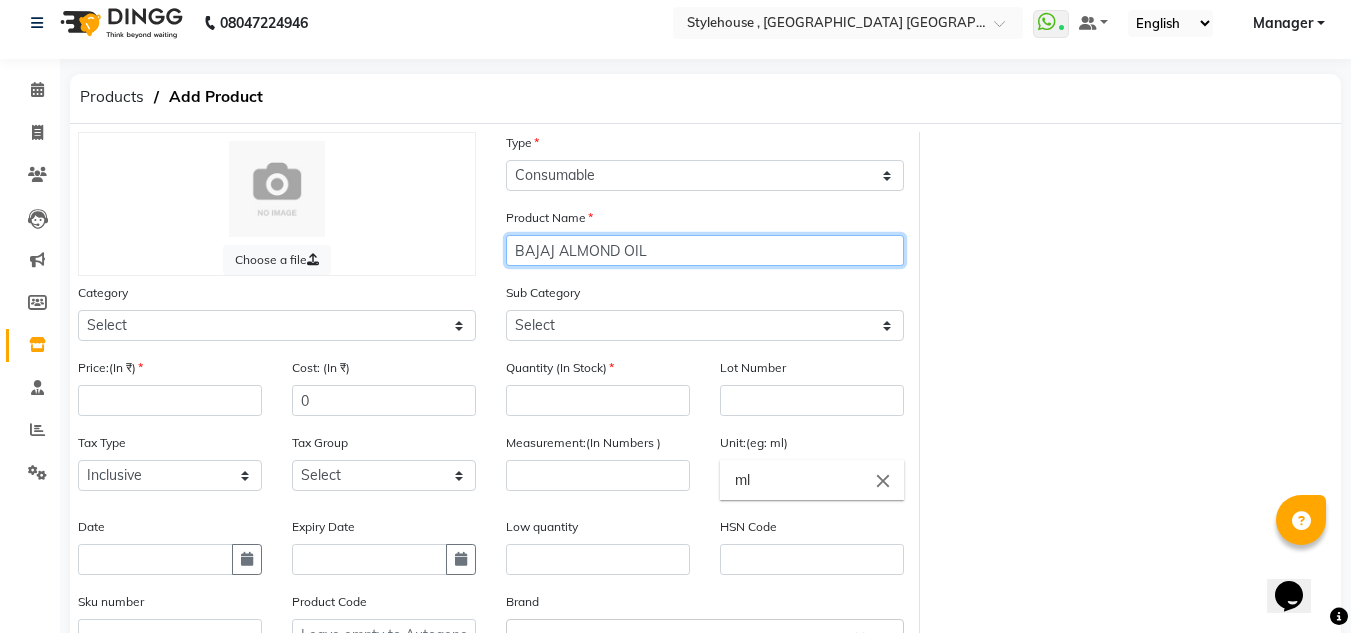 type on "BAJAJ ALMOND OIL" 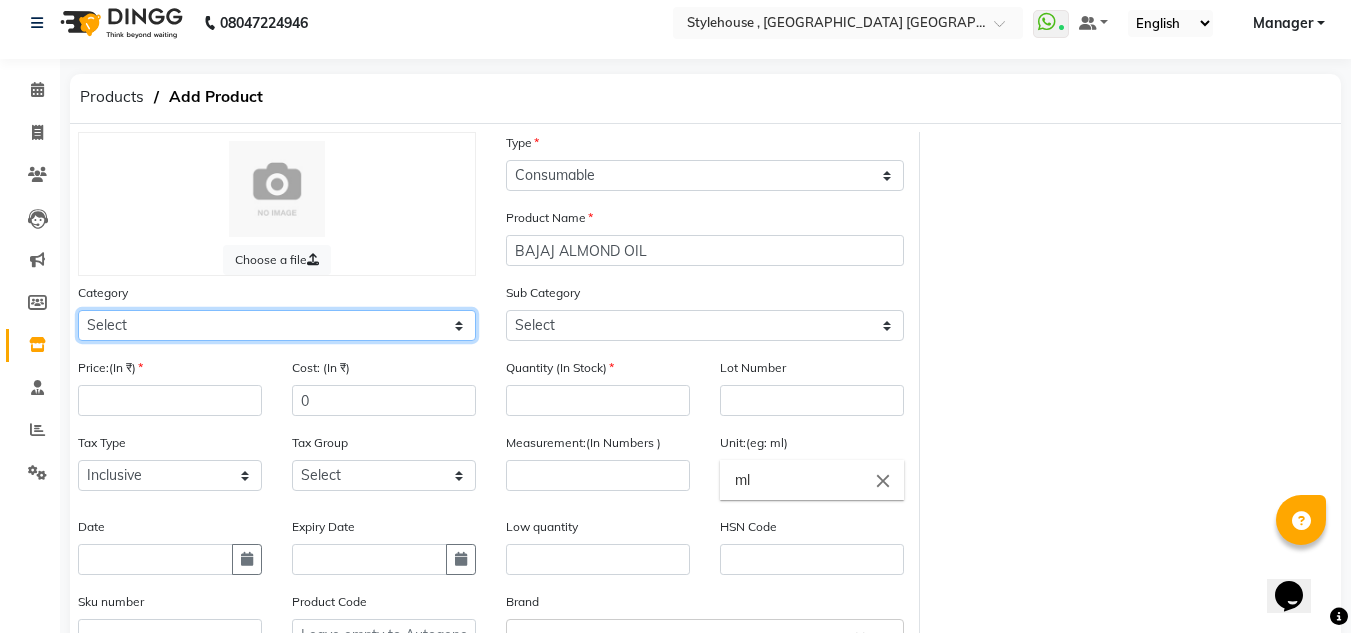click on "Select Hair Skin Personal Care Appliances Beard Waxing Disposable Threading Hands and Feet Beauty Planet Botox Cadiveu Casmara Cheryls Loreal Olaplex Threading Other" 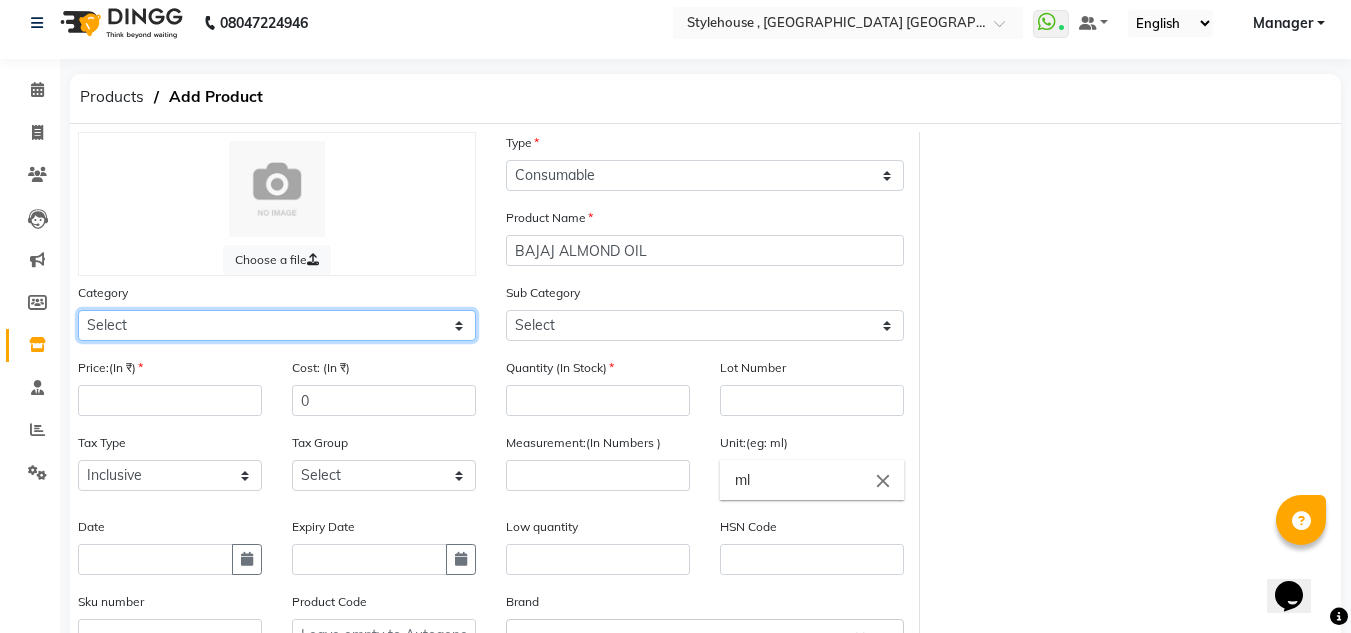 select on "511301900" 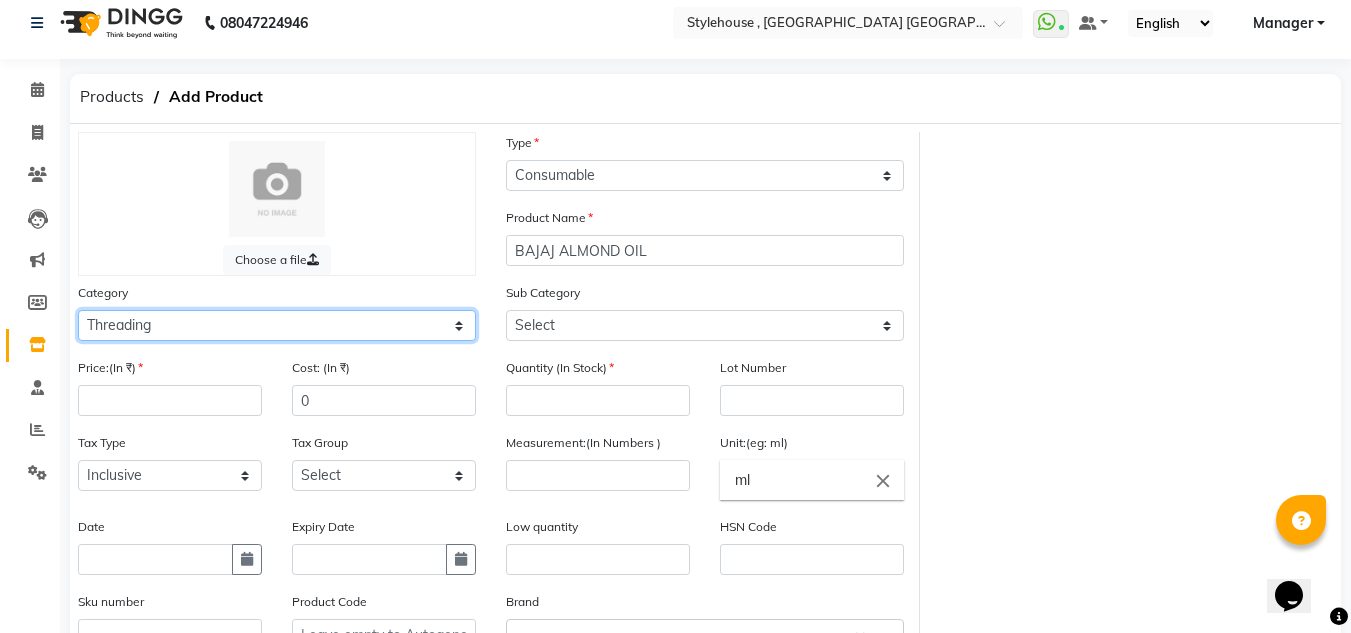 click on "Select Hair Skin Personal Care Appliances Beard Waxing Disposable Threading Hands and Feet Beauty Planet Botox Cadiveu Casmara Cheryls Loreal Olaplex Threading Other" 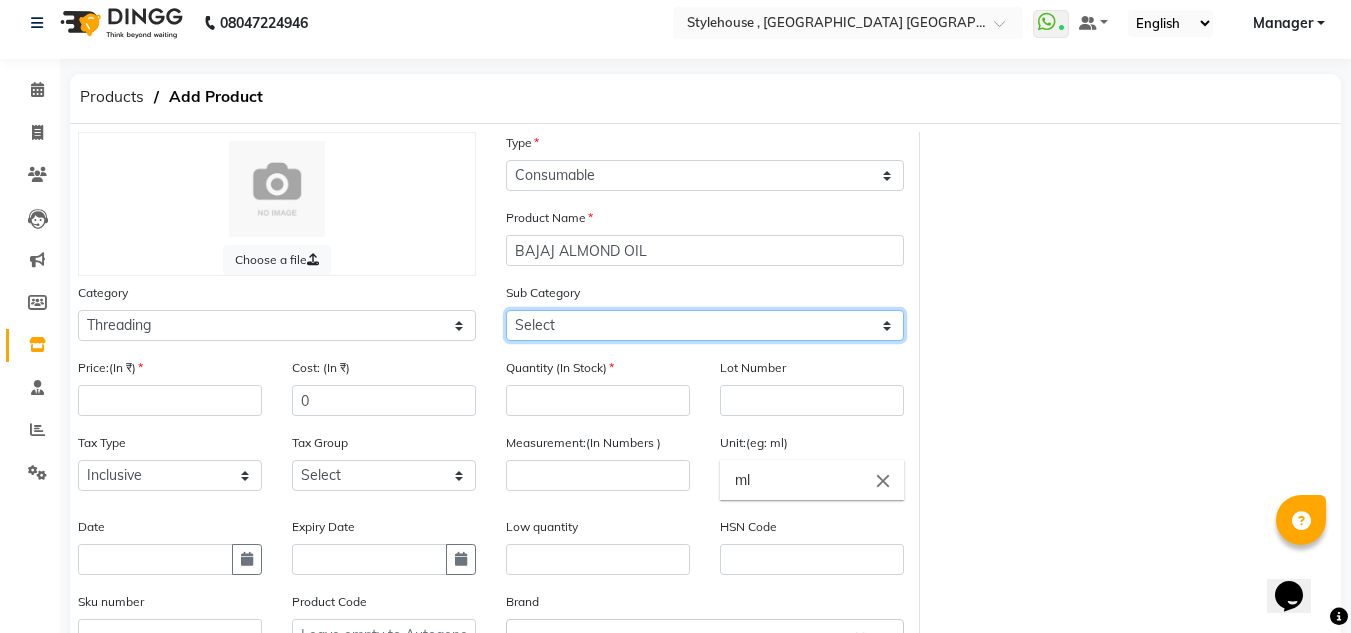 click on "Select Rill Gel Appliances Other" 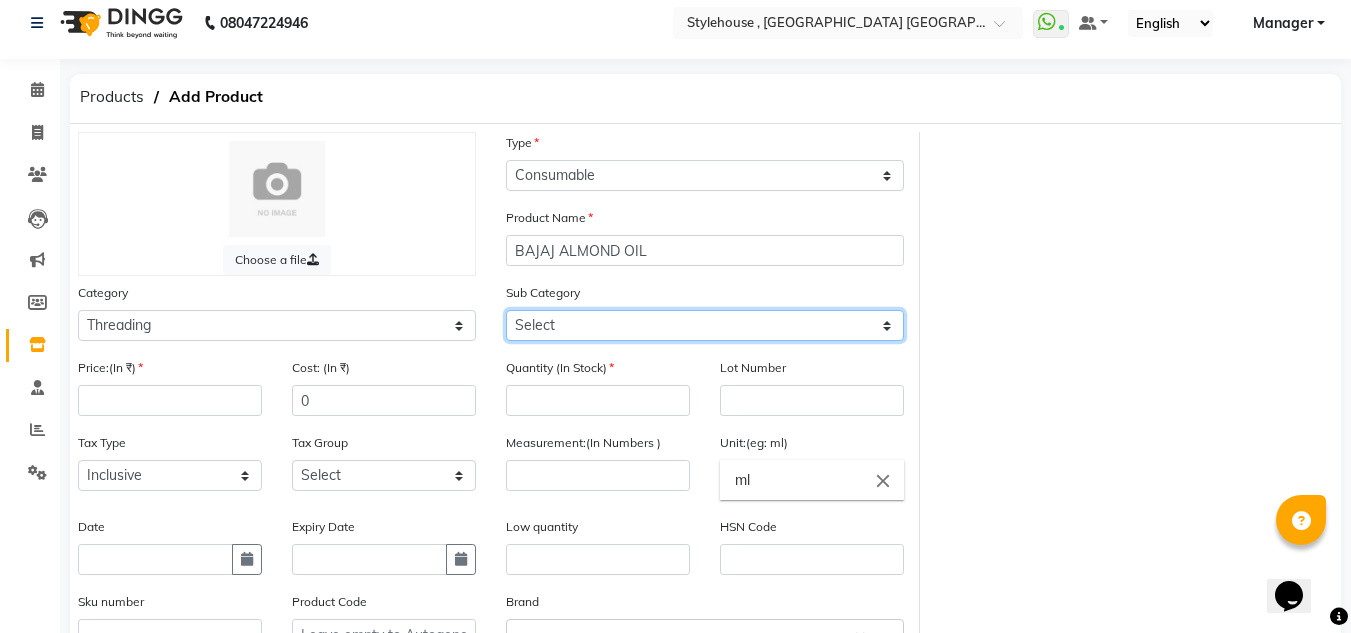 select on "511301904" 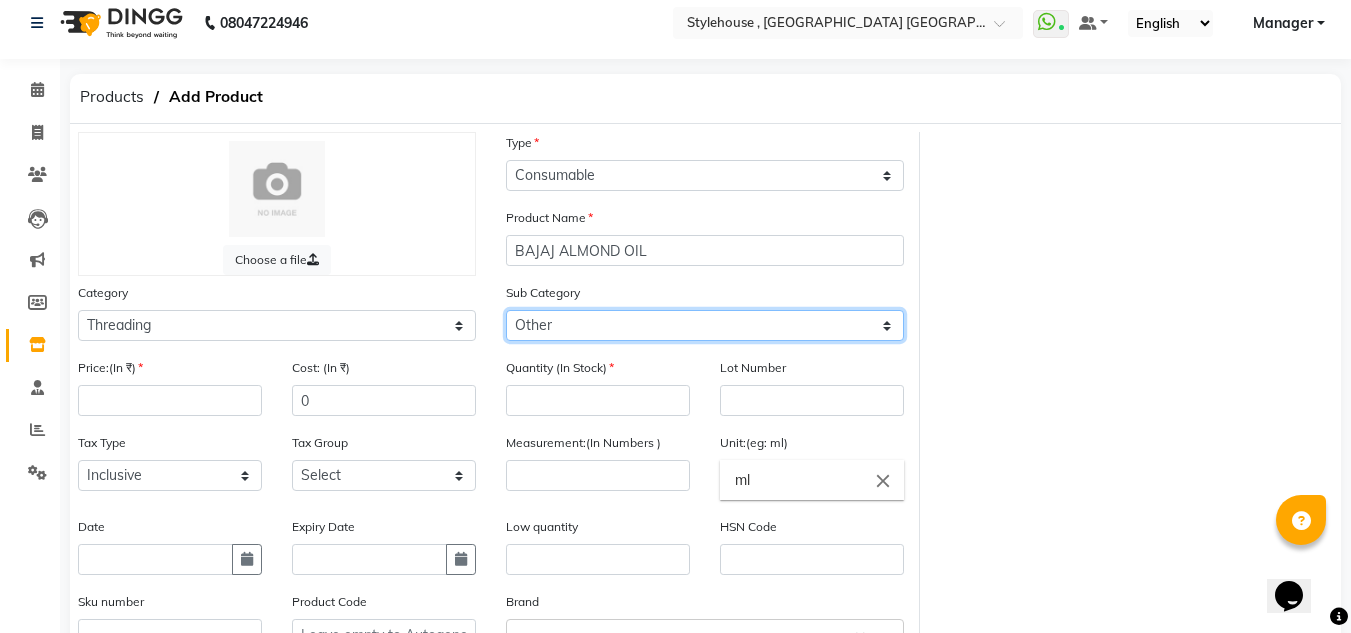 click on "Select Rill Gel Appliances Other" 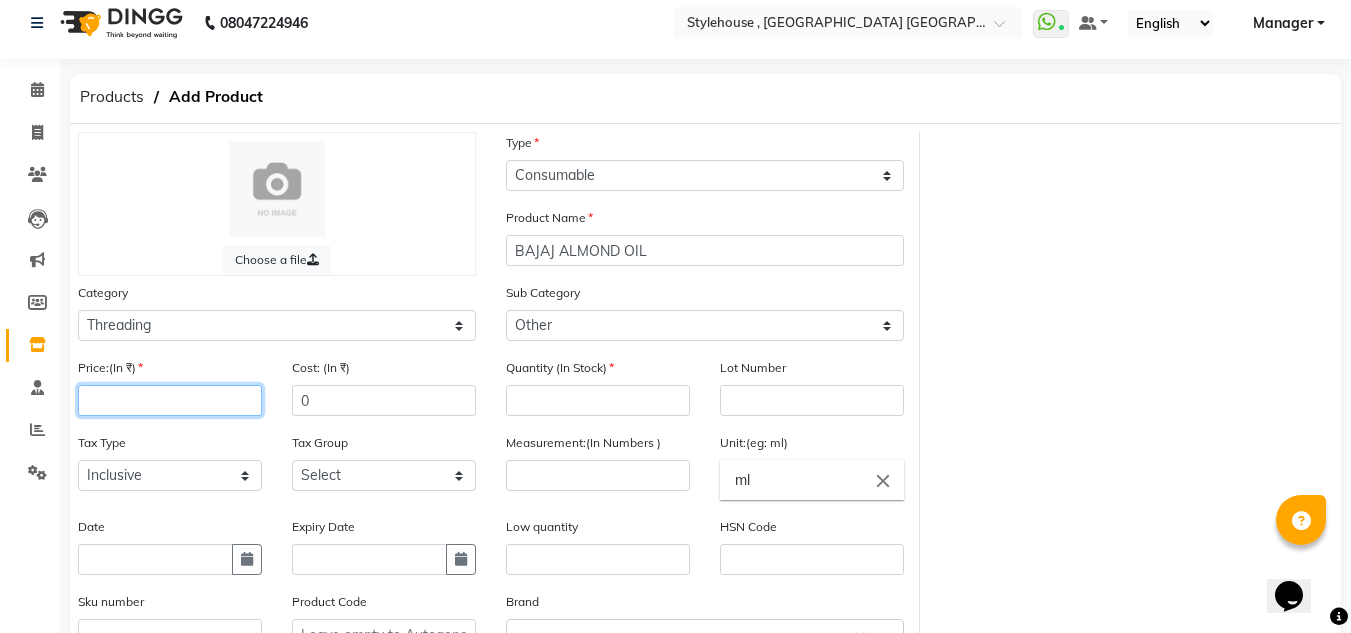 click 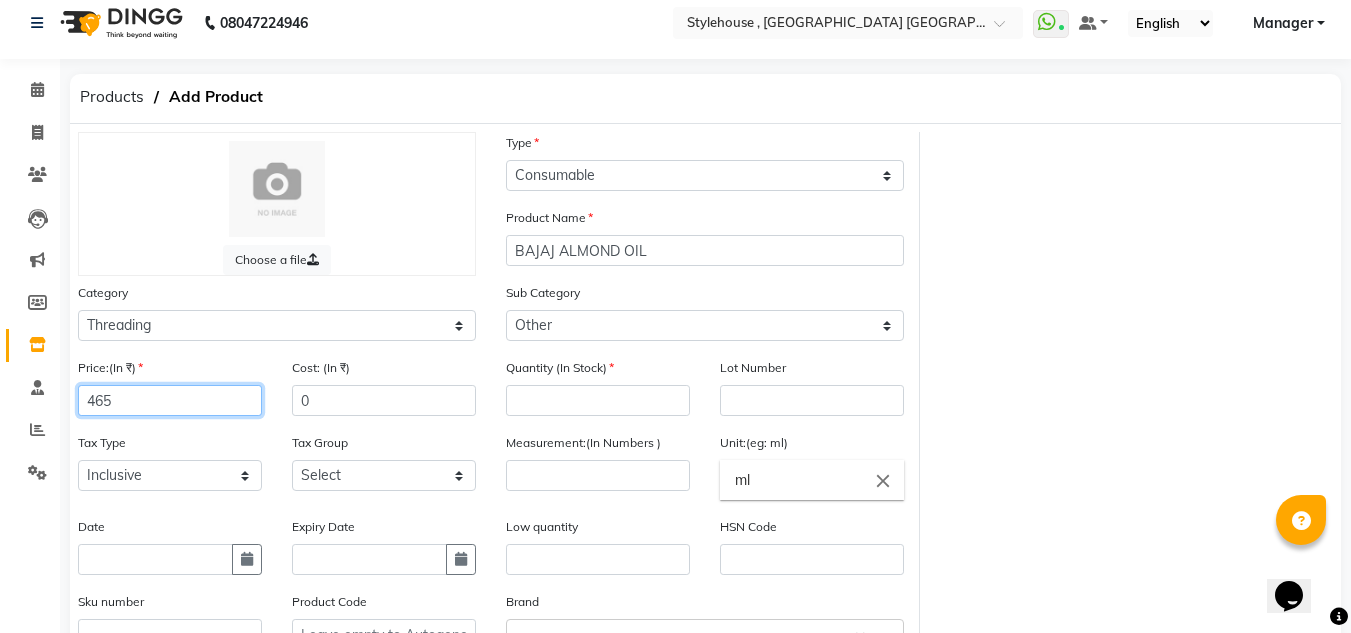 type on "465" 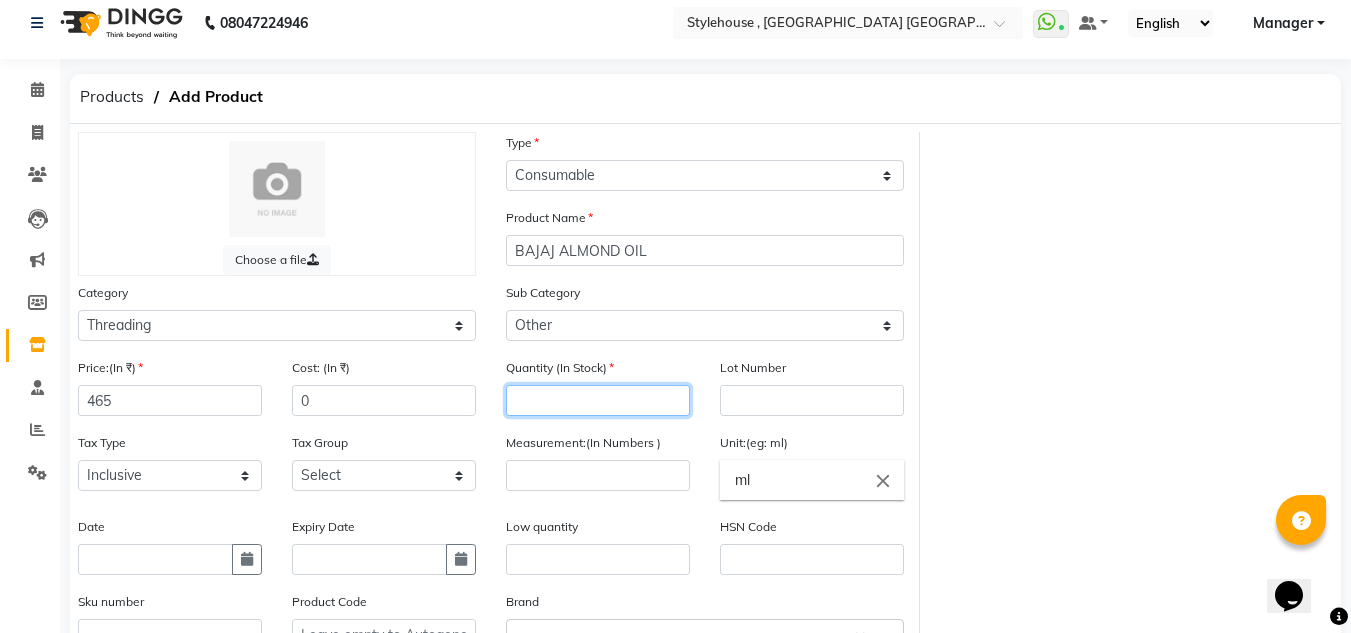 click 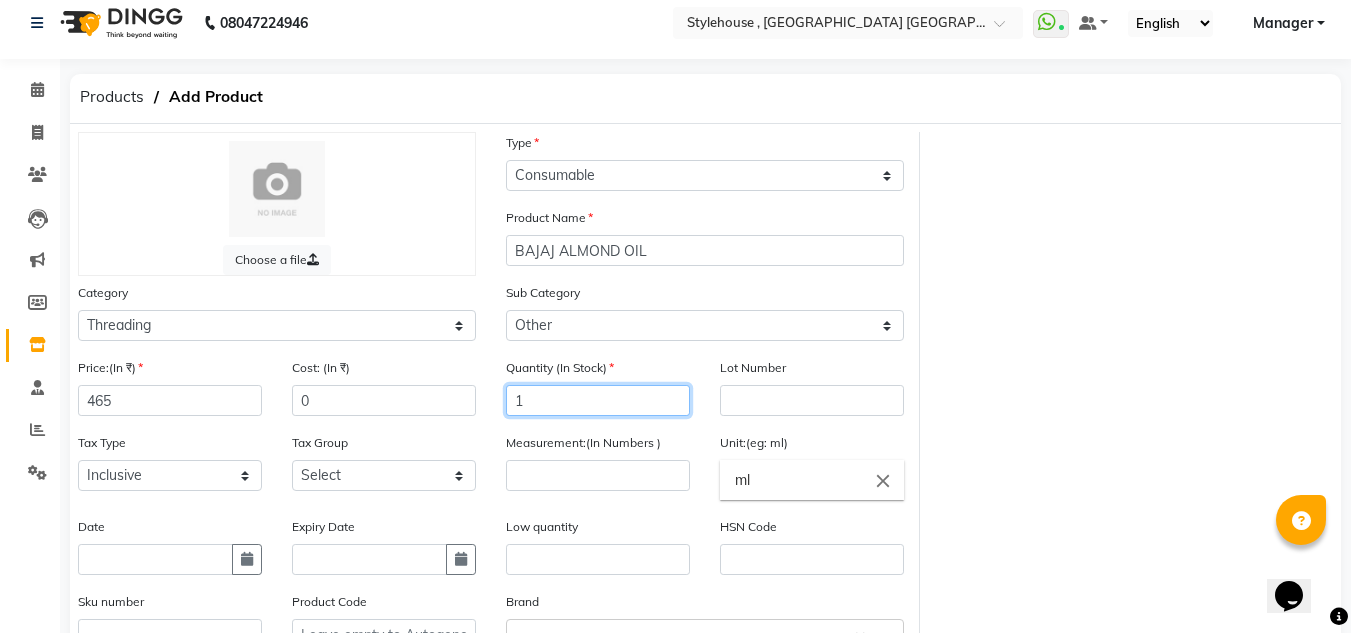 type on "1" 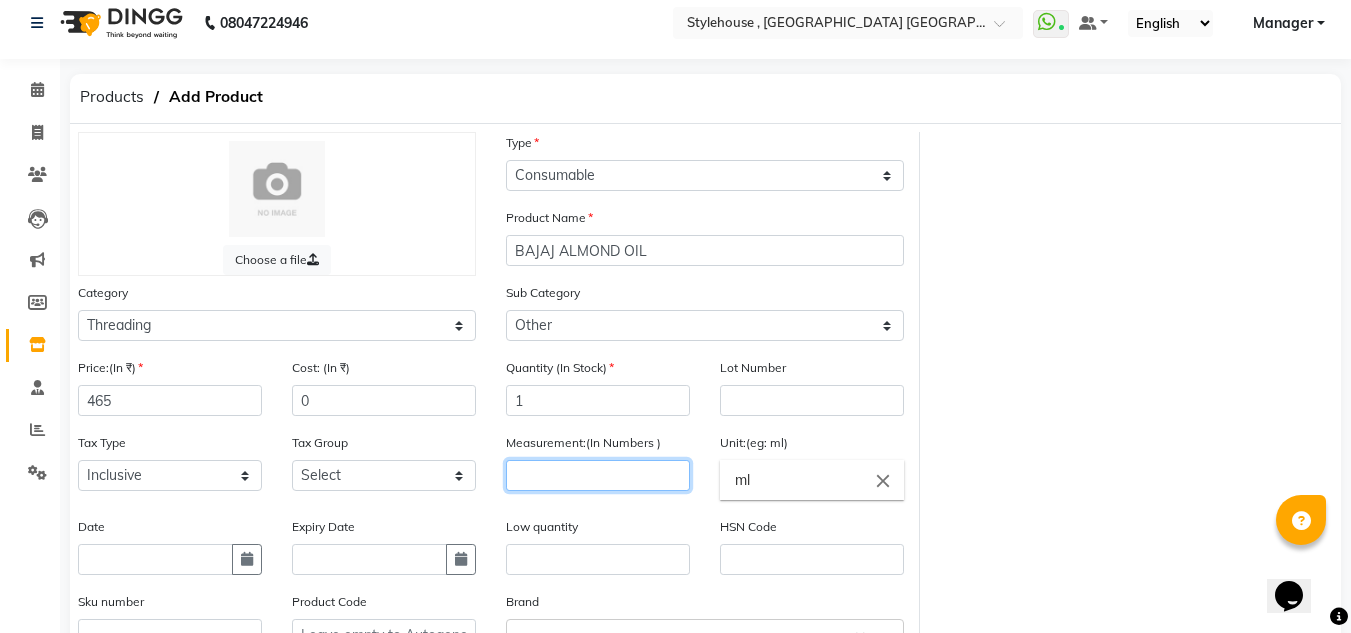 click 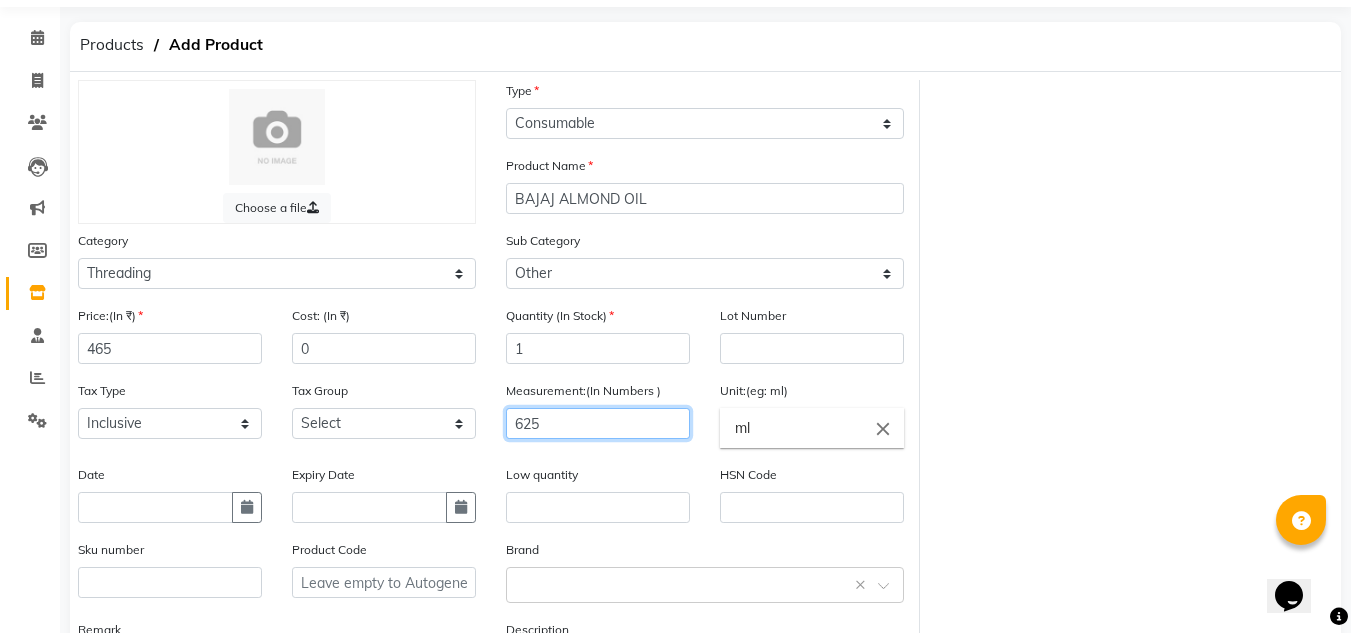scroll, scrollTop: 113, scrollLeft: 0, axis: vertical 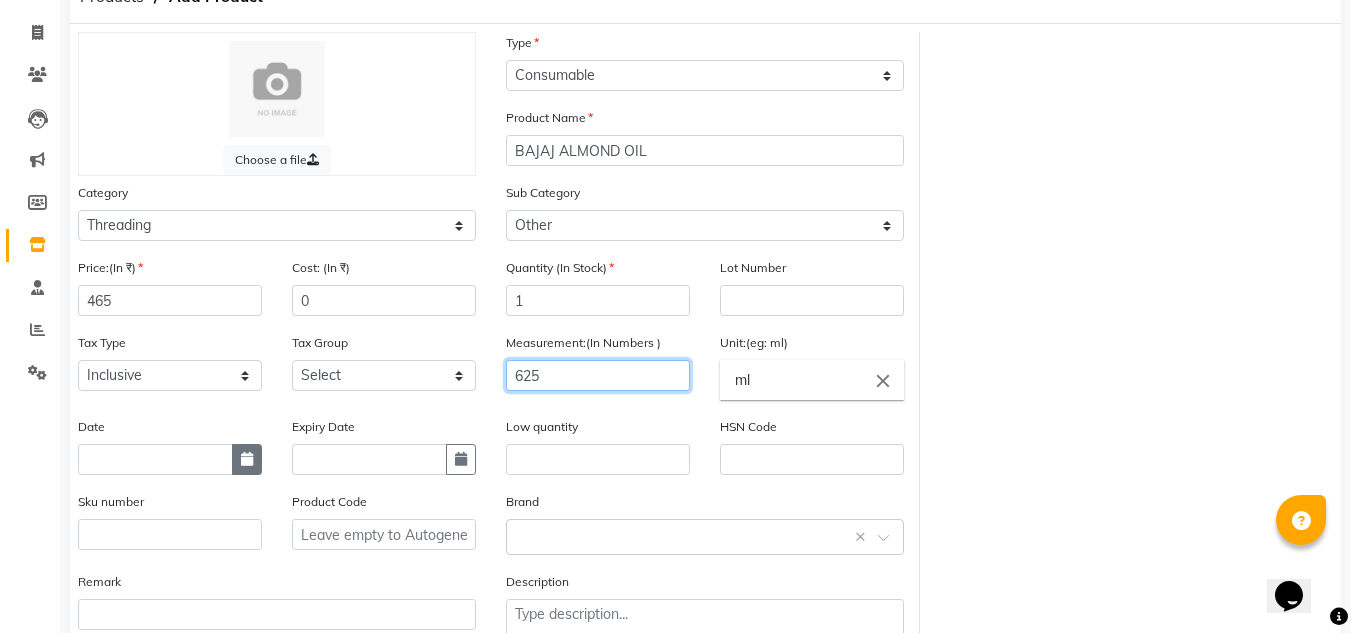 type on "625" 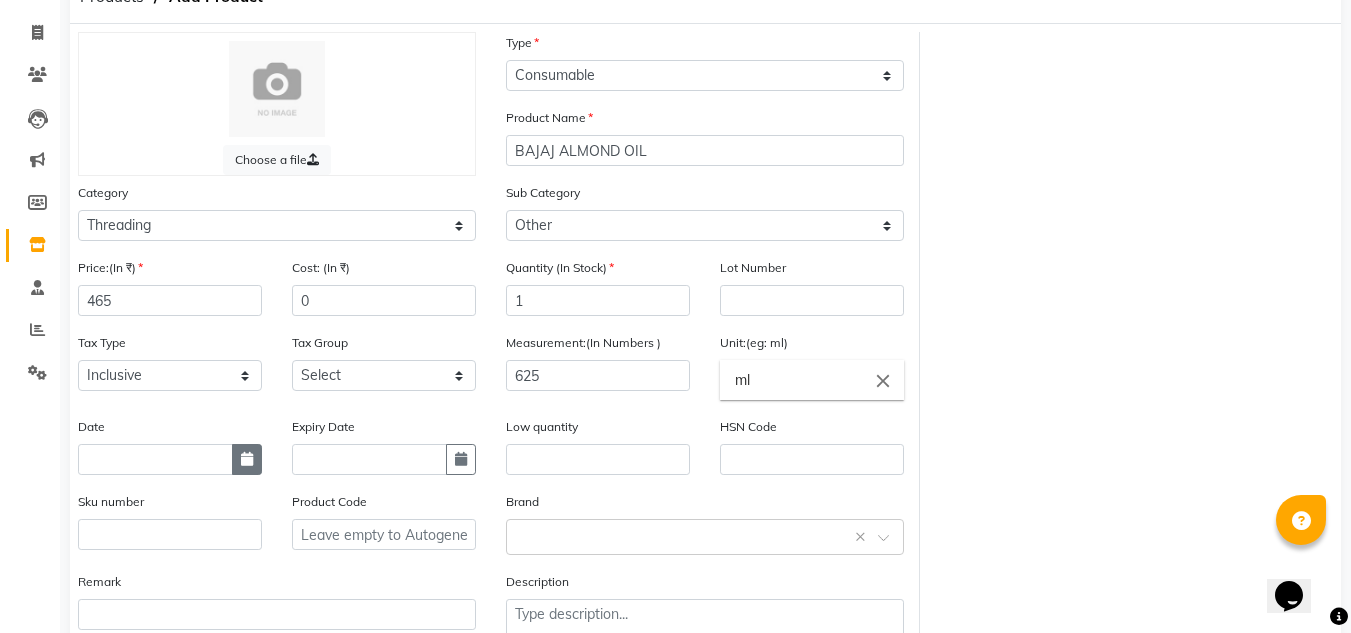 click 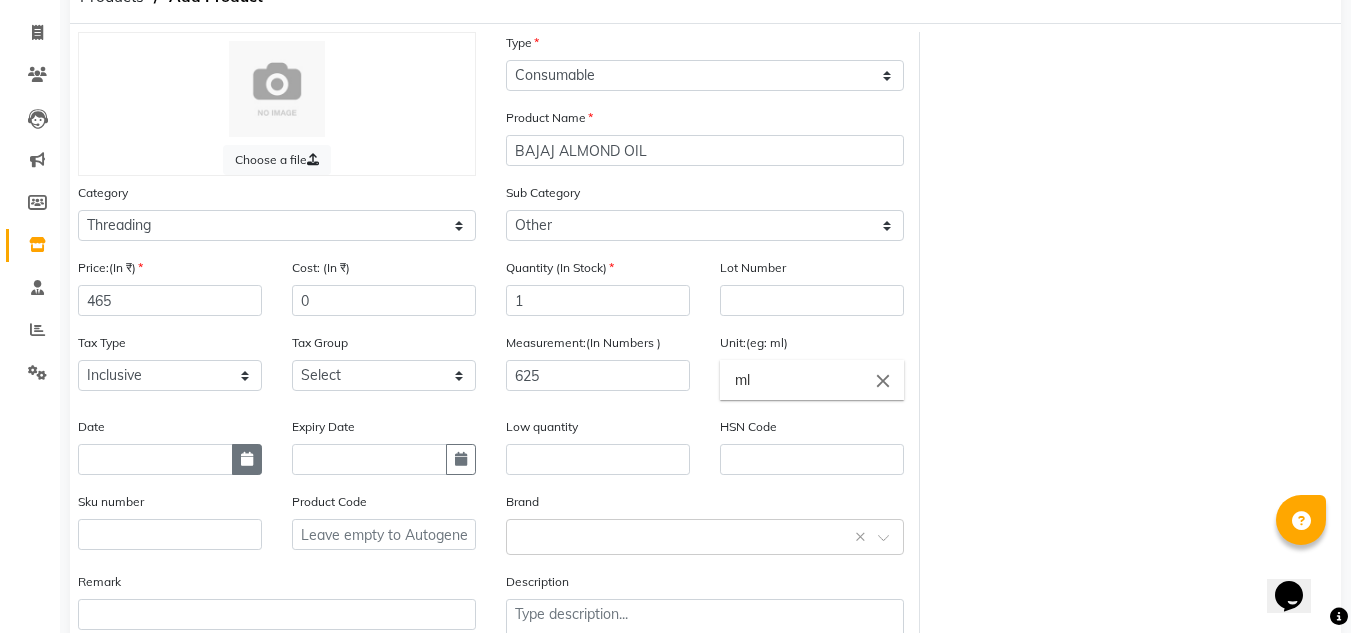 select on "7" 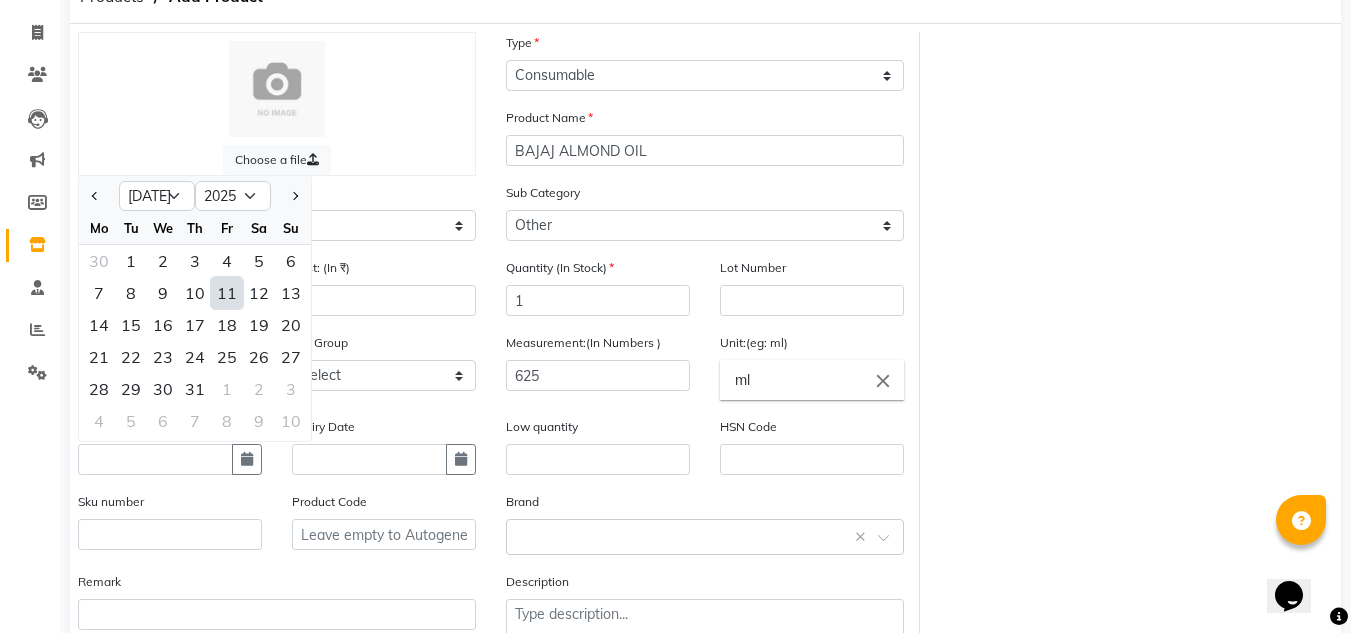 click on "11" 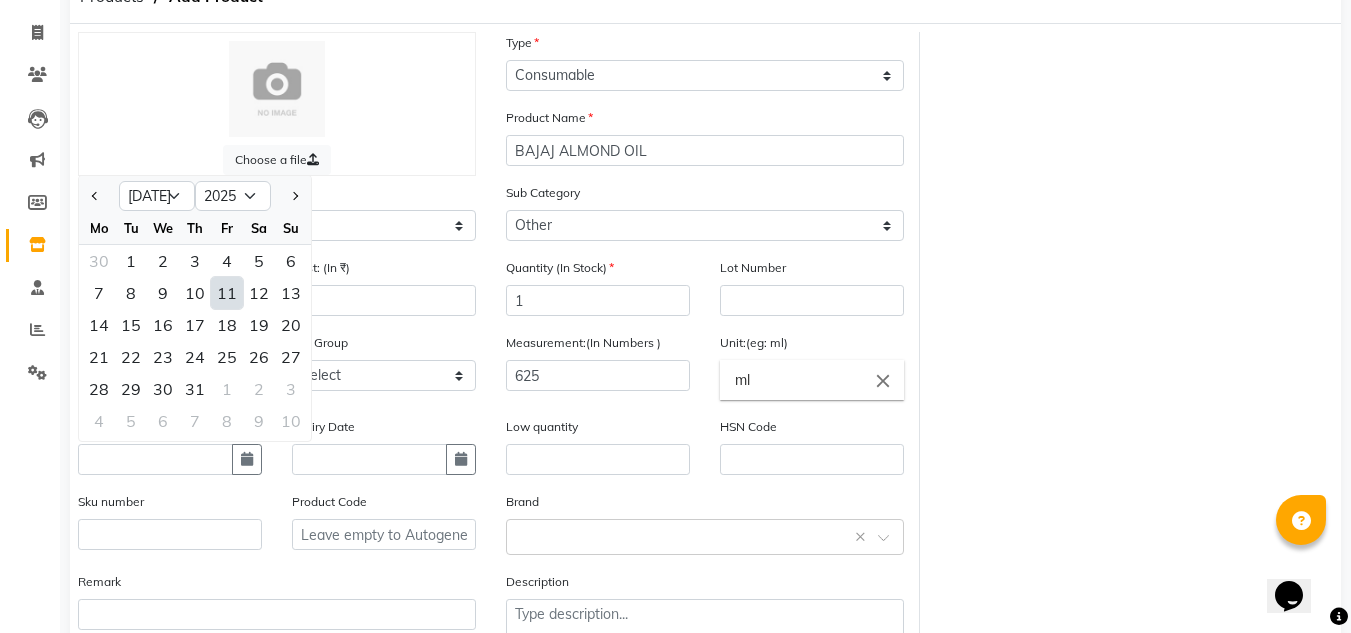 type on "[DATE]" 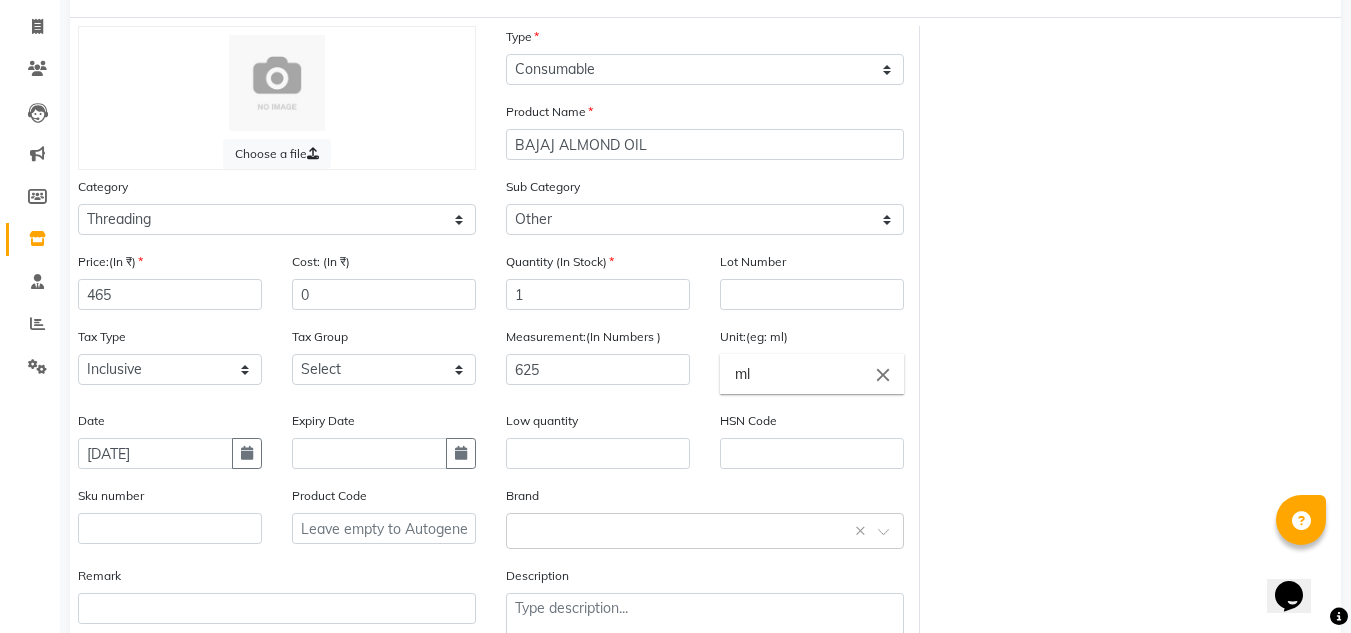 scroll, scrollTop: 213, scrollLeft: 0, axis: vertical 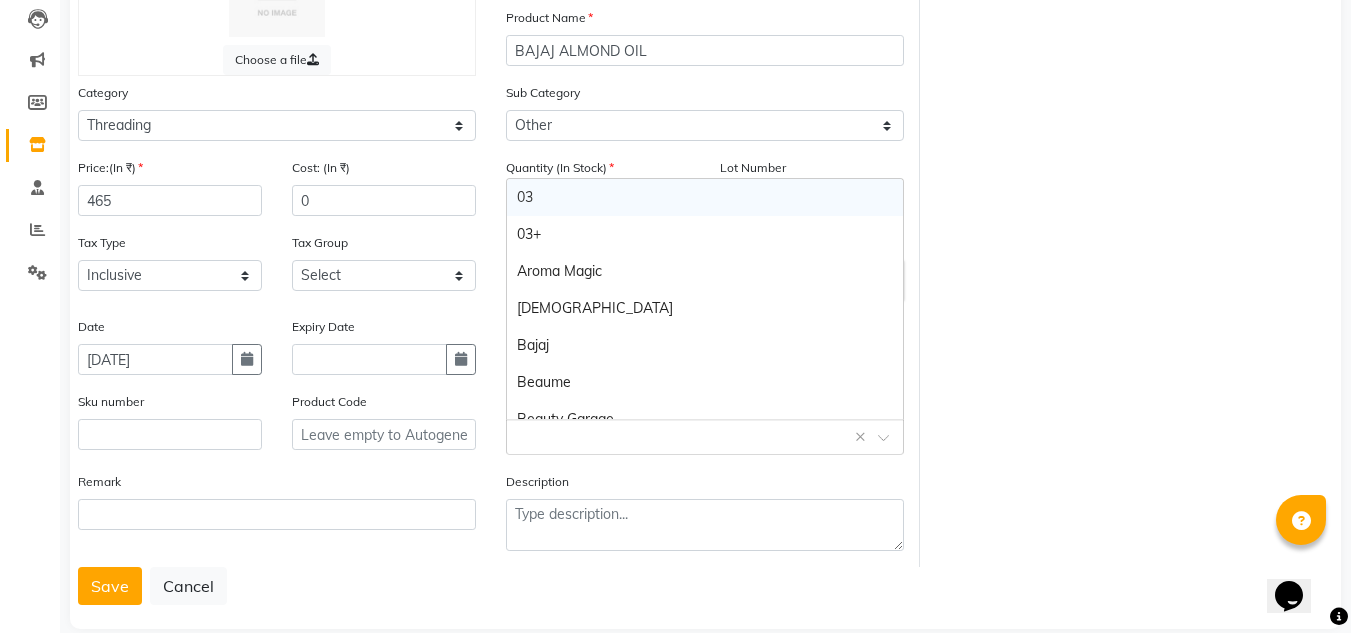 click on "Select brand or add custom brand    ×" 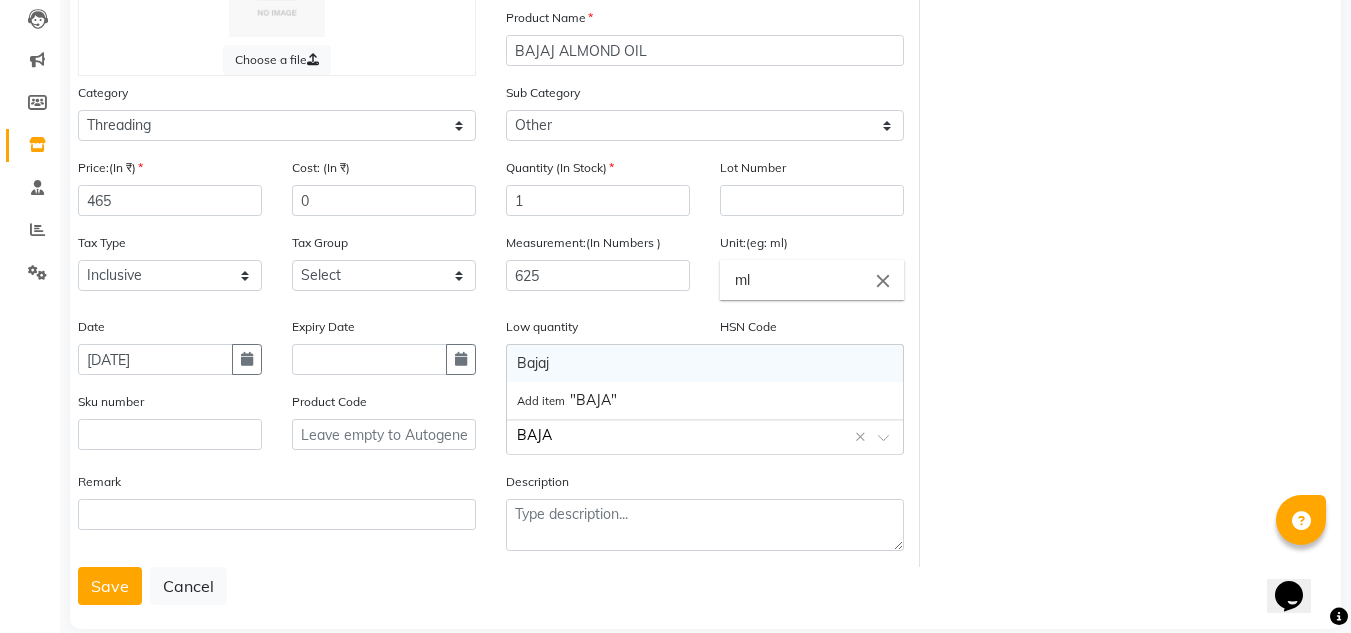 type on "BAJAJ" 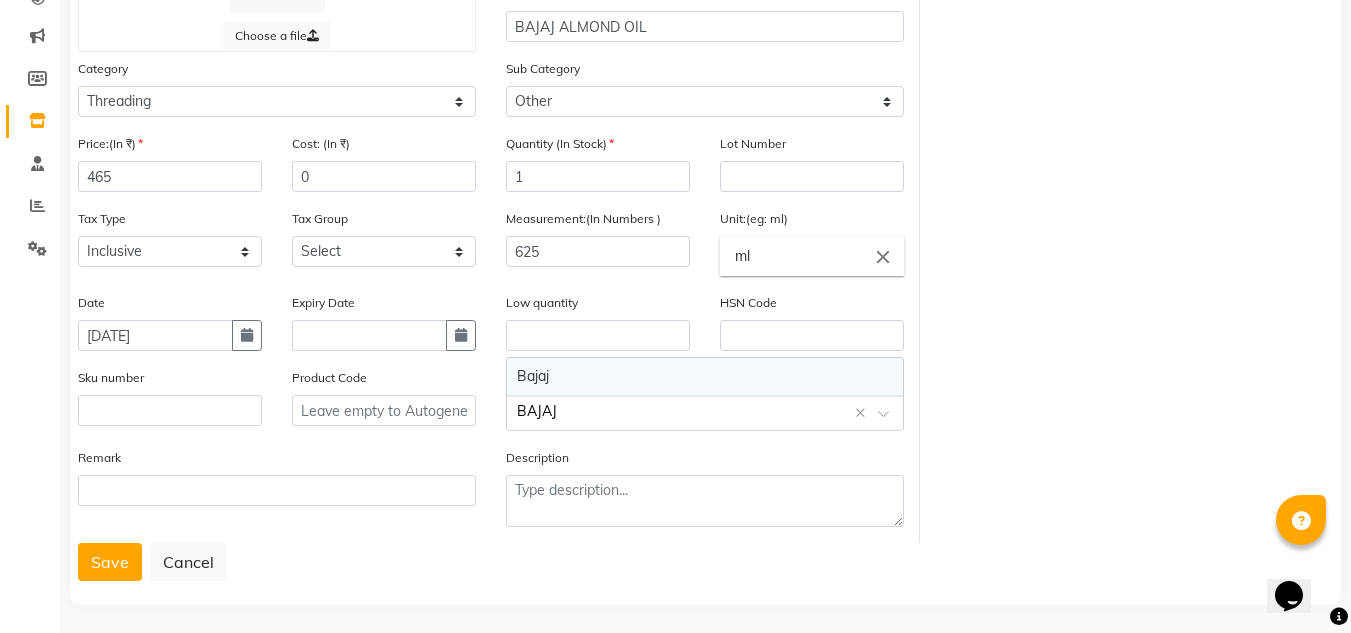 scroll, scrollTop: 243, scrollLeft: 0, axis: vertical 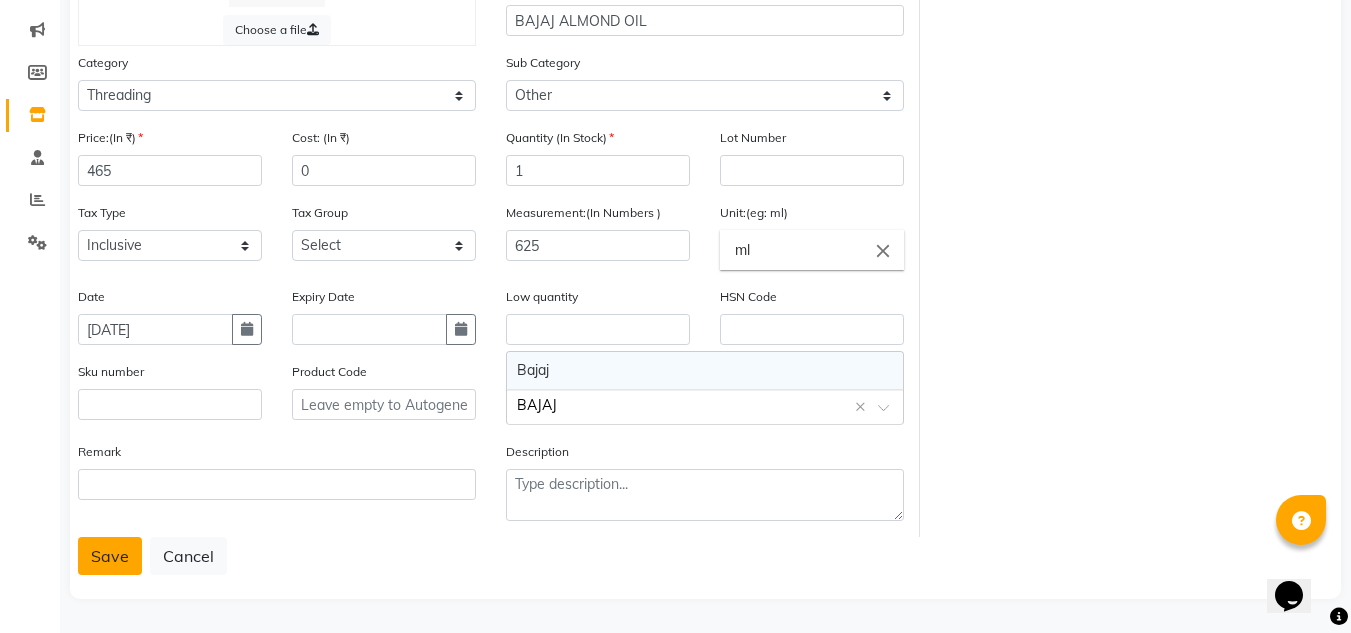 type 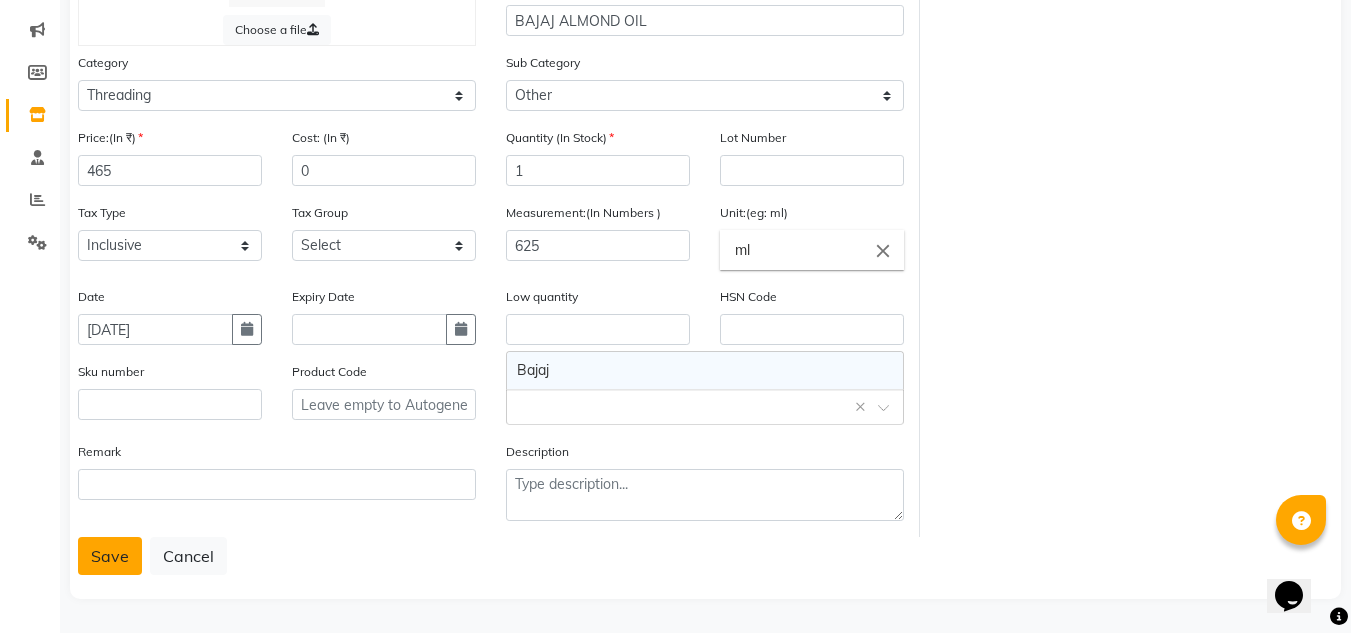 click on "Save" 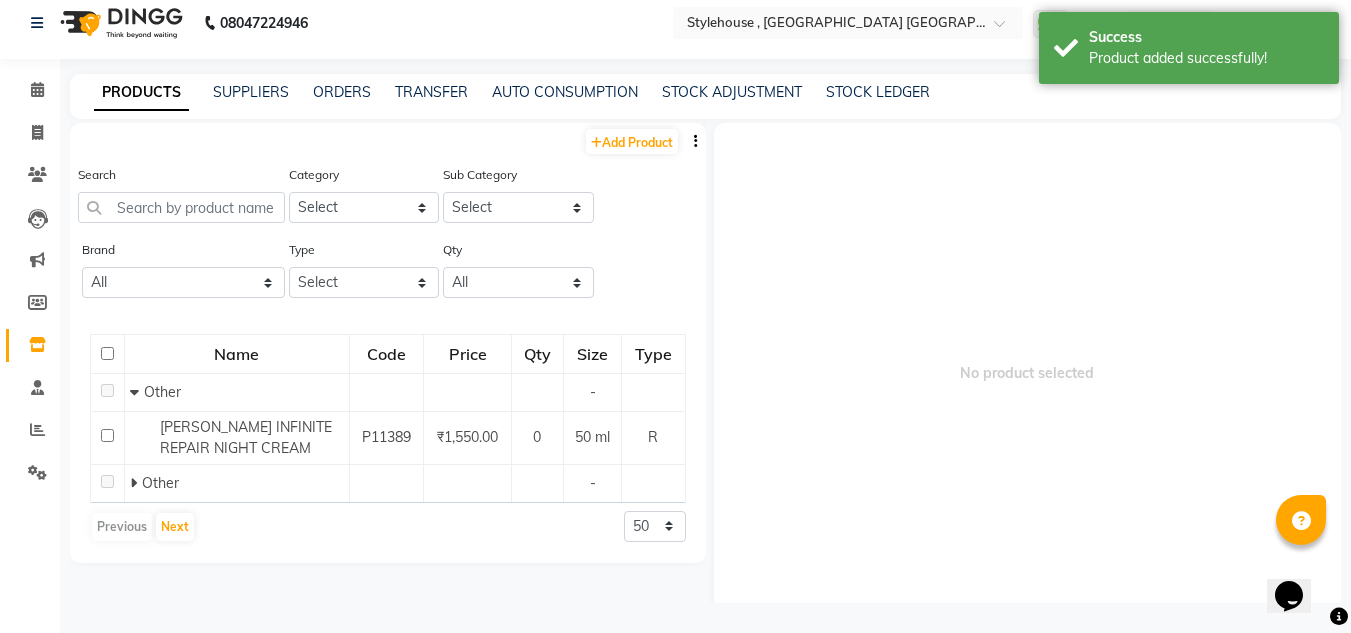 scroll, scrollTop: 0, scrollLeft: 0, axis: both 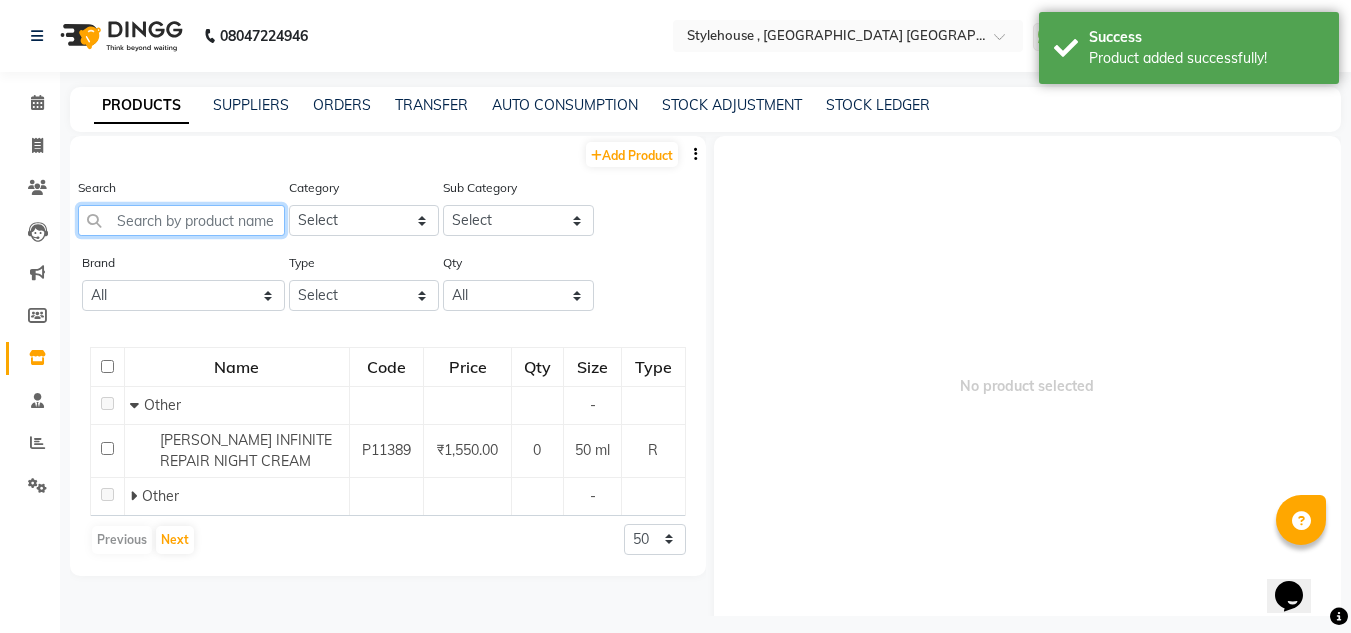 click 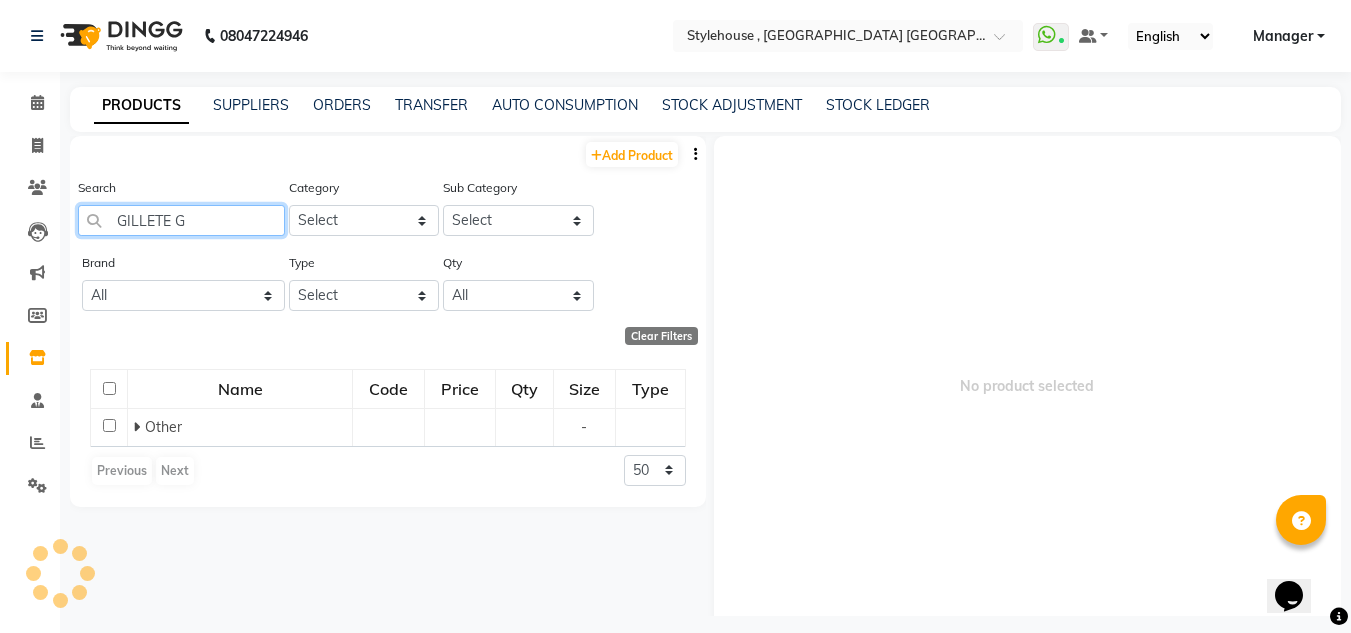 scroll, scrollTop: 0, scrollLeft: 0, axis: both 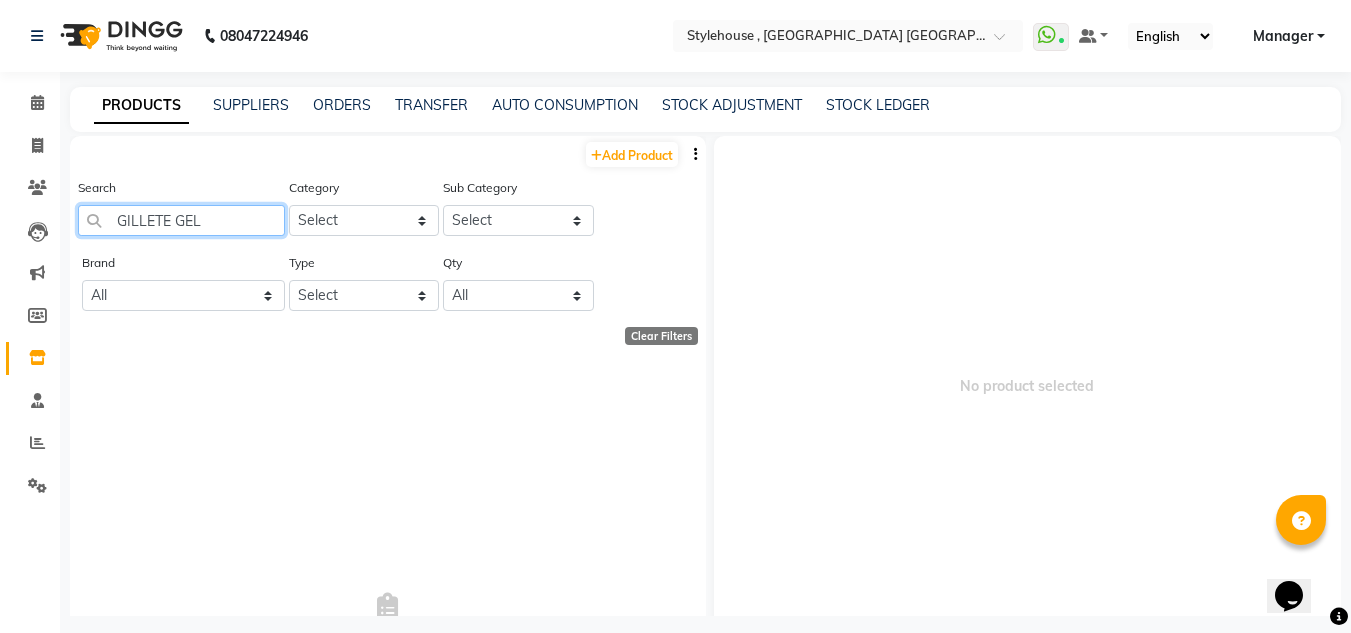click on "GILLETE GEL" 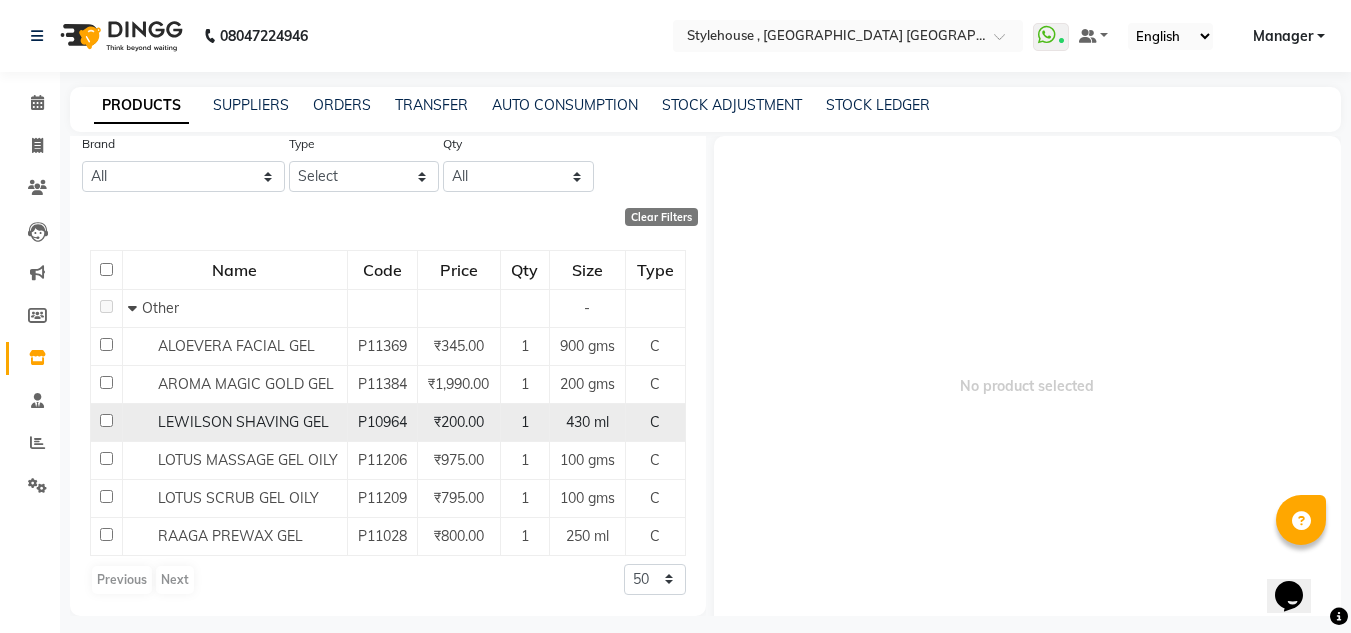 scroll, scrollTop: 0, scrollLeft: 0, axis: both 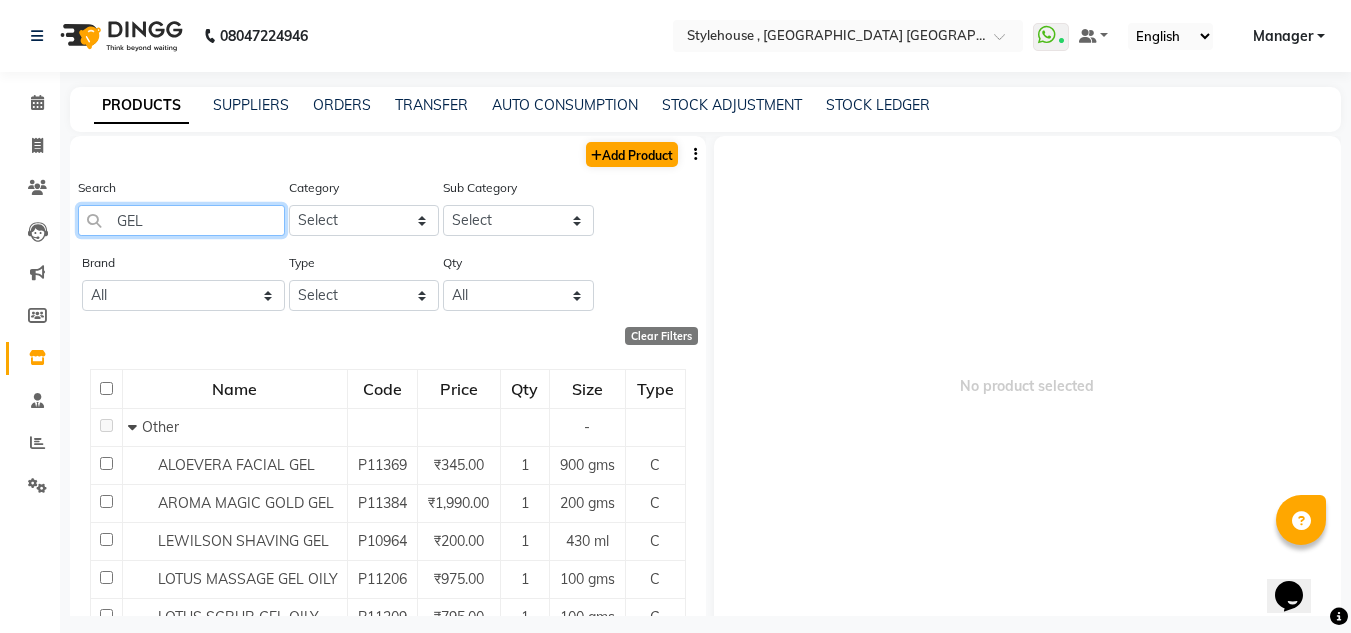 type on "GEL" 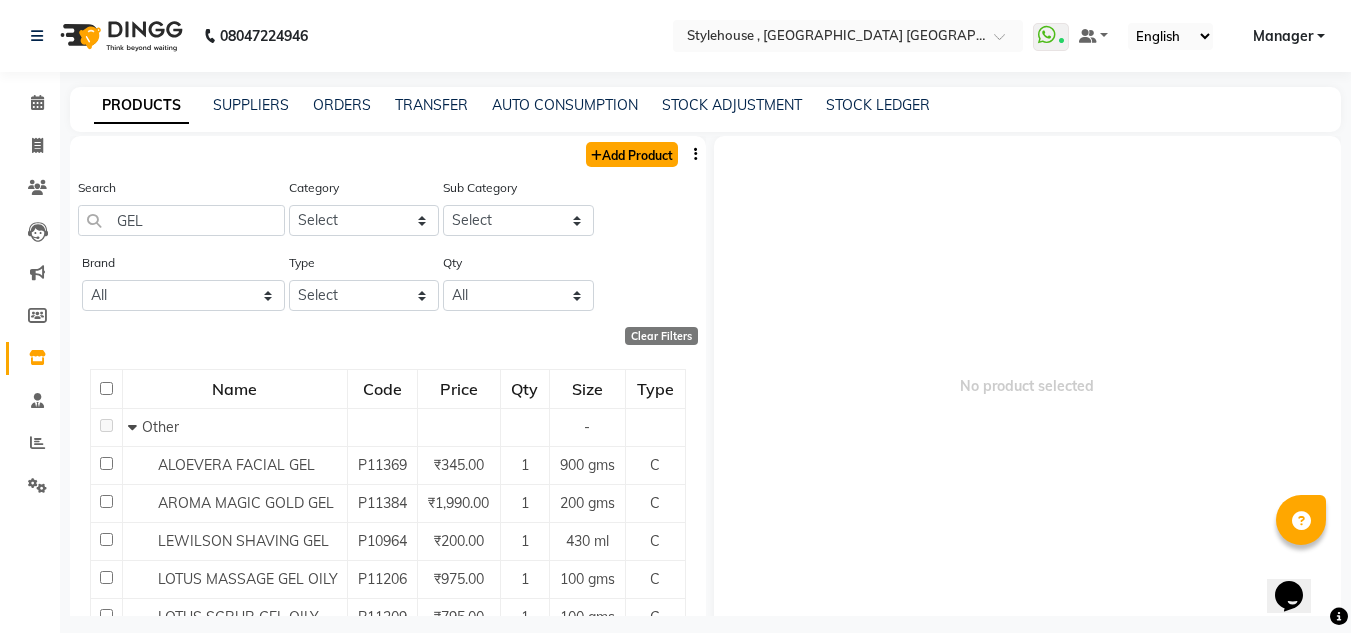 click on "Add Product" 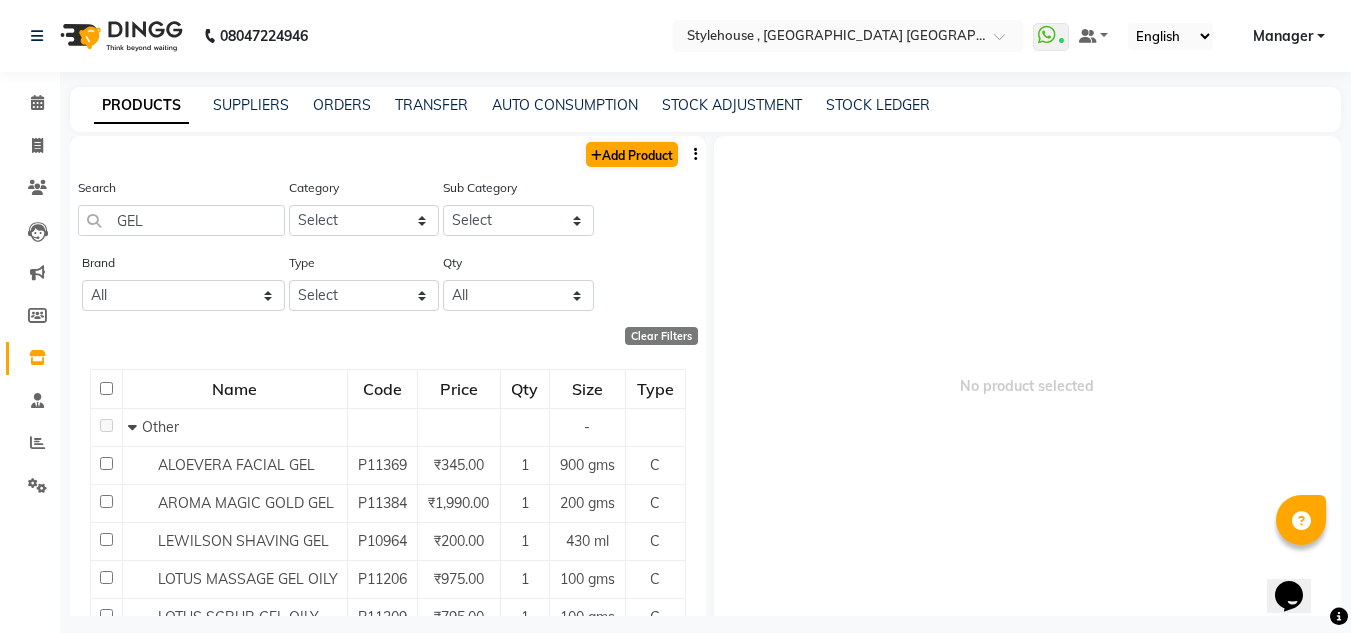 select on "true" 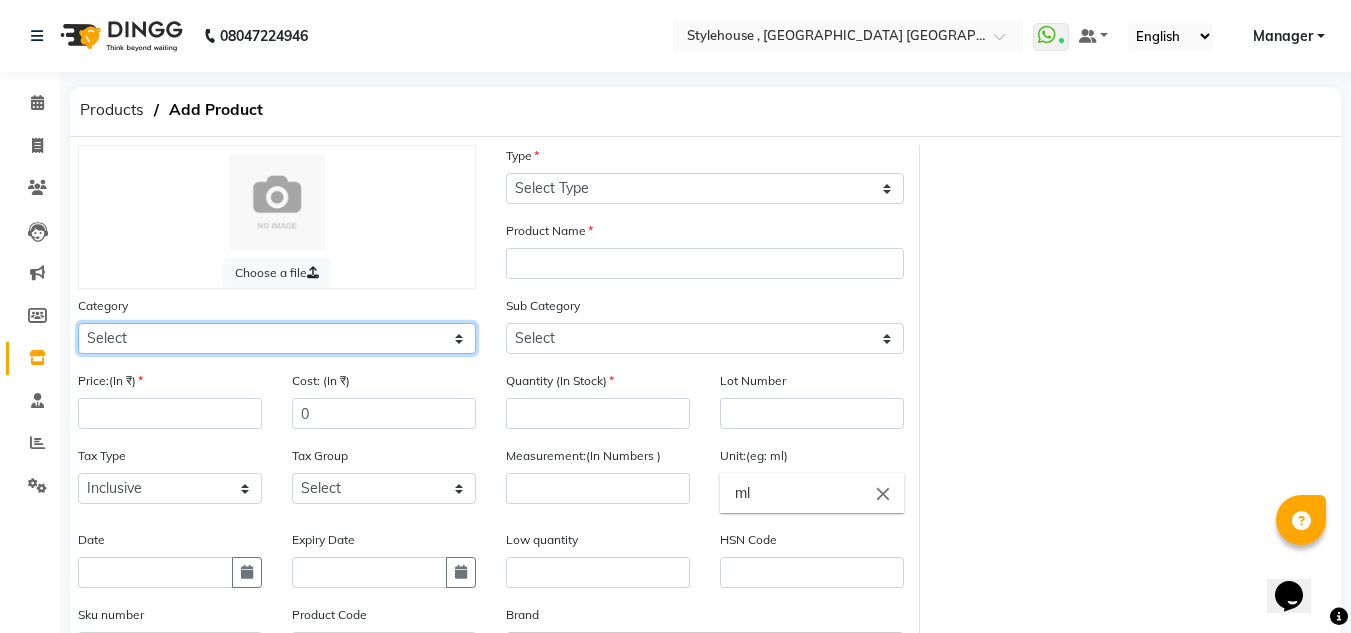 click on "Select Hair Skin Personal Care Appliances Beard Waxing Disposable Threading Hands and Feet Beauty Planet Botox Cadiveu Casmara Cheryls Loreal Olaplex Threading Other" 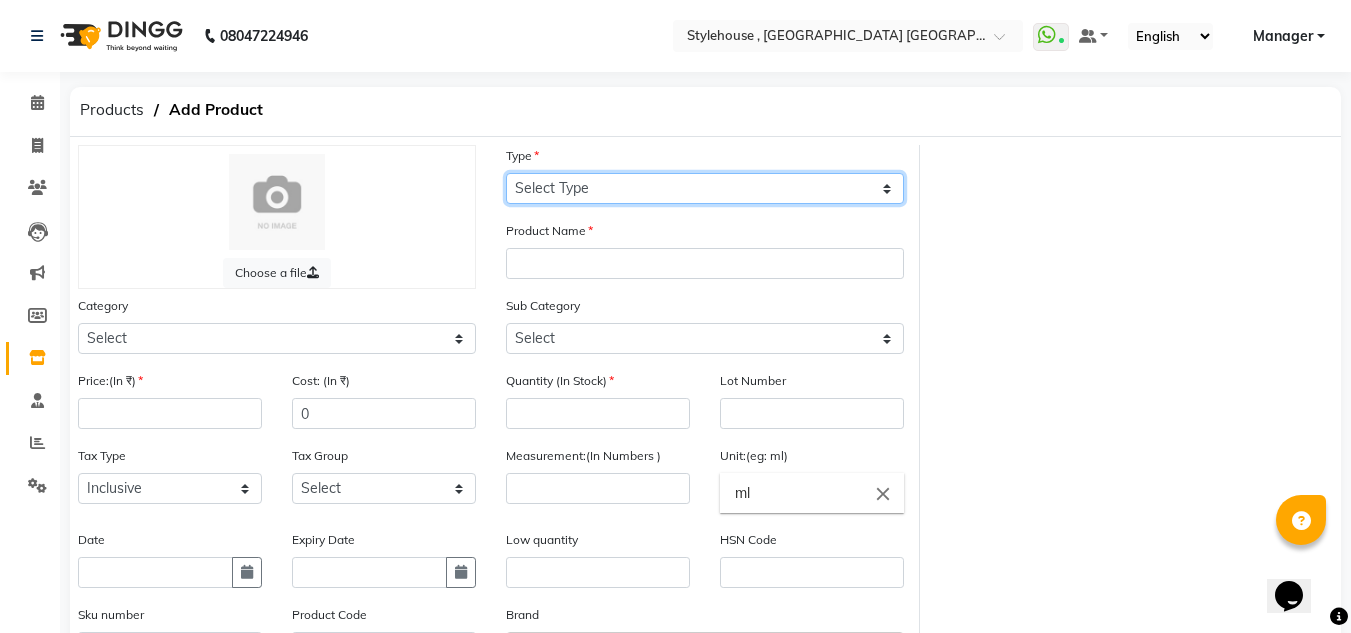 click on "Select Type Both Retail Consumable" 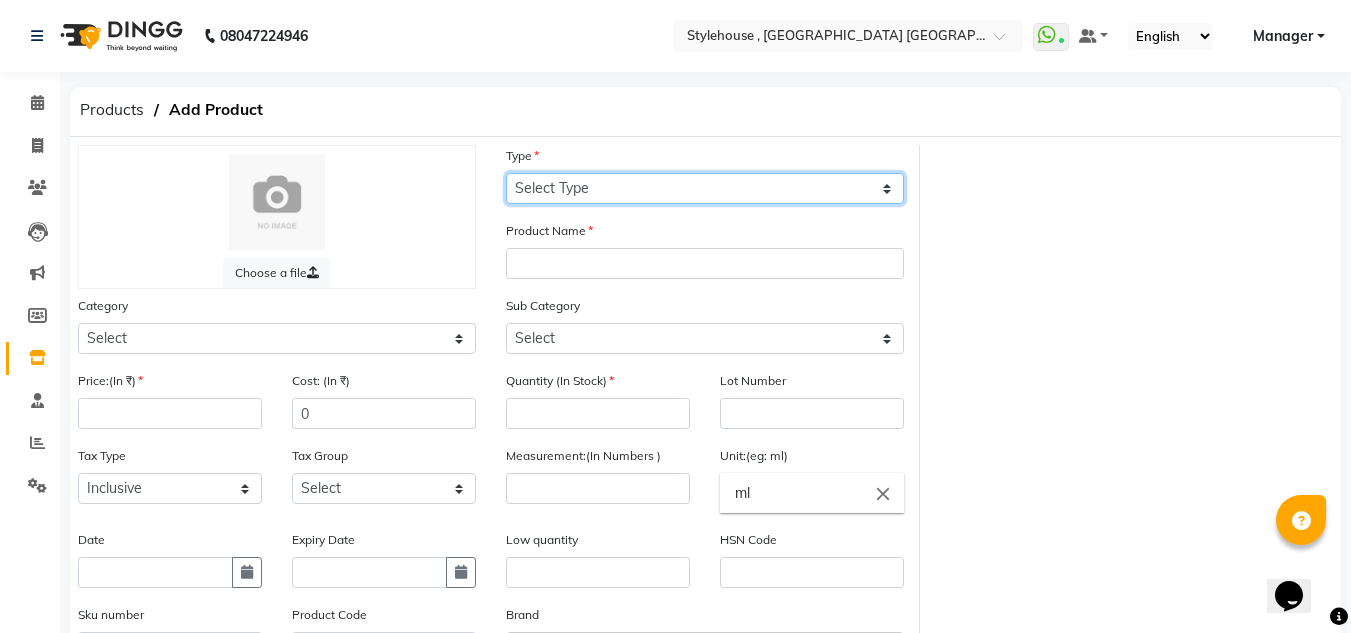 select on "C" 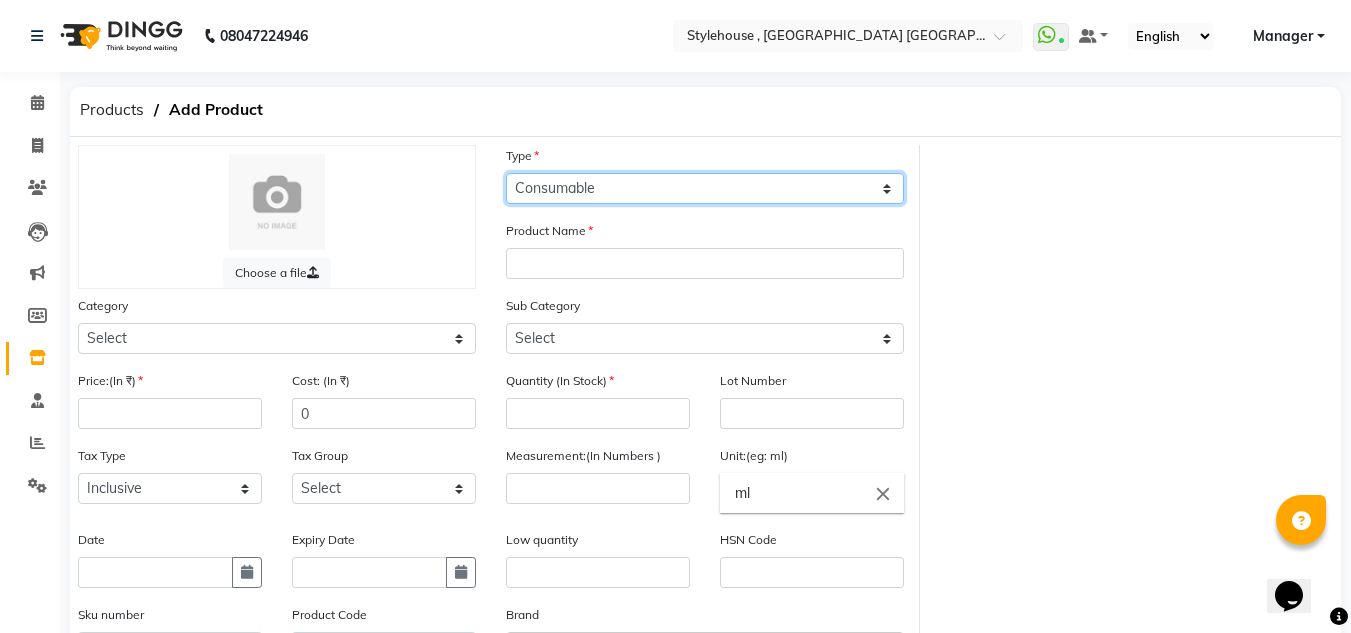 click on "Select Type Both Retail Consumable" 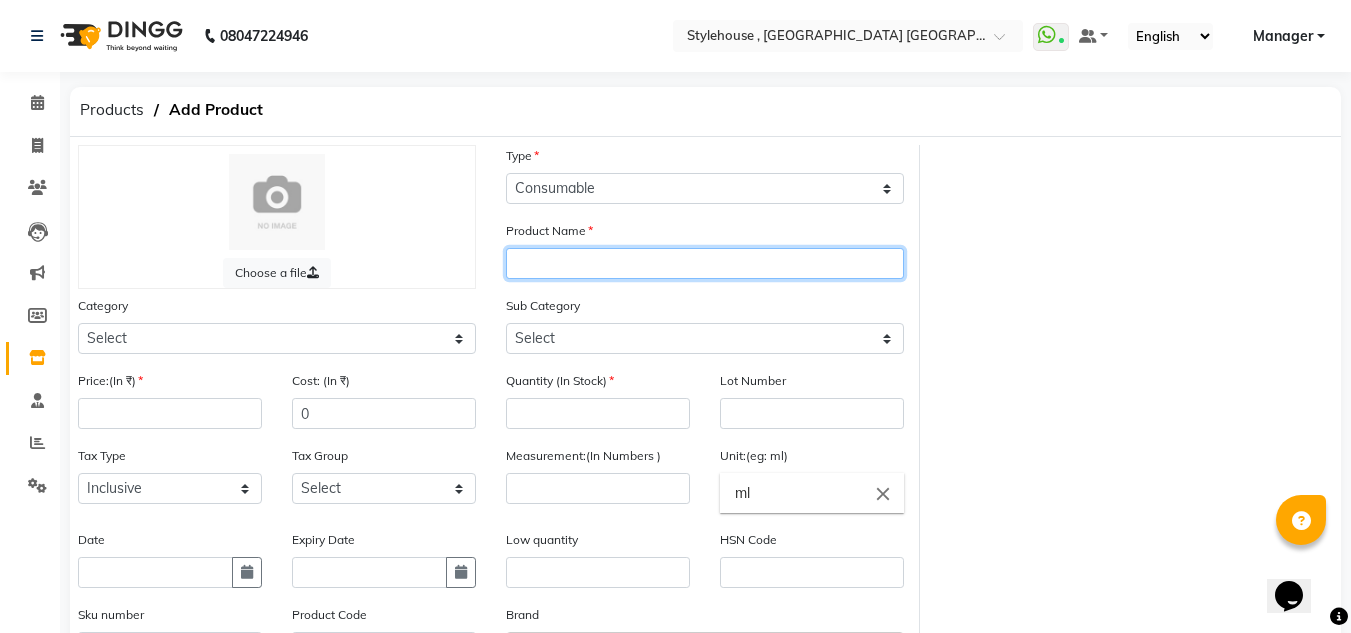 click 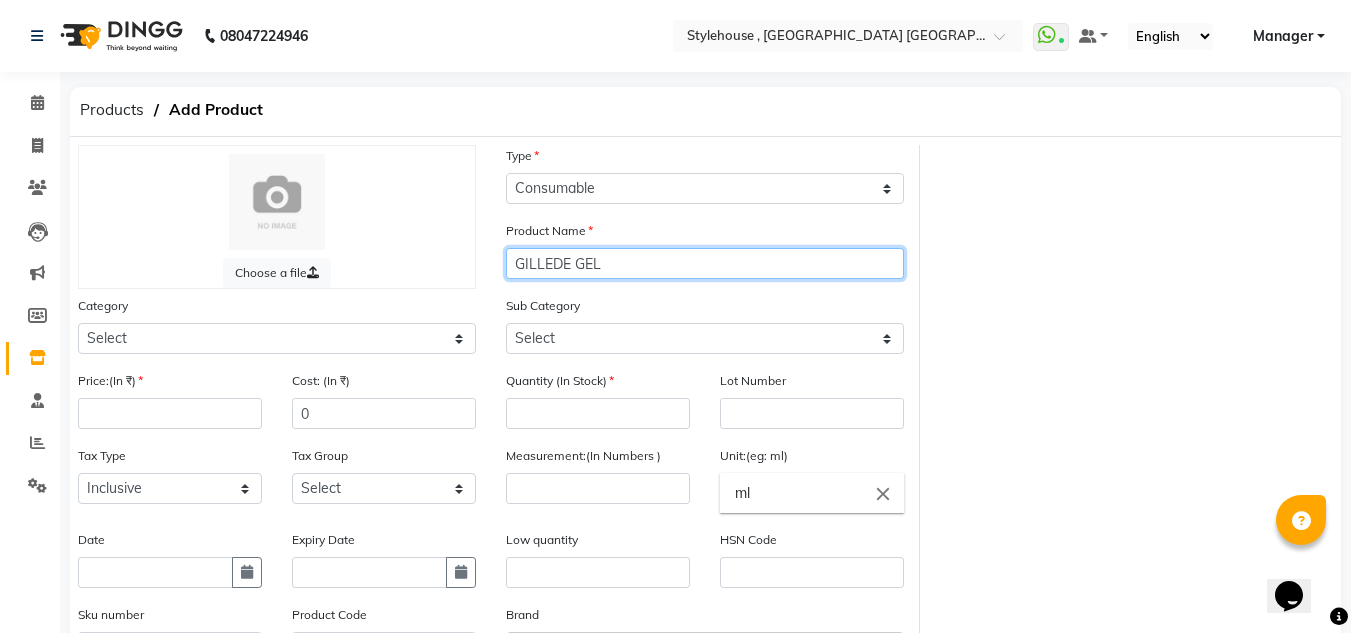 type on "GILLEDE GEL" 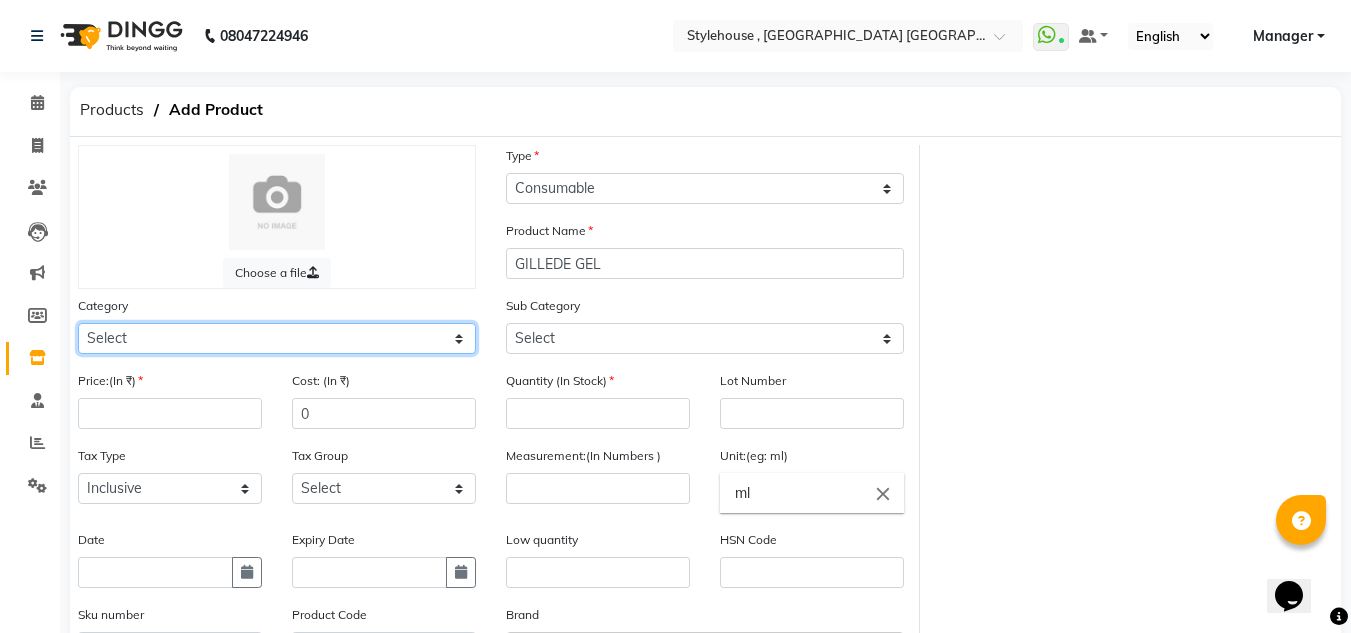 click on "Select Hair Skin Personal Care Appliances Beard Waxing Disposable Threading Hands and Feet Beauty Planet Botox Cadiveu Casmara Cheryls Loreal Olaplex Threading Other" 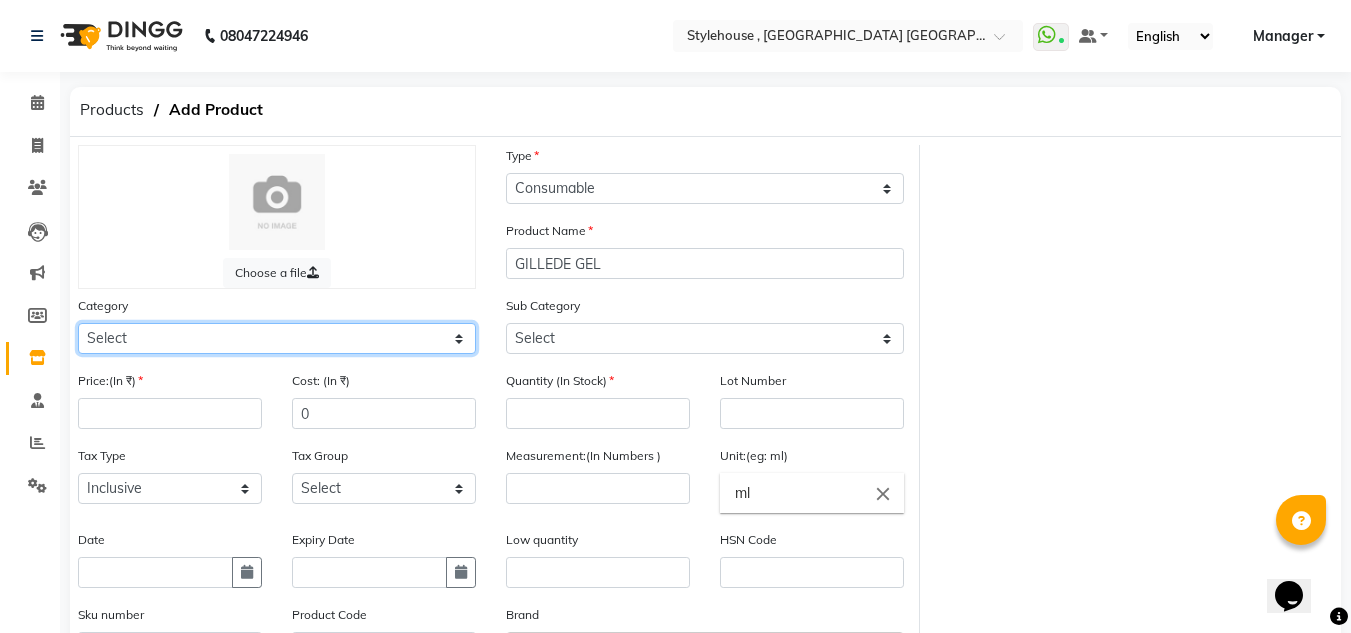 select on "511301900" 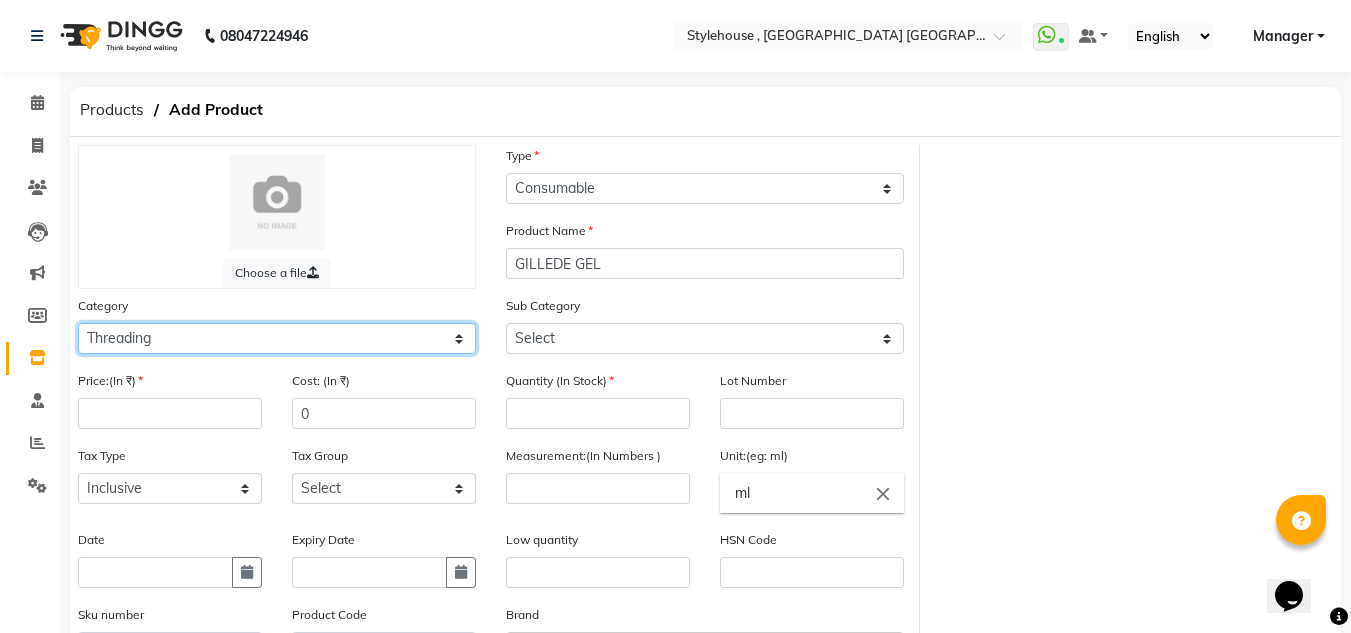 click on "Select Hair Skin Personal Care Appliances Beard Waxing Disposable Threading Hands and Feet Beauty Planet Botox Cadiveu Casmara Cheryls Loreal Olaplex Threading Other" 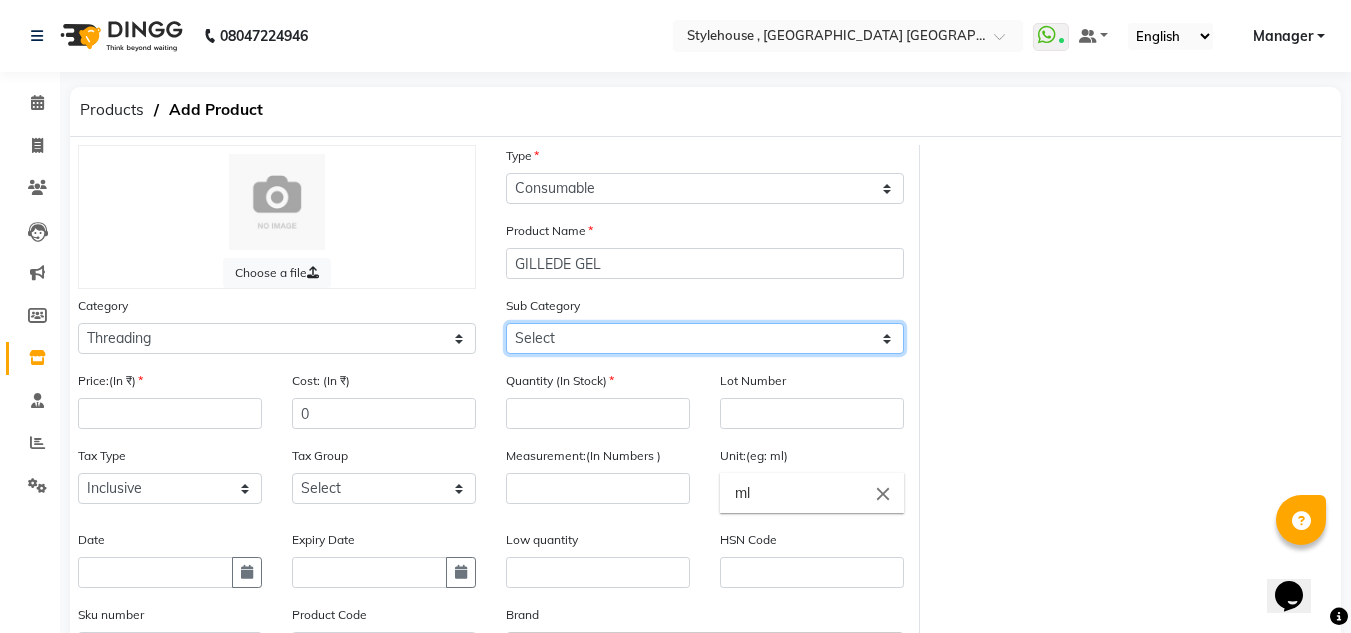 click on "Select Rill Gel Appliances Other" 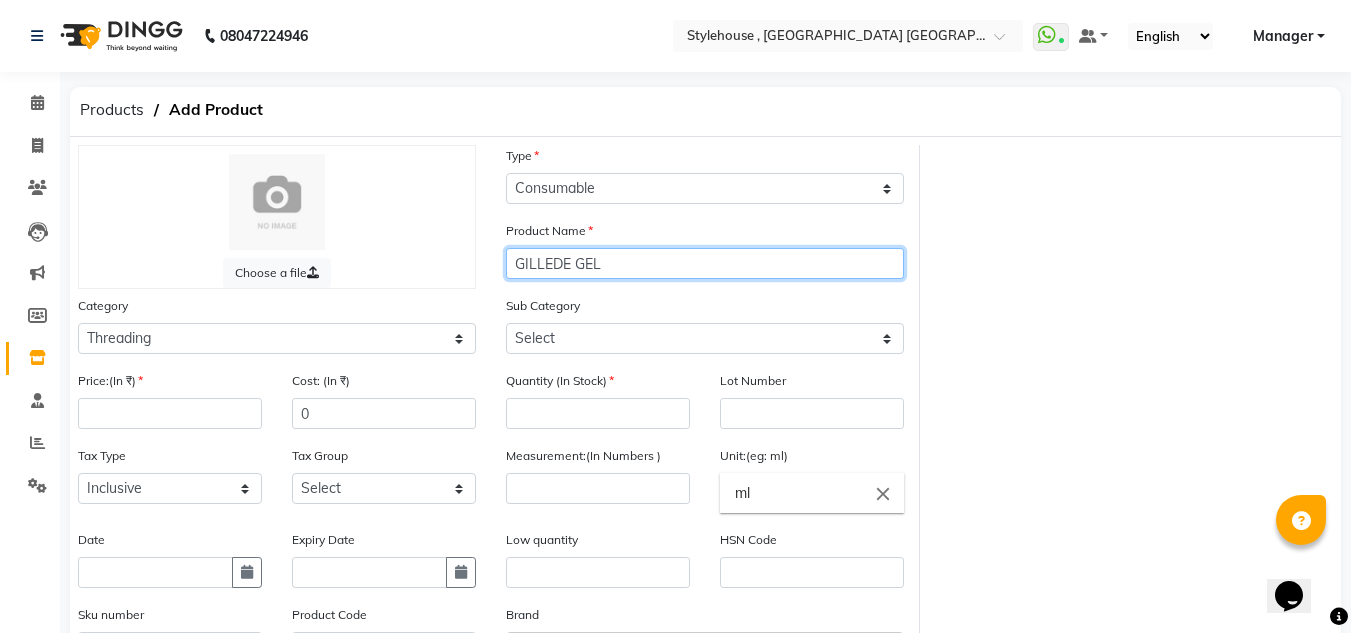 click on "GILLEDE GEL" 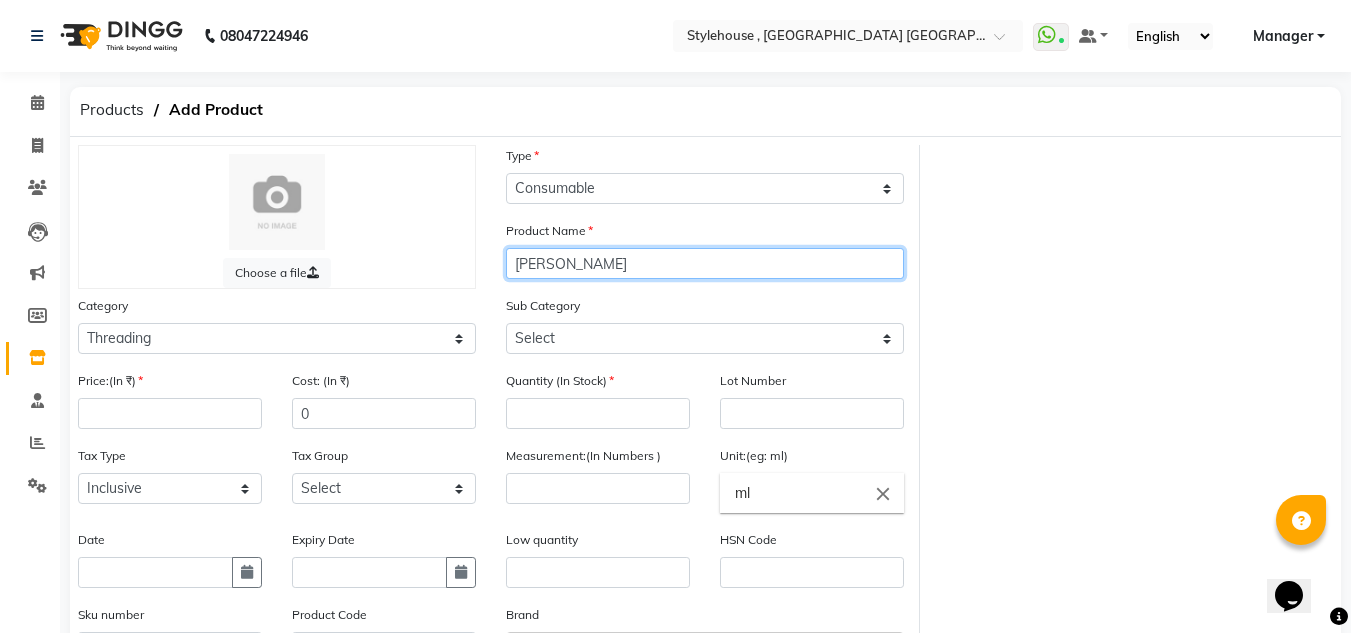 click on "GILLETTE GEL" 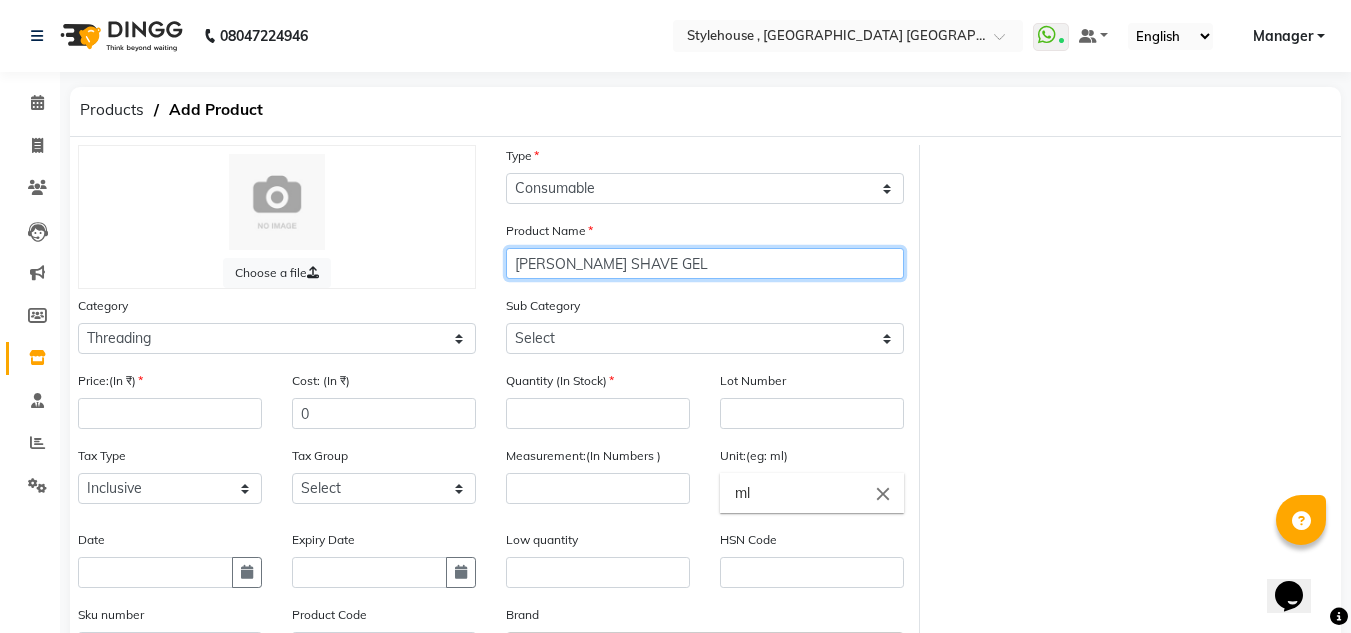 type on "GILLETTE SHAVE GEL" 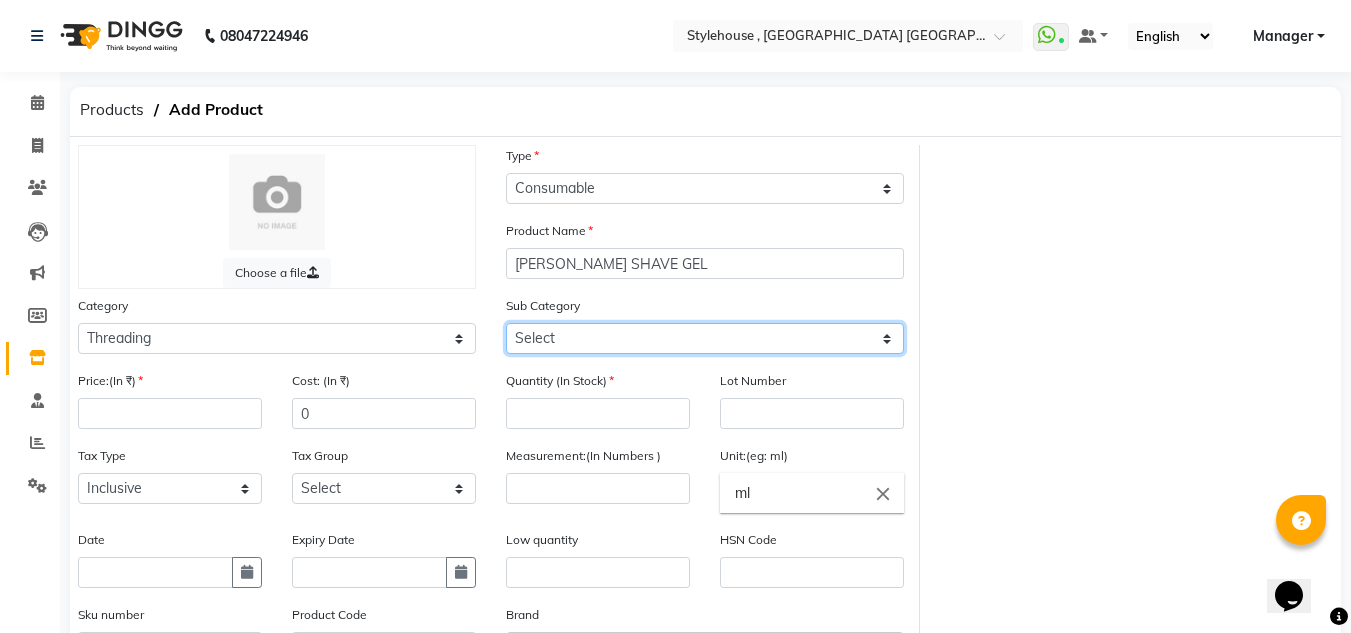 click on "Select Rill Gel Appliances Other" 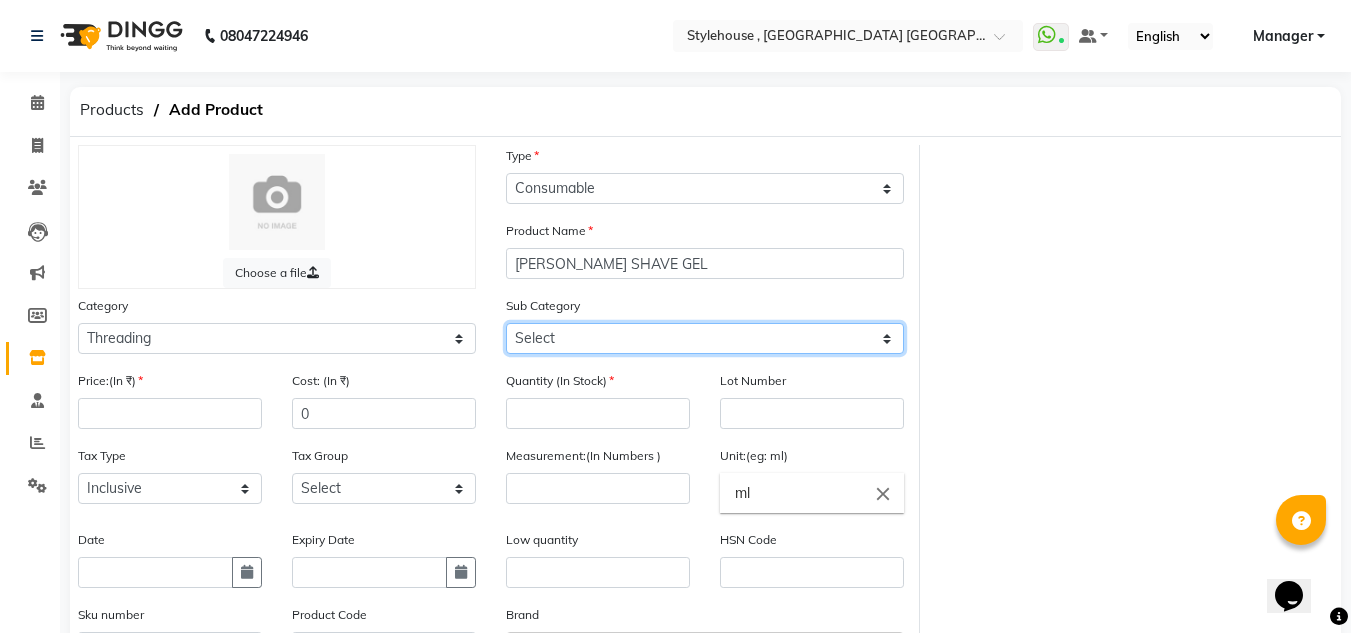 select on "511301904" 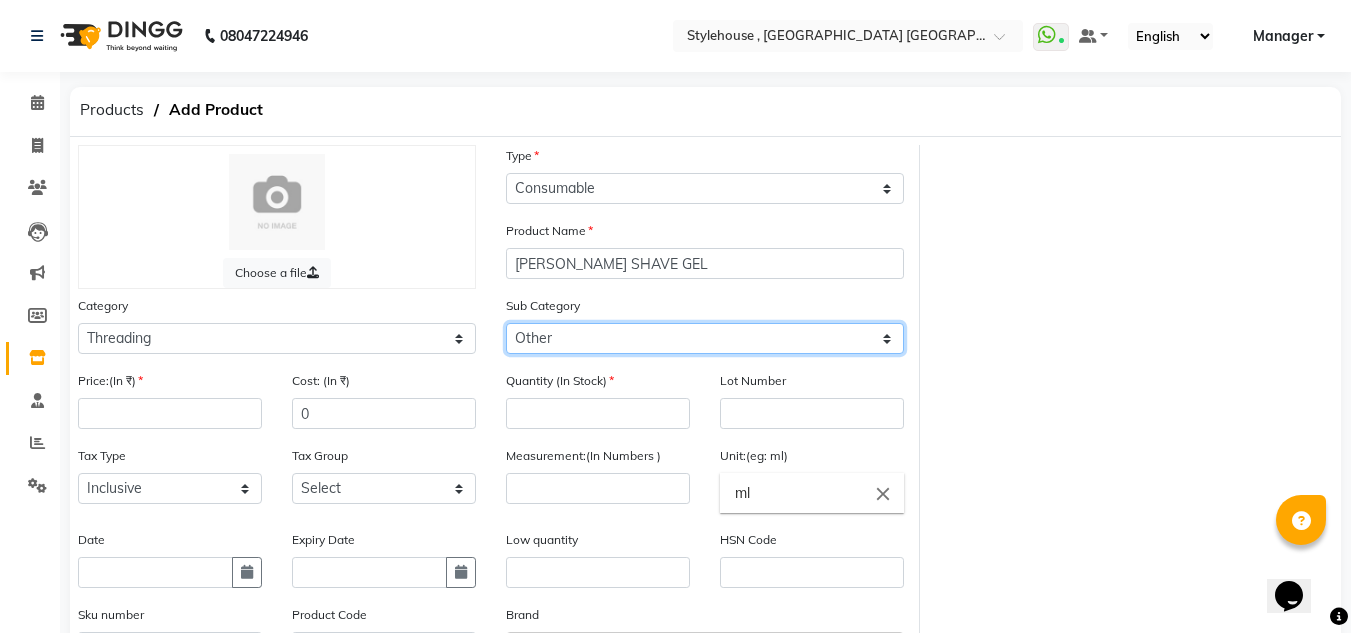 click on "Select Rill Gel Appliances Other" 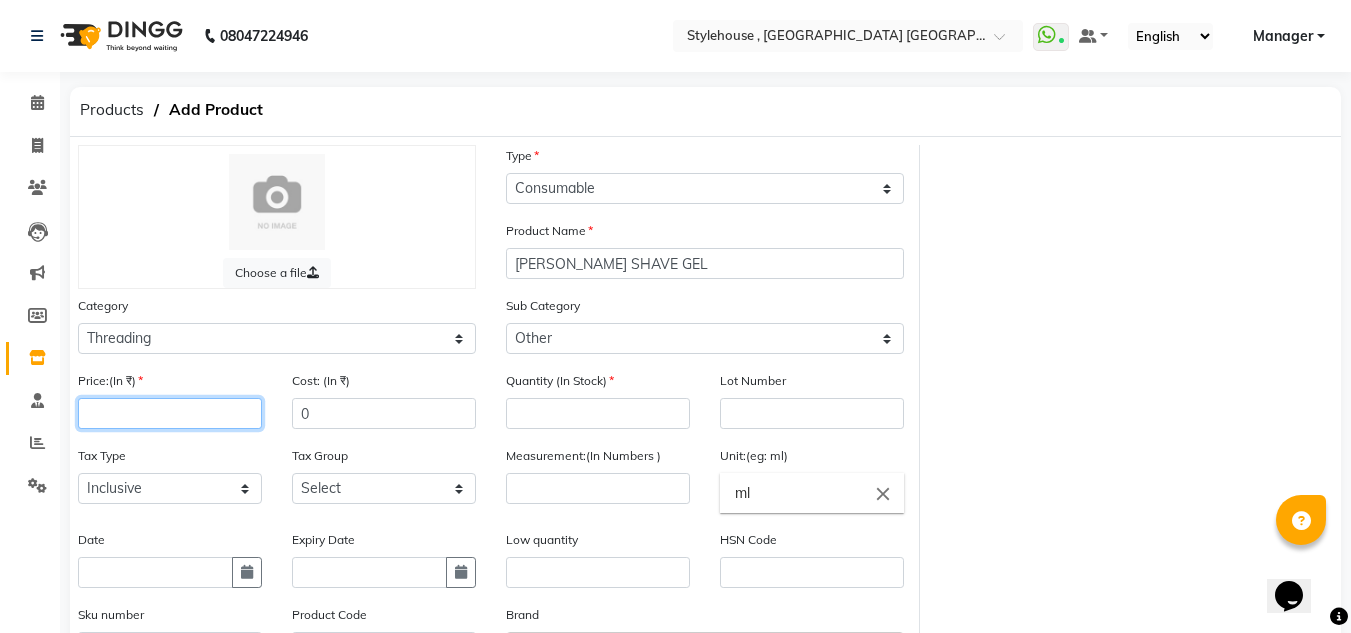 click 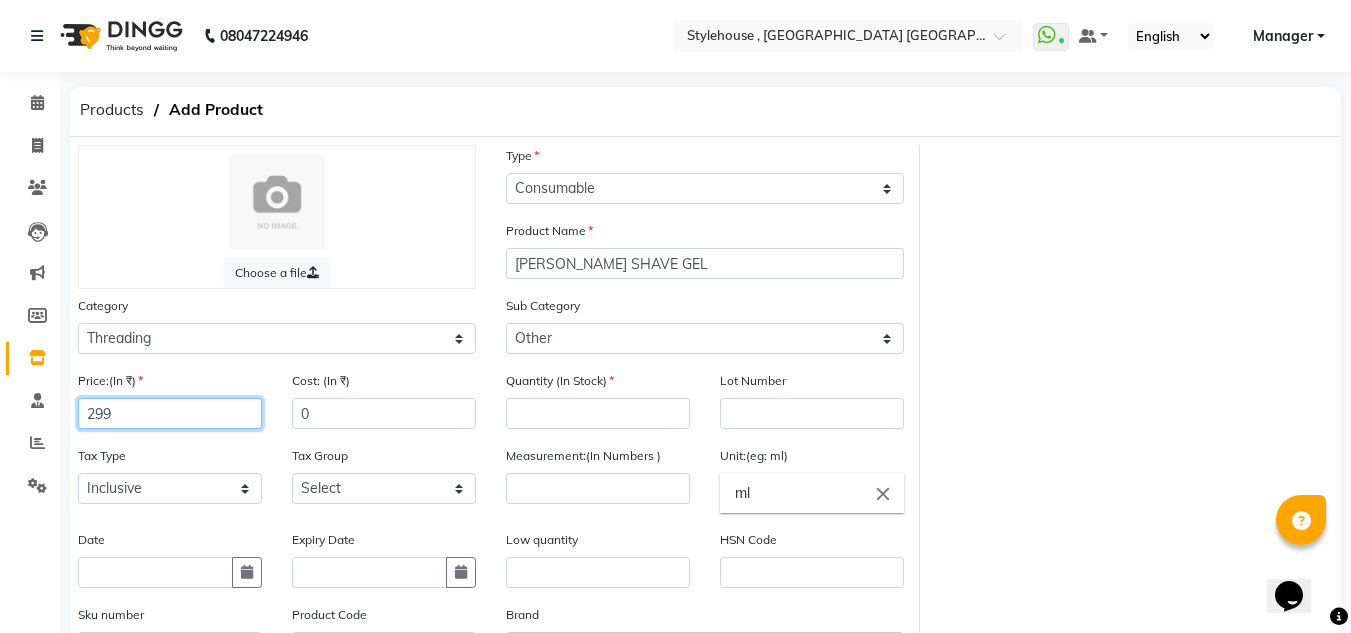 type on "299" 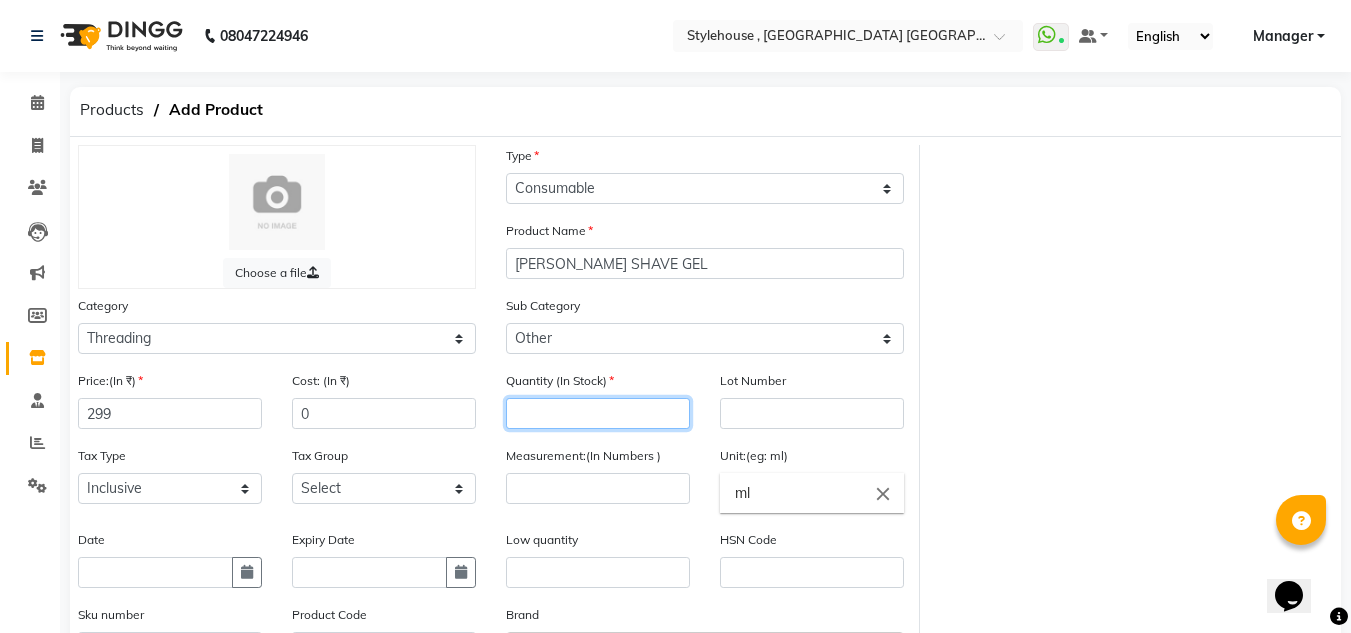 click 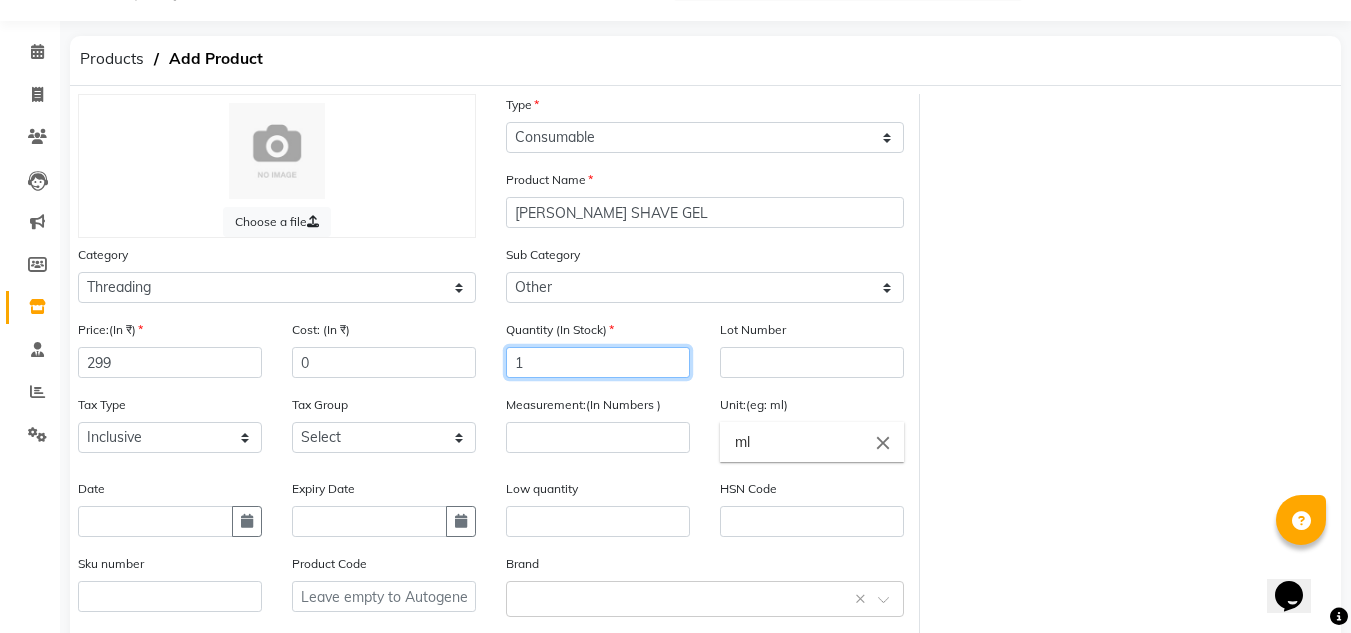 scroll, scrollTop: 100, scrollLeft: 0, axis: vertical 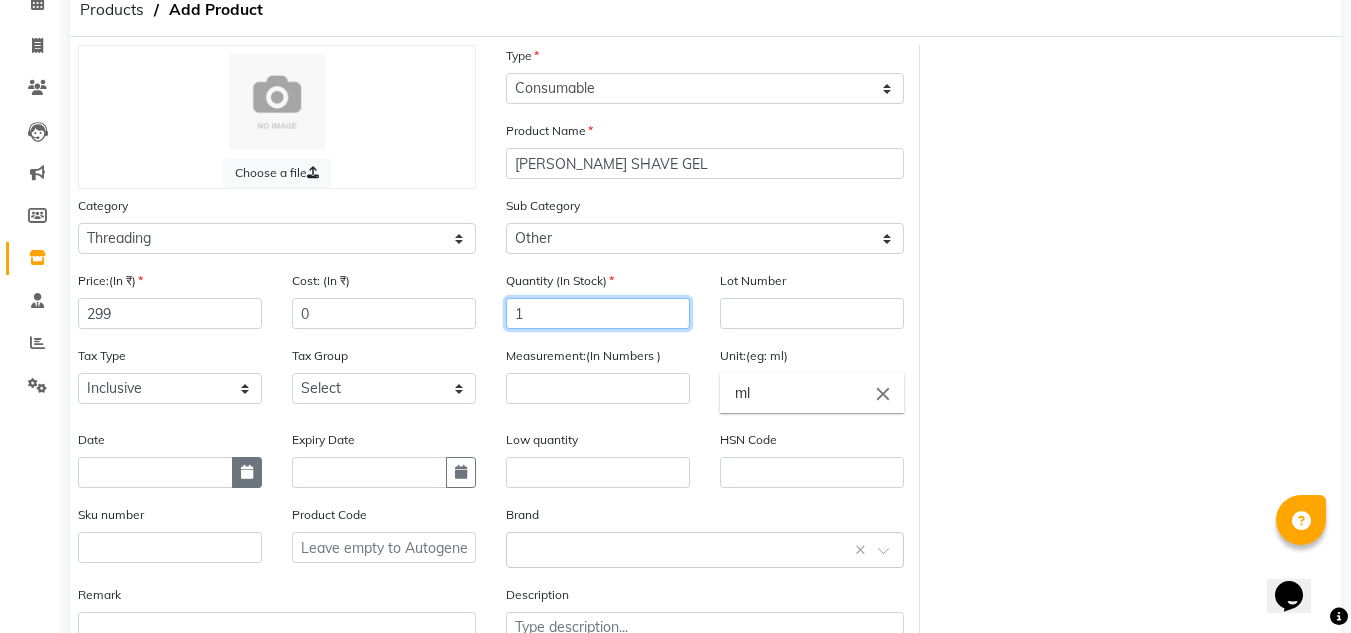 type on "1" 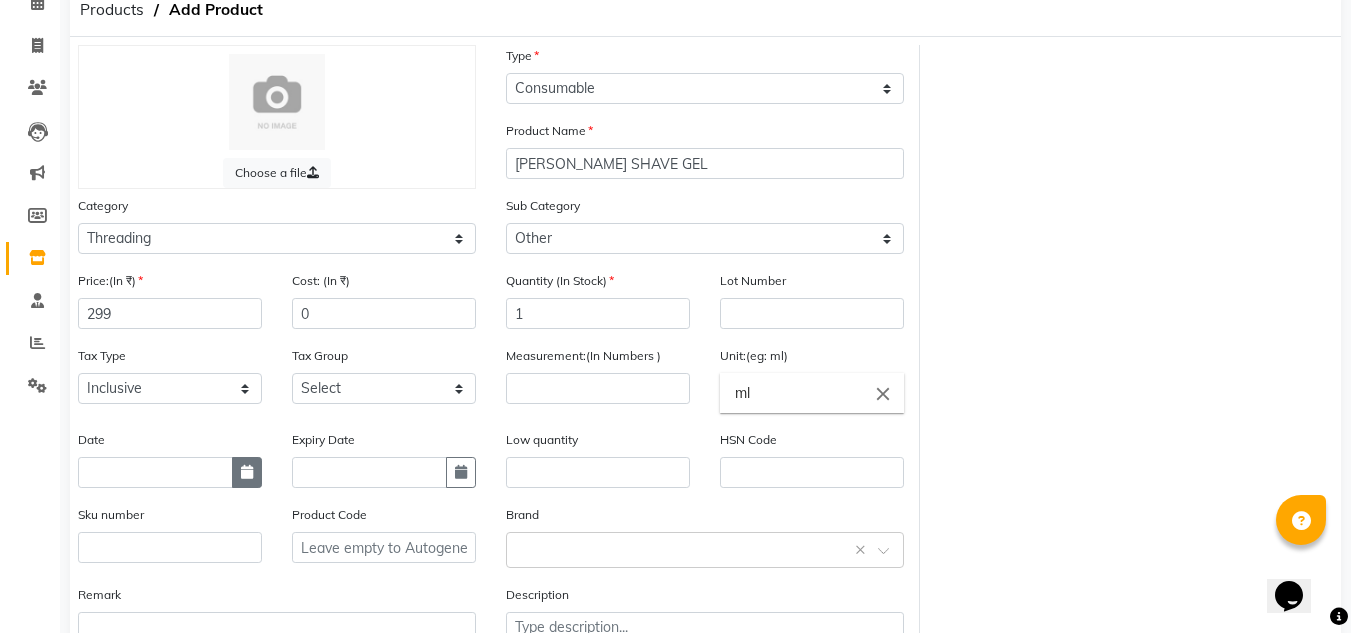 click 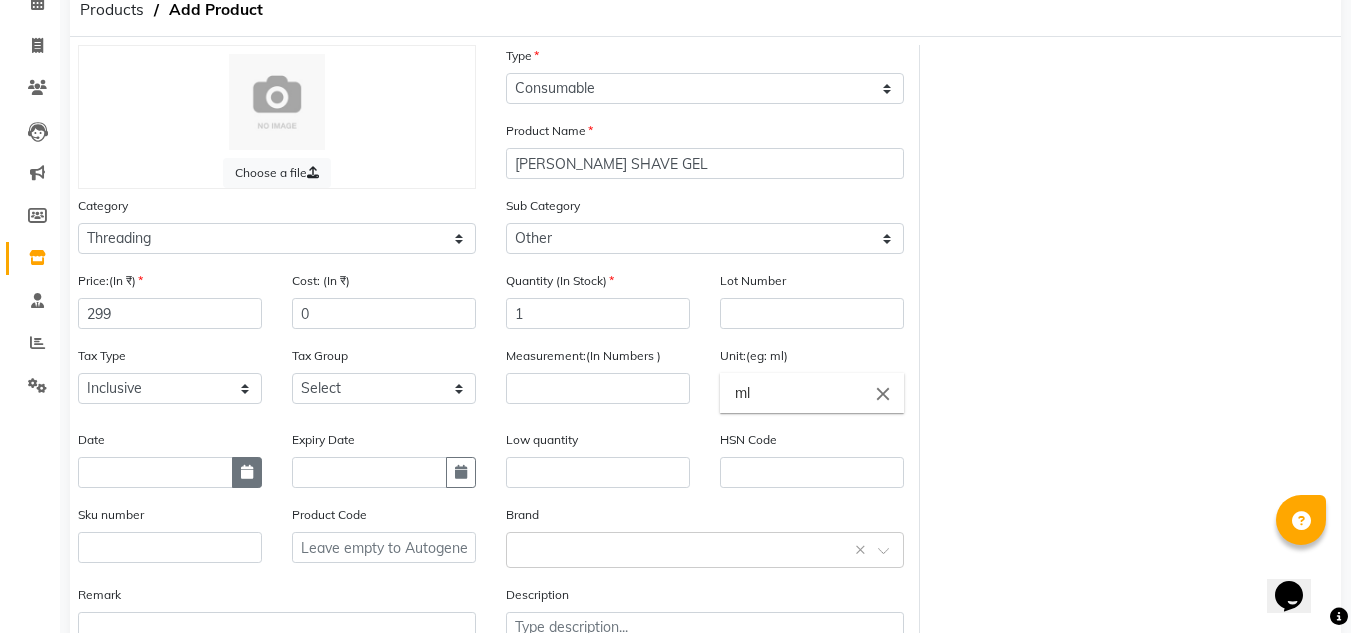 select on "7" 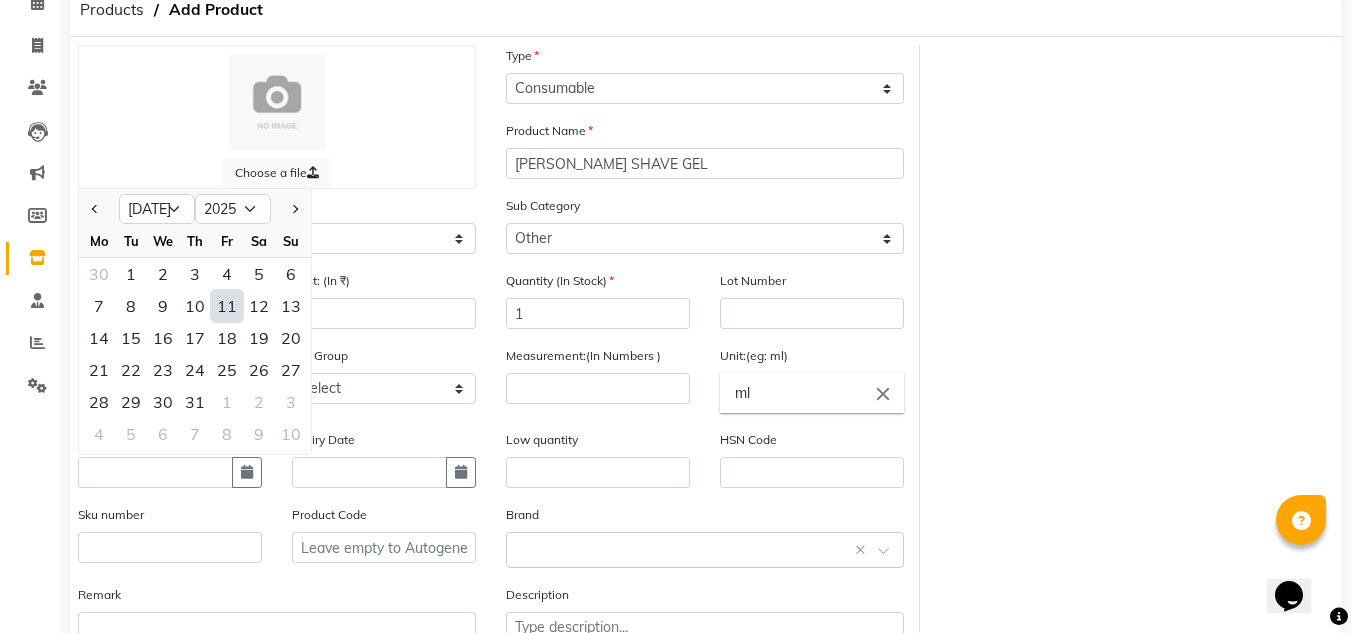 click on "11" 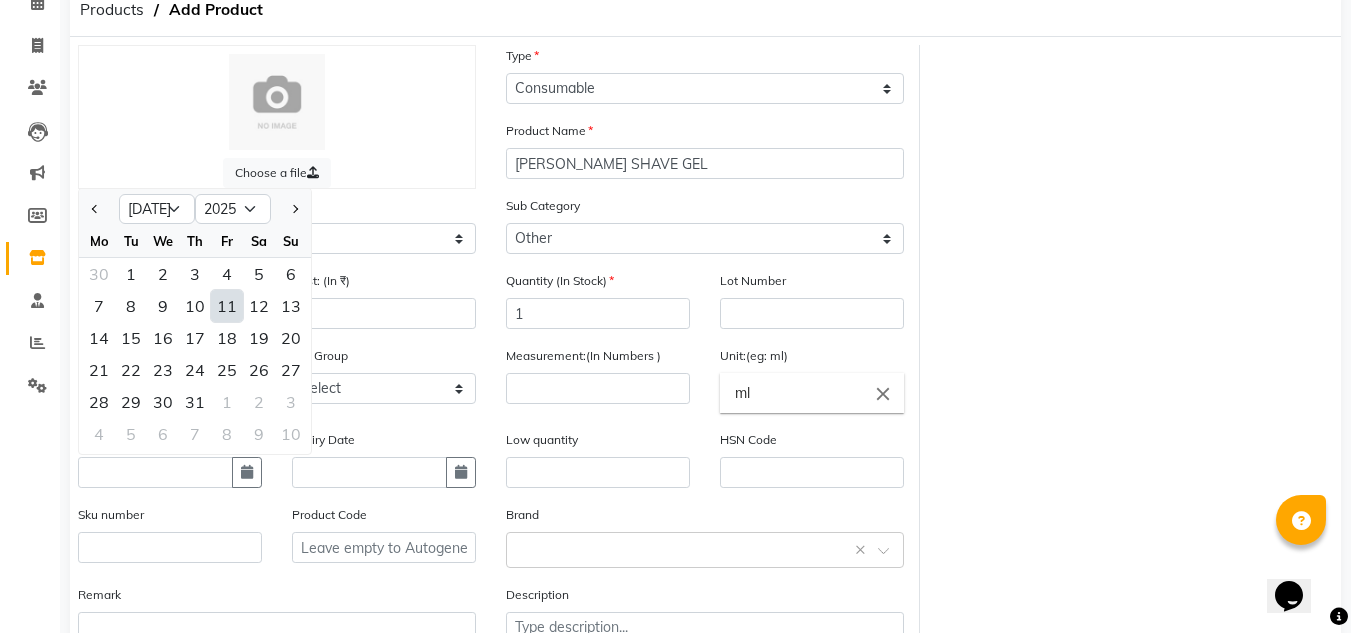 type on "[DATE]" 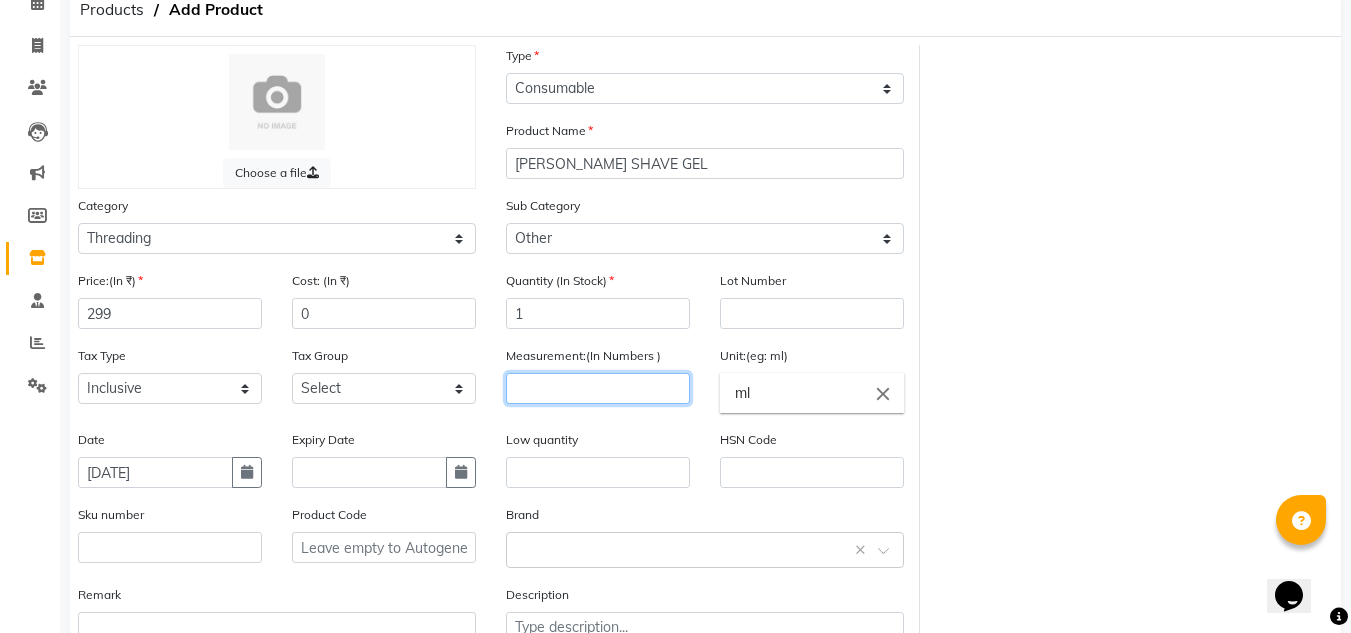 click 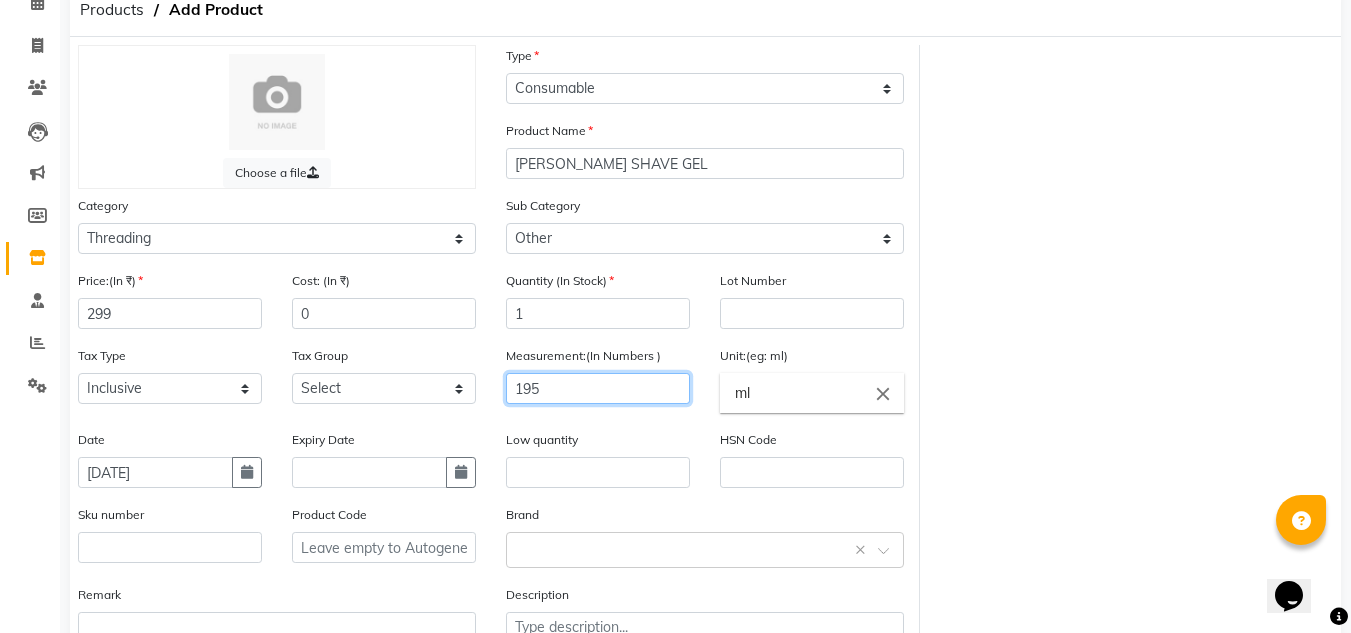 type on "195" 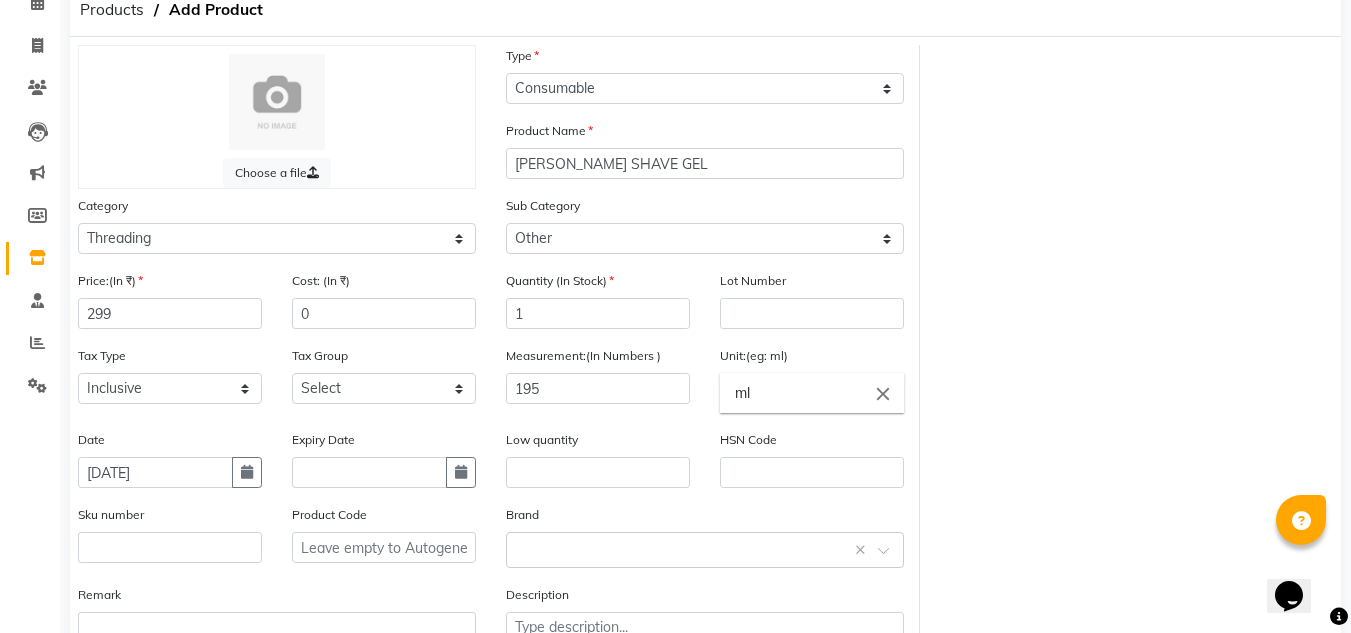 click on "close" 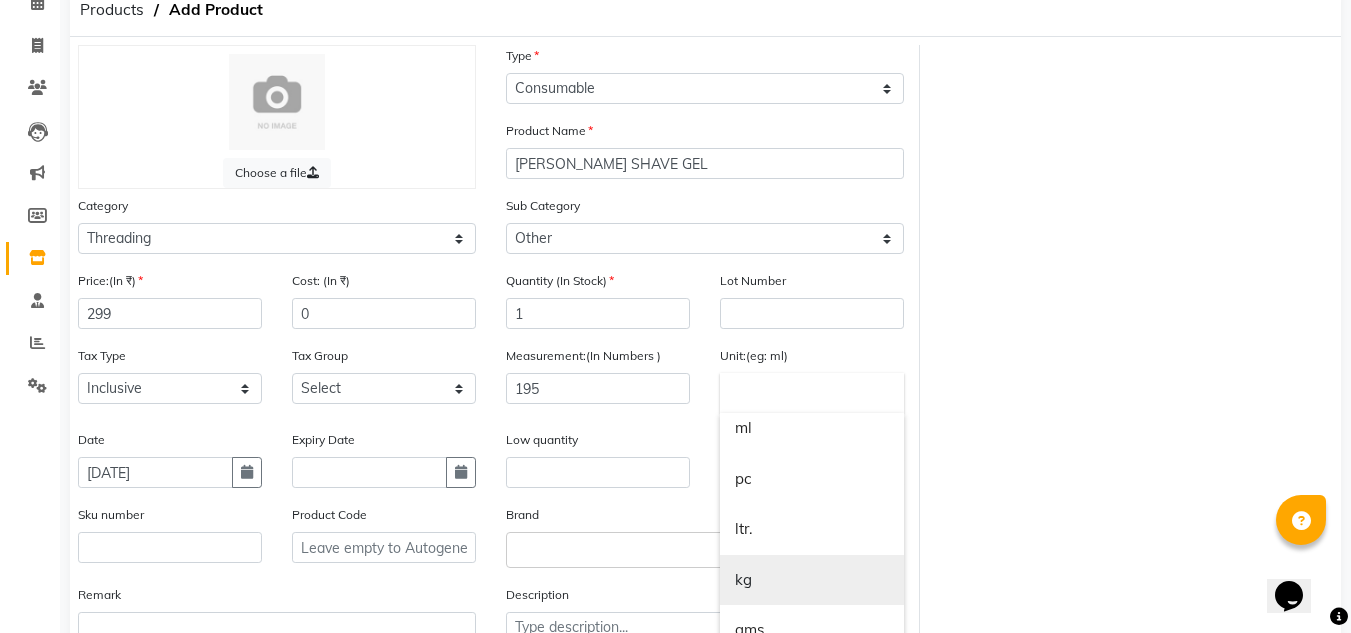 scroll, scrollTop: 13, scrollLeft: 0, axis: vertical 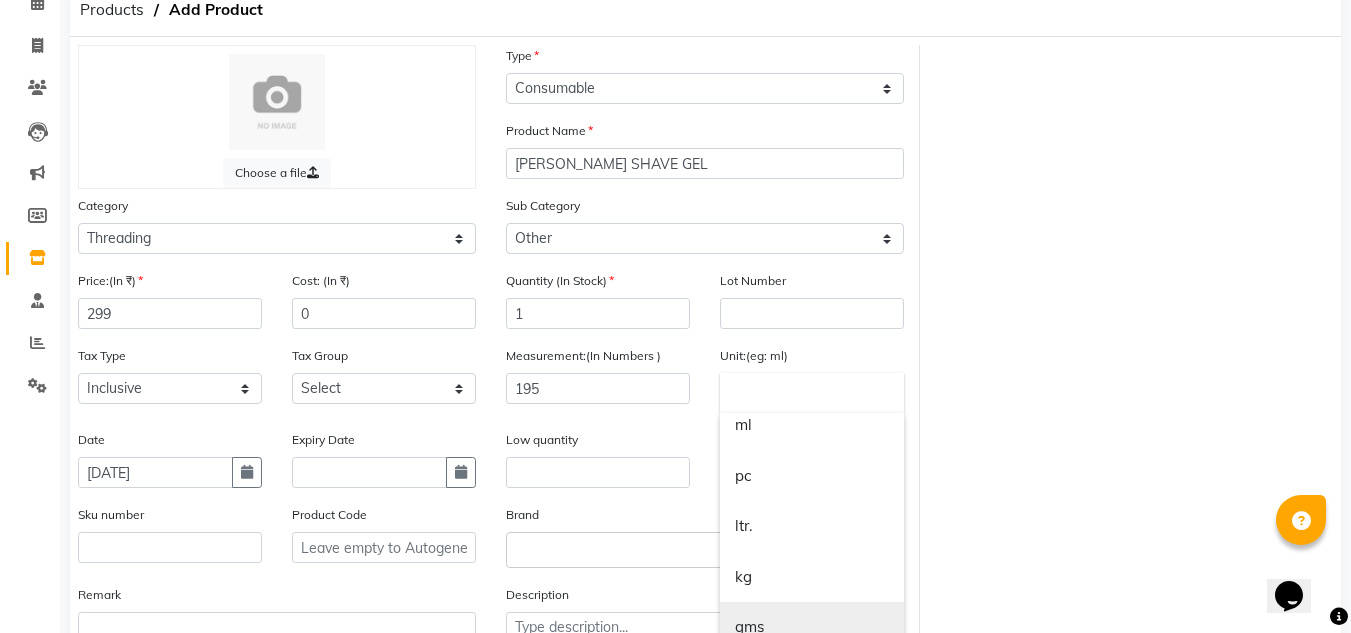 click on "gms" at bounding box center (812, 627) 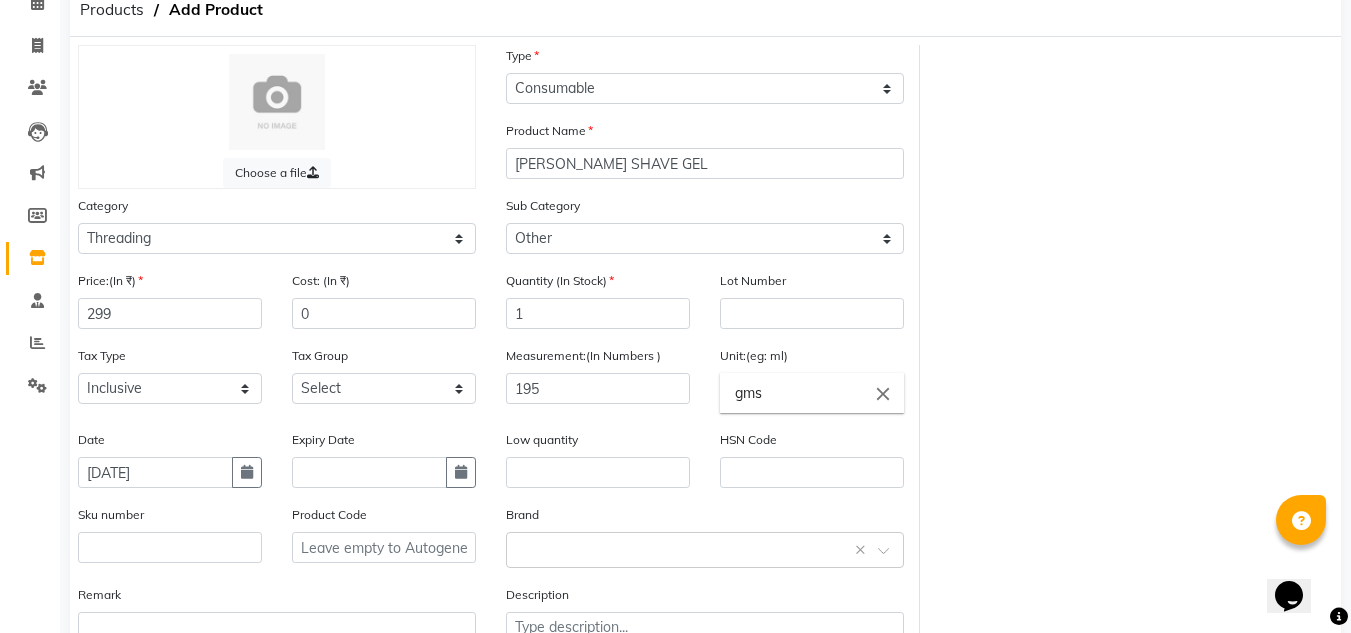 scroll, scrollTop: 0, scrollLeft: 0, axis: both 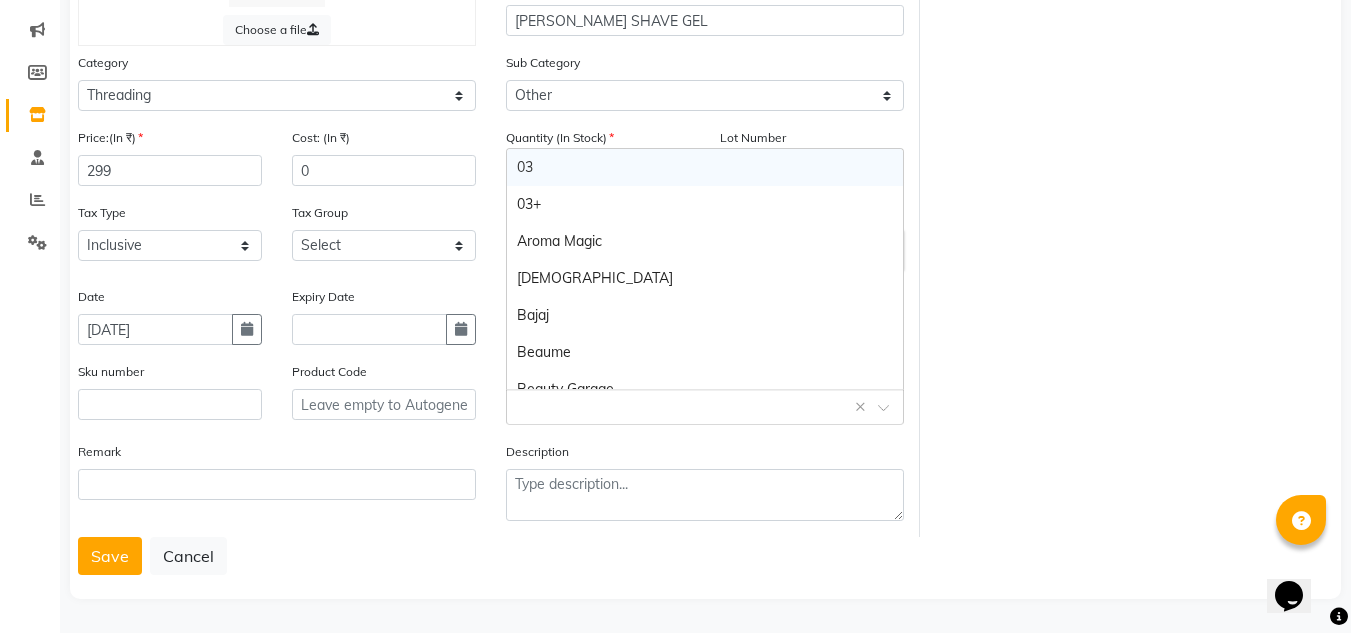 click on "Select brand or add custom brand    ×" 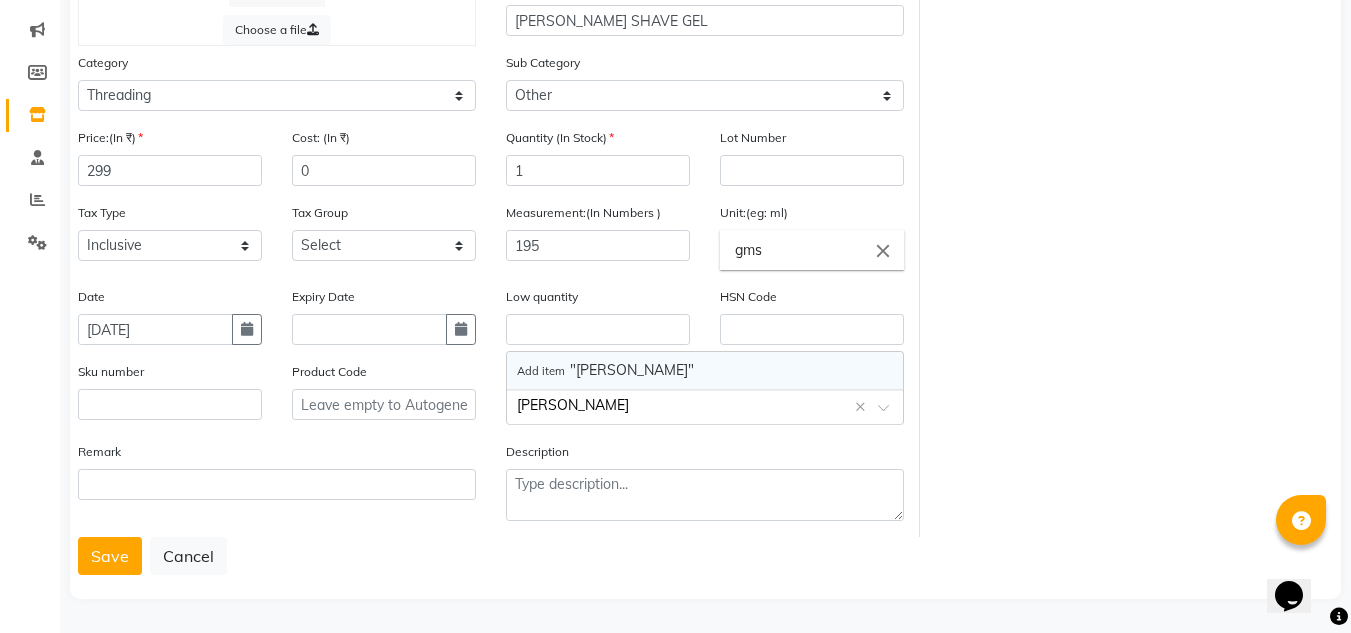 type on "GILLETTE" 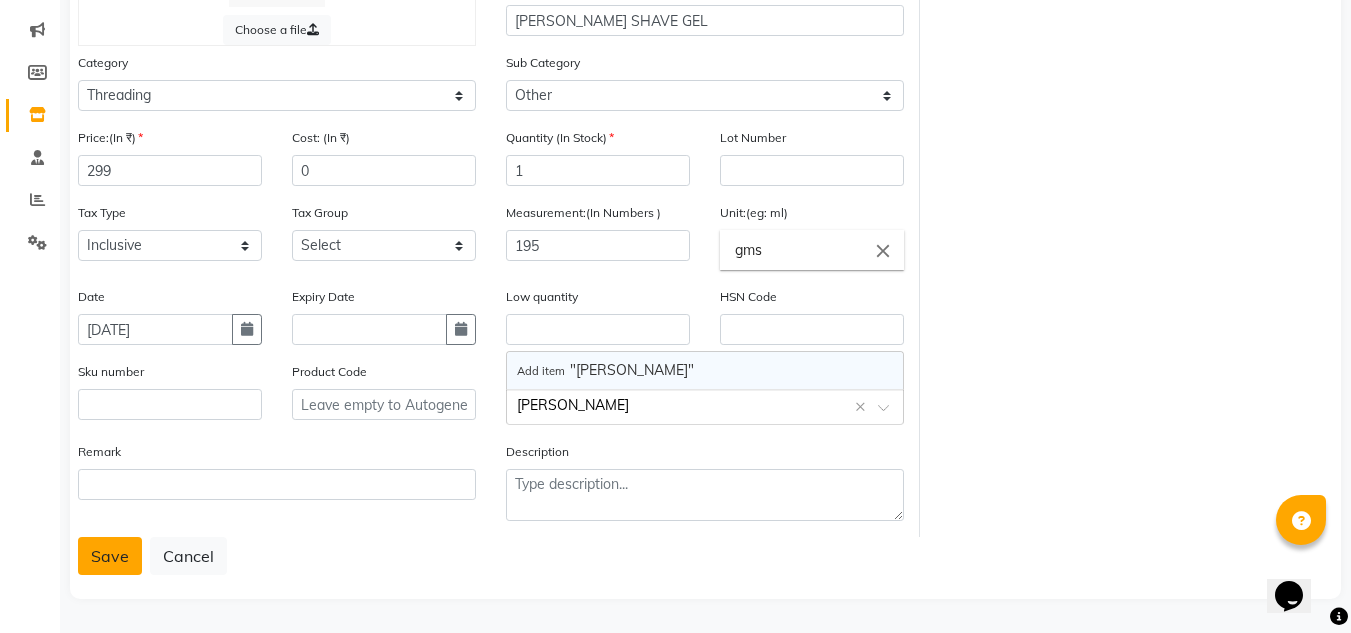 type 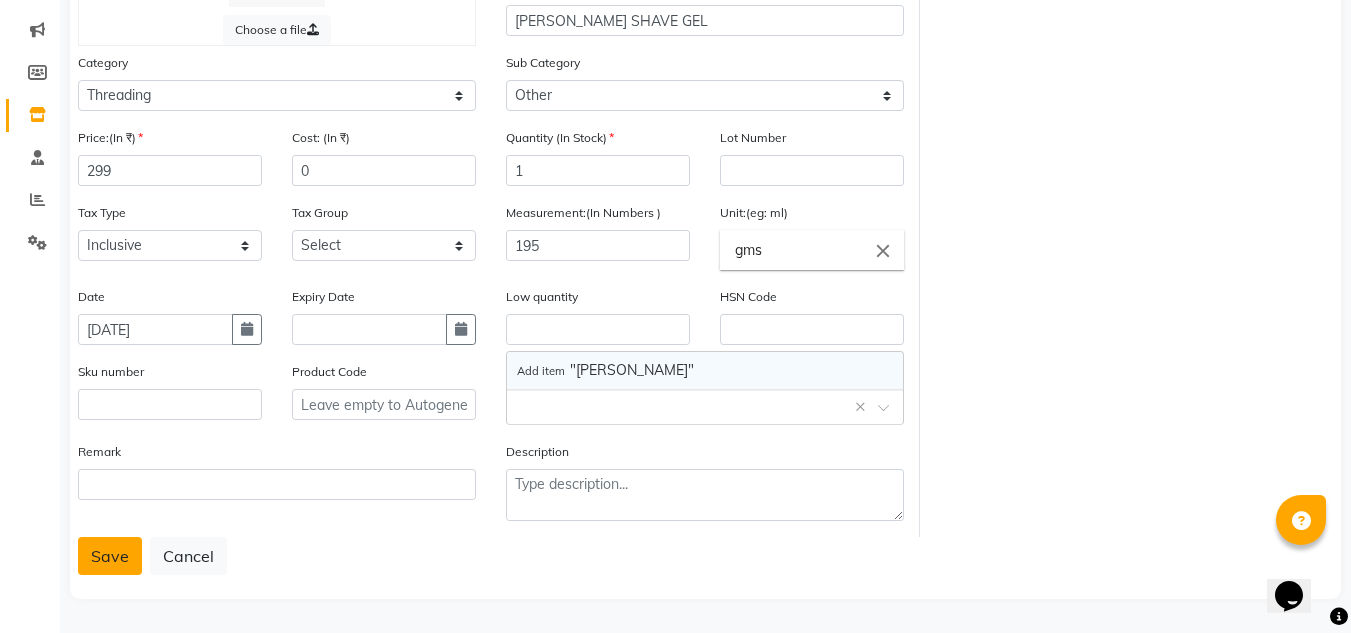 click on "Save" 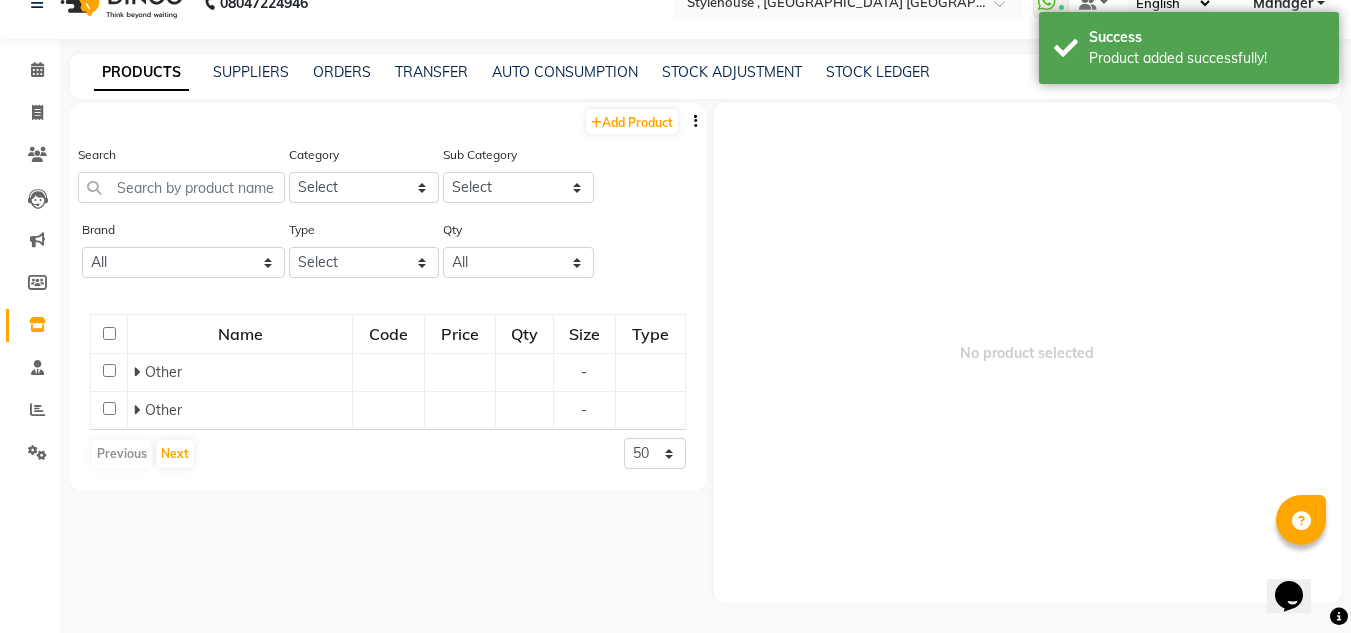 scroll, scrollTop: 13, scrollLeft: 0, axis: vertical 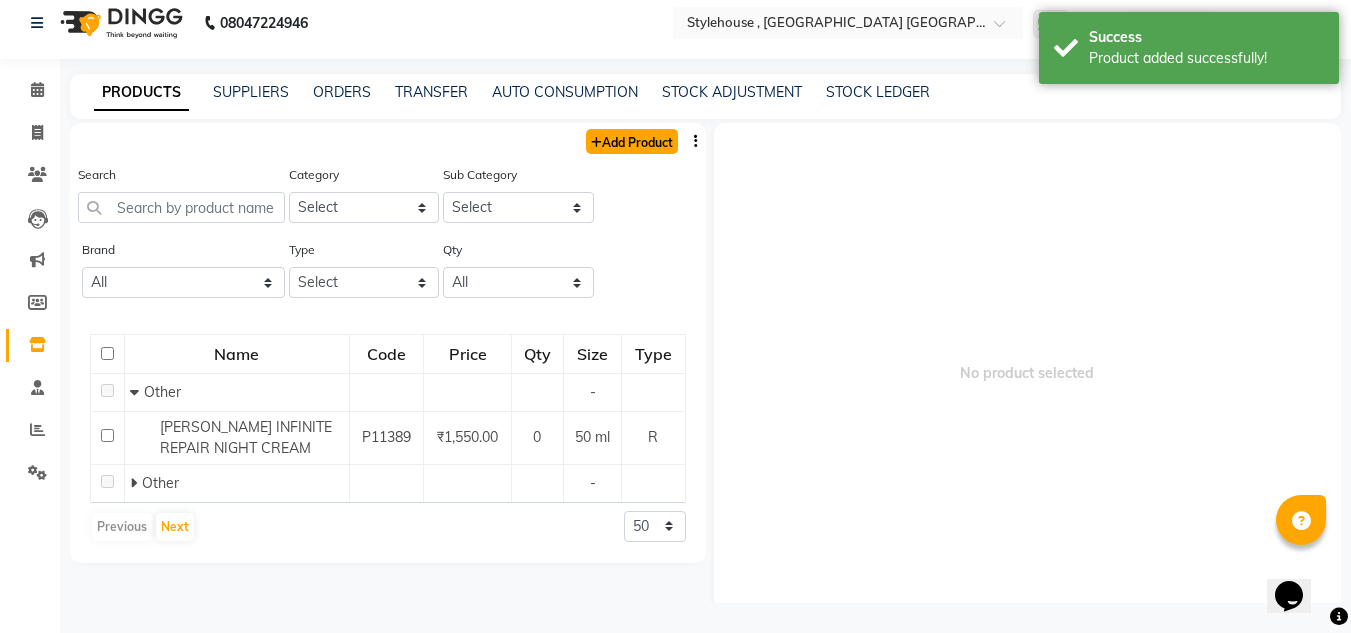 click on "Add Product" 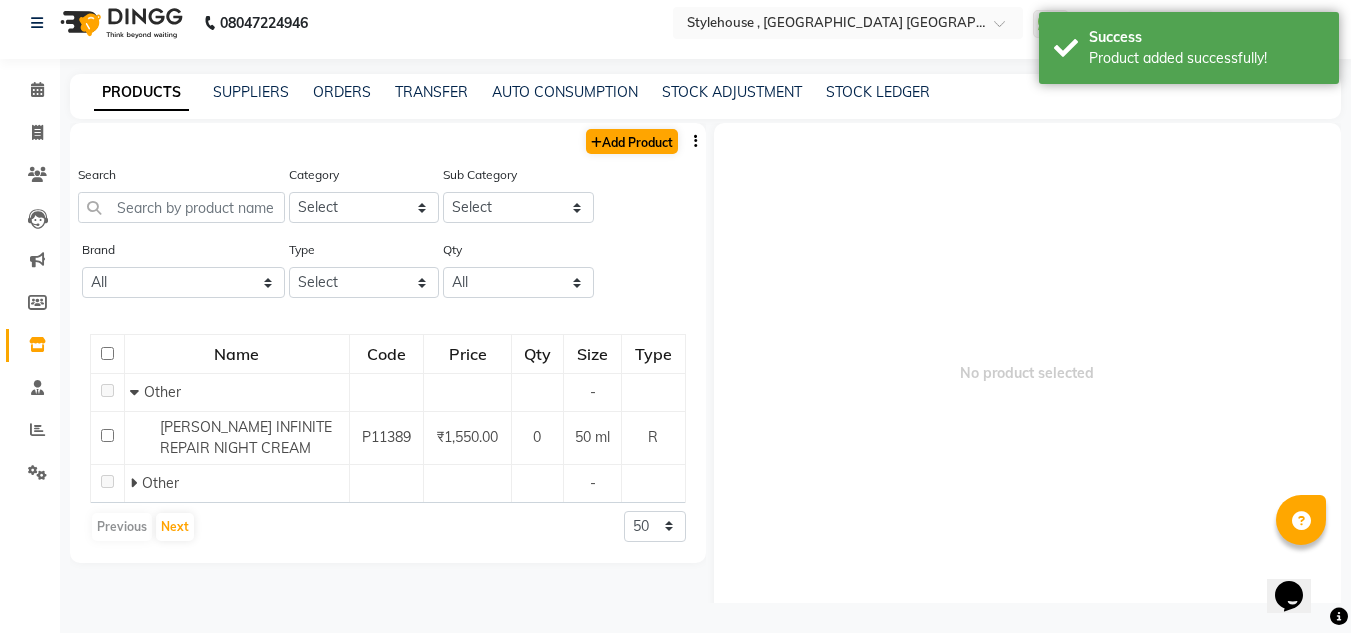 select on "true" 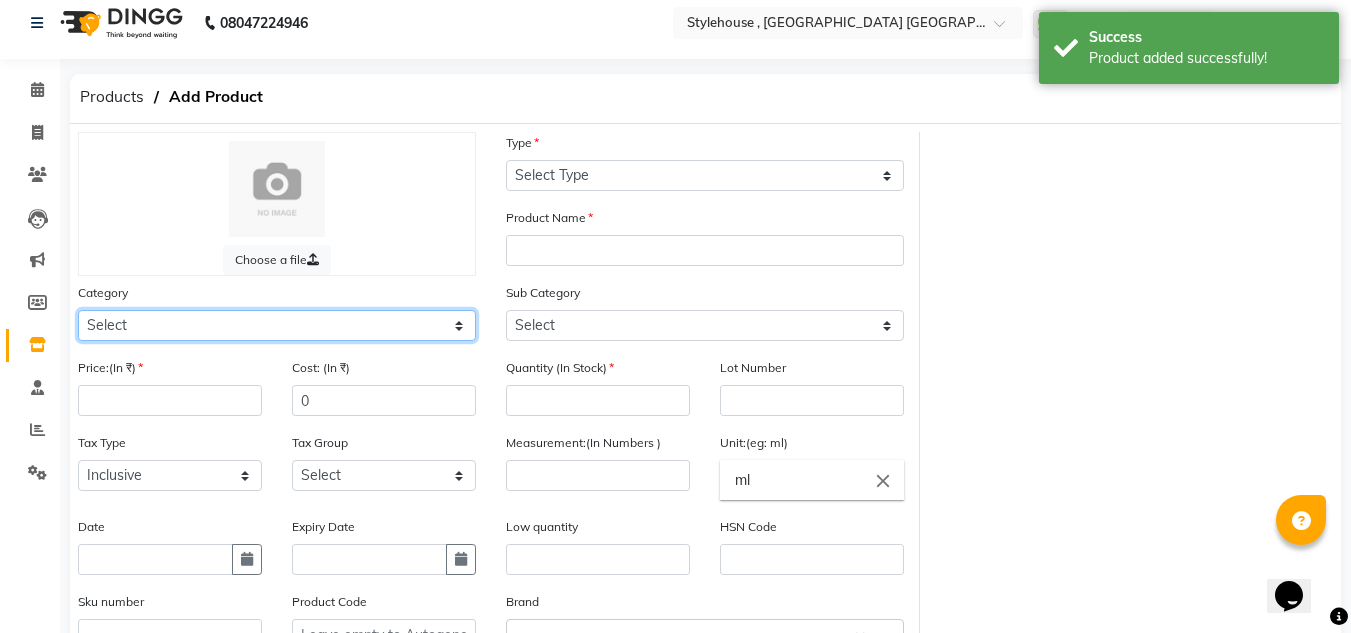 click on "Select Hair Skin Personal Care Appliances Beard Waxing Disposable Threading Hands and Feet Beauty Planet Botox Cadiveu Casmara Cheryls Loreal Olaplex Threading Other" 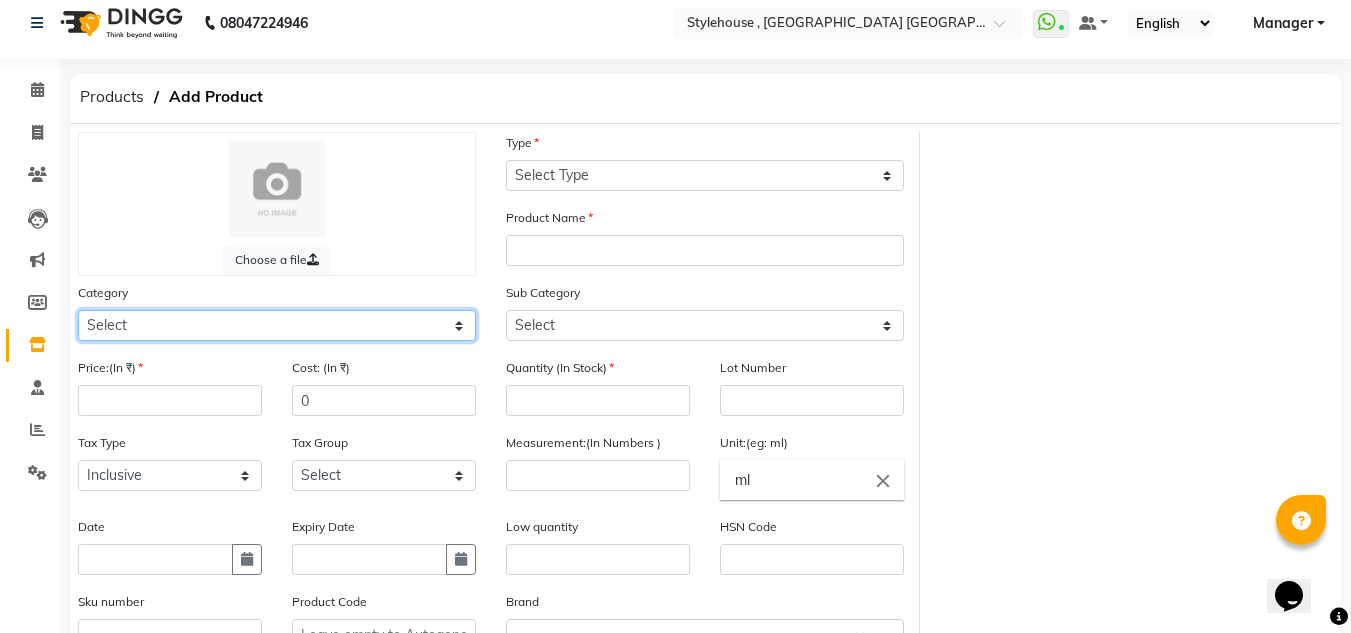 select on "511301900" 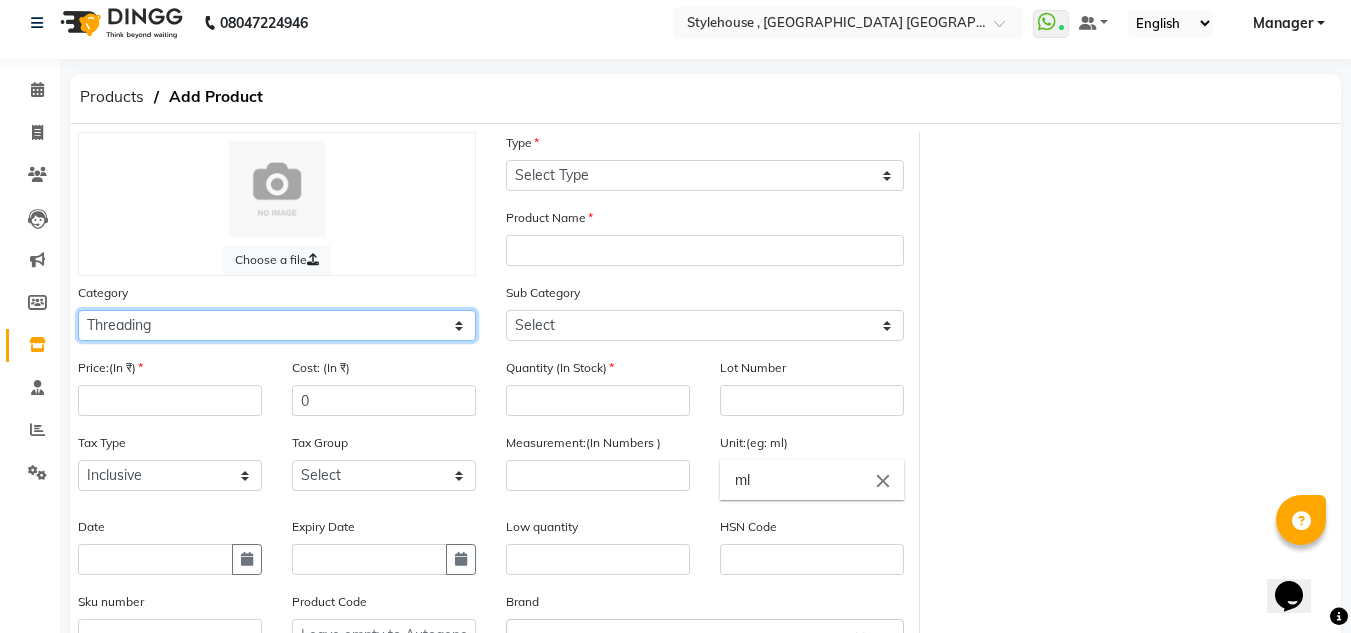 click on "Select Hair Skin Personal Care Appliances Beard Waxing Disposable Threading Hands and Feet Beauty Planet Botox Cadiveu Casmara Cheryls Loreal Olaplex Threading Other" 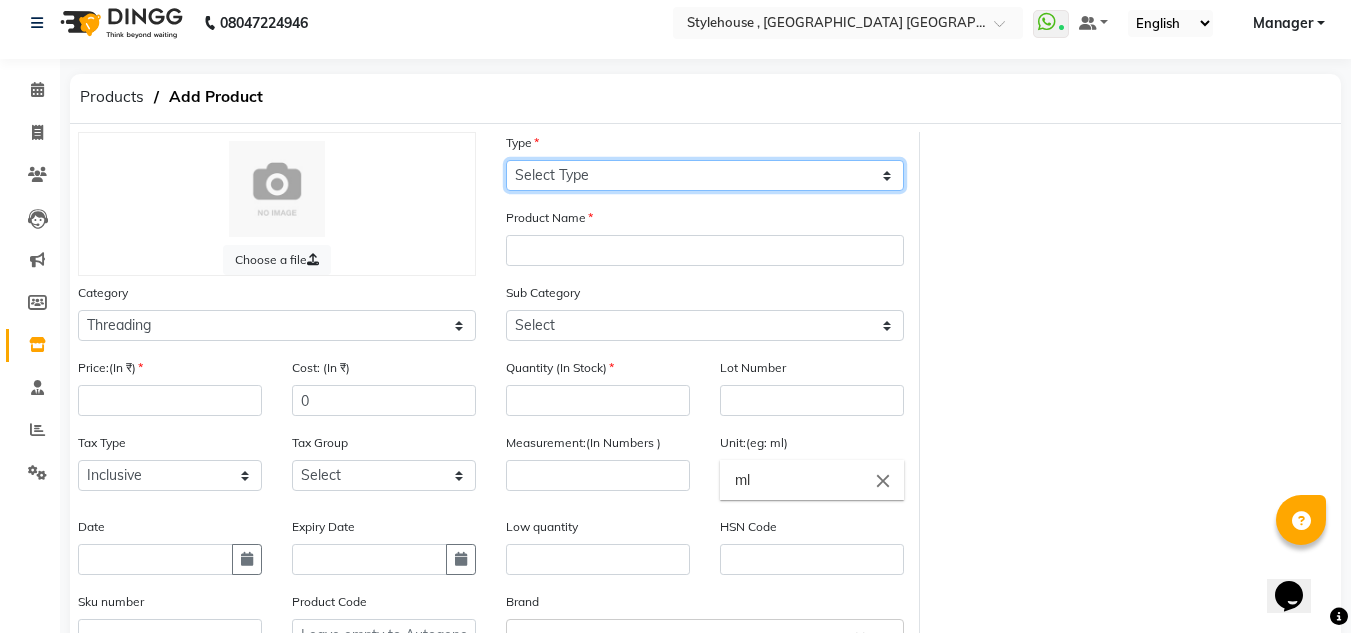 click on "Select Type Both Retail Consumable" 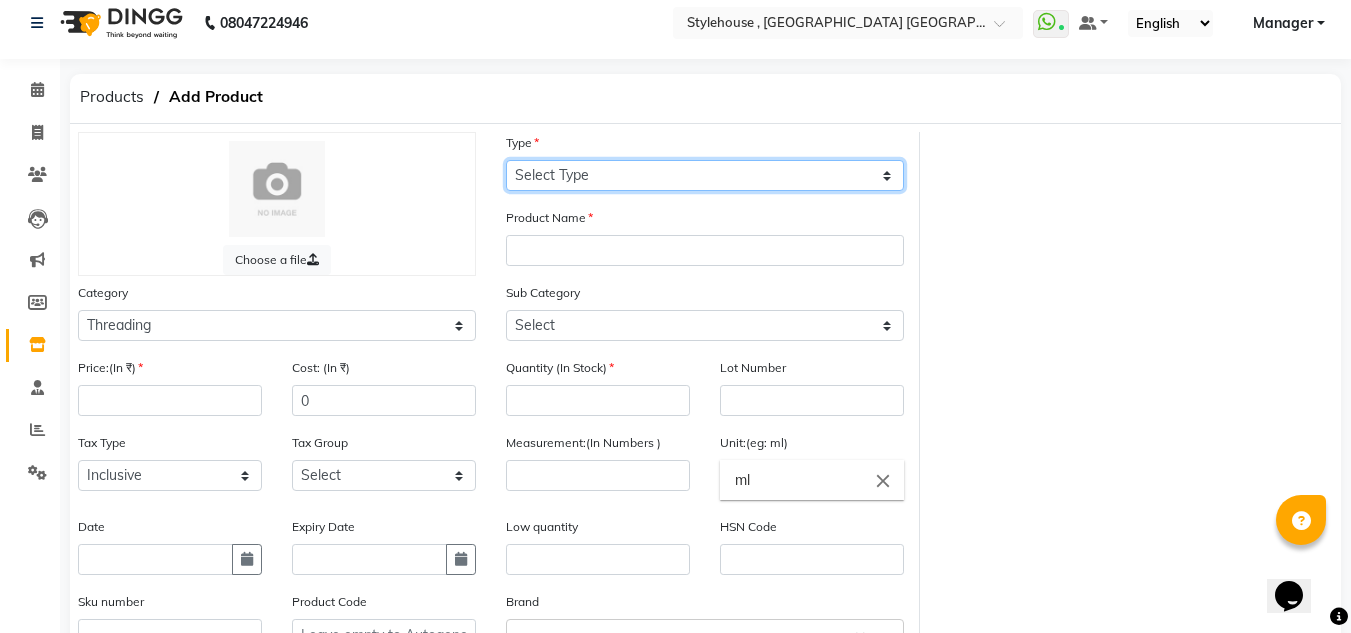 select on "C" 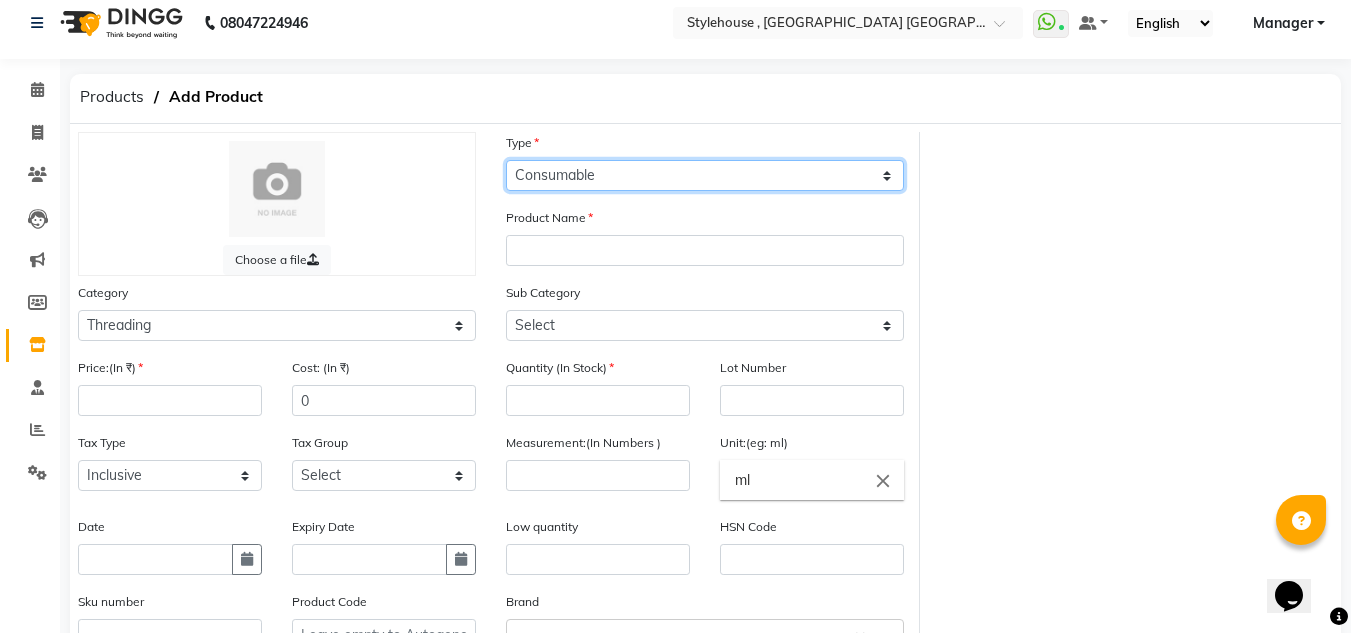 click on "Select Type Both Retail Consumable" 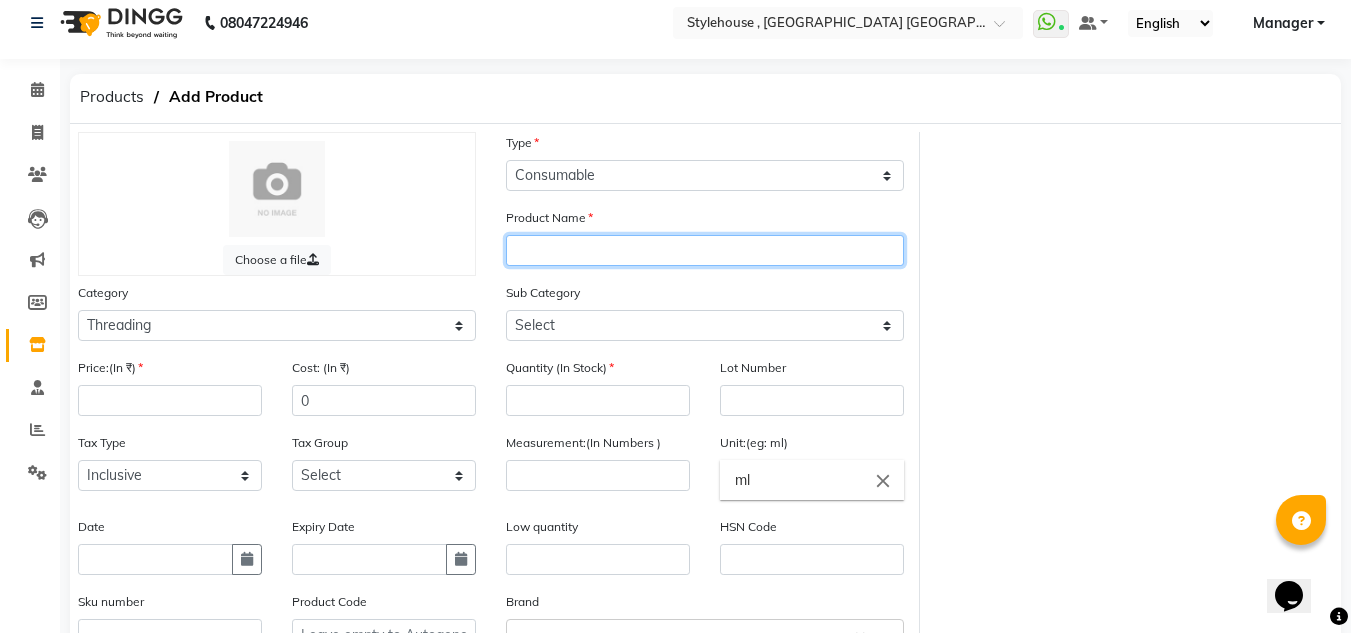 click 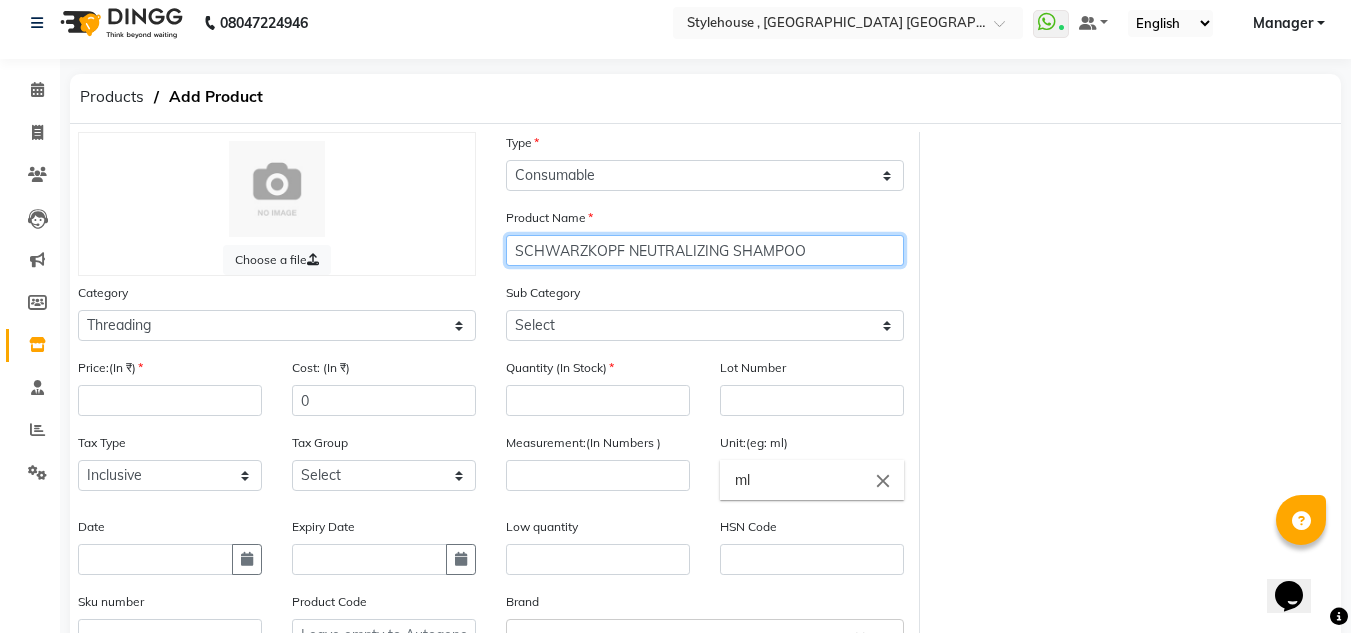 type on "SCHWARZKOPF NEUTRALIZING SHAMPOO" 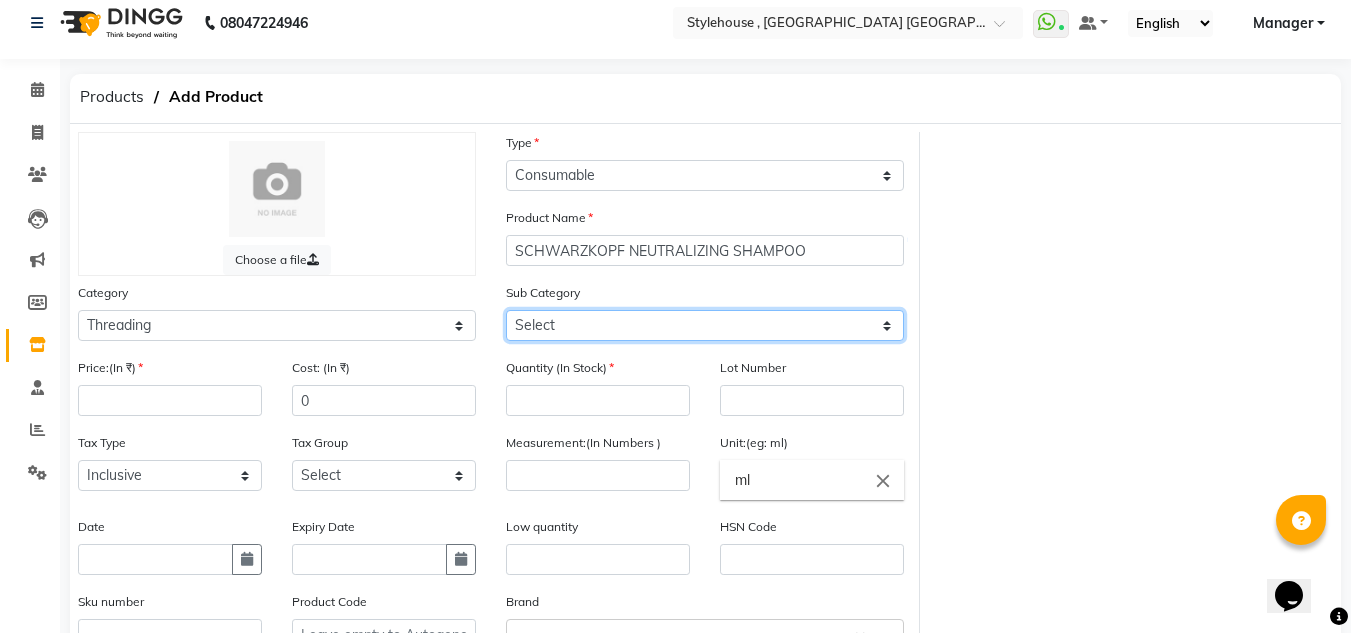 click on "Select Rill Gel Appliances Other" 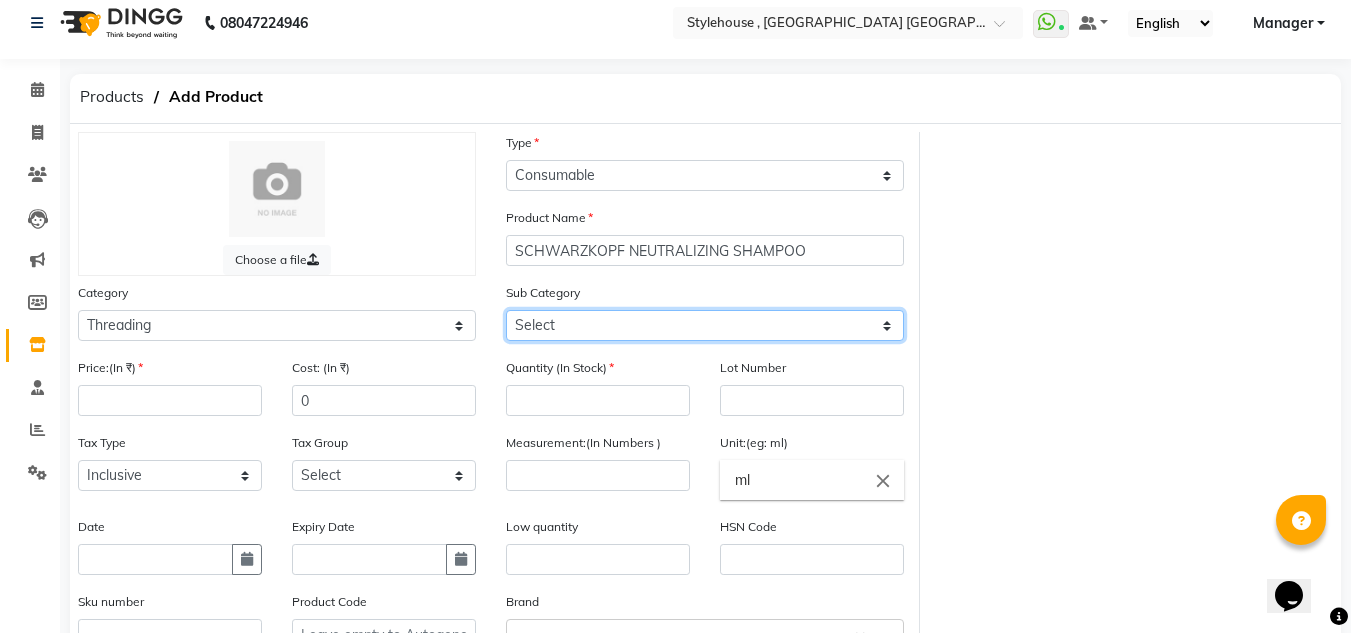 select on "511301904" 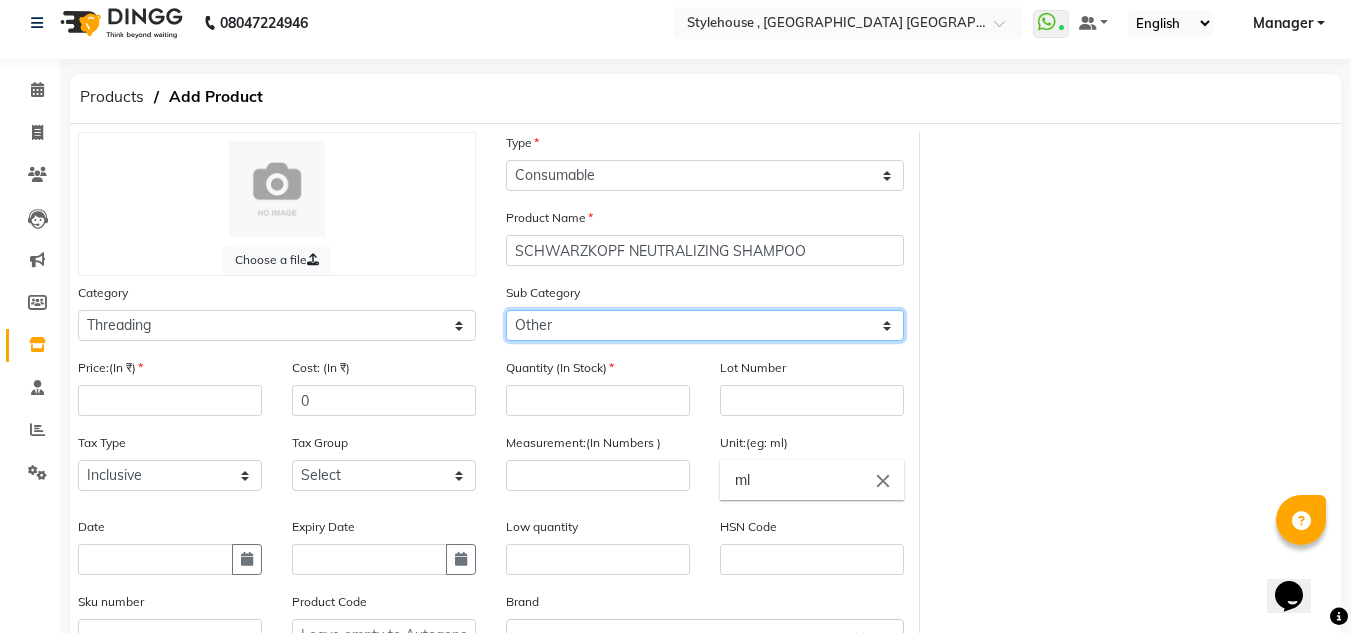 click on "Select Rill Gel Appliances Other" 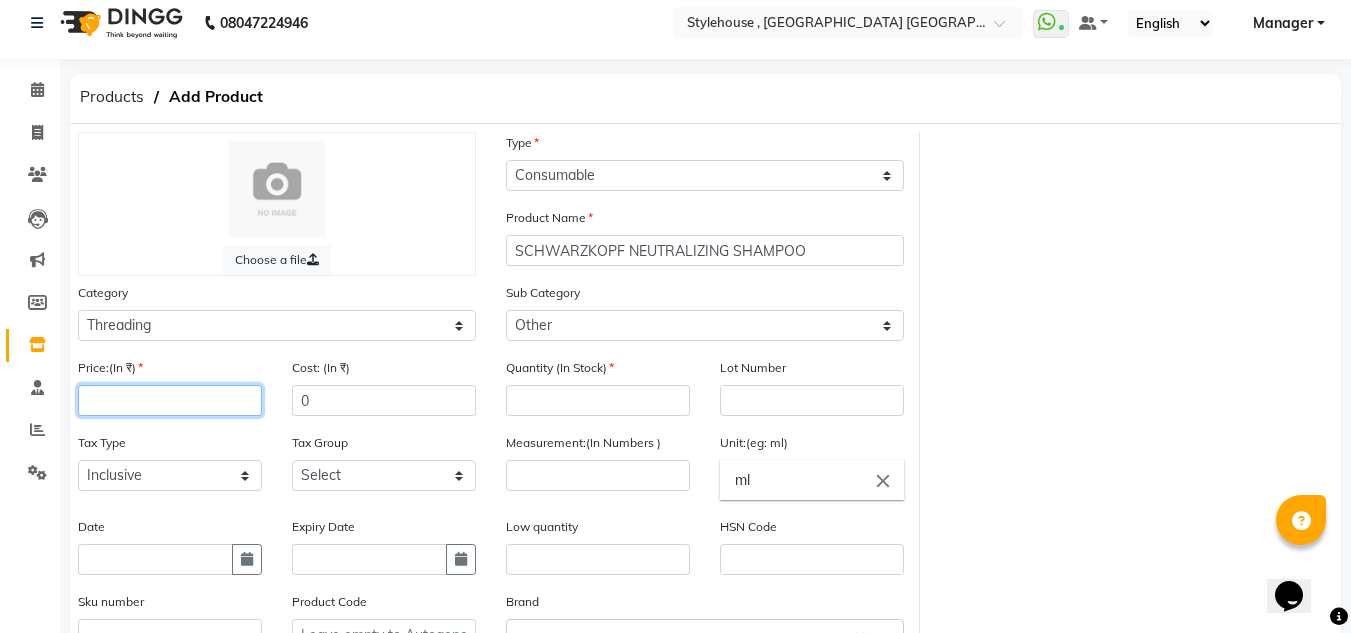 click 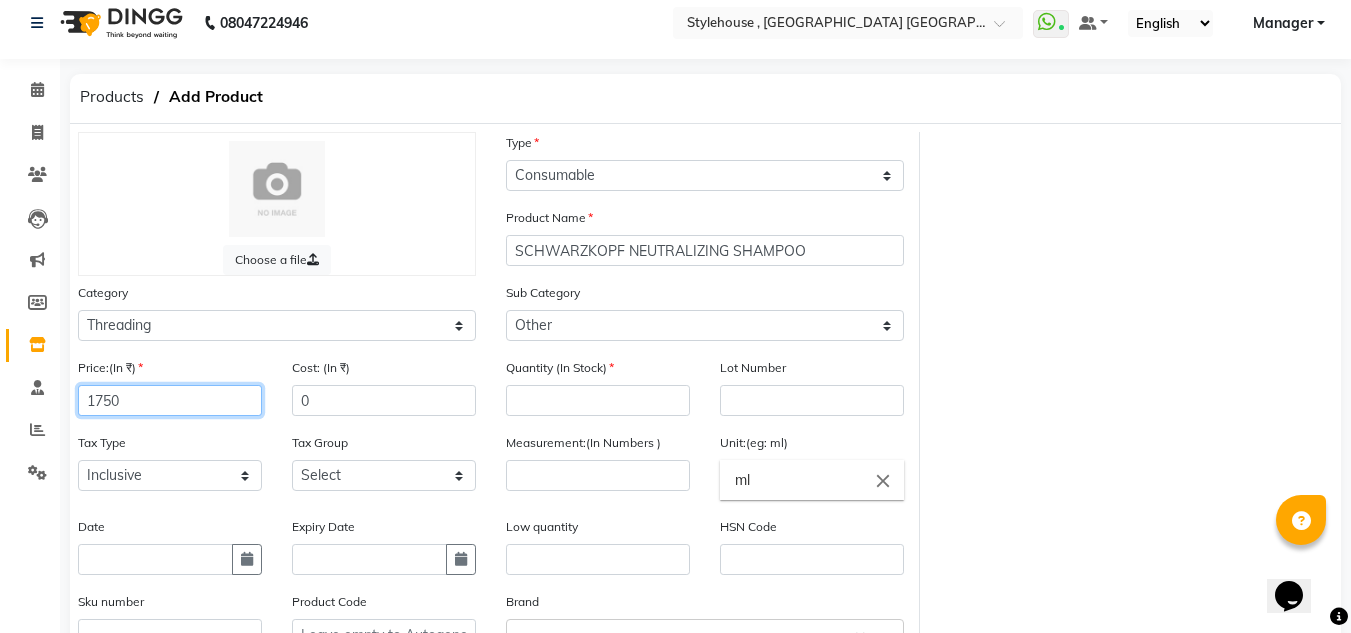type on "1750" 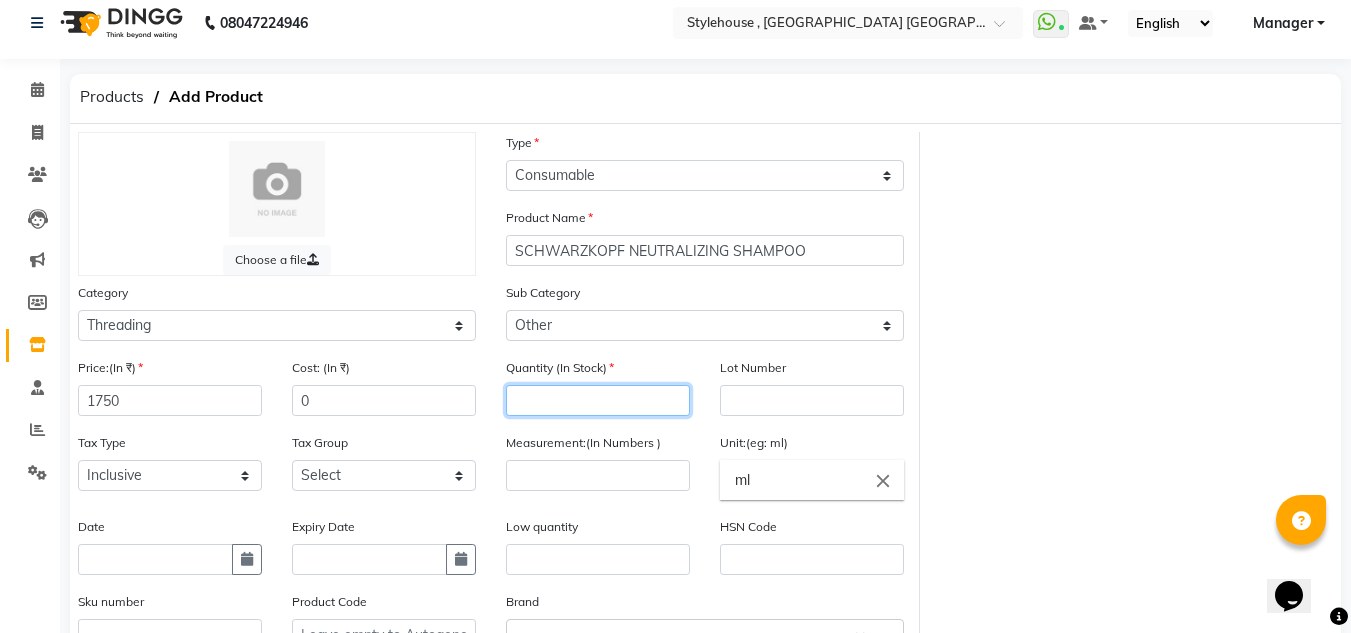click 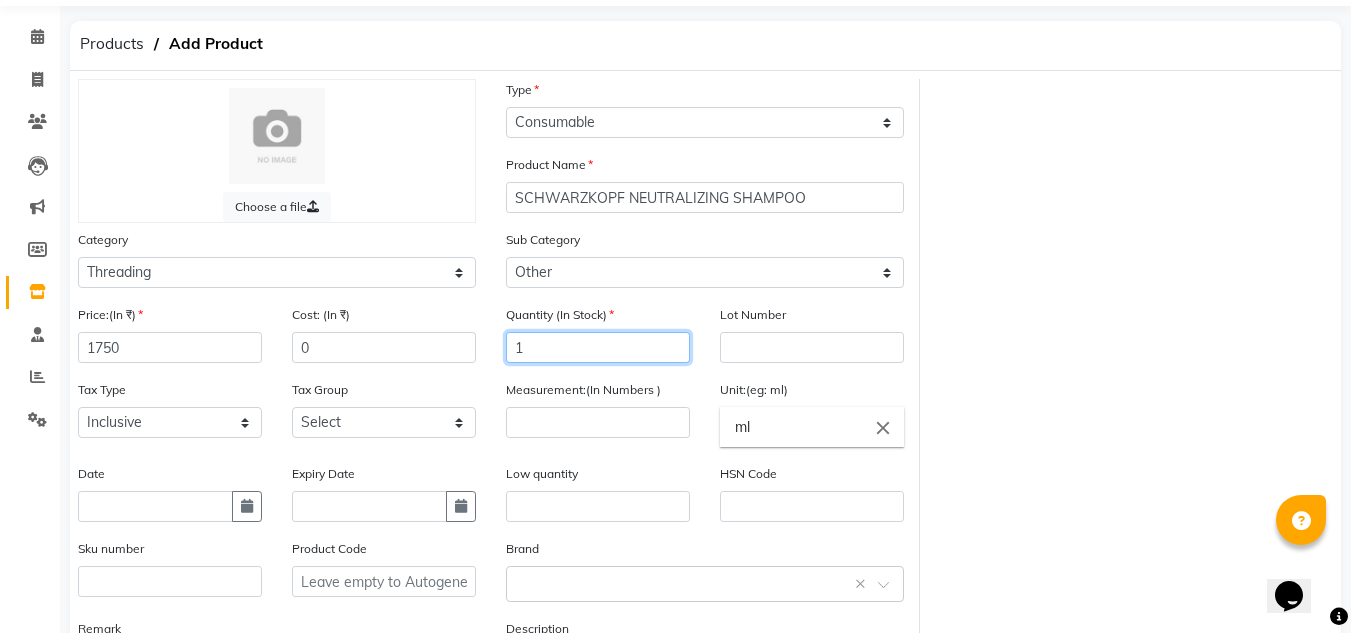 scroll, scrollTop: 113, scrollLeft: 0, axis: vertical 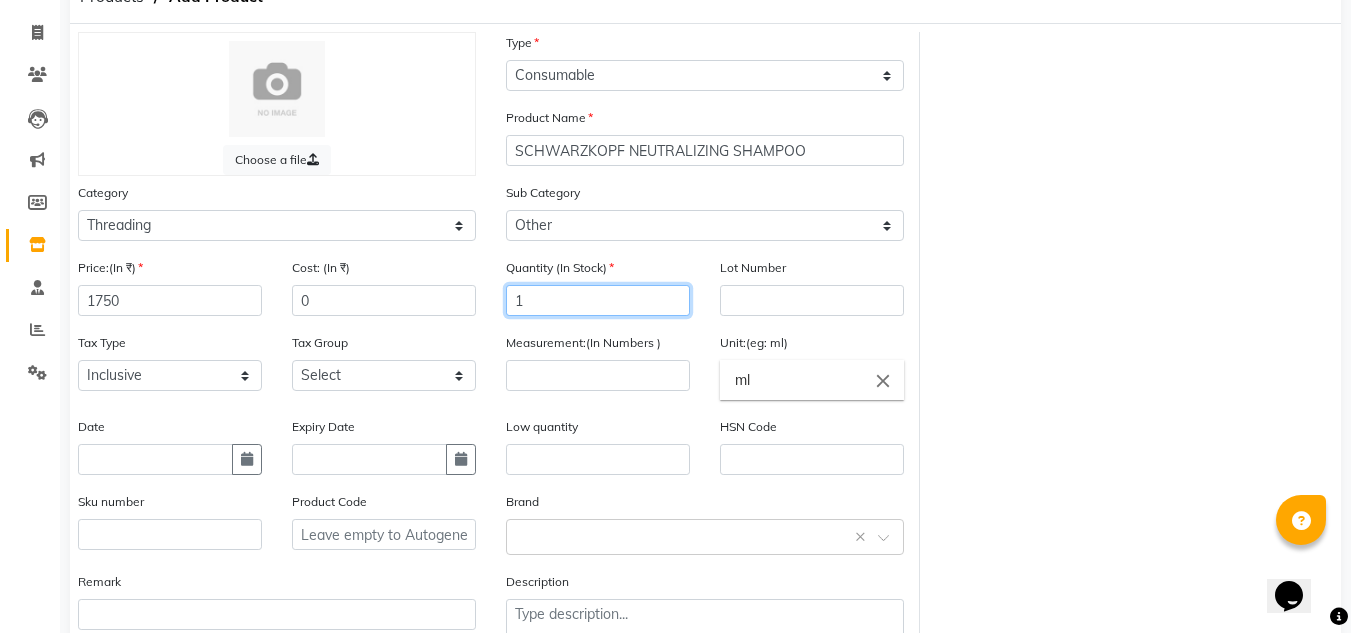type on "1" 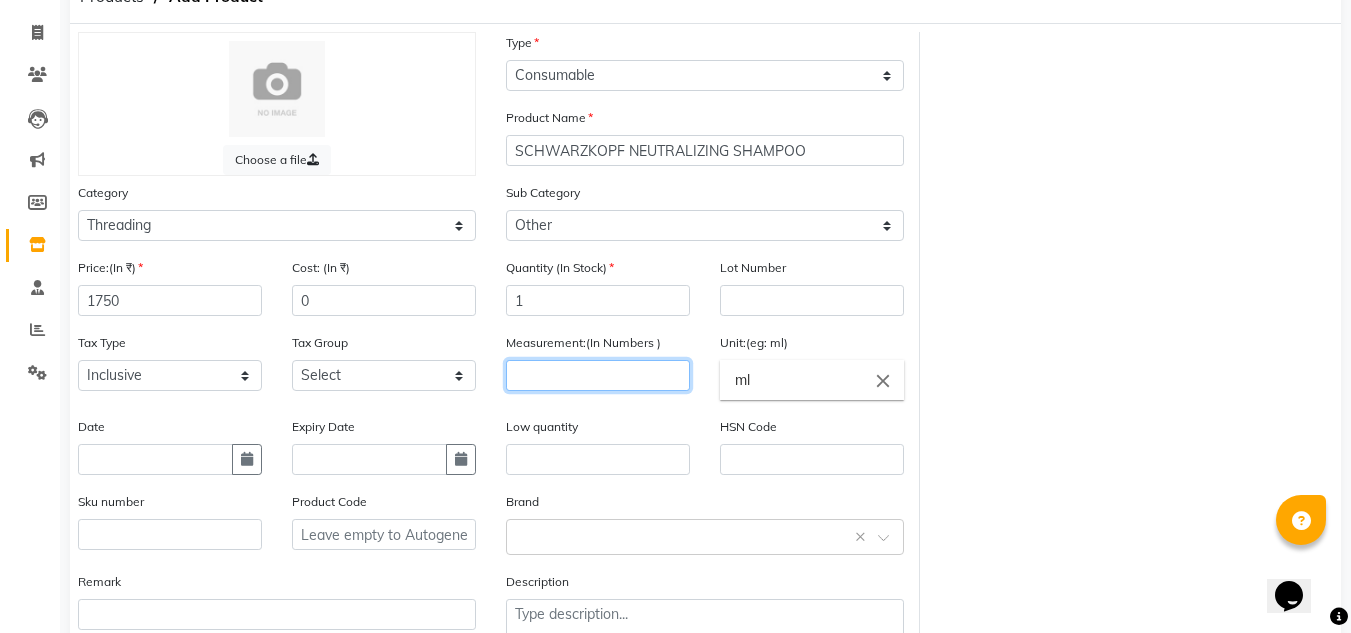 click 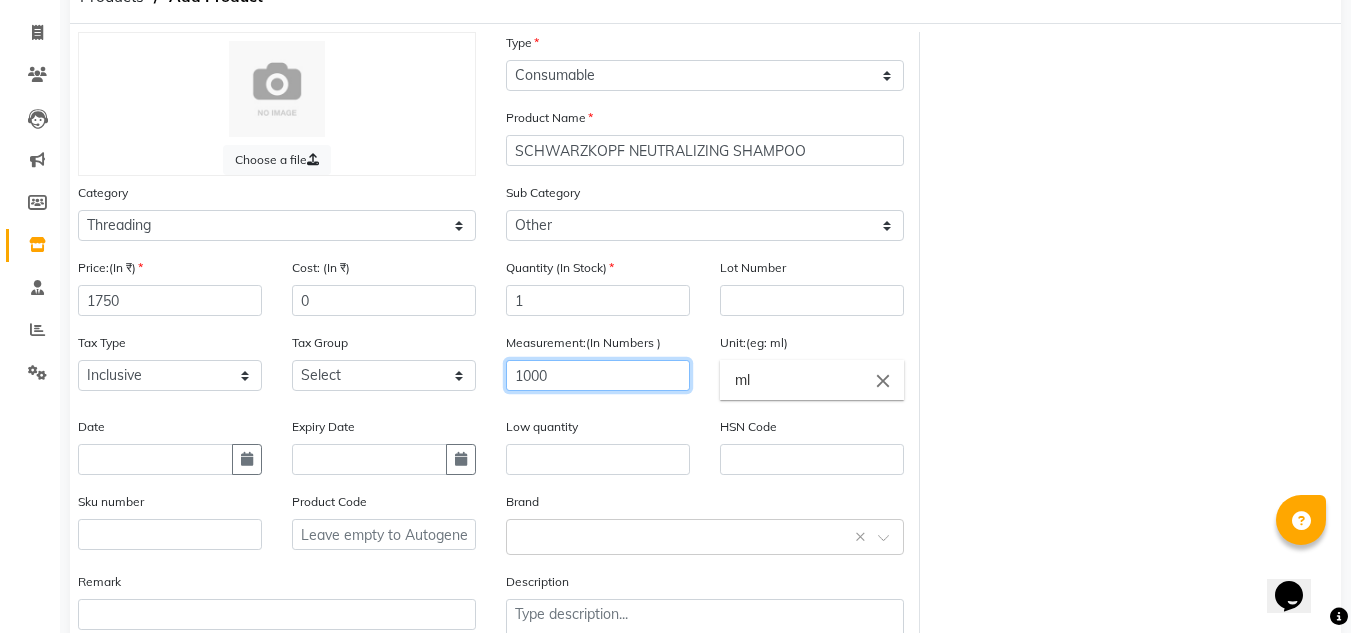type on "1000" 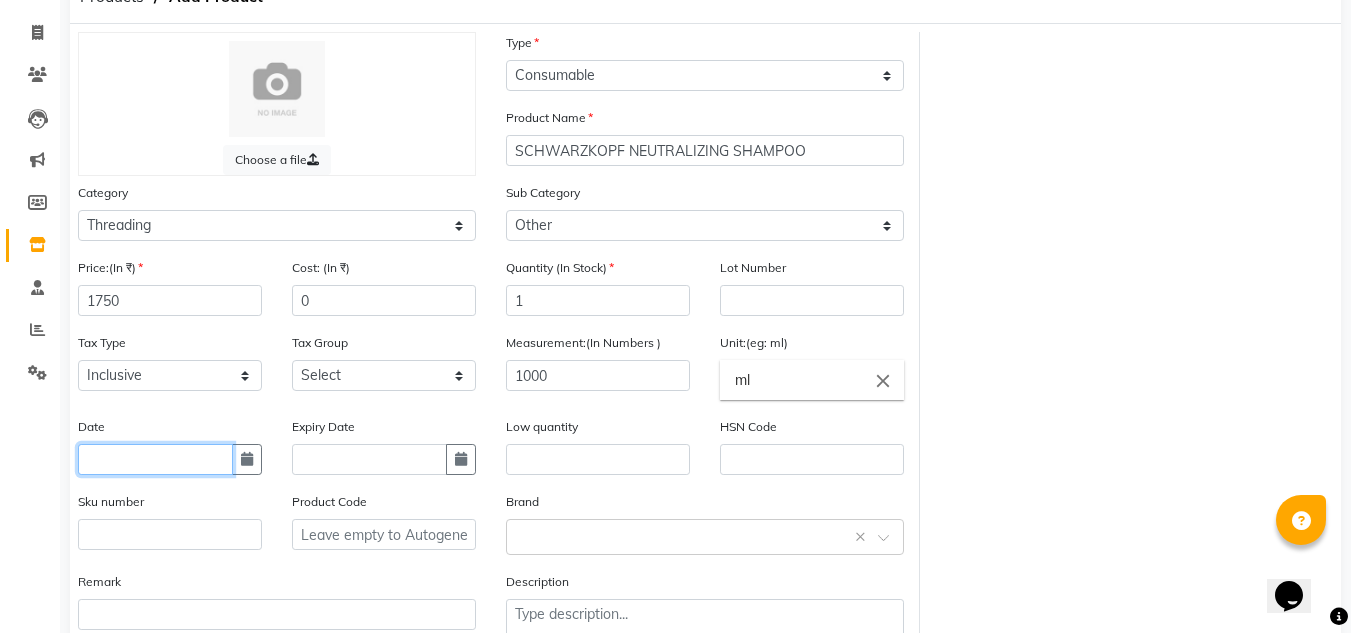 click 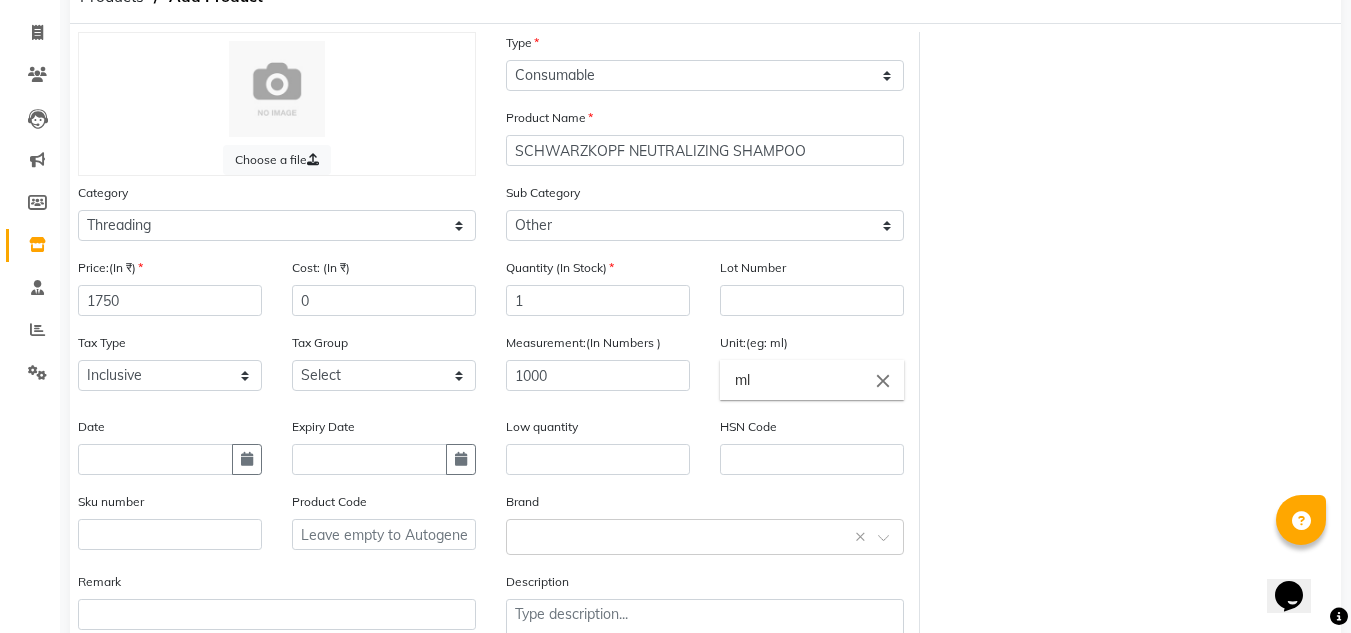 select on "7" 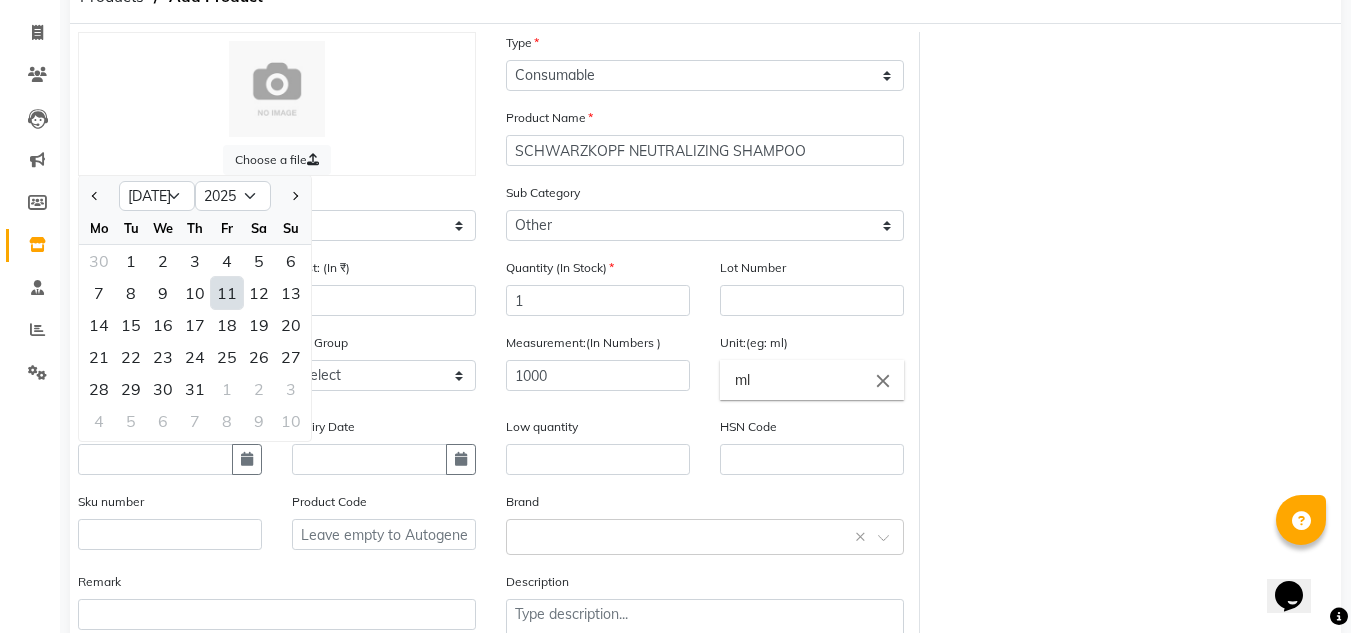 click on "11" 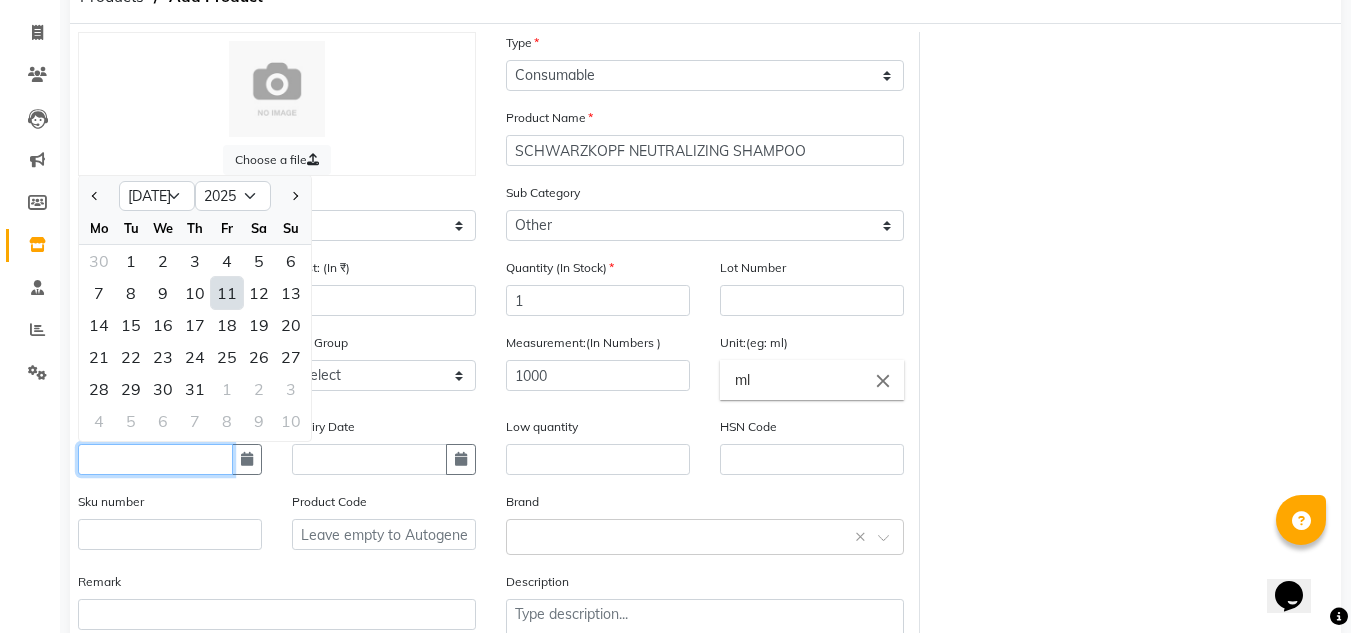 type on "[DATE]" 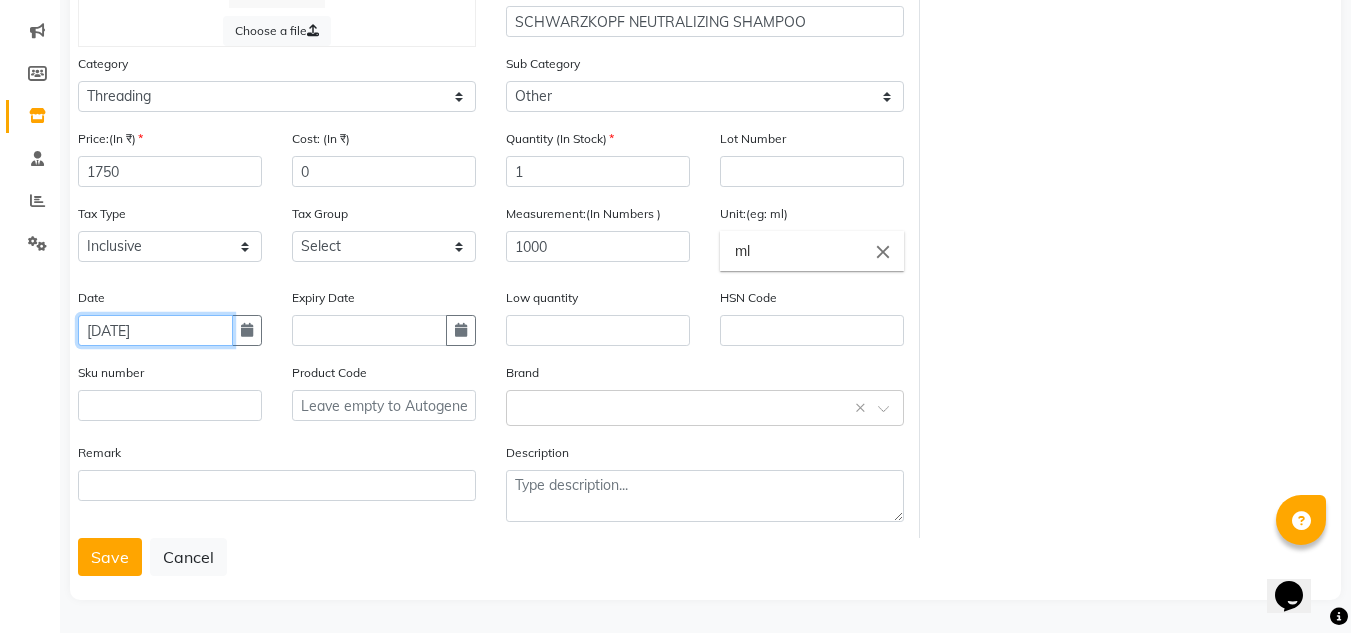 scroll, scrollTop: 243, scrollLeft: 0, axis: vertical 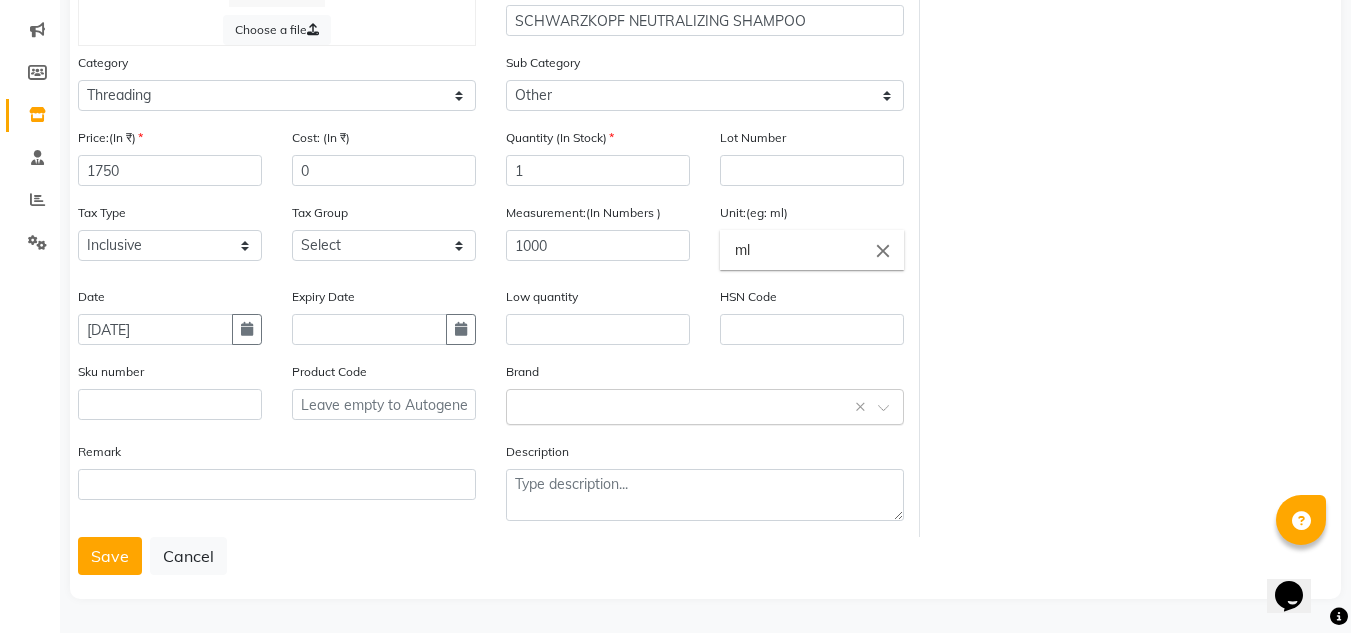 click on "Select brand or add custom brand    ×" 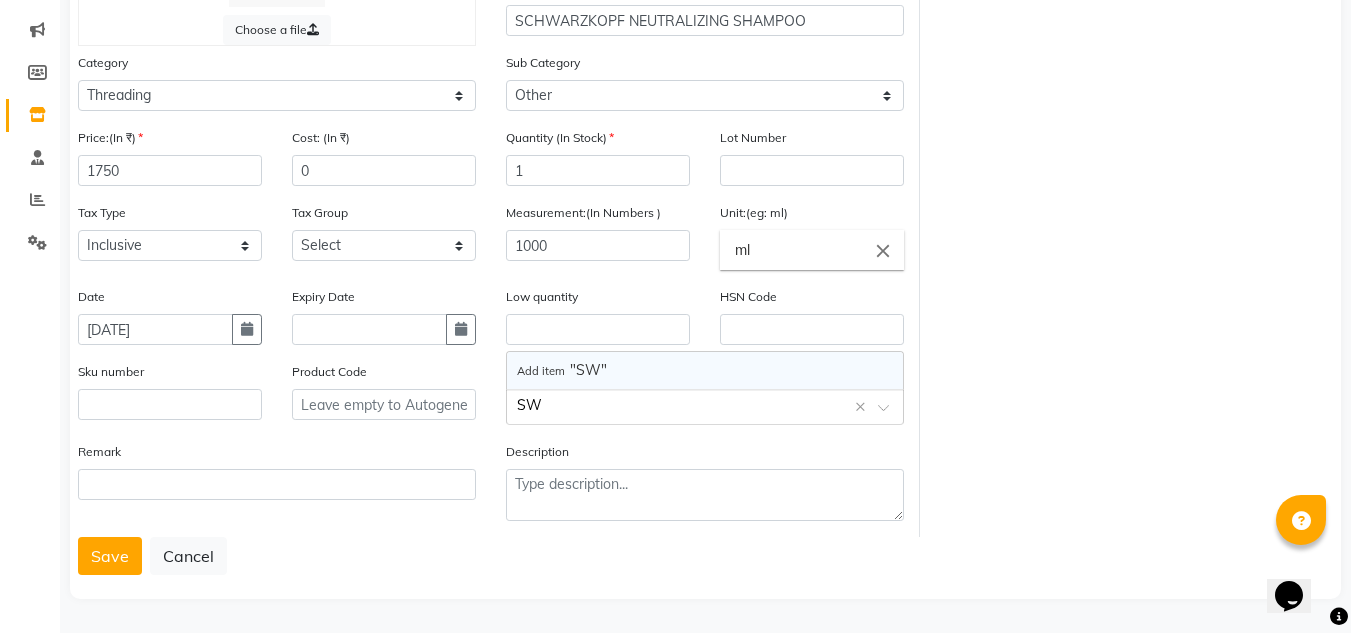 type on "S" 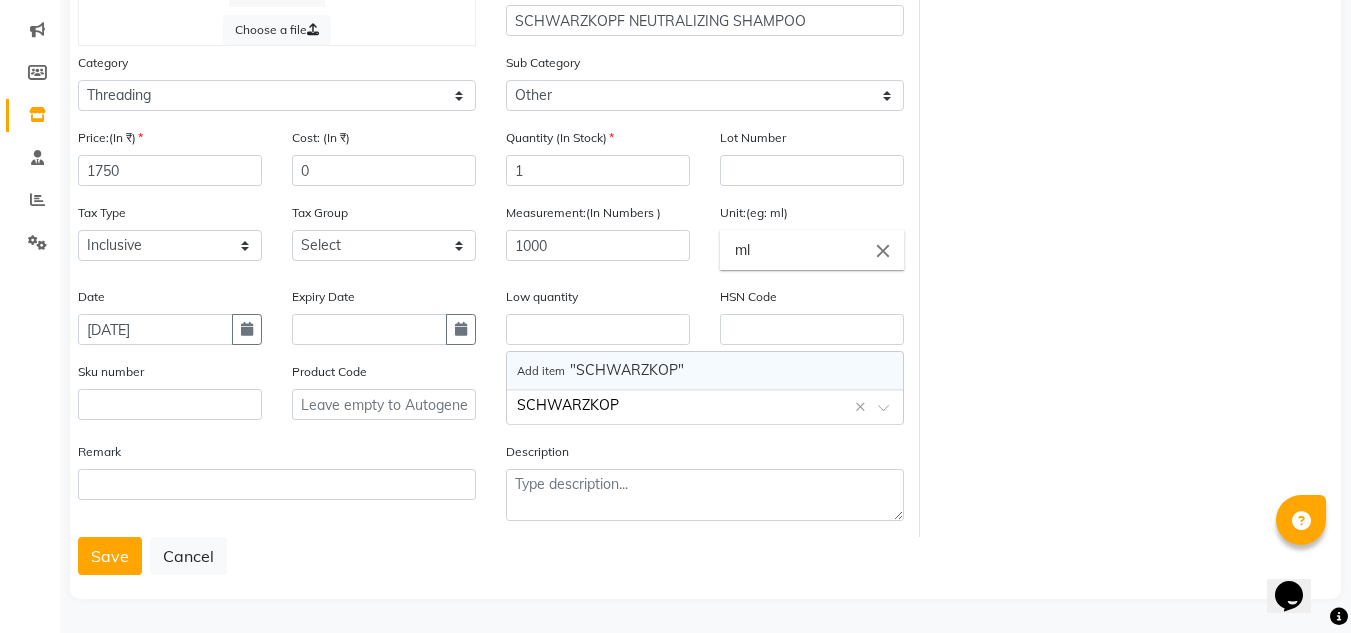type on "SCHWARZKOPF" 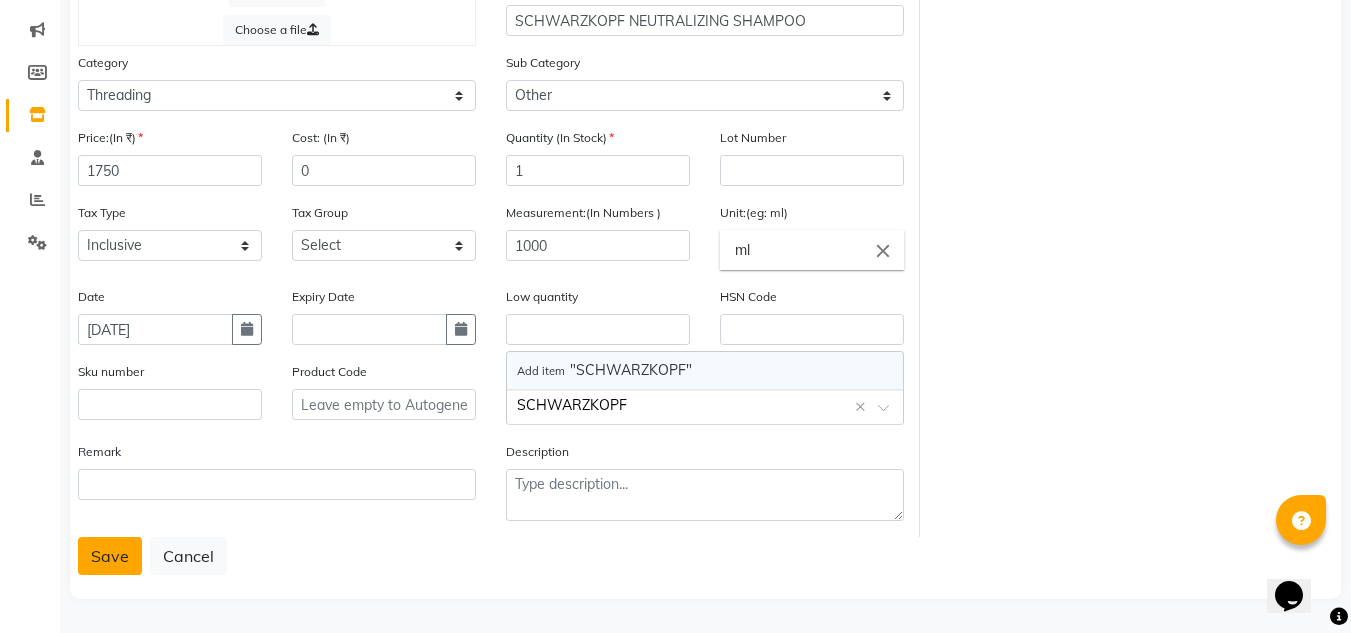 type 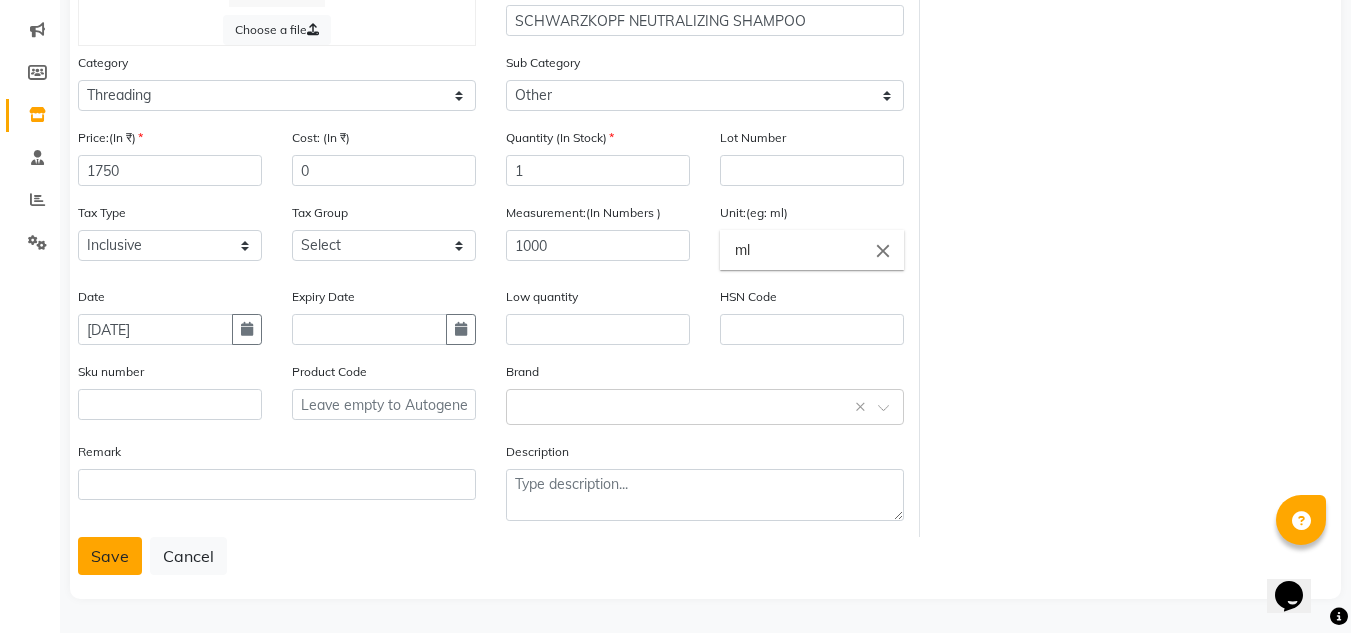 click on "Save" 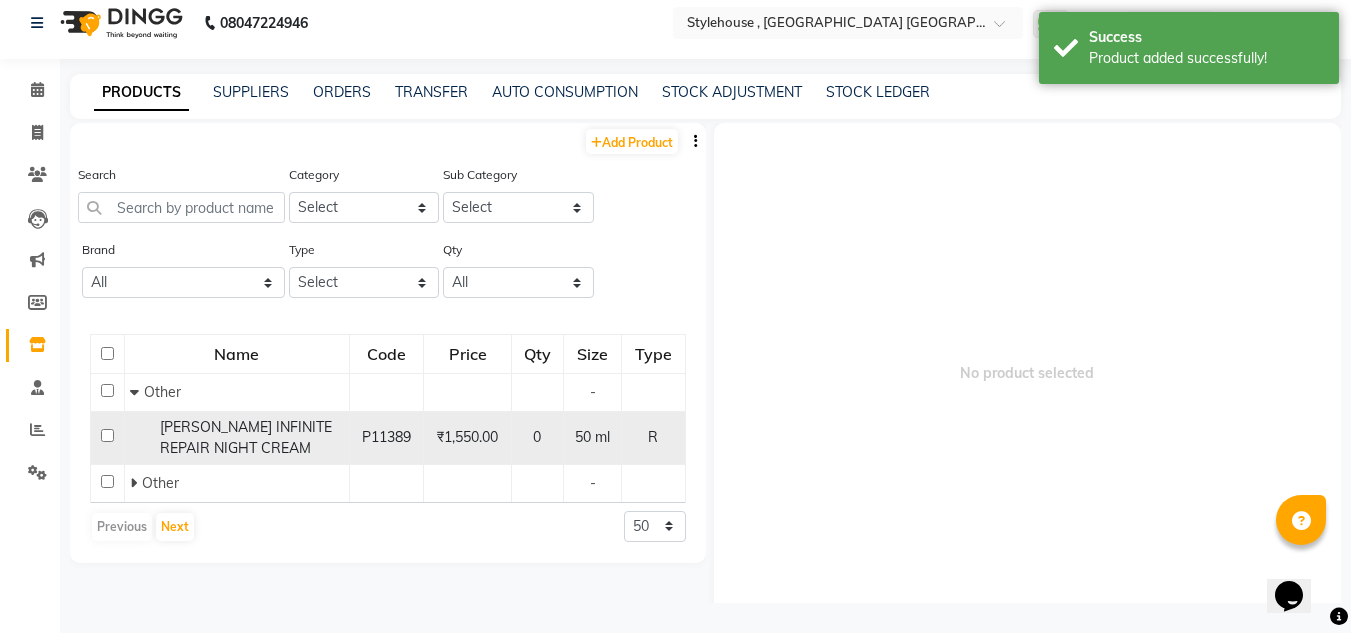 scroll, scrollTop: 13, scrollLeft: 0, axis: vertical 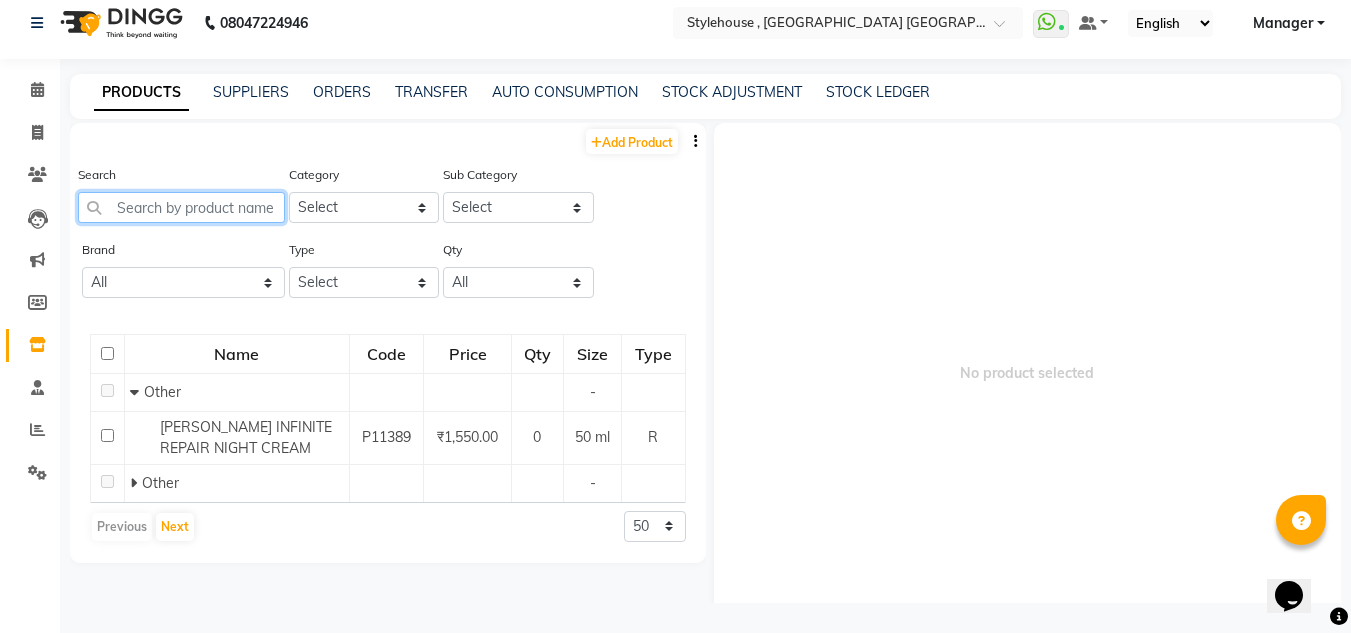 click 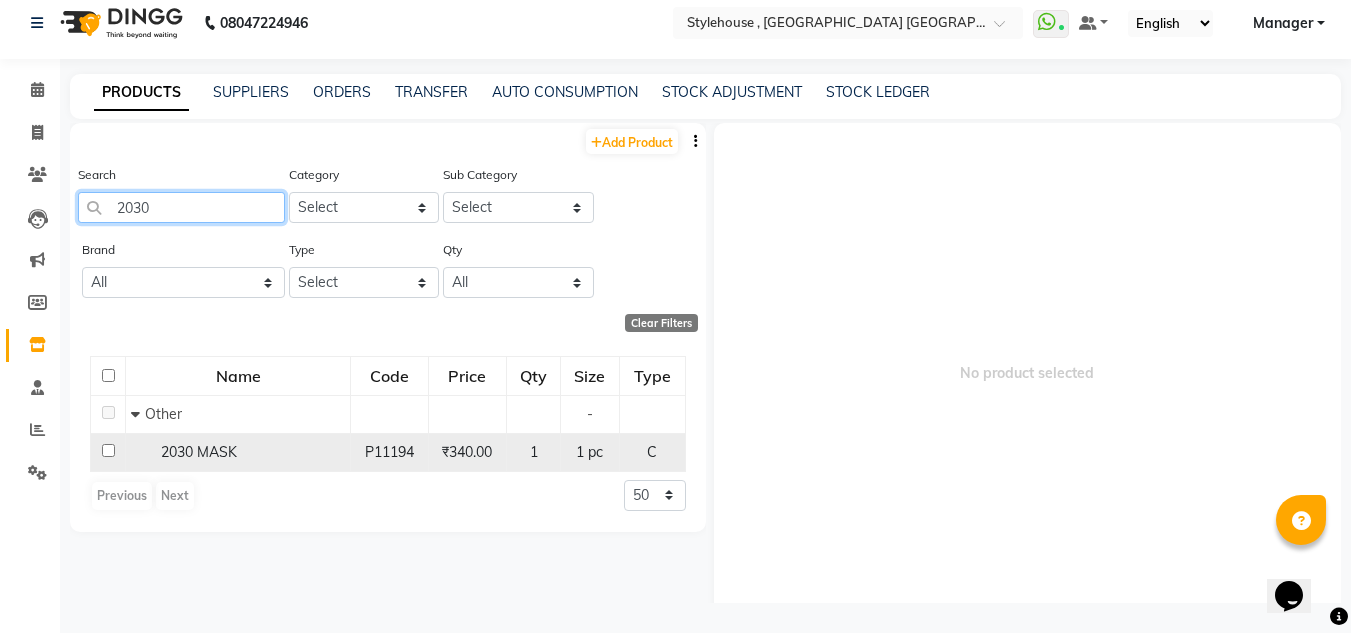 type on "2030" 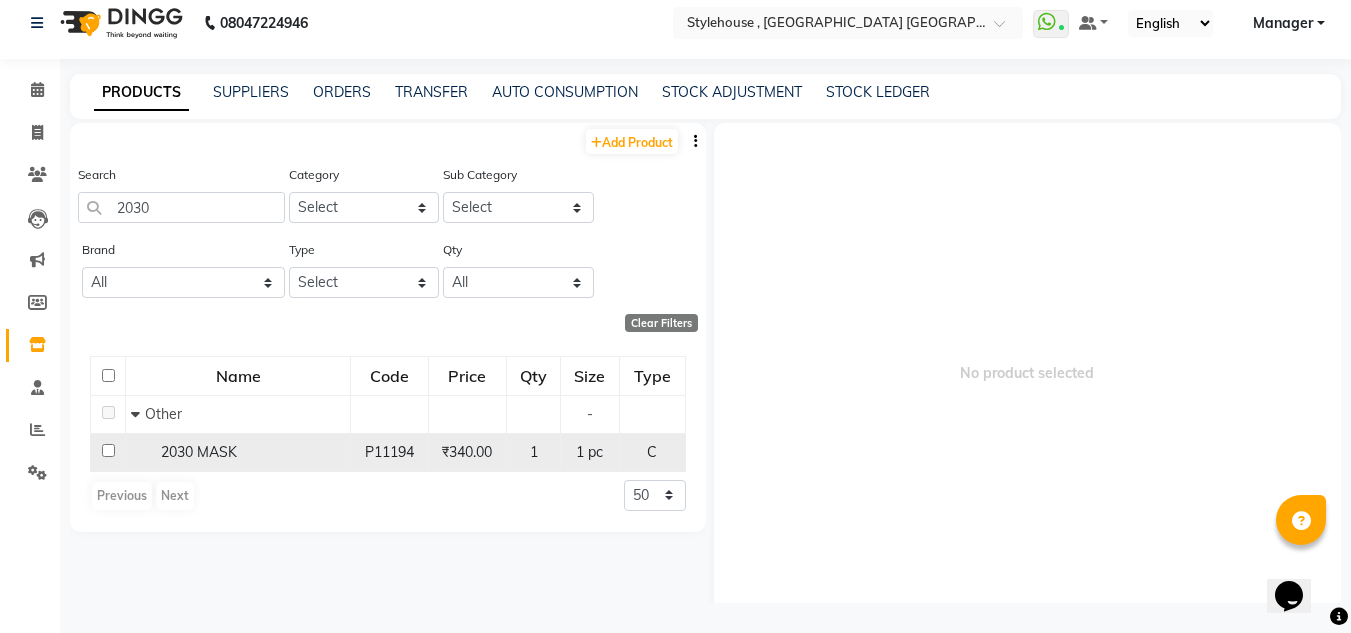 click 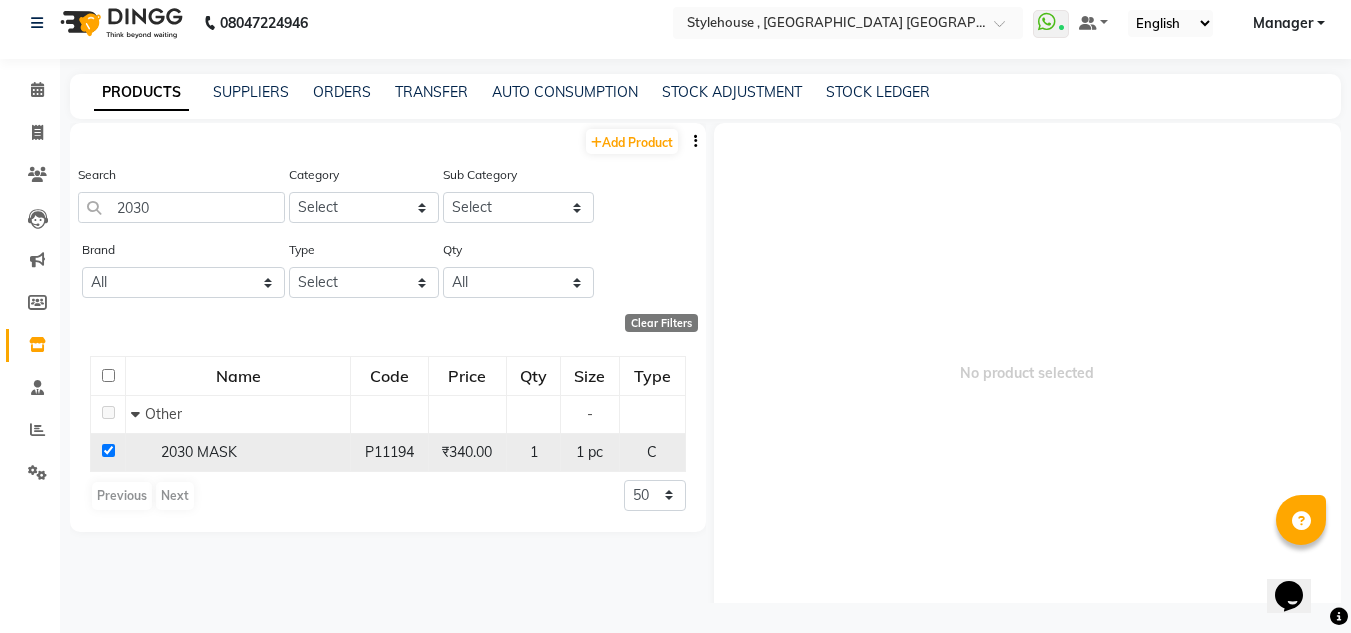 checkbox on "true" 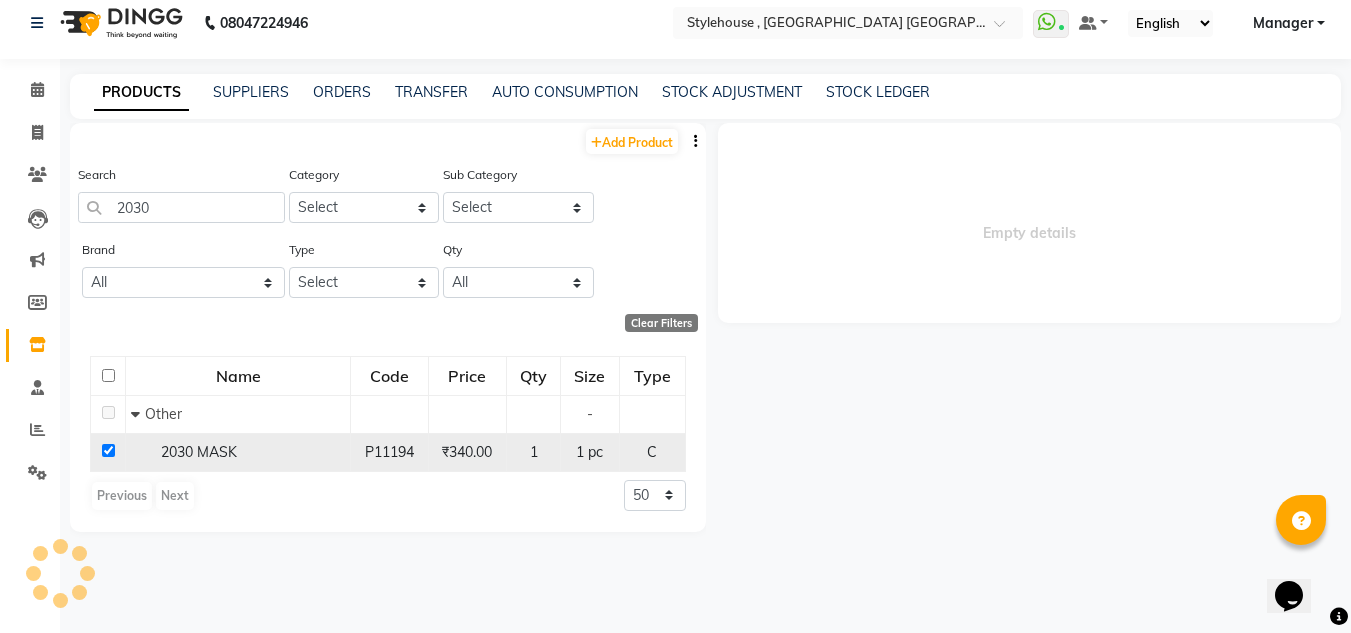 select 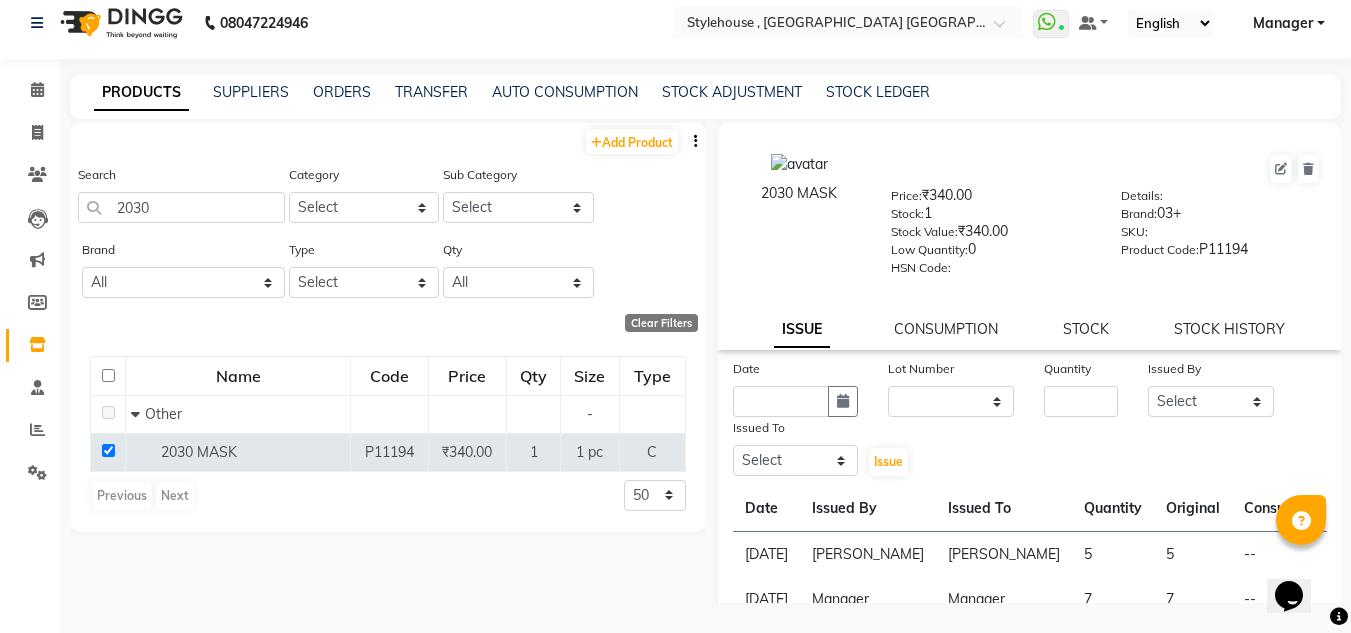 click on "2030 MASK  Price:   ₹340.00  Stock:   1  Stock Value:   ₹340.00  Low Quantity:  0  HSN Code:    Details:     Brand:   03+  SKU:     Product Code:   P11194  ISSUE CONSUMPTION STOCK STOCK HISTORY" 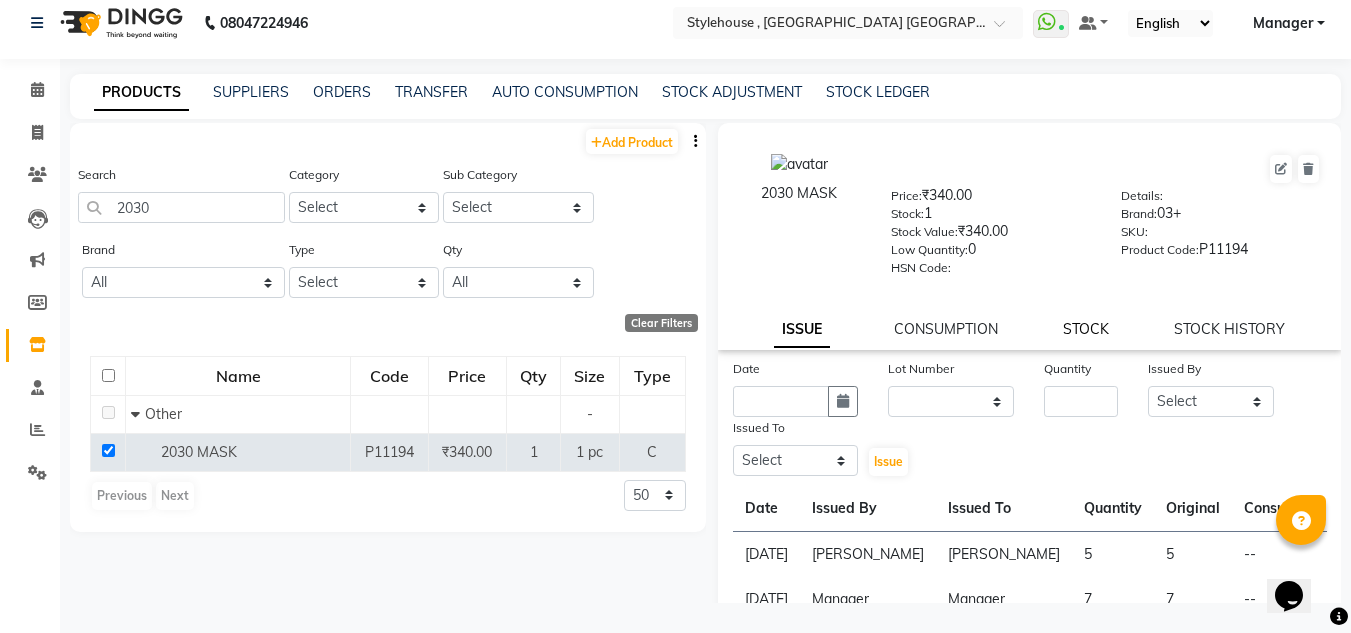 click on "STOCK" 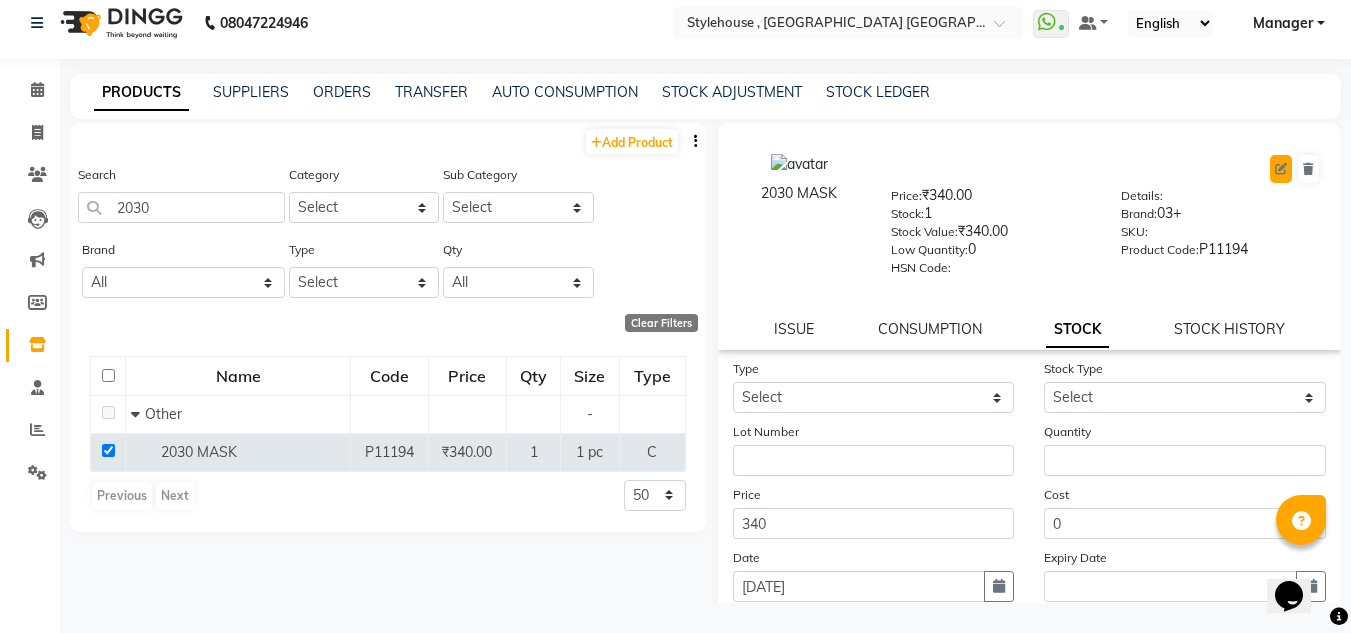 click 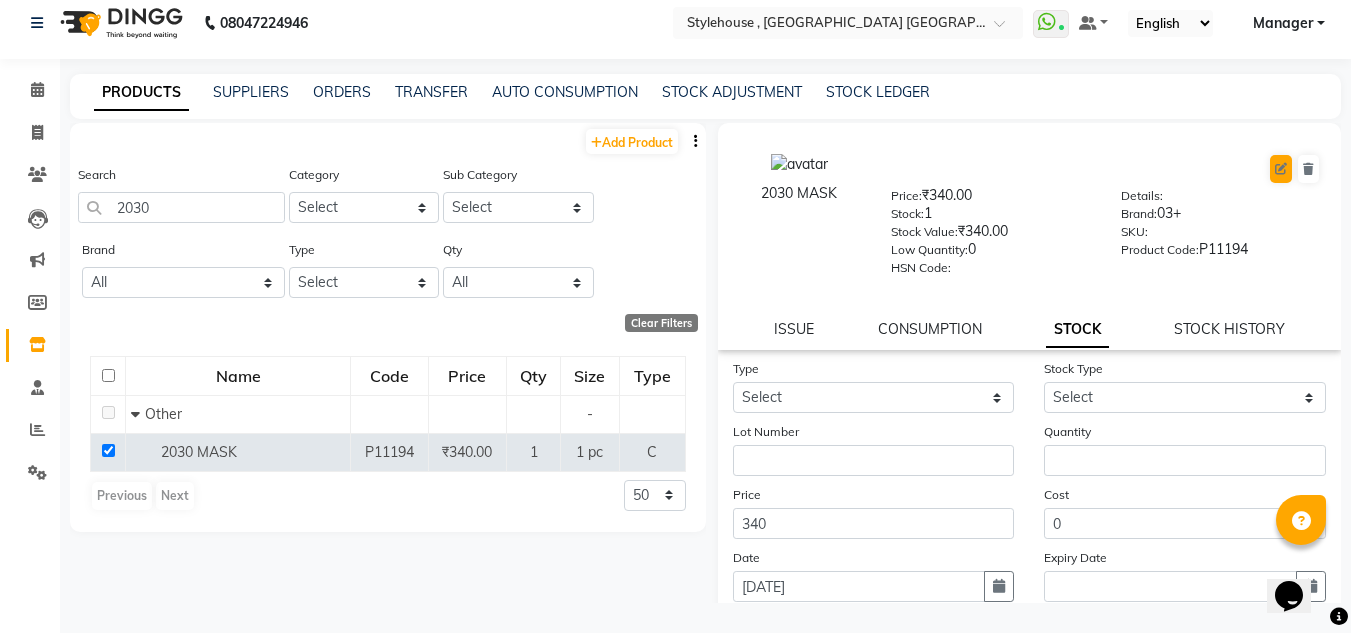 select on "C" 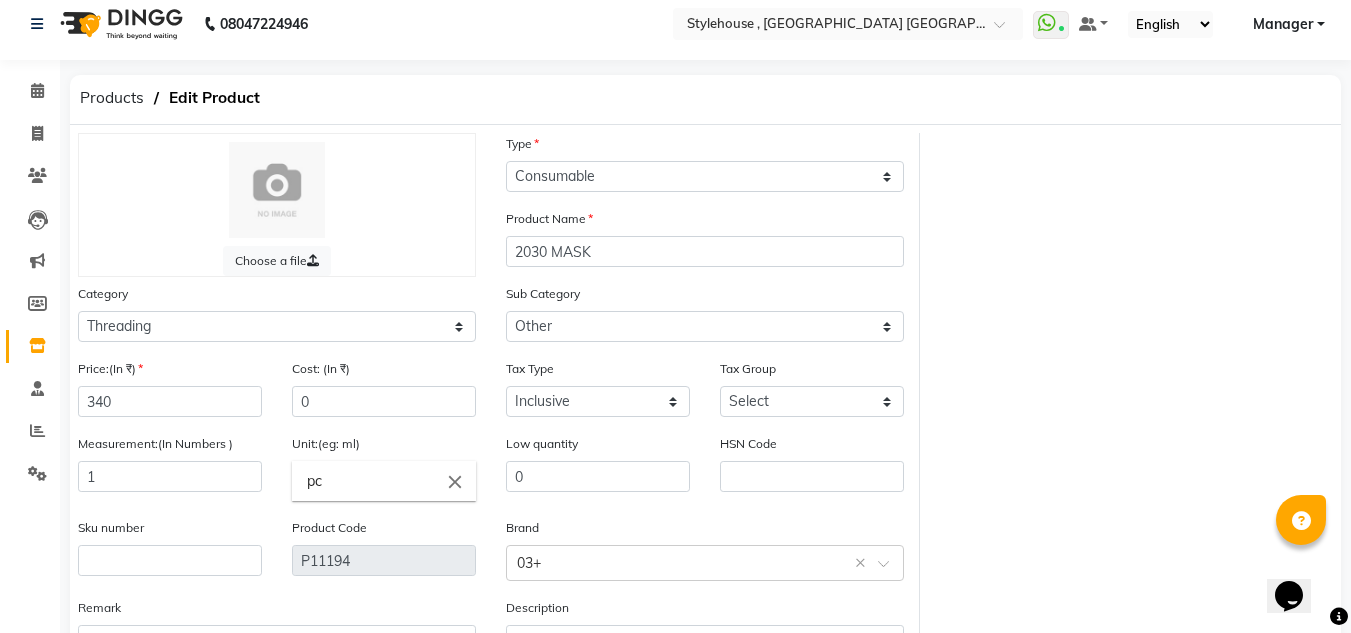 scroll, scrollTop: 0, scrollLeft: 0, axis: both 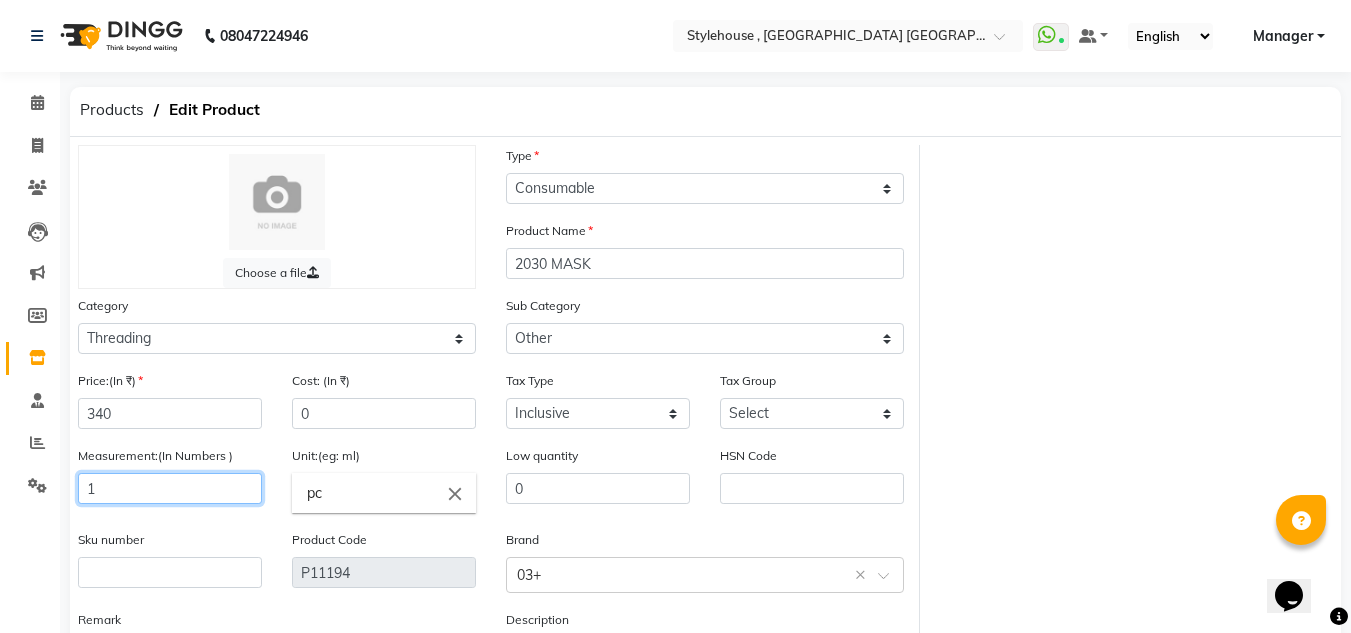 click on "1" 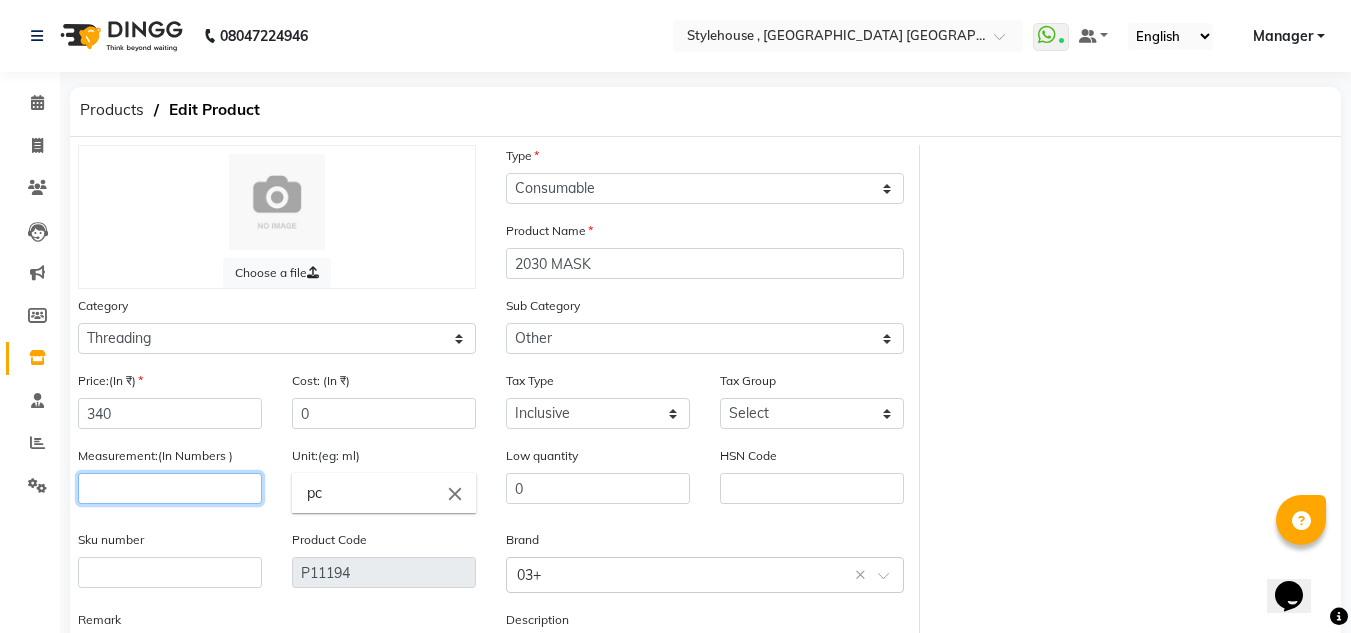 type on "1" 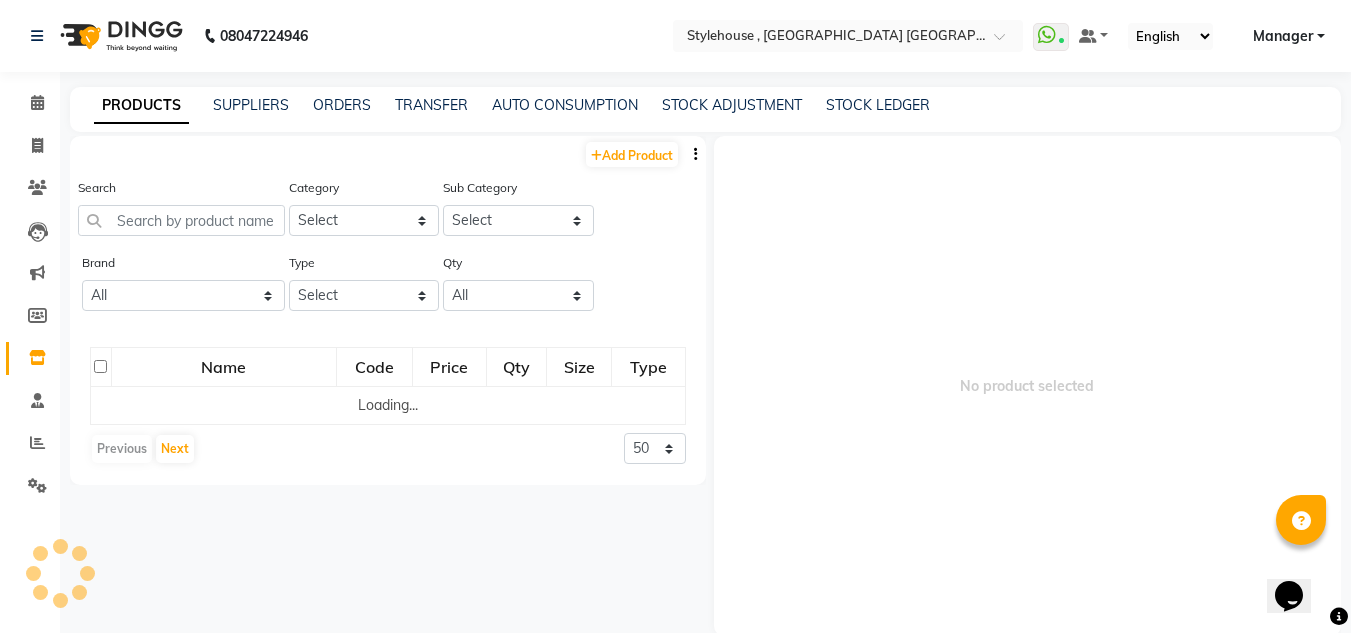 scroll, scrollTop: 13, scrollLeft: 0, axis: vertical 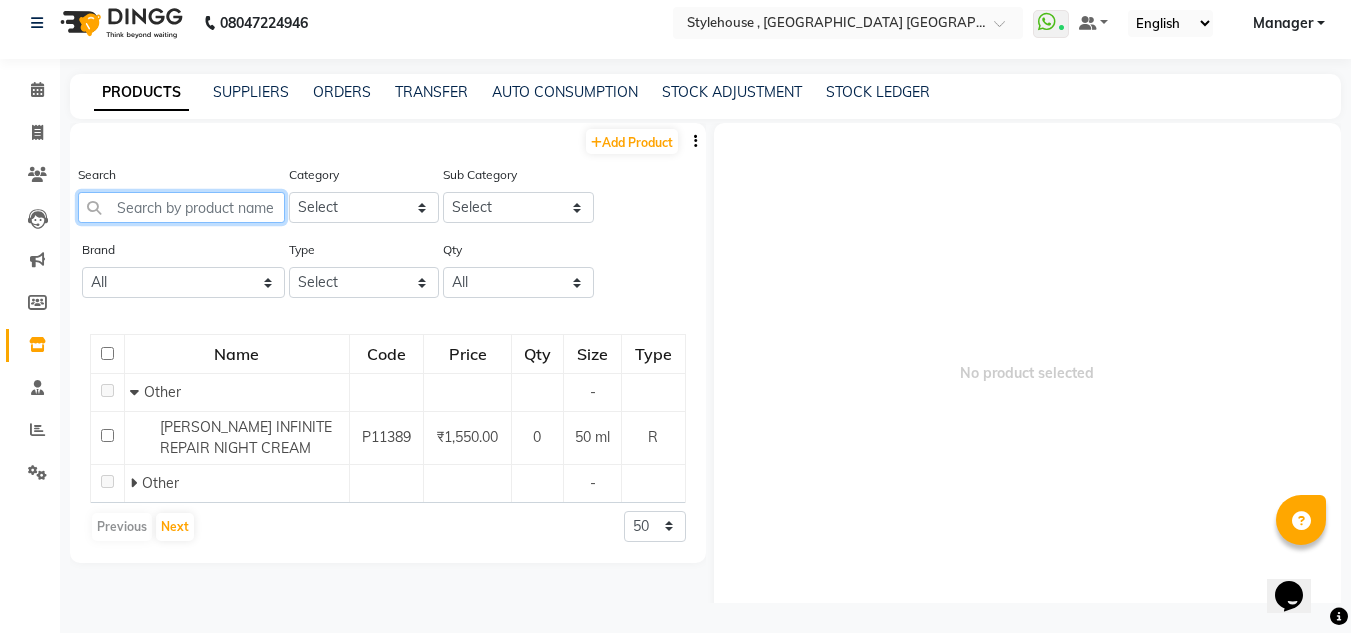 click 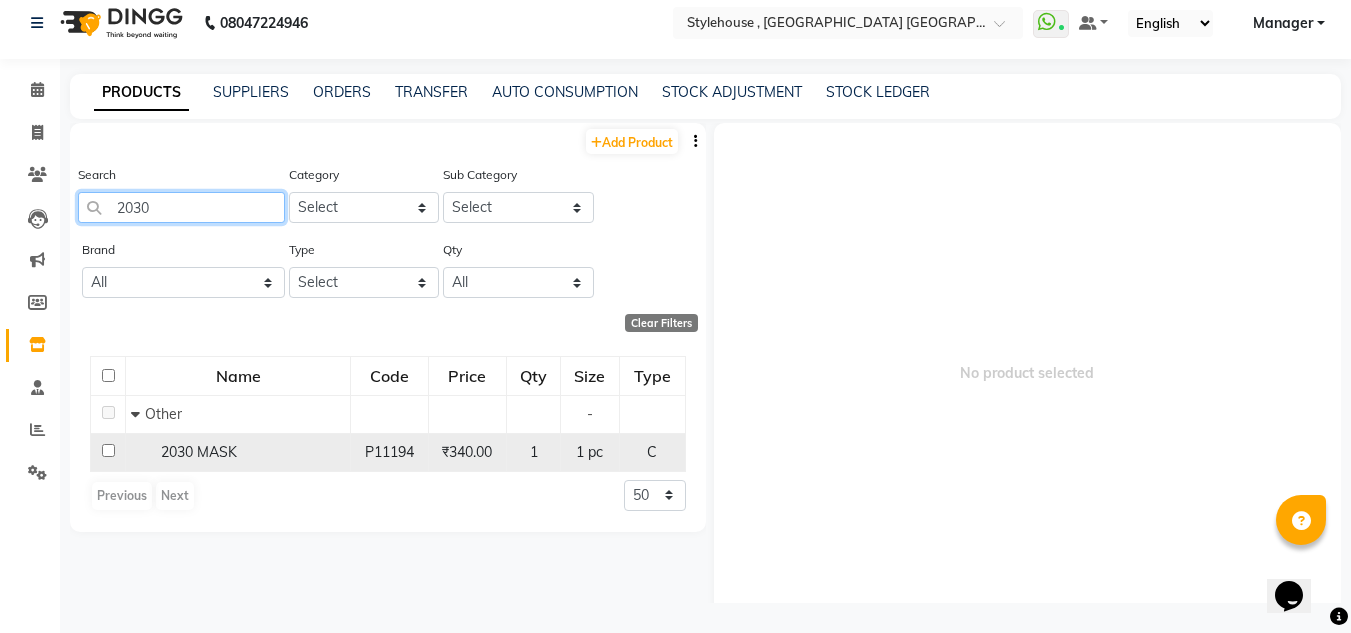 type on "2030" 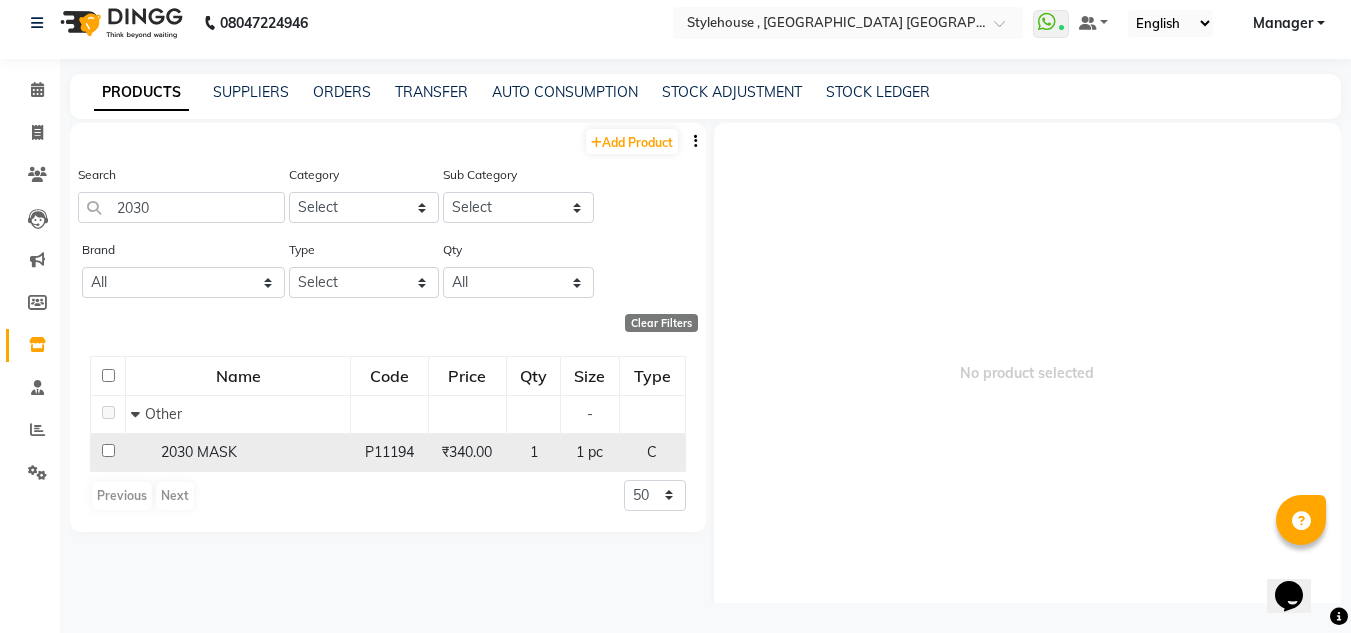 click 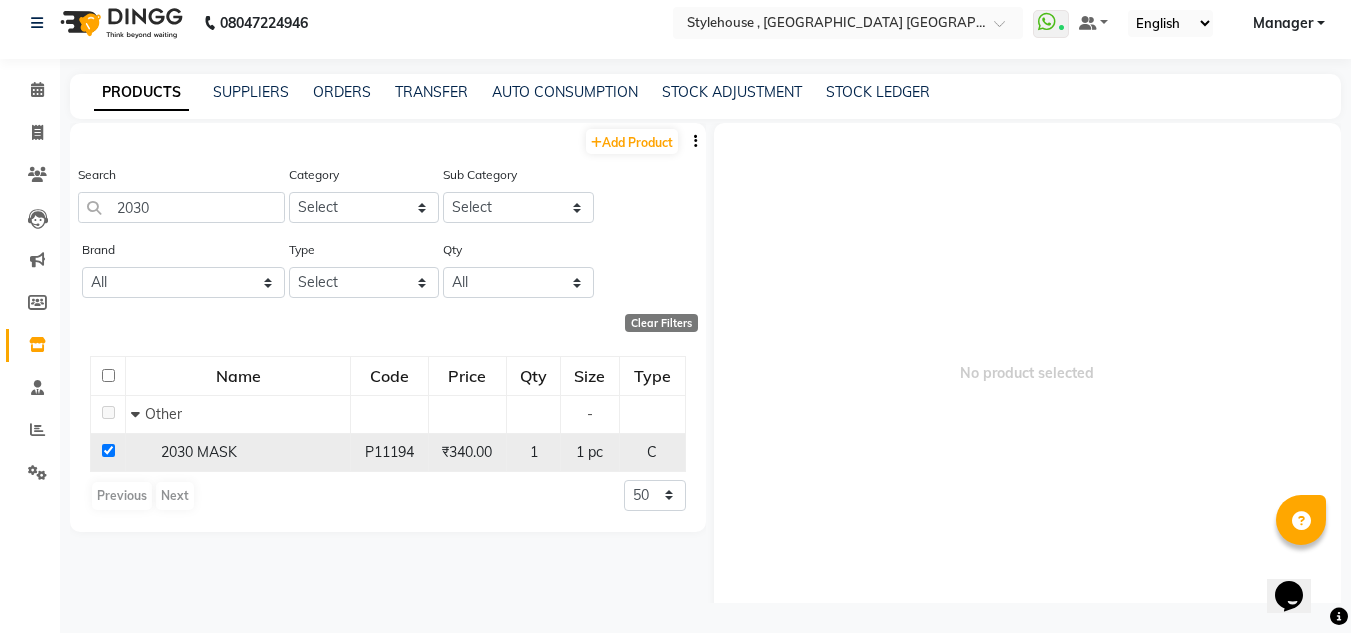 checkbox on "true" 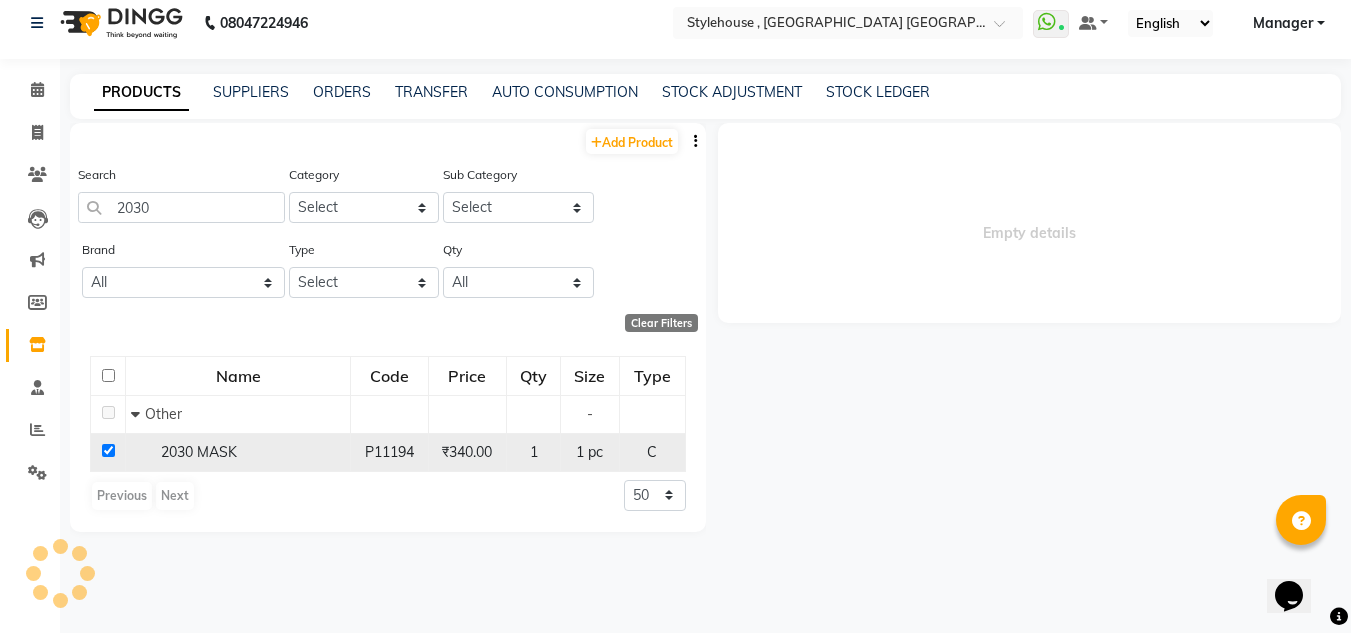 select 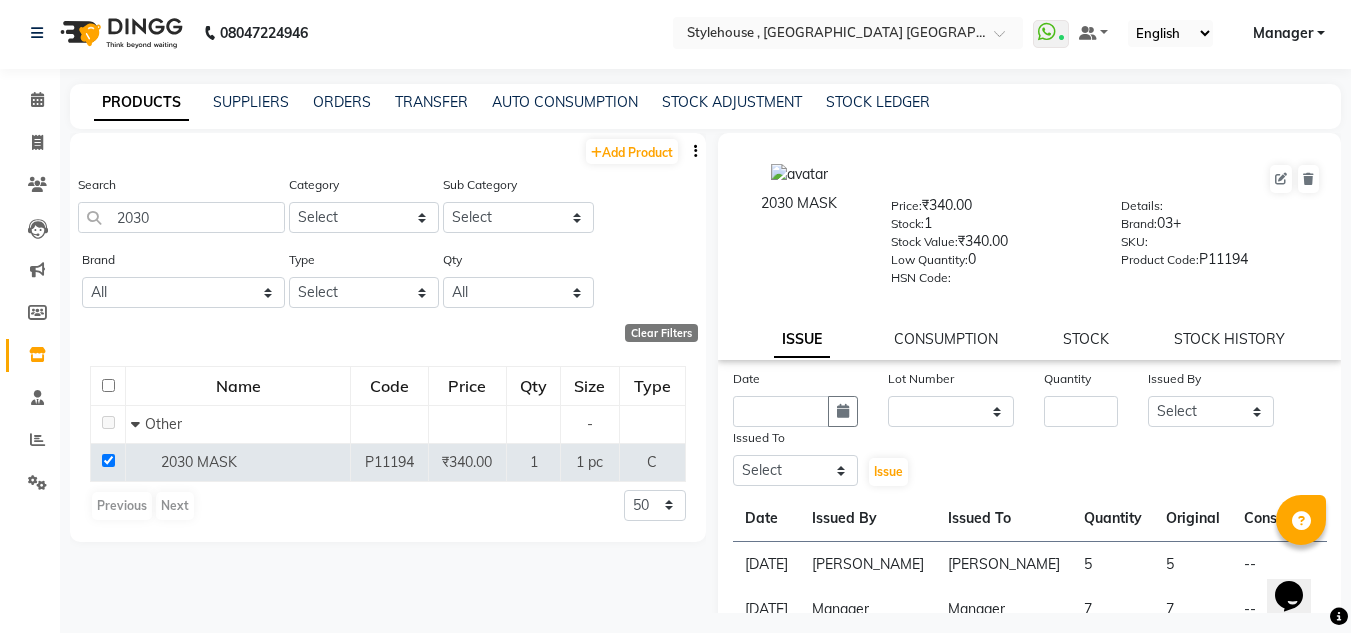 scroll, scrollTop: 0, scrollLeft: 0, axis: both 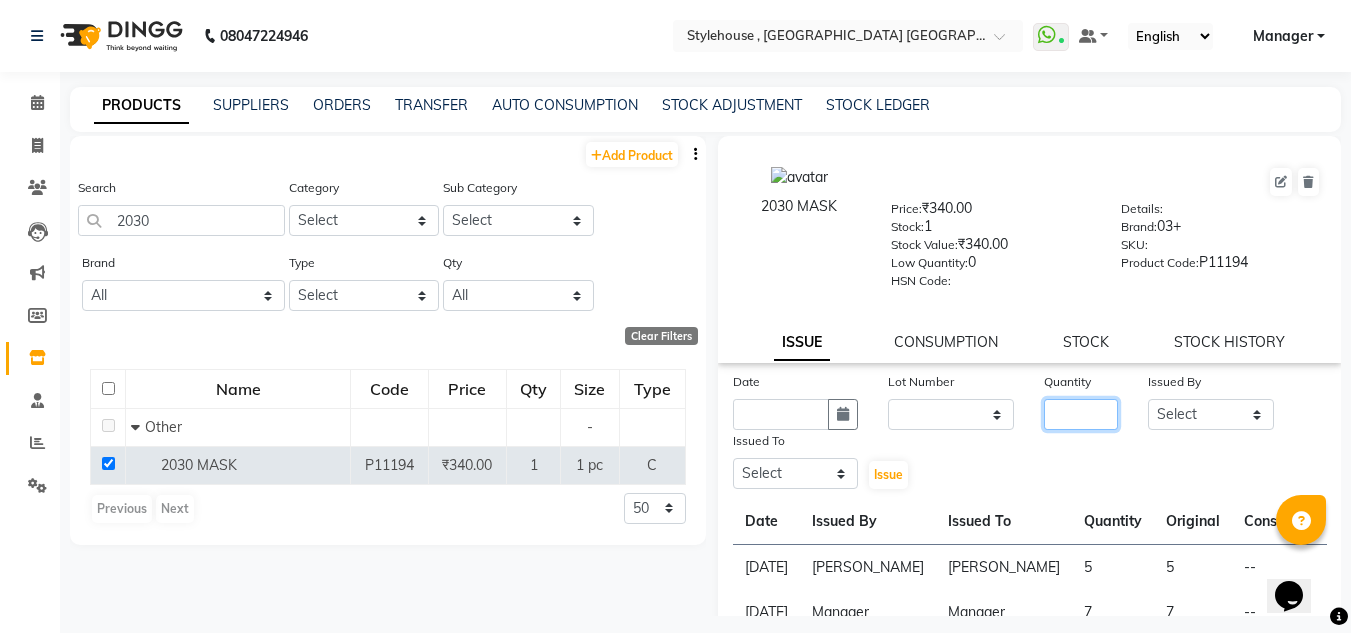 click 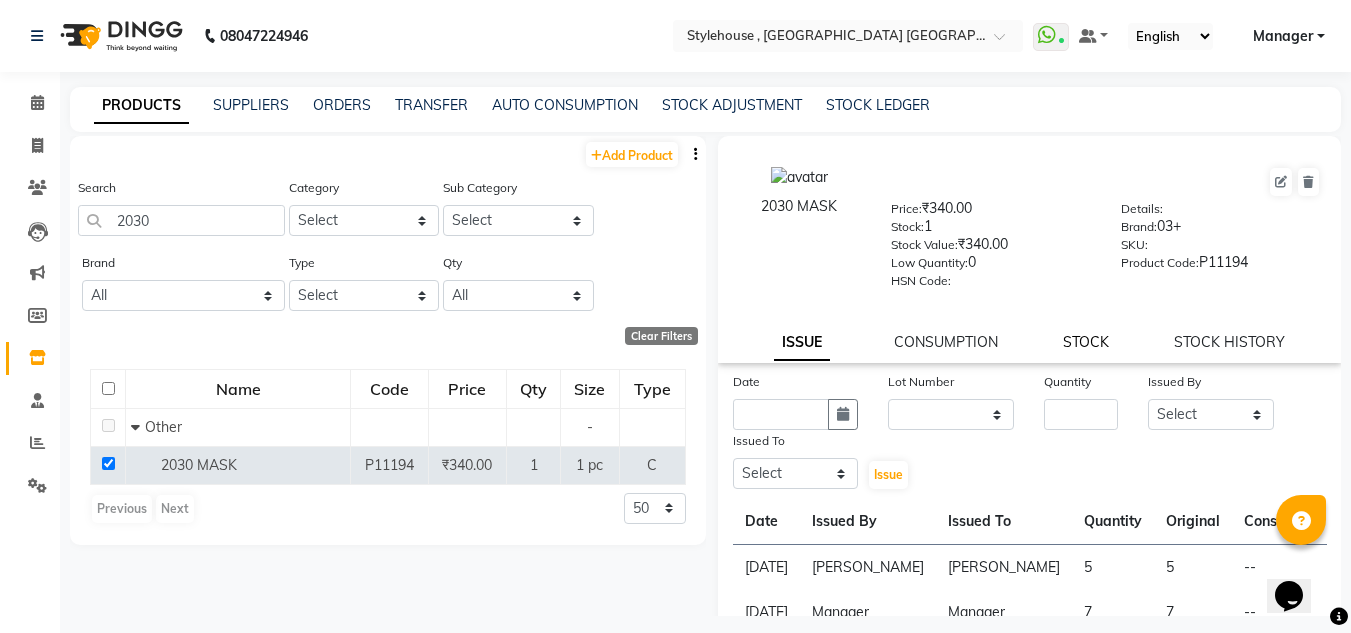 click on "STOCK" 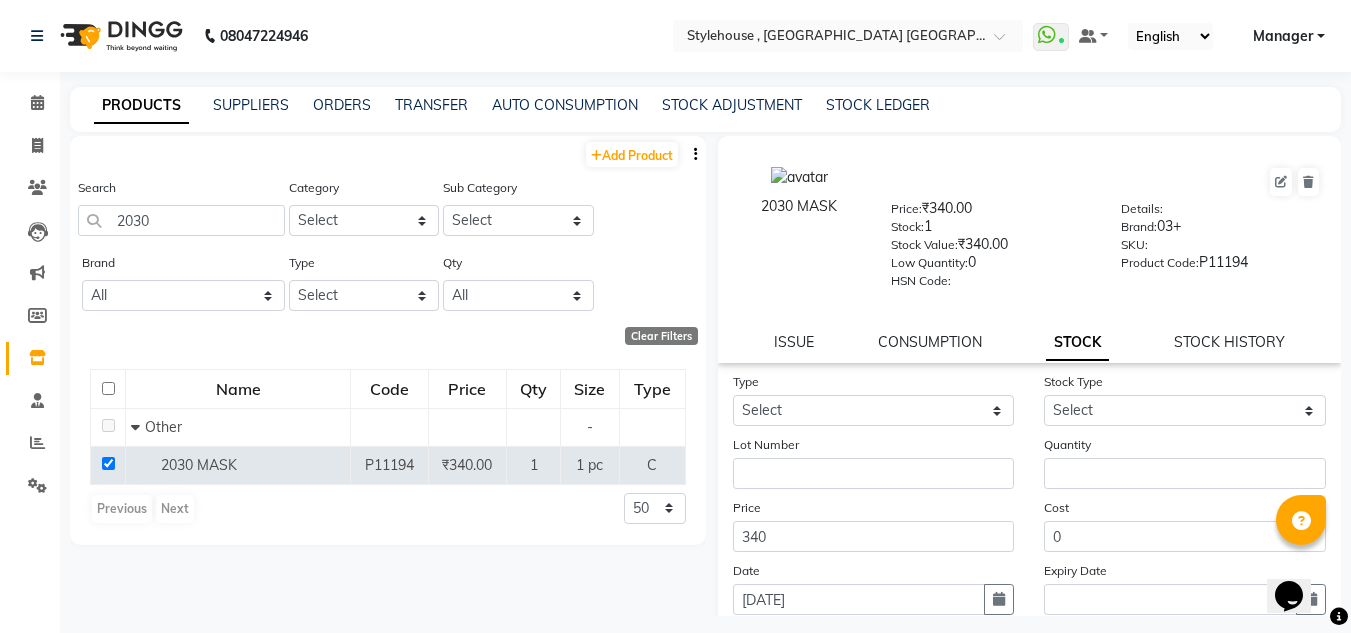 click on "Type Select In Out" 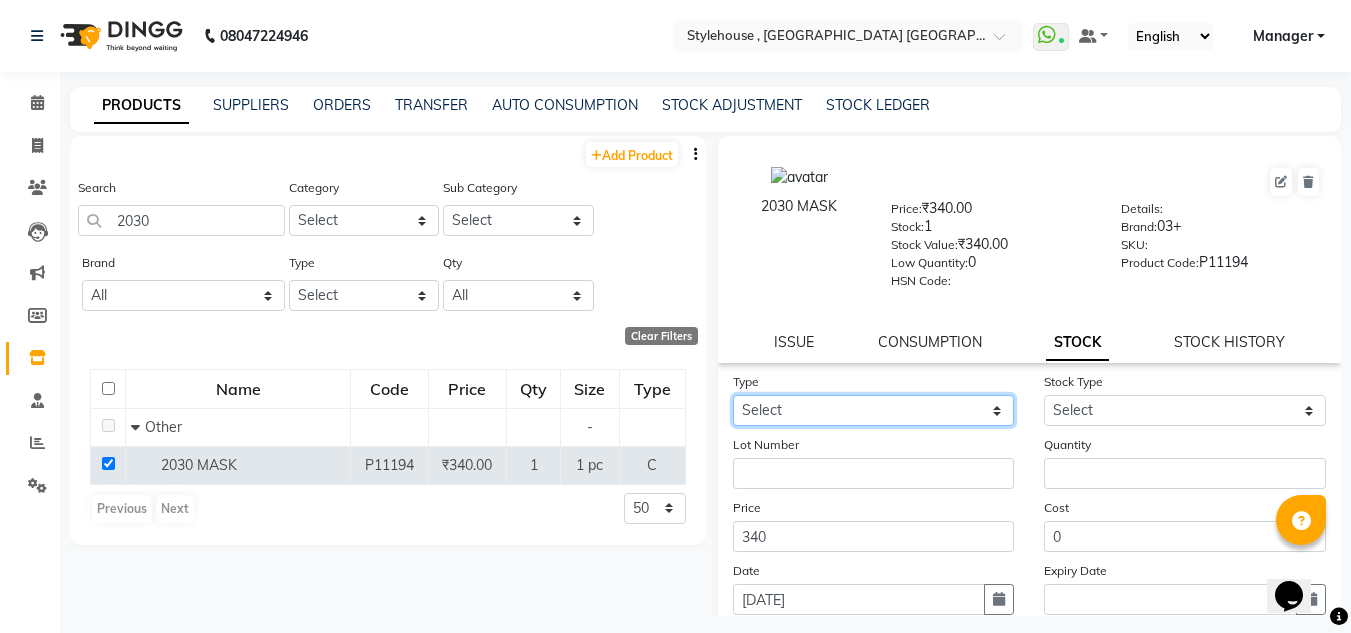 click on "Select In Out" 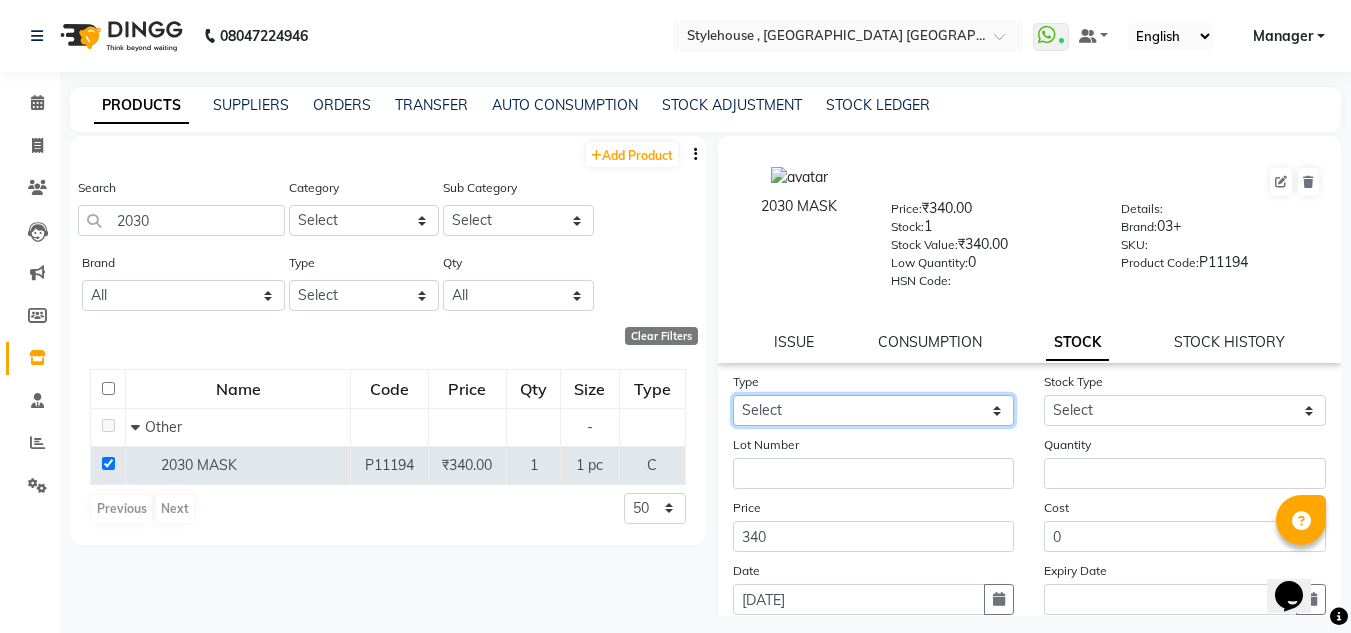select on "in" 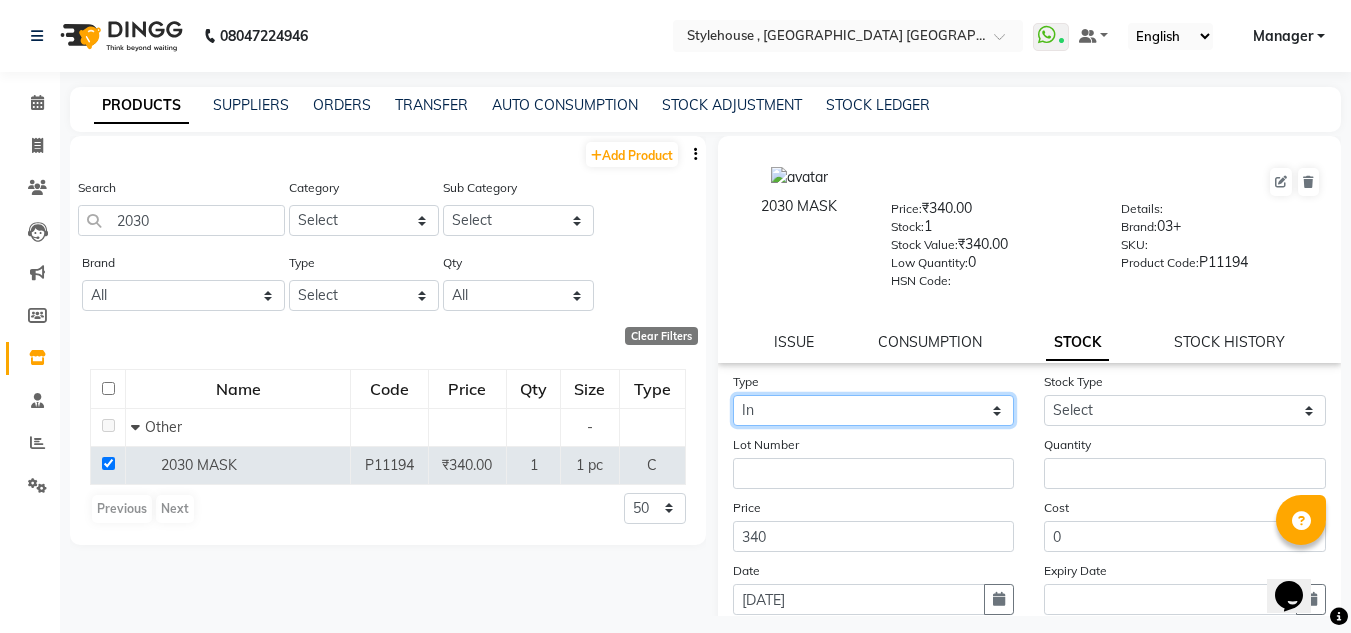 click on "Select In Out" 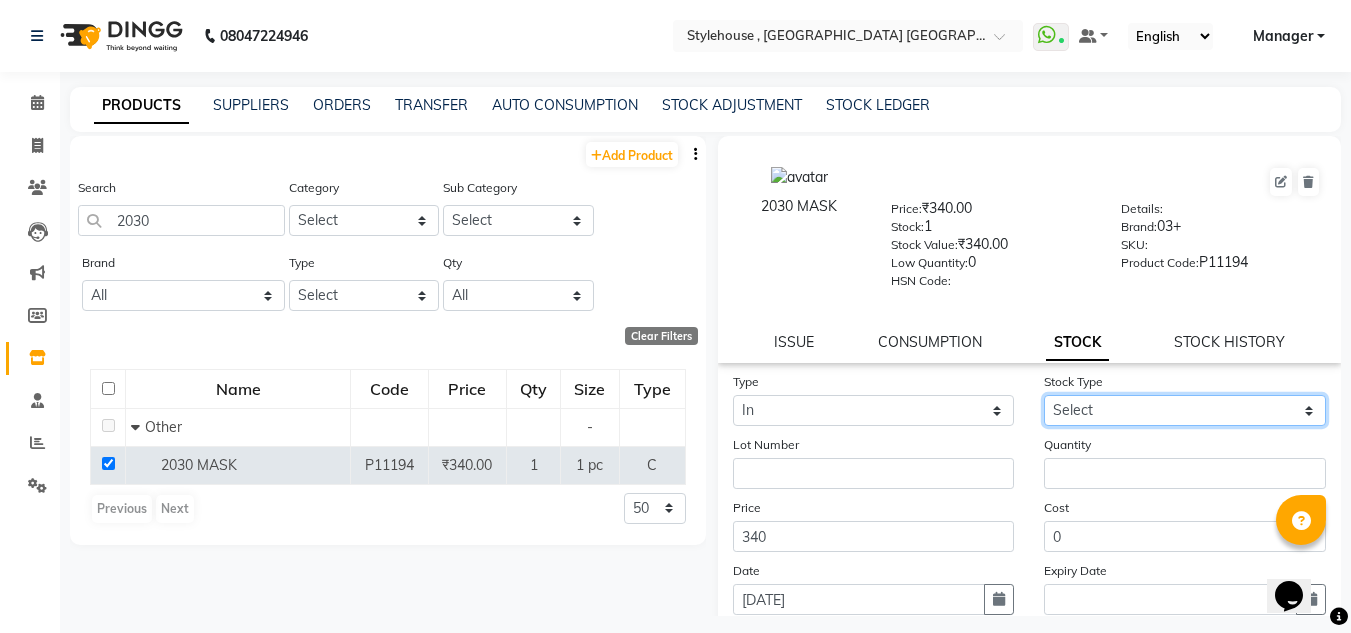 click on "Select New Stock Adjustment Return Other" 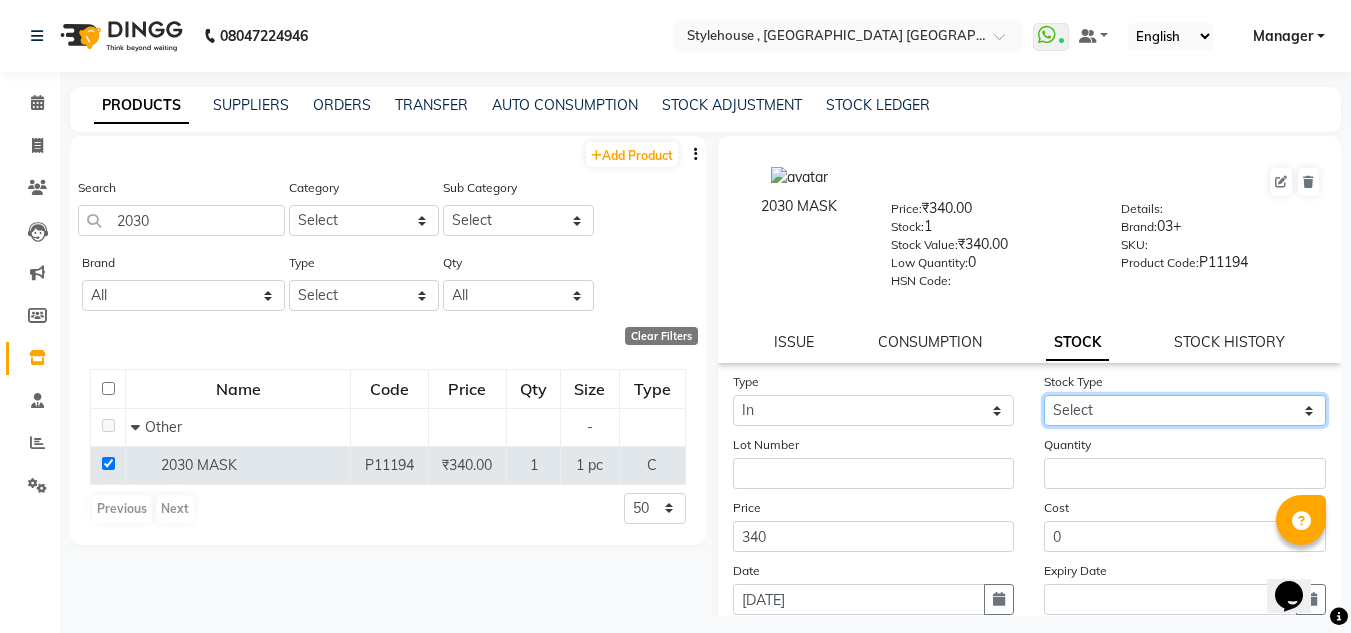 select on "new stock" 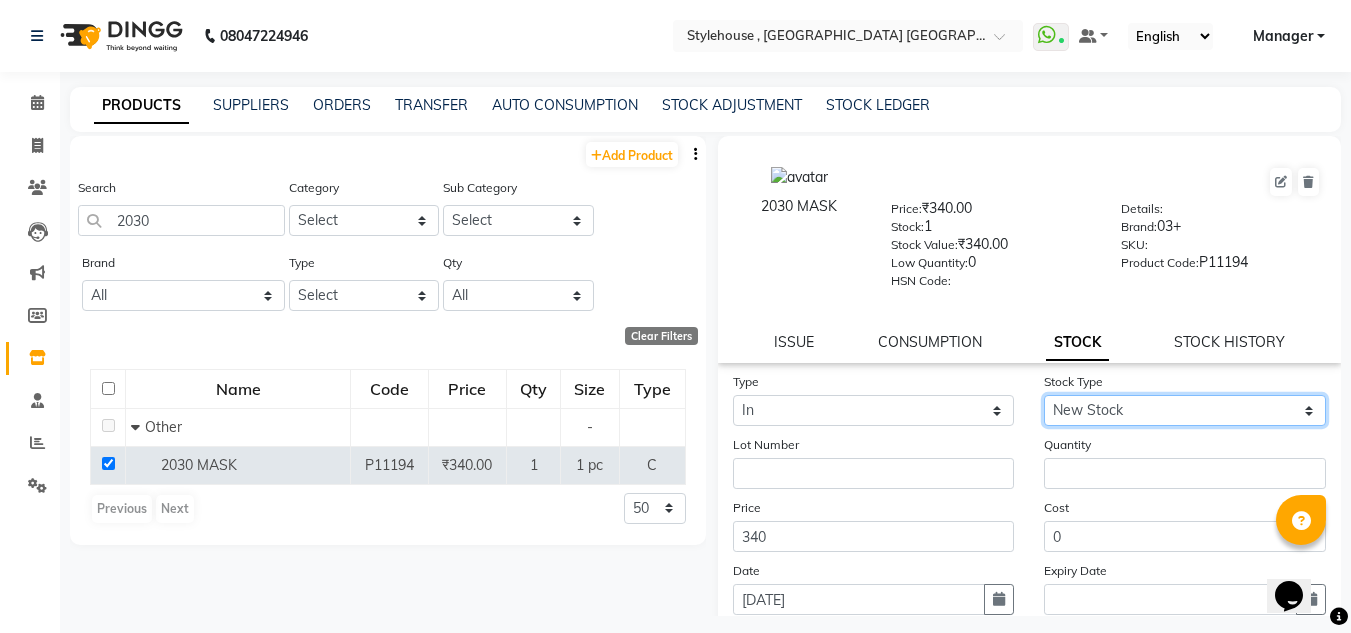 click on "Select New Stock Adjustment Return Other" 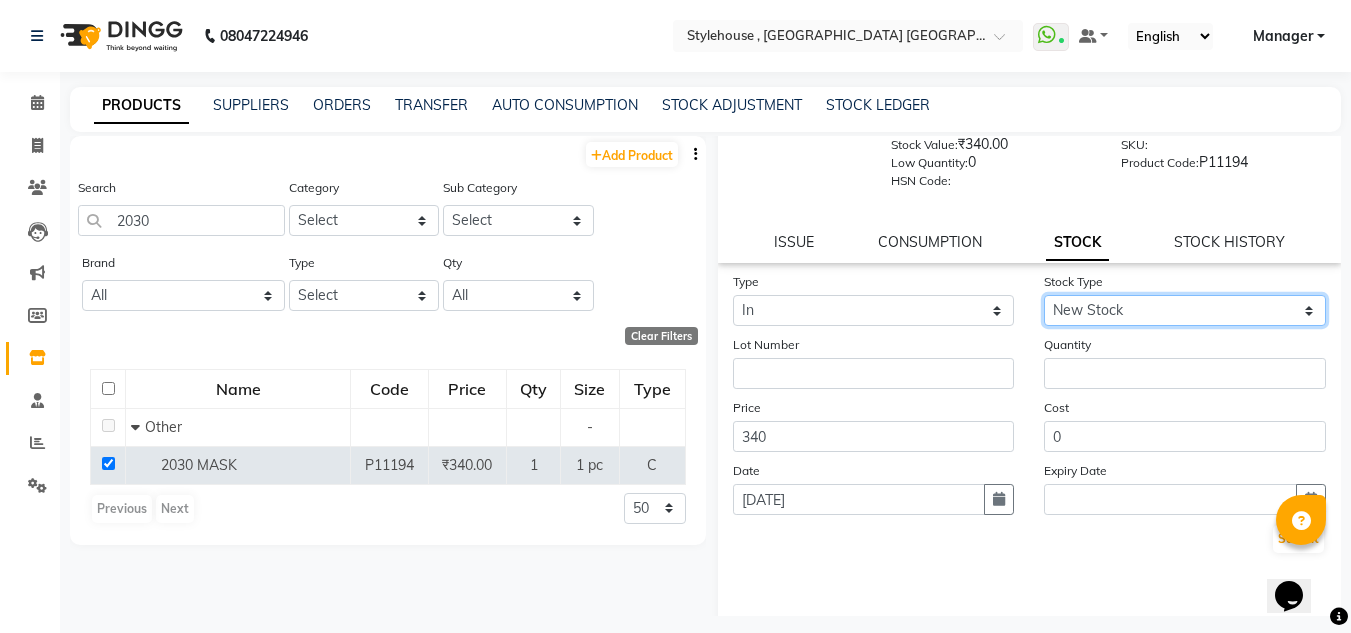 scroll, scrollTop: 155, scrollLeft: 0, axis: vertical 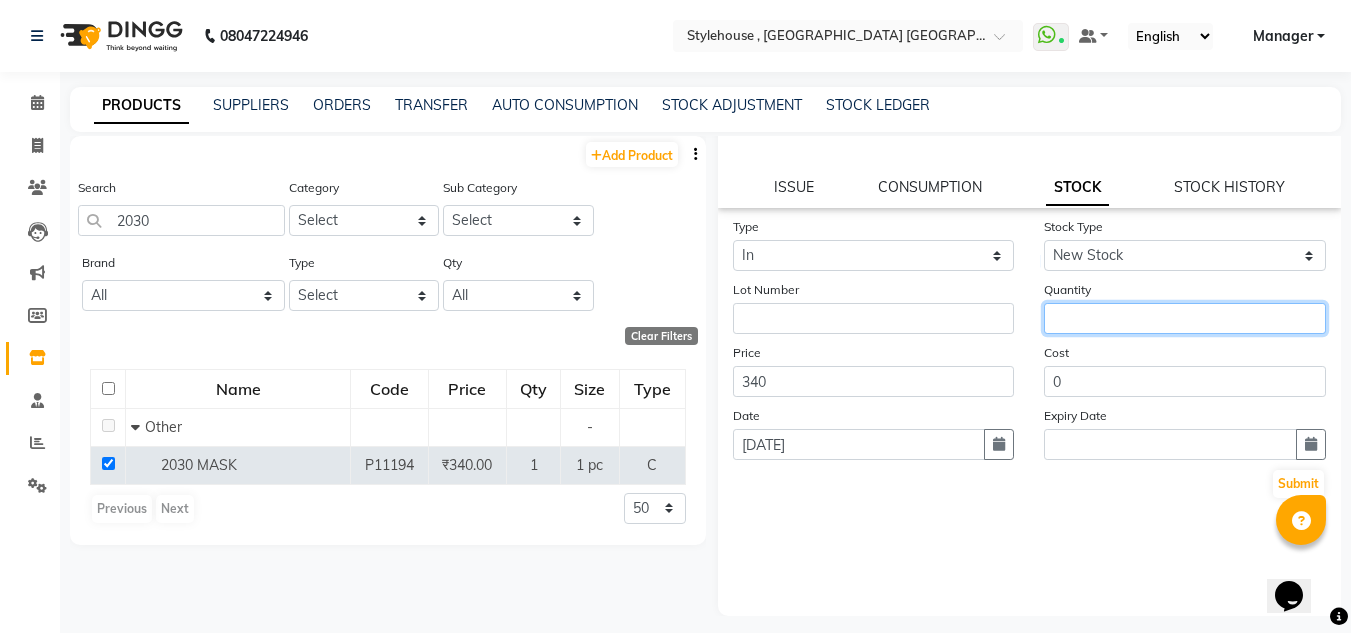 click 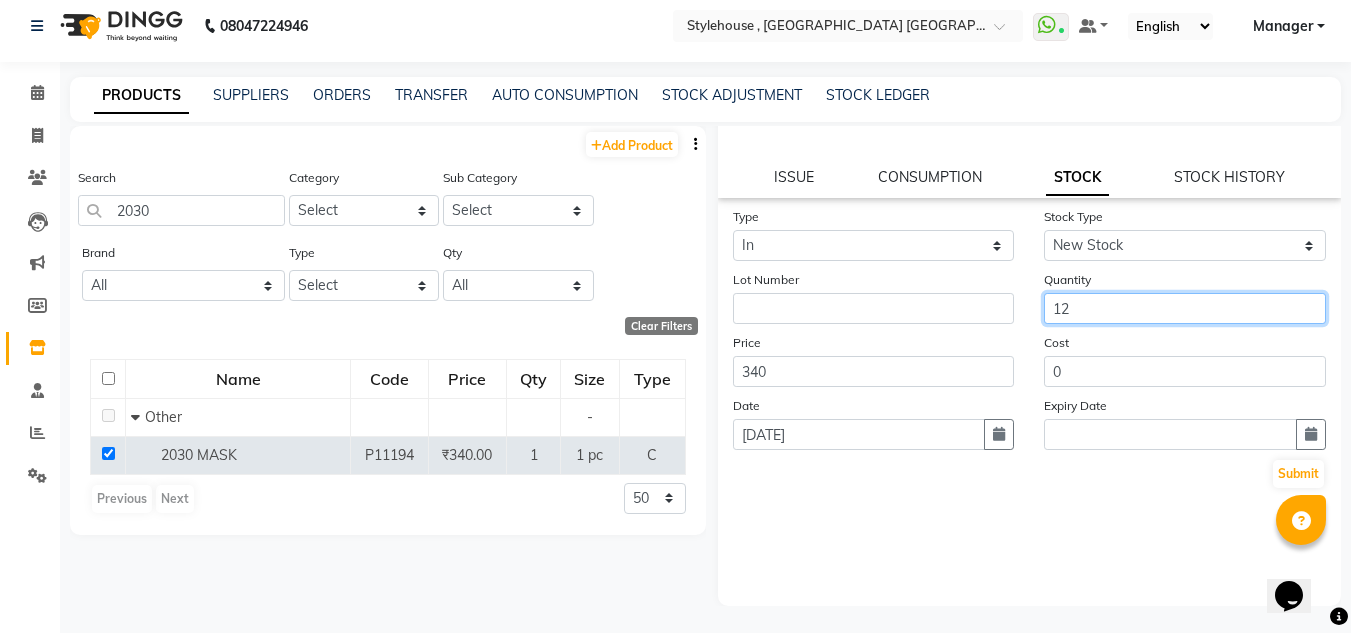 scroll, scrollTop: 13, scrollLeft: 0, axis: vertical 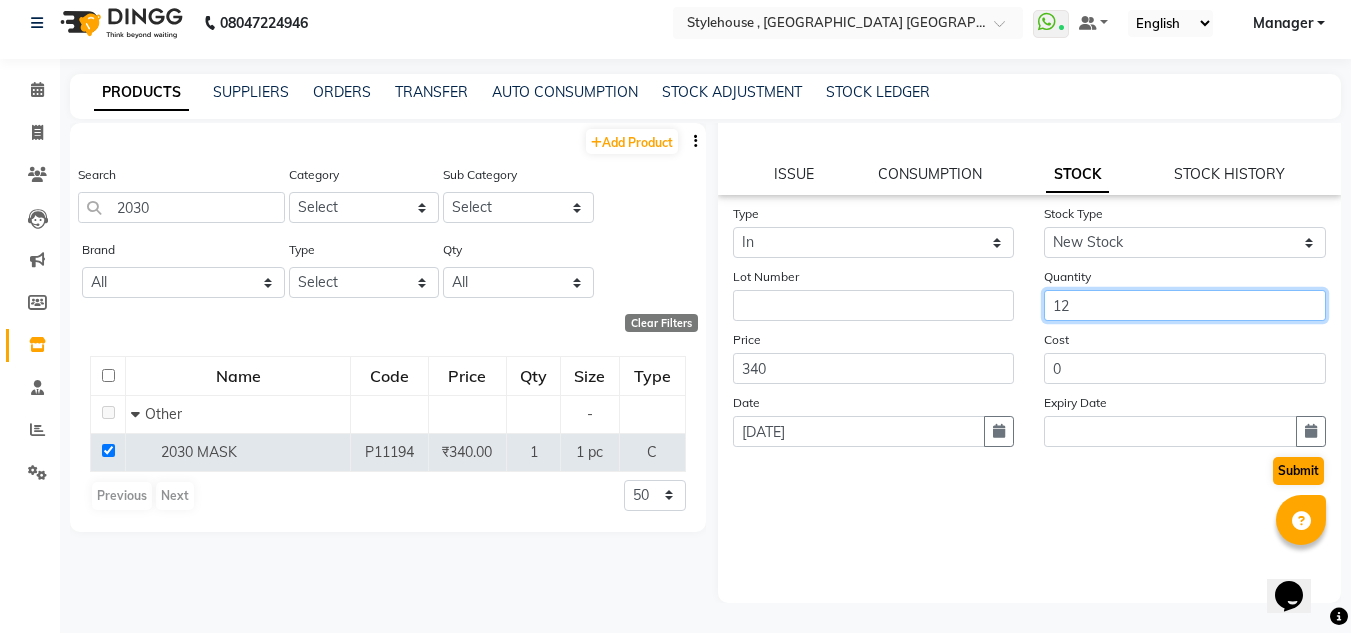 type on "12" 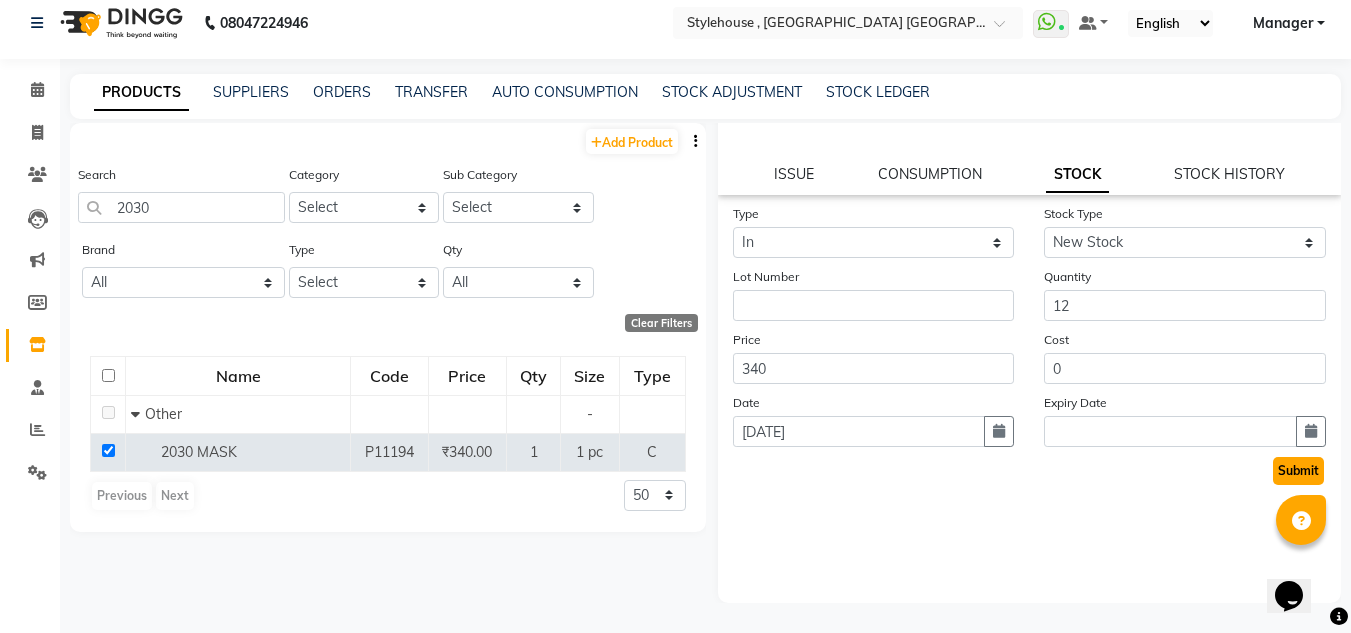click on "Submit" 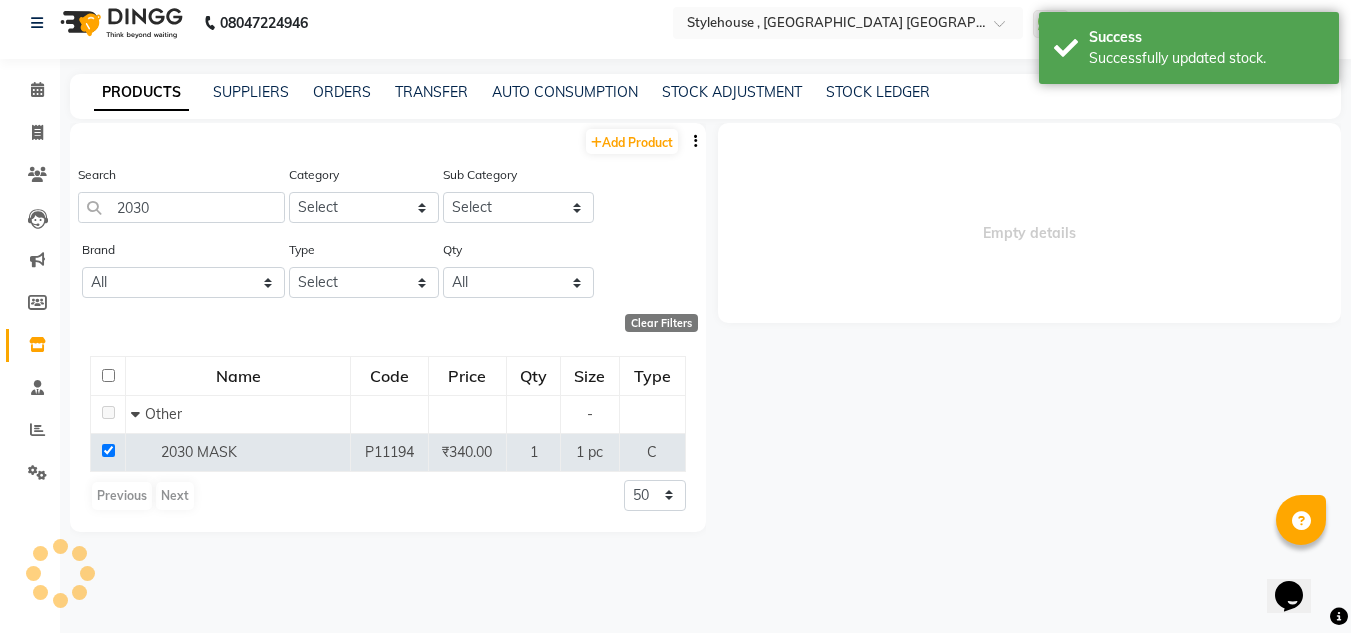 scroll, scrollTop: 0, scrollLeft: 0, axis: both 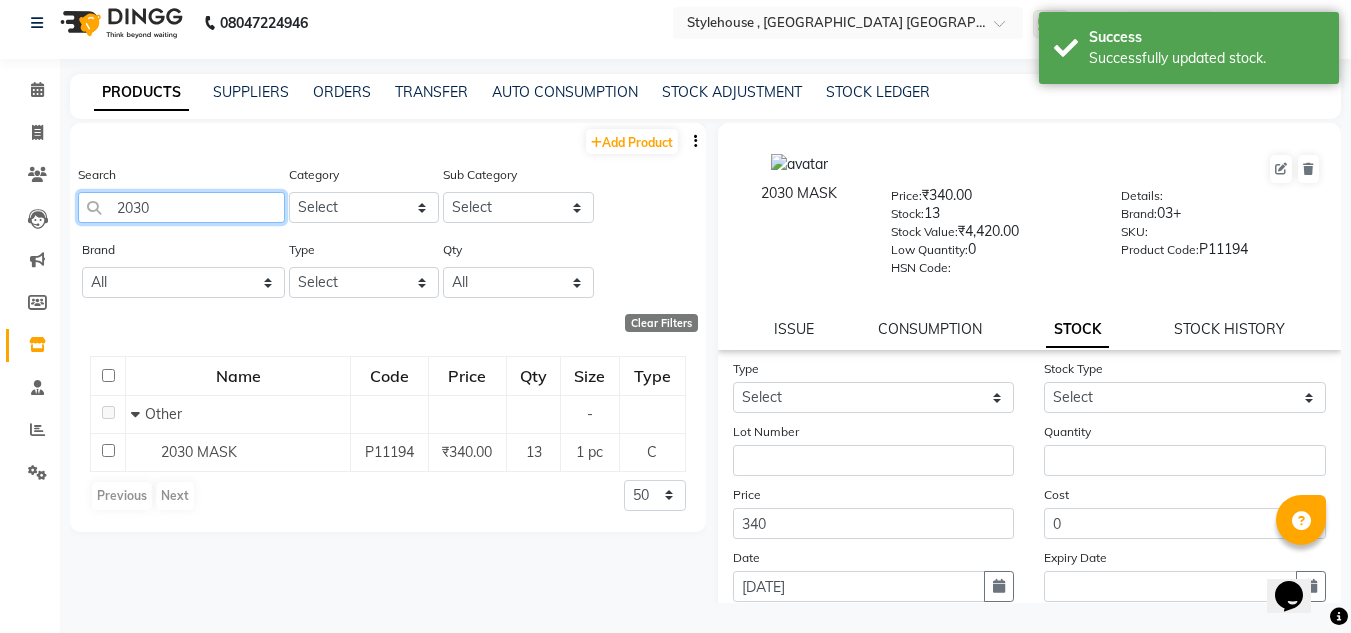 click on "2030" 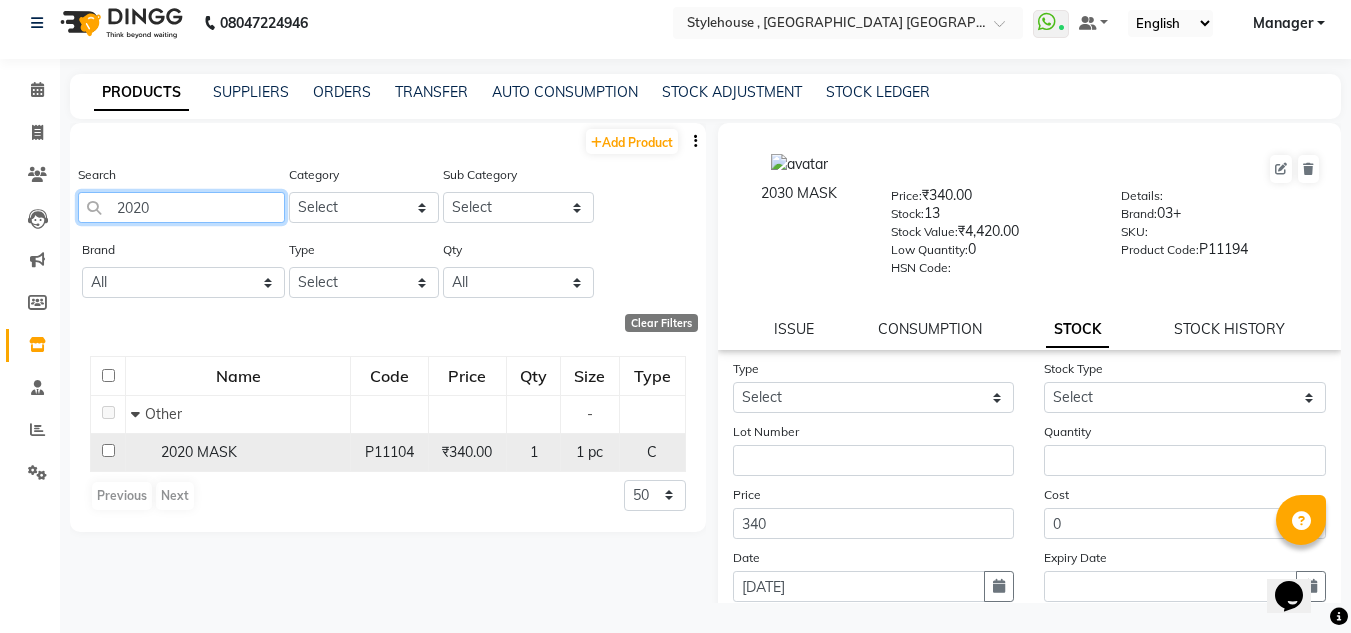 type on "2020" 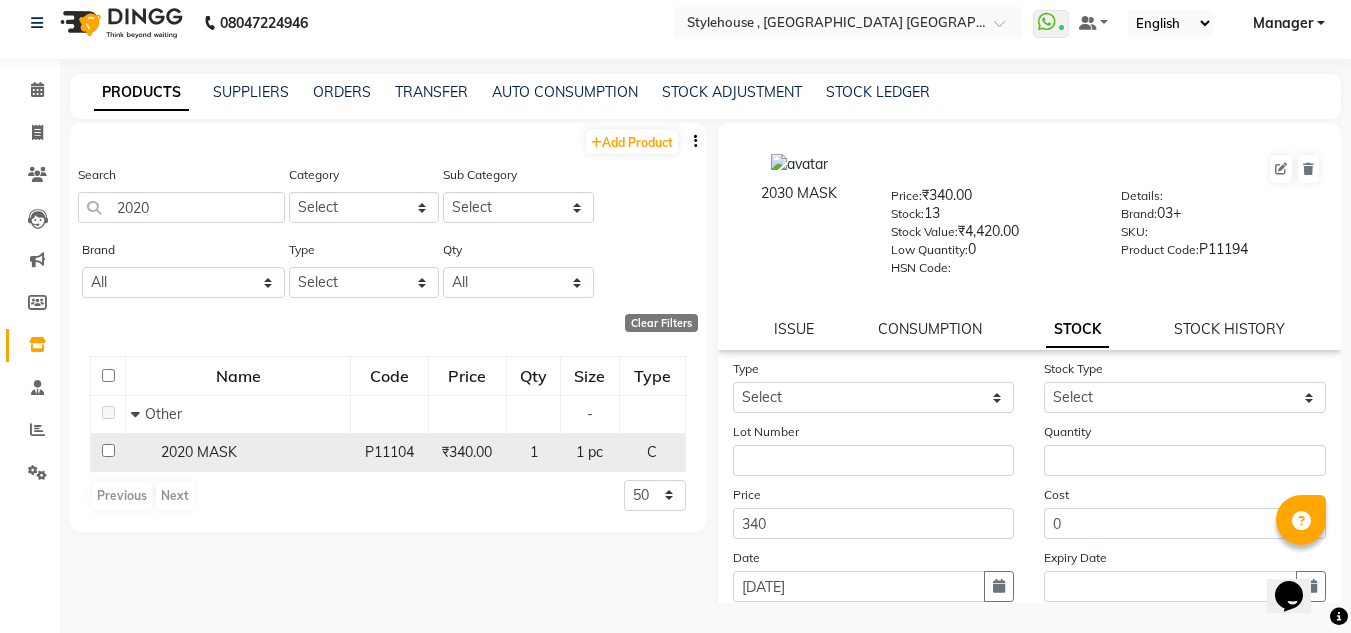 click 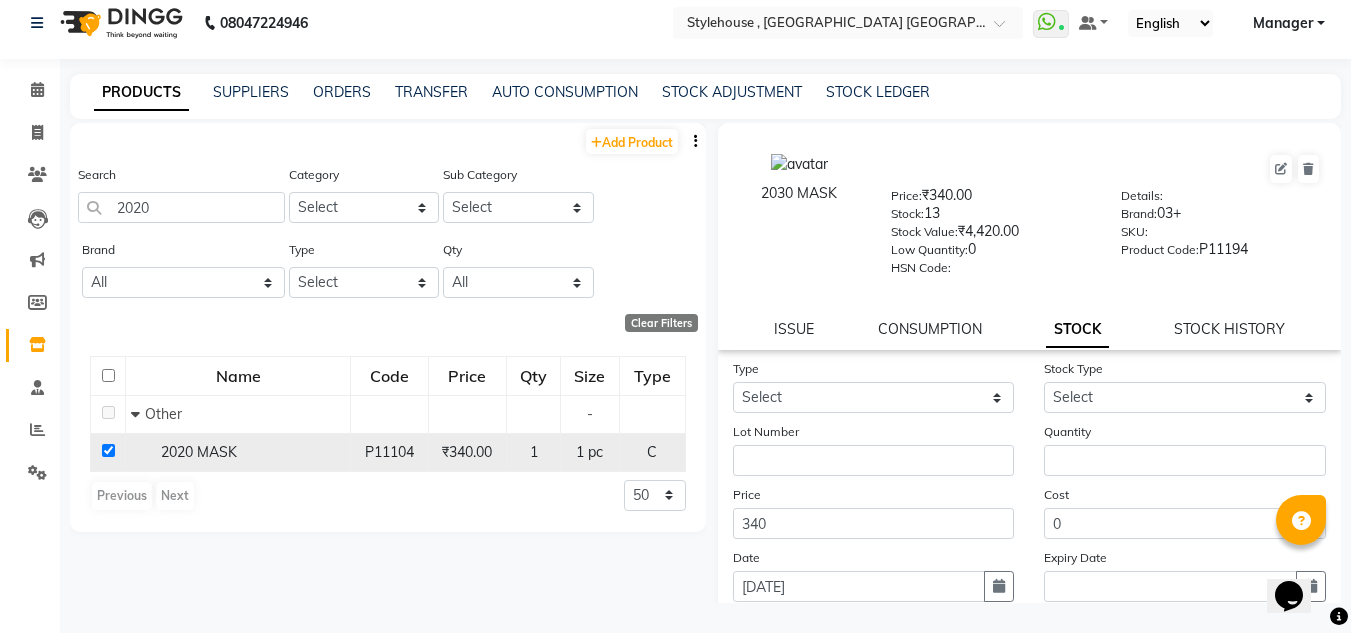 checkbox on "true" 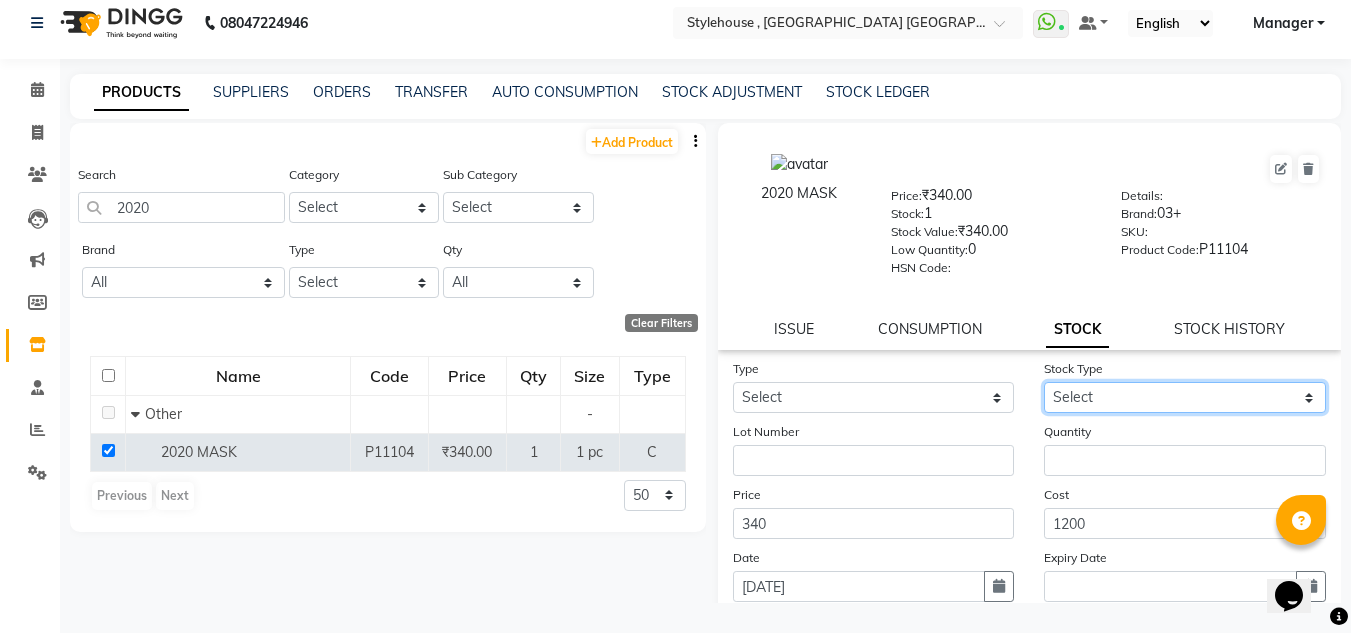 click on "Select New Stock Adjustment Return Other" 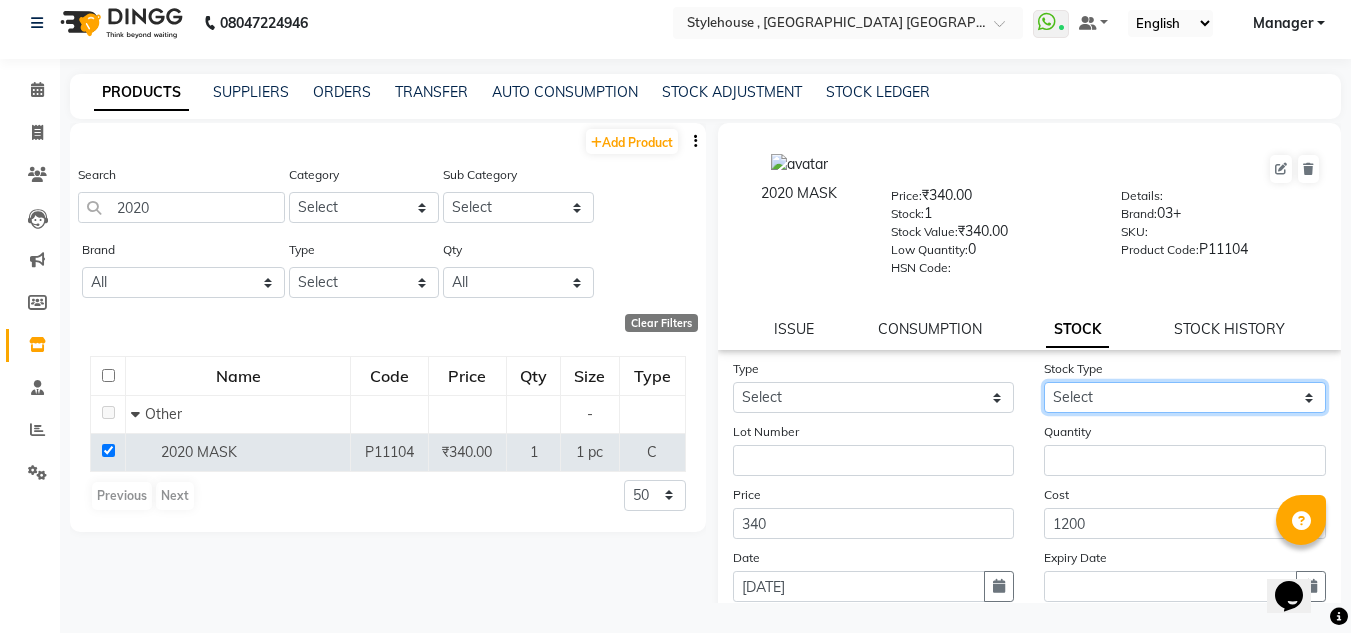 select on "new stock" 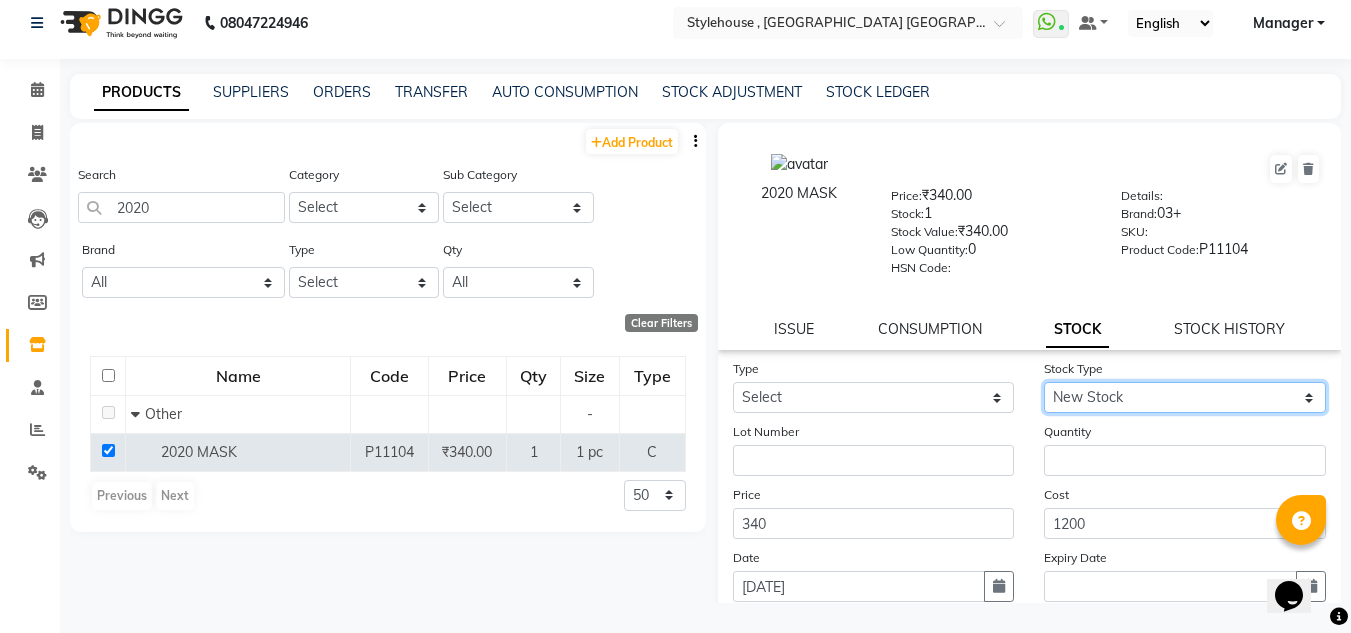 click on "Select New Stock Adjustment Return Other" 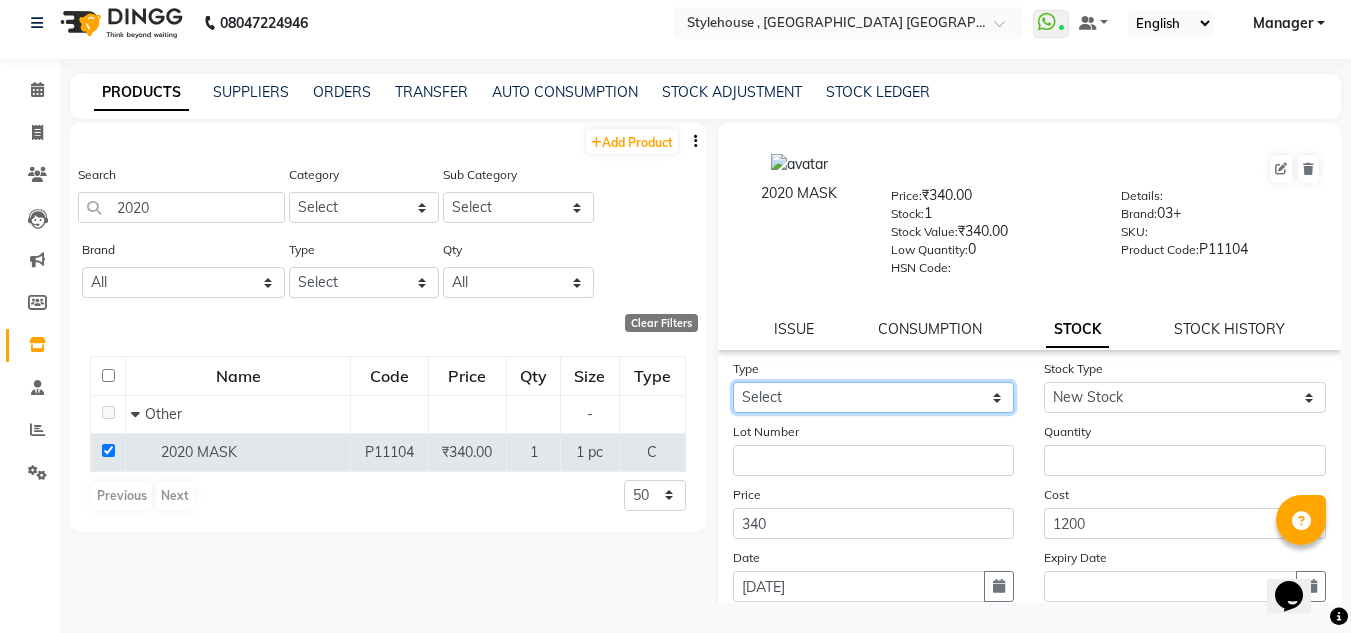 click on "Select In Out" 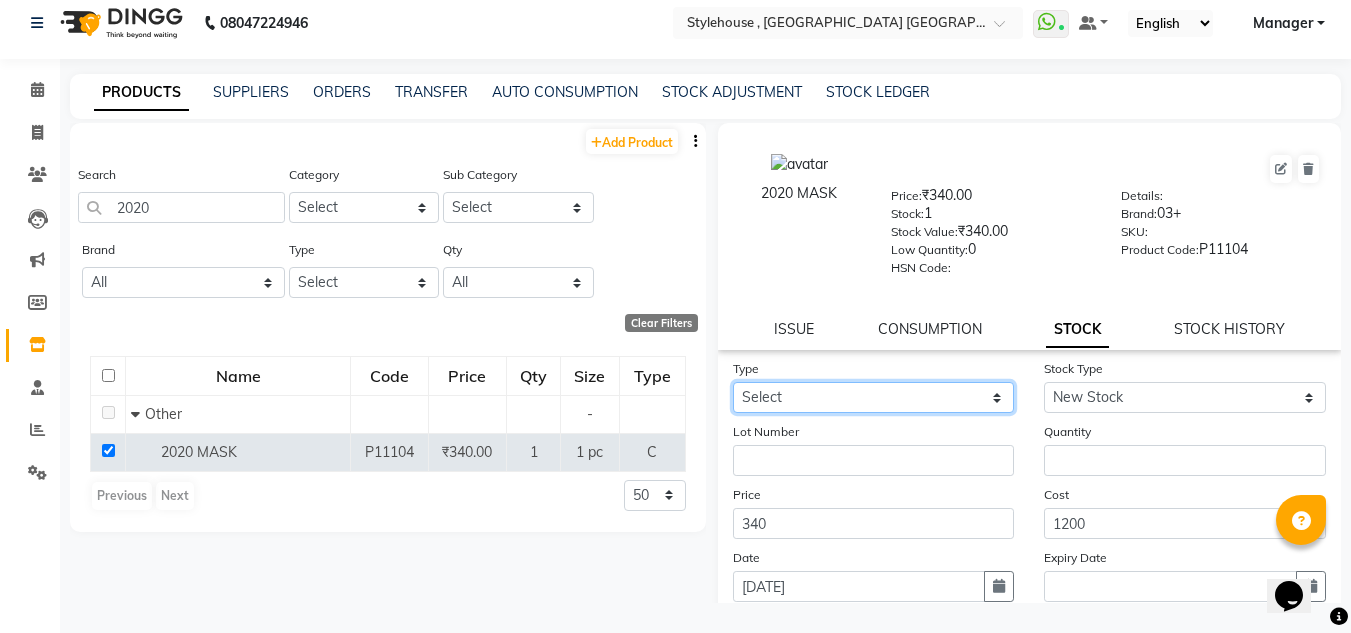 select on "in" 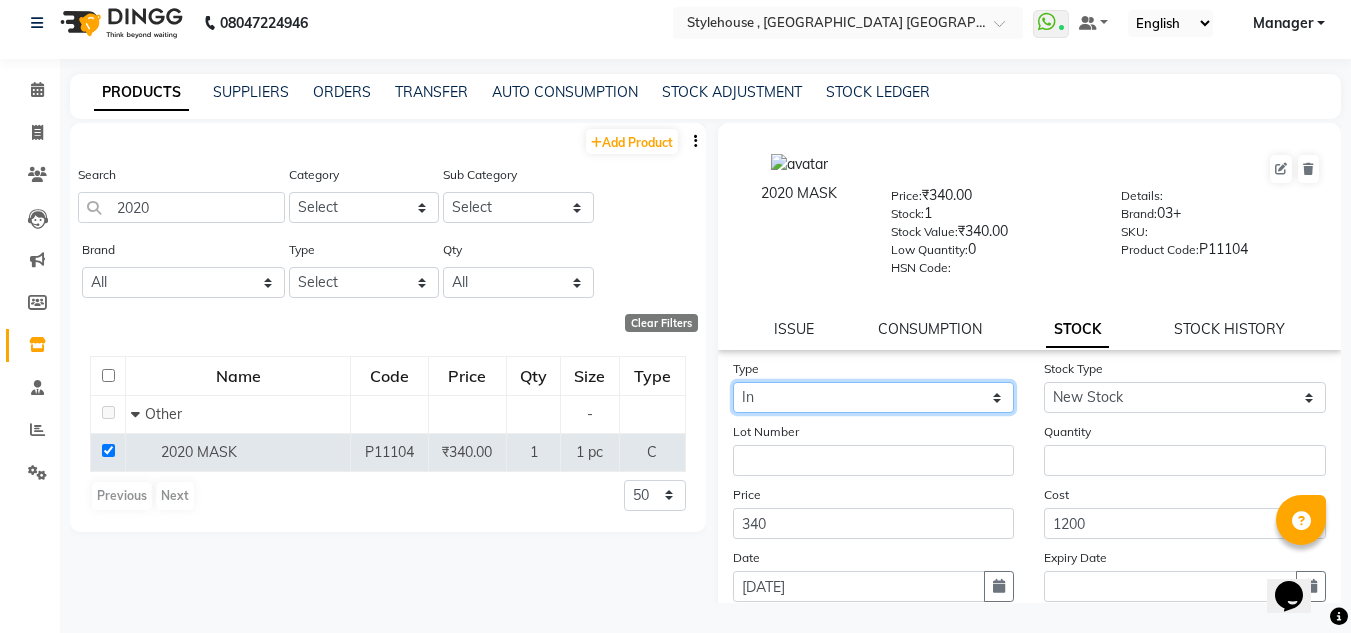 click on "Select In Out" 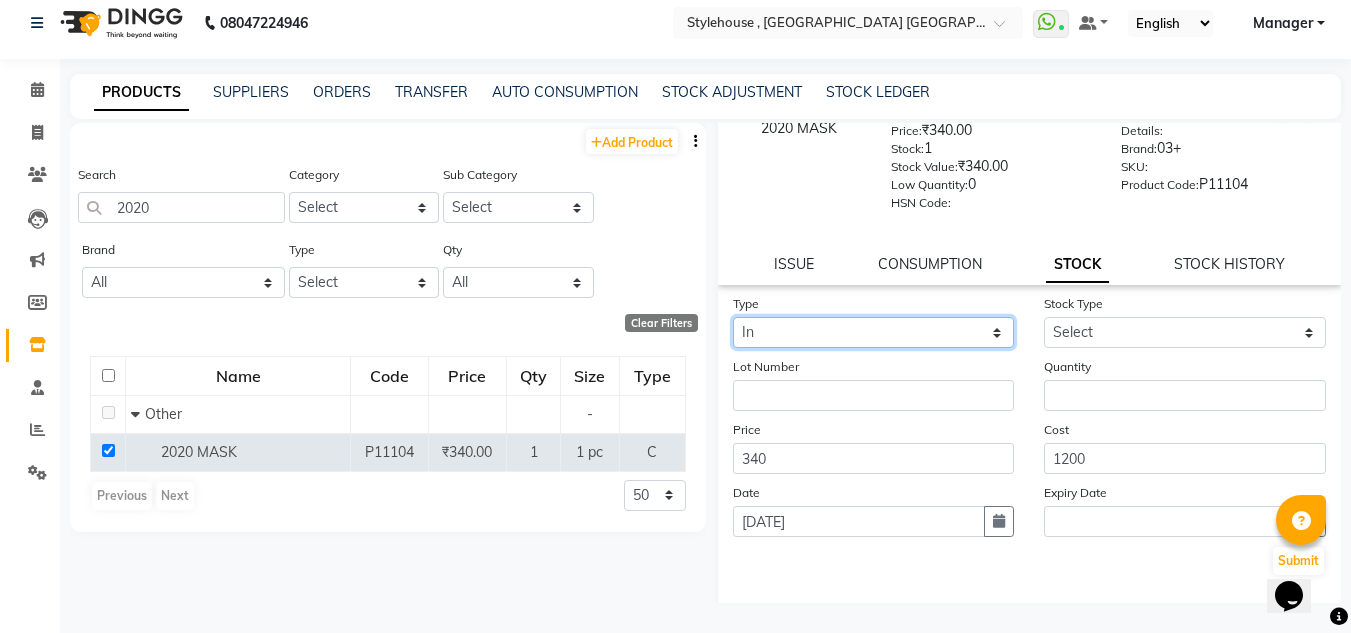 scroll, scrollTop: 100, scrollLeft: 0, axis: vertical 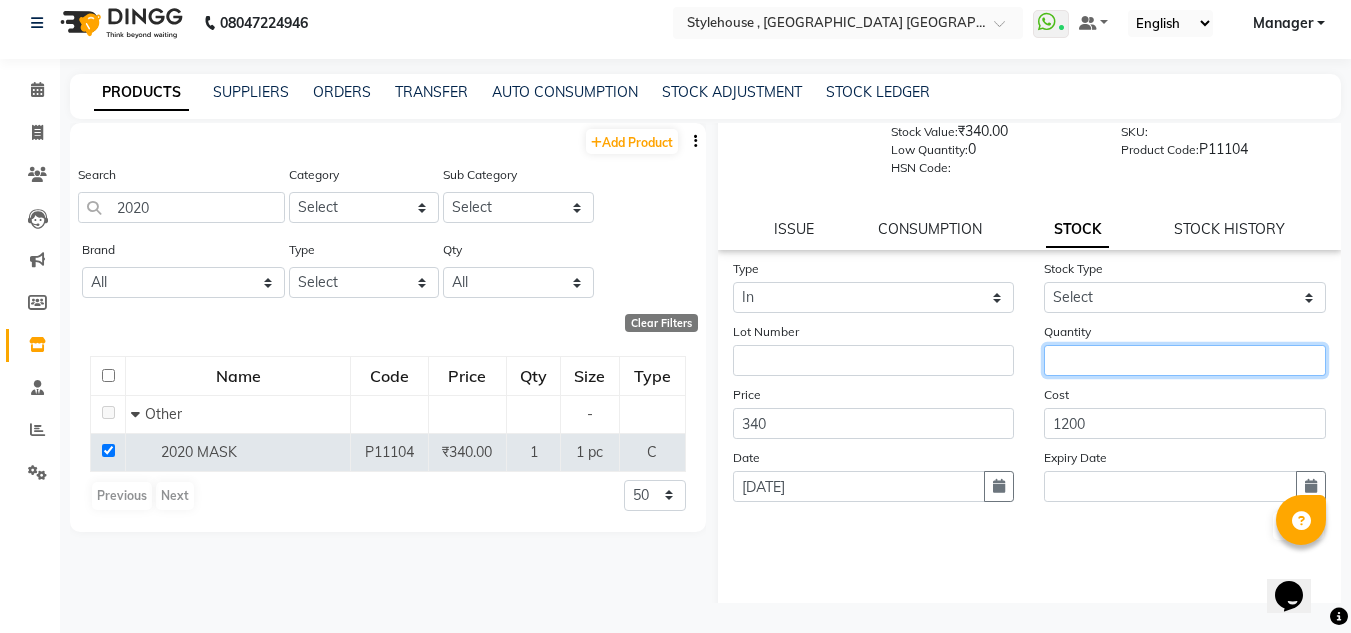 click 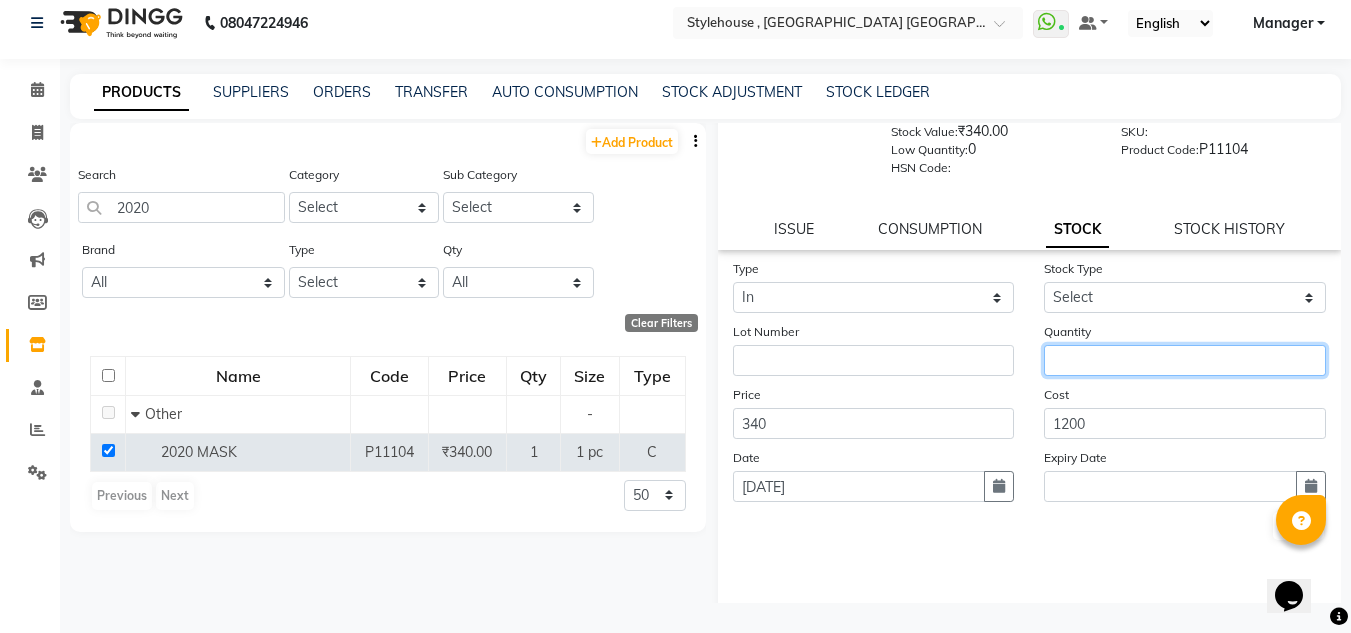 scroll, scrollTop: 0, scrollLeft: 0, axis: both 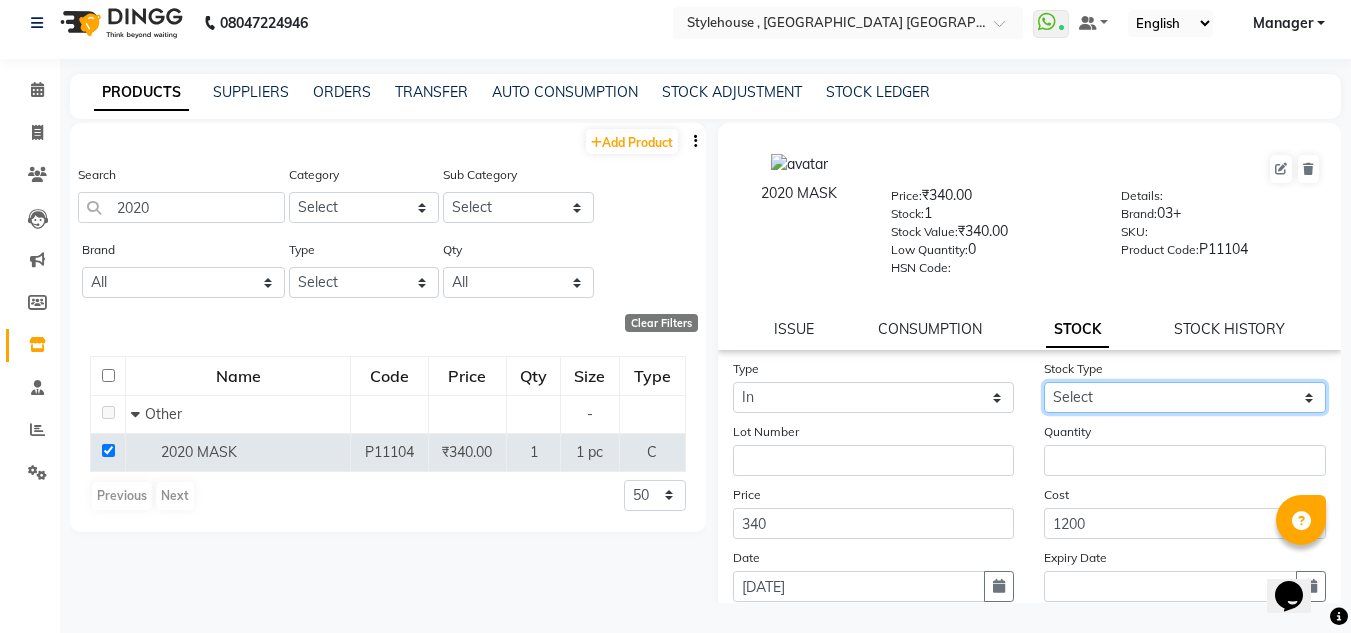 click on "Select New Stock Adjustment Return Other" 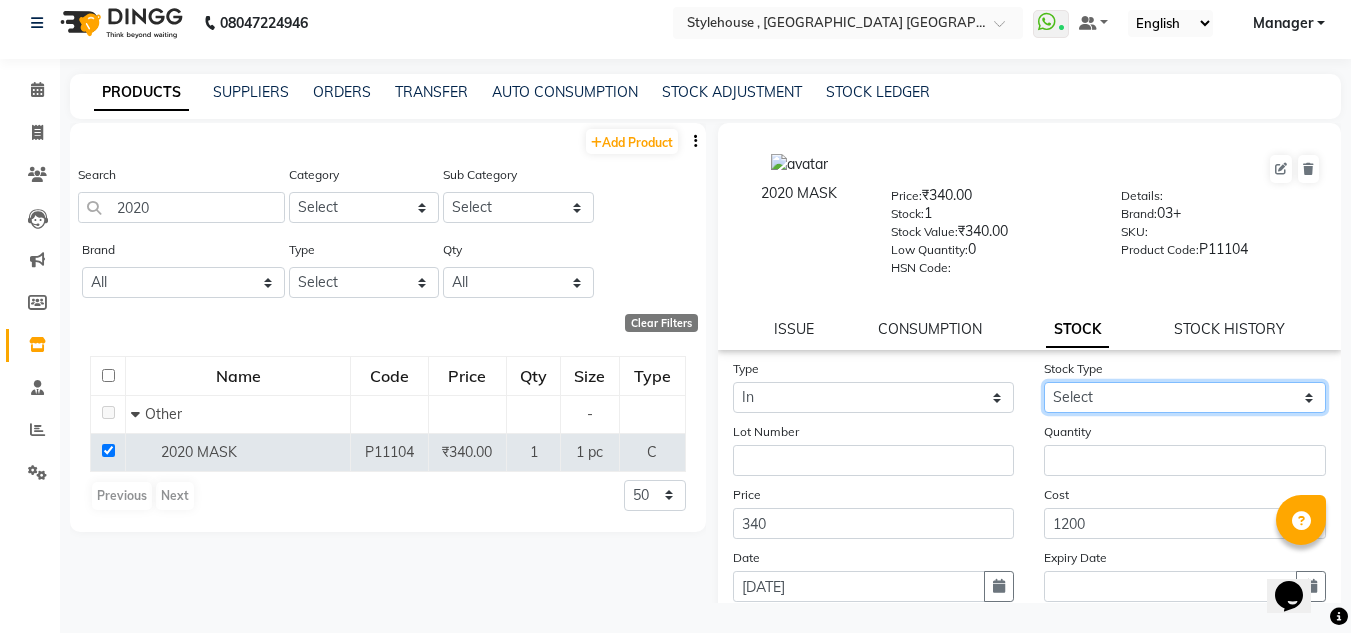 select on "new stock" 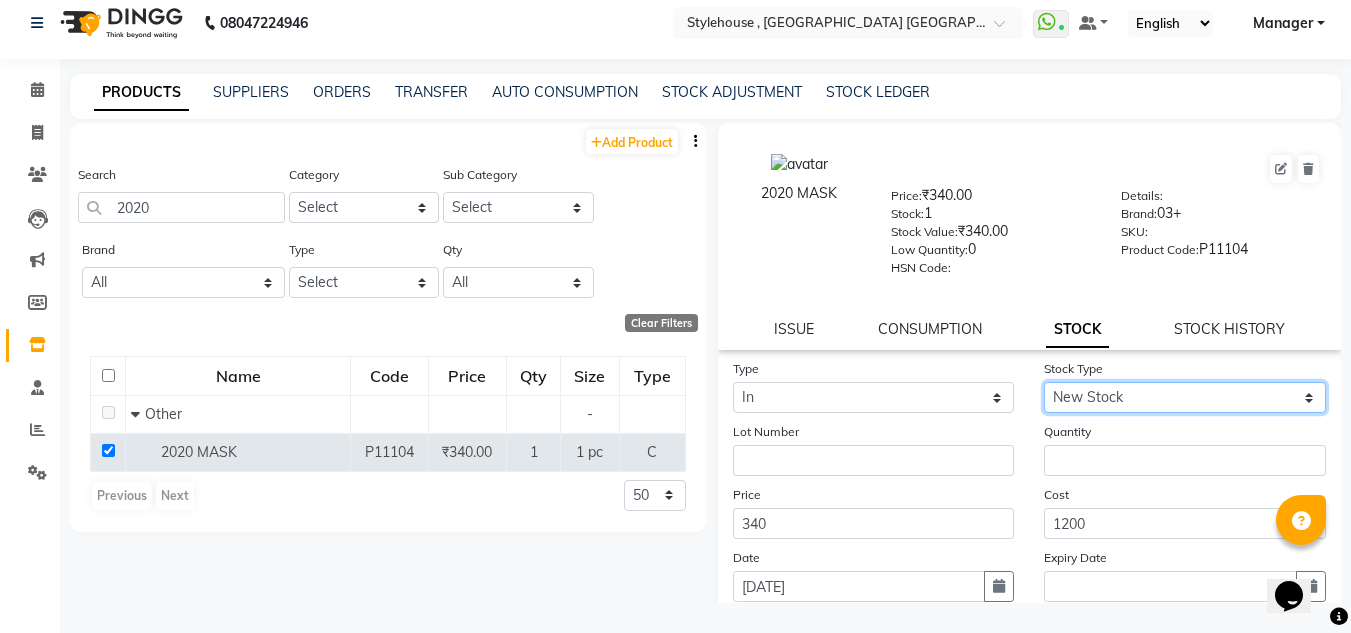 click on "Select New Stock Adjustment Return Other" 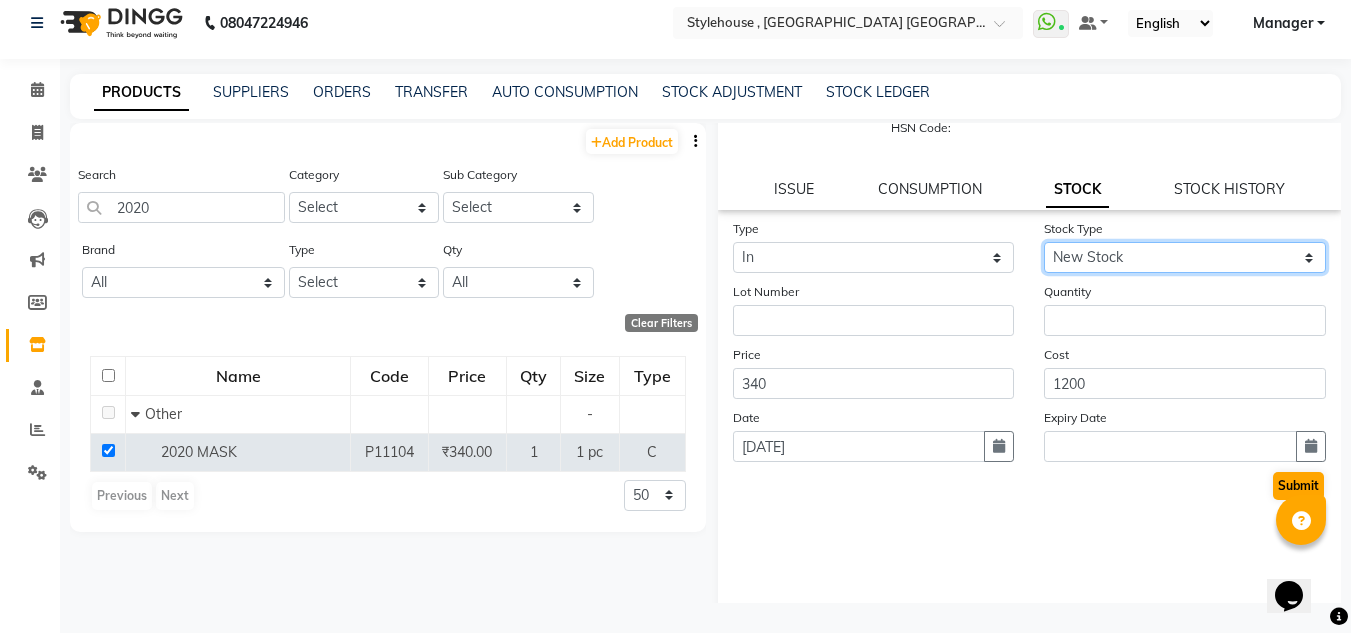 scroll, scrollTop: 155, scrollLeft: 0, axis: vertical 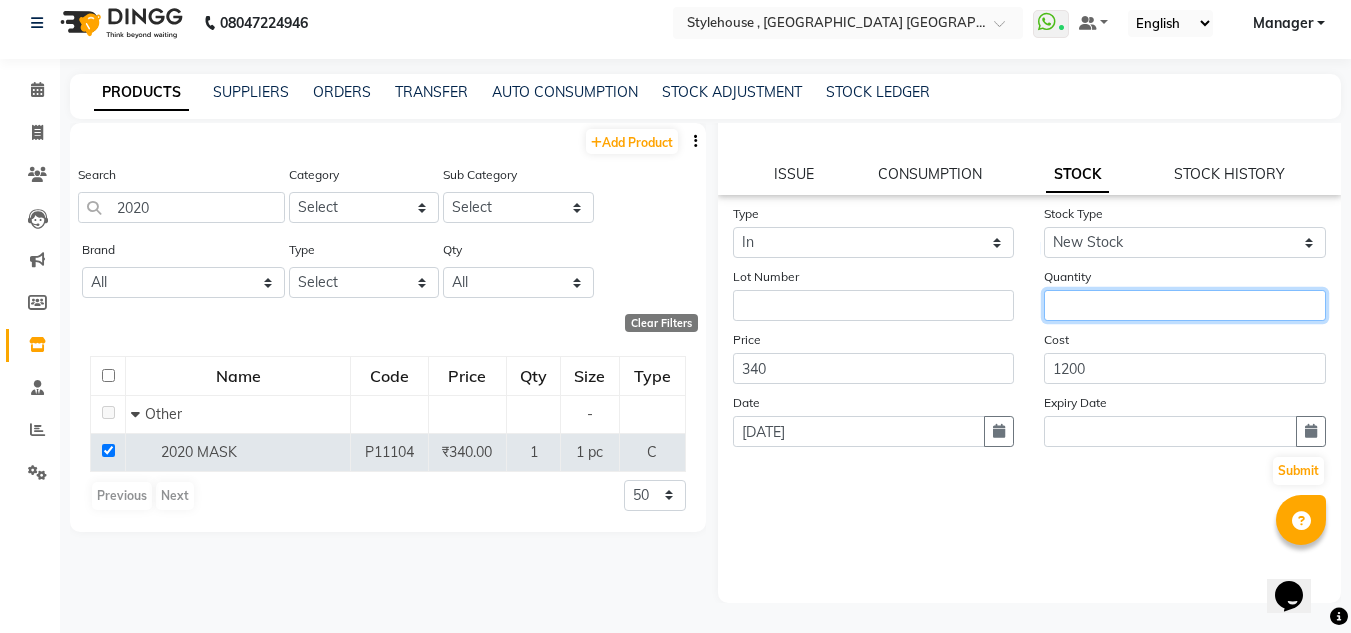 click 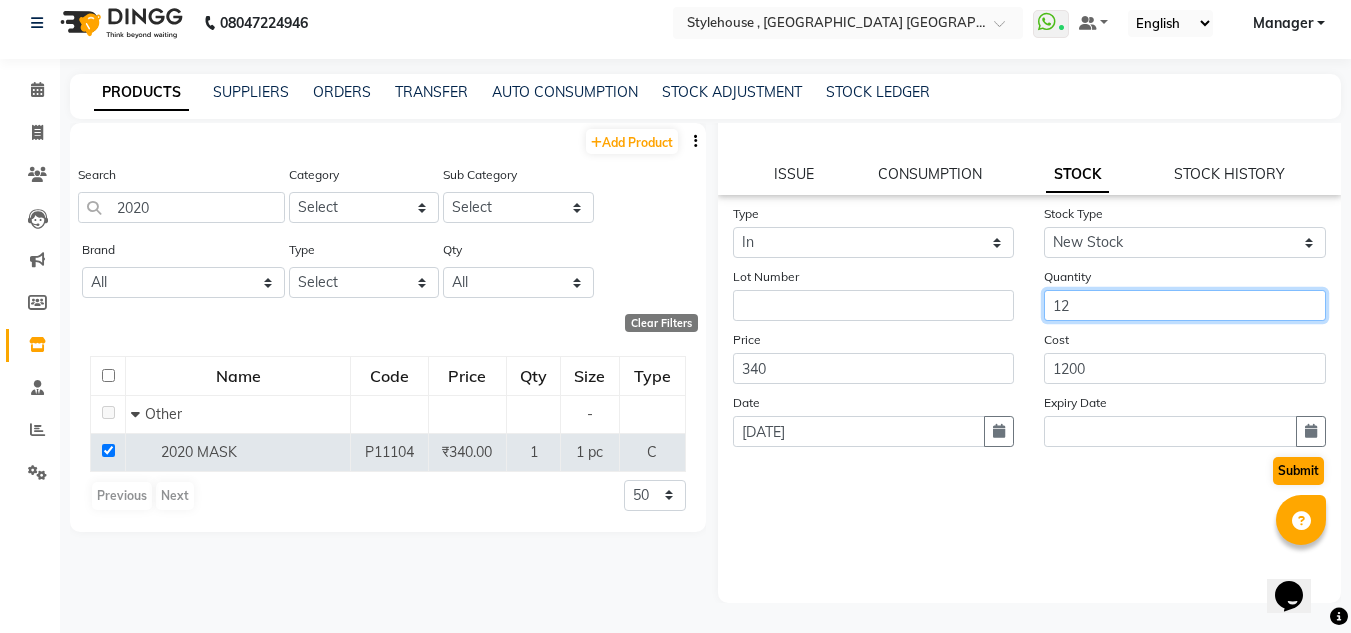 type on "12" 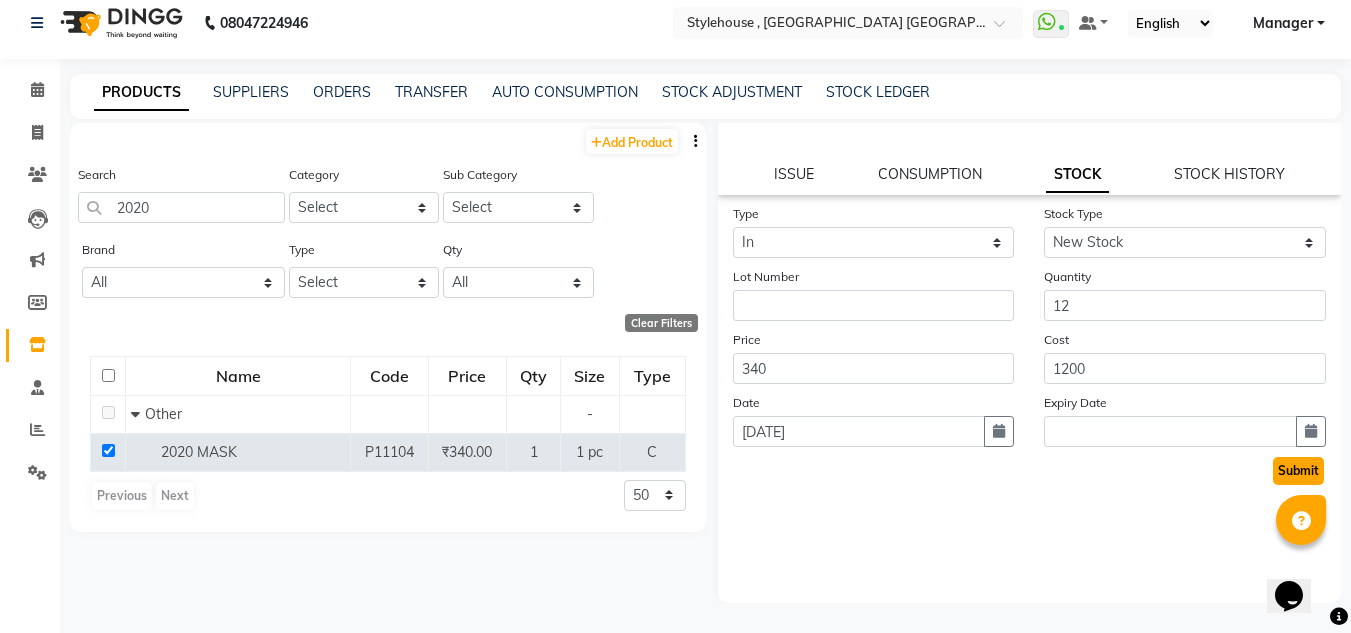 click on "Submit" 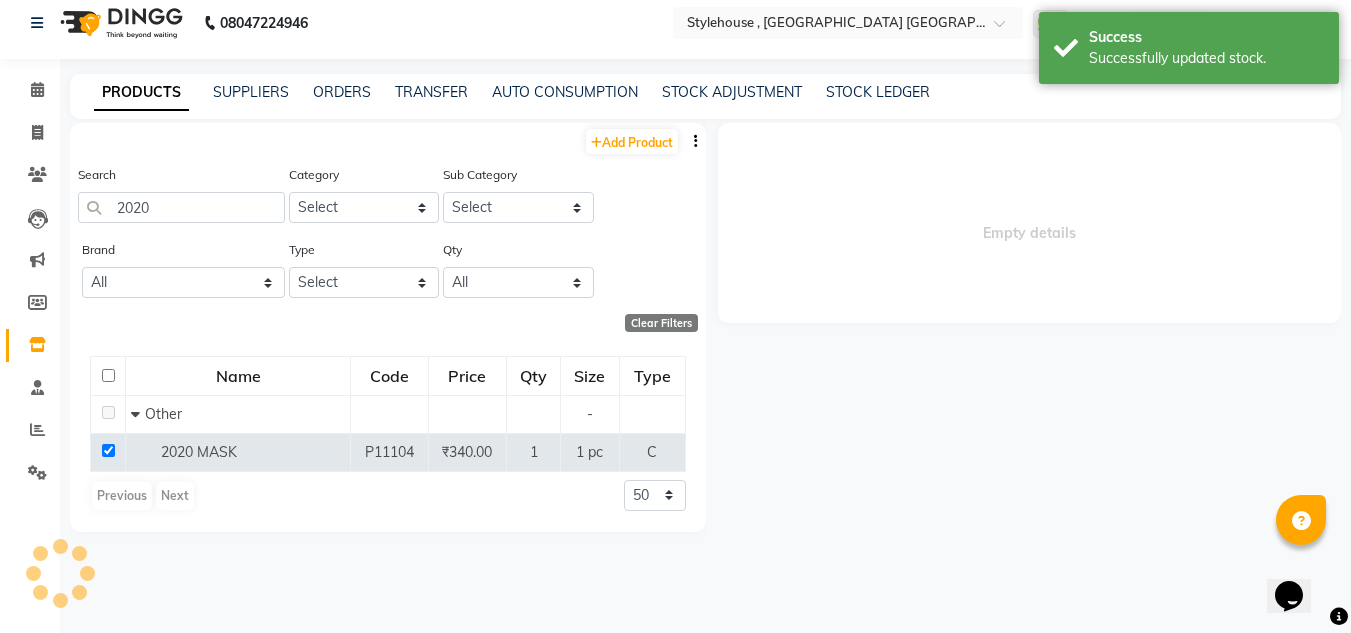 scroll, scrollTop: 0, scrollLeft: 0, axis: both 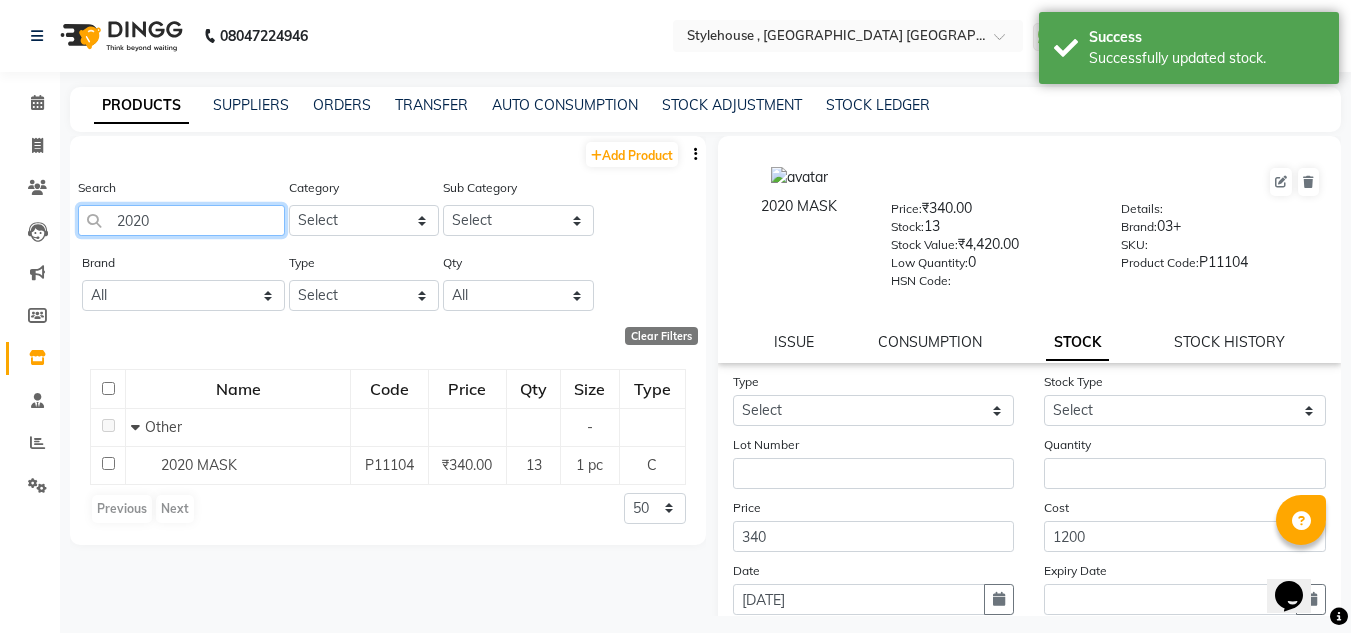 click on "2020" 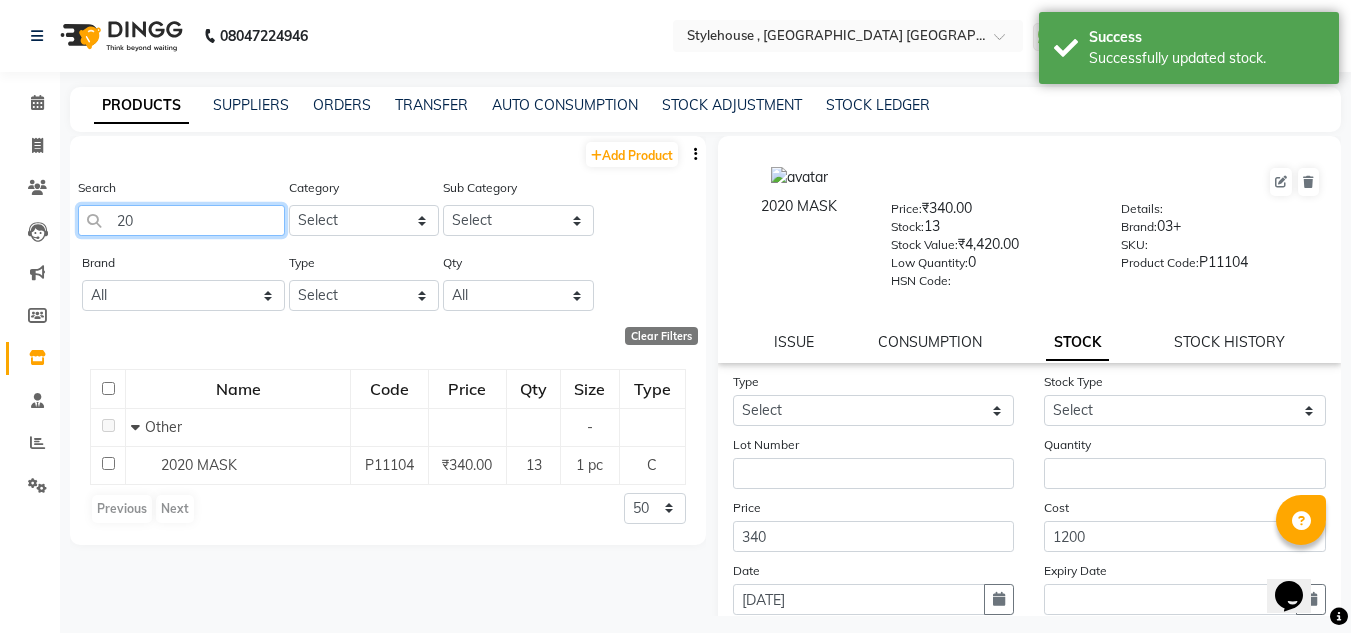 type on "2" 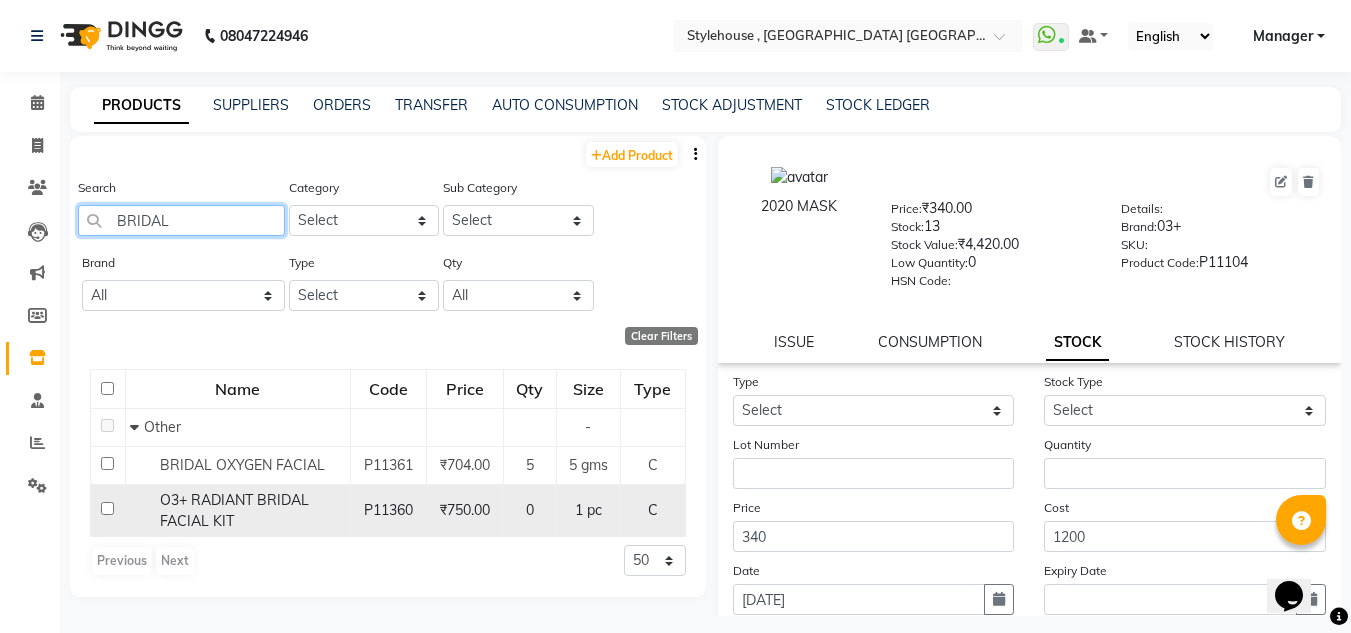type on "BRIDAL" 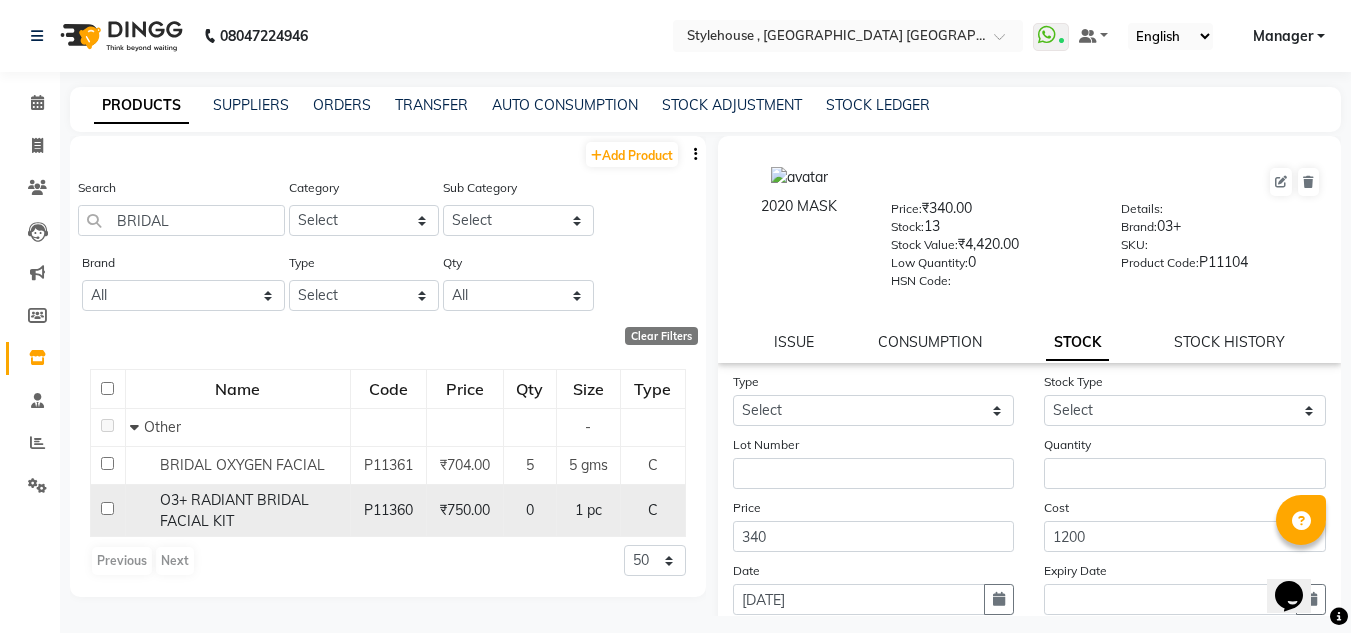 click 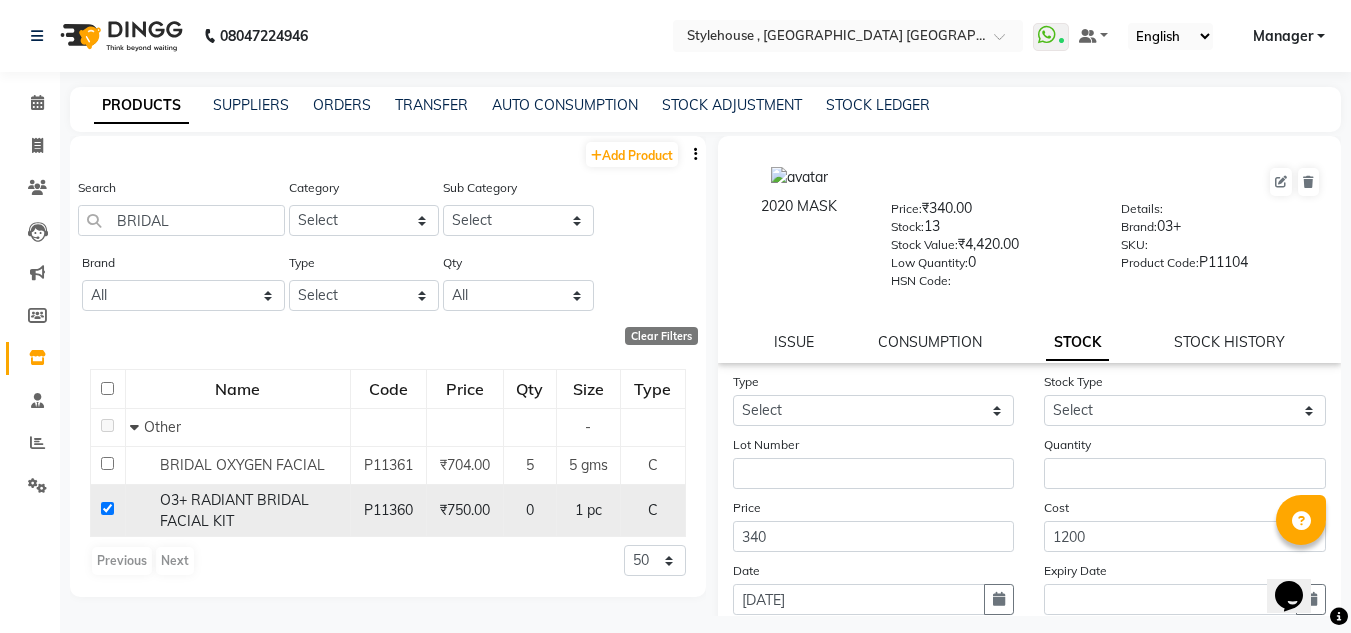 checkbox on "true" 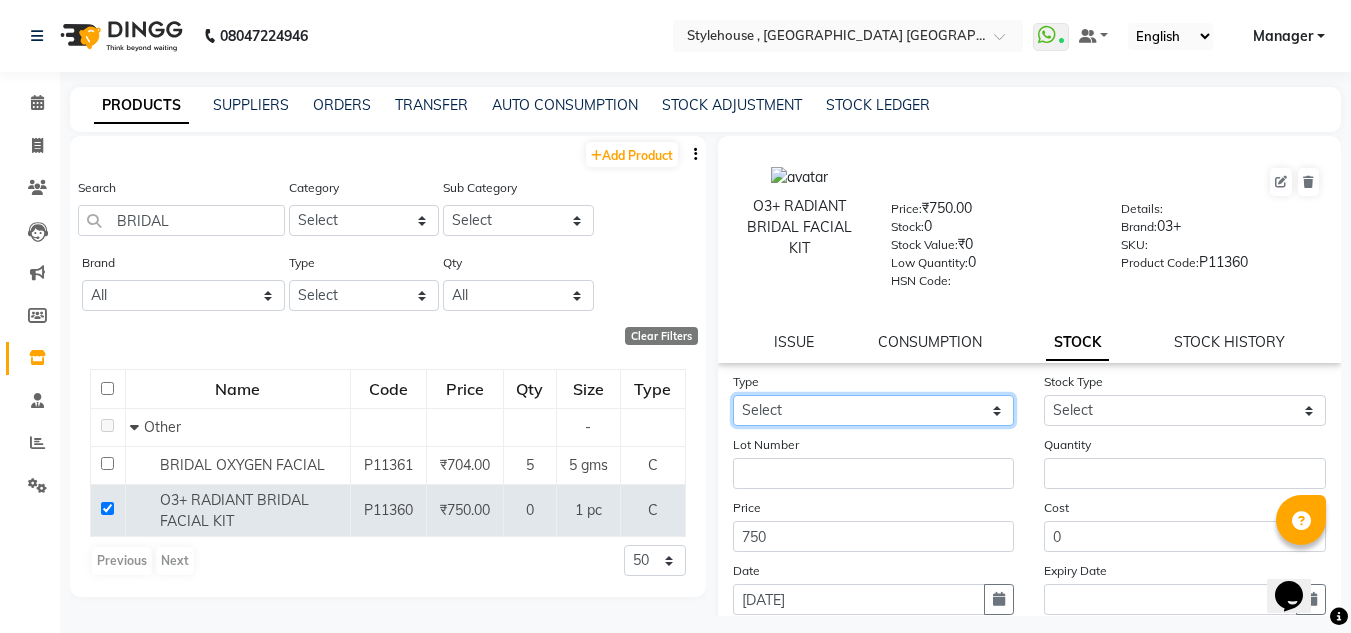 click on "Select In Out" 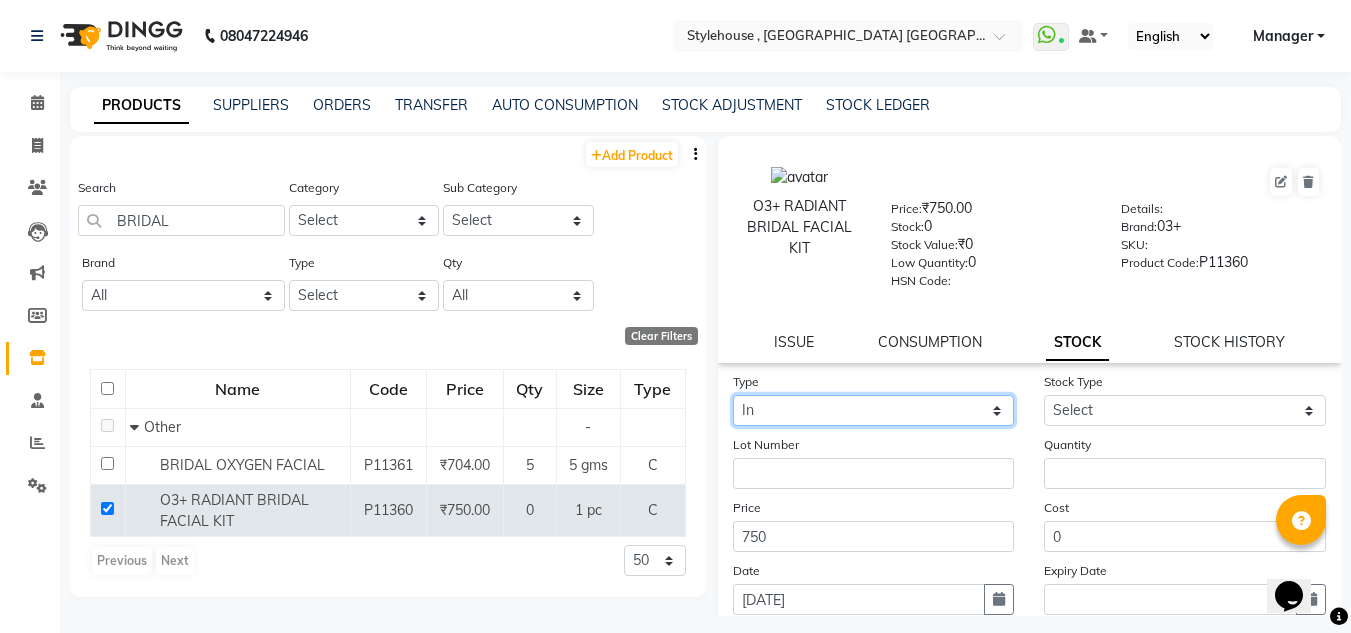 click on "Select In Out" 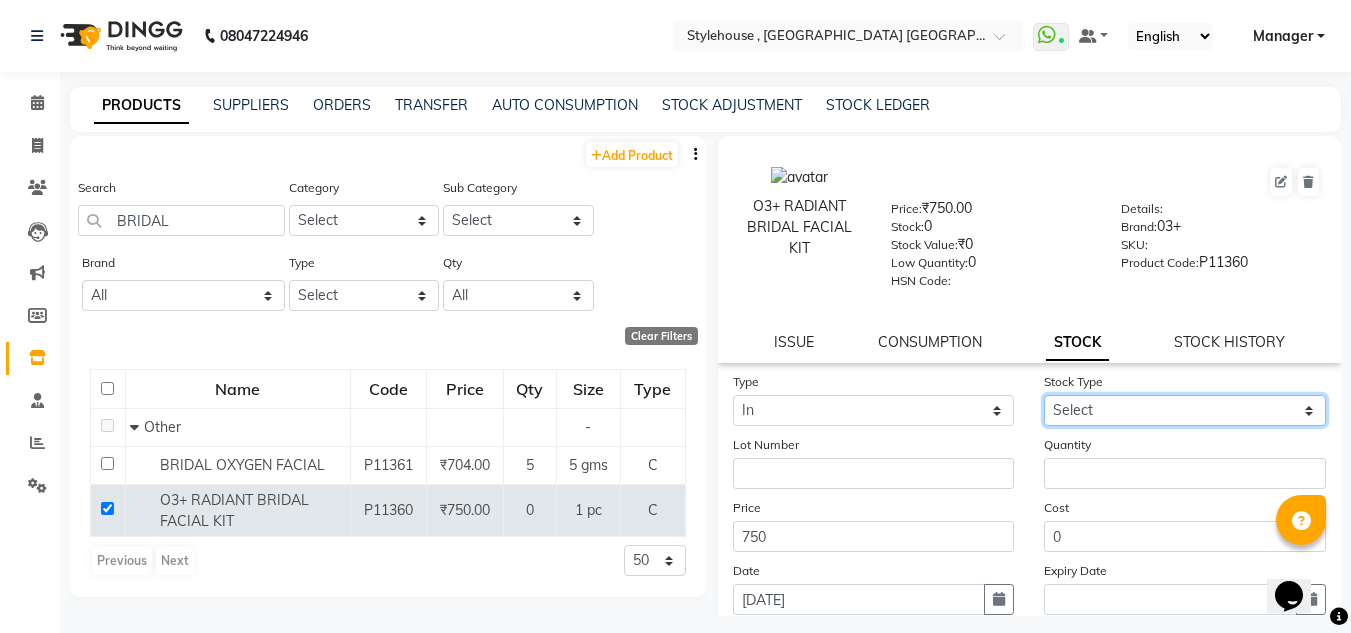 click on "Select New Stock Adjustment Return Other" 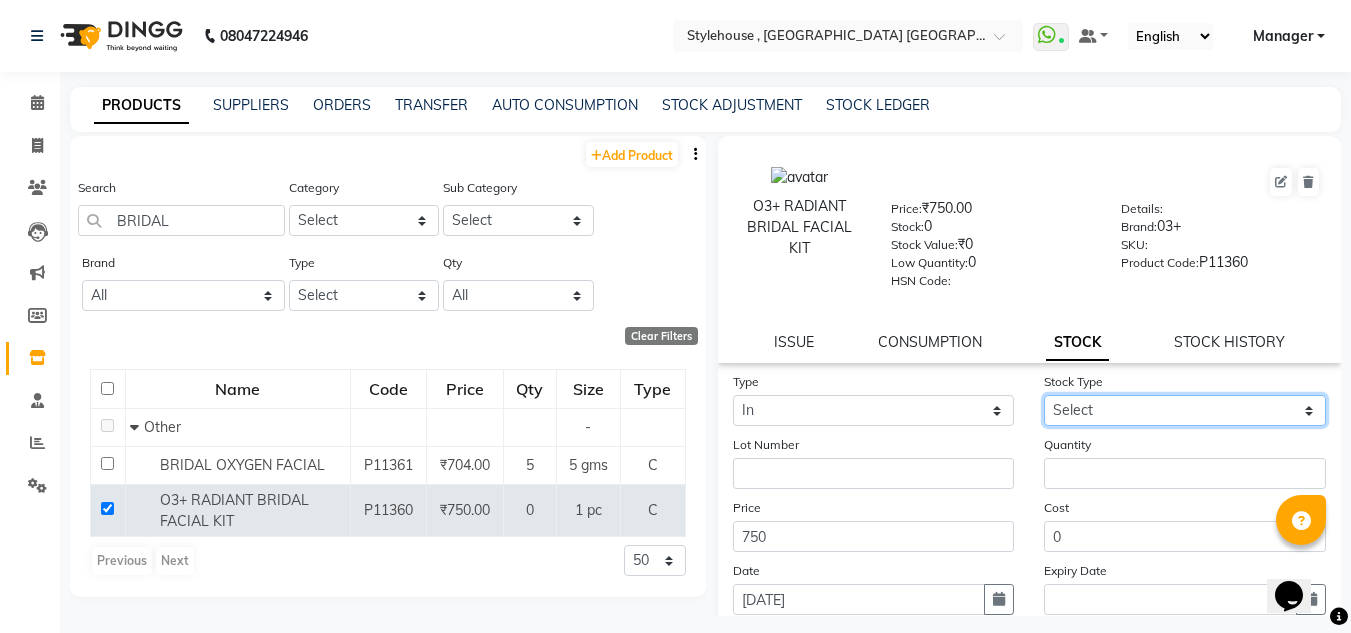 select on "new stock" 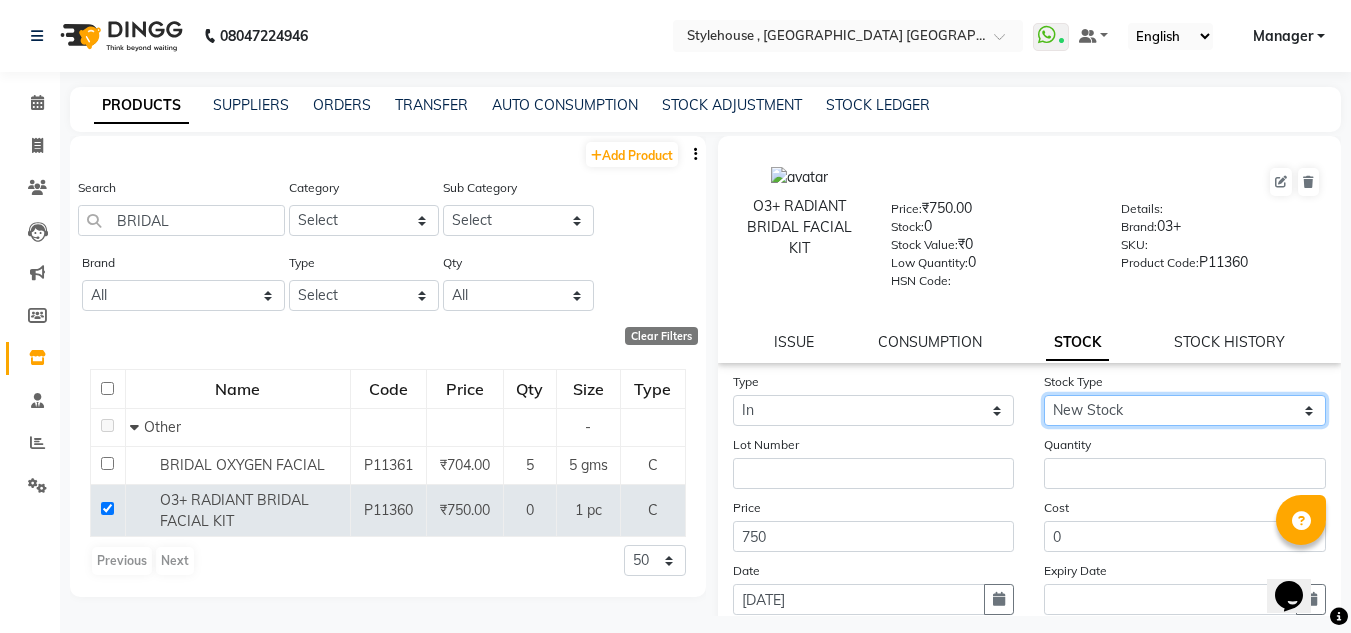 click on "Select New Stock Adjustment Return Other" 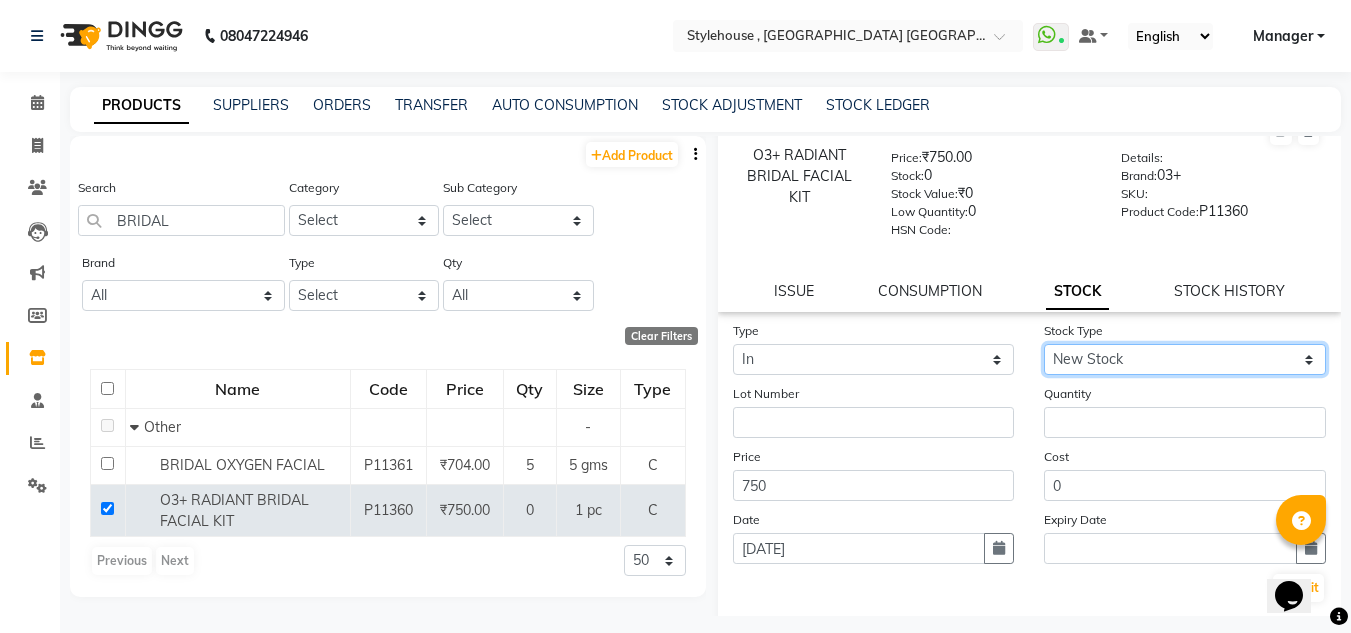 scroll, scrollTop: 100, scrollLeft: 0, axis: vertical 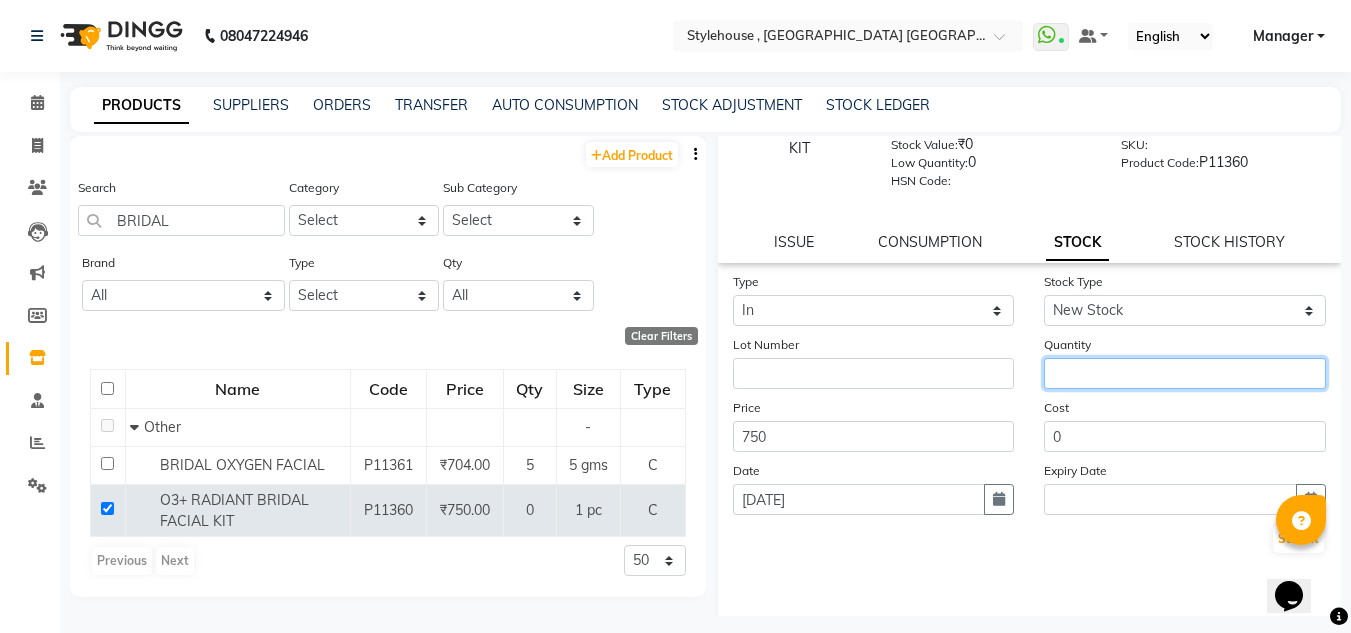 click 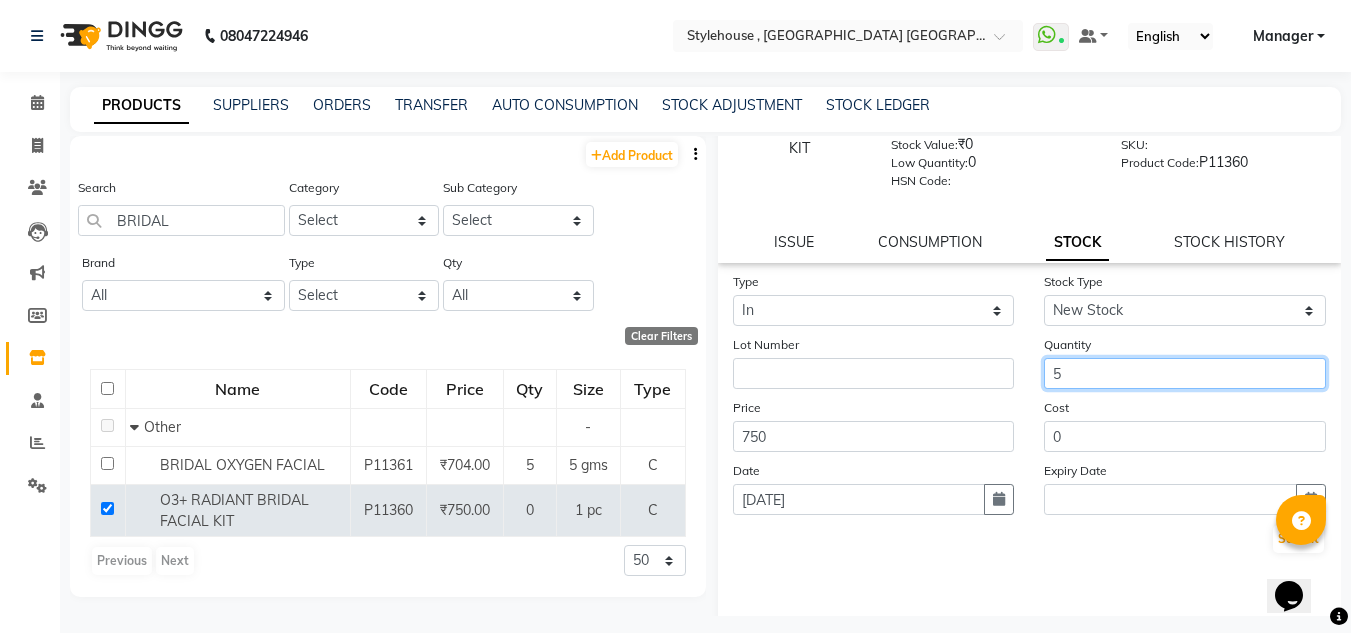 scroll, scrollTop: 155, scrollLeft: 0, axis: vertical 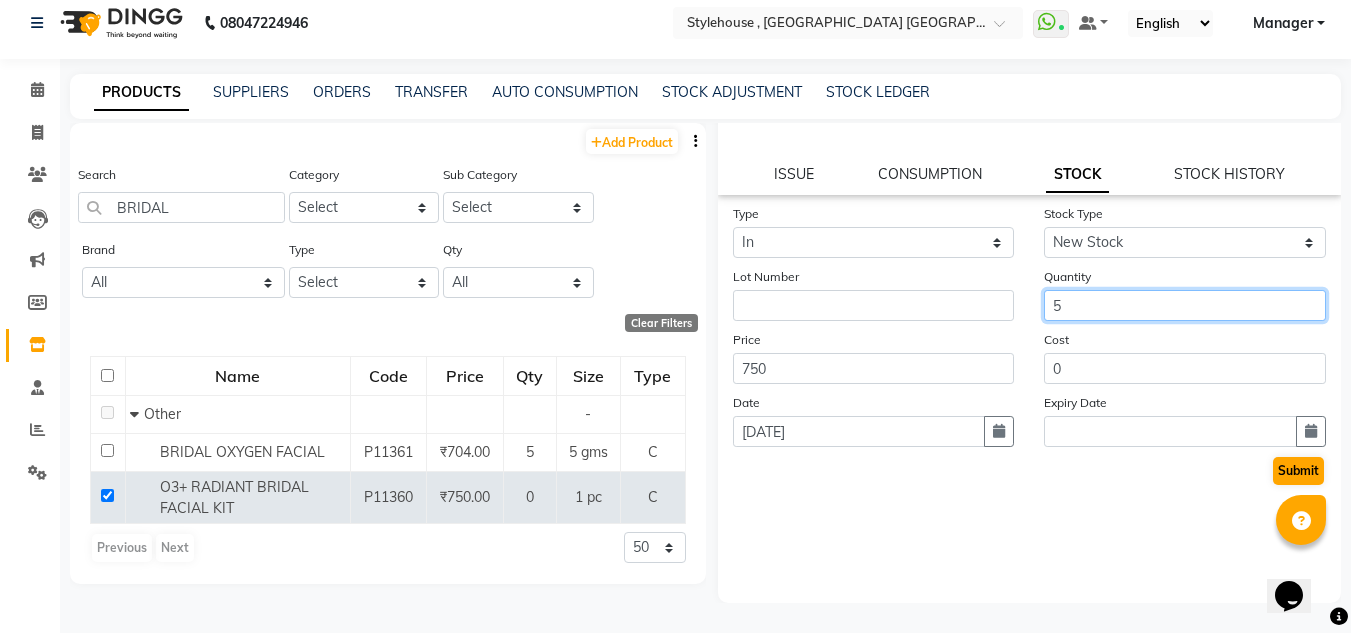 type on "5" 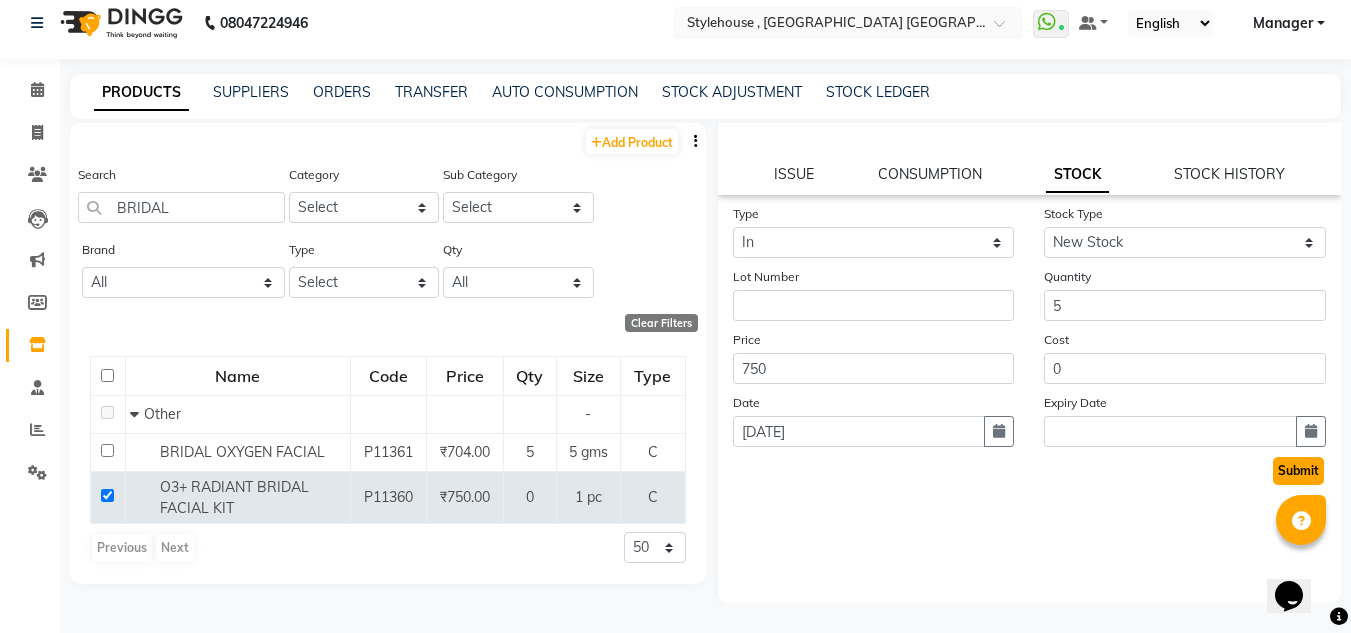 click on "Submit" 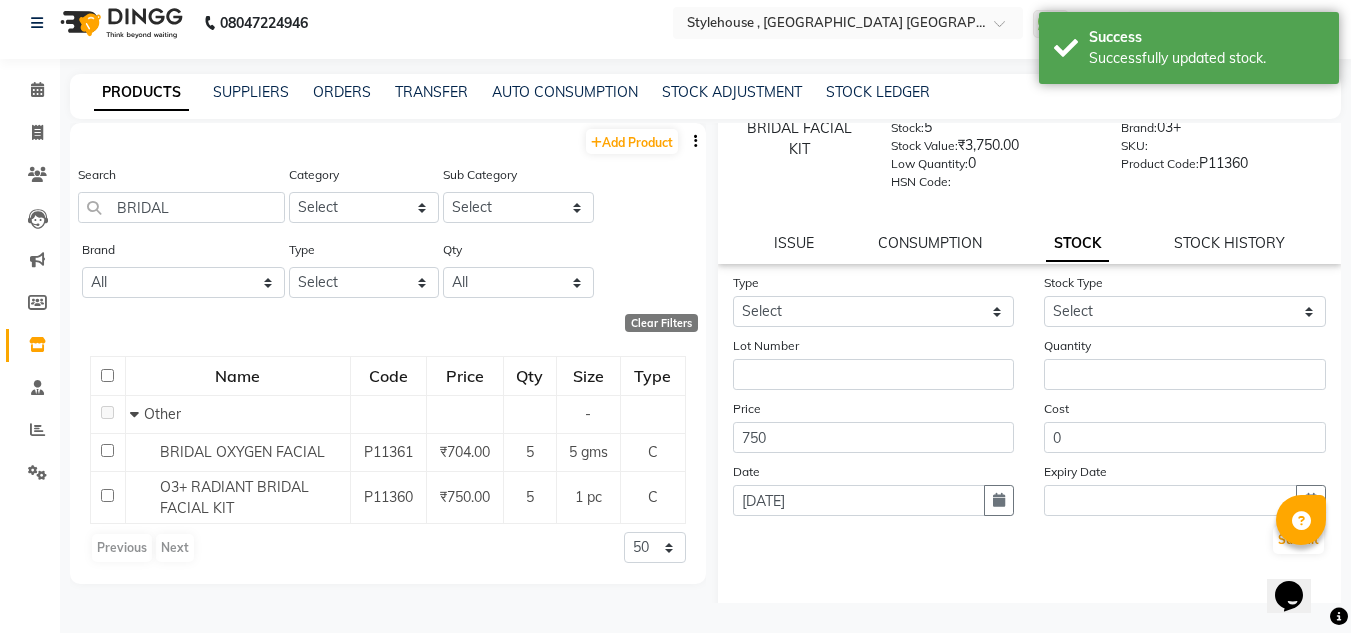 scroll, scrollTop: 0, scrollLeft: 0, axis: both 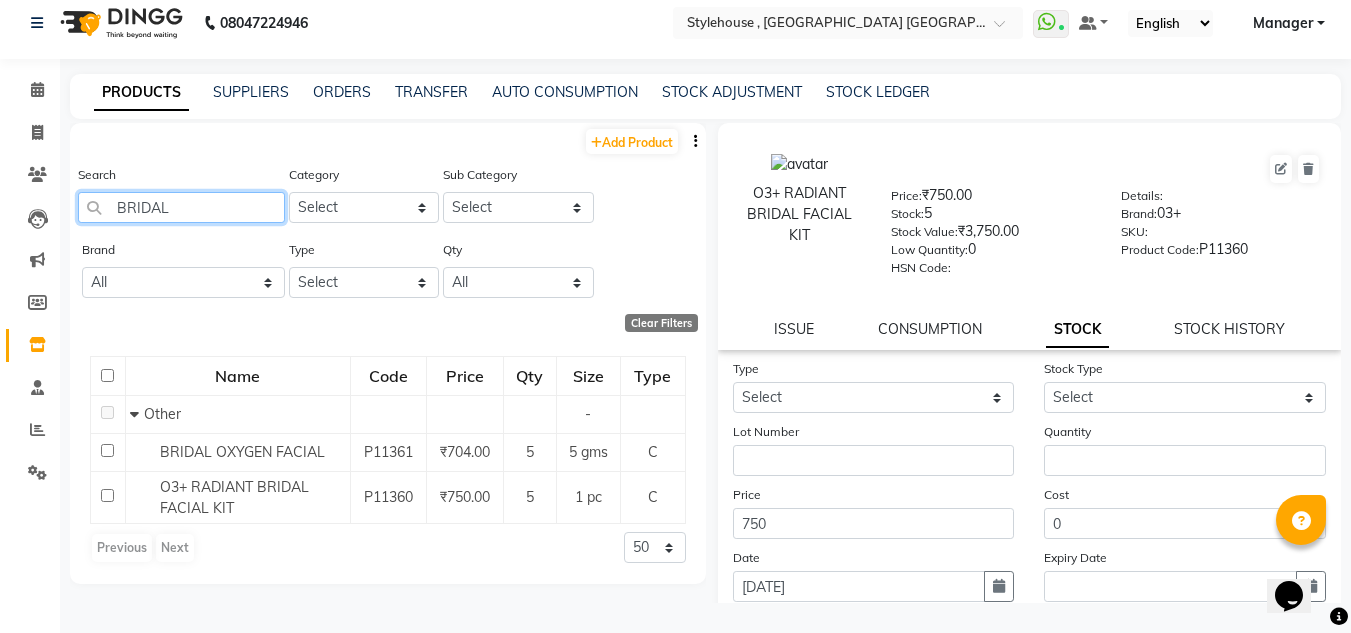 click on "BRIDAL" 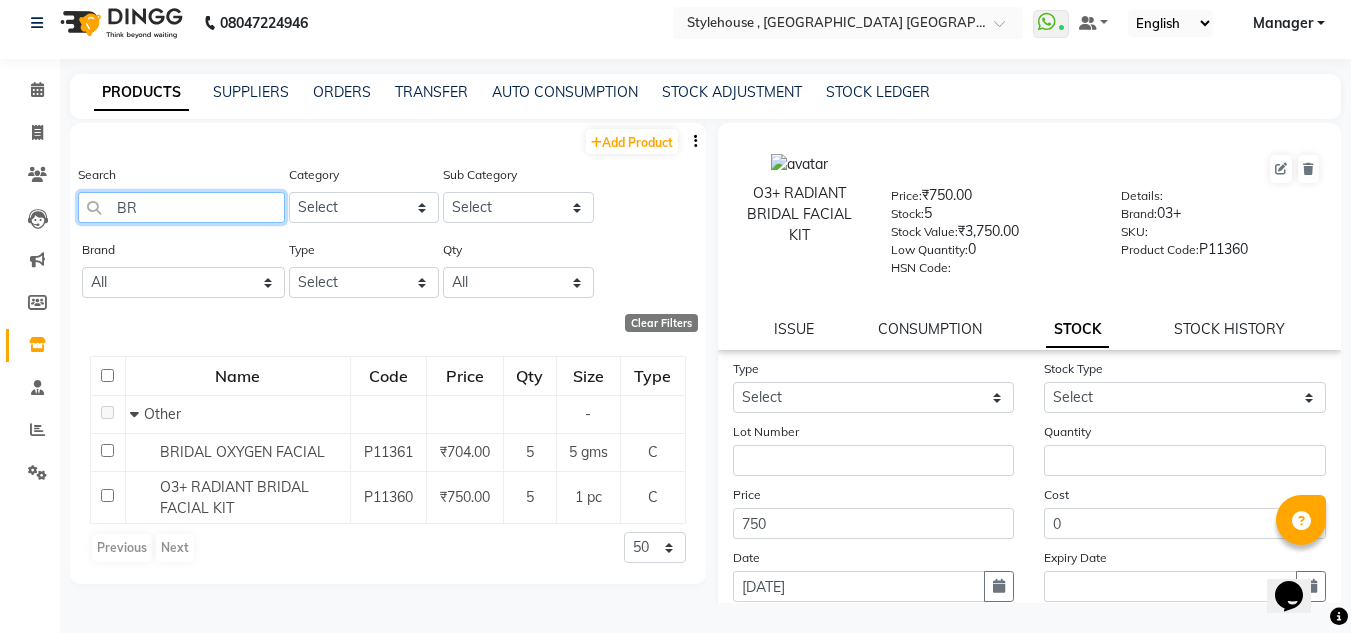 type on "B" 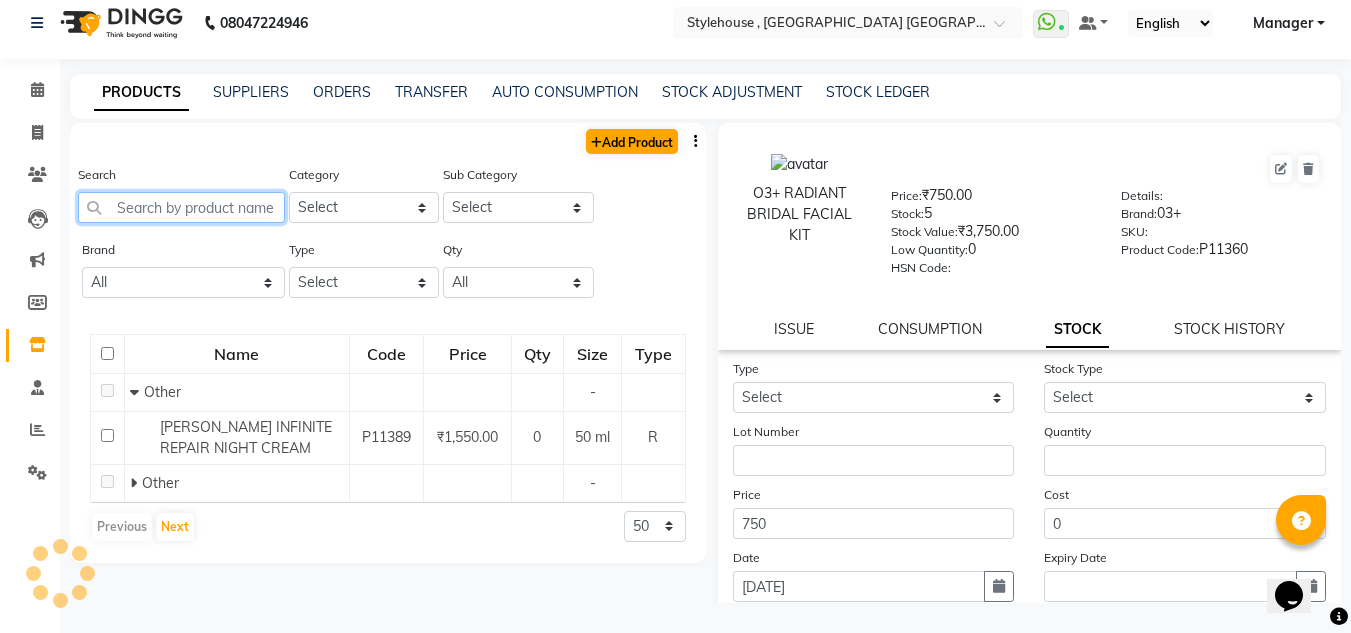 type 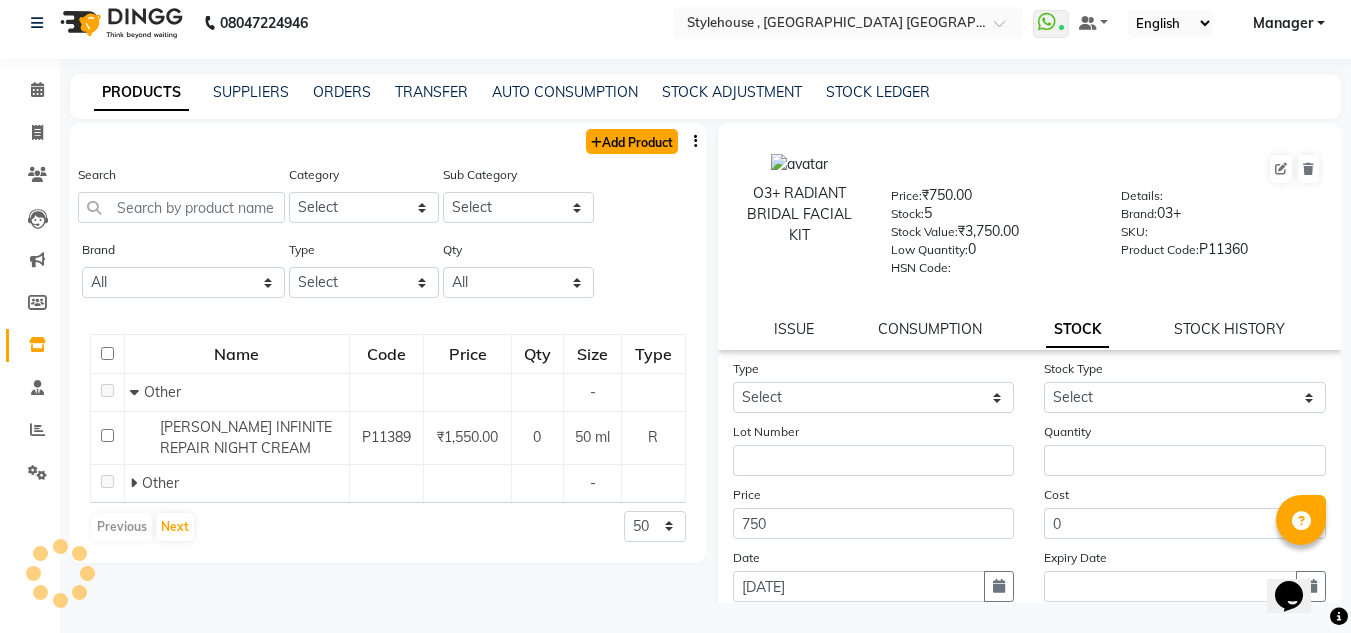 click on "Add Product" 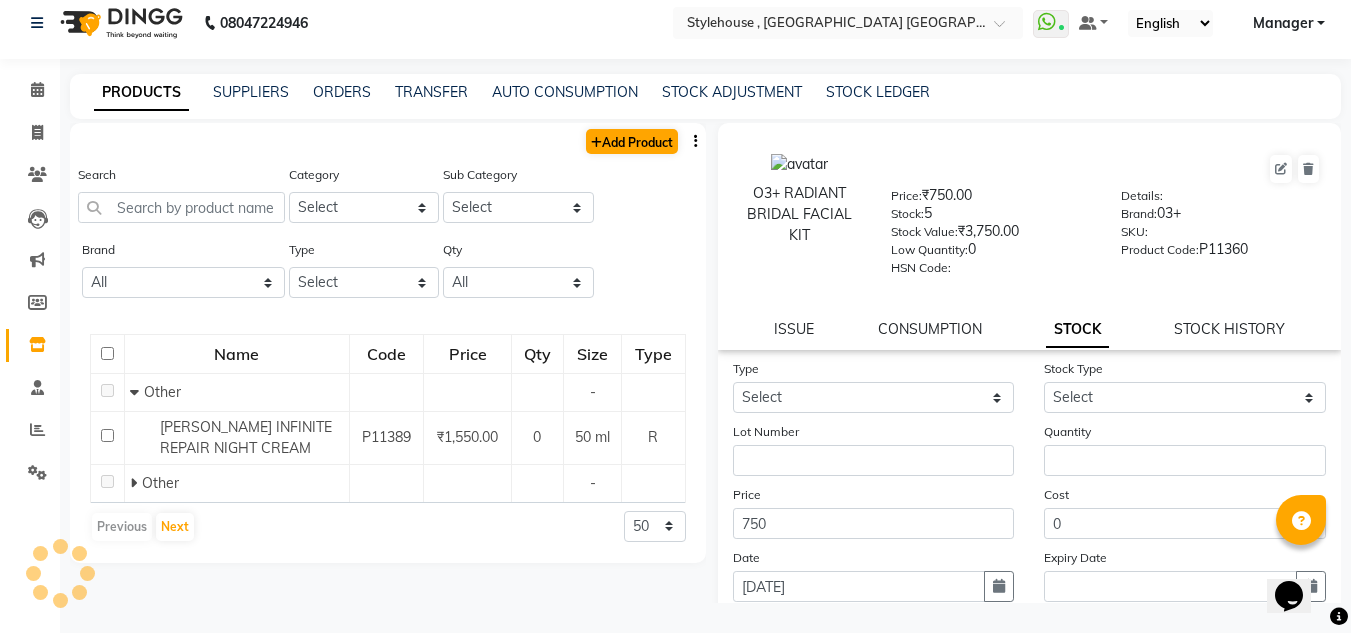 select on "true" 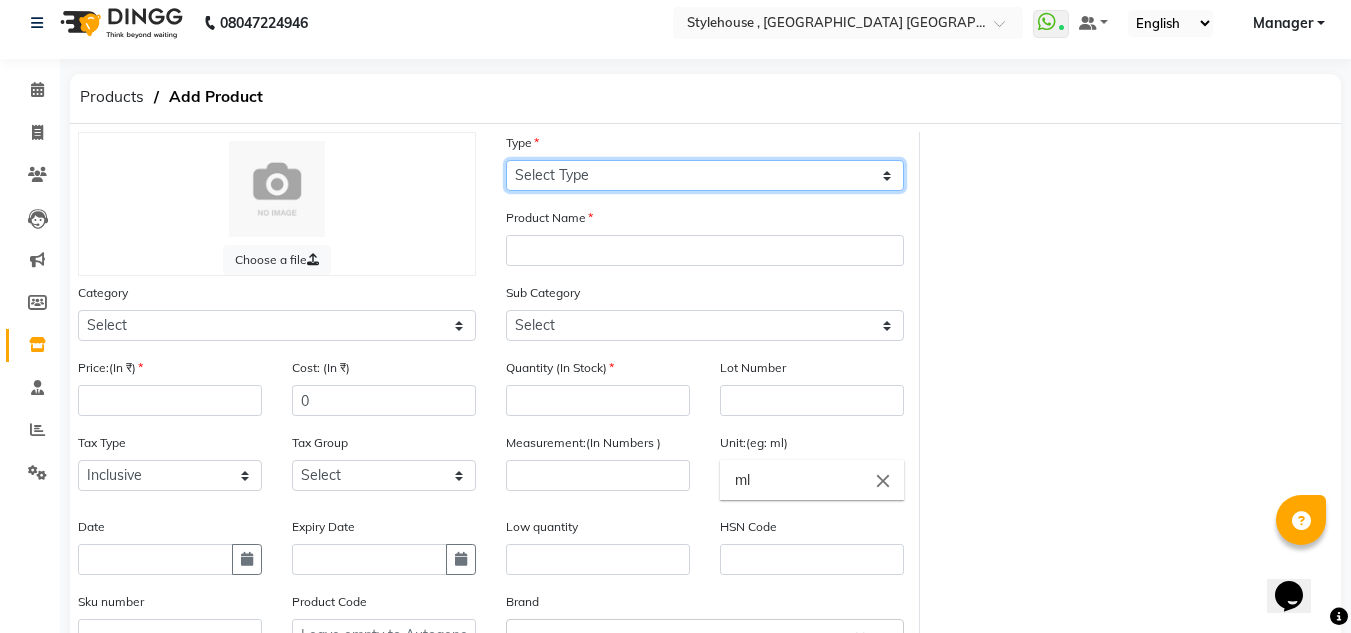 click on "Select Type Both Retail Consumable" 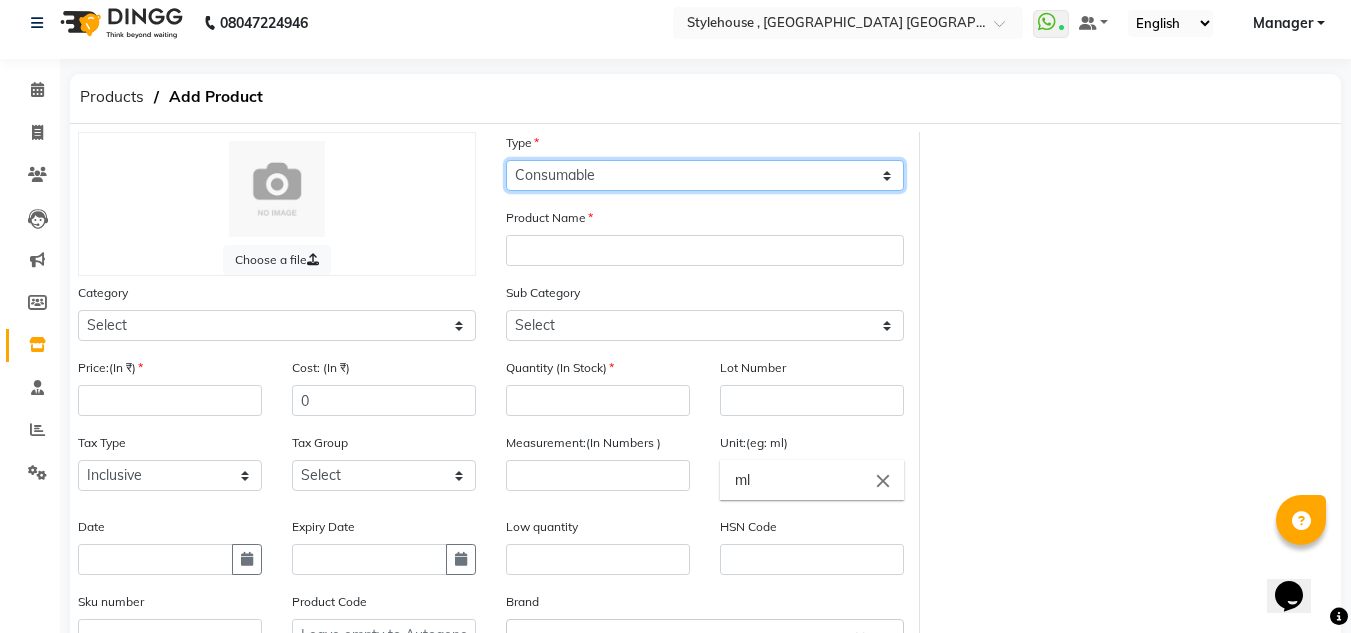 click on "Select Type Both Retail Consumable" 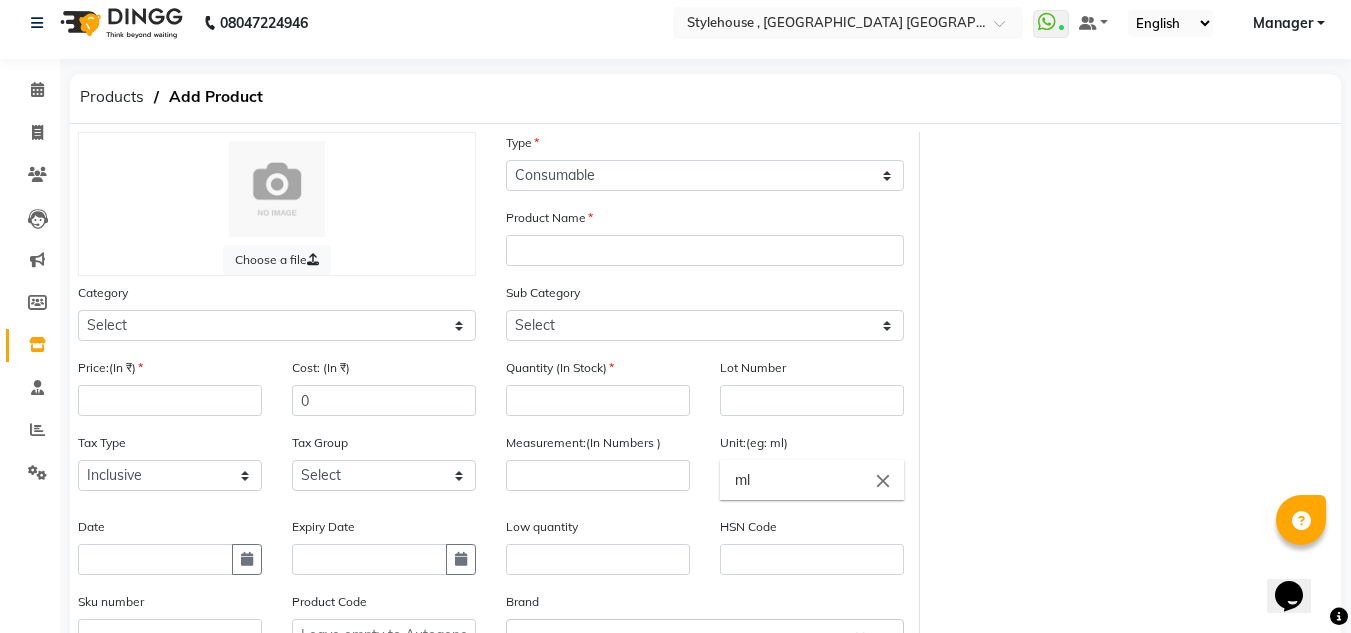 click on "Product Name" 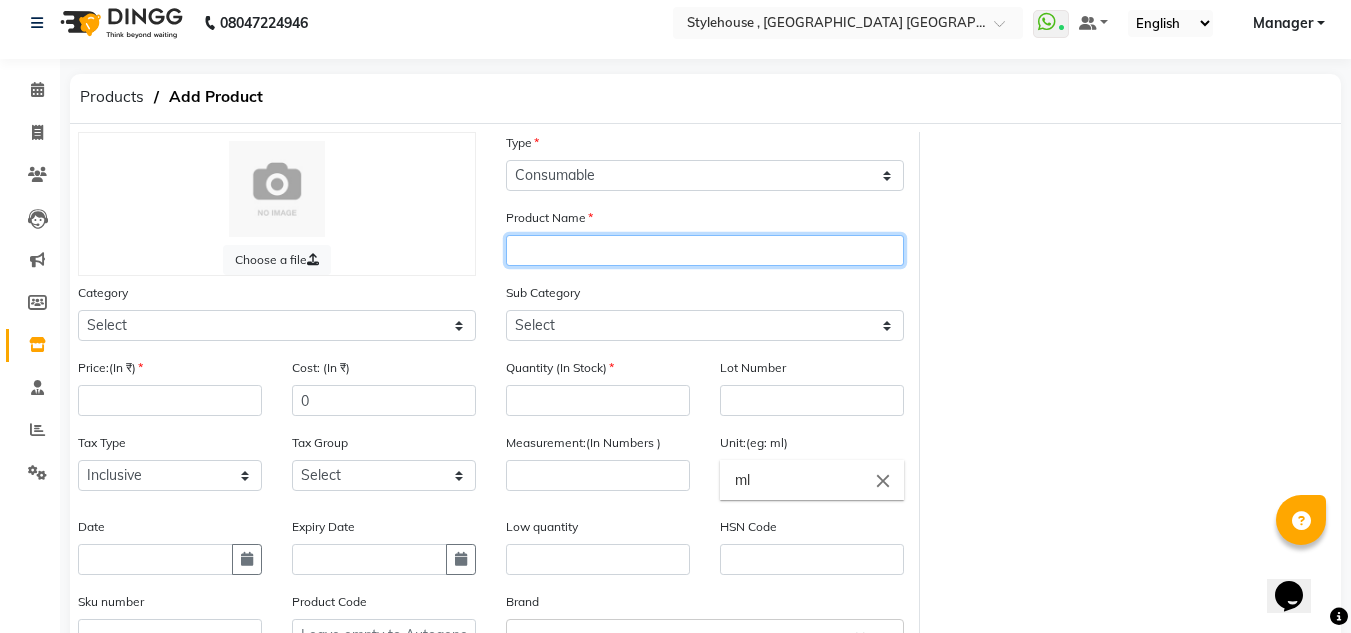 click 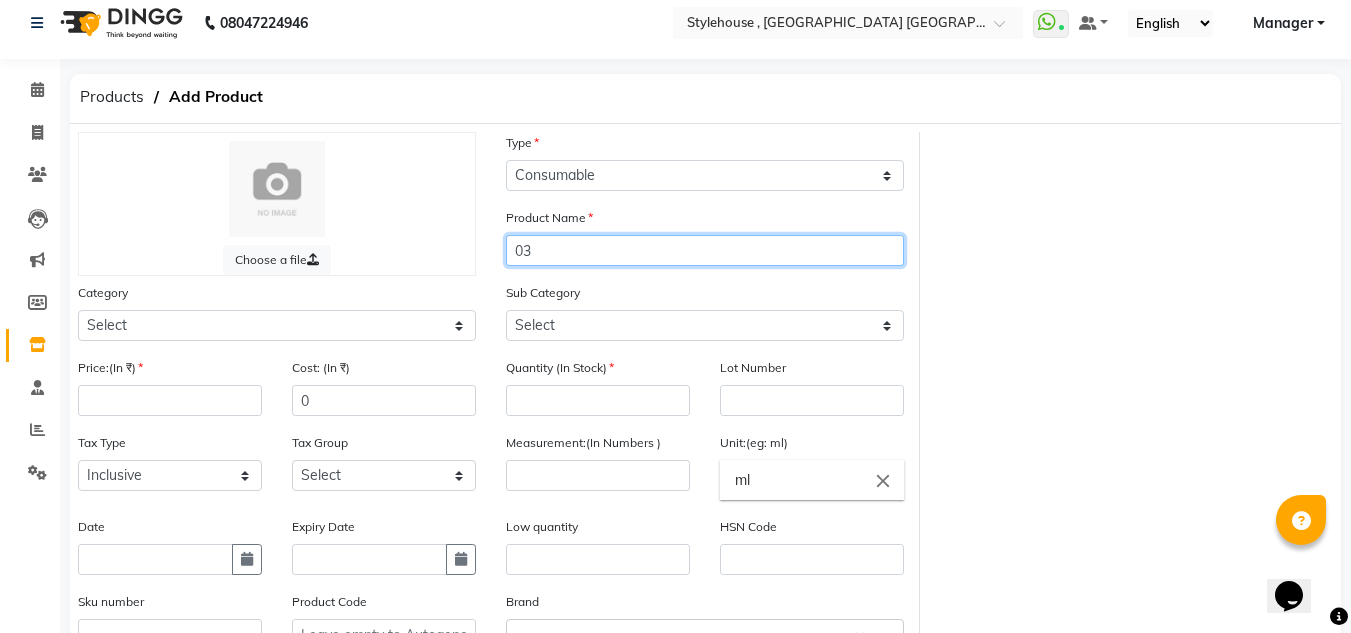 type on "0" 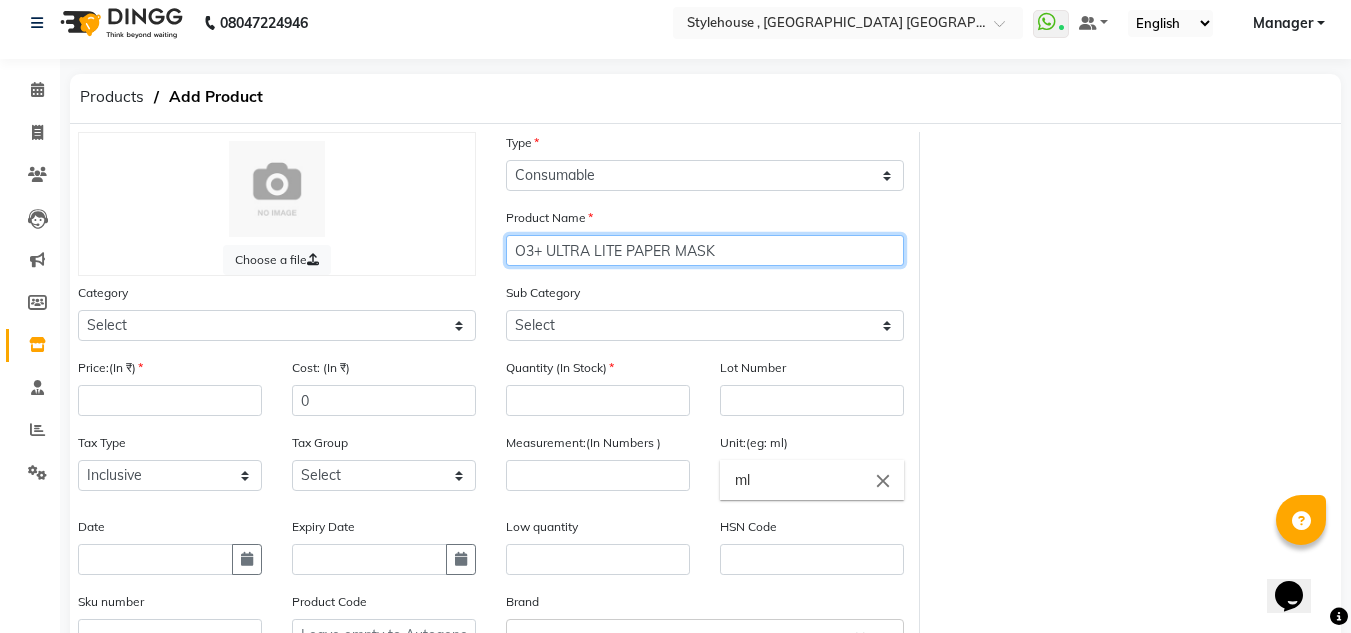 type on "O3+ ULTRA LITE PAPER MASK" 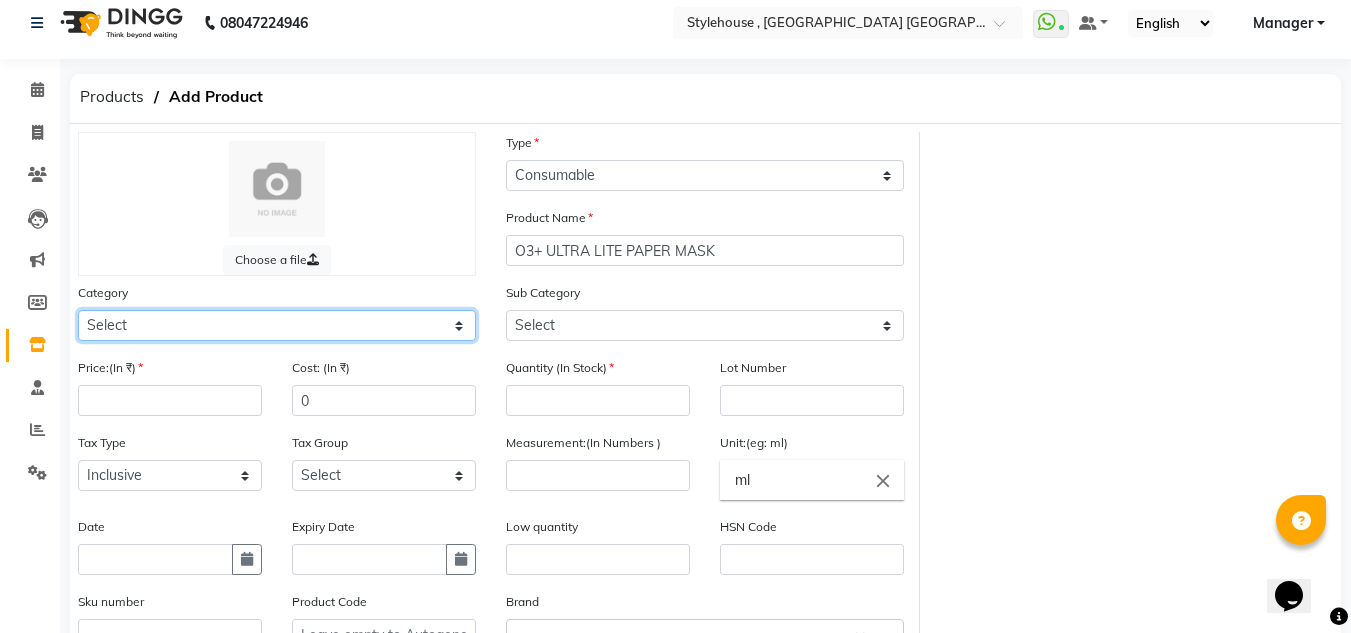 click on "Select Hair Skin Personal Care Appliances Beard Waxing Disposable Threading Hands and Feet Beauty Planet Botox Cadiveu Casmara Cheryls Loreal Olaplex Threading Other" 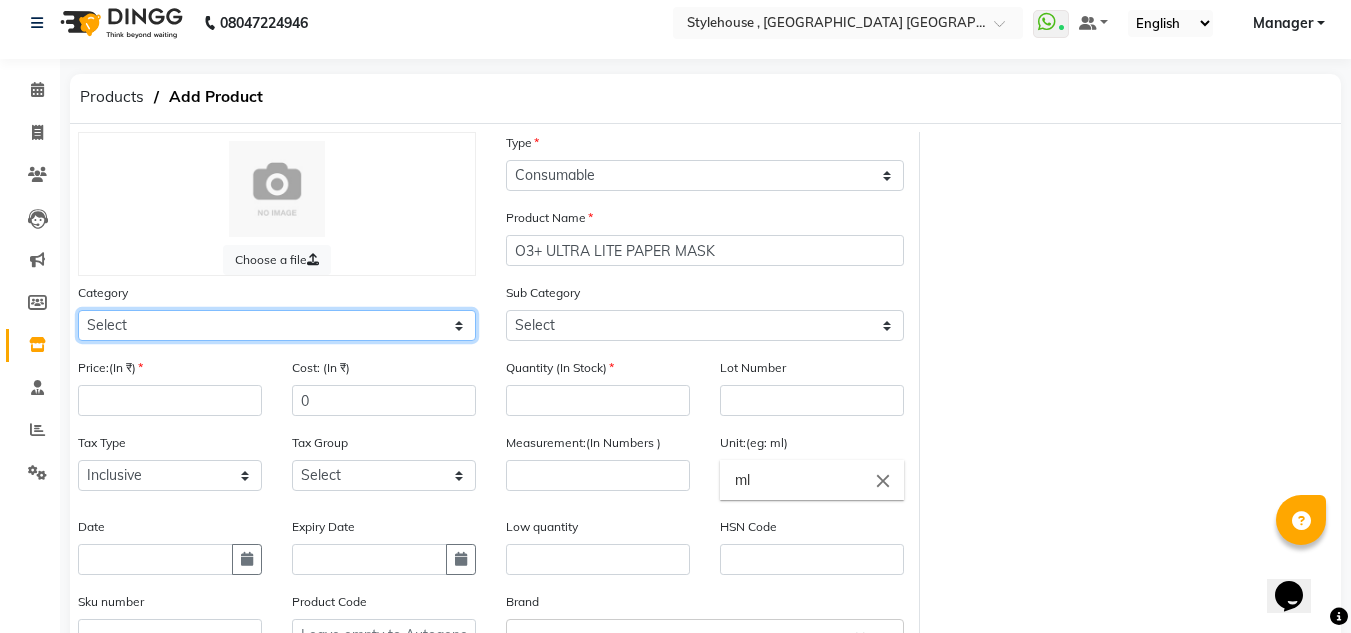 select on "511301900" 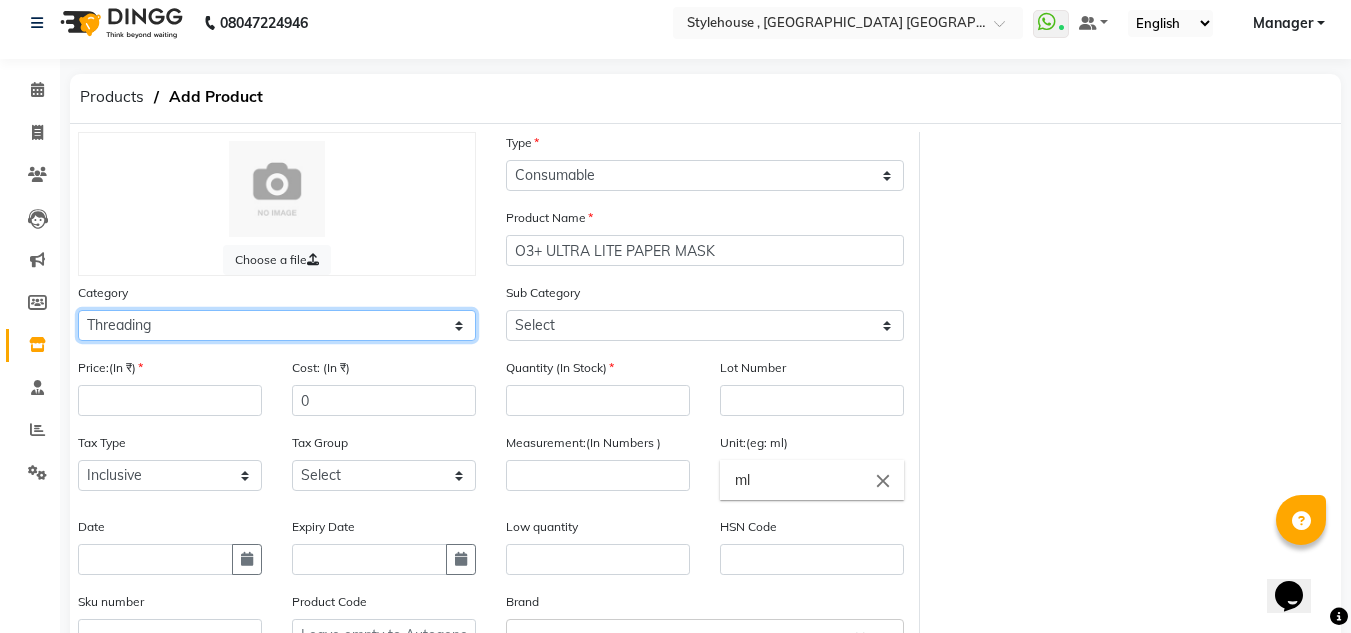 click on "Select Hair Skin Personal Care Appliances Beard Waxing Disposable Threading Hands and Feet Beauty Planet Botox Cadiveu Casmara Cheryls Loreal Olaplex Threading Other" 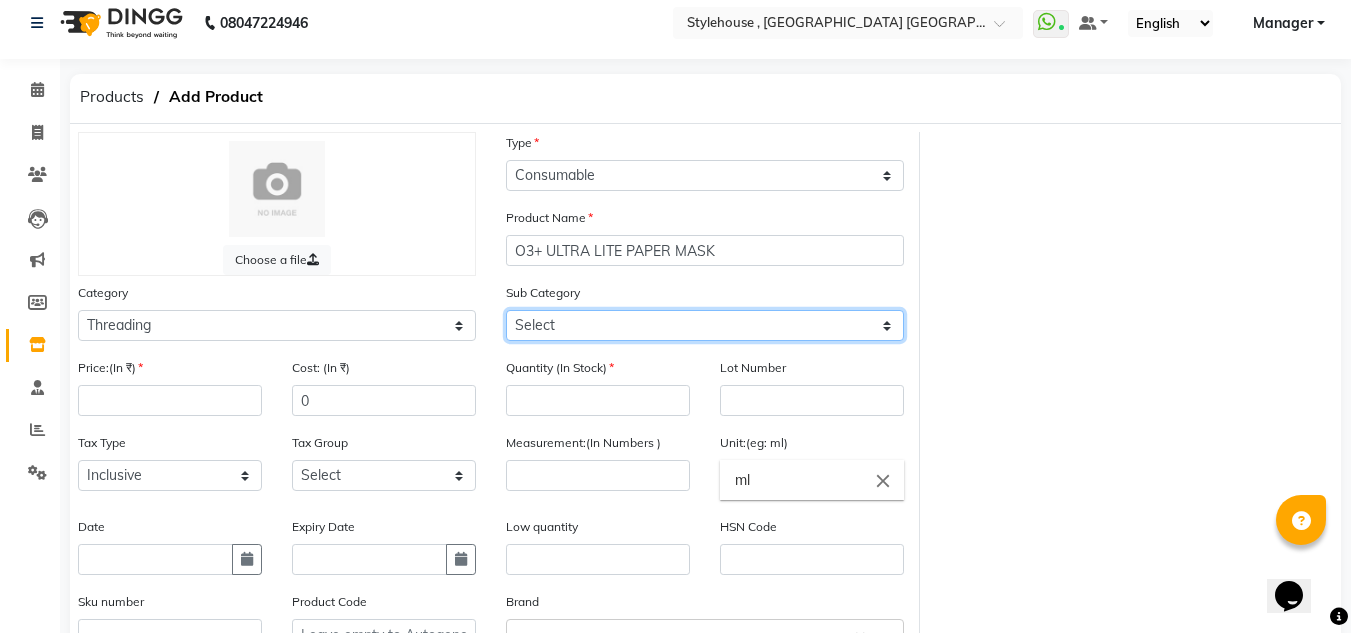 click on "Select Rill Gel Appliances Other" 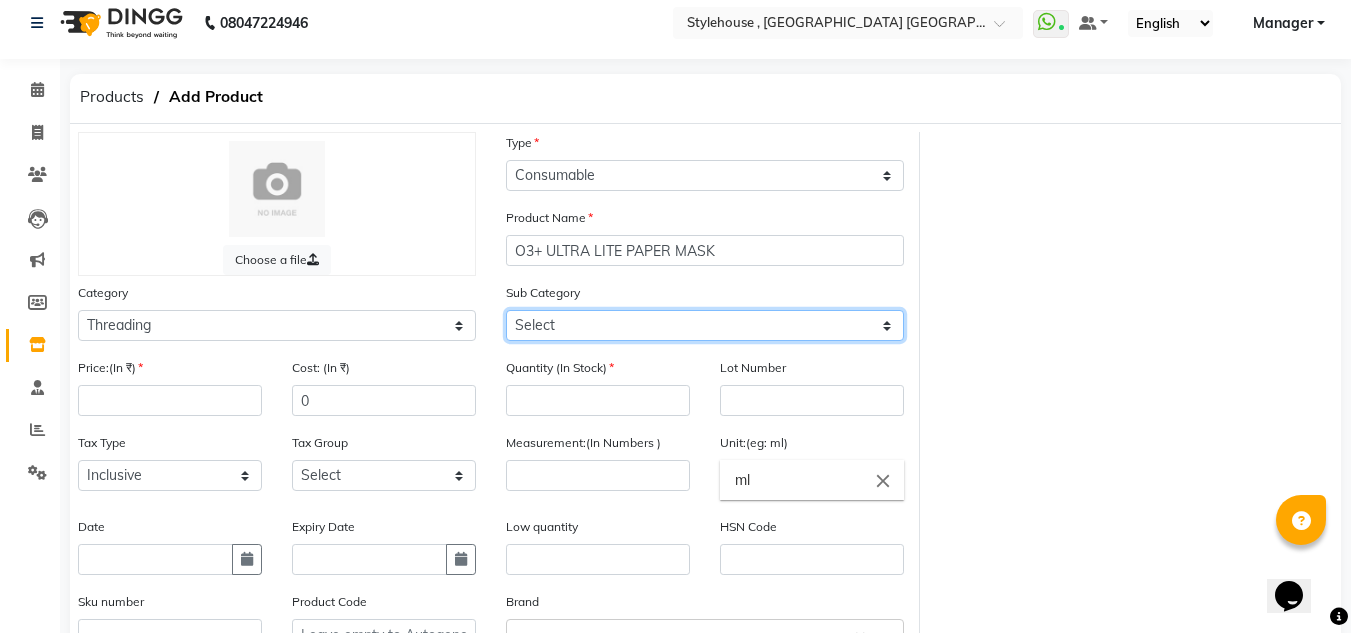 select on "511301904" 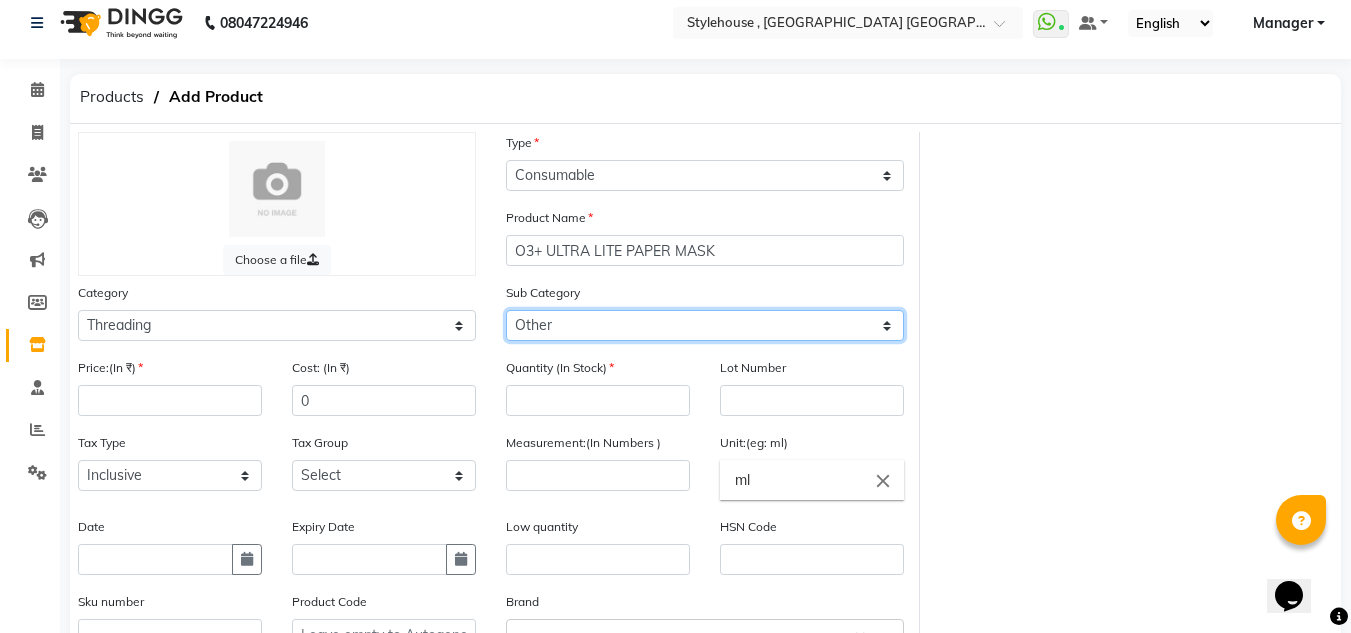 click on "Select Rill Gel Appliances Other" 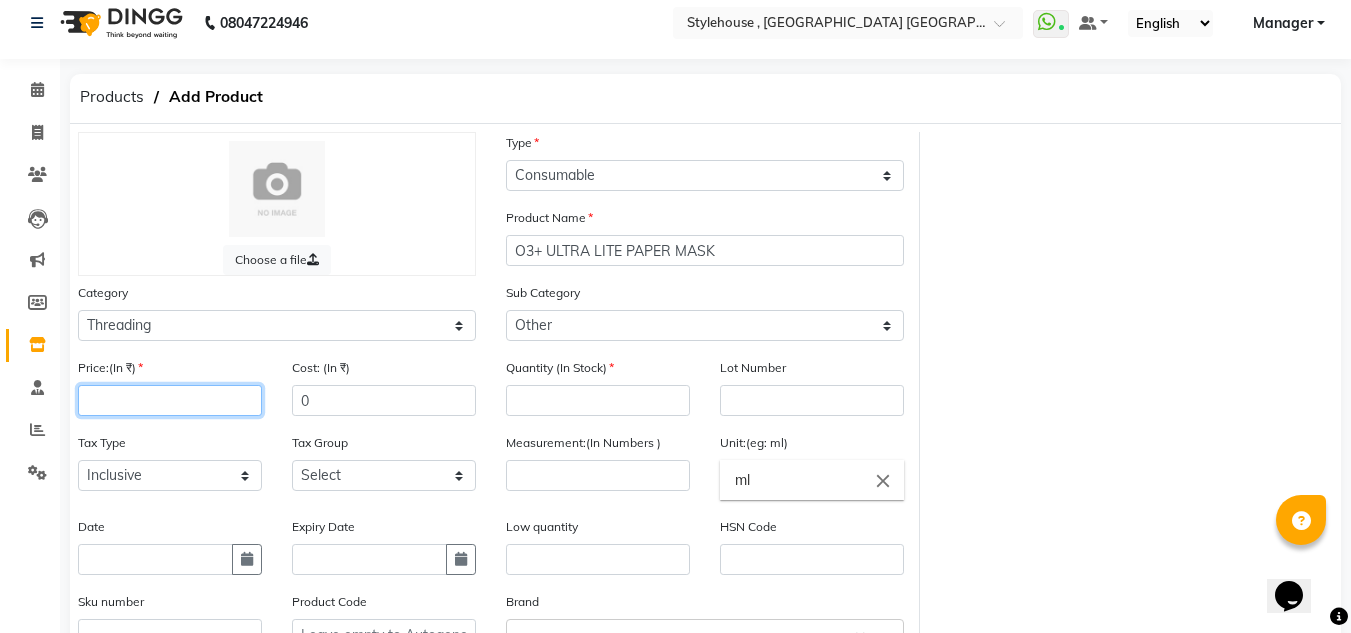 click 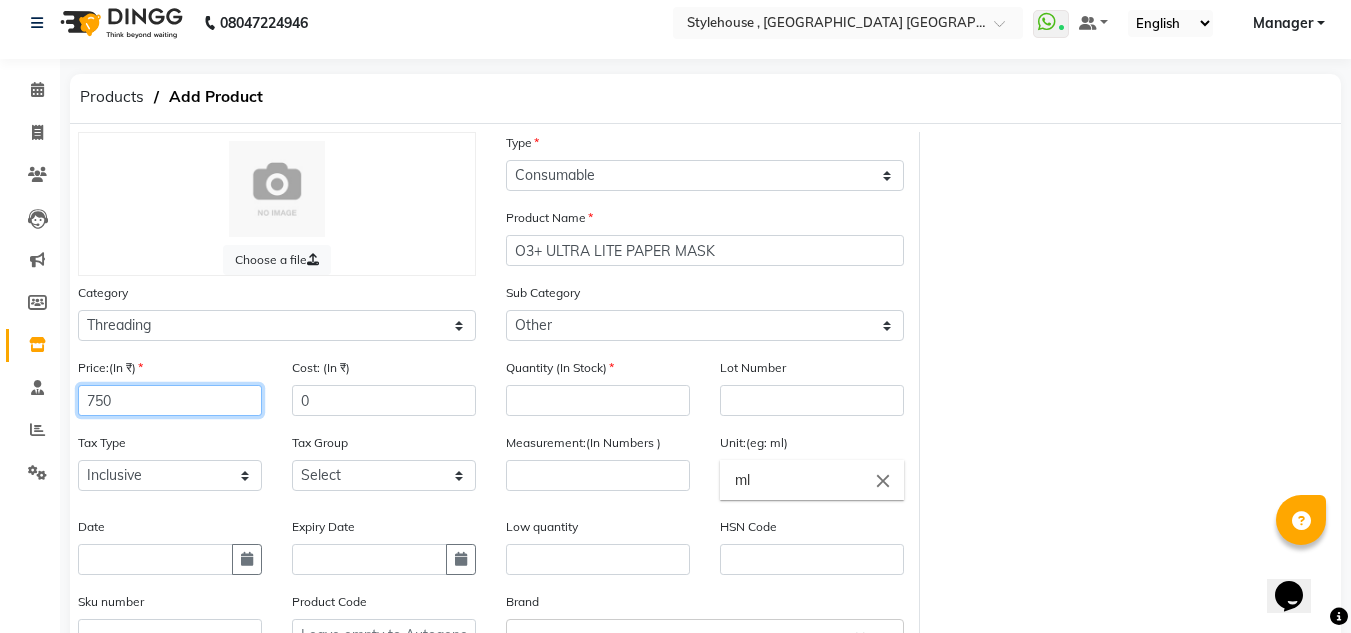 type on "750" 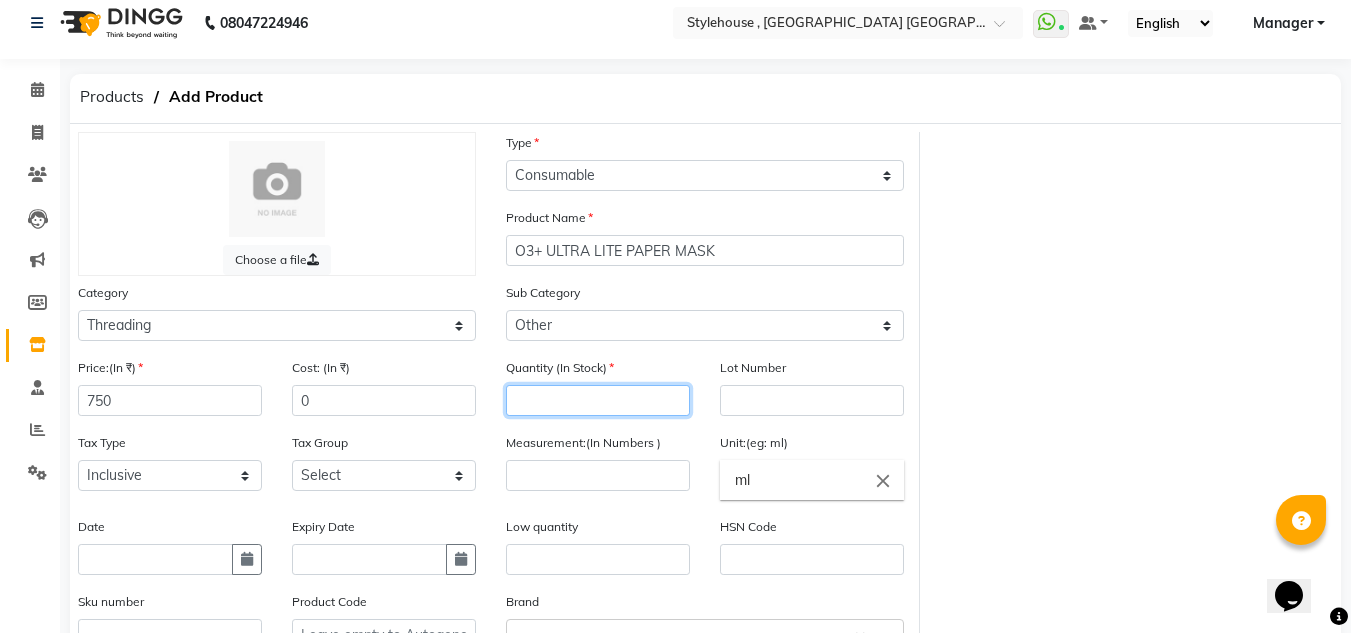 click 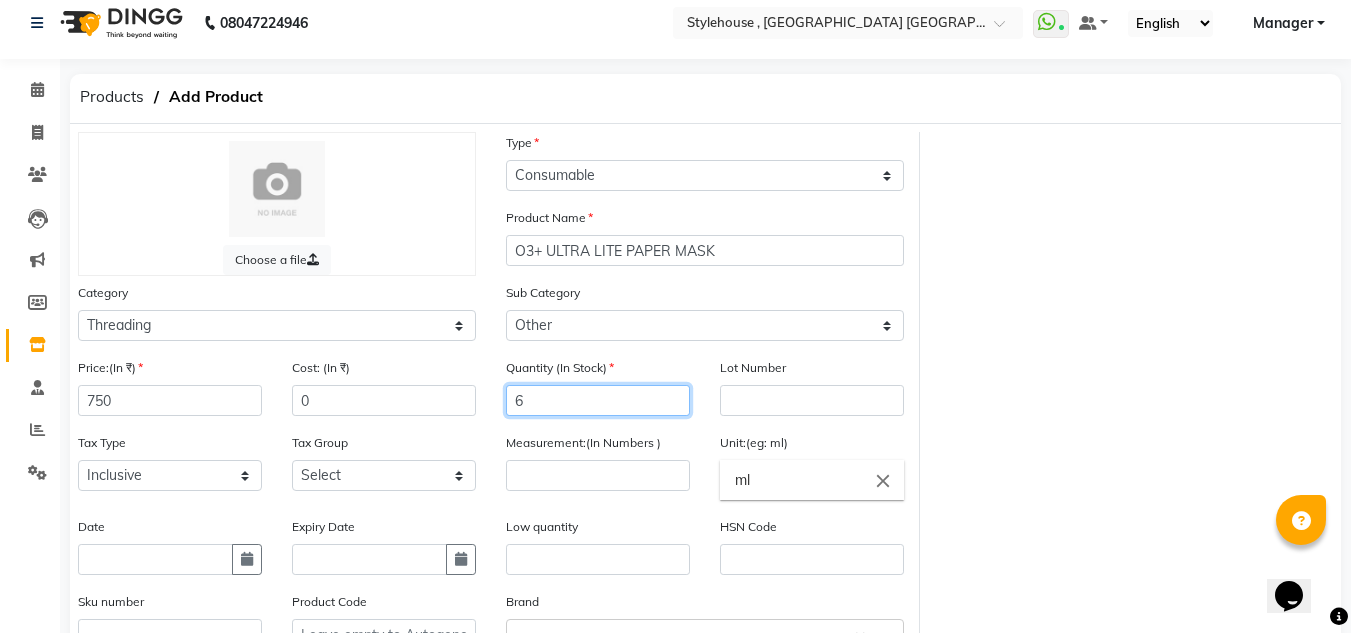 type on "6" 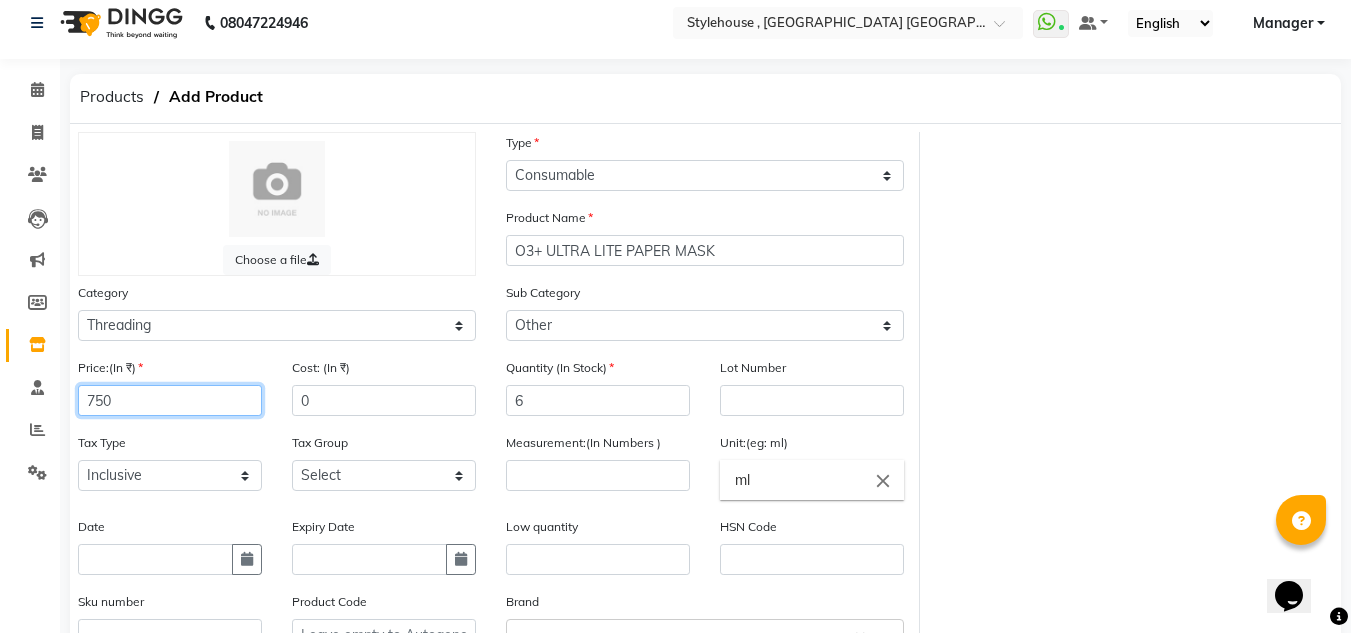 click on "750" 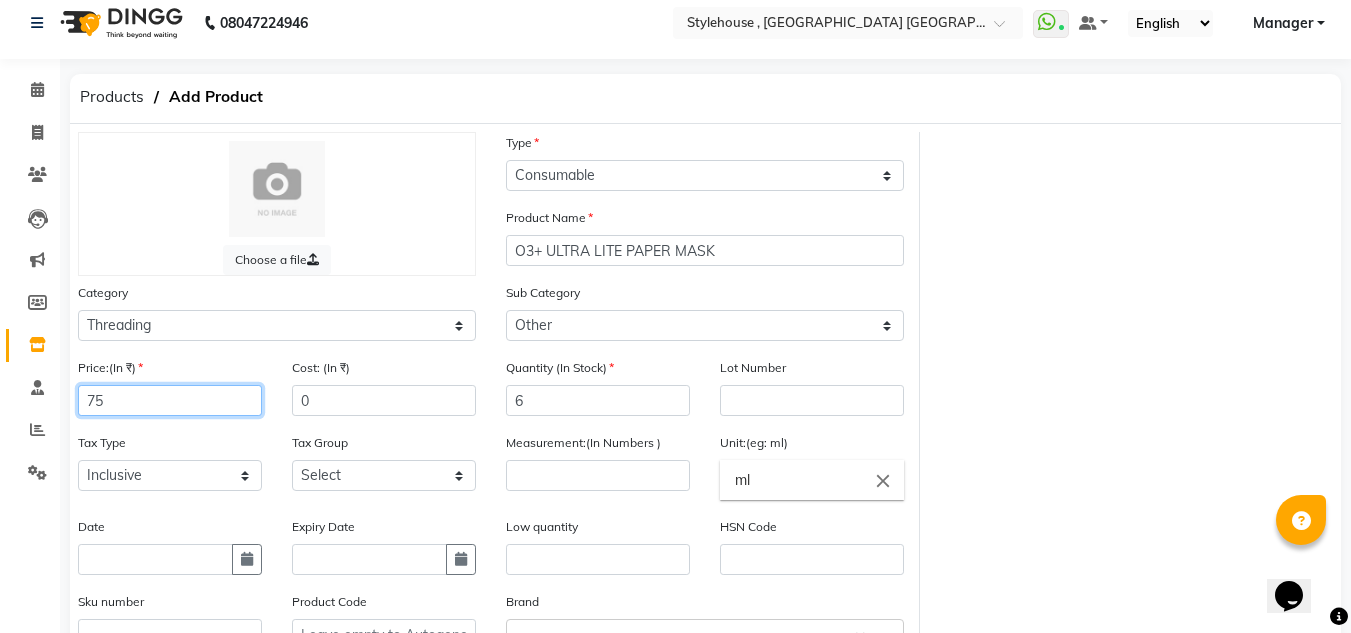 type on "7" 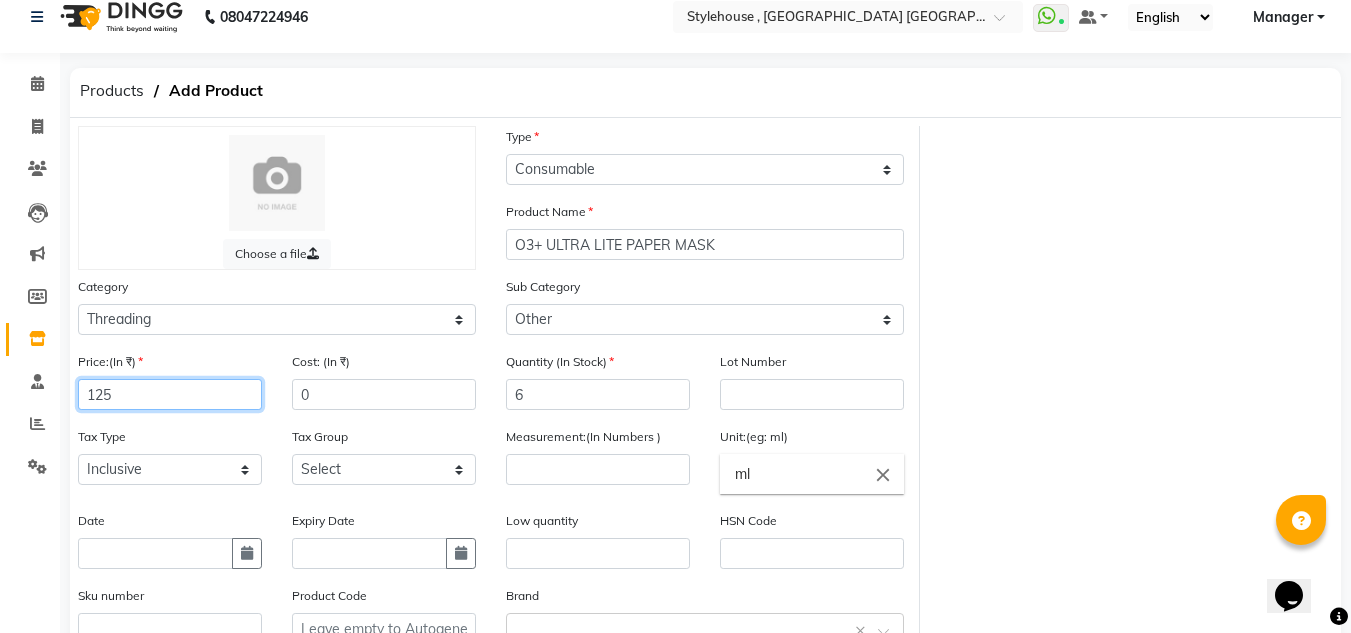 scroll, scrollTop: 113, scrollLeft: 0, axis: vertical 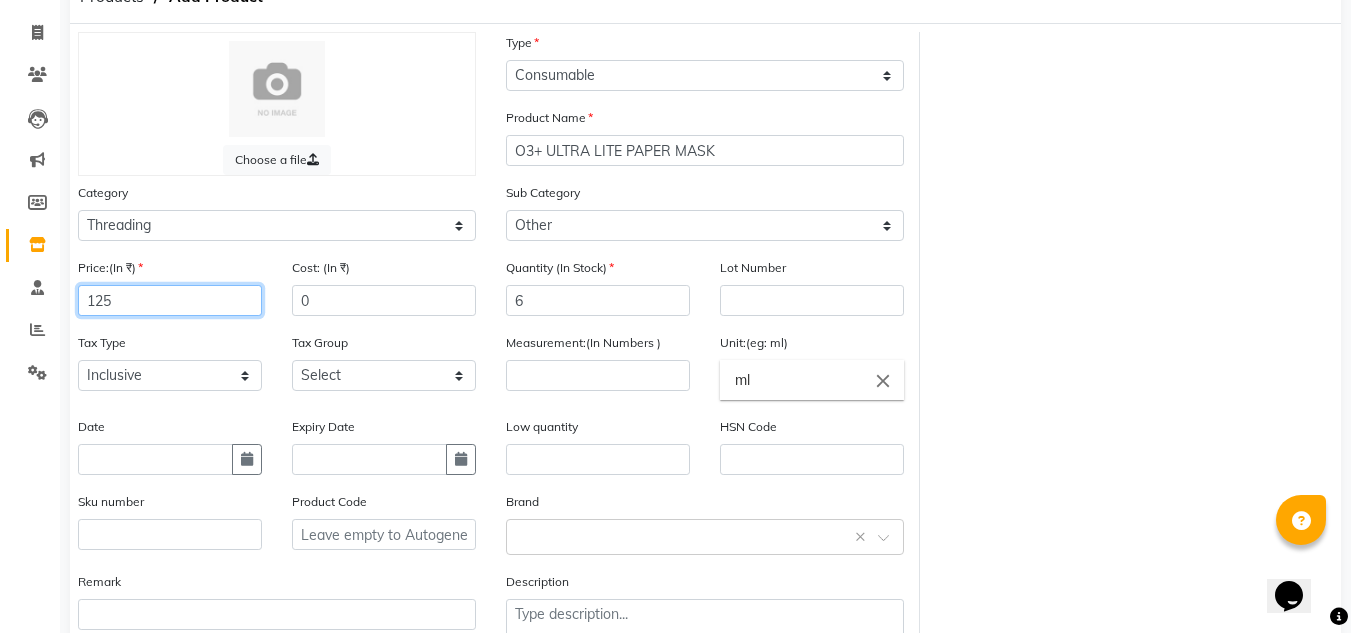 type on "125" 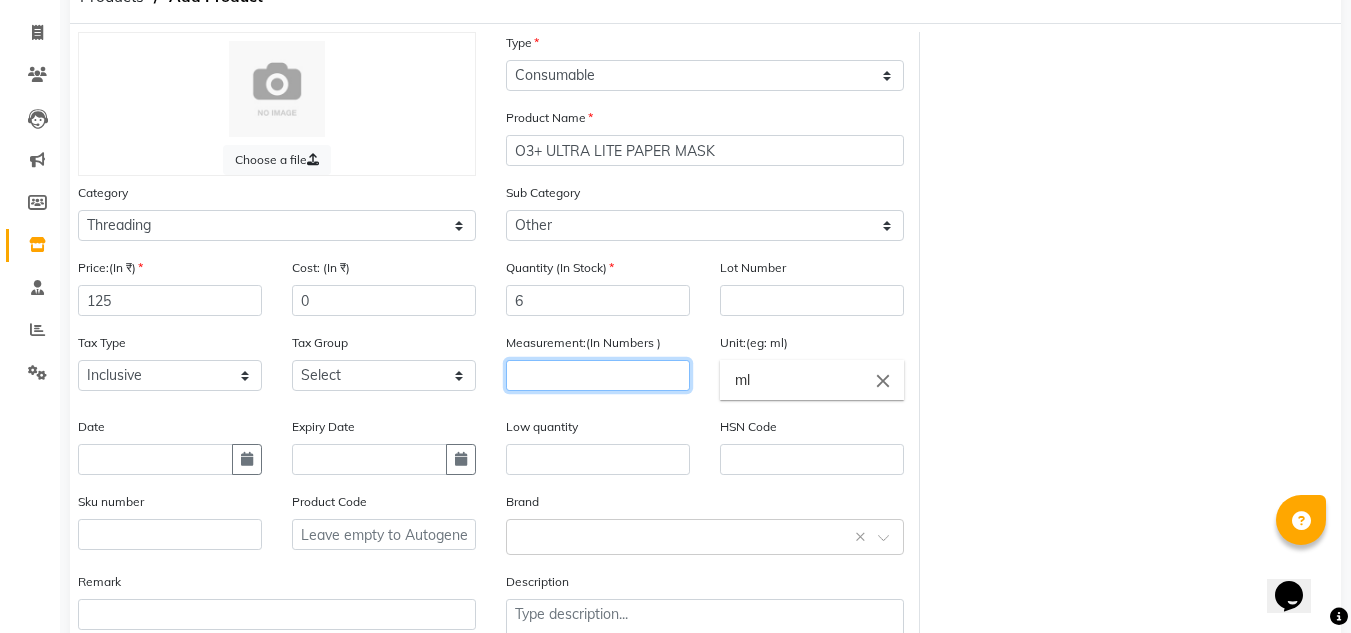 click 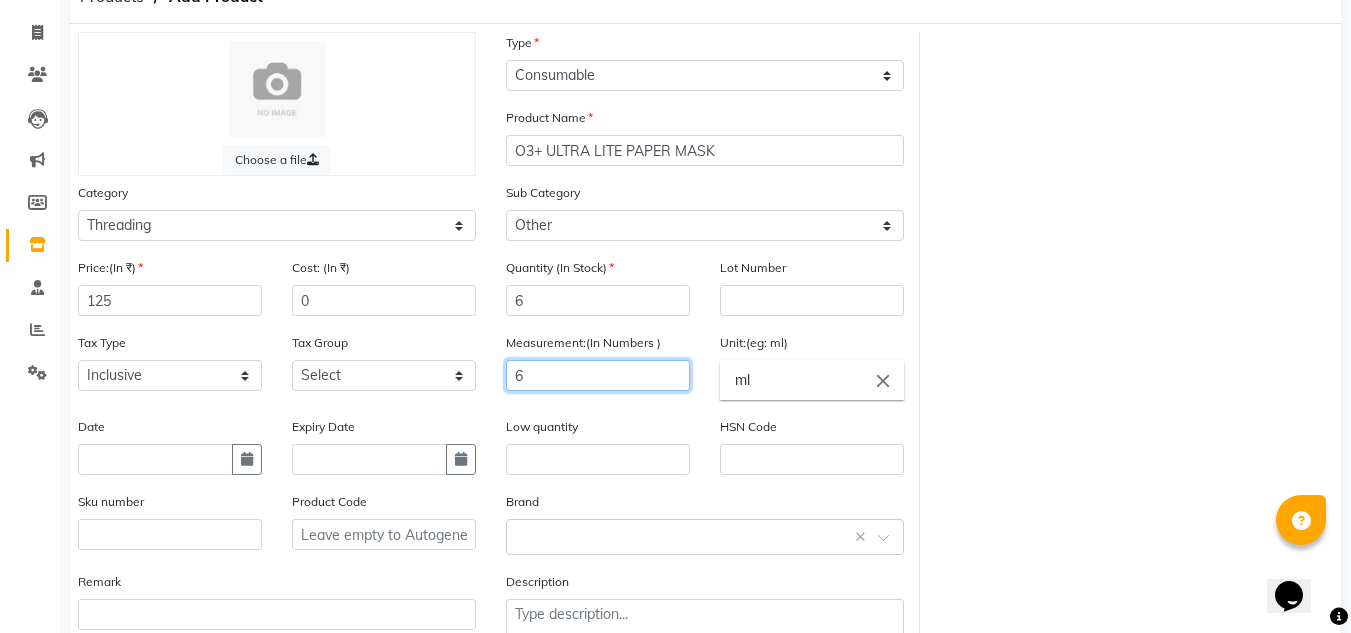 type on "6" 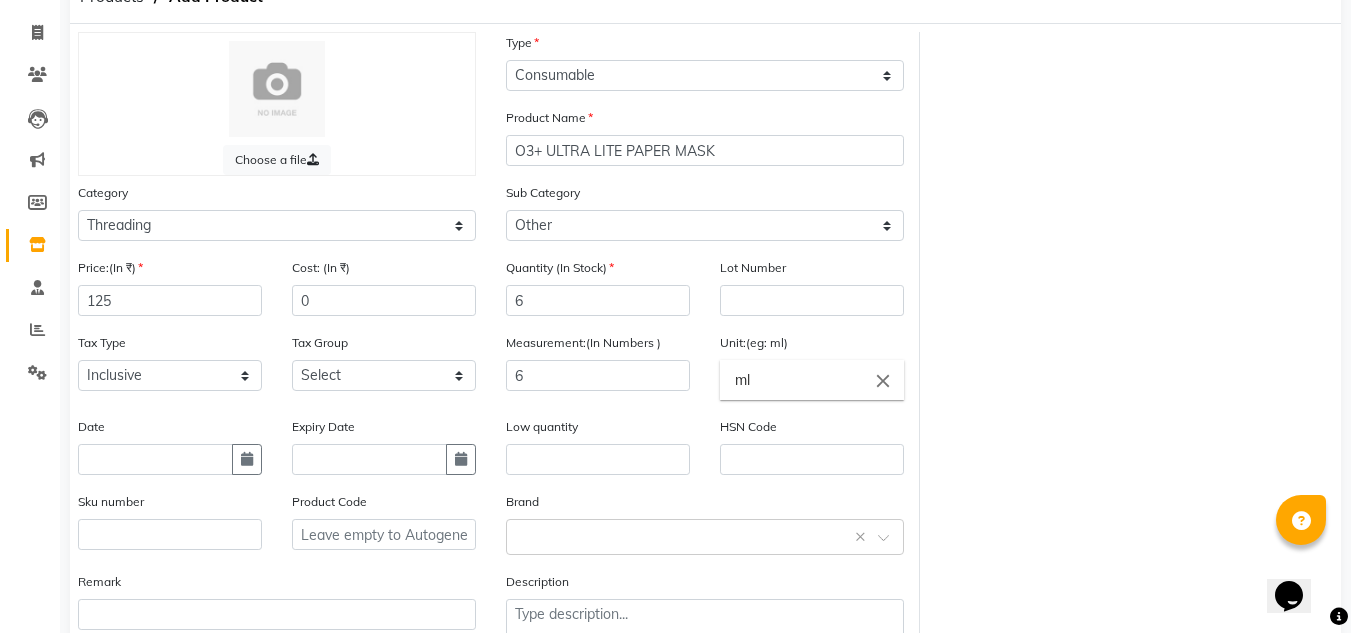 click on "ml" 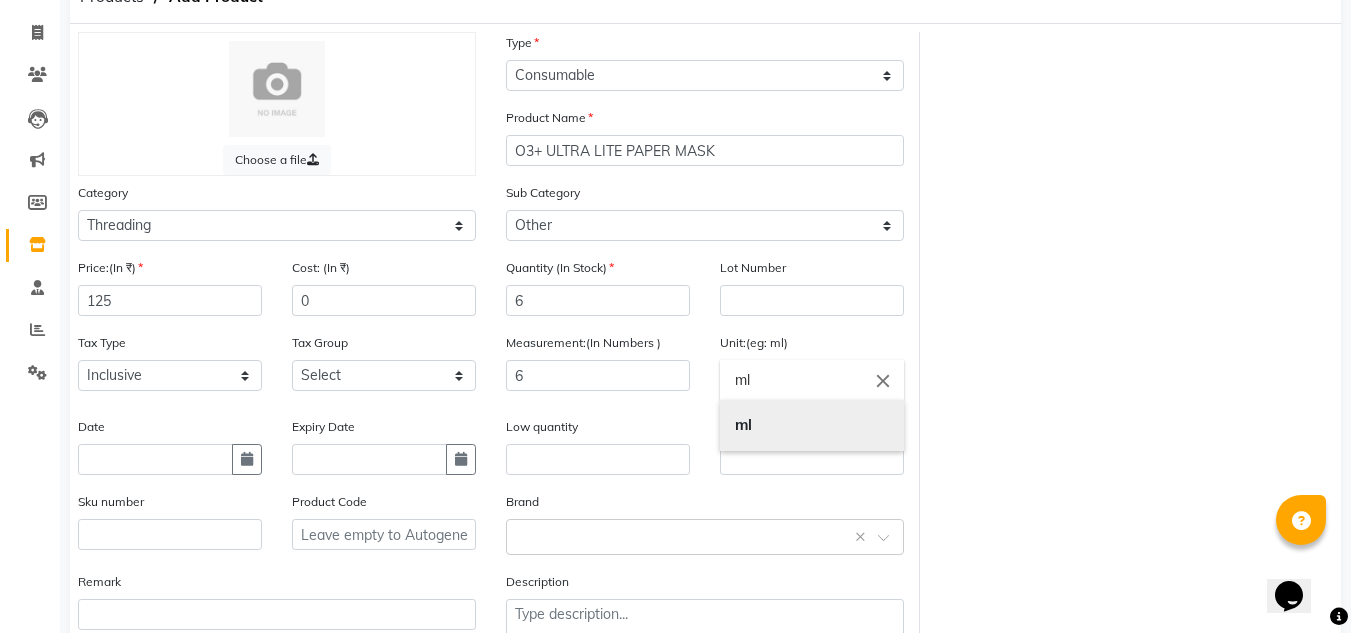 scroll, scrollTop: 213, scrollLeft: 0, axis: vertical 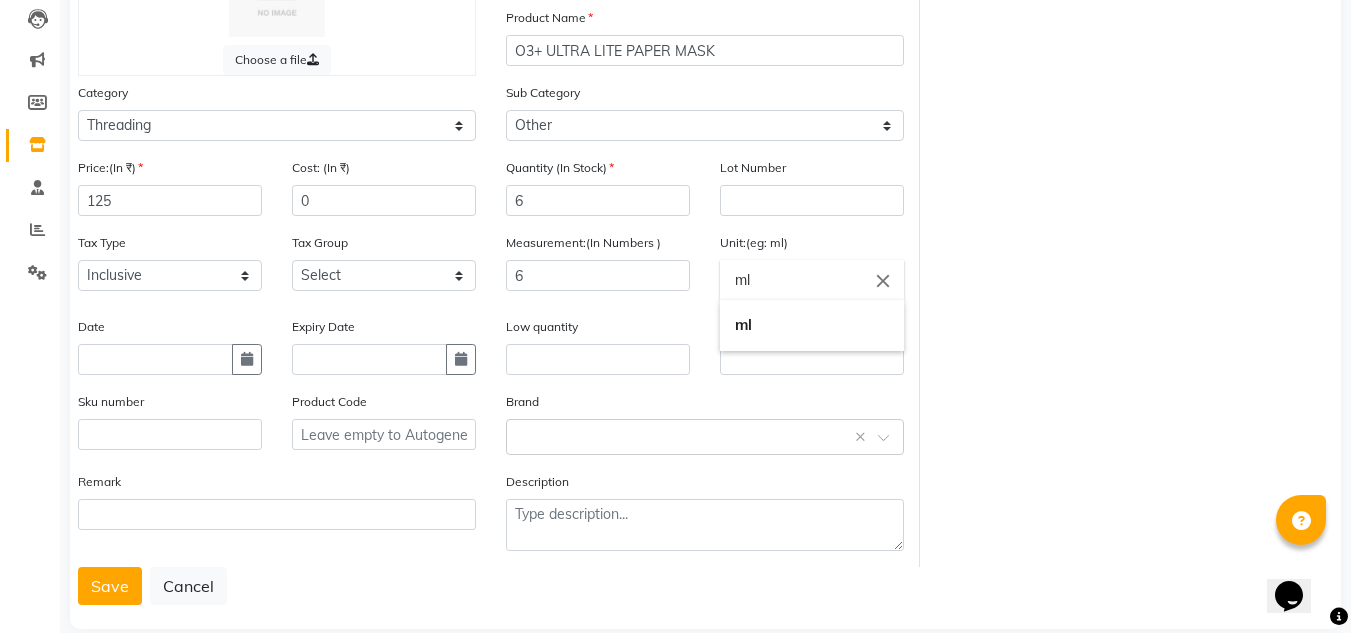 type on "m" 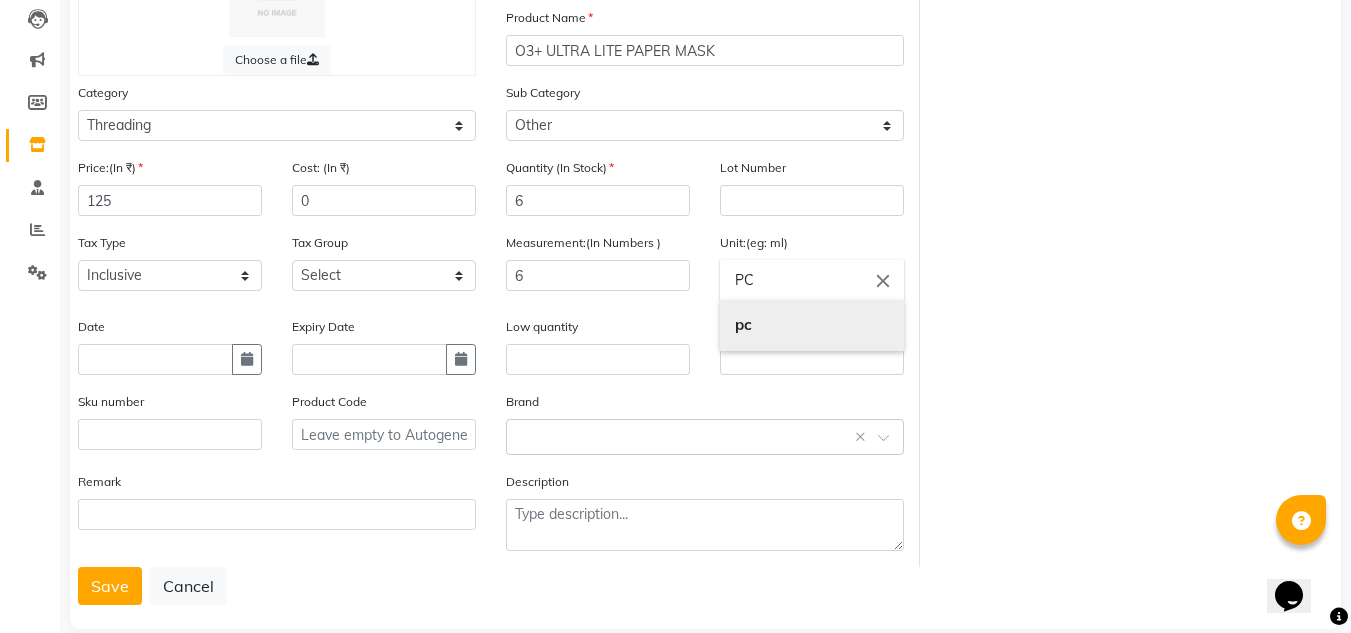 click on "pc" at bounding box center [812, 325] 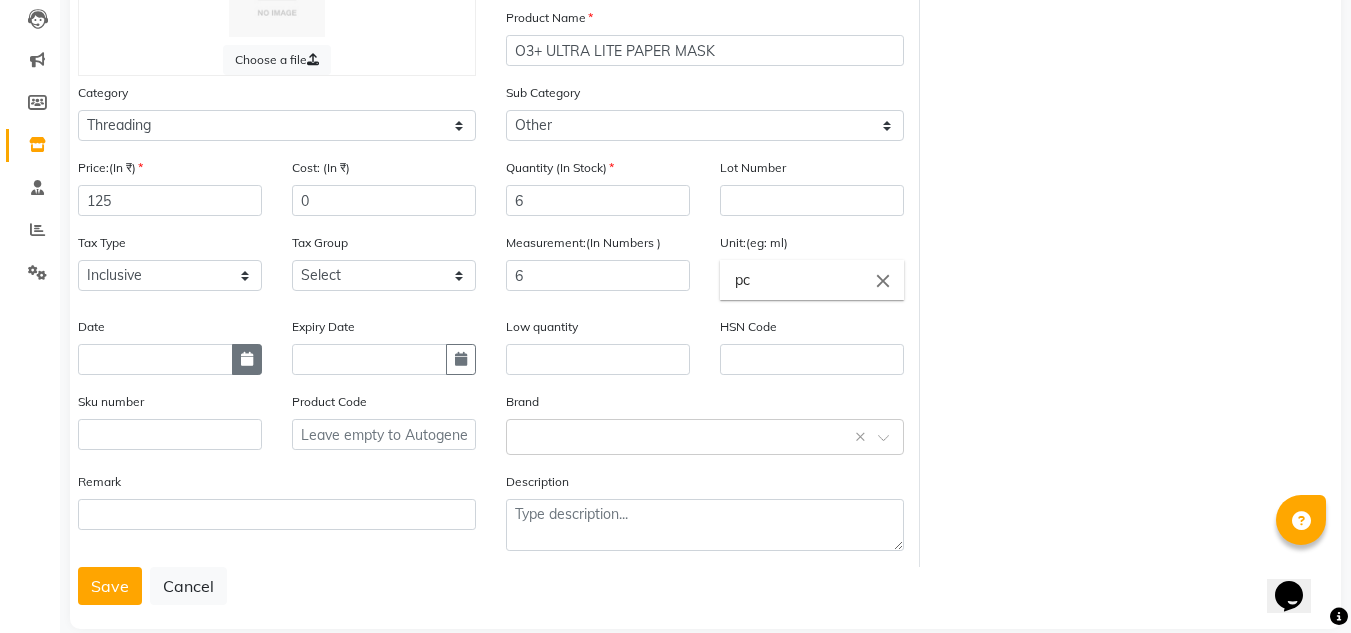 click 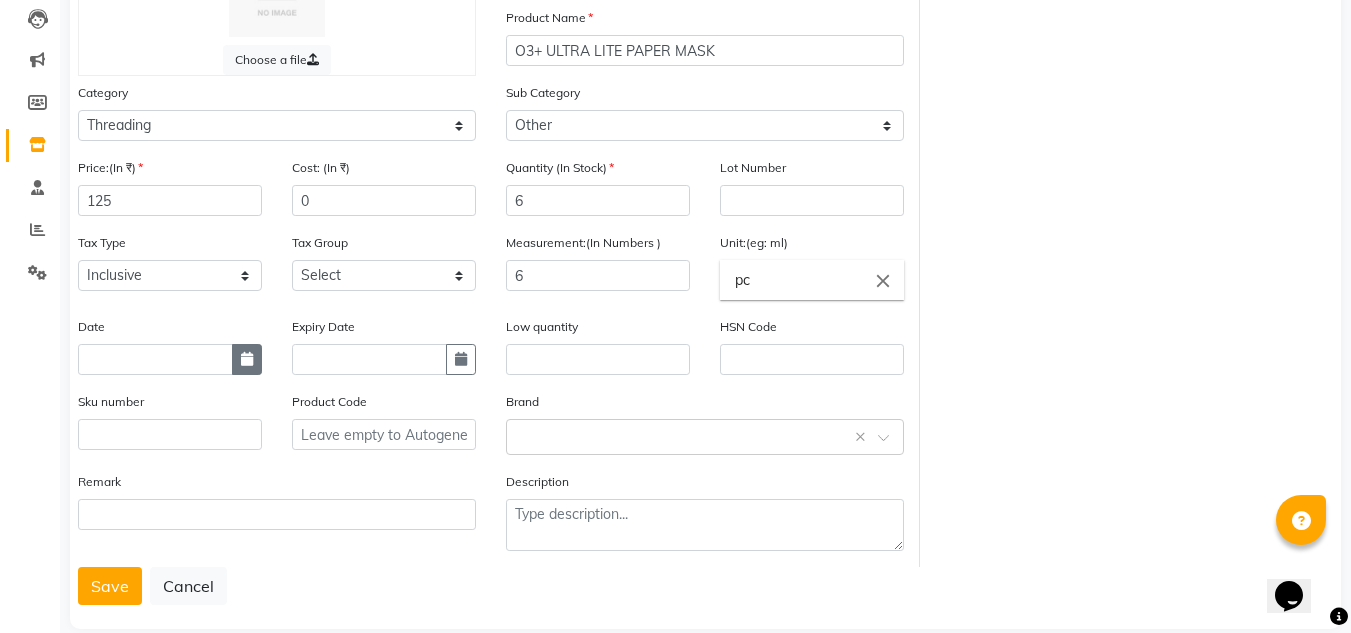 select on "7" 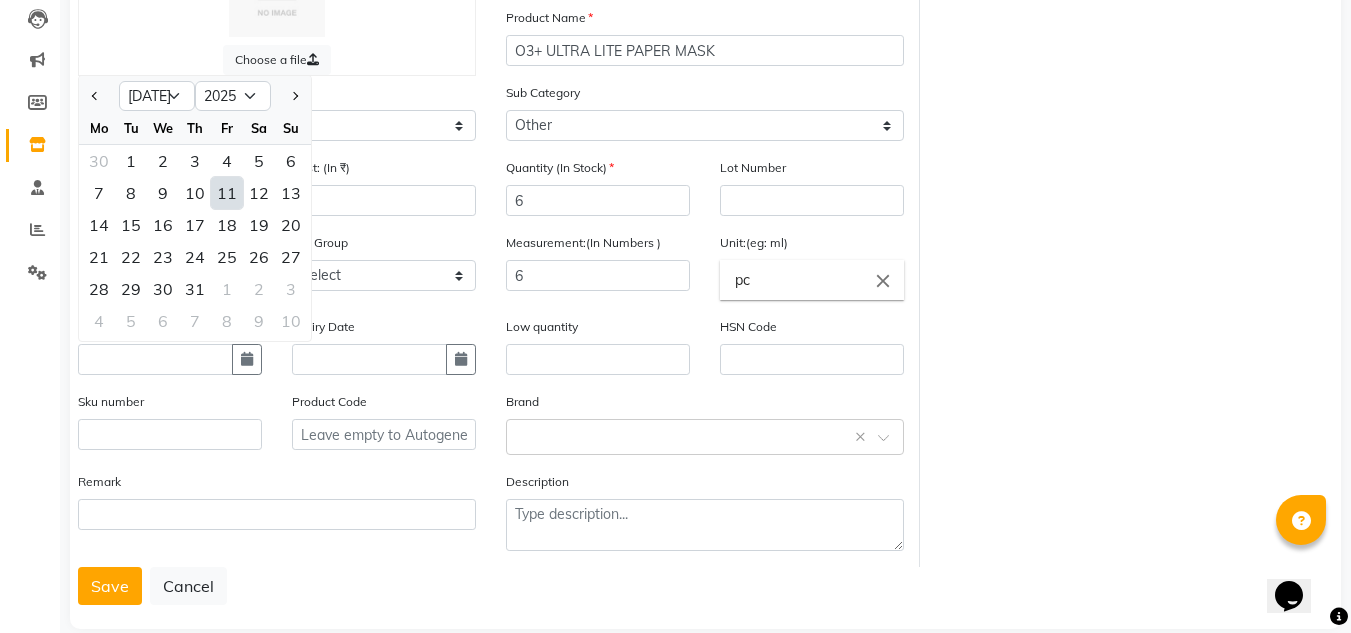 click on "11" 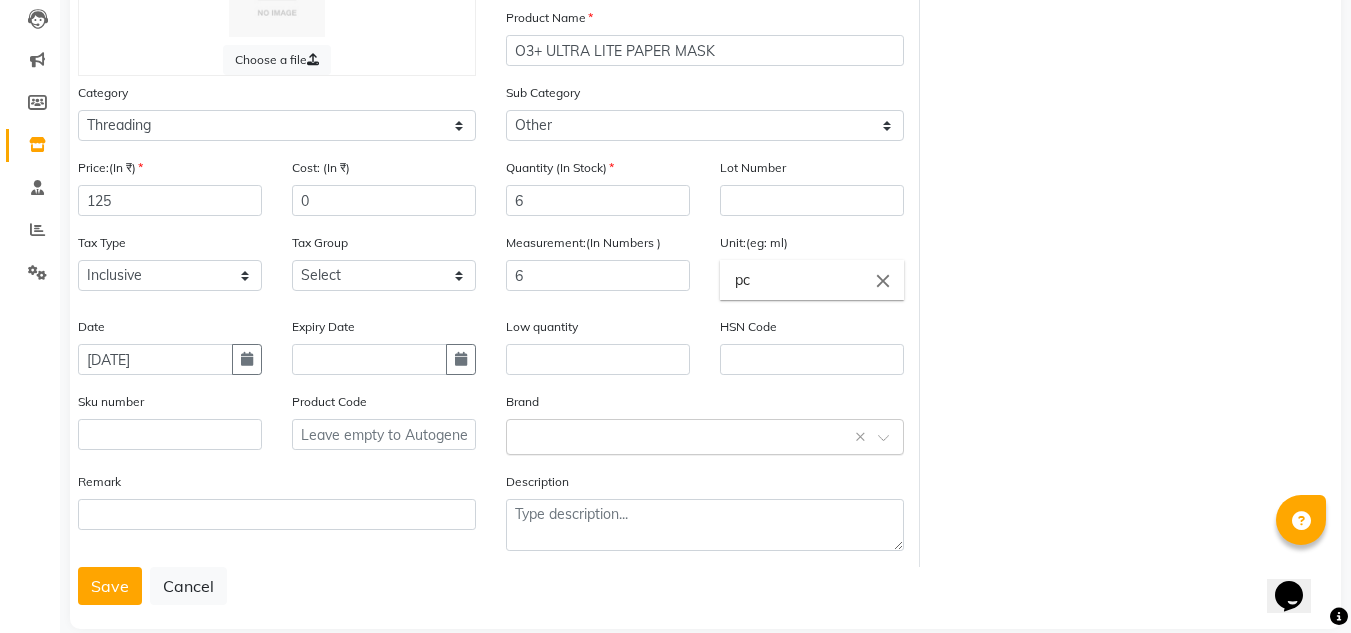 click 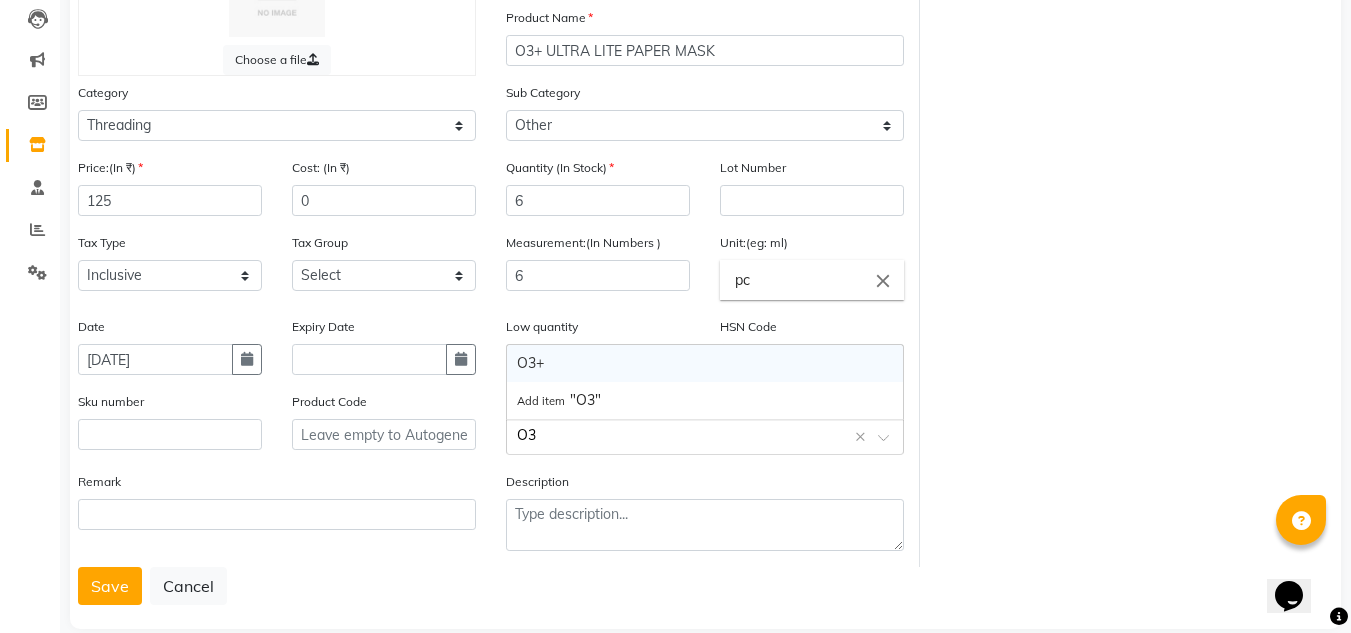 type on "O3+" 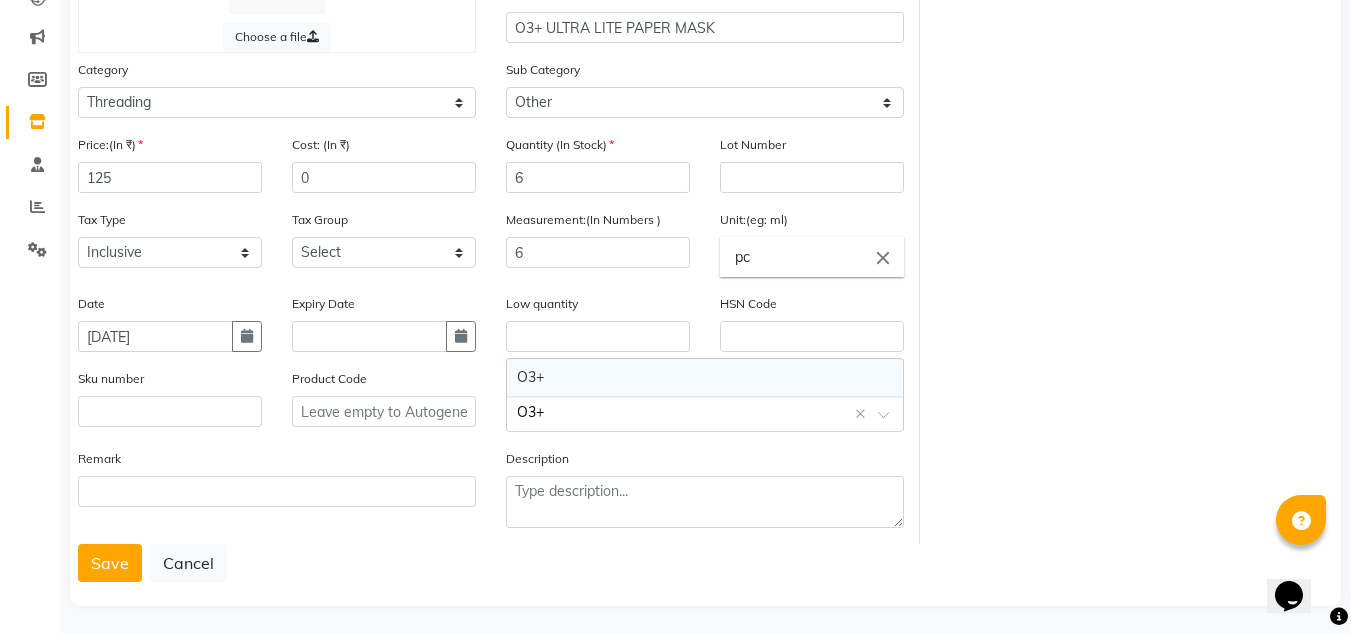 scroll, scrollTop: 243, scrollLeft: 0, axis: vertical 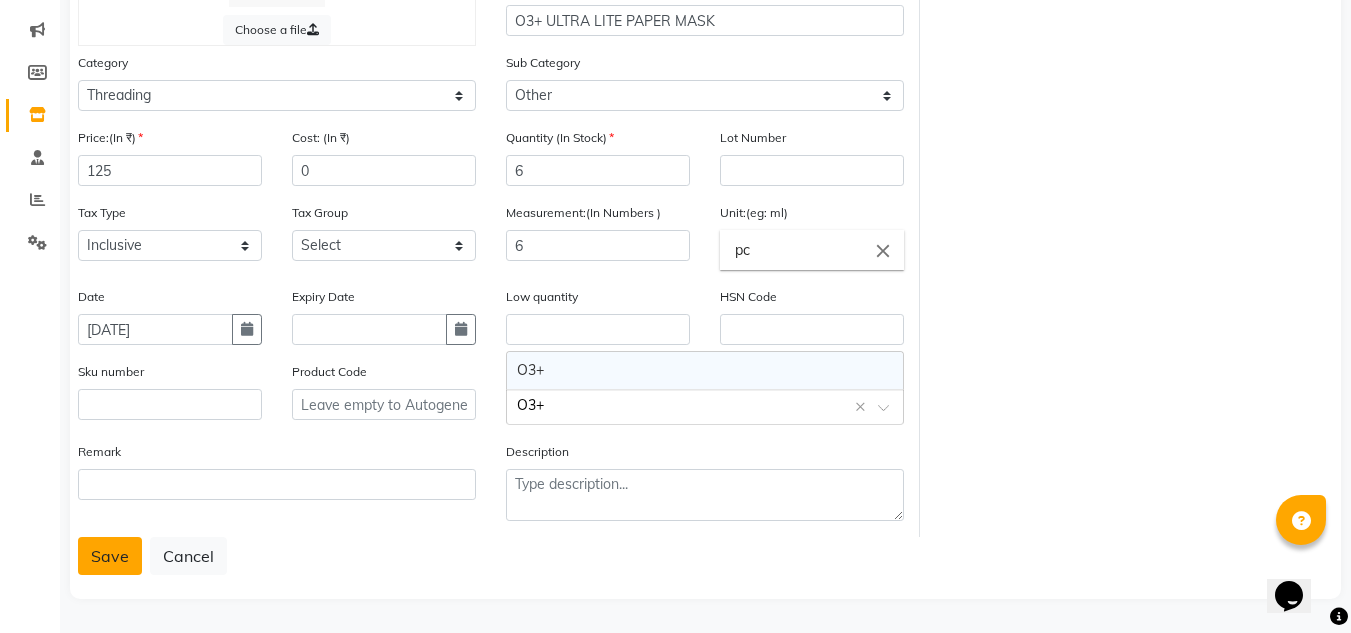 type 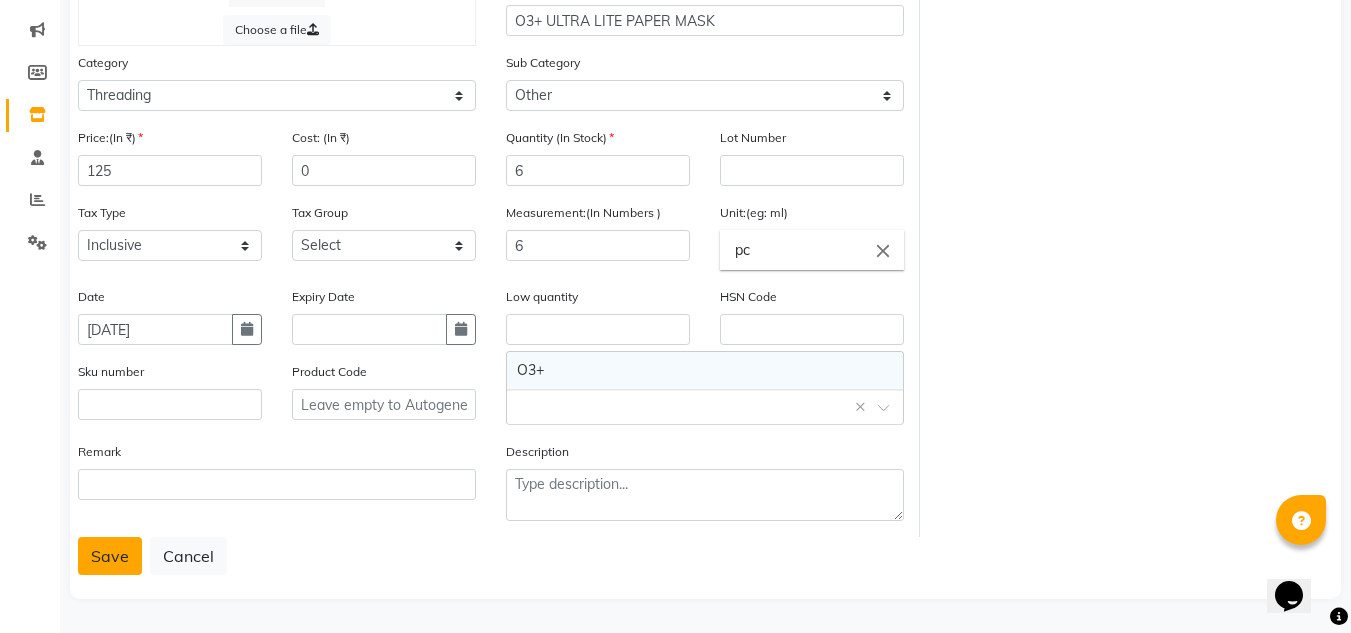 click on "Save" 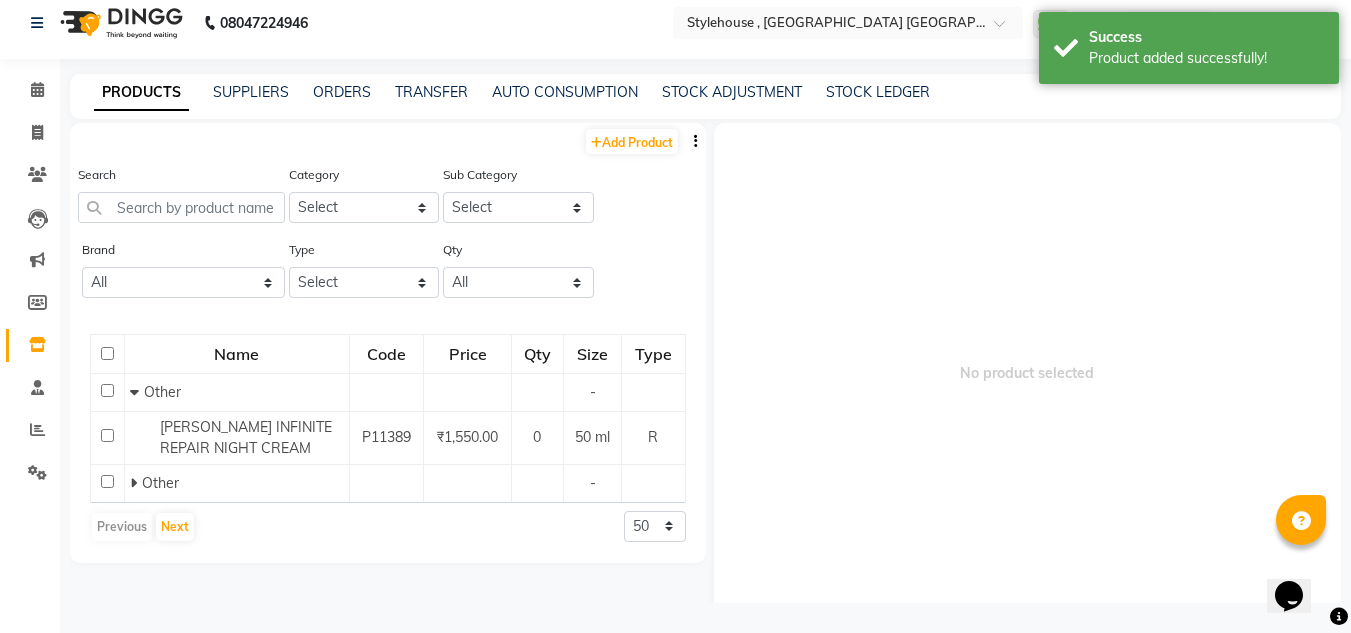 scroll, scrollTop: 13, scrollLeft: 0, axis: vertical 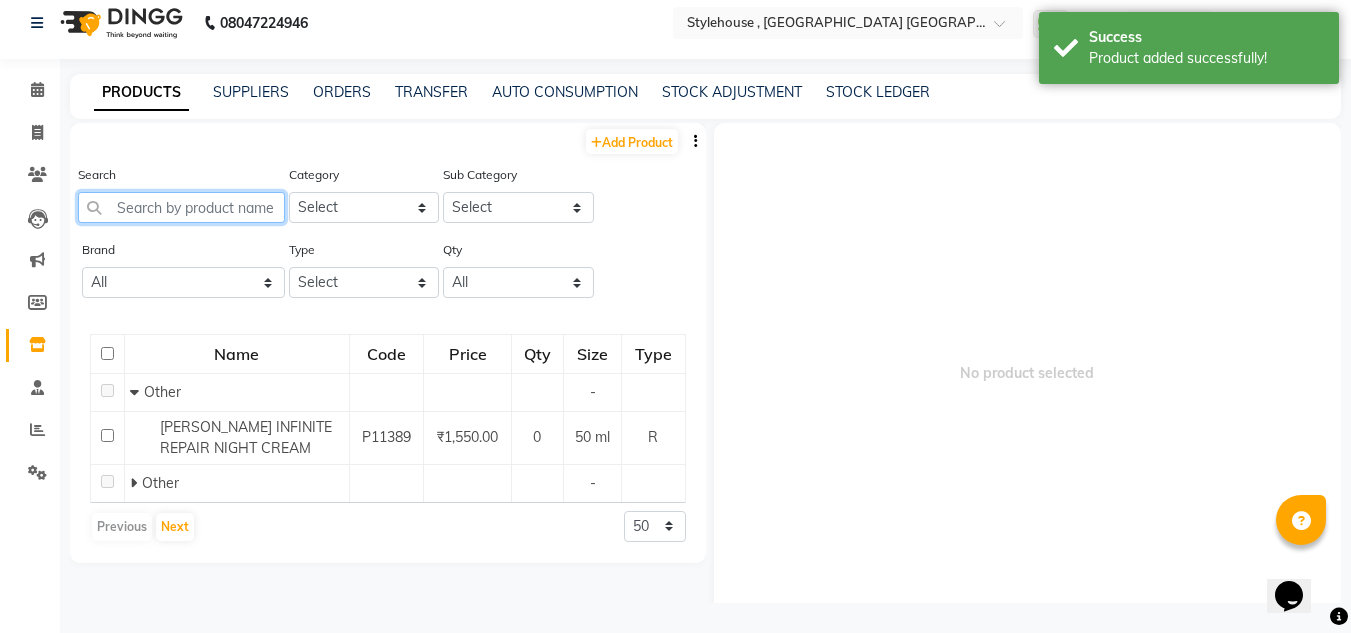 click 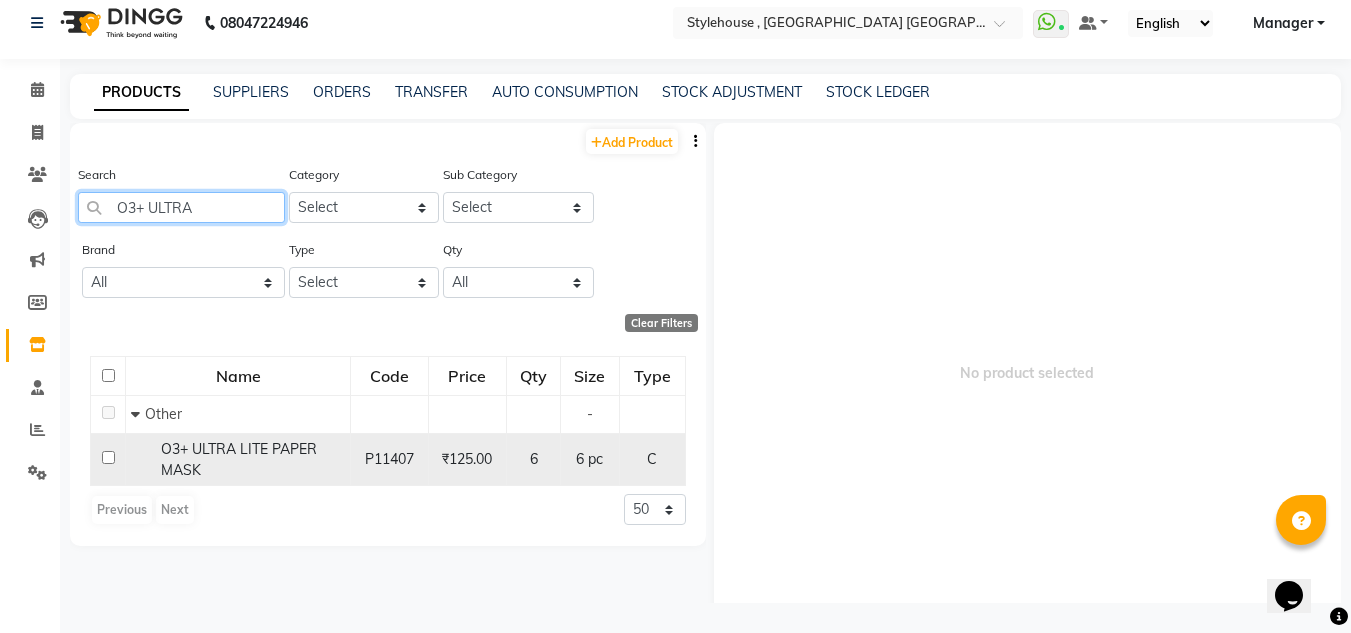 type on "O3+ ULTRA" 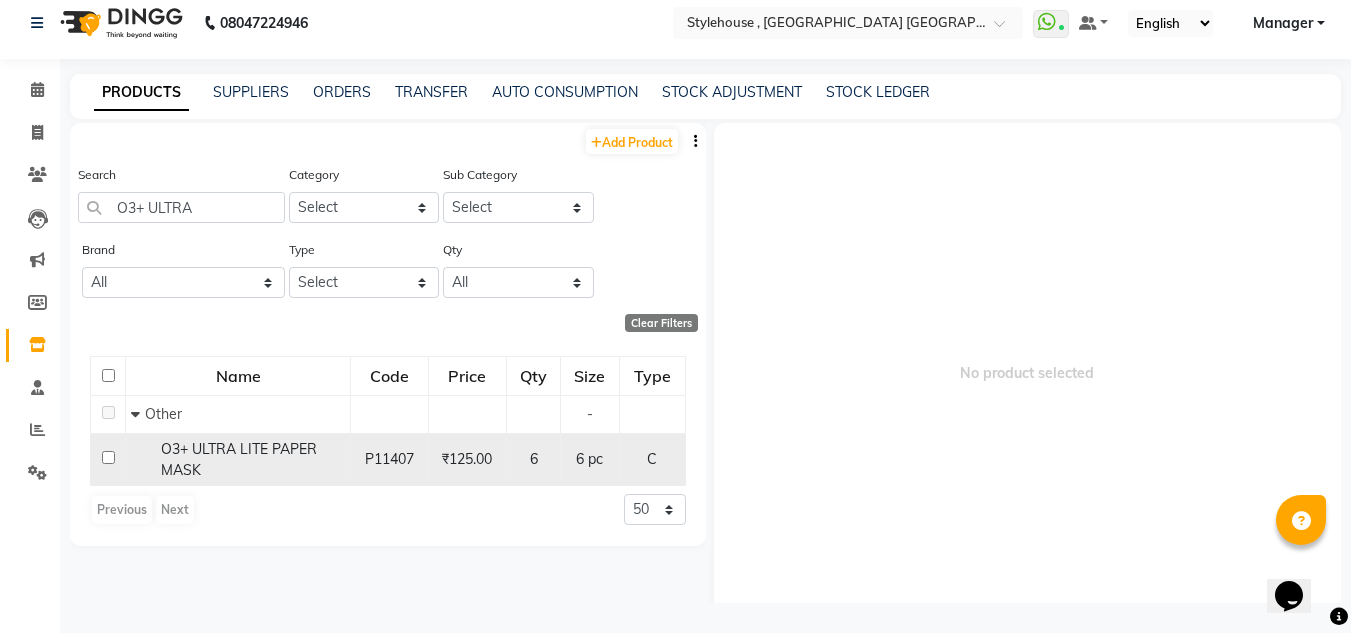 click 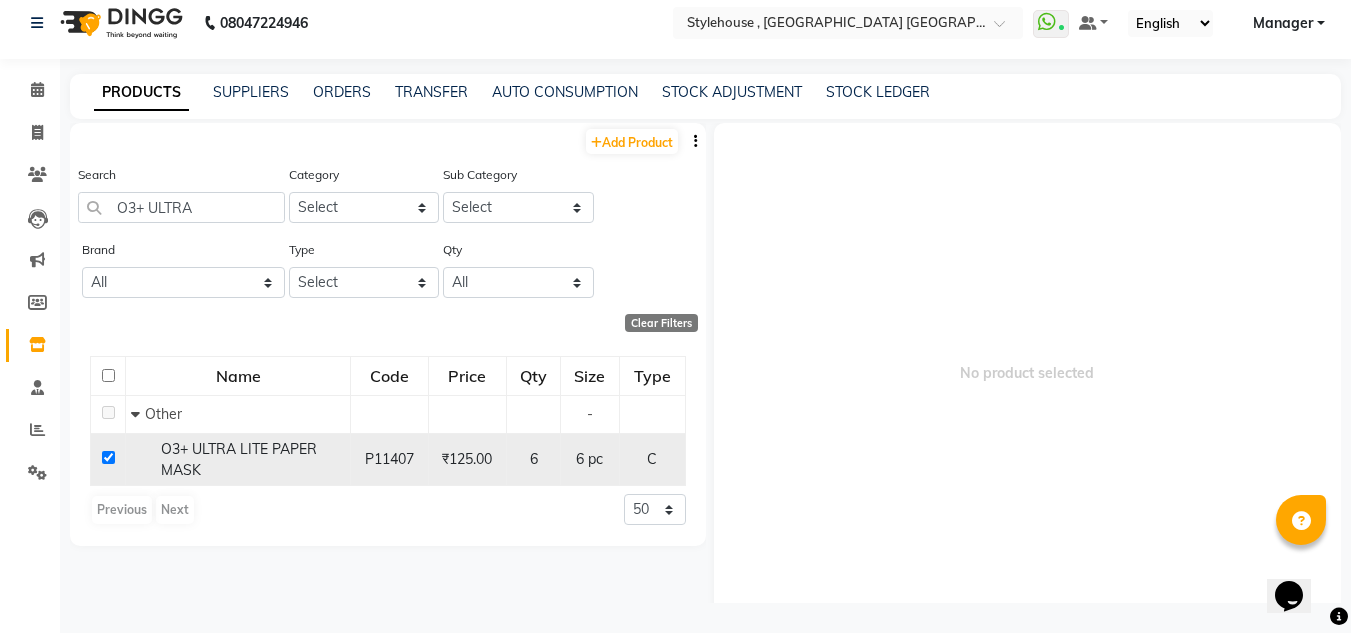 checkbox on "true" 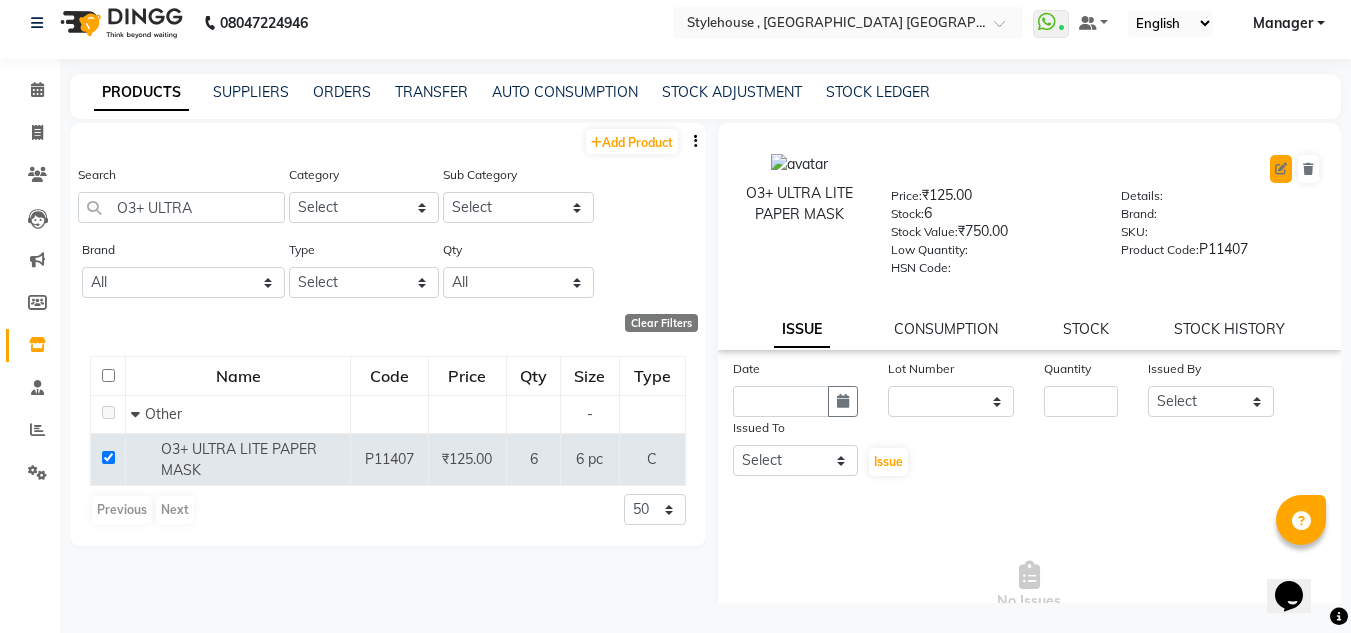 click 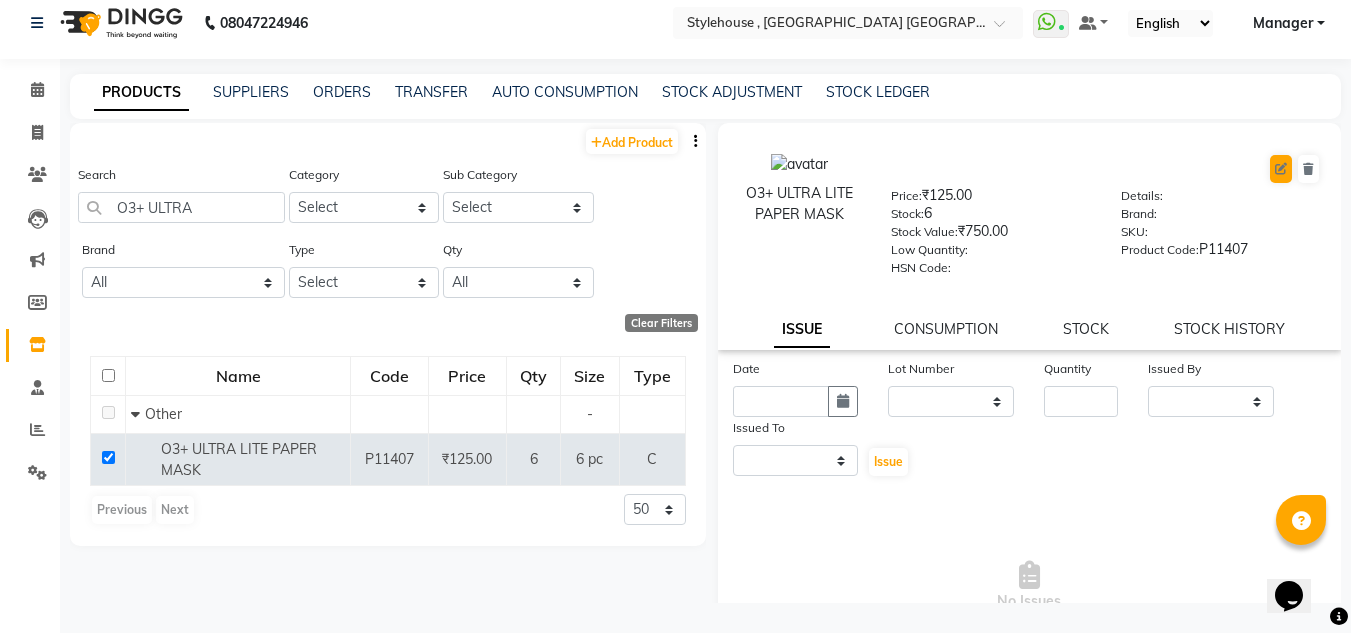 select on "true" 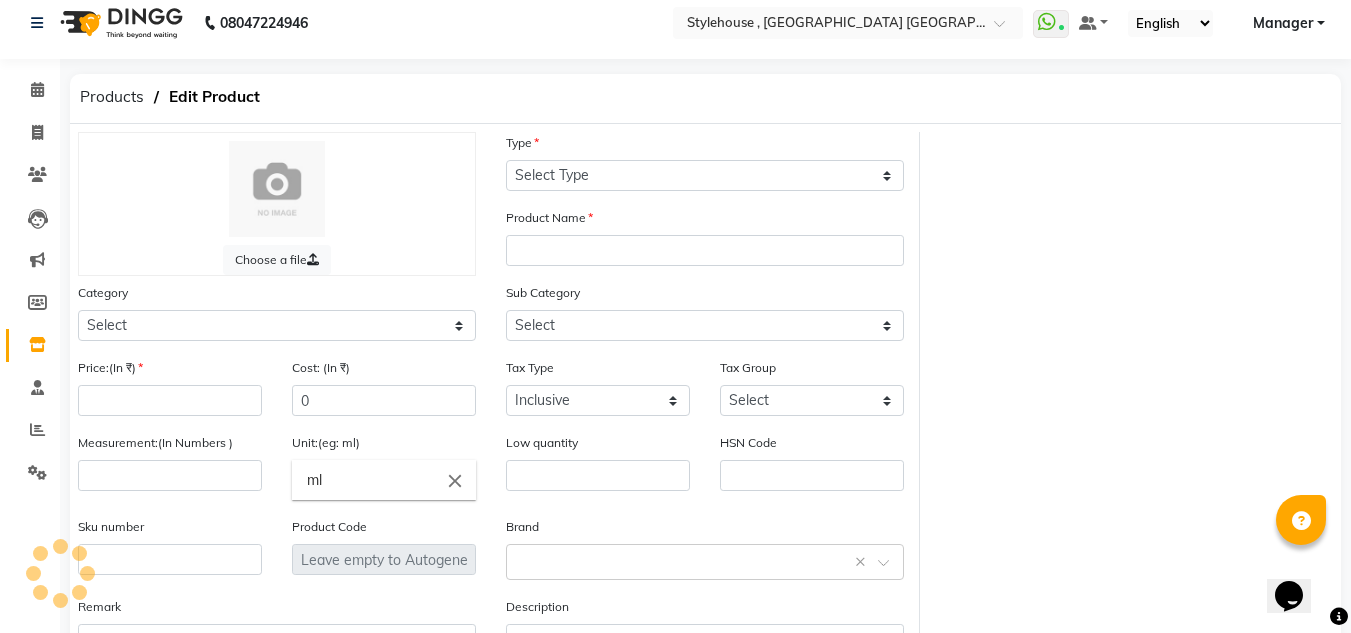 select on "C" 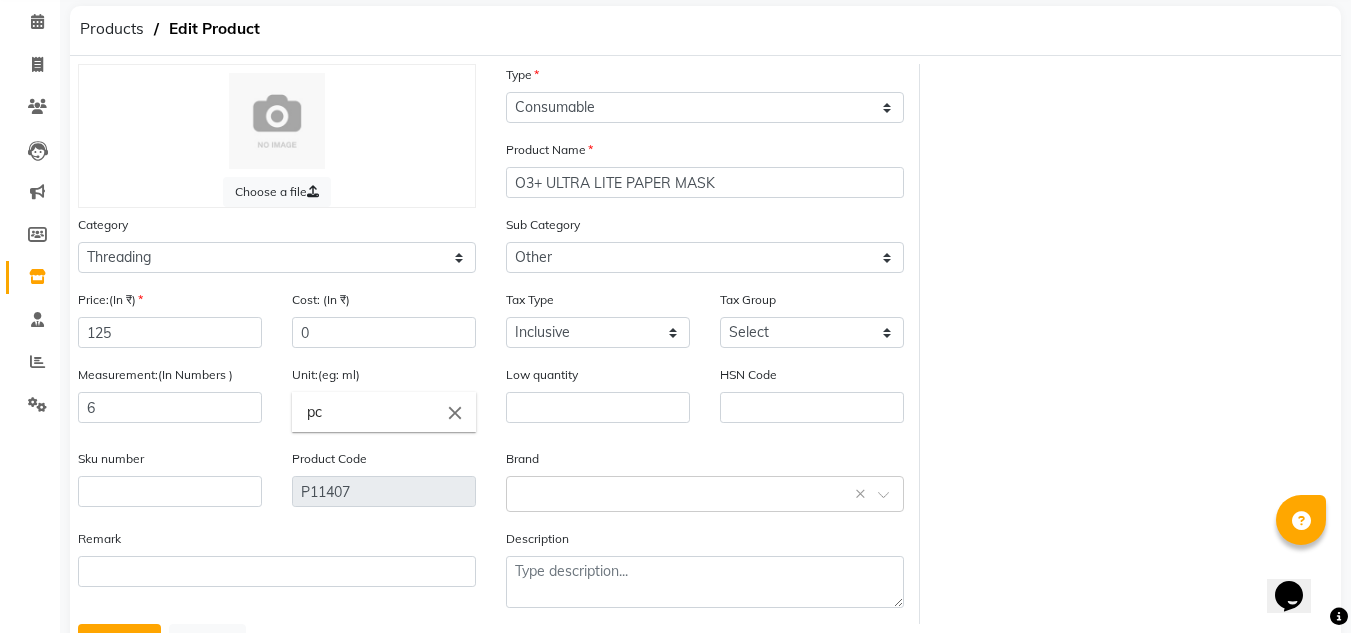 scroll, scrollTop: 168, scrollLeft: 0, axis: vertical 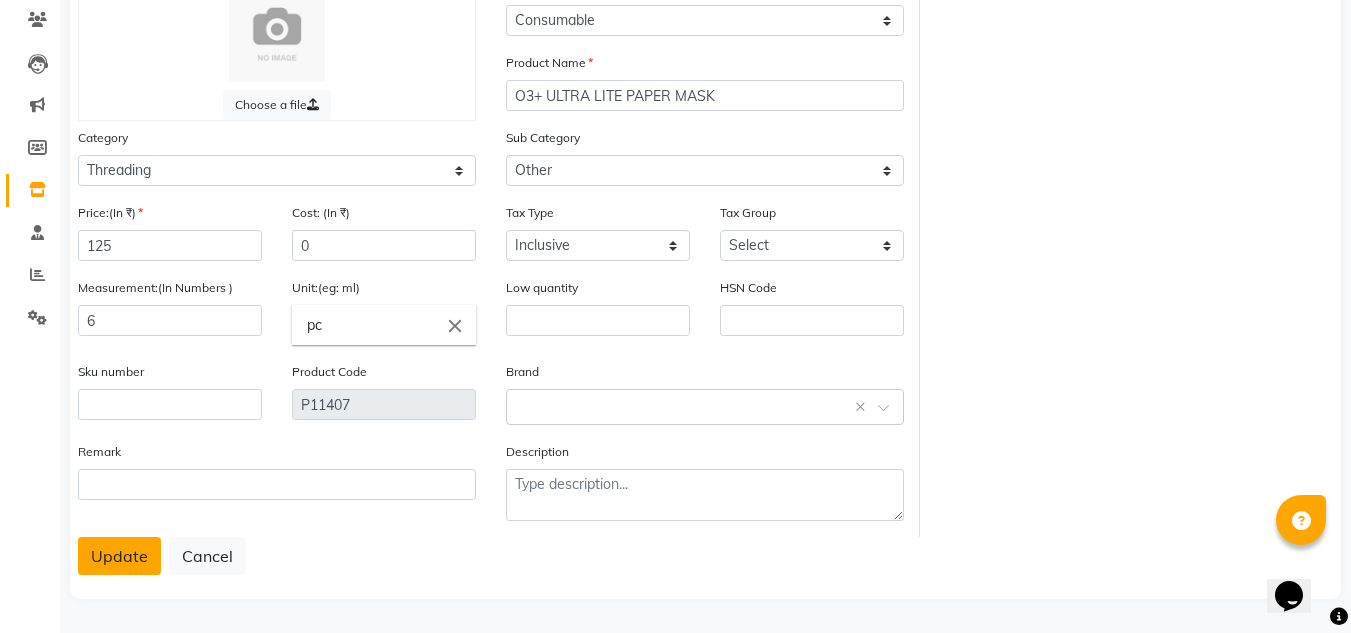 click on "Update" 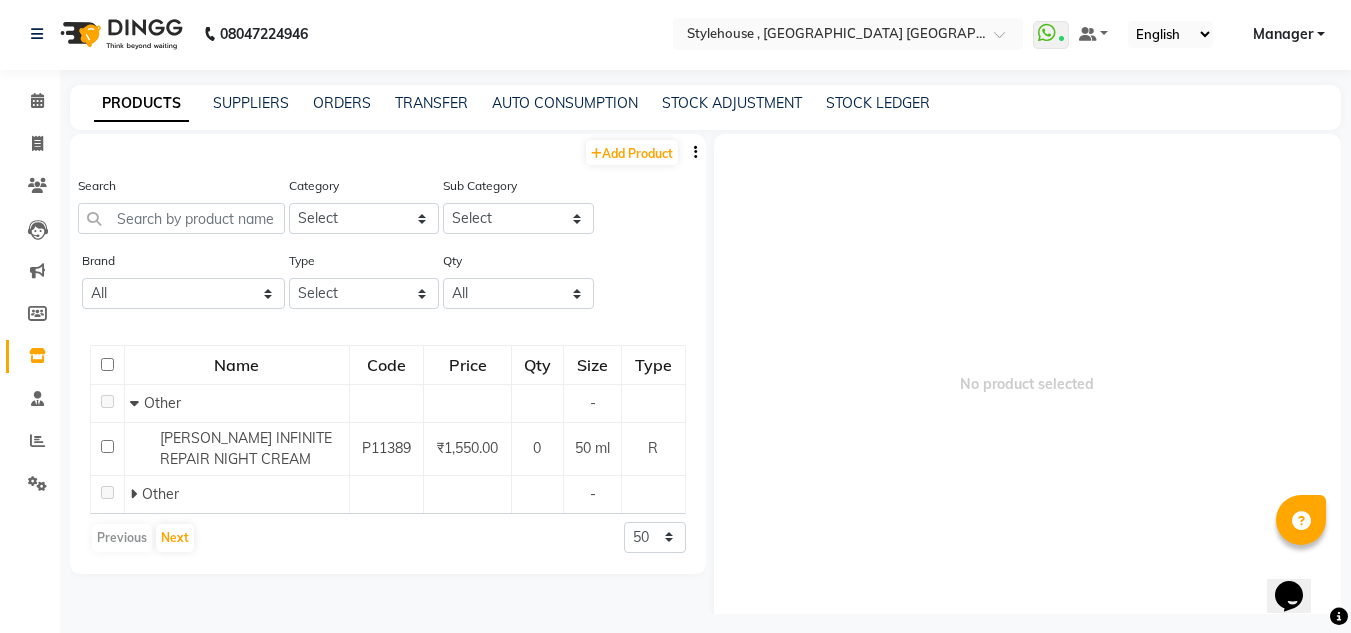 scroll, scrollTop: 0, scrollLeft: 0, axis: both 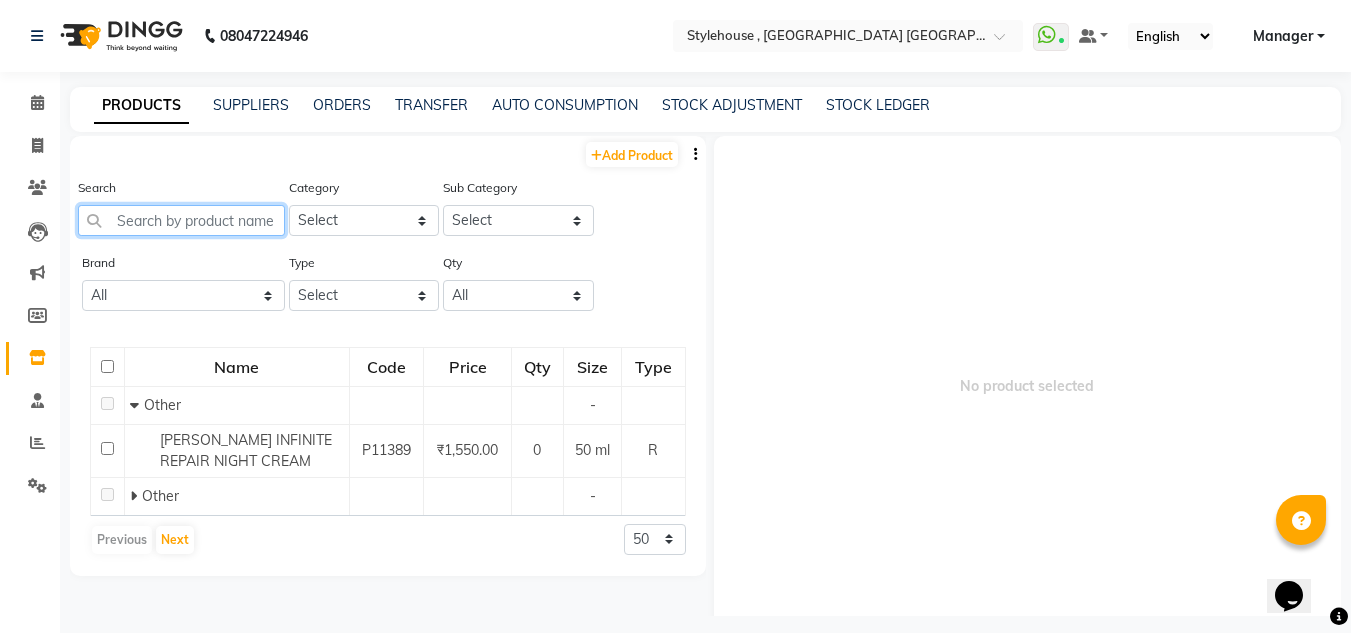 click 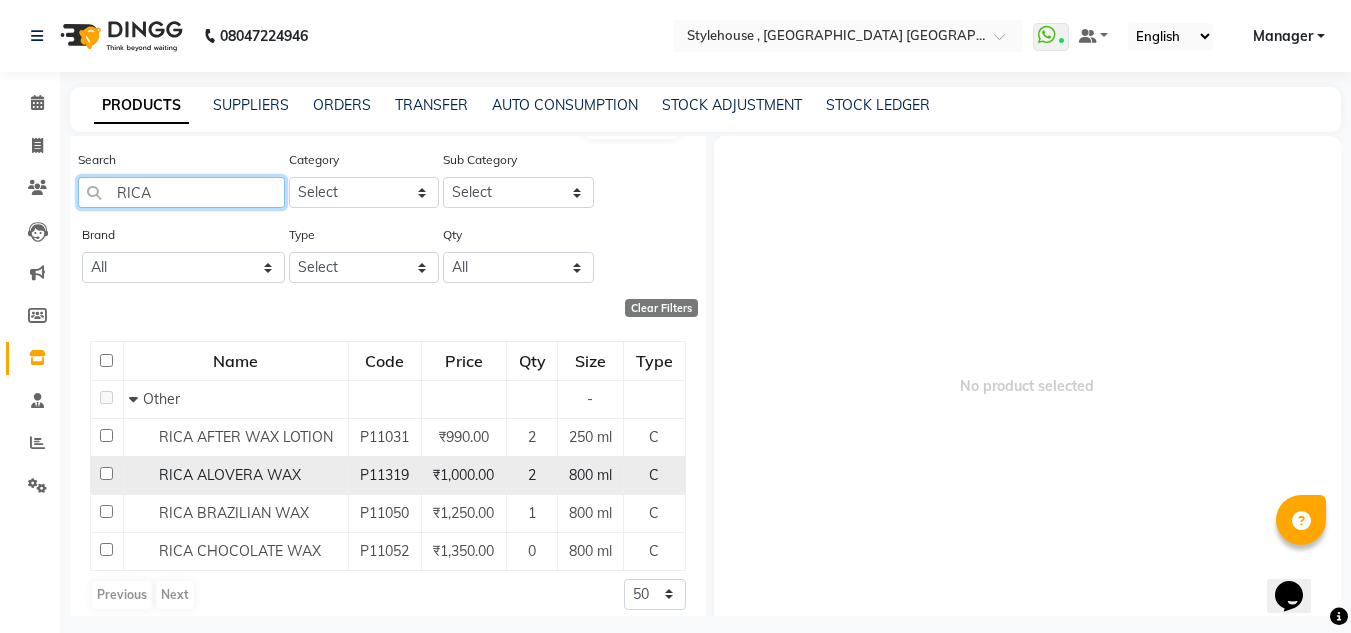 scroll, scrollTop: 43, scrollLeft: 0, axis: vertical 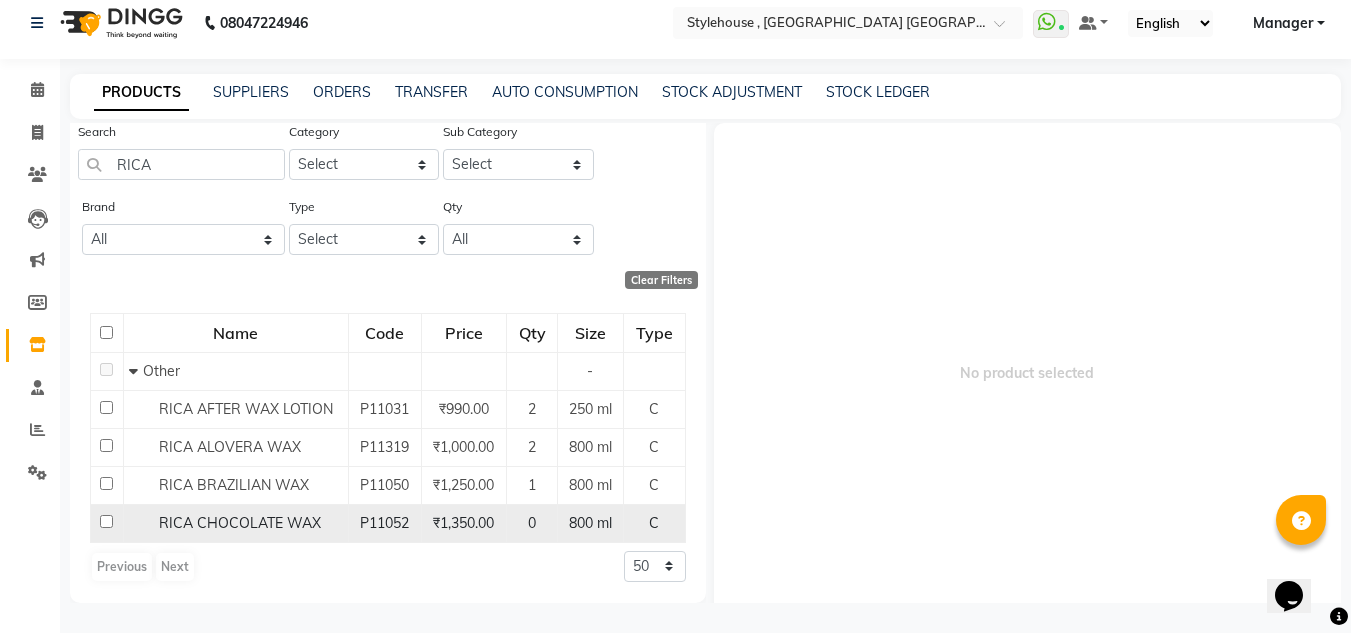 click 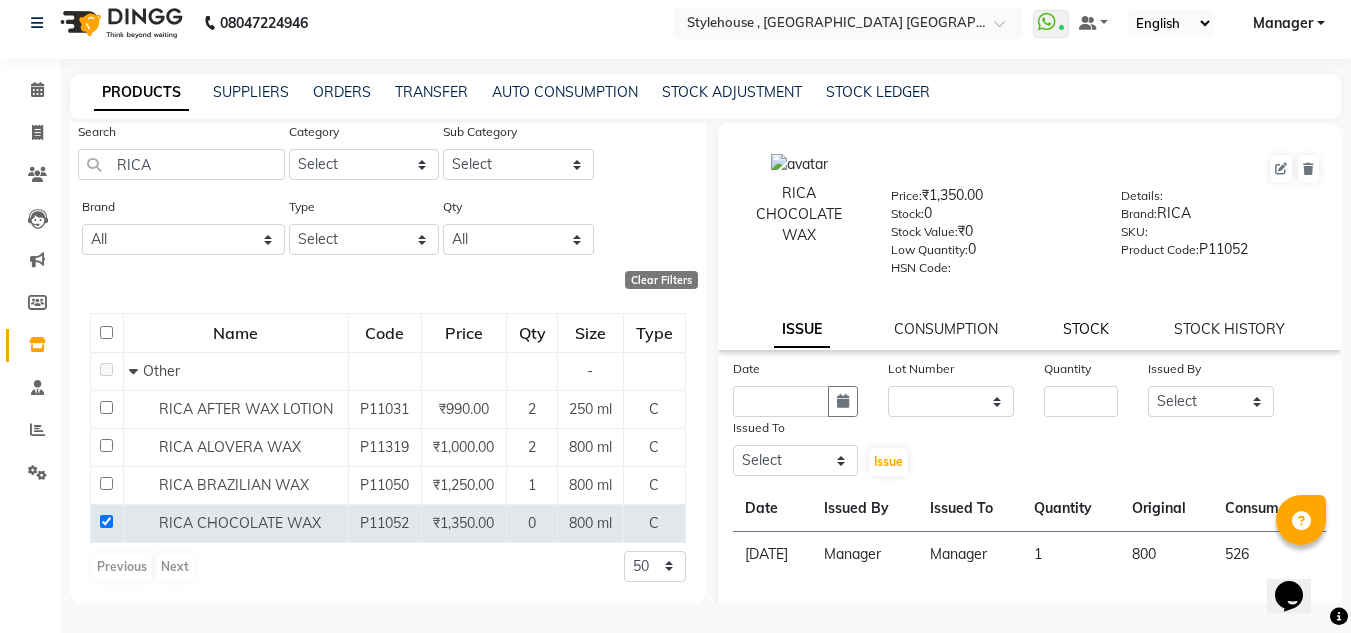 click on "STOCK" 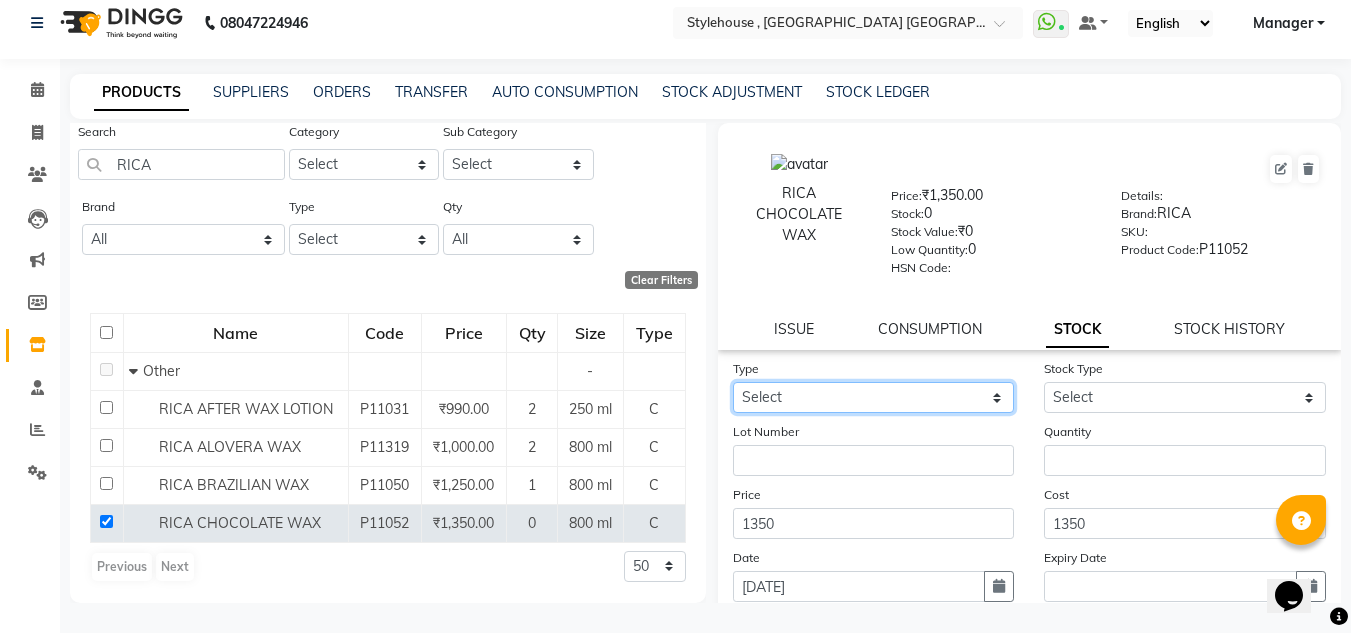 click on "Select In Out" 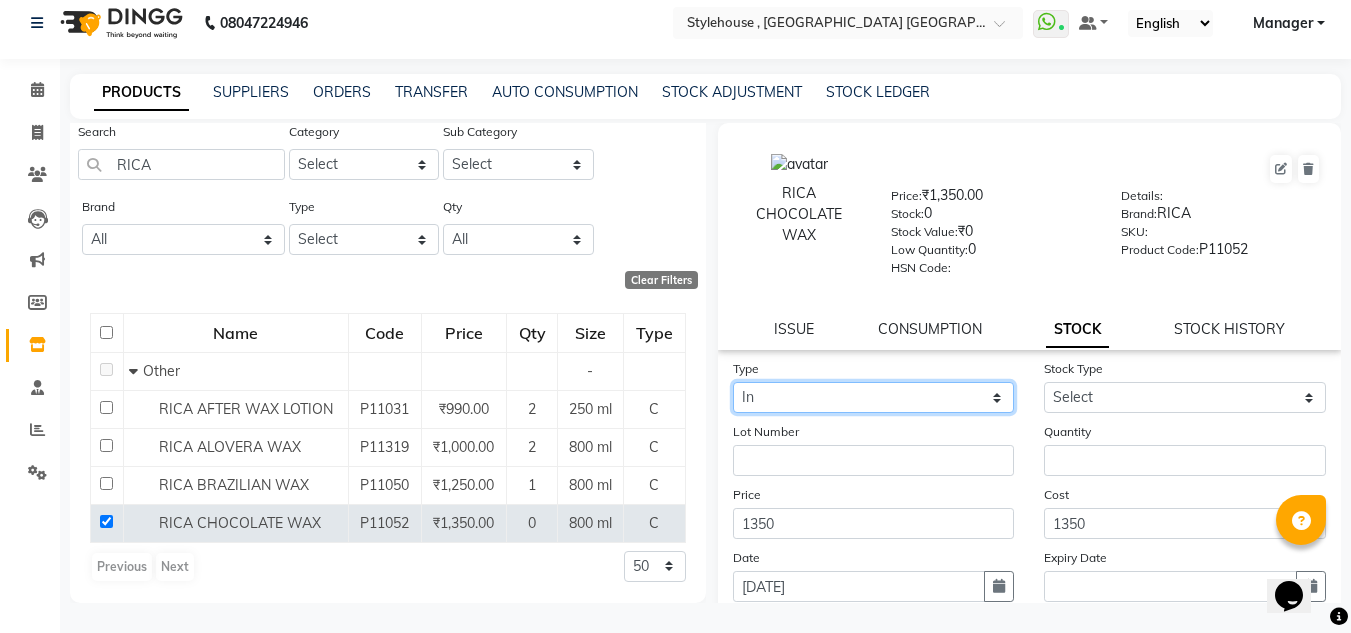 click on "Select In Out" 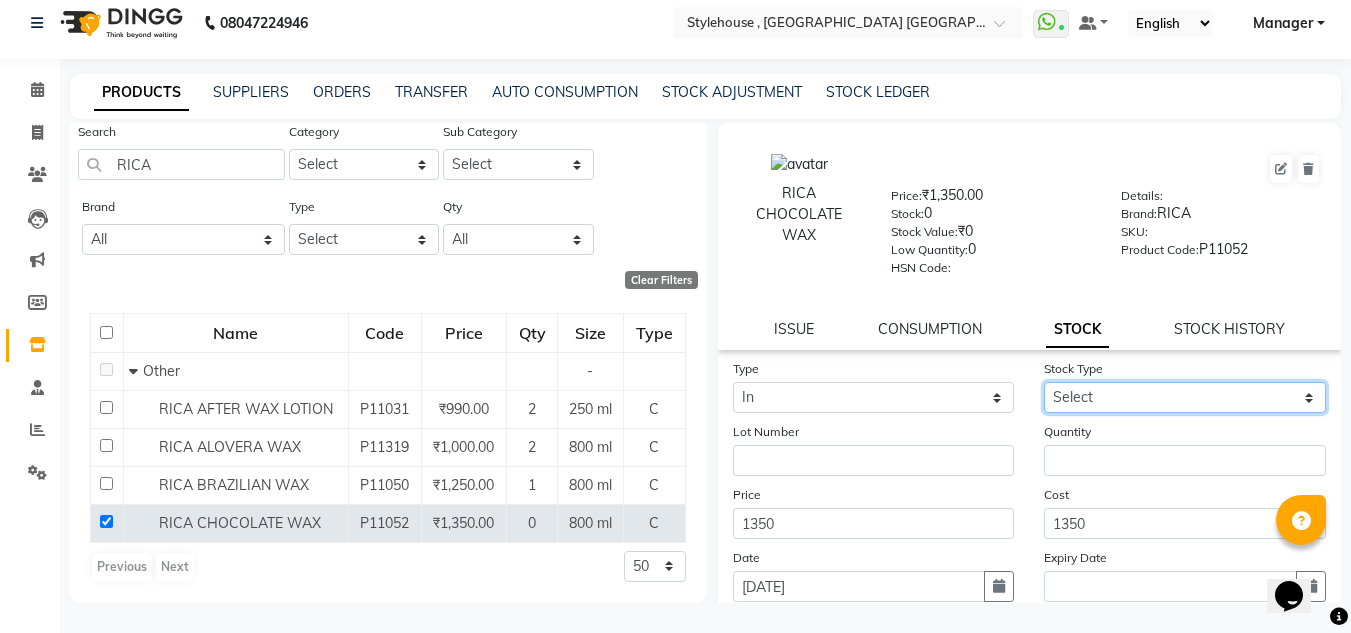 click on "Select New Stock Adjustment Return Other" 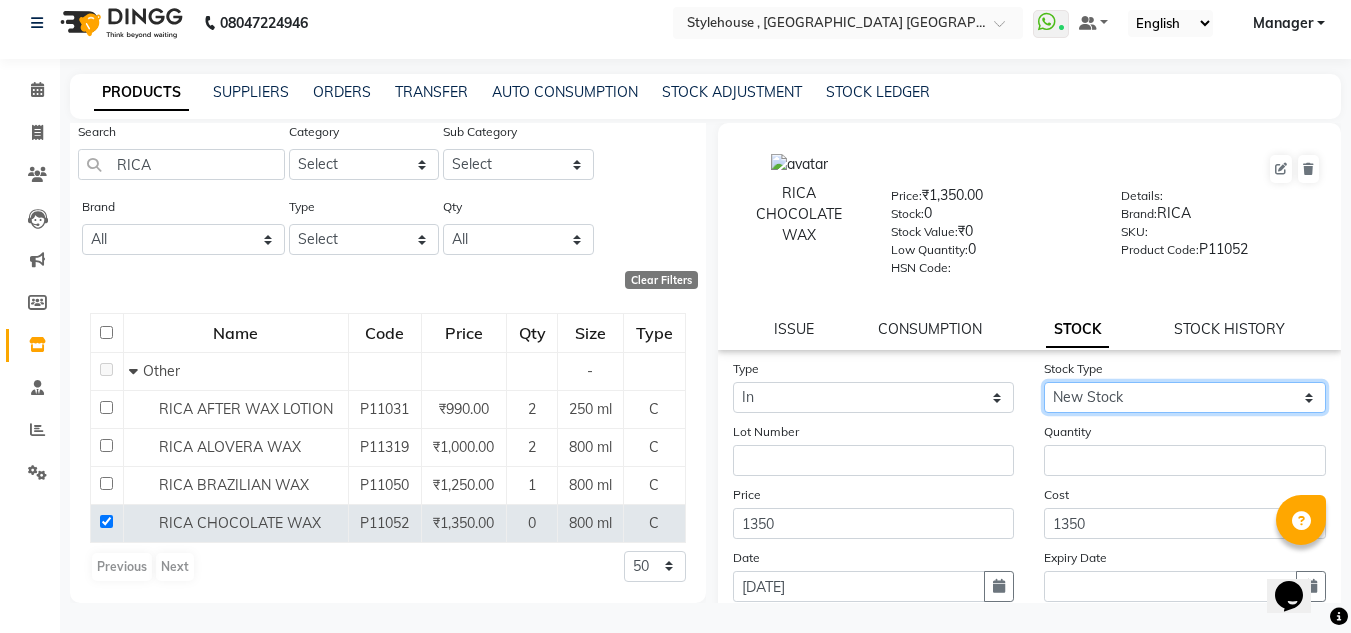 click on "Select New Stock Adjustment Return Other" 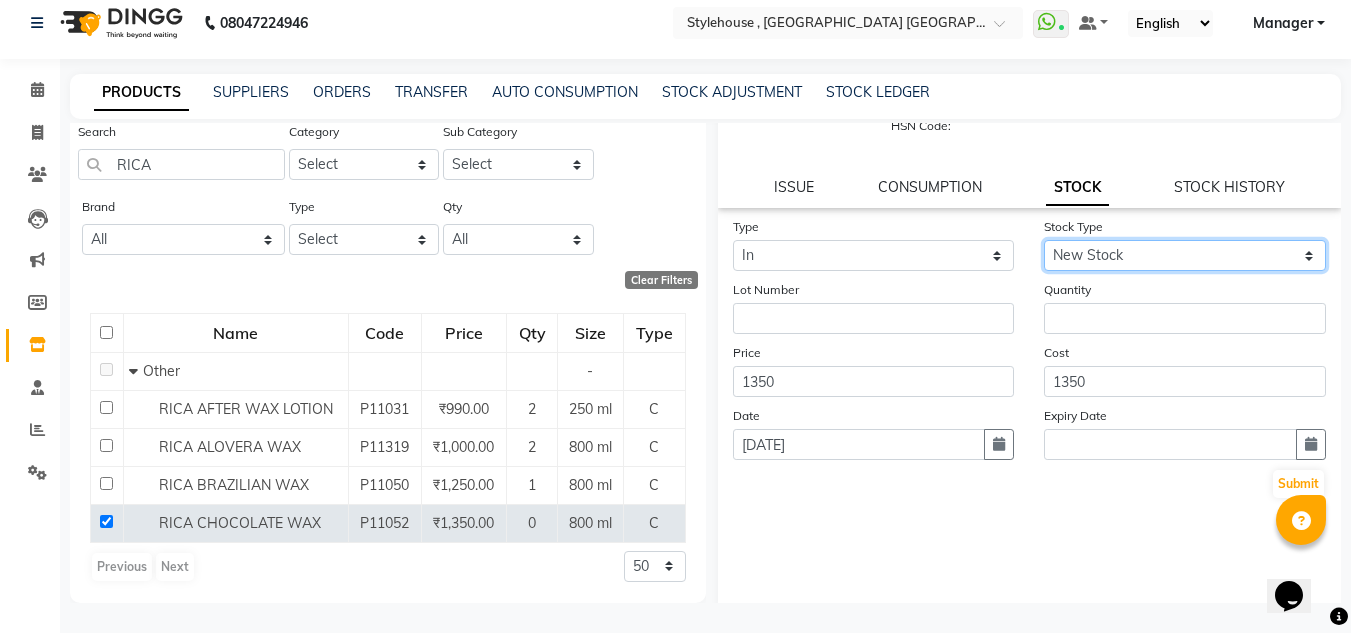 scroll, scrollTop: 155, scrollLeft: 0, axis: vertical 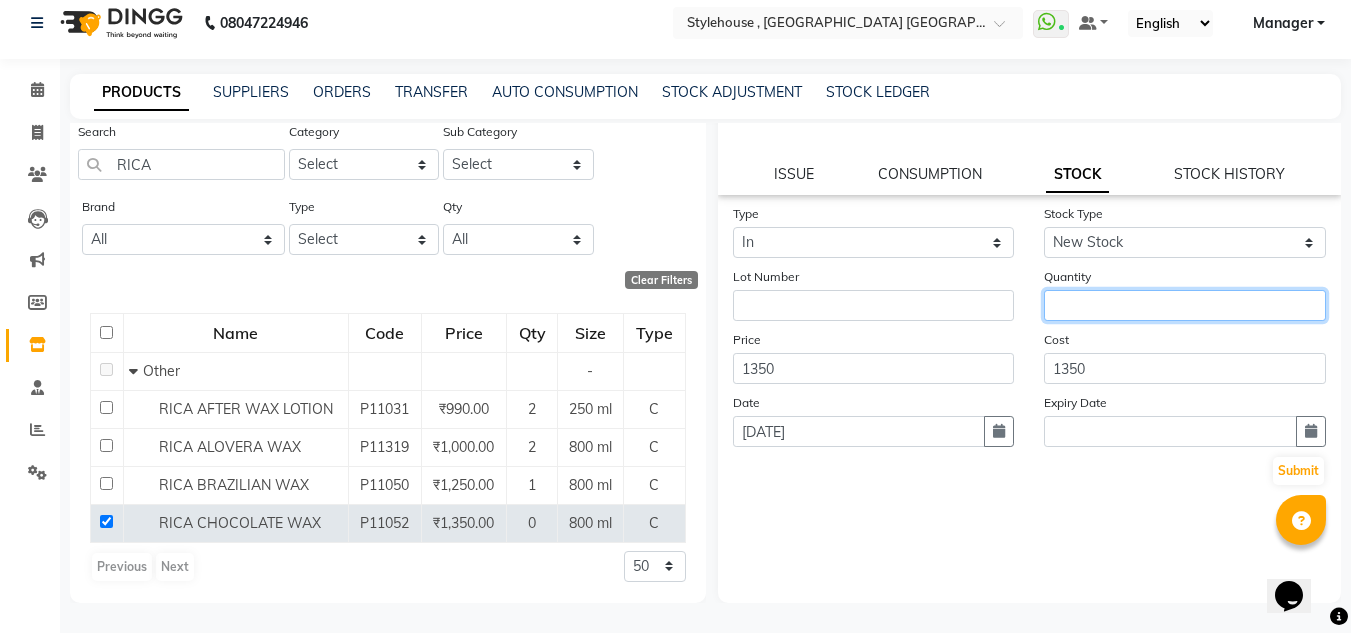 click 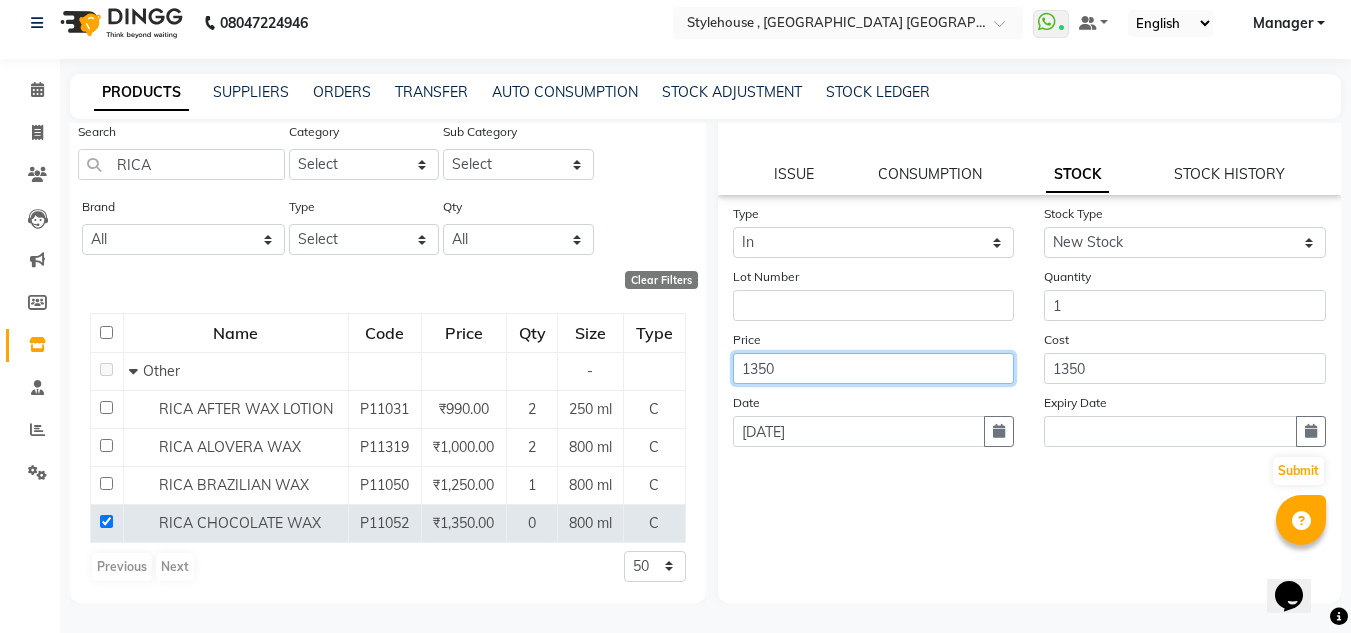 click on "1350" 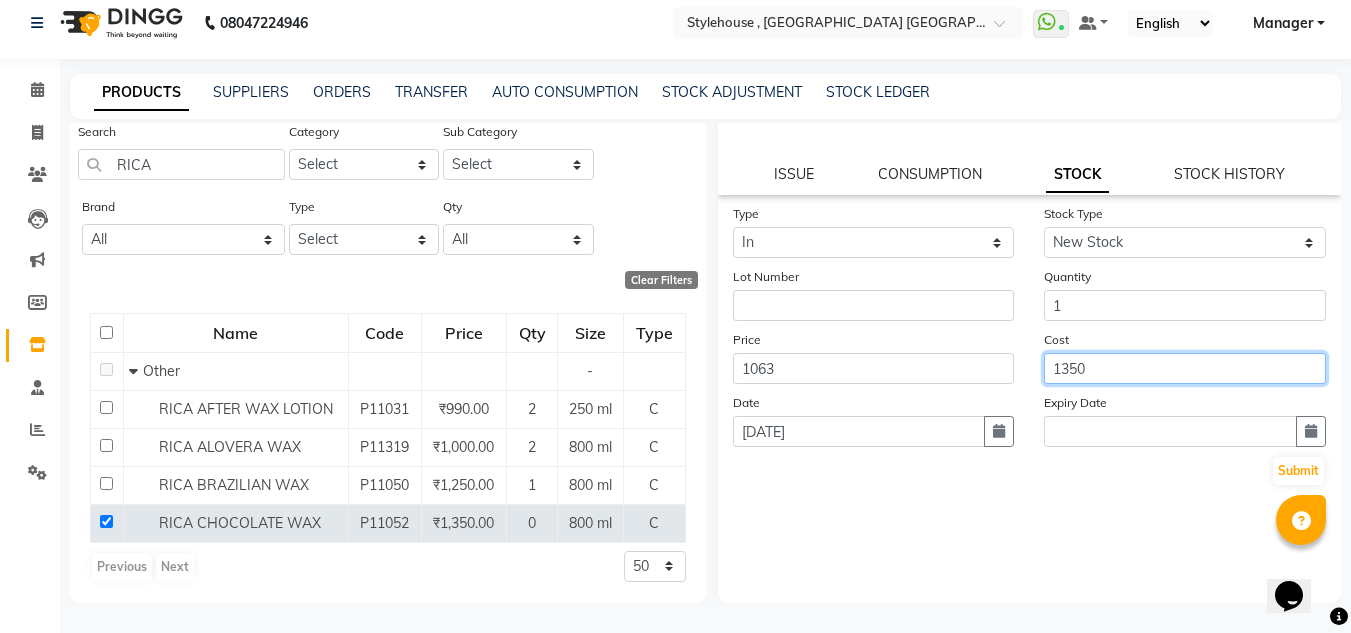 click on "1350" 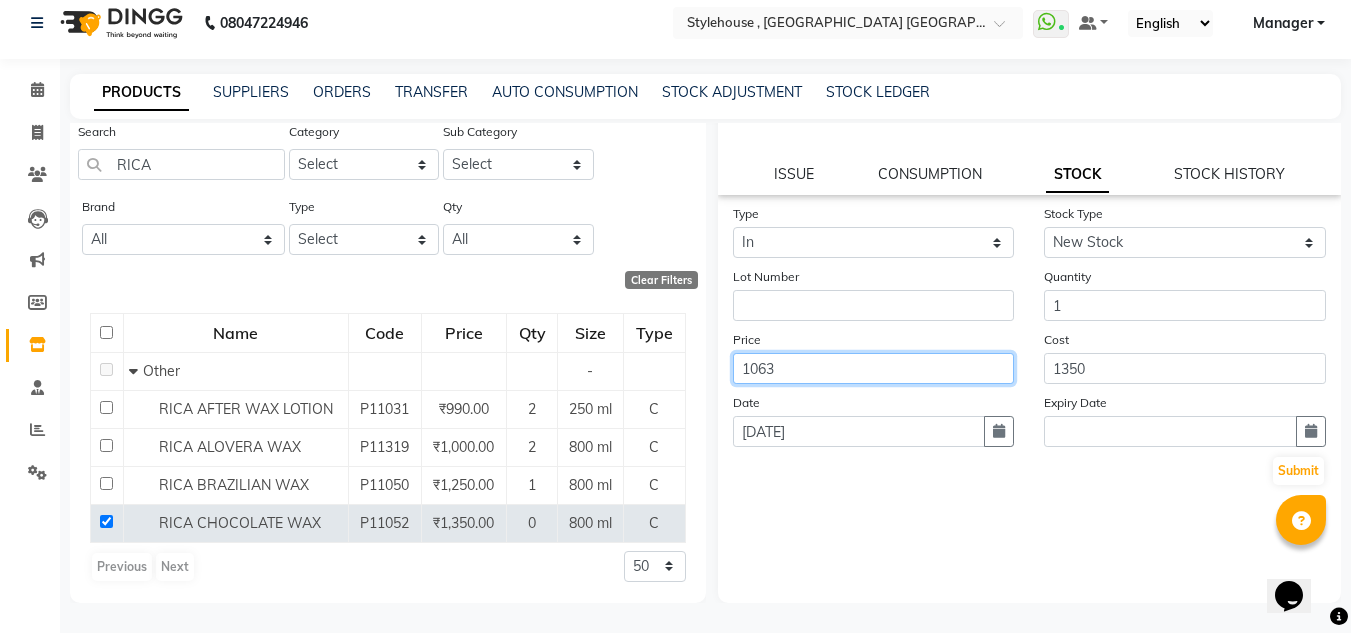 click on "1063" 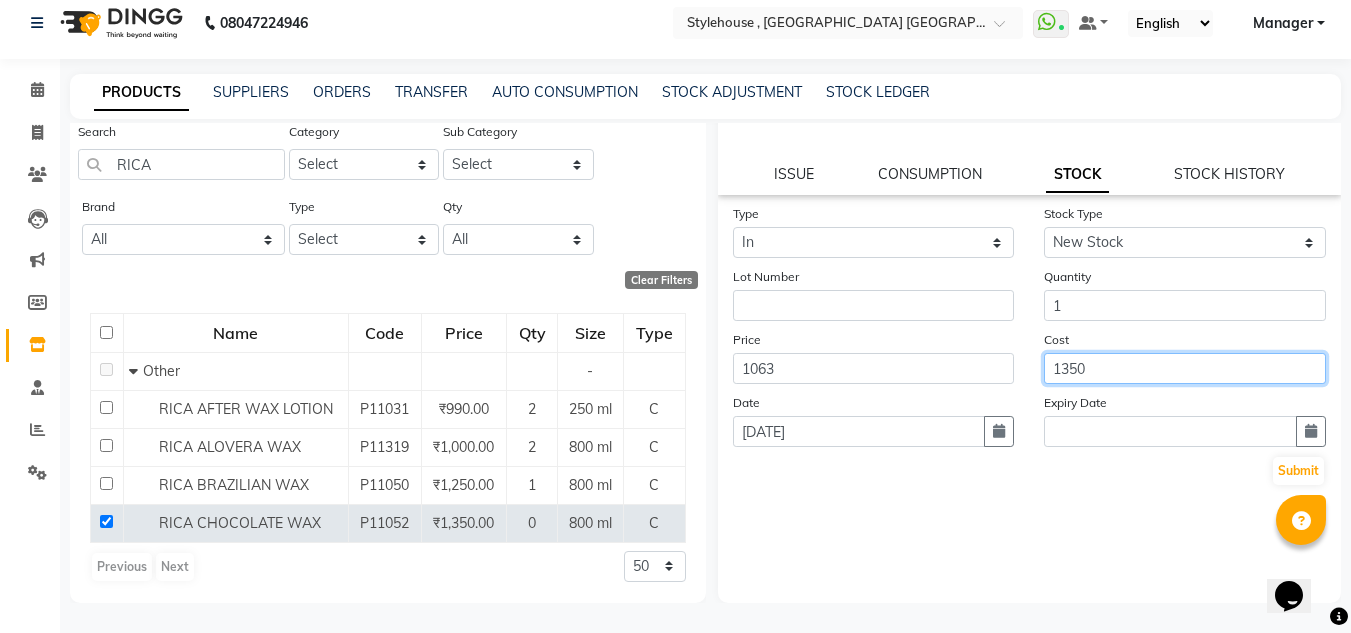 click on "1350" 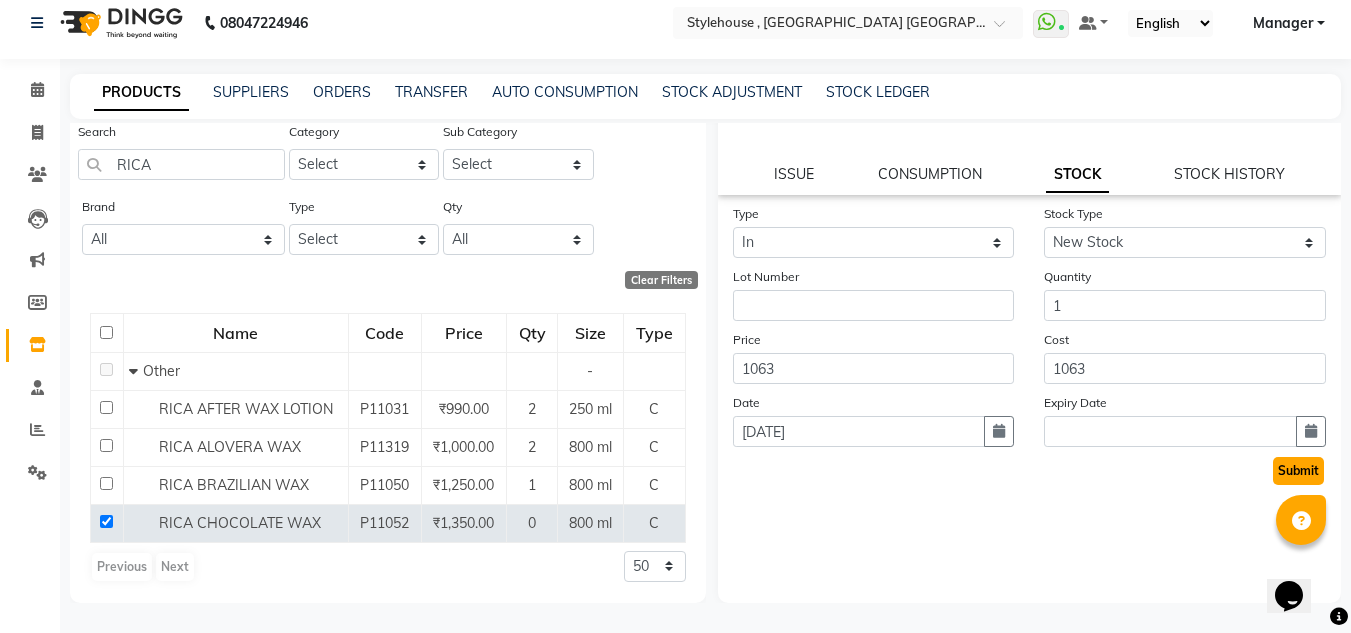 click on "Submit" 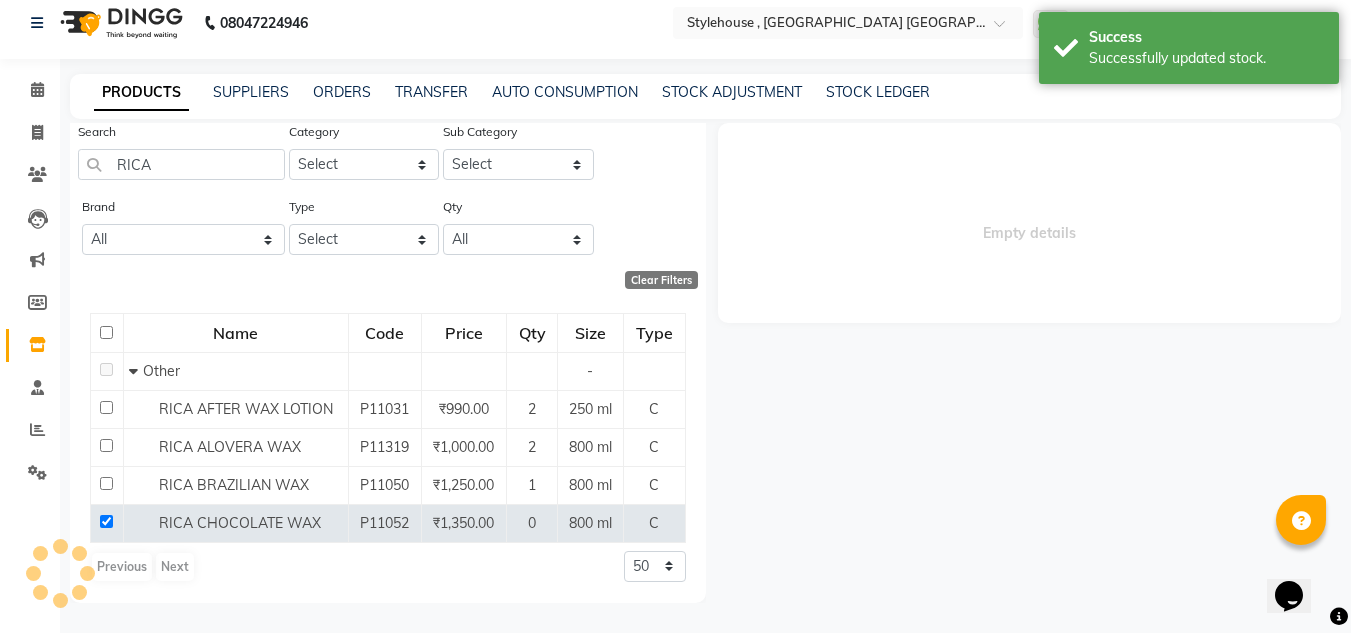 scroll, scrollTop: 0, scrollLeft: 0, axis: both 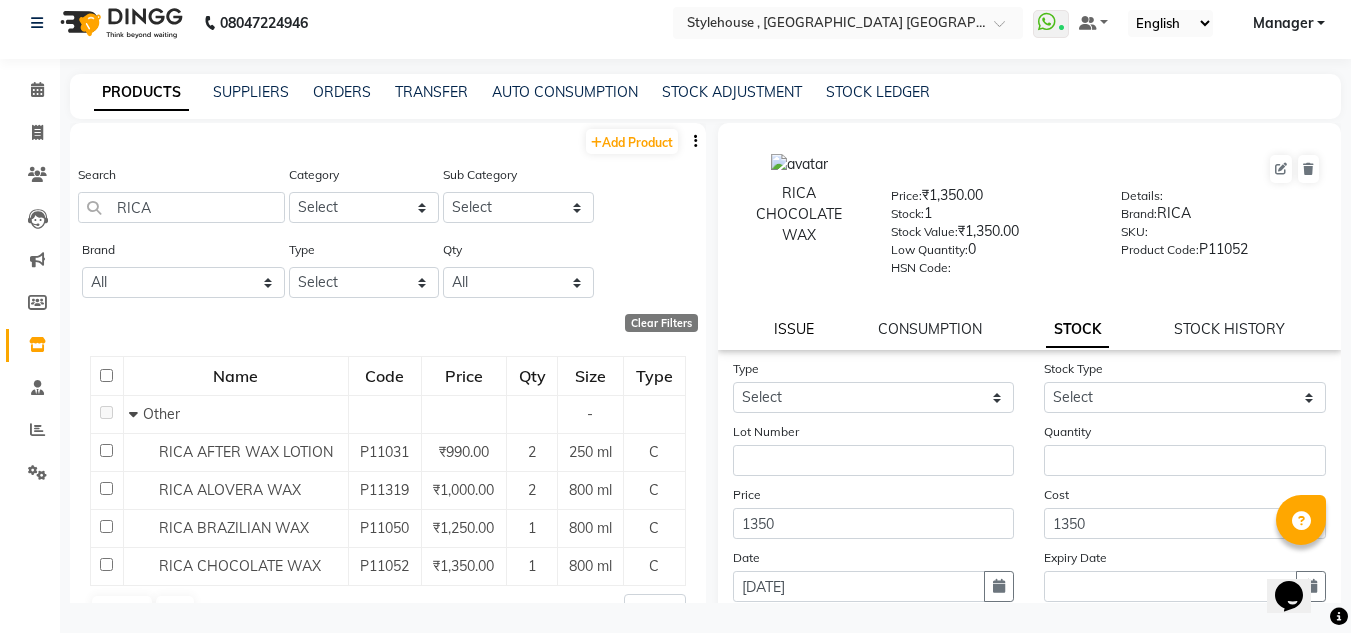click on "ISSUE" 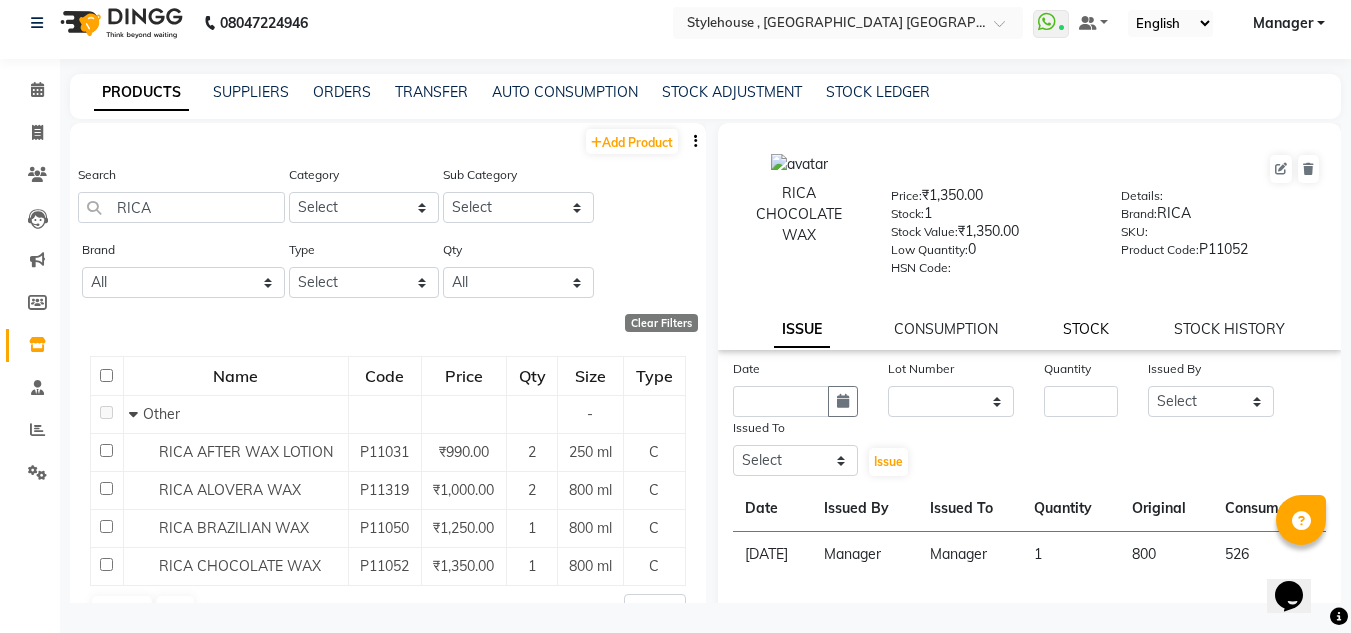 click on "STOCK" 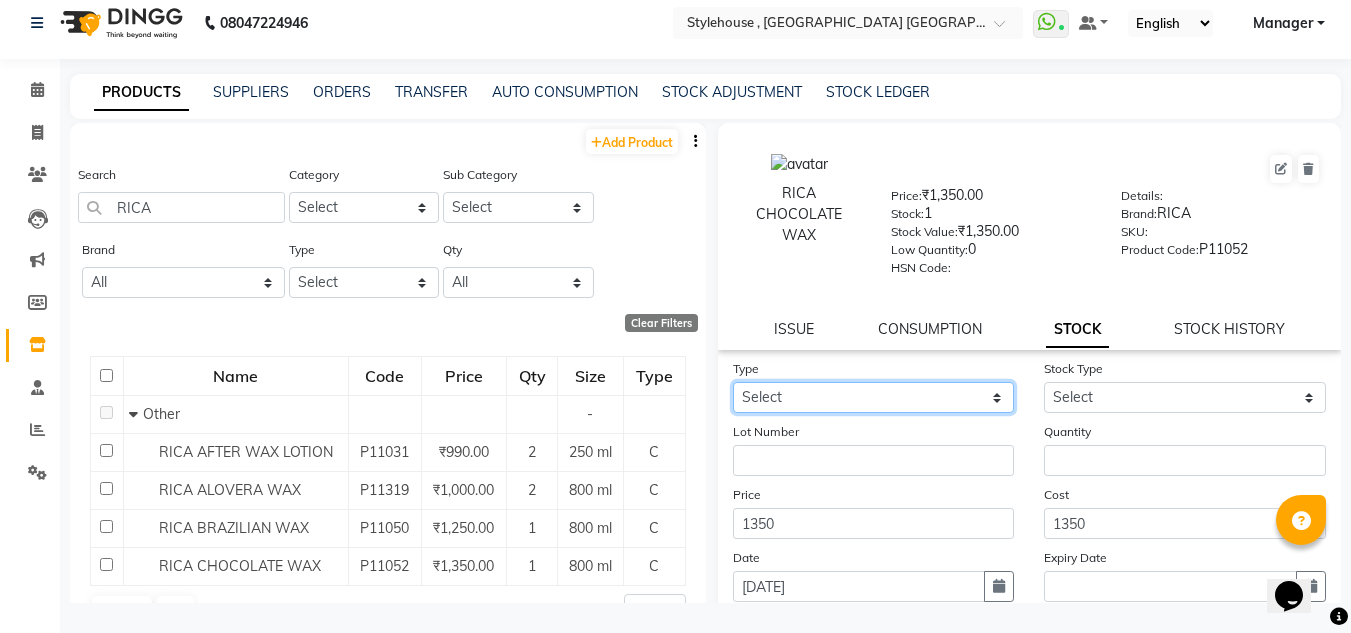 click on "Select In Out" 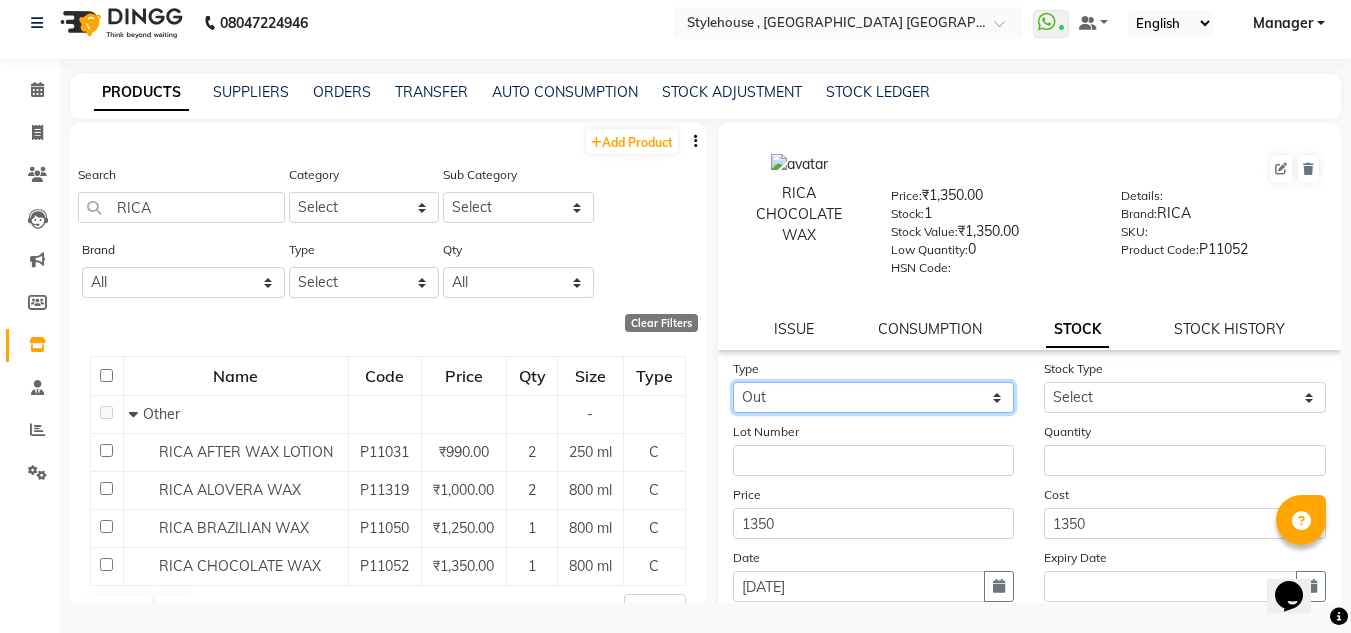 click on "Select In Out" 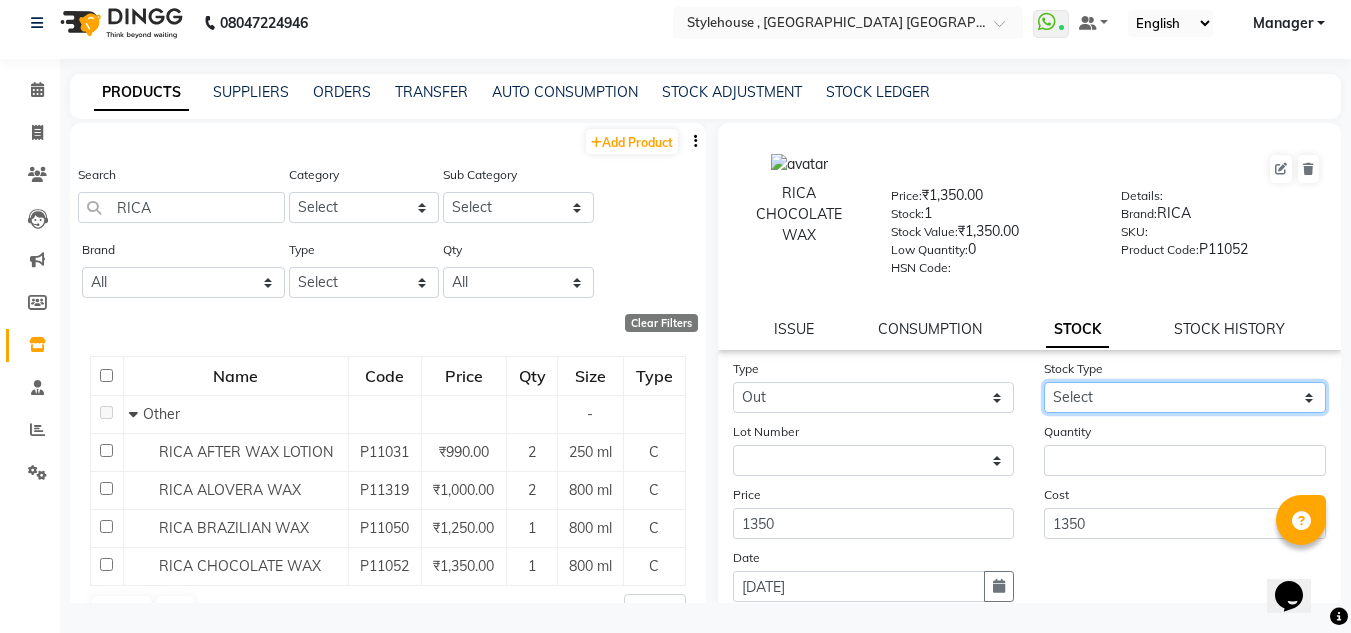 click on "Select Internal Use Damaged Expired Adjustment Return Other" 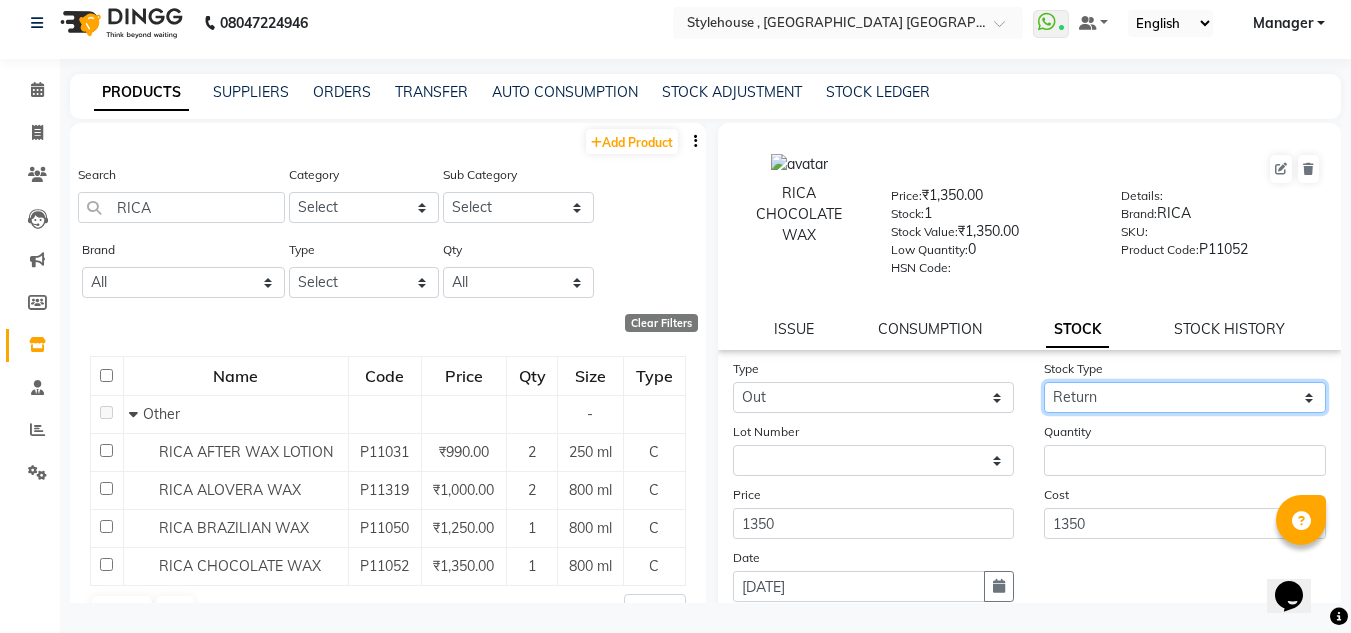 click on "Select Internal Use Damaged Expired Adjustment Return Other" 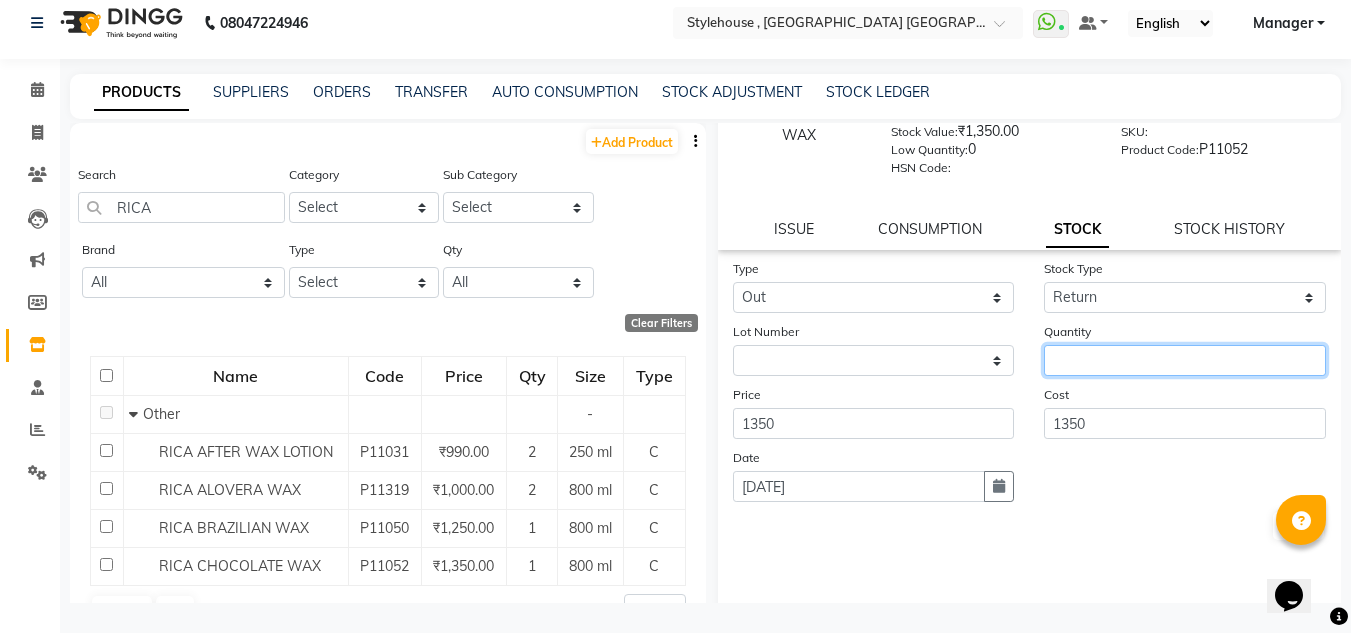 click 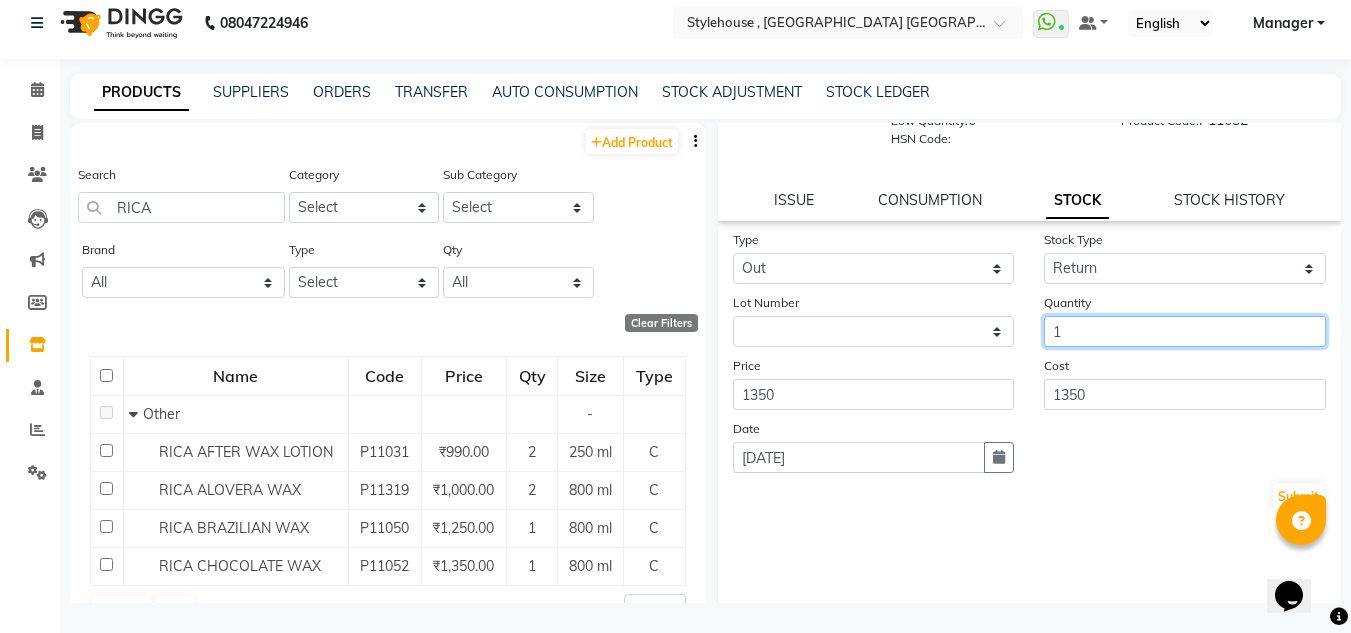 scroll, scrollTop: 155, scrollLeft: 0, axis: vertical 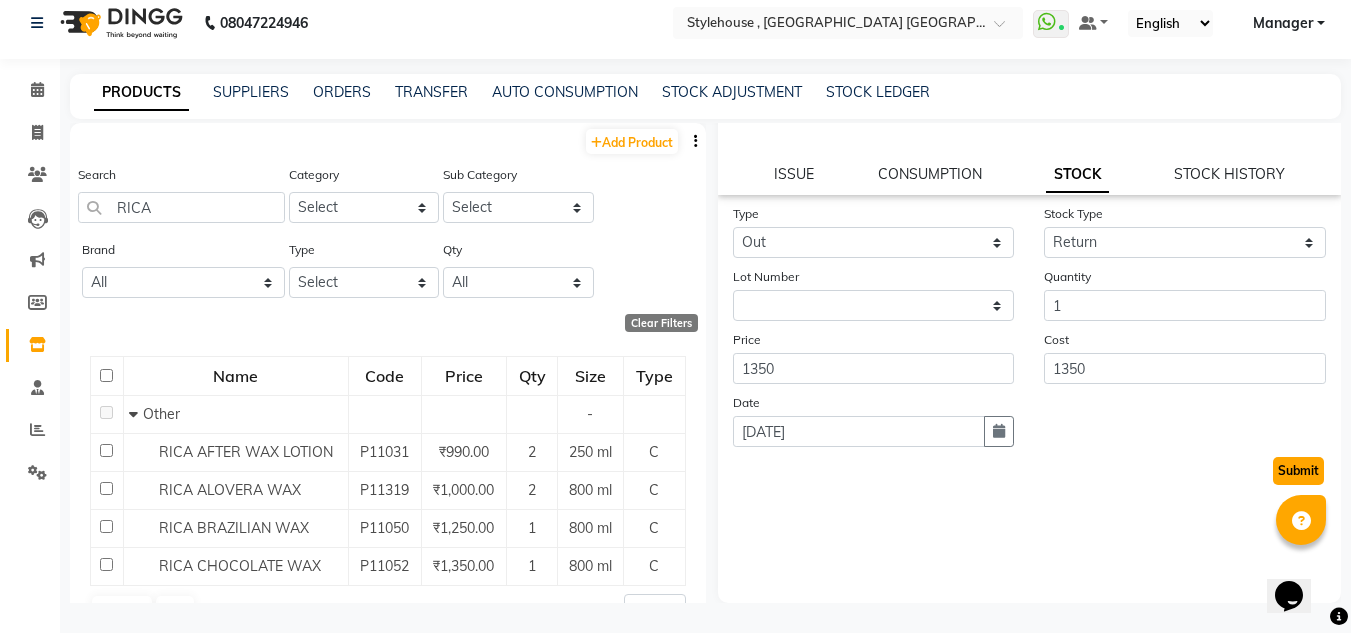 click on "Submit" 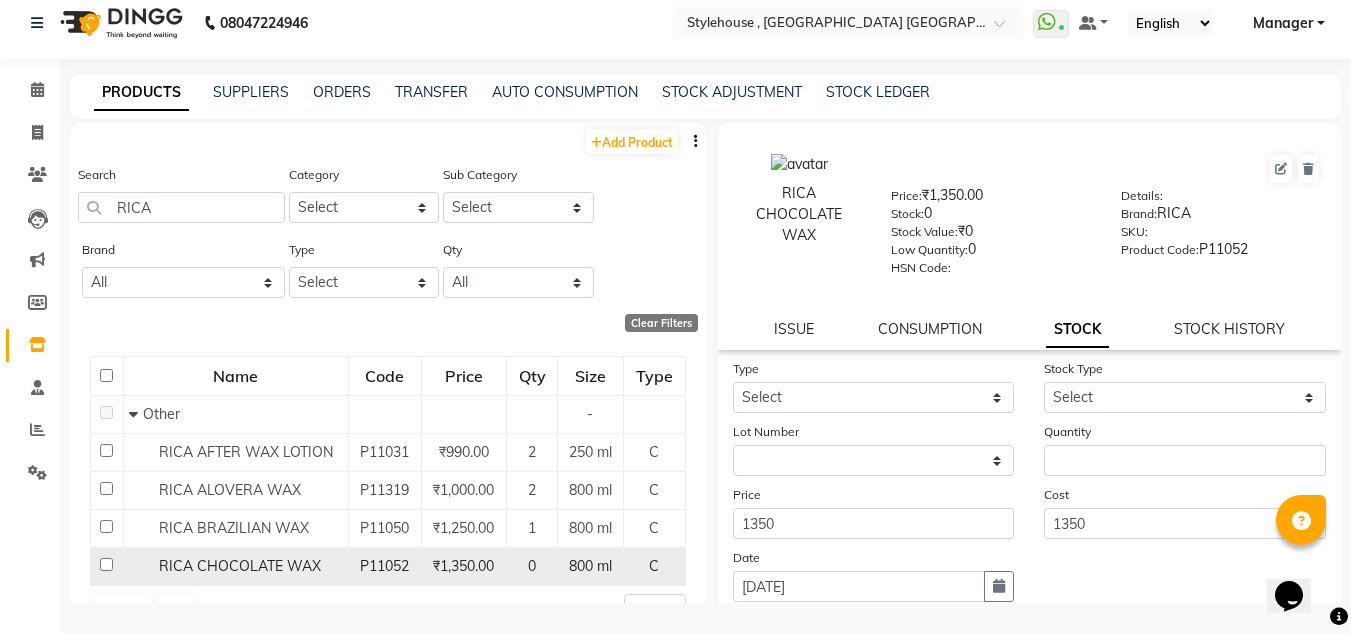 scroll, scrollTop: 155, scrollLeft: 0, axis: vertical 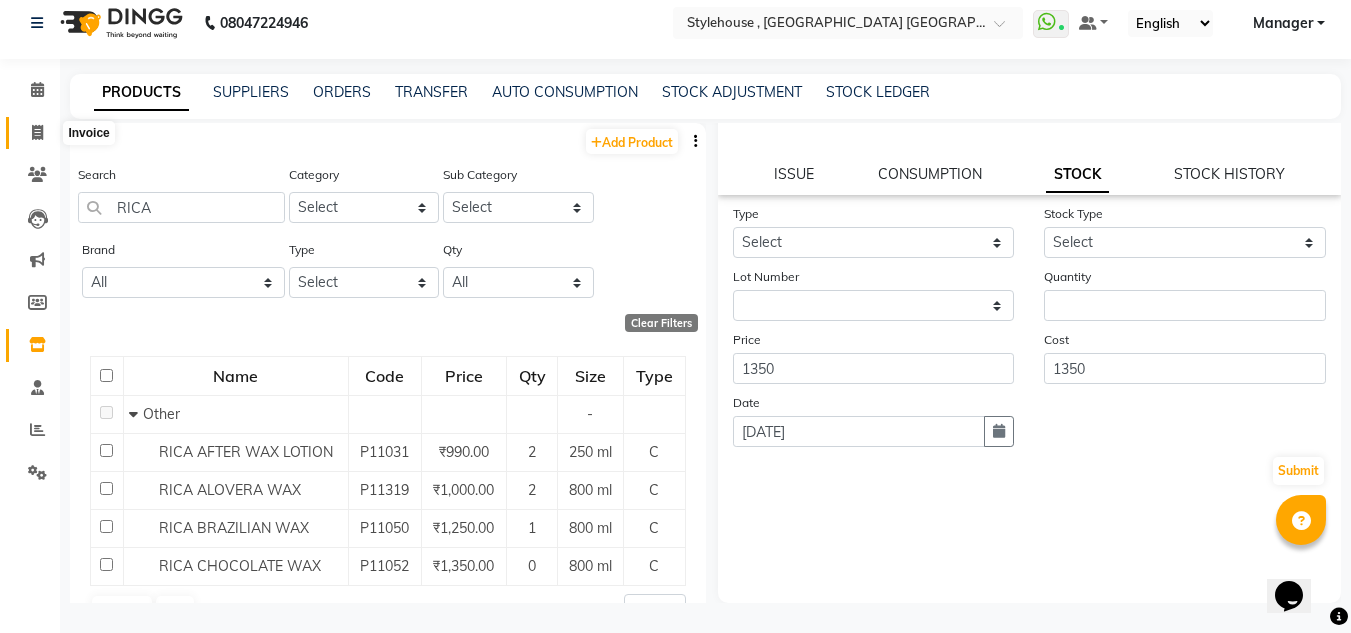 click 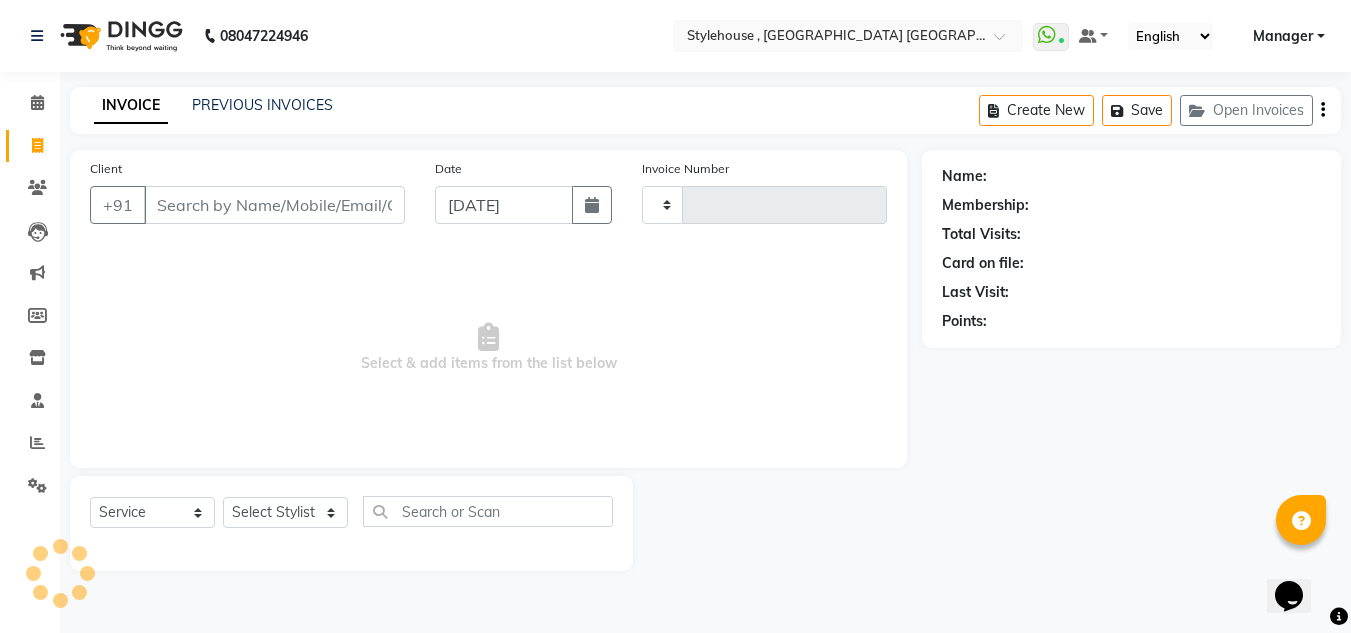 scroll, scrollTop: 0, scrollLeft: 0, axis: both 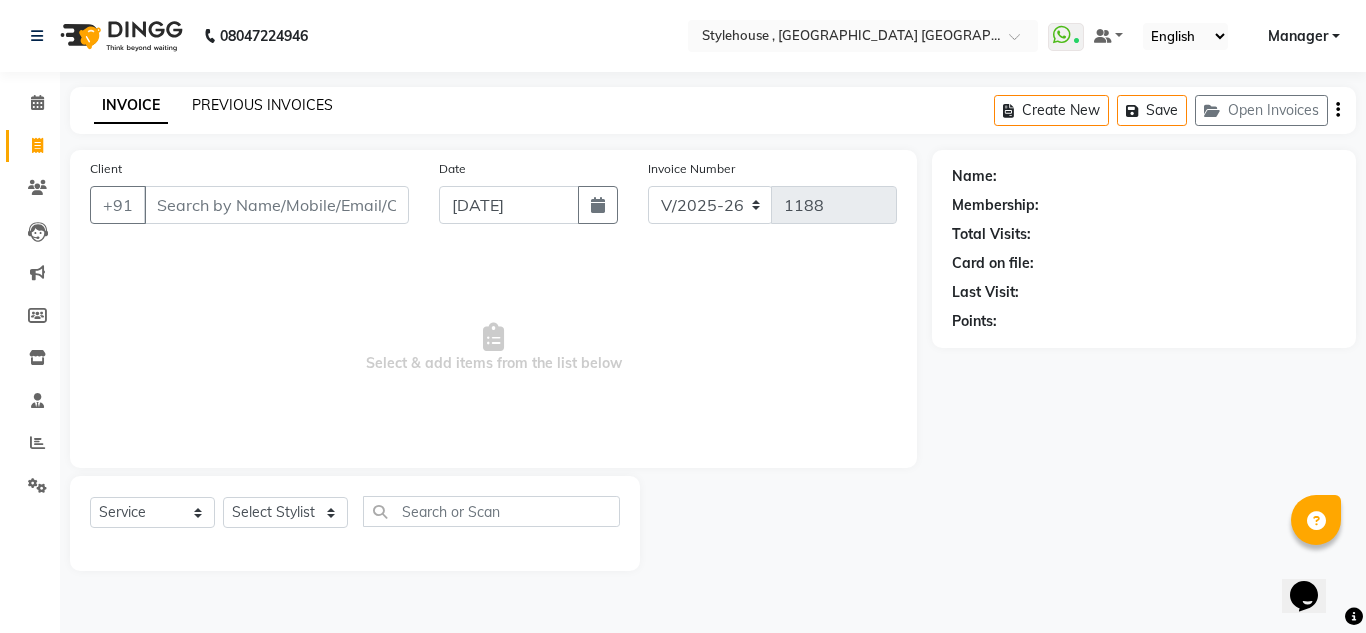 click on "PREVIOUS INVOICES" 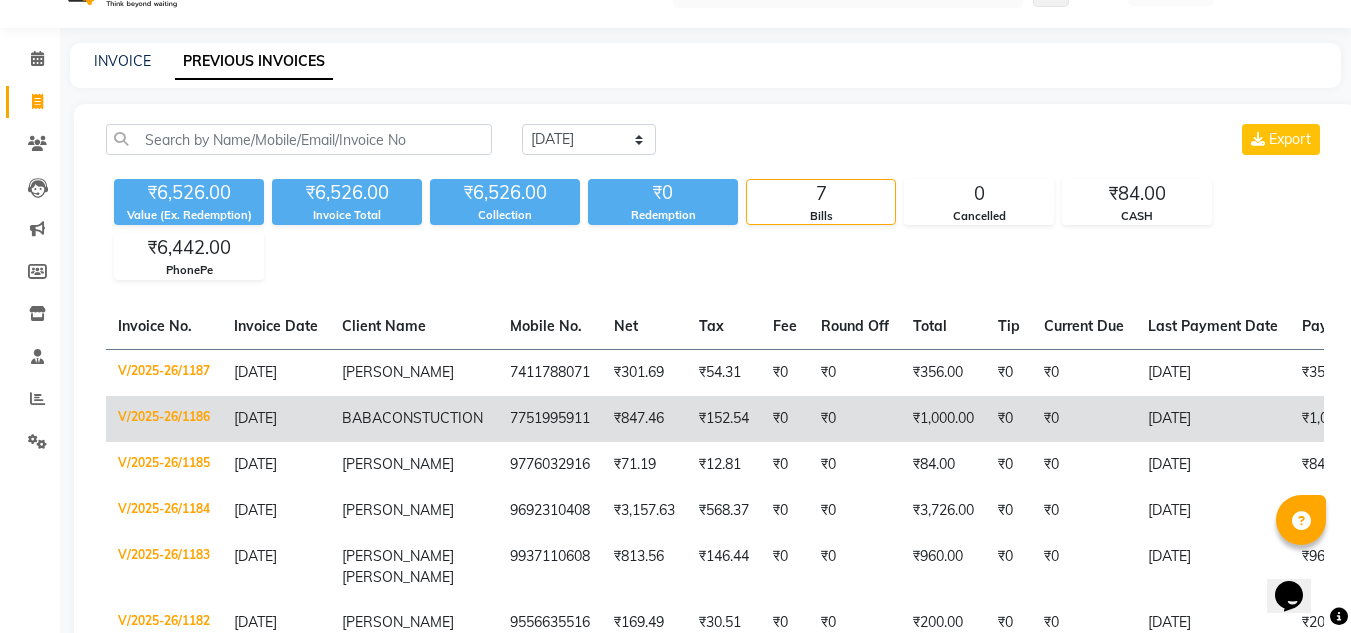 scroll, scrollTop: 0, scrollLeft: 0, axis: both 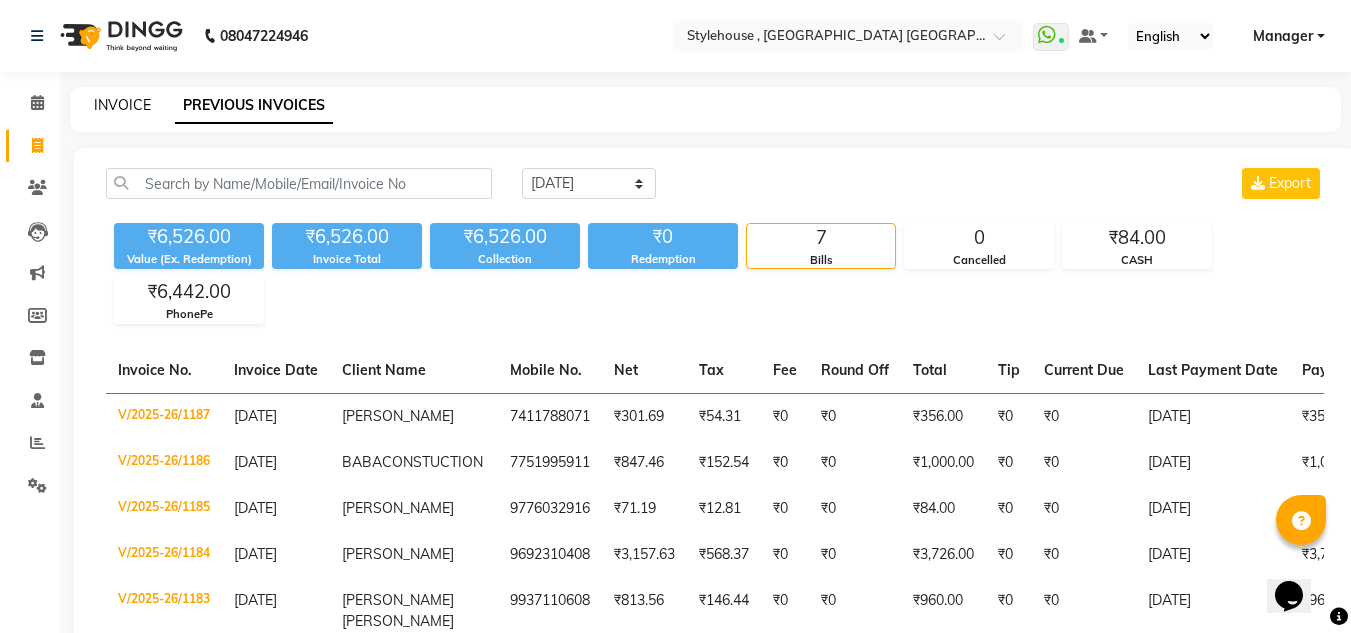 click on "INVOICE" 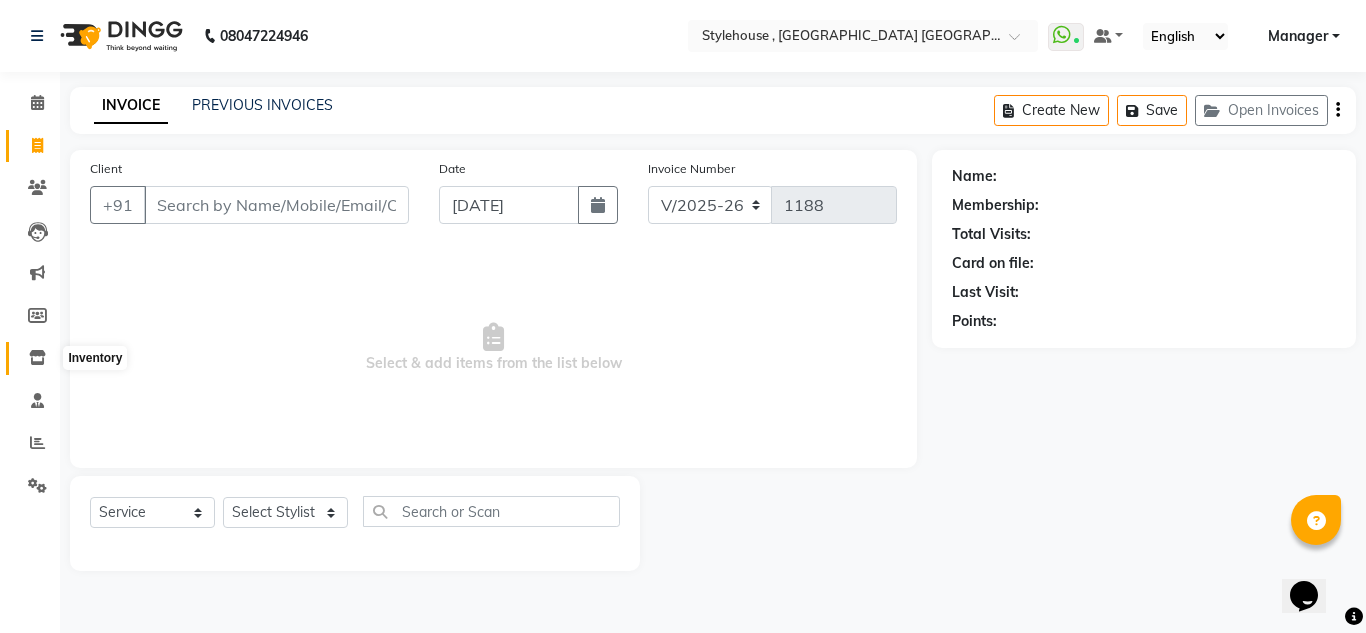 click 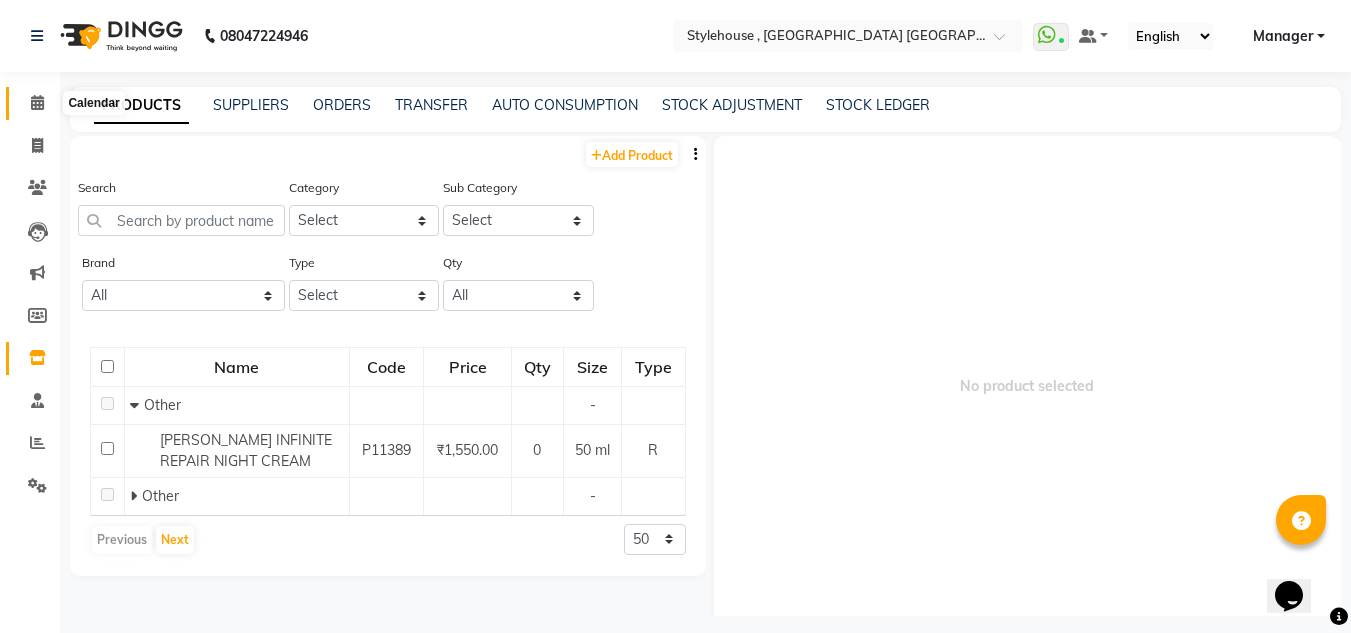 click 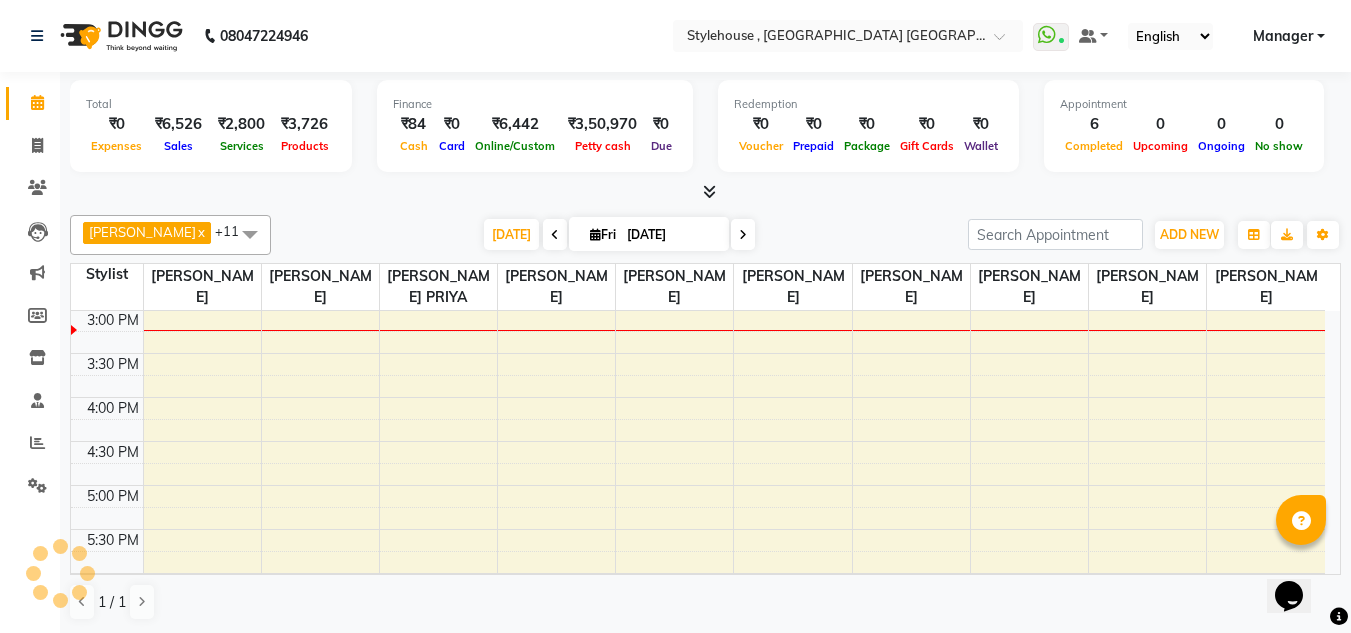 scroll, scrollTop: 0, scrollLeft: 0, axis: both 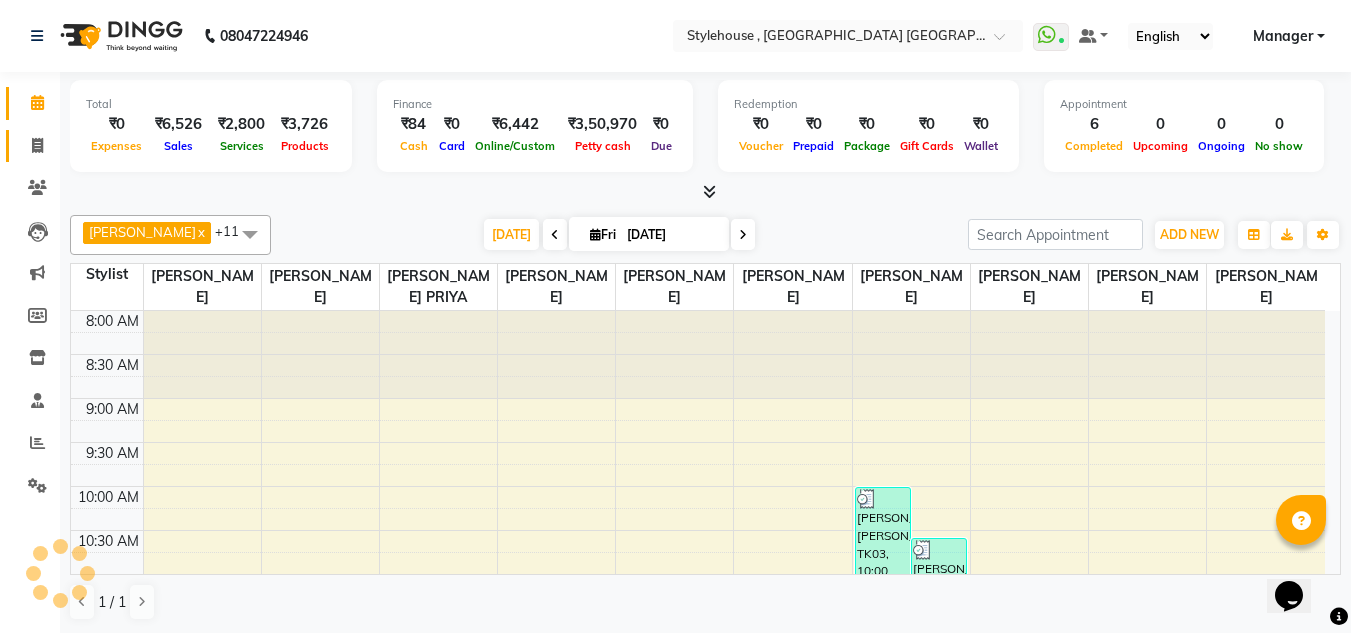 click on "Invoice" 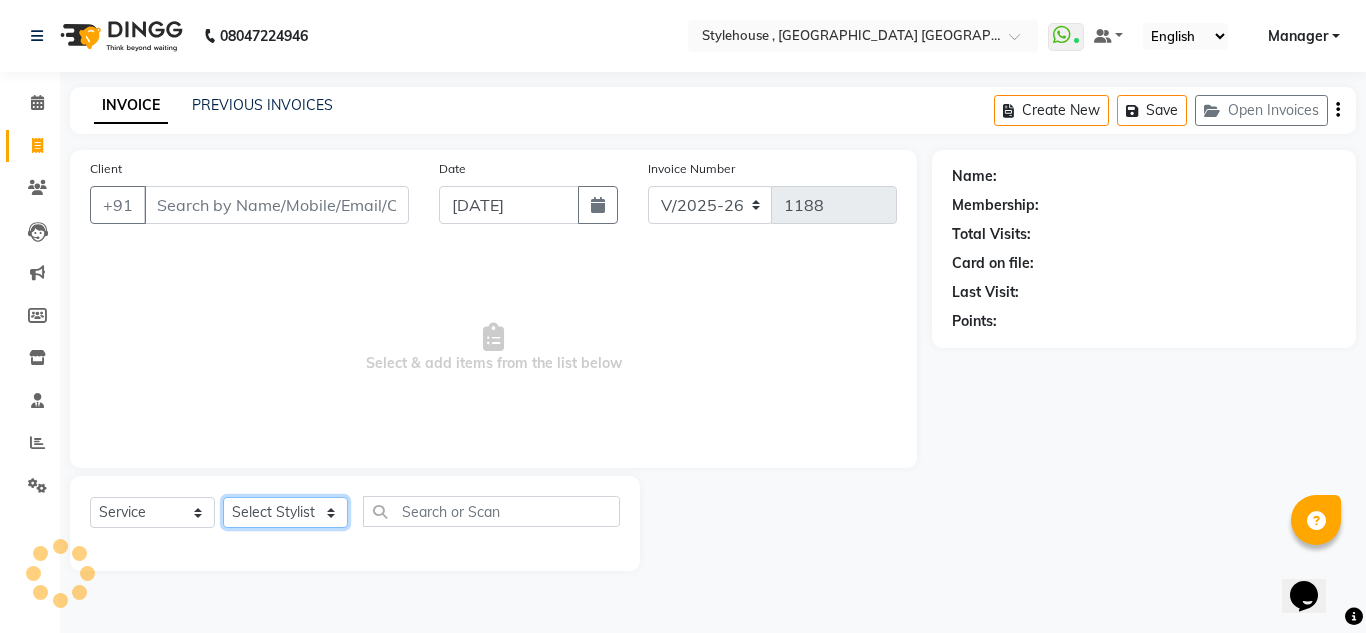 click on "Select Stylist" 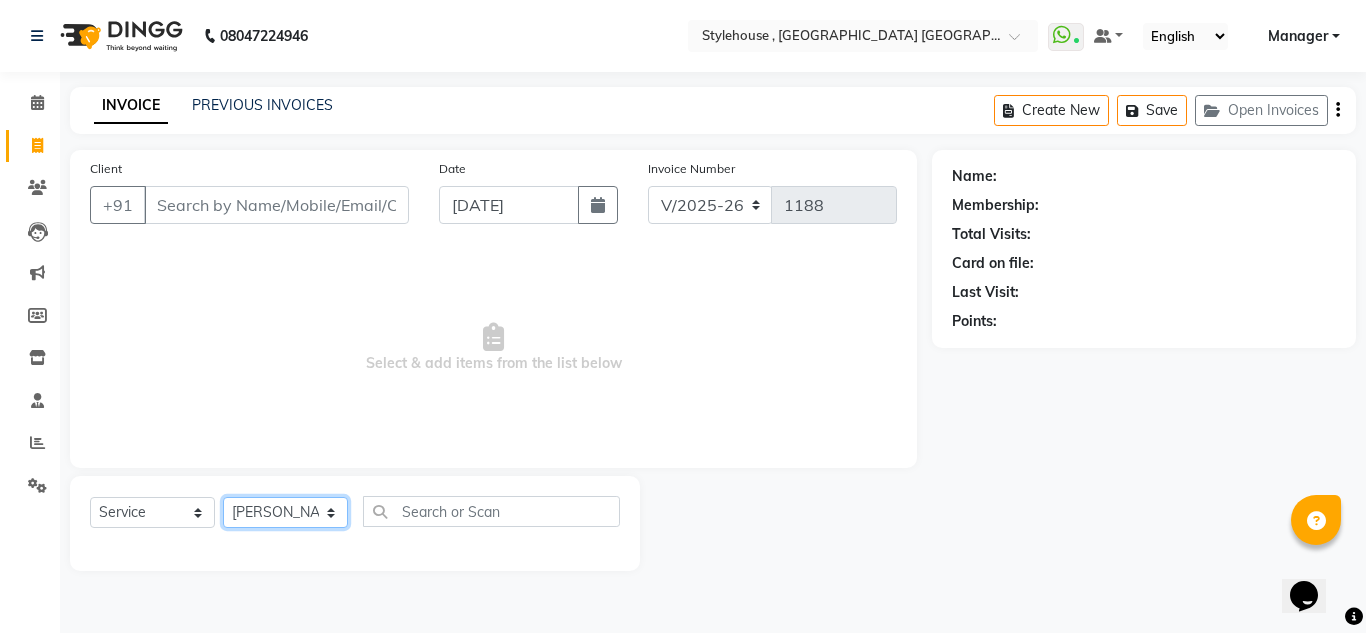 click on "Select Stylist ANIL BARIK ANIRUDH SAHOO JYOTIRANJAN BARIK KANHA LAXMI PRIYA Manager Manisha MANJIT BARIK PRADEEP BARIK PRIYANKA NANDA PUJA ROUT RUMA SAGARIKA SAHOO SALMAN SAMEER BARIK SAROJ SITHA" 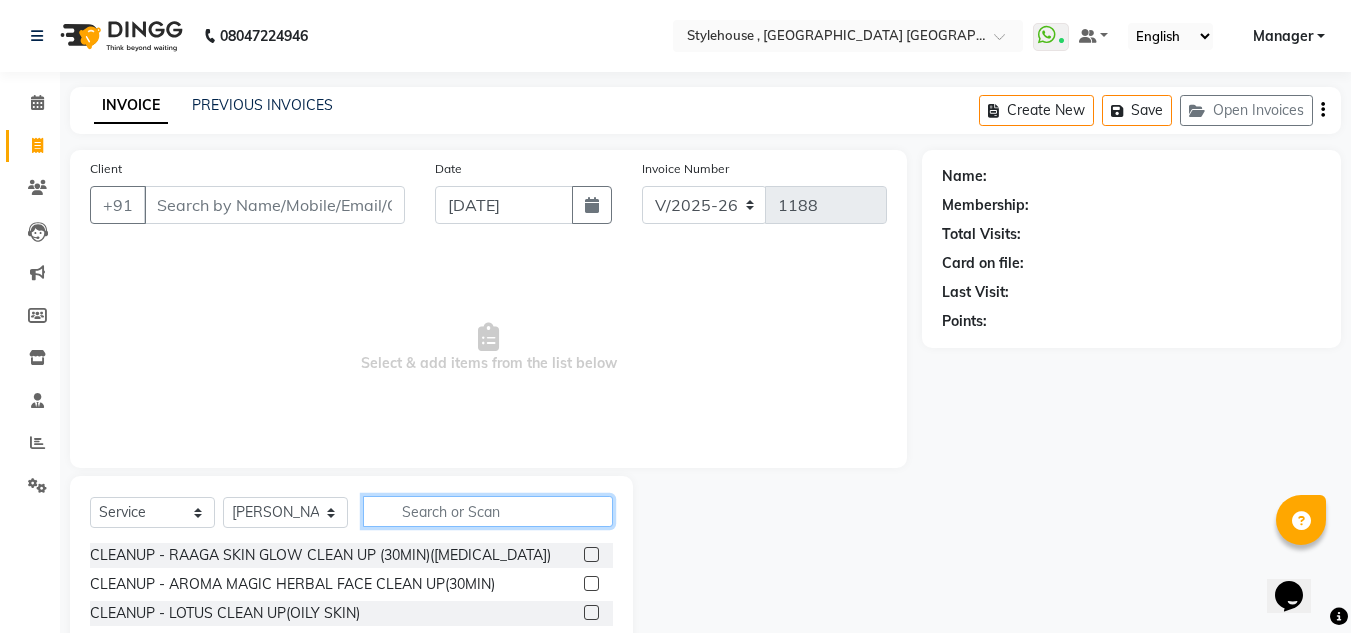 click 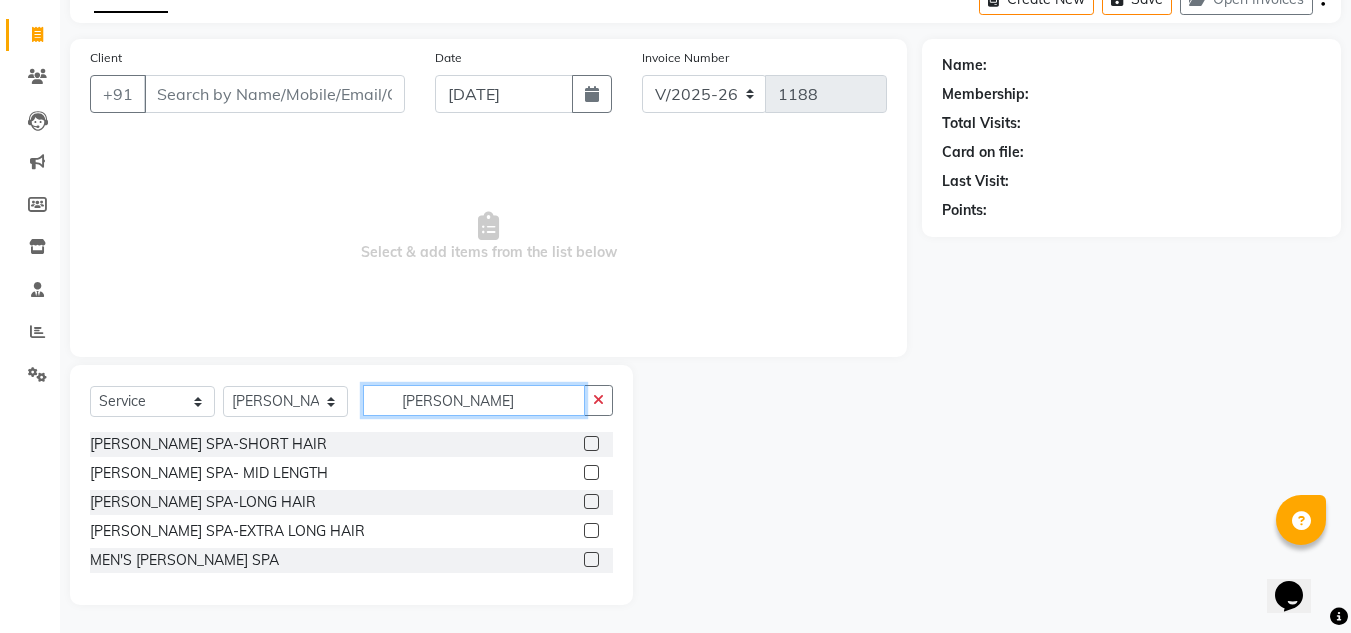 scroll, scrollTop: 113, scrollLeft: 0, axis: vertical 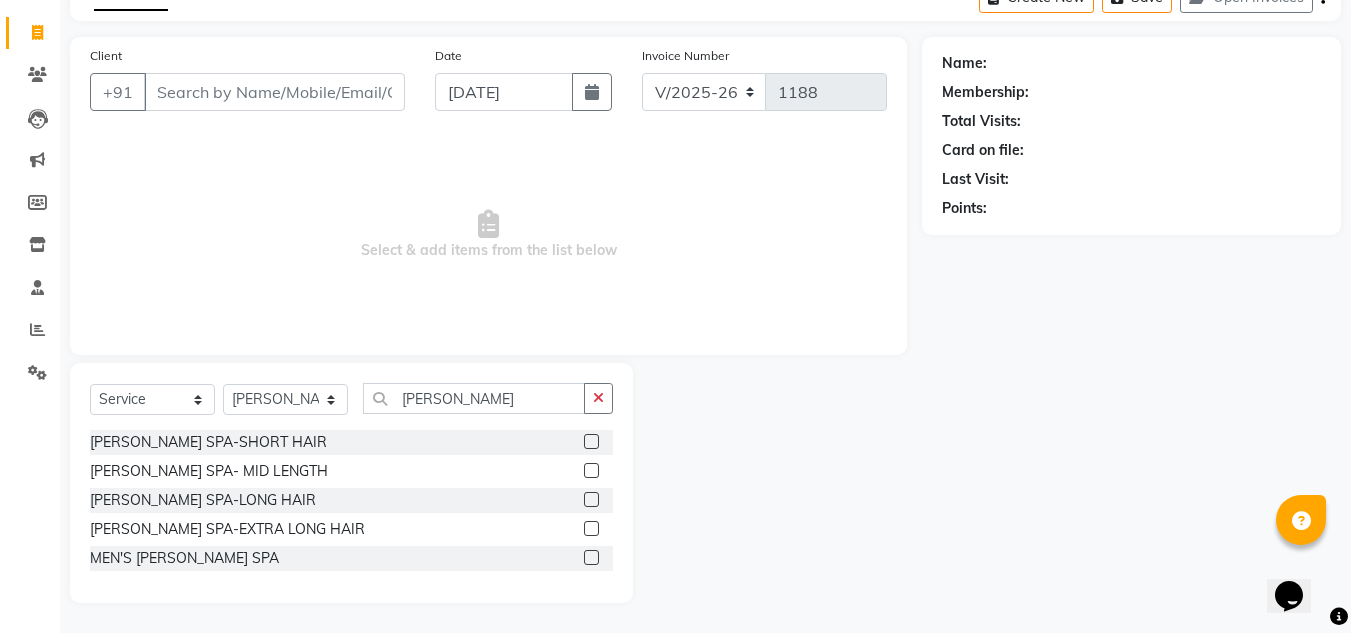 click 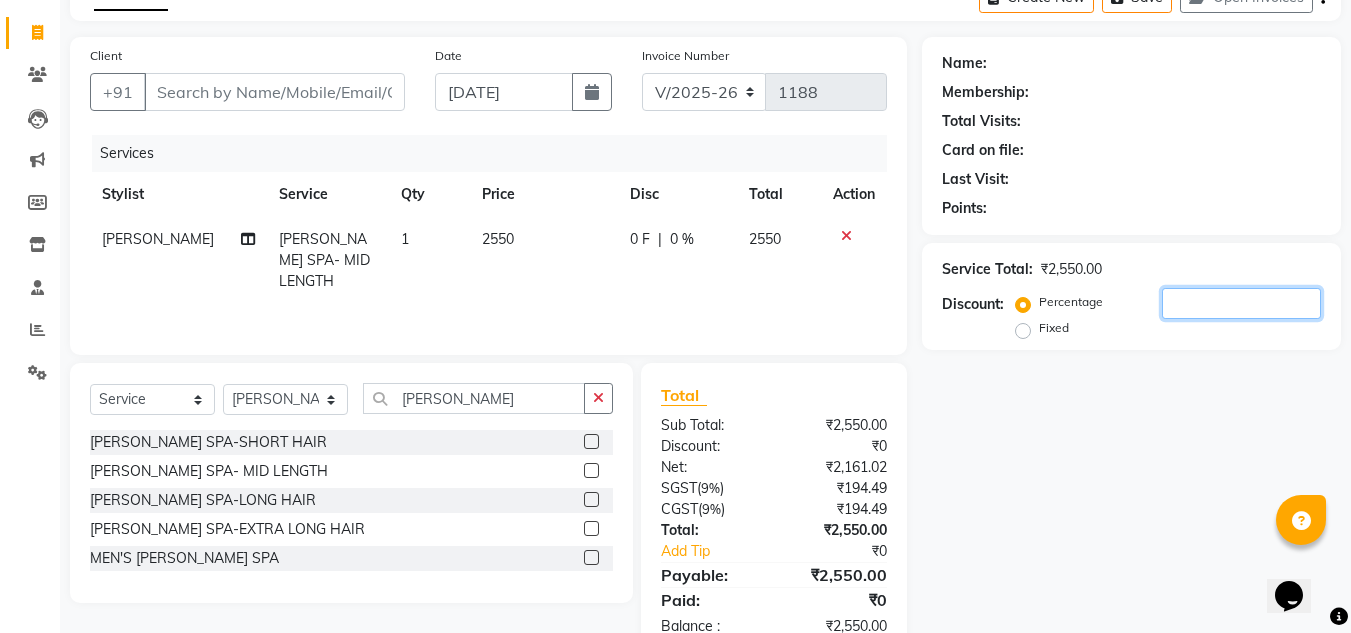 click 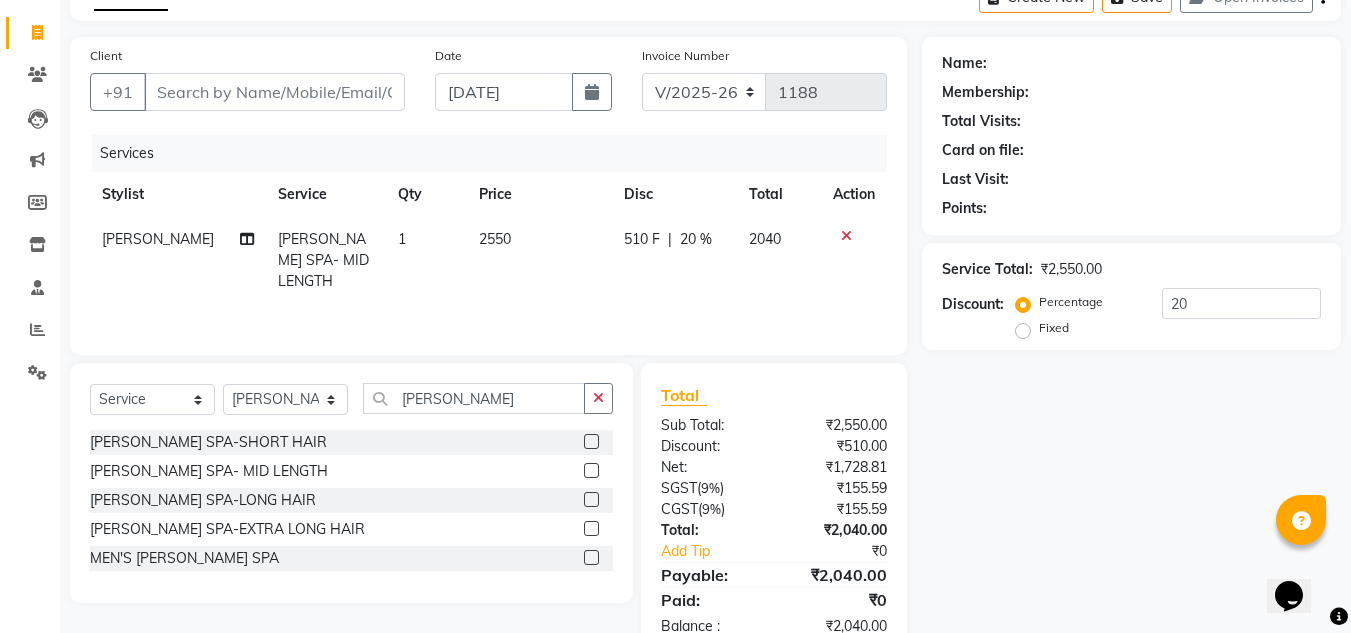 click 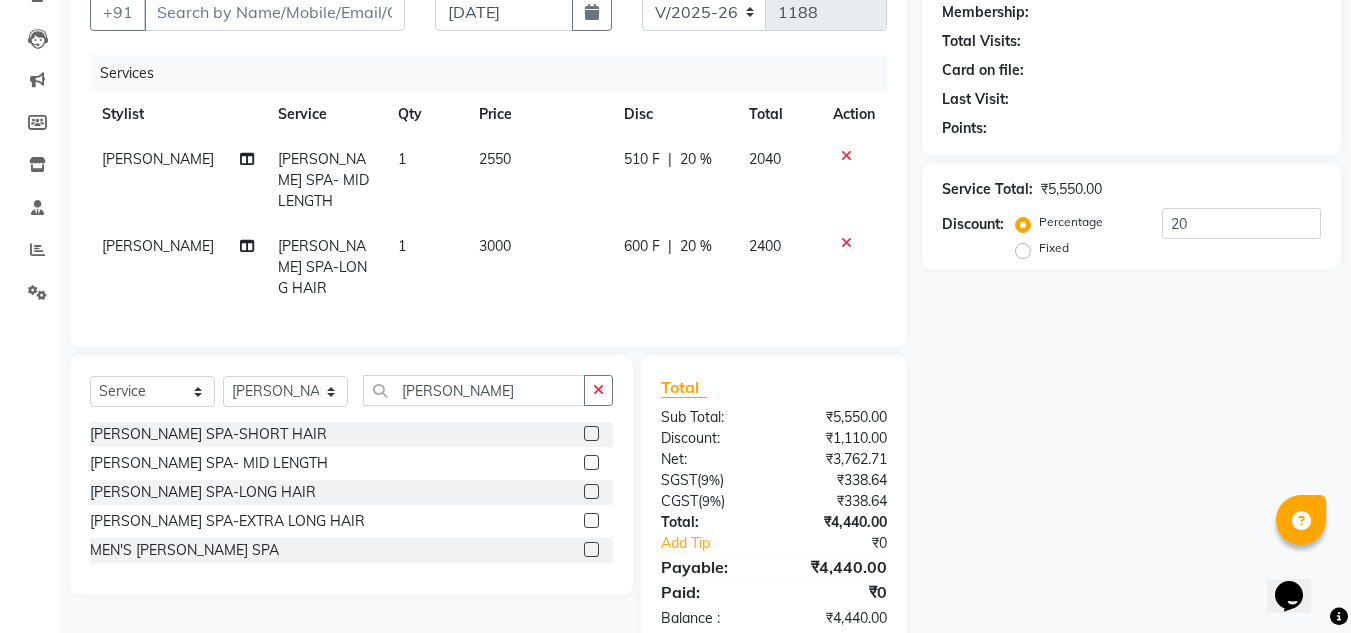 scroll, scrollTop: 212, scrollLeft: 0, axis: vertical 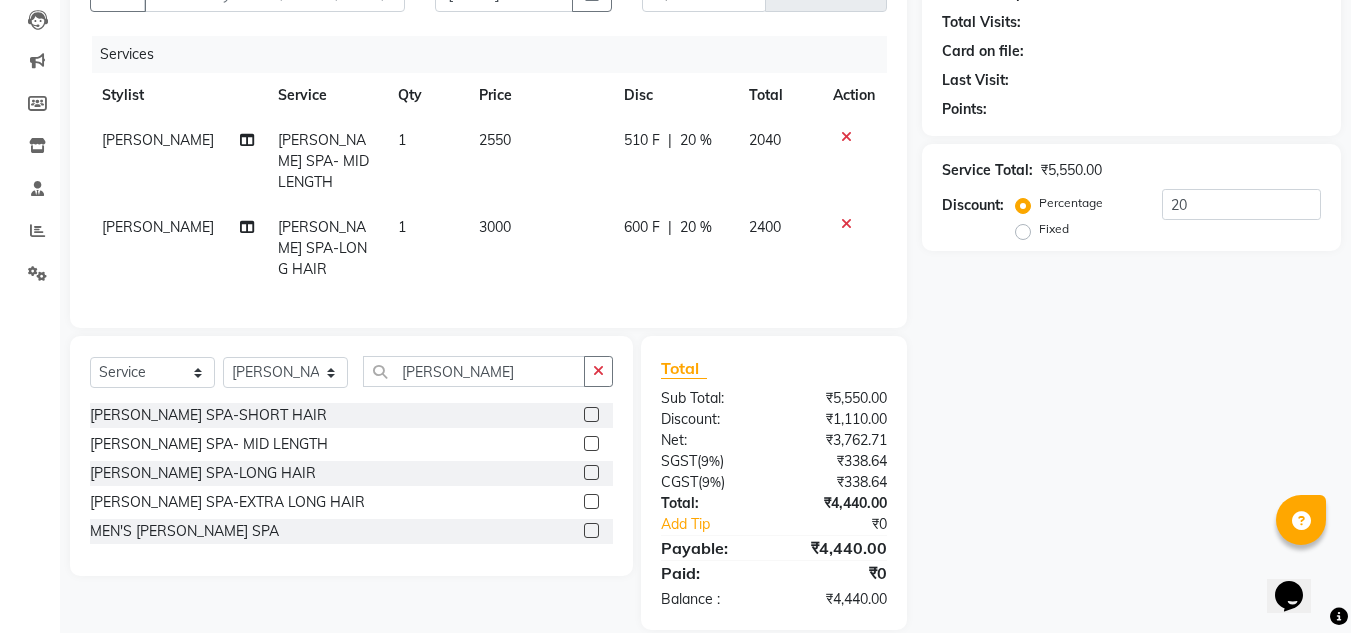 click 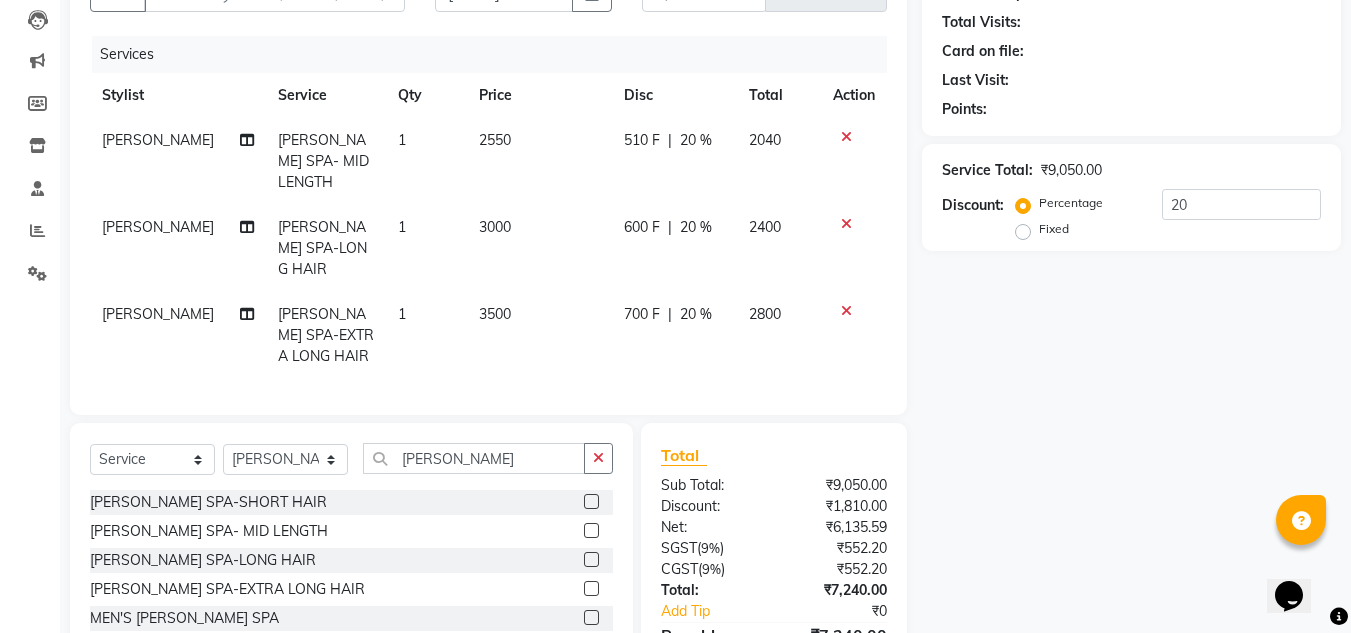 click 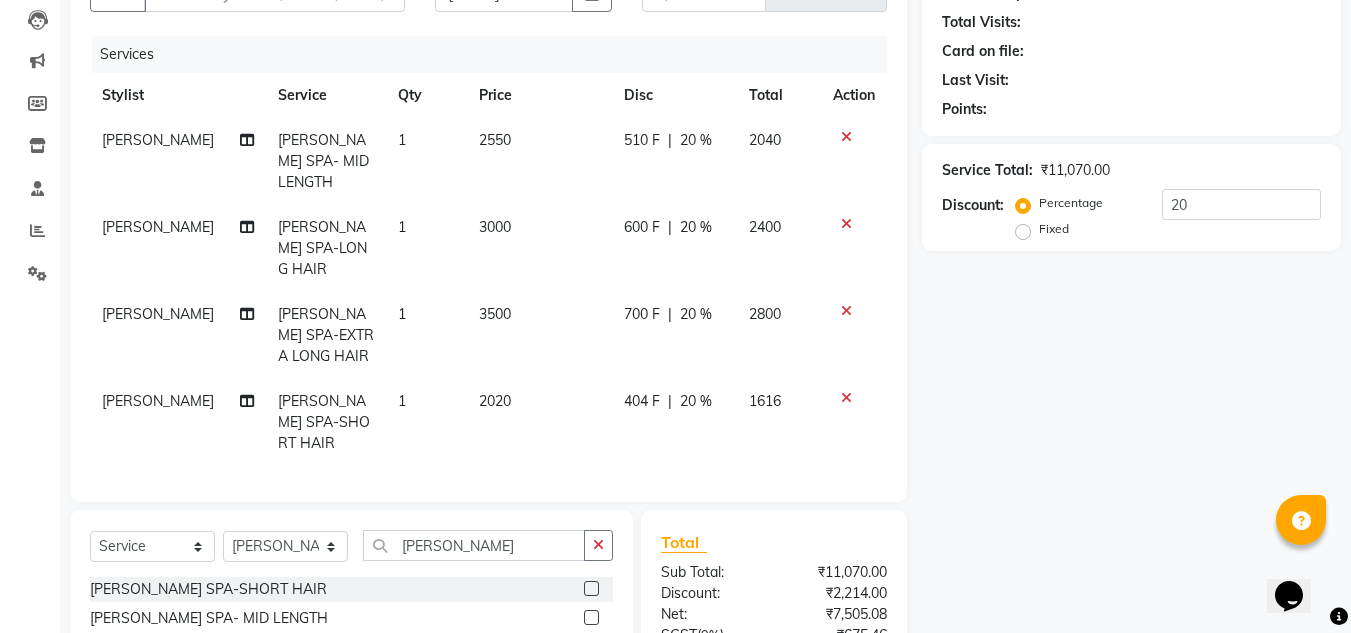 click on "Select  Service  Product  Membership  Package Voucher Prepaid Gift Card  Select Stylist ANIL BARIK ANIRUDH SAHOO JYOTIRANJAN BARIK KANHA LAXMI PRIYA Manager Manisha MANJIT BARIK PRADEEP BARIK PRIYANKA NANDA PUJA ROUT RUMA SAGARIKA SAHOO SALMAN SAMEER BARIK SAROJ SITHA SHEA" 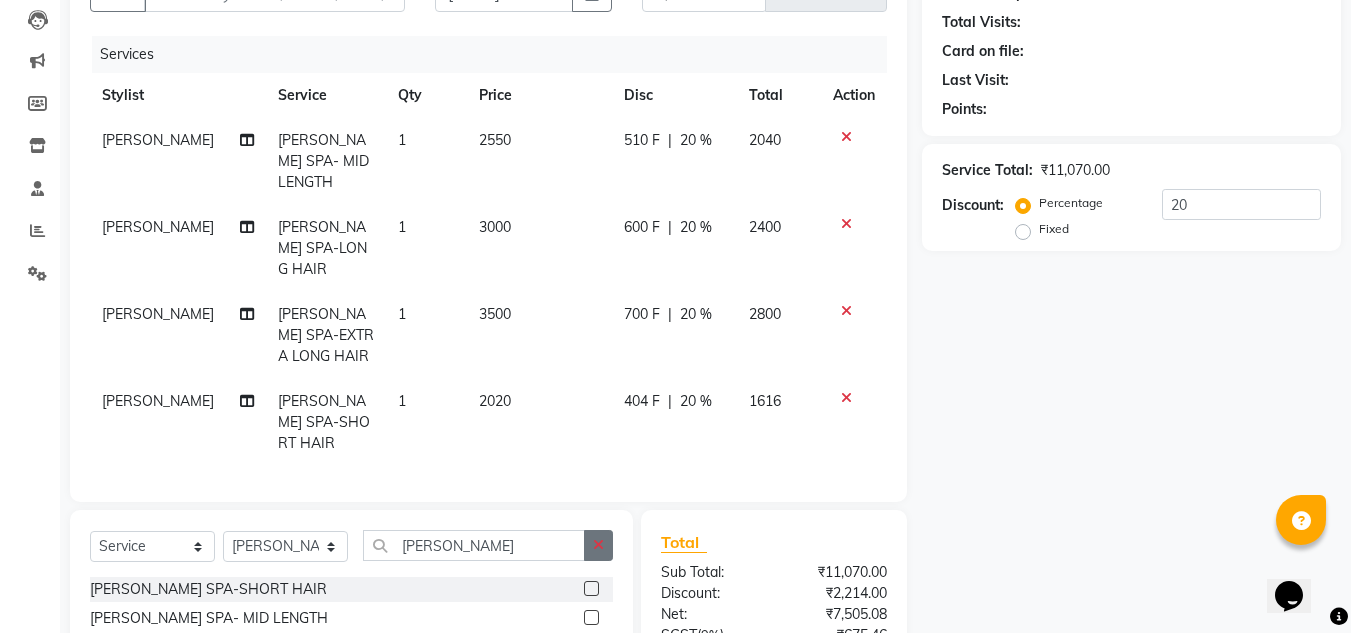 click 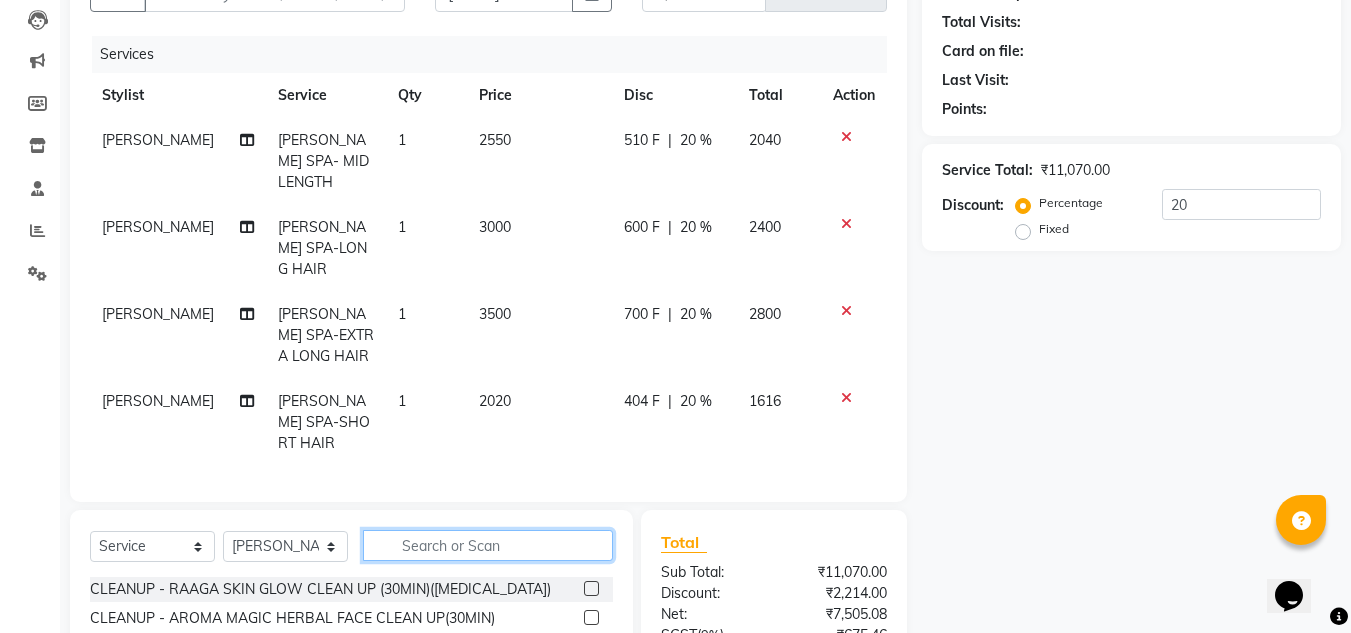 click 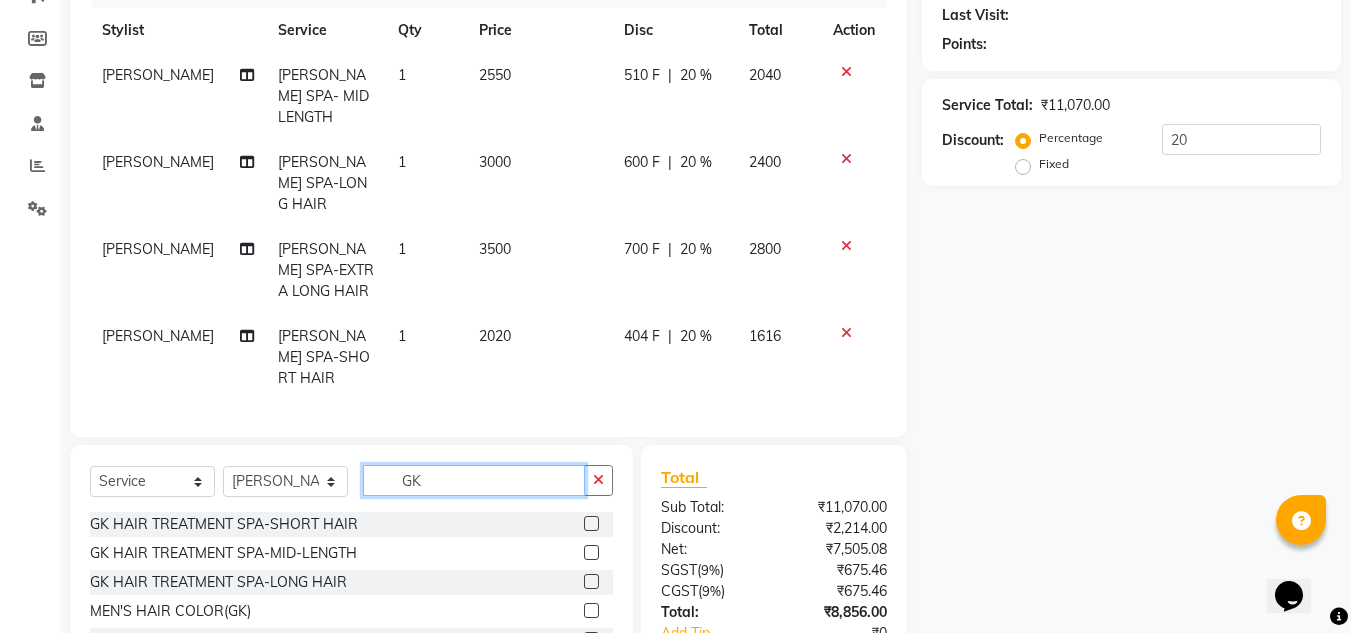 scroll, scrollTop: 312, scrollLeft: 0, axis: vertical 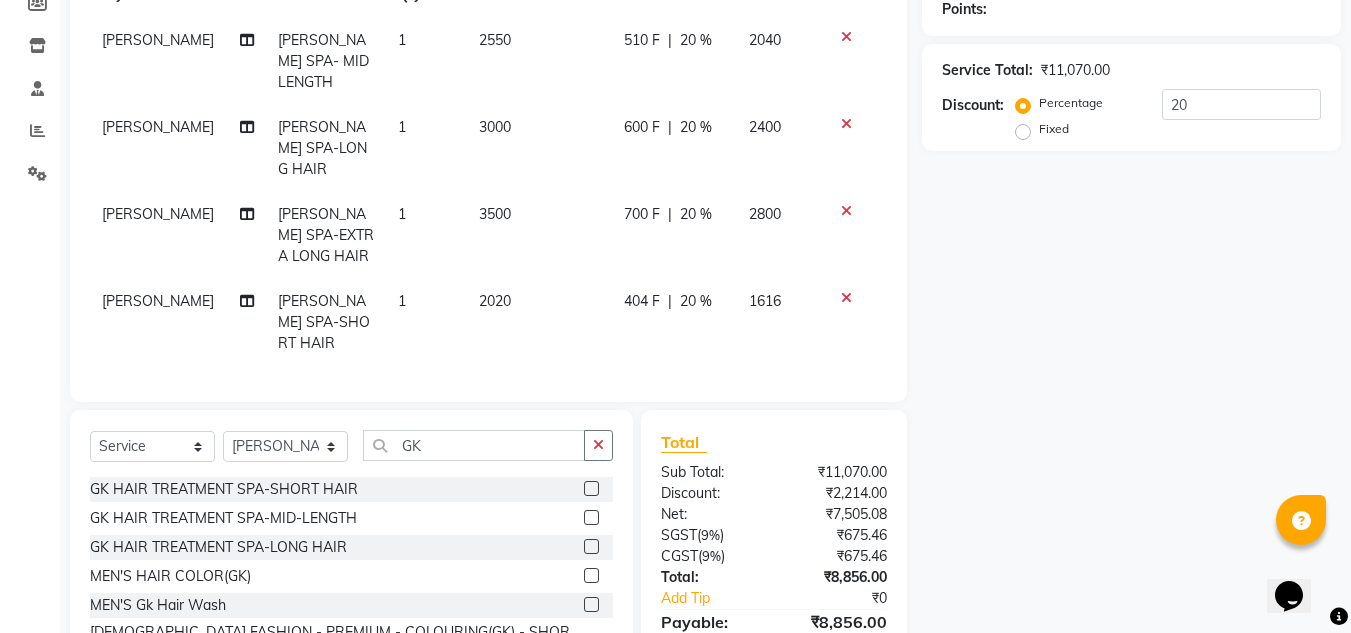 click 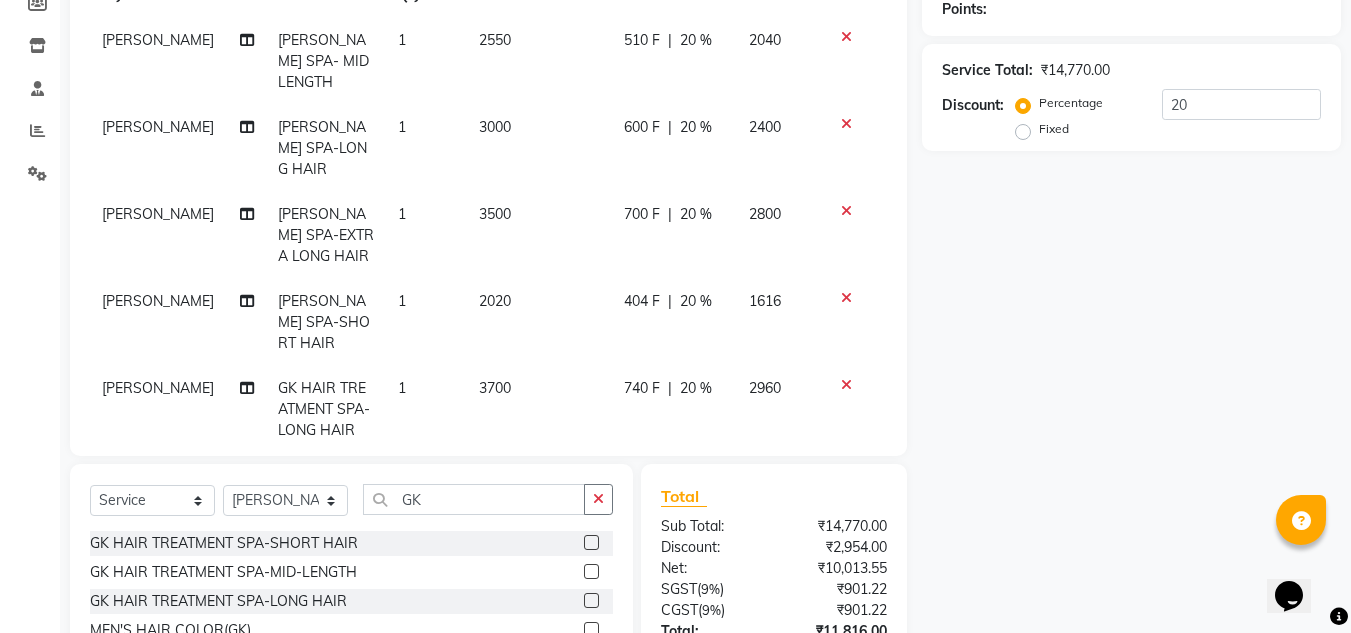 click 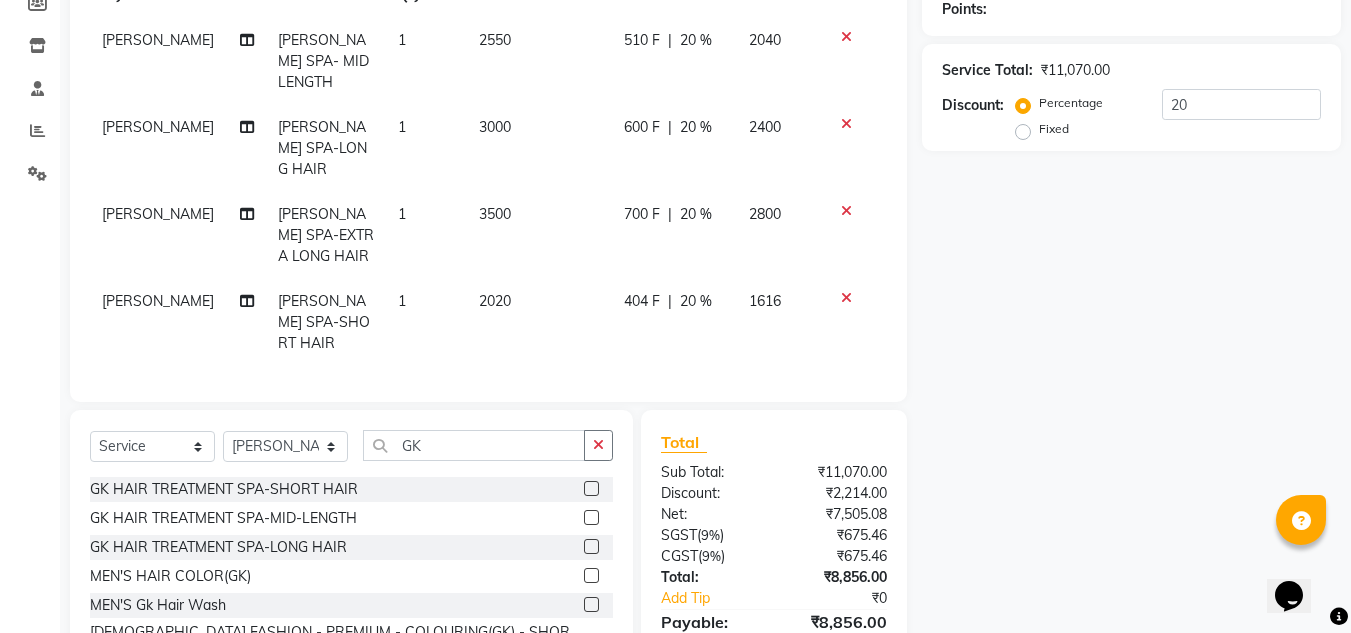 click 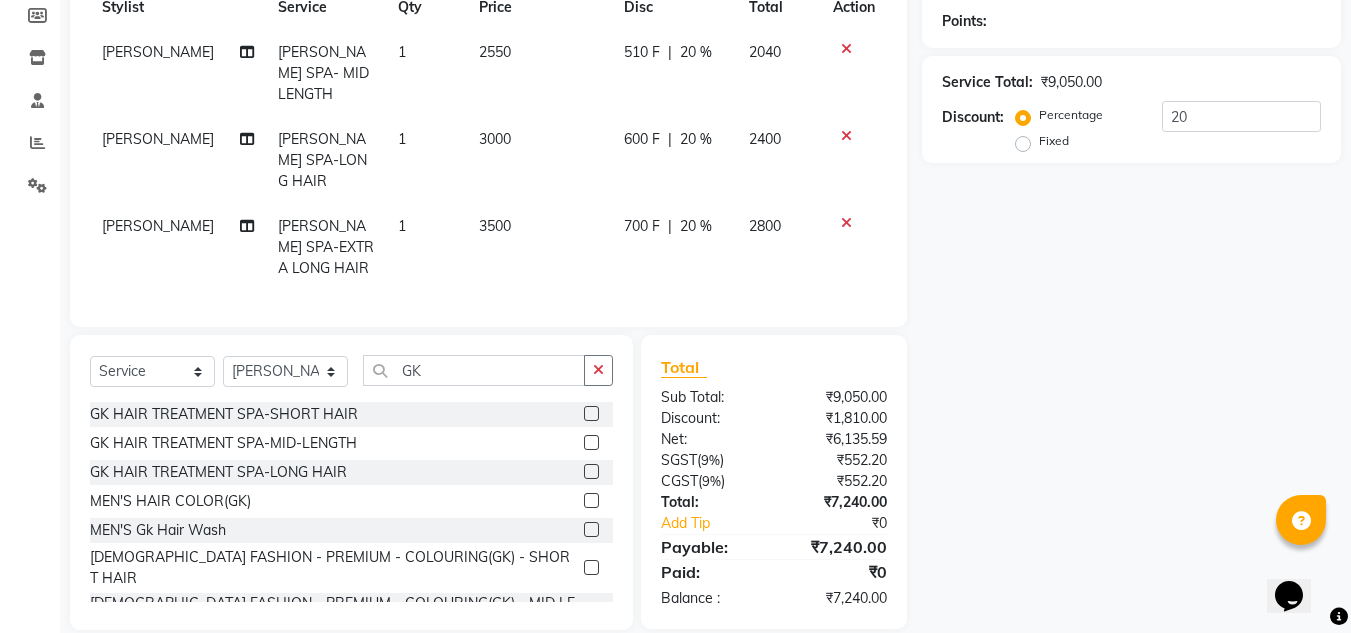 click 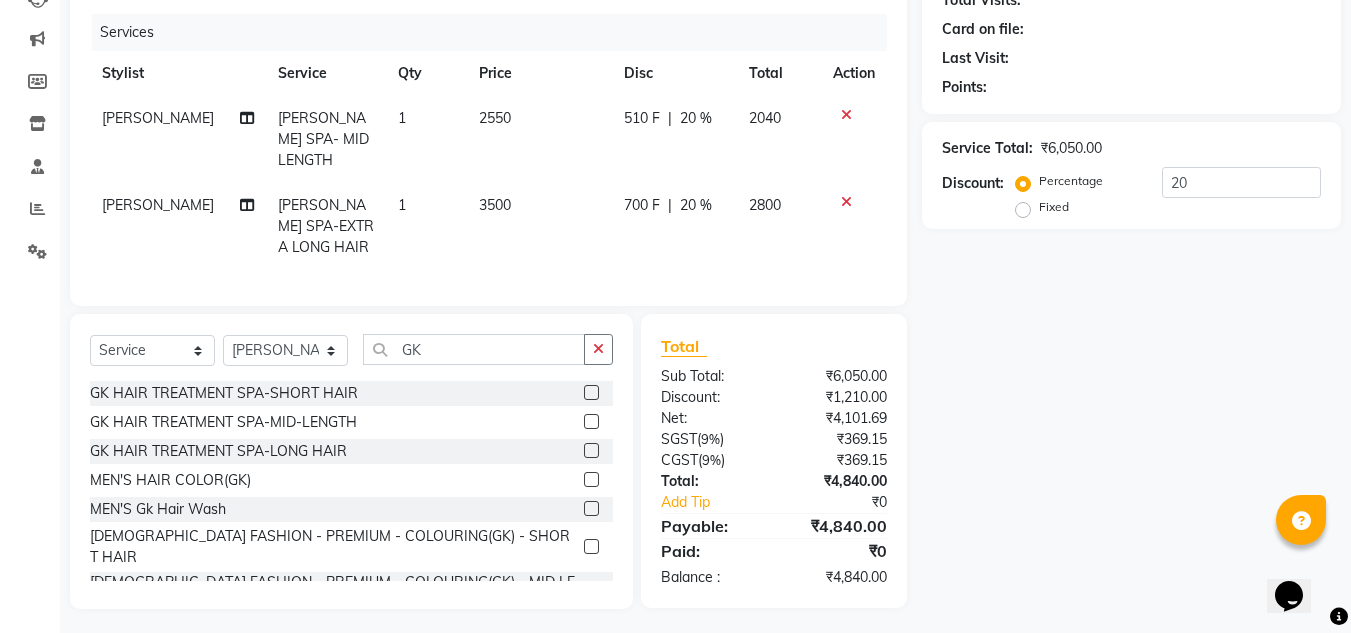 click 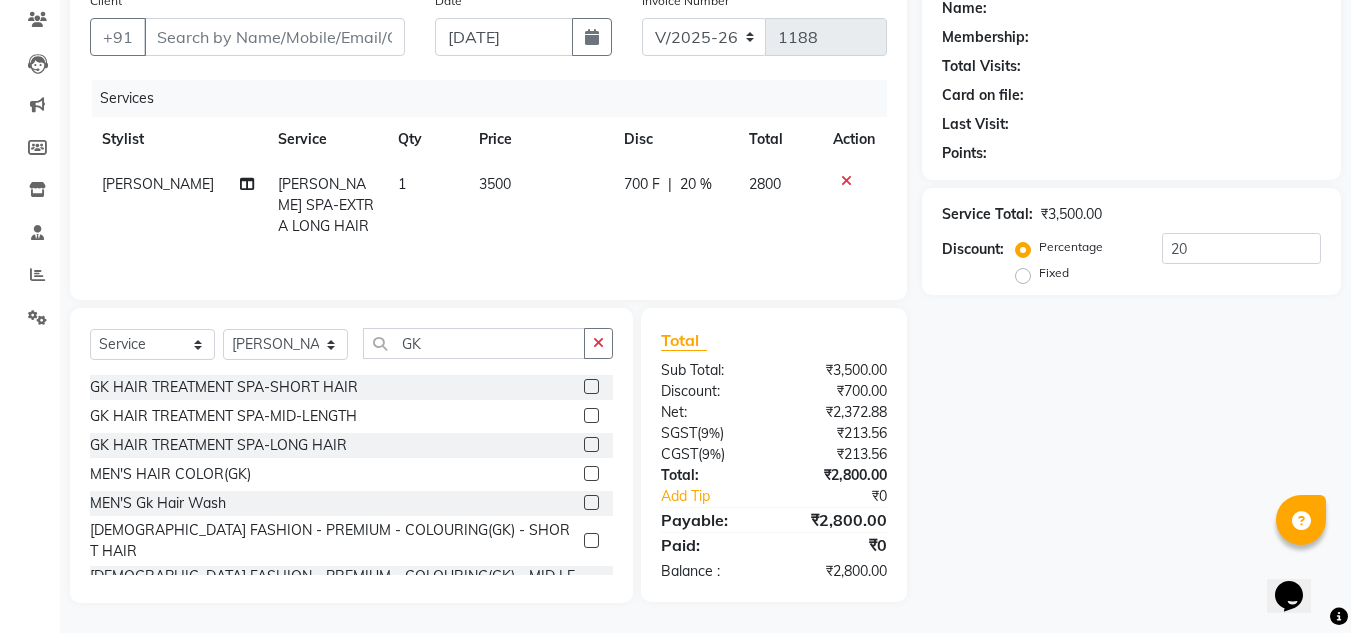 scroll, scrollTop: 168, scrollLeft: 0, axis: vertical 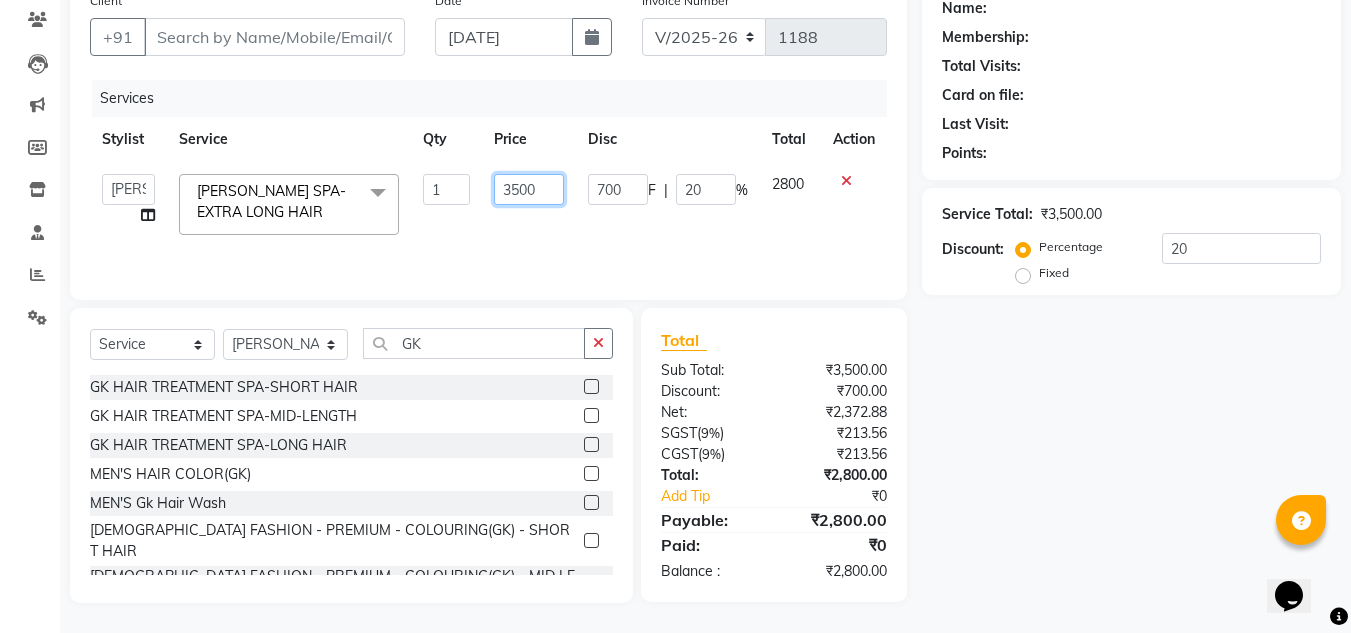 click on "3500" 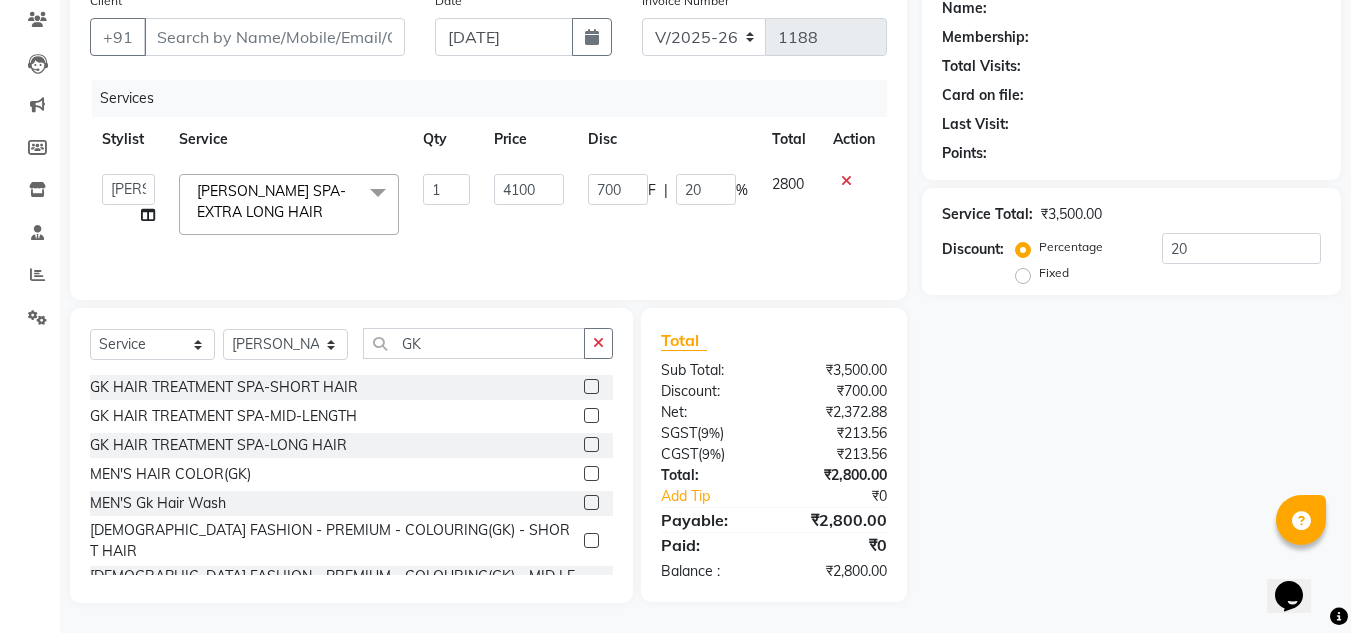 click on "ANIL BARIK   ANIRUDH SAHOO   JYOTIRANJAN BARIK   KANHA   LAXMI PRIYA   Manager   Manisha   MANJIT BARIK   PRADEEP BARIK   PRIYANKA NANDA   PUJA ROUT   RUMA   SAGARIKA SAHOO   SALMAN   SAMEER BARIK   SAROJ SITHA  SHEA SPA-EXTRA LONG HAIR  x CLEANUP - RAAGA SKIN GLOW CLEAN UP (30MIN)(DRY SKIN) CLEANUP - AROMA MAGIC HERBAL FACE CLEAN UP(30MIN) CLEANUP - LOTUS CLEAN UP(OILY SKIN) CLEANUP - O3+ WHITENING CLEAN UP CLEANUP - JEANNOT CLEAN UP LADIES ROOT TOUCH UP (2.5 ) INCH AMMONIE FREE EYE TREATMENT NECK FULL POLISHING REGULAR SHAMPOO WITH BLAST DRY MID REGULAR SHAMPOO WITH BLAST DRY LONG REGULAR SHAMPOO WITH BLAST DRY SHORT BLEACH - FULL FACE BLEACH BLEACH - FULL ARMS BLEACH - HALF ARMS BLEACH - UNDER ARMS BLEACH - FULL LEG BLEACH - HALF LEG BLEACH - FEET BLEACH - HALF FRONT/BACK BLEACH - FULL FRONT/BACK BLEACH - FULL BODY DETAN RAAGA - FULL FACE DETAN DETAN RAAGA - HALF ARMS DETAN DETAN RAAGA - FULL ARMS DETAN DETAN RAAGA - UNDER ARMS DETAN DETAN RAAGA - HALF LEG DETAN DETAN RAAGA - FULL LEG DETAN GOLD FACIAL 1" 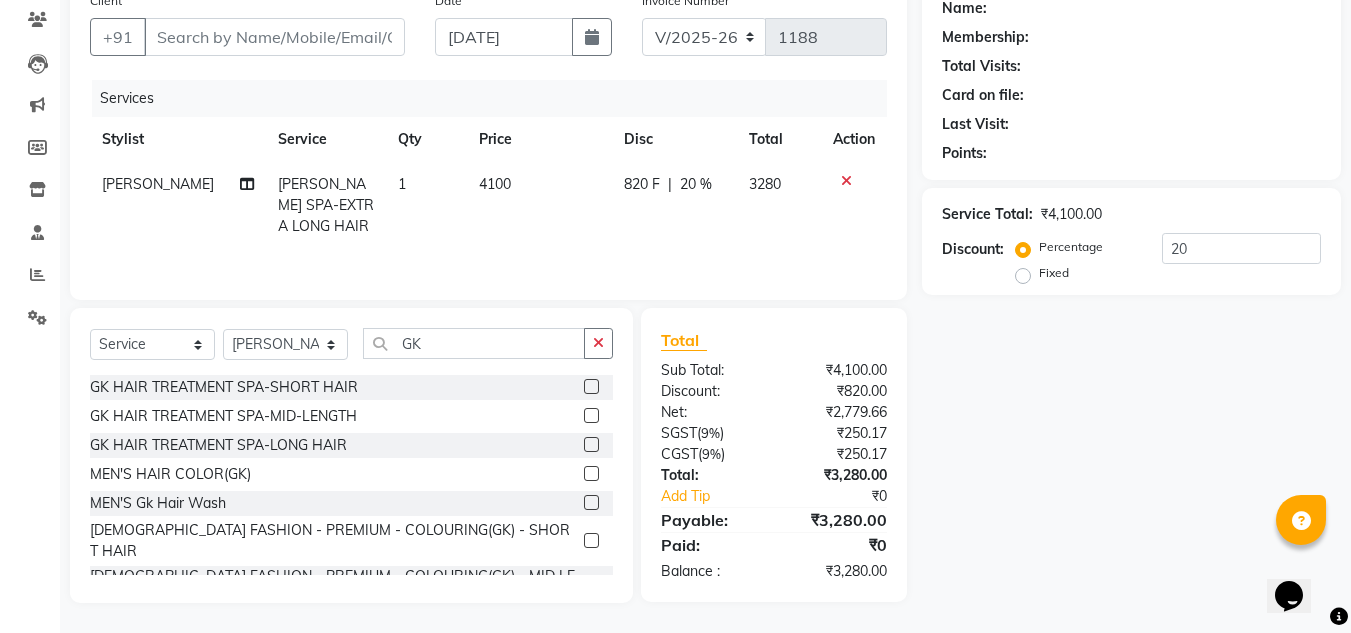click on "4100" 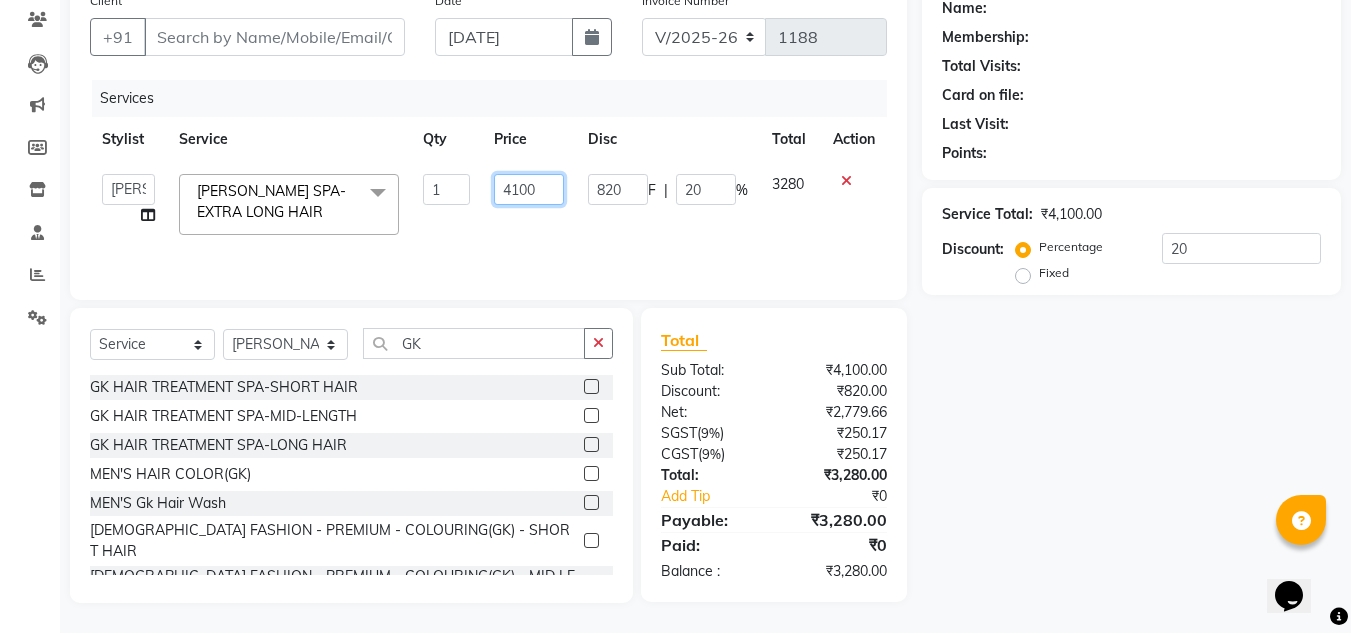 click on "4100" 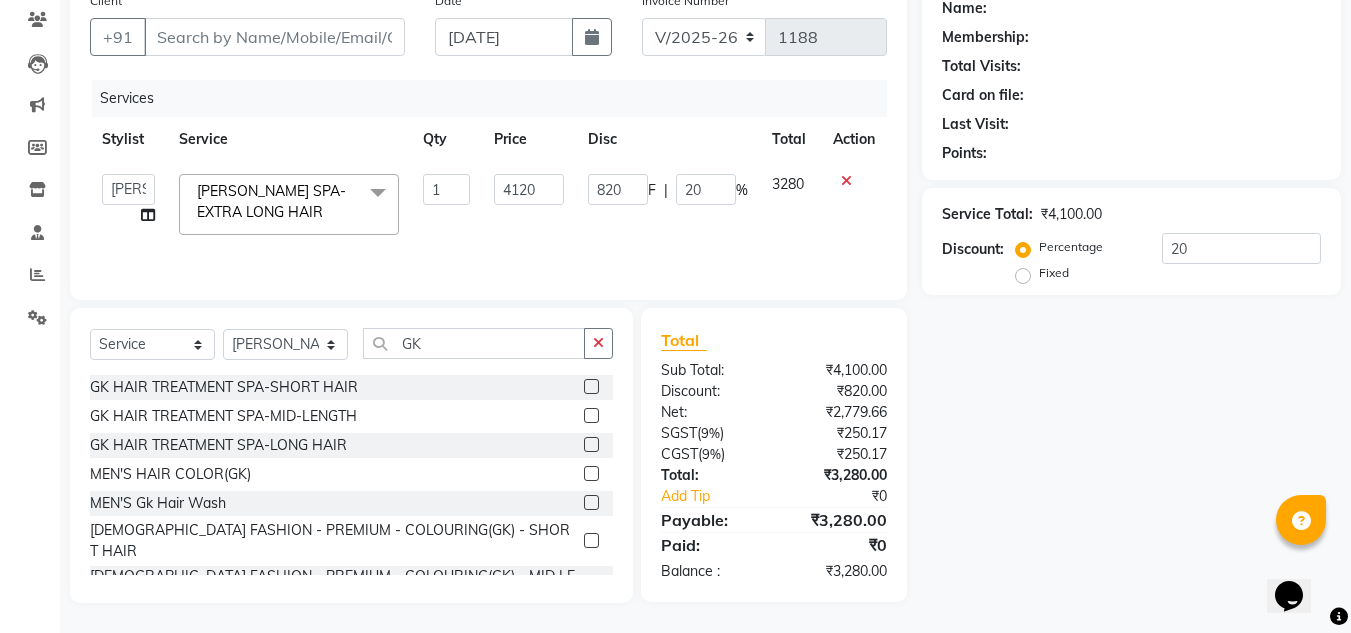 click on "4120" 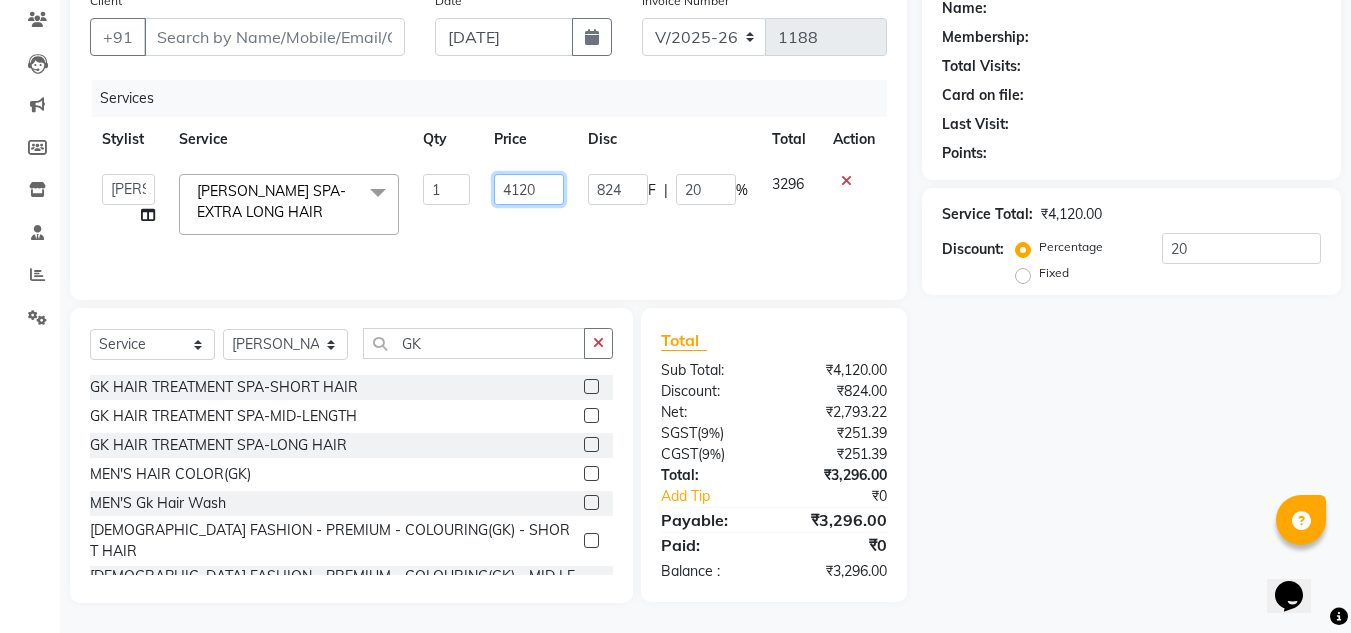 click on "4120" 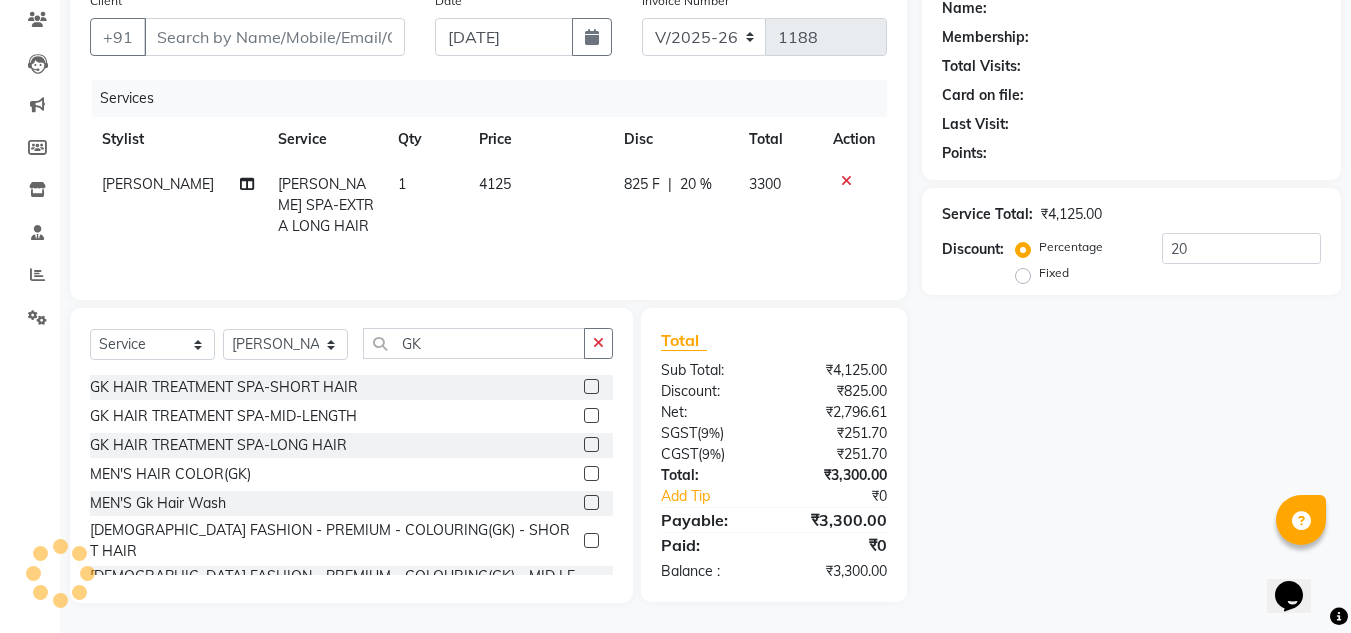 click on "Services Stylist Service Qty Price Disc Total Action SAGARIKA SAHOO SHEA SPA-EXTRA LONG HAIR 1 4125 825 F | 20 % 3300" 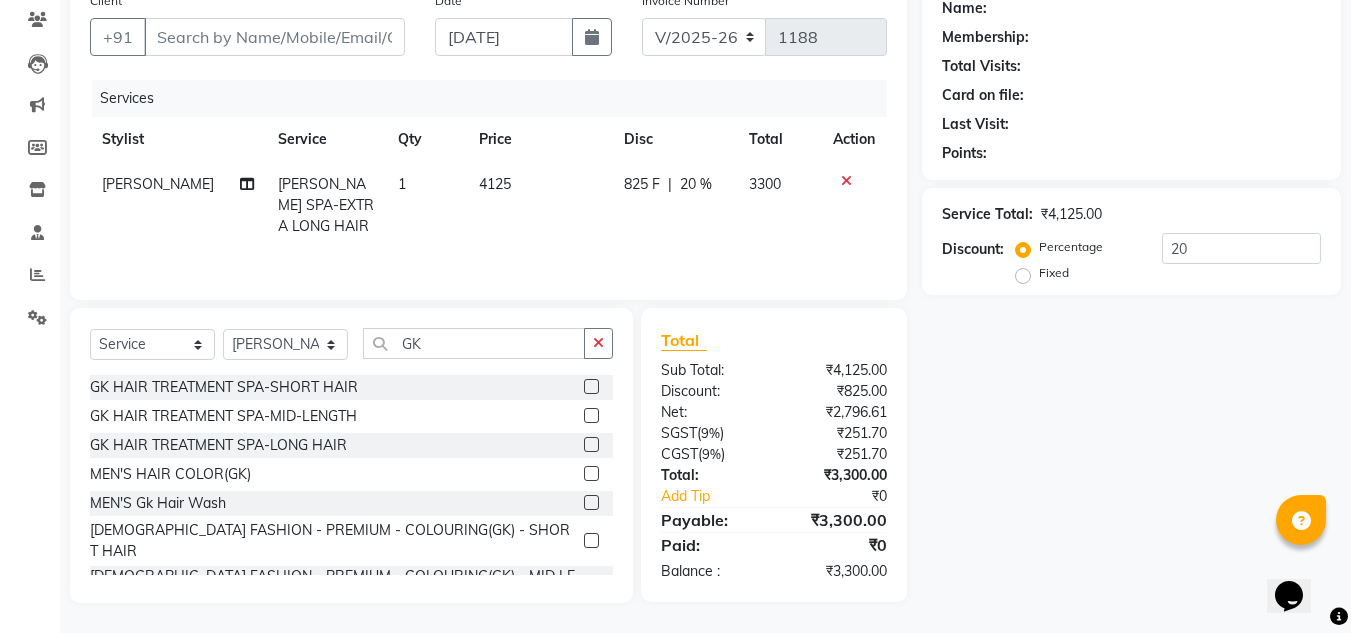 click 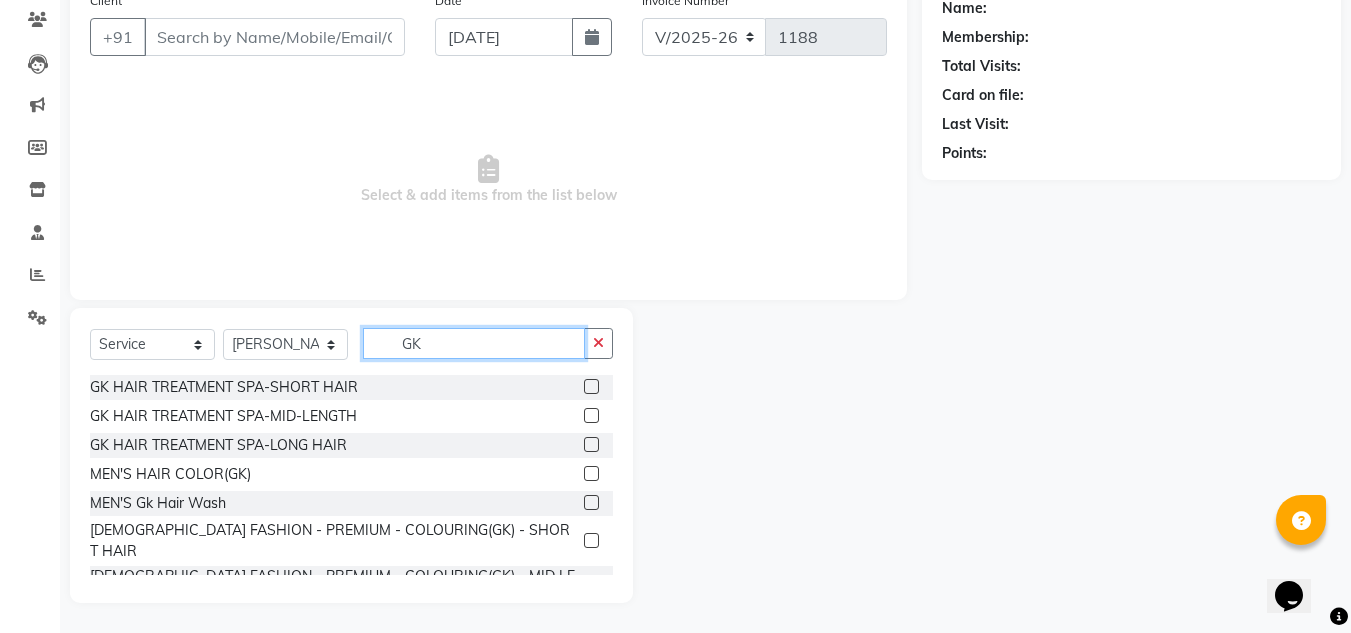 click on "GK" 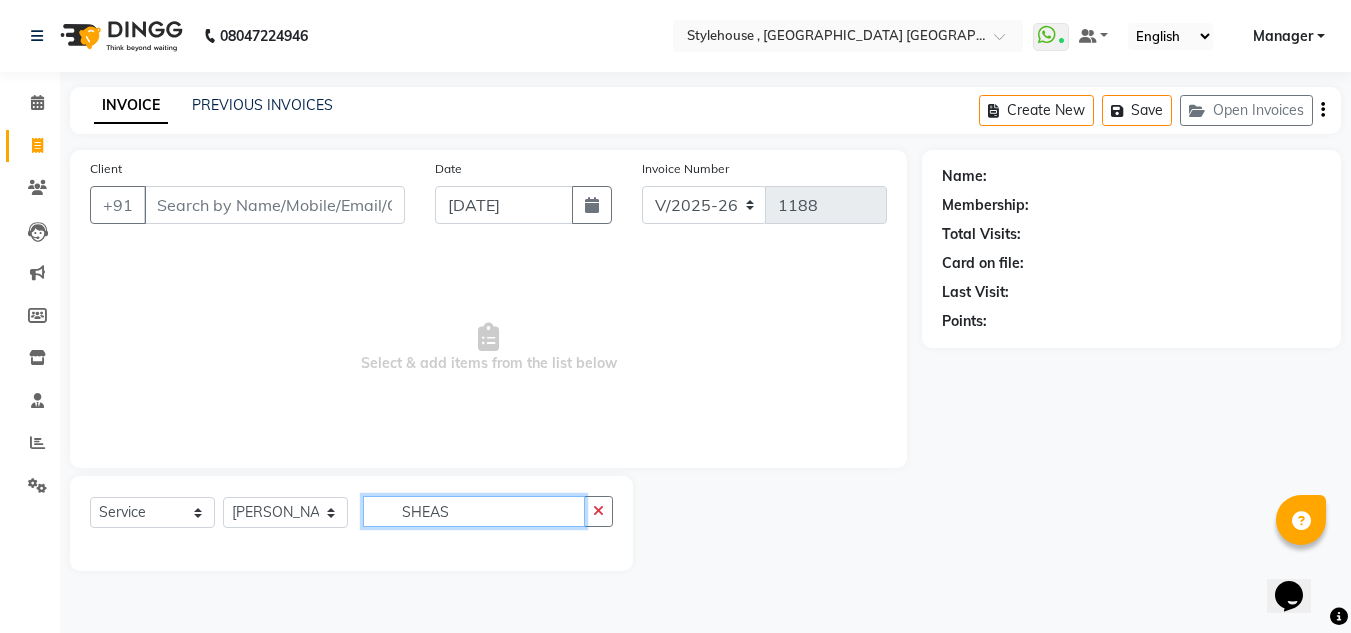 scroll, scrollTop: 0, scrollLeft: 0, axis: both 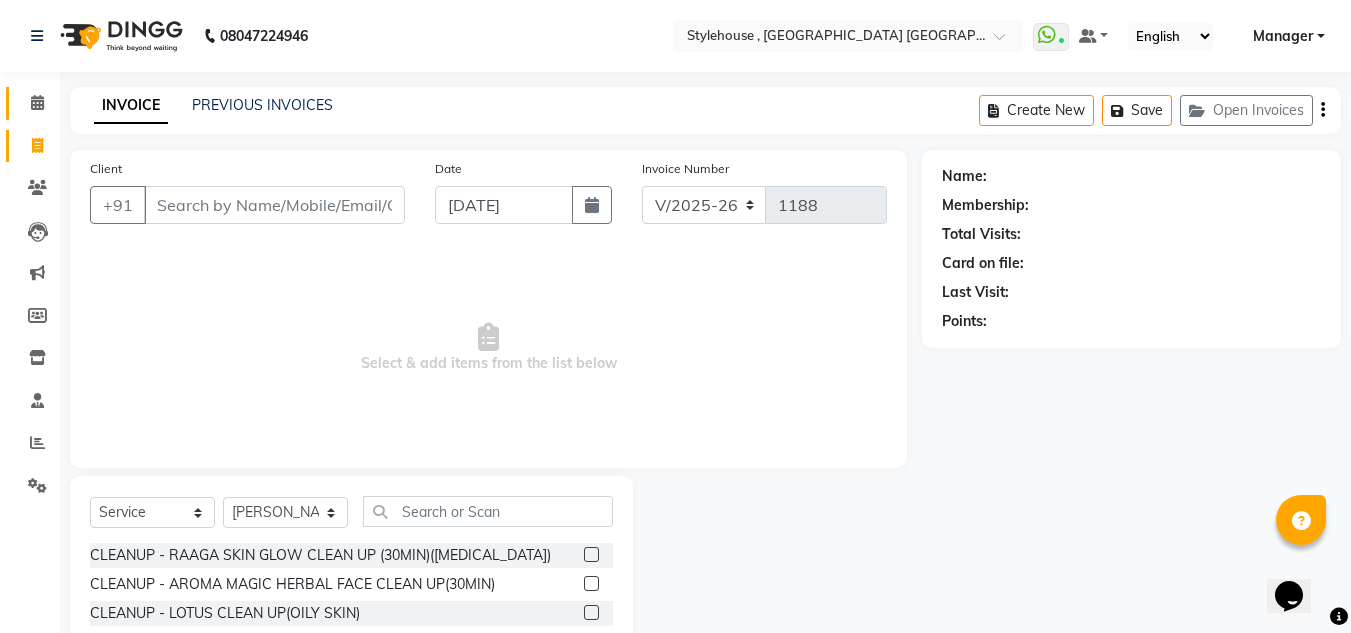 click on "Calendar" 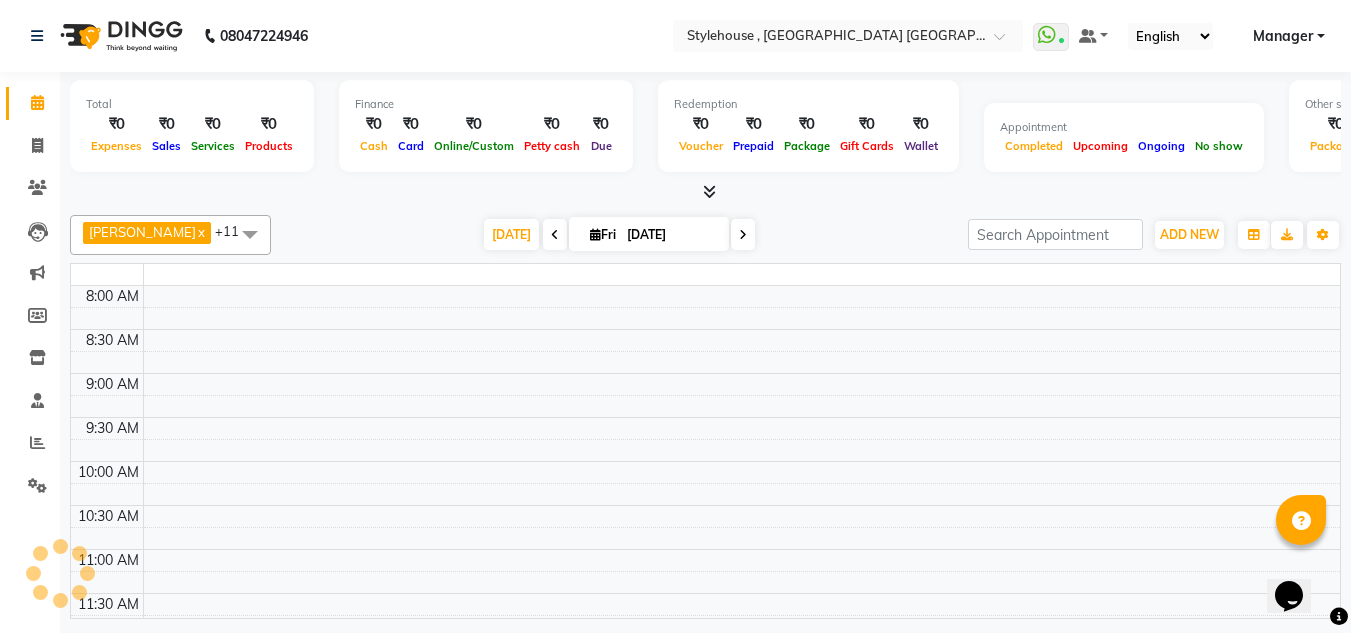 scroll, scrollTop: 0, scrollLeft: 0, axis: both 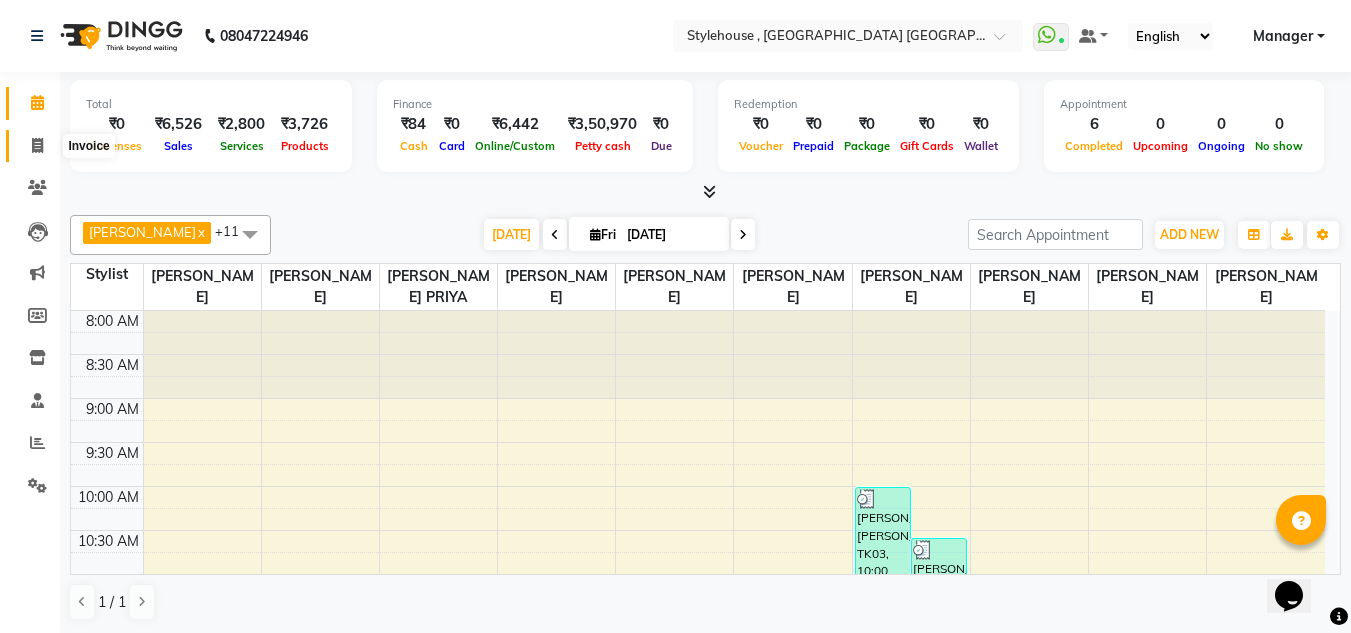 click 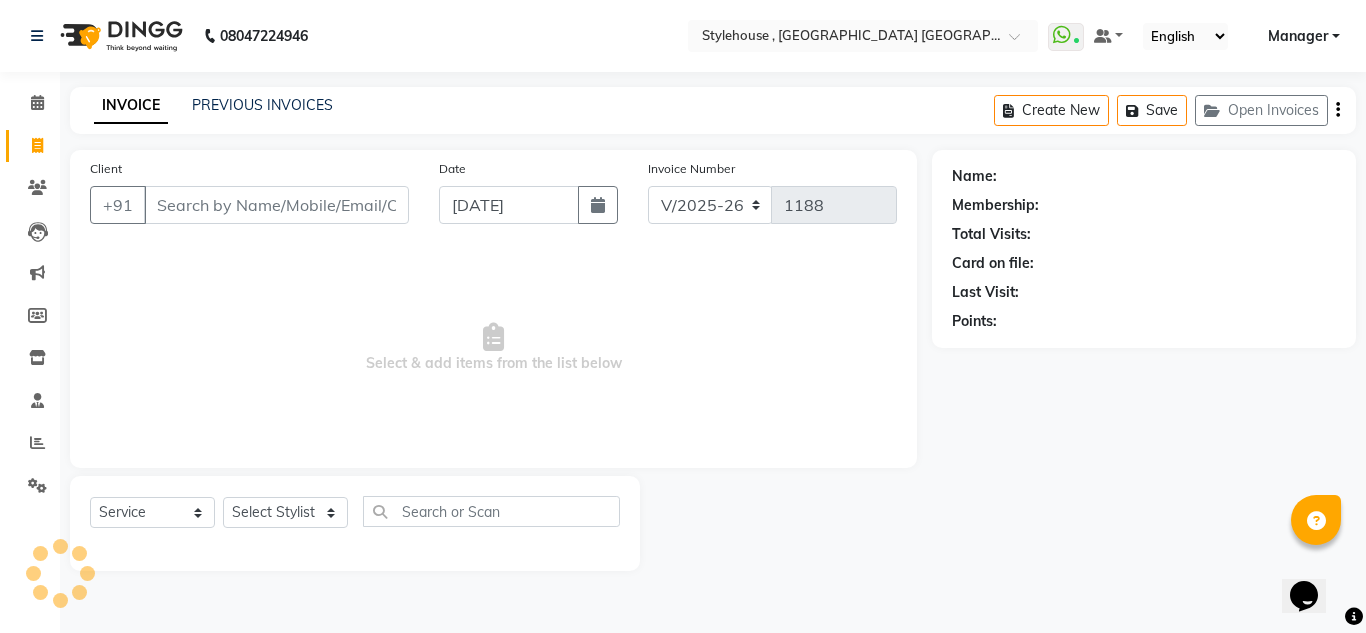 click on "Client" at bounding box center (276, 205) 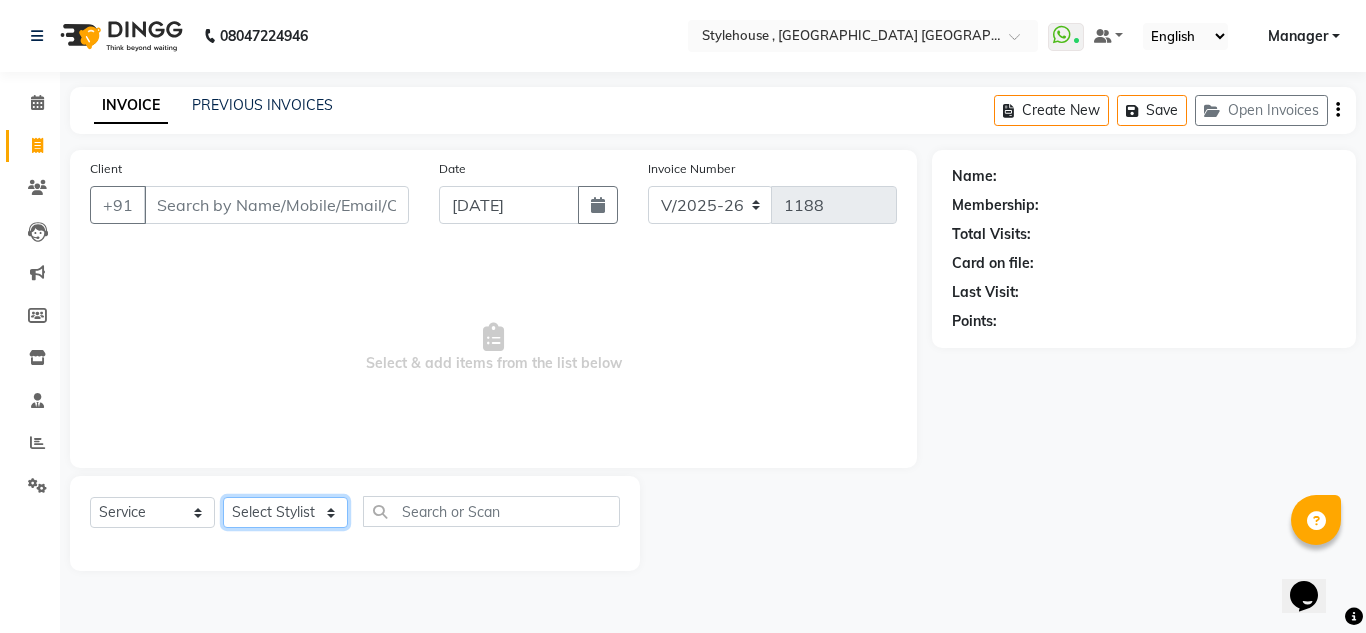 click on "Select Stylist ANIL BARIK ANIRUDH SAHOO JYOTIRANJAN BARIK KANHA LAXMI PRIYA Manager Manisha MANJIT BARIK PRADEEP BARIK PRIYANKA NANDA PUJA ROUT RUMA SAGARIKA SAHOO SALMAN SAMEER BARIK SAROJ SITHA" 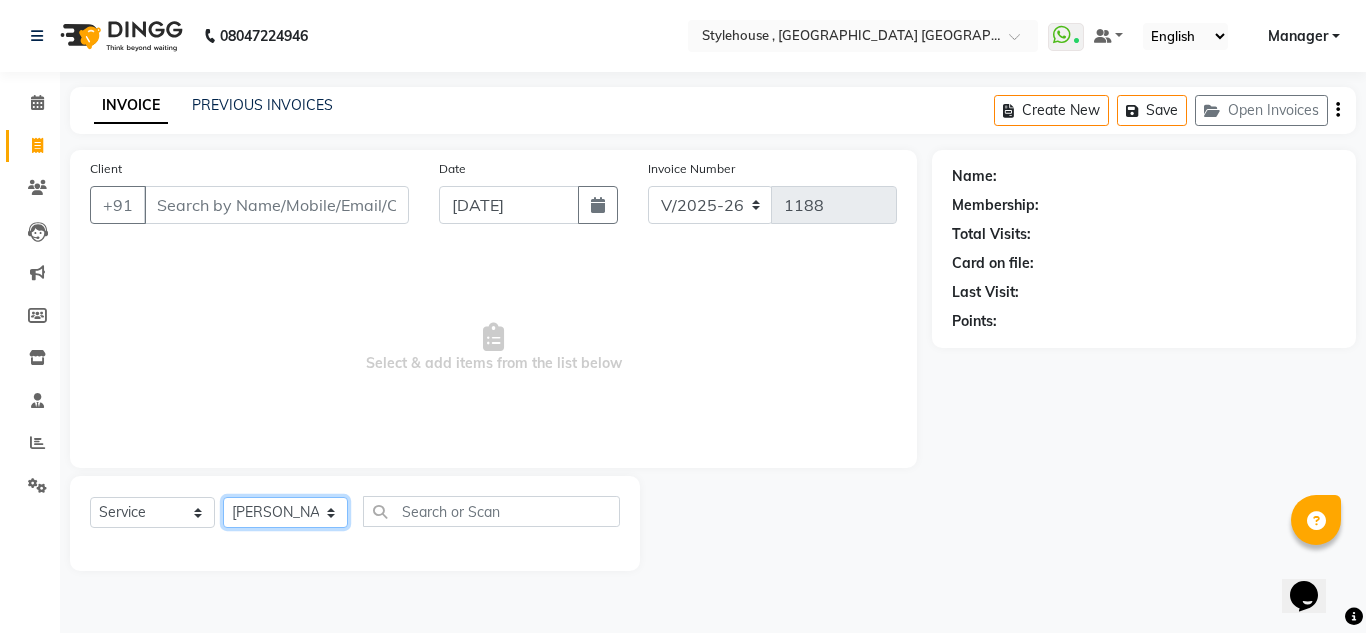 click on "Select Stylist ANIL BARIK ANIRUDH SAHOO JYOTIRANJAN BARIK KANHA LAXMI PRIYA Manager Manisha MANJIT BARIK PRADEEP BARIK PRIYANKA NANDA PUJA ROUT RUMA SAGARIKA SAHOO SALMAN SAMEER BARIK SAROJ SITHA" 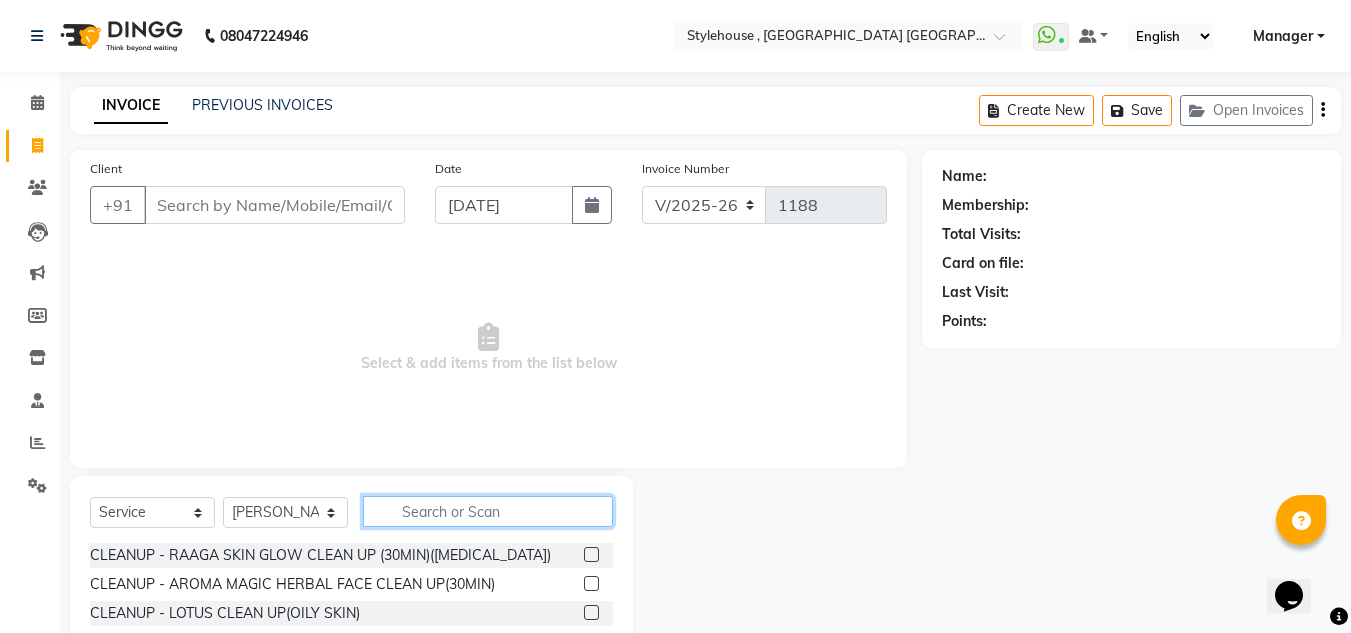 click 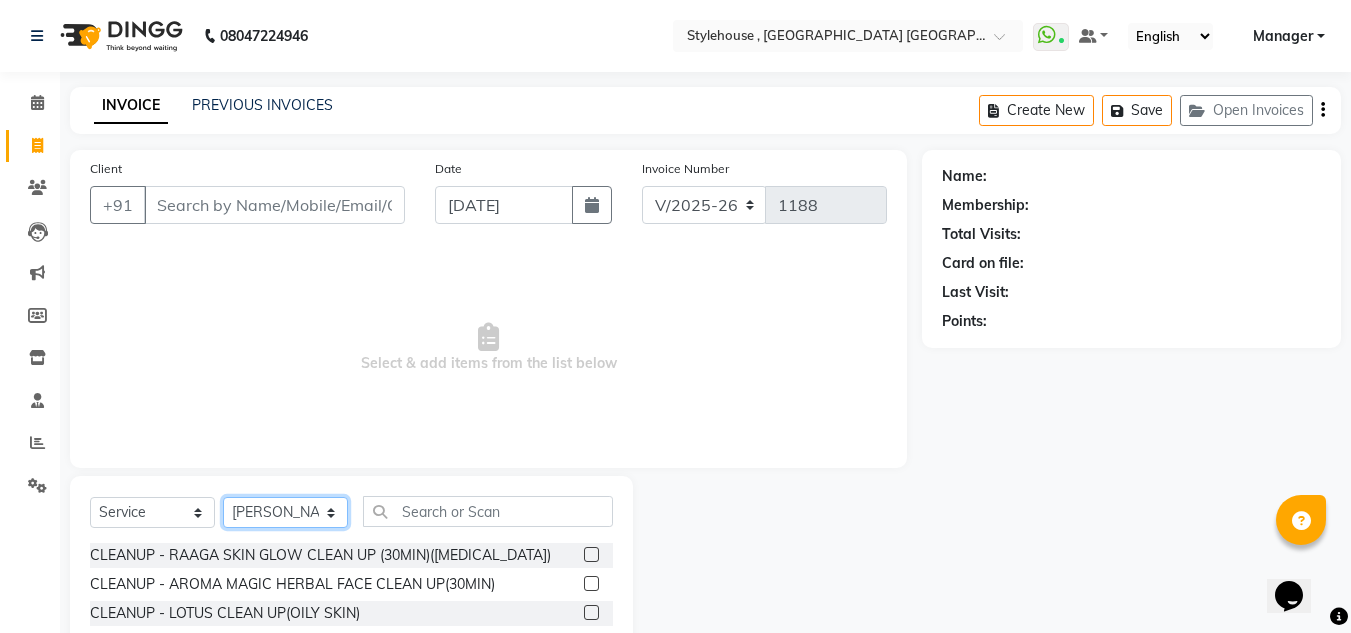 click on "Select Stylist ANIL BARIK ANIRUDH SAHOO JYOTIRANJAN BARIK KANHA LAXMI PRIYA Manager Manisha MANJIT BARIK PRADEEP BARIK PRIYANKA NANDA PUJA ROUT RUMA SAGARIKA SAHOO SALMAN SAMEER BARIK SAROJ SITHA" 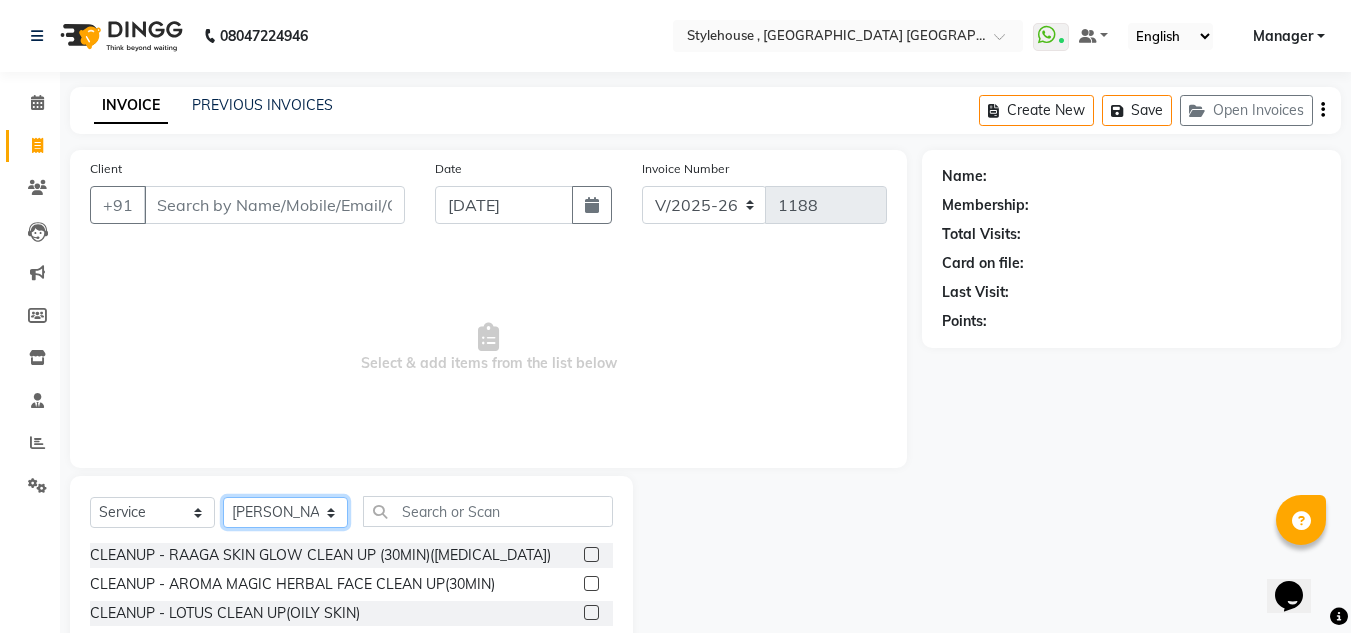 click on "Select Stylist ANIL BARIK ANIRUDH SAHOO JYOTIRANJAN BARIK KANHA LAXMI PRIYA Manager Manisha MANJIT BARIK PRADEEP BARIK PRIYANKA NANDA PUJA ROUT RUMA SAGARIKA SAHOO SALMAN SAMEER BARIK SAROJ SITHA" 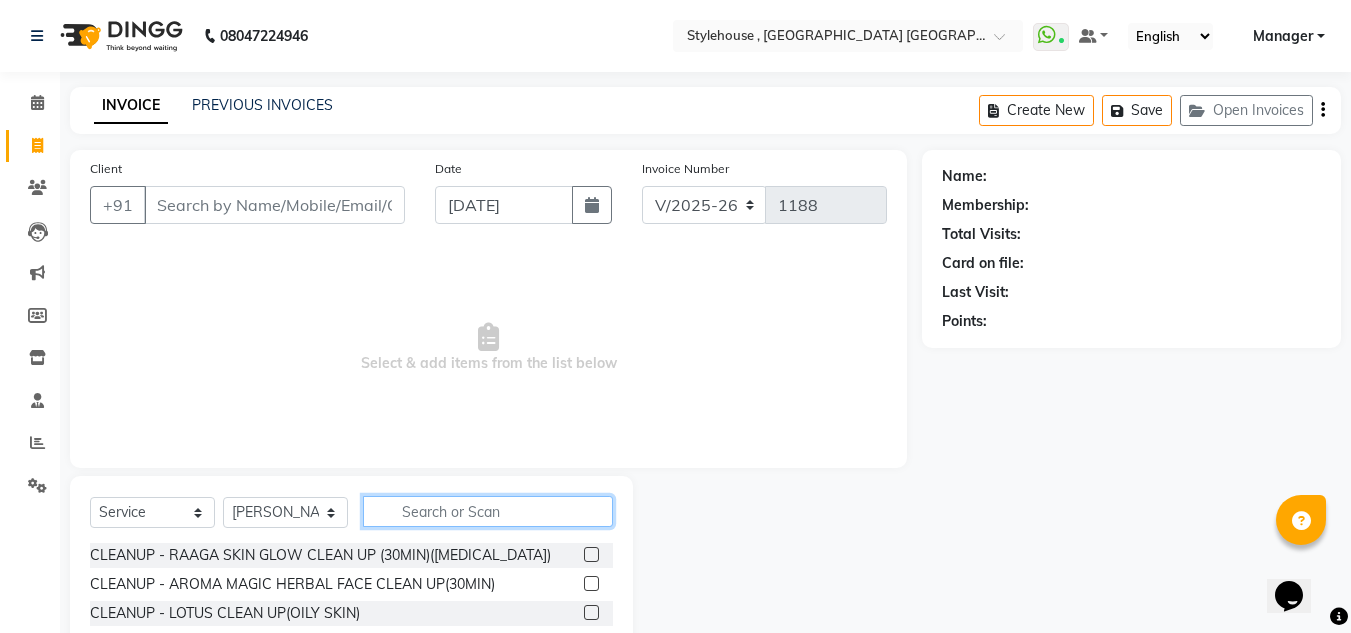 click 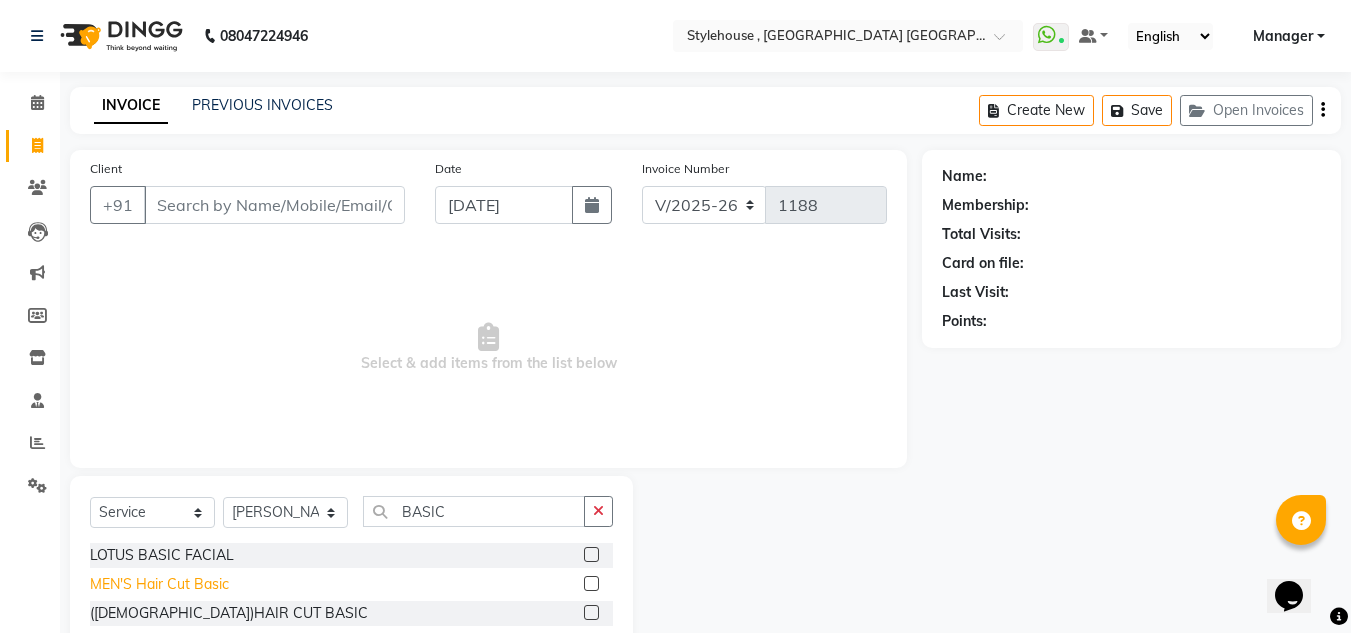 click on "MEN'S Hair Cut Basic" 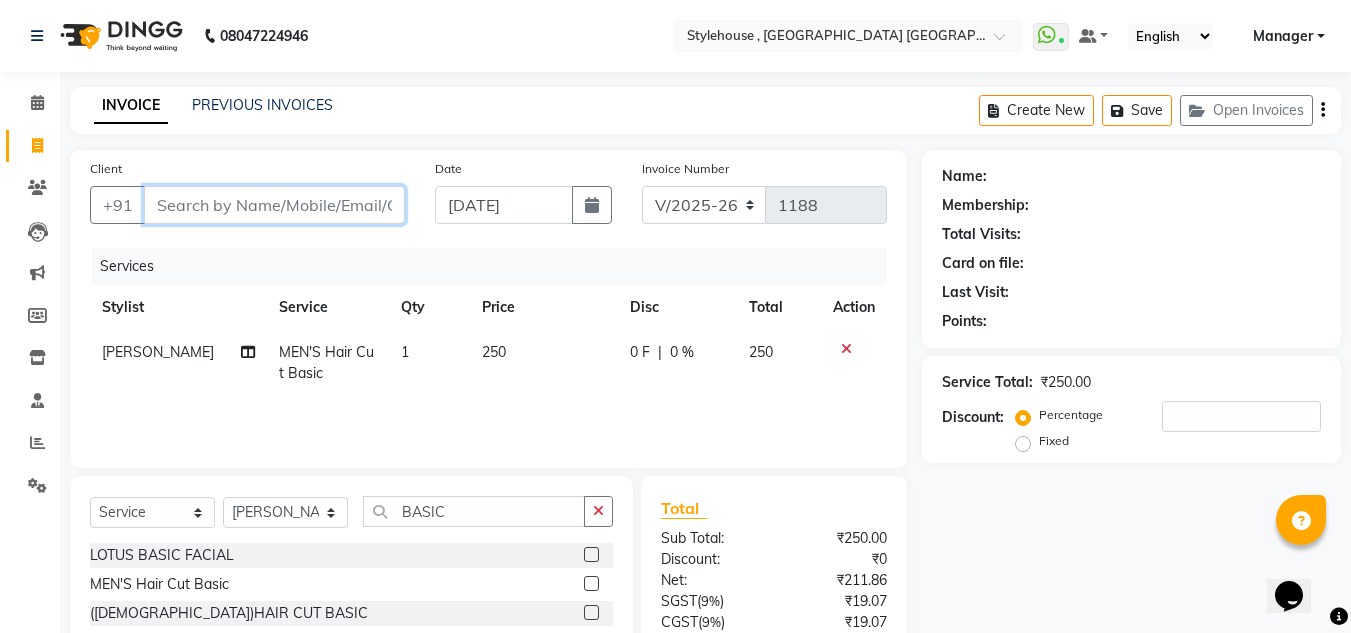 click on "Client" at bounding box center (274, 205) 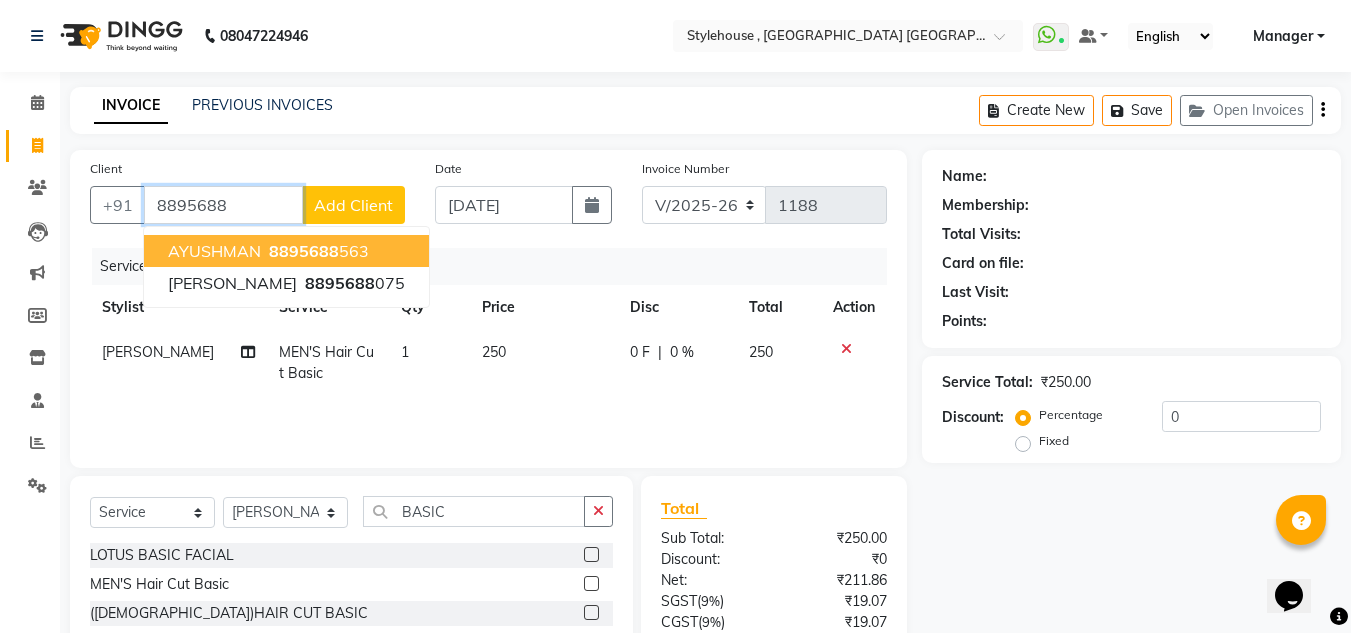 click on "8895688" at bounding box center (304, 251) 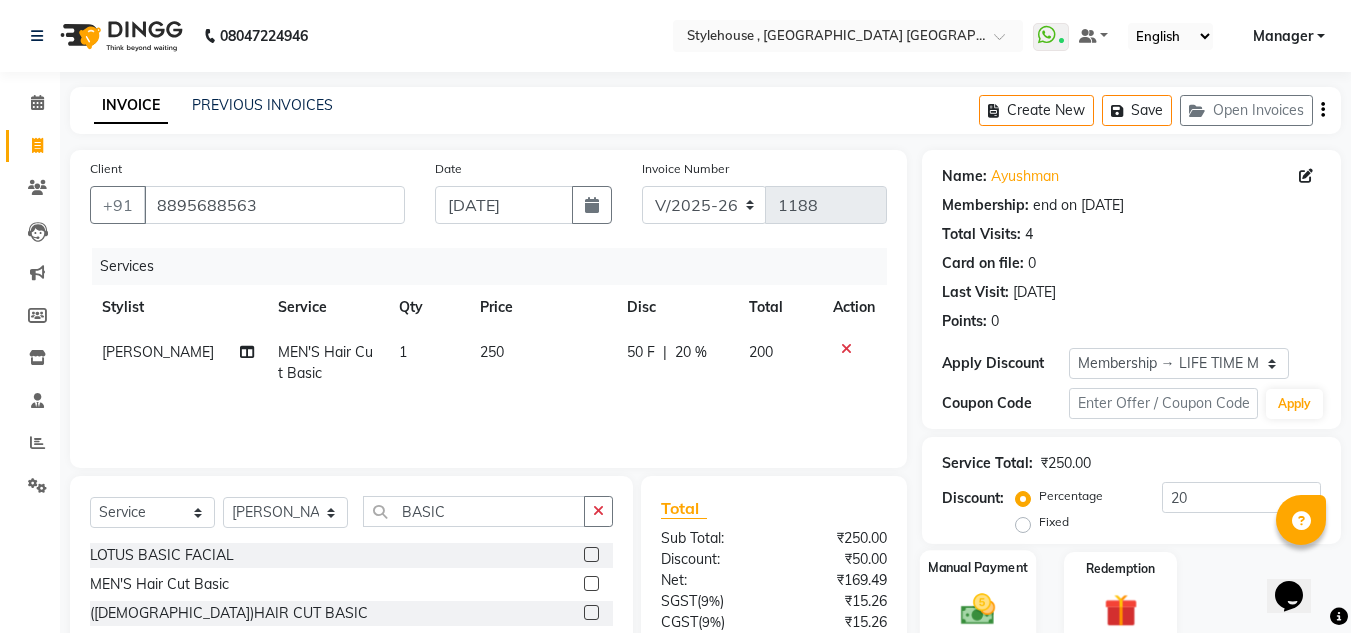 click 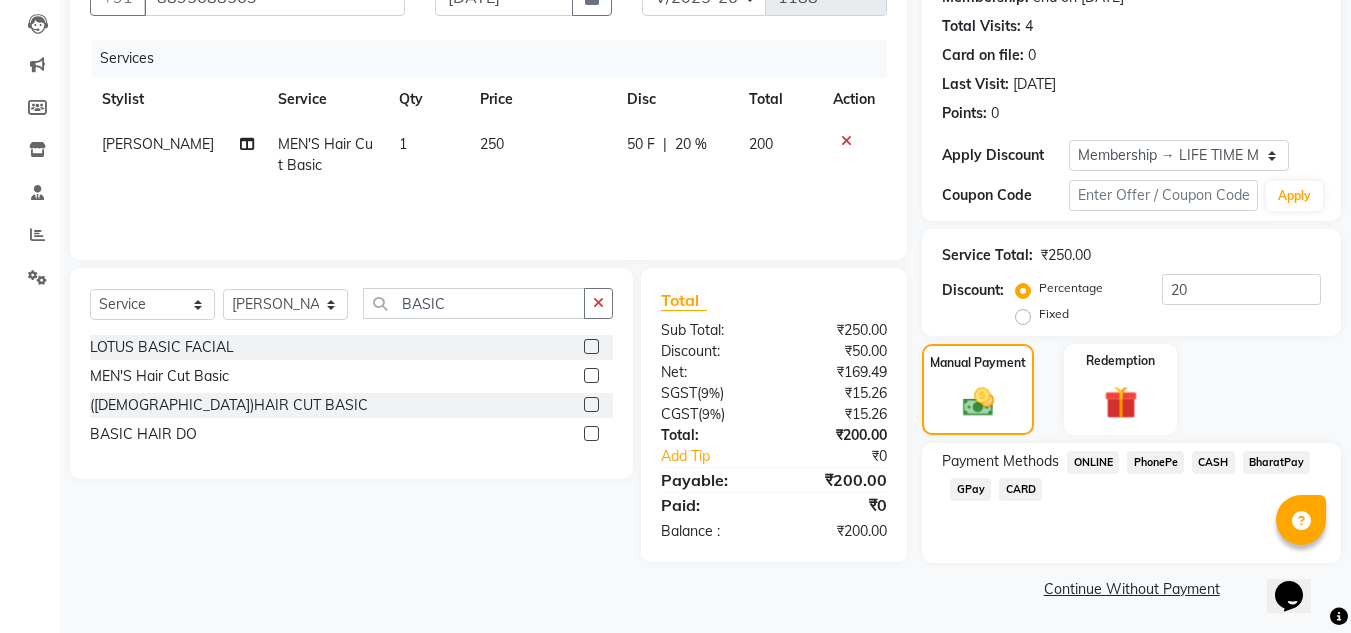 scroll, scrollTop: 209, scrollLeft: 0, axis: vertical 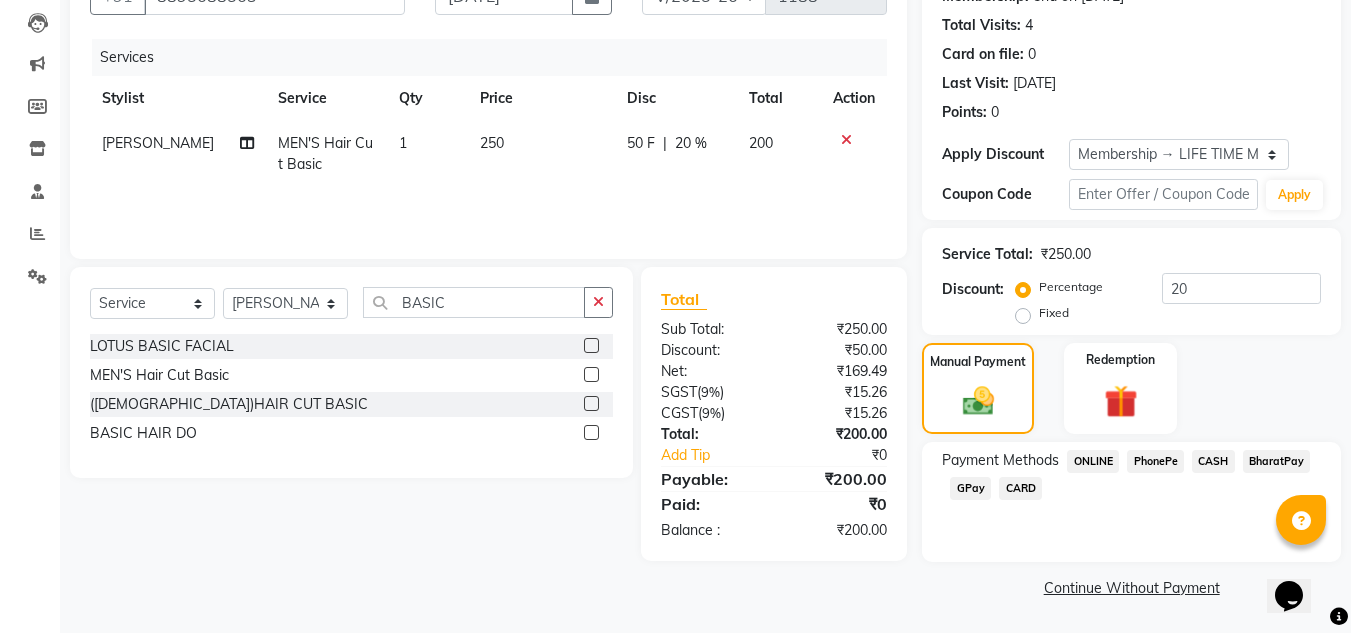 click on "PhonePe" 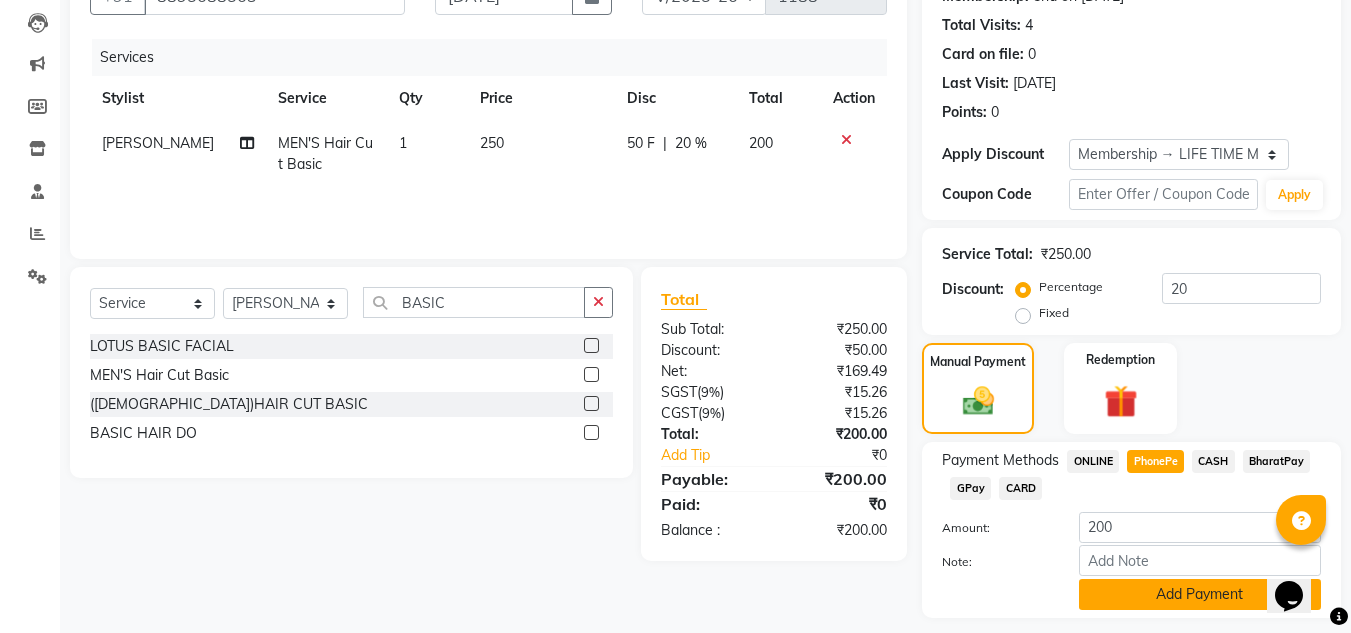 click on "Add Payment" 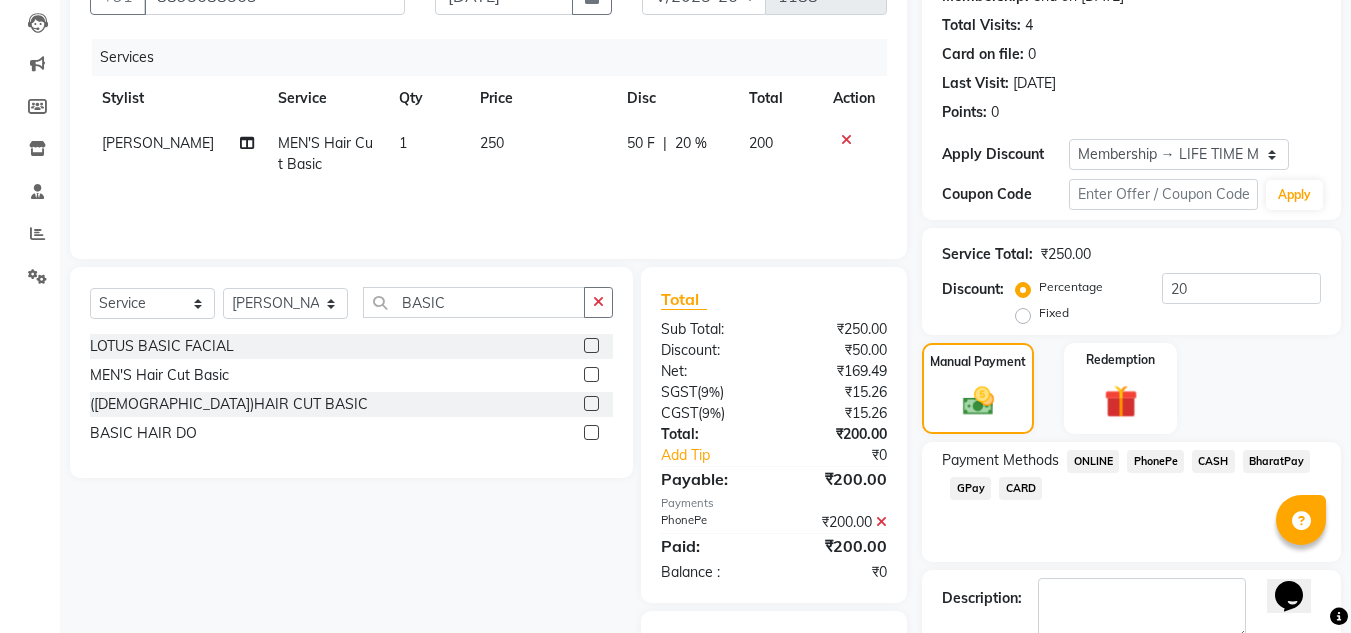 scroll, scrollTop: 322, scrollLeft: 0, axis: vertical 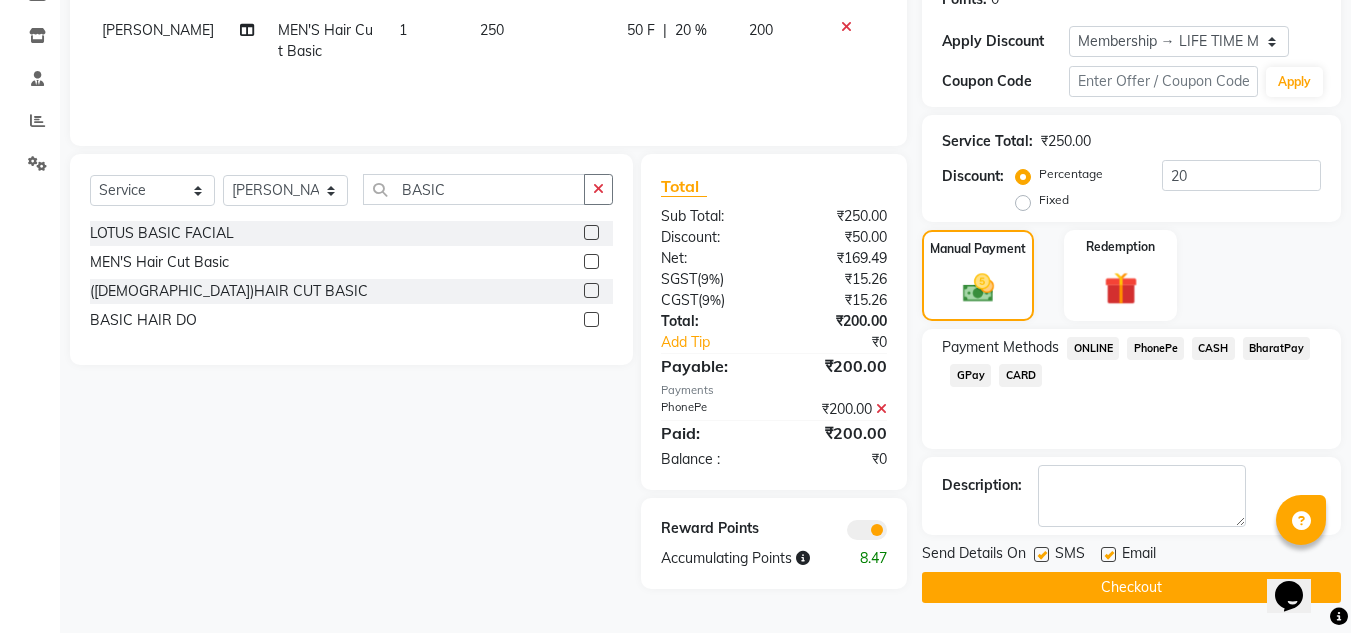 click on "Checkout" 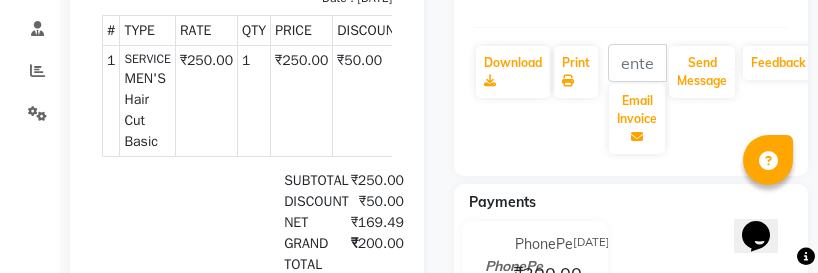 scroll, scrollTop: 200, scrollLeft: 0, axis: vertical 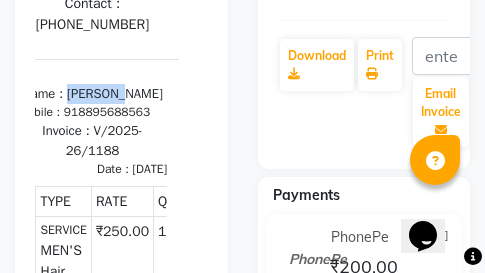 drag, startPoint x: 69, startPoint y: 221, endPoint x: 163, endPoint y: 222, distance: 94.00532 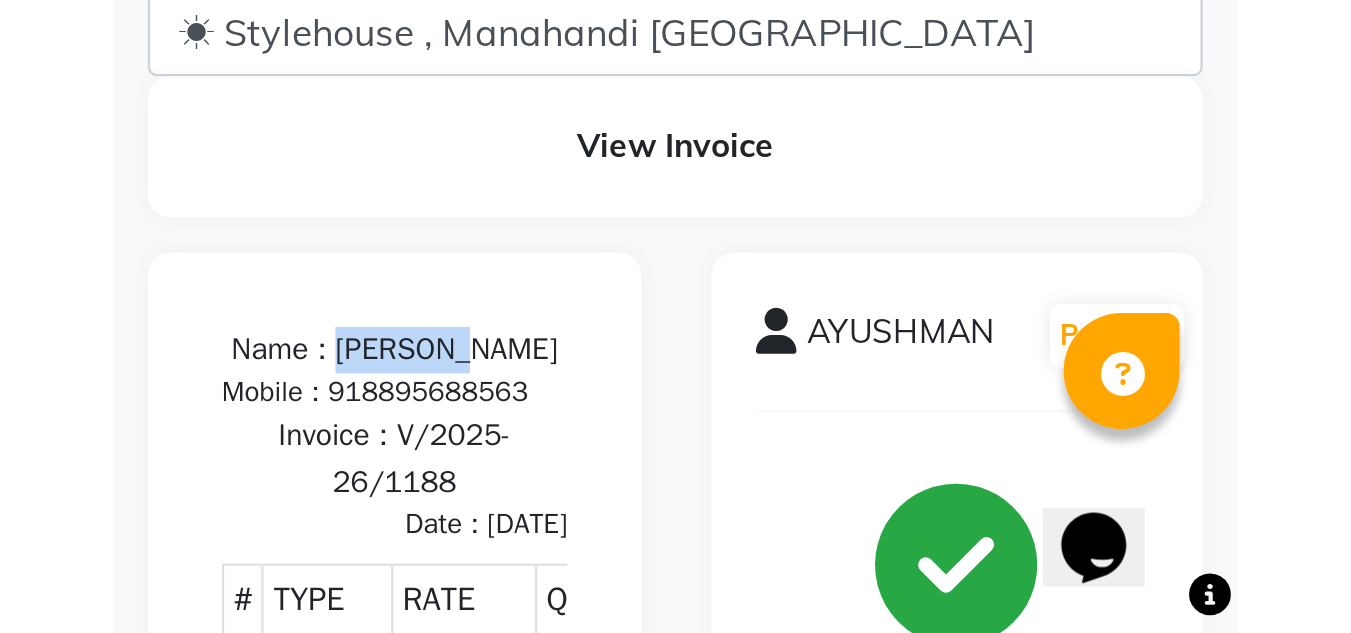 scroll, scrollTop: 376, scrollLeft: 0, axis: vertical 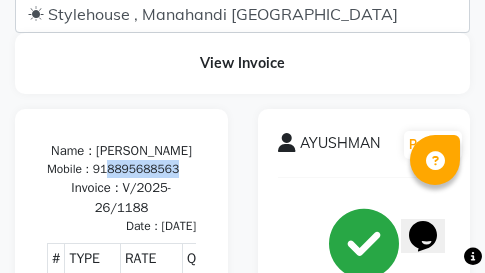 drag, startPoint x: 61, startPoint y: 222, endPoint x: 140, endPoint y: 218, distance: 79.101204 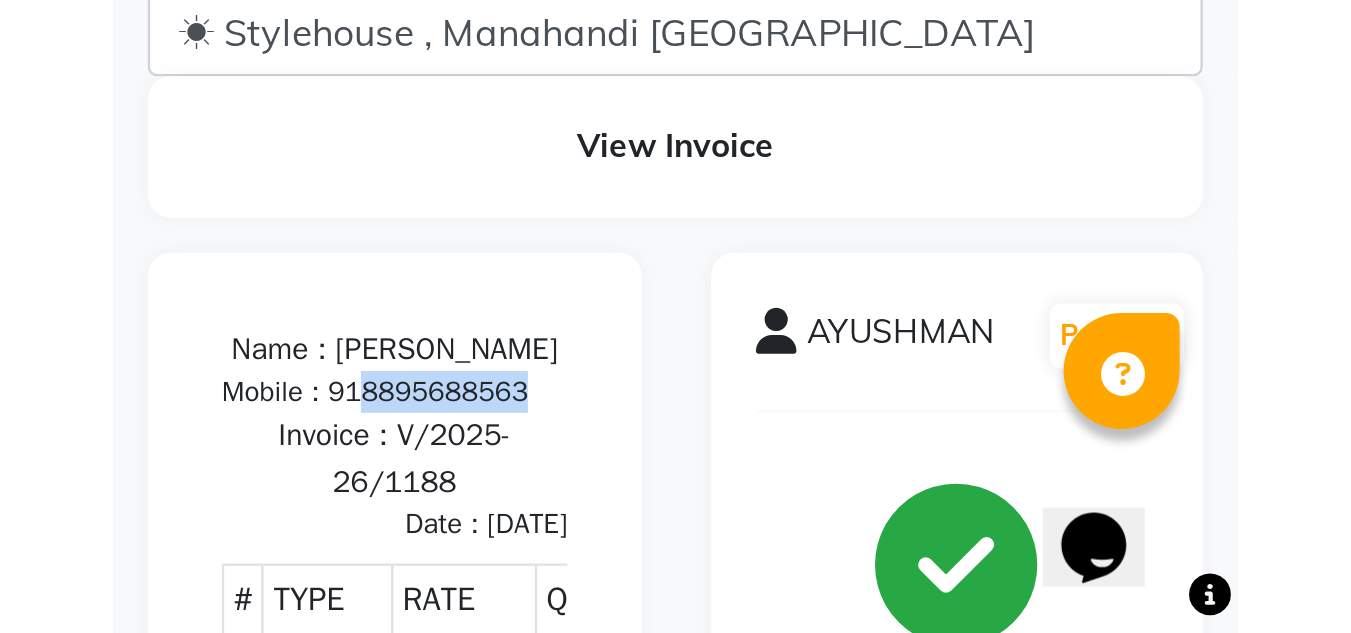 scroll, scrollTop: 16, scrollLeft: 0, axis: vertical 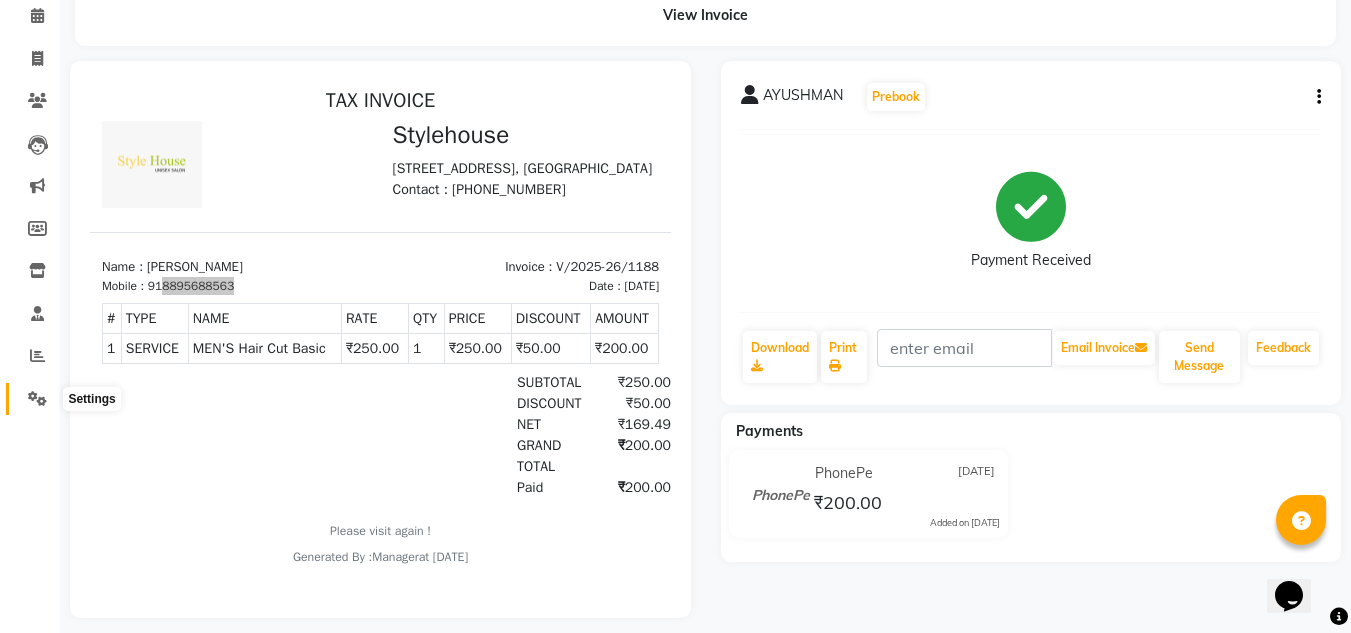 click 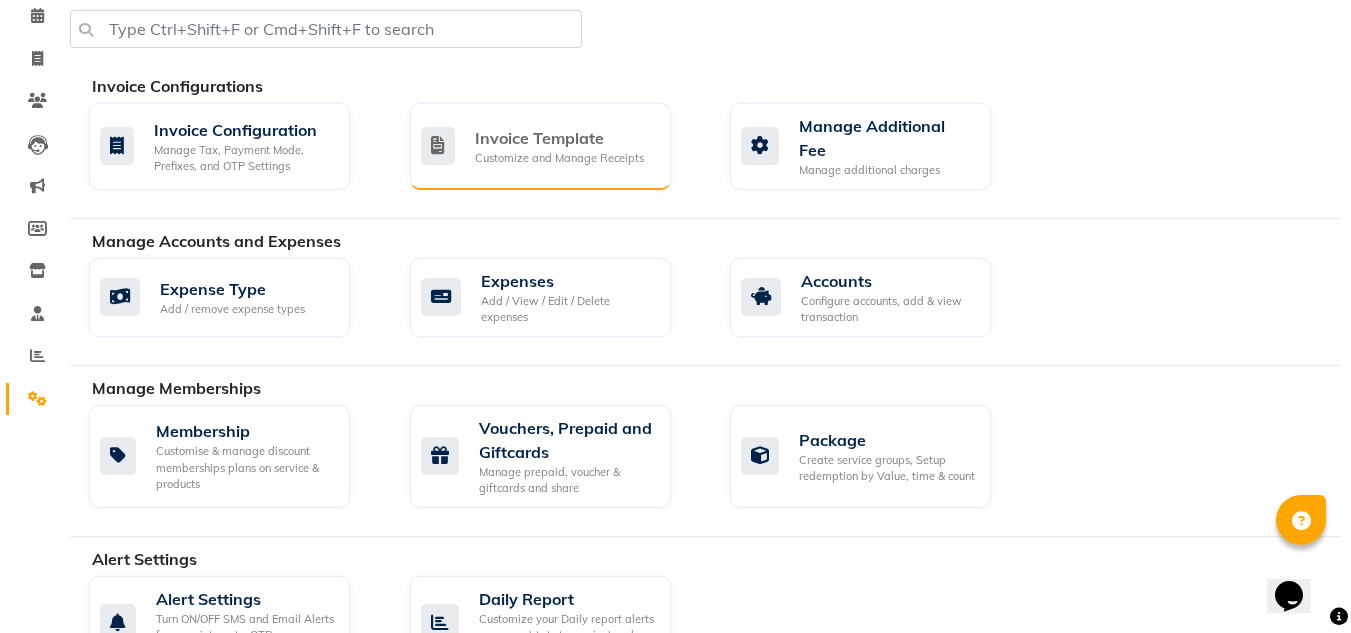 click on "Invoice Template" 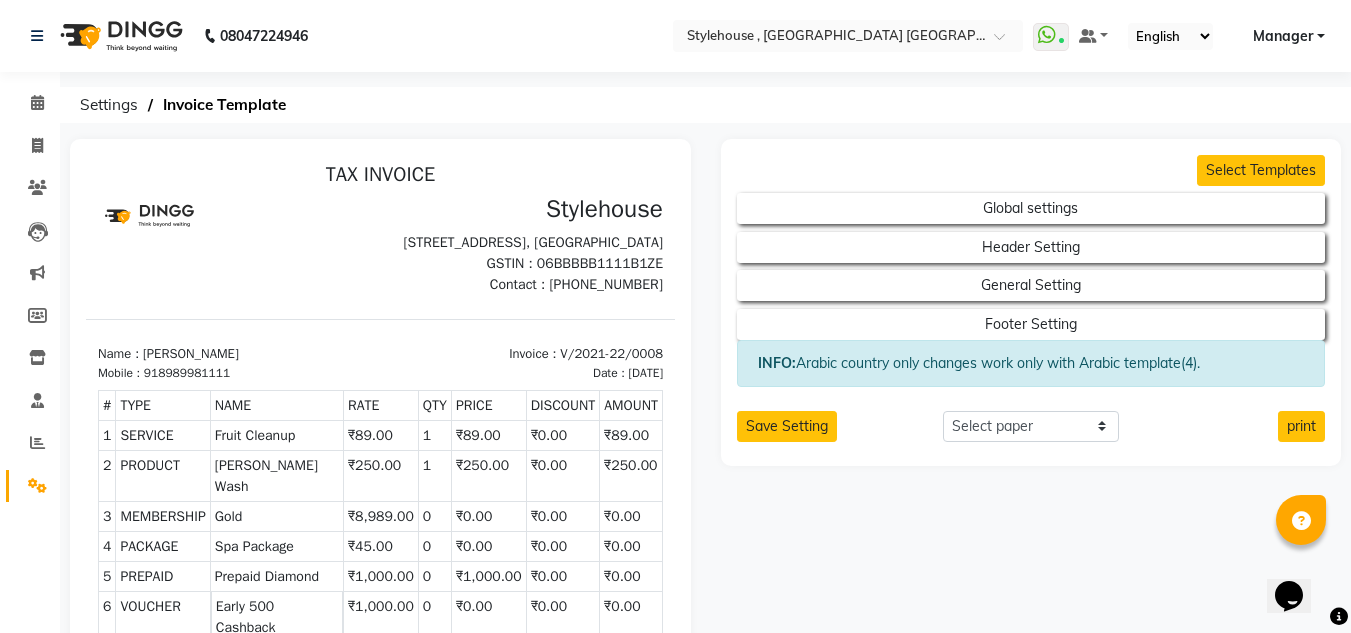 scroll, scrollTop: 31, scrollLeft: 0, axis: vertical 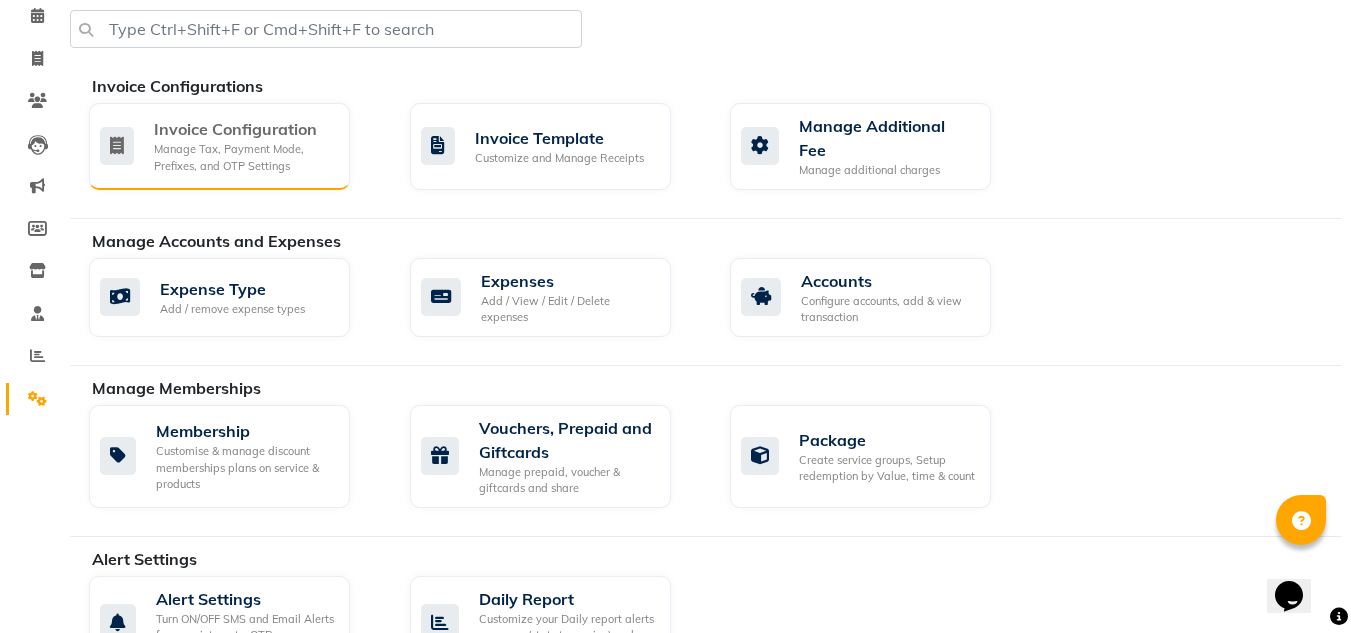 click on "Manage Tax, Payment Mode, Prefixes, and OTP Settings" 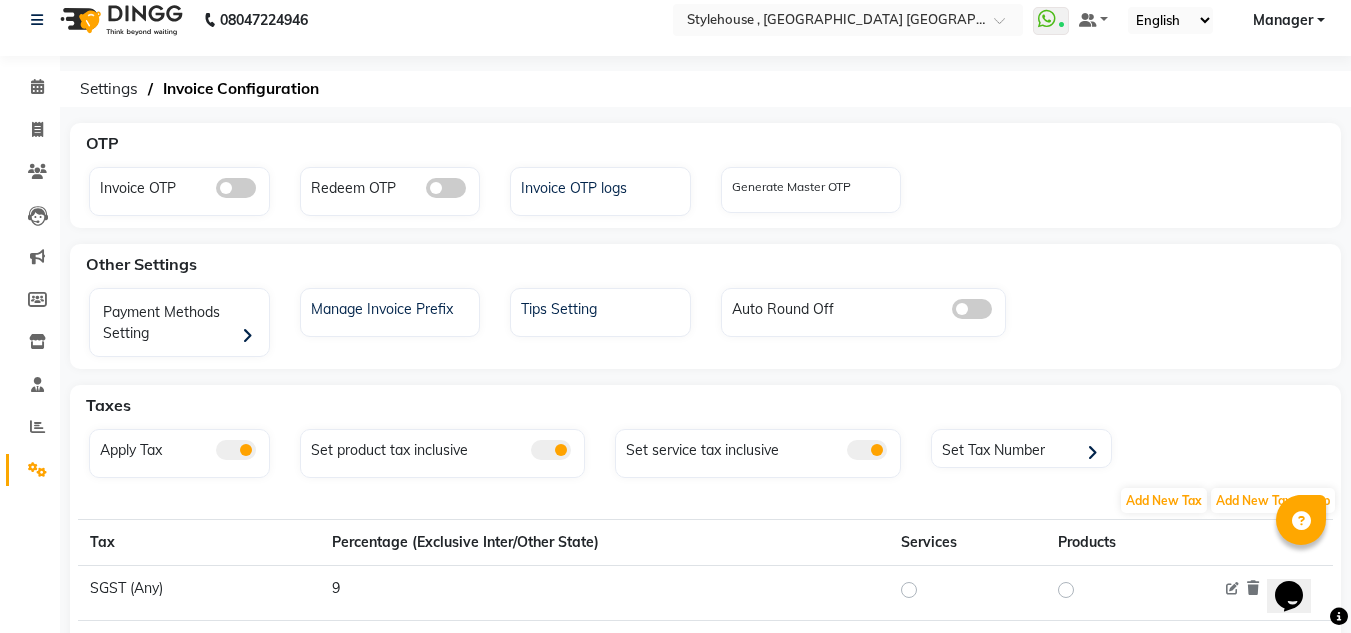 scroll, scrollTop: 0, scrollLeft: 0, axis: both 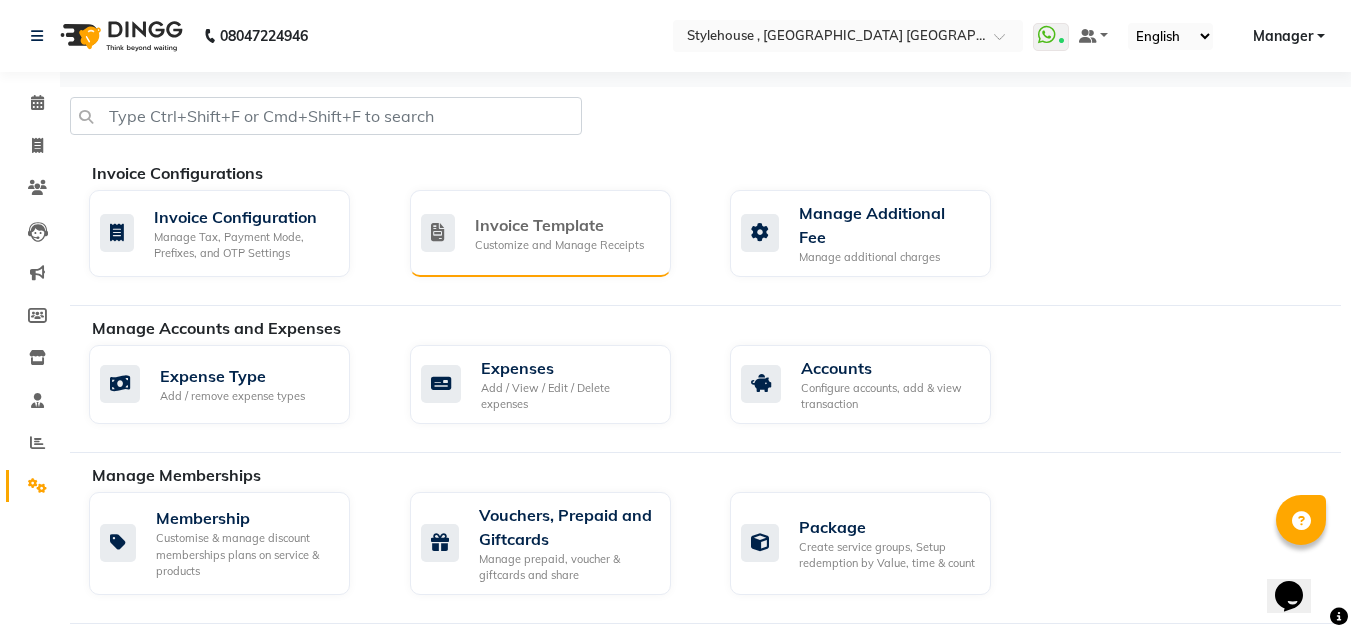 click on "Customize and Manage Receipts" 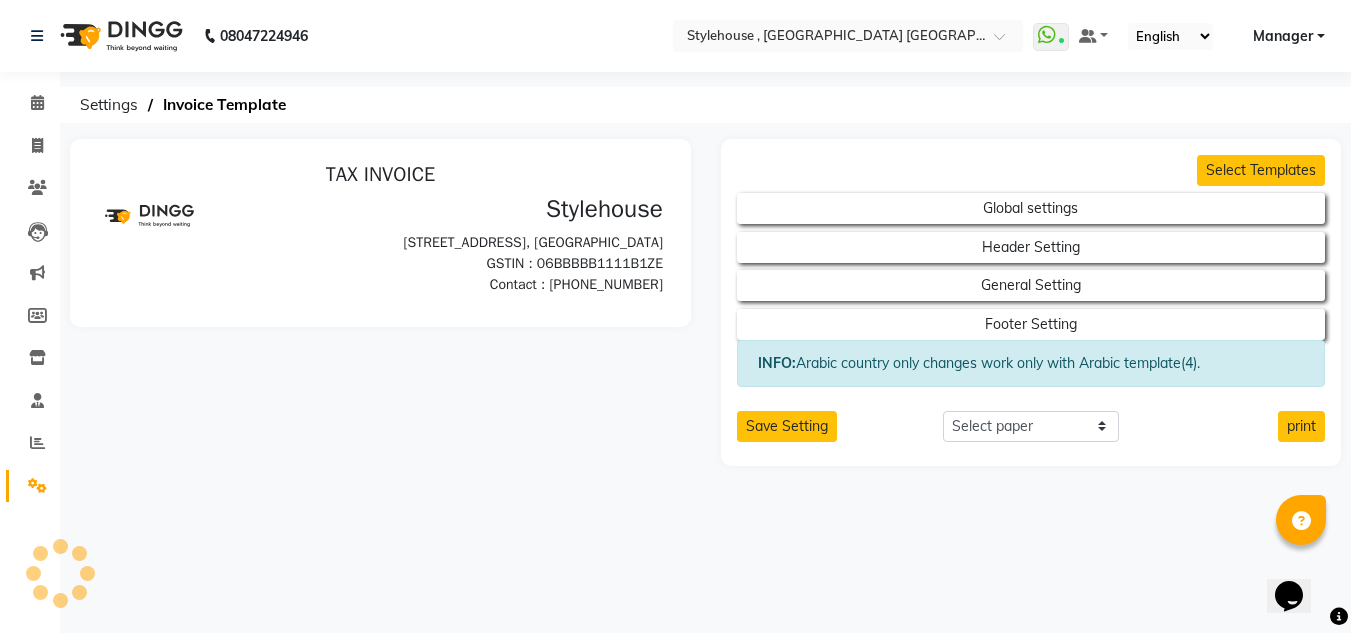 scroll, scrollTop: 0, scrollLeft: 0, axis: both 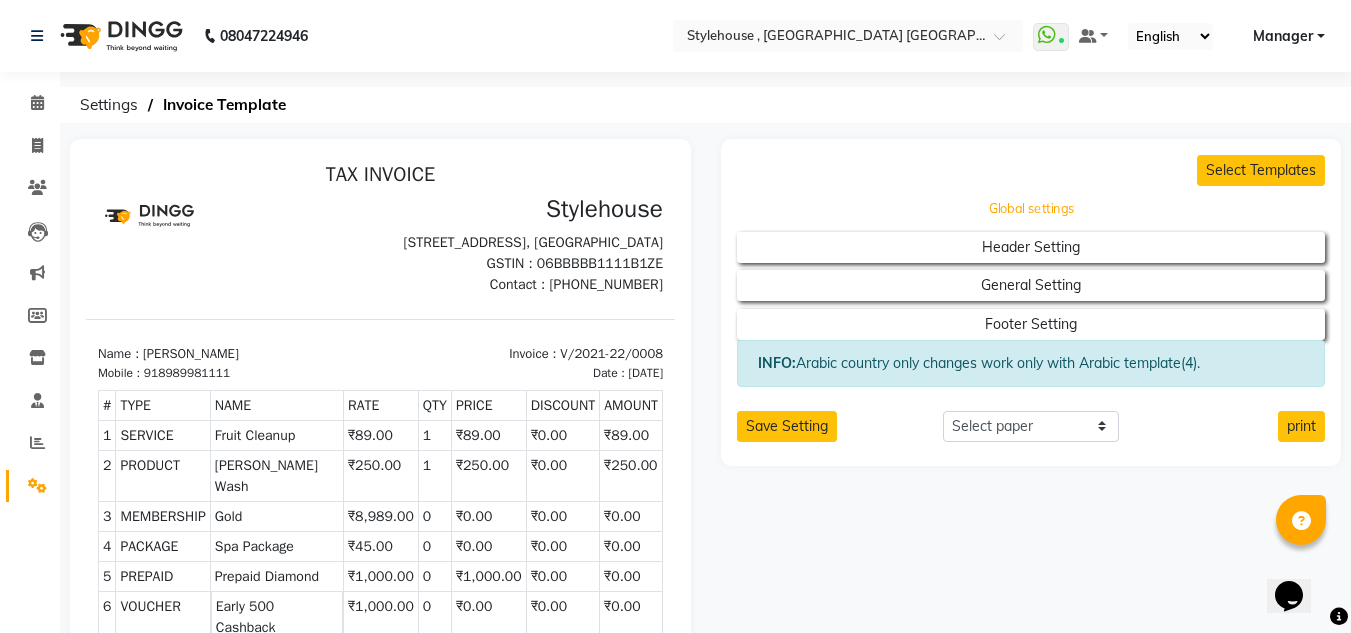 click on "Global settings" at bounding box center (1031, 209) 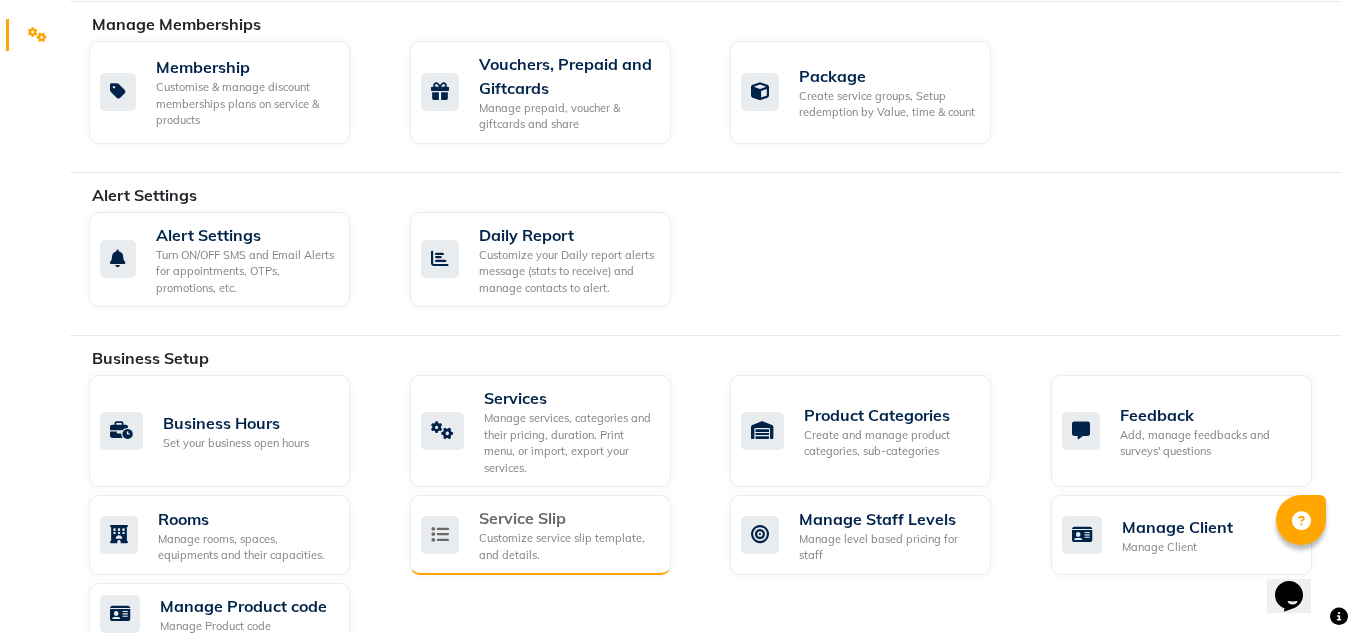 scroll, scrollTop: 500, scrollLeft: 0, axis: vertical 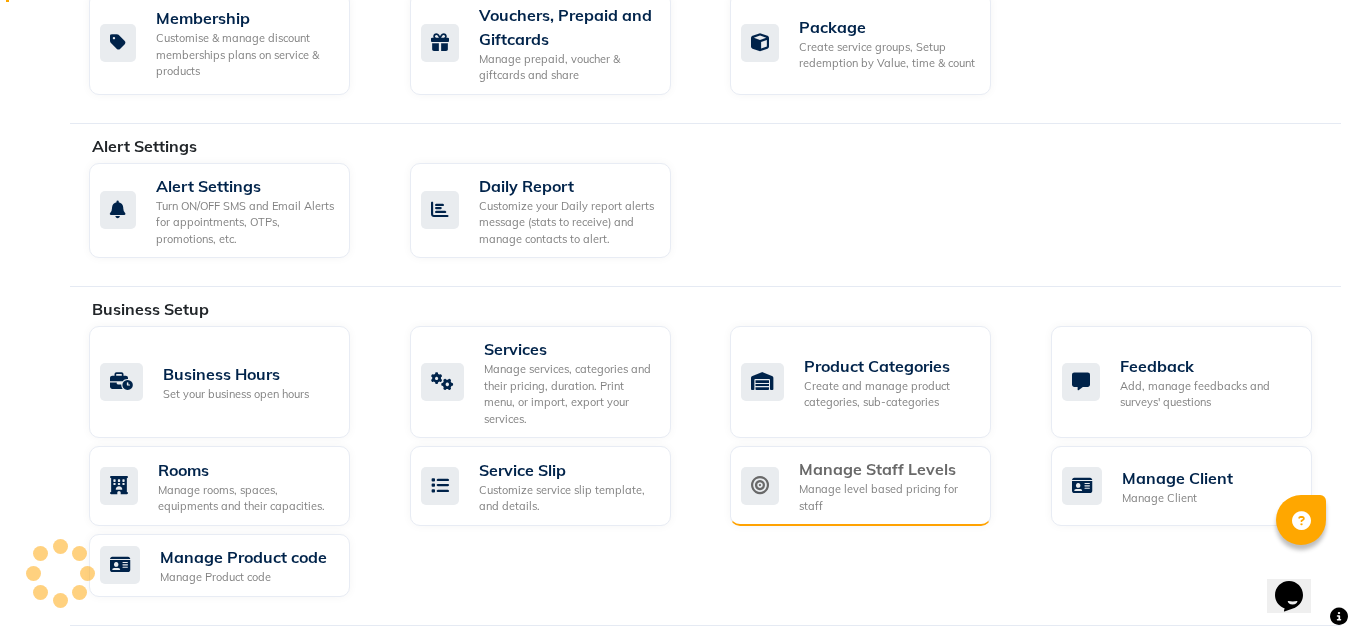 click on "Manage level based pricing for staff" 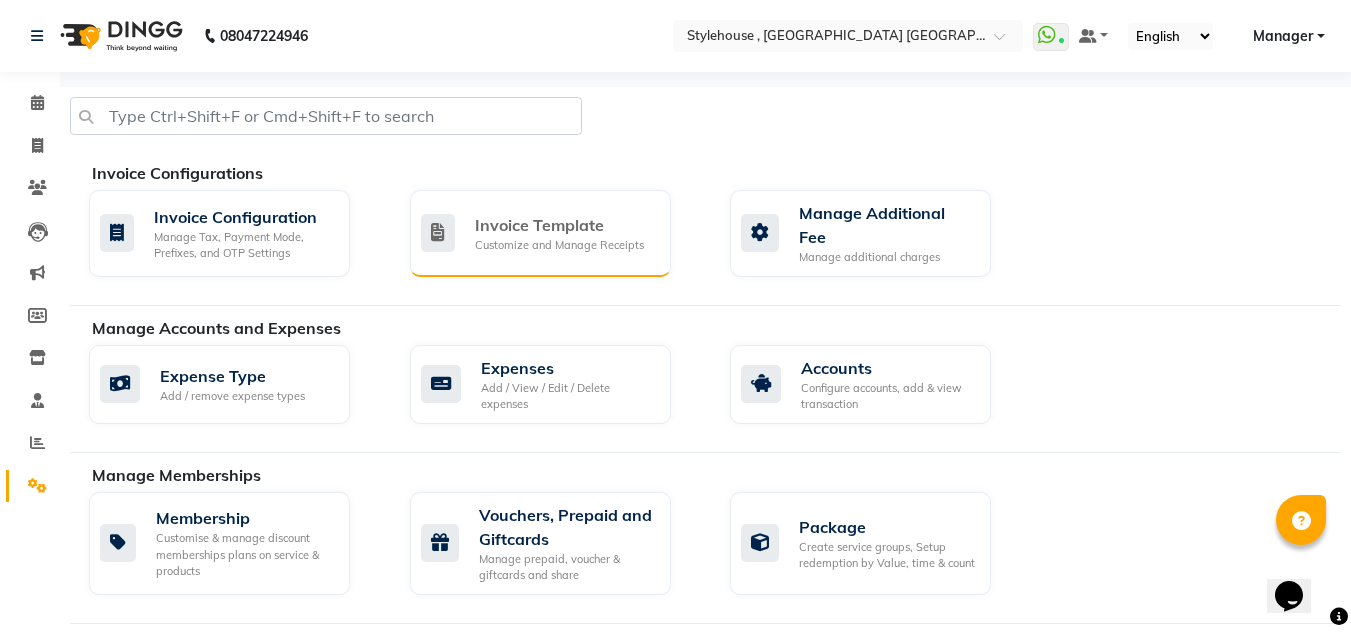 click on "Customize and Manage Receipts" 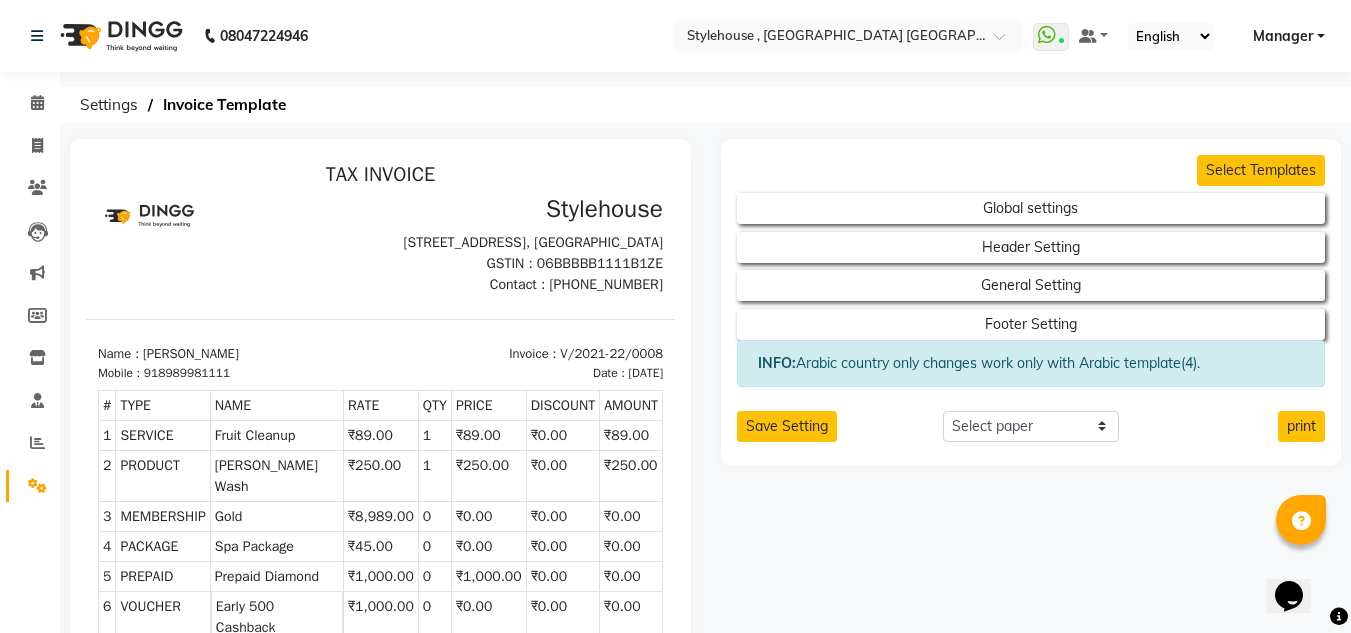 scroll, scrollTop: 0, scrollLeft: 0, axis: both 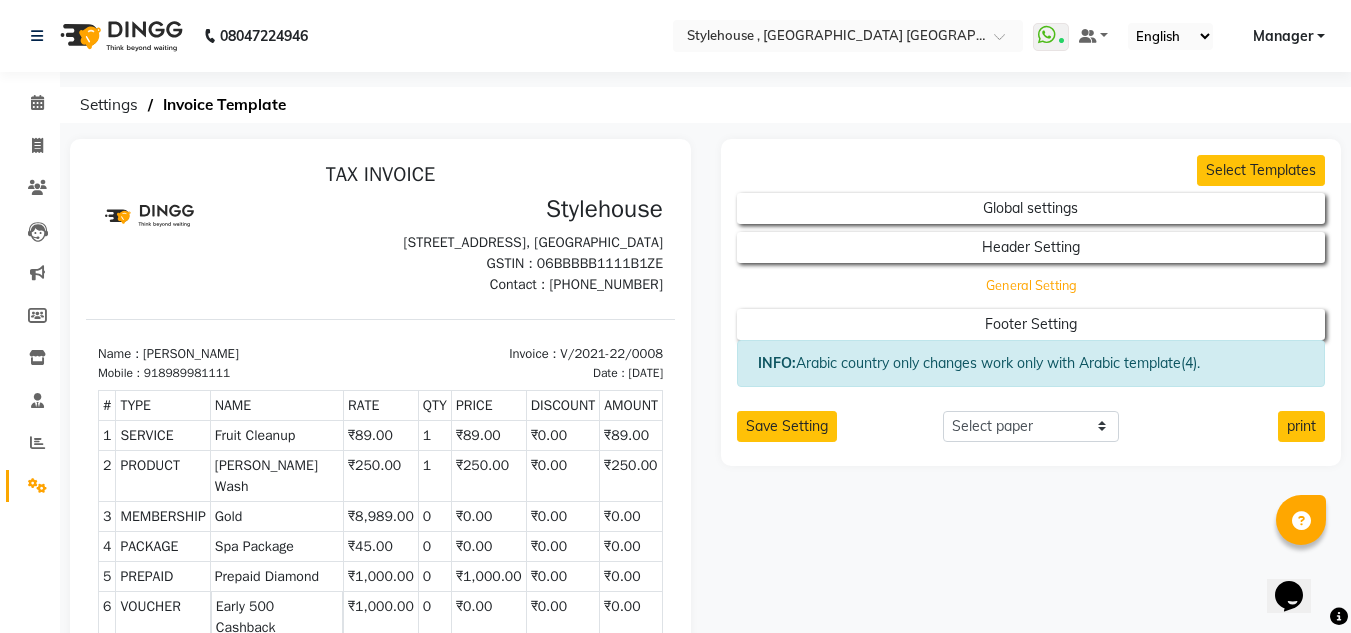 click on "General Setting" at bounding box center (1031, 208) 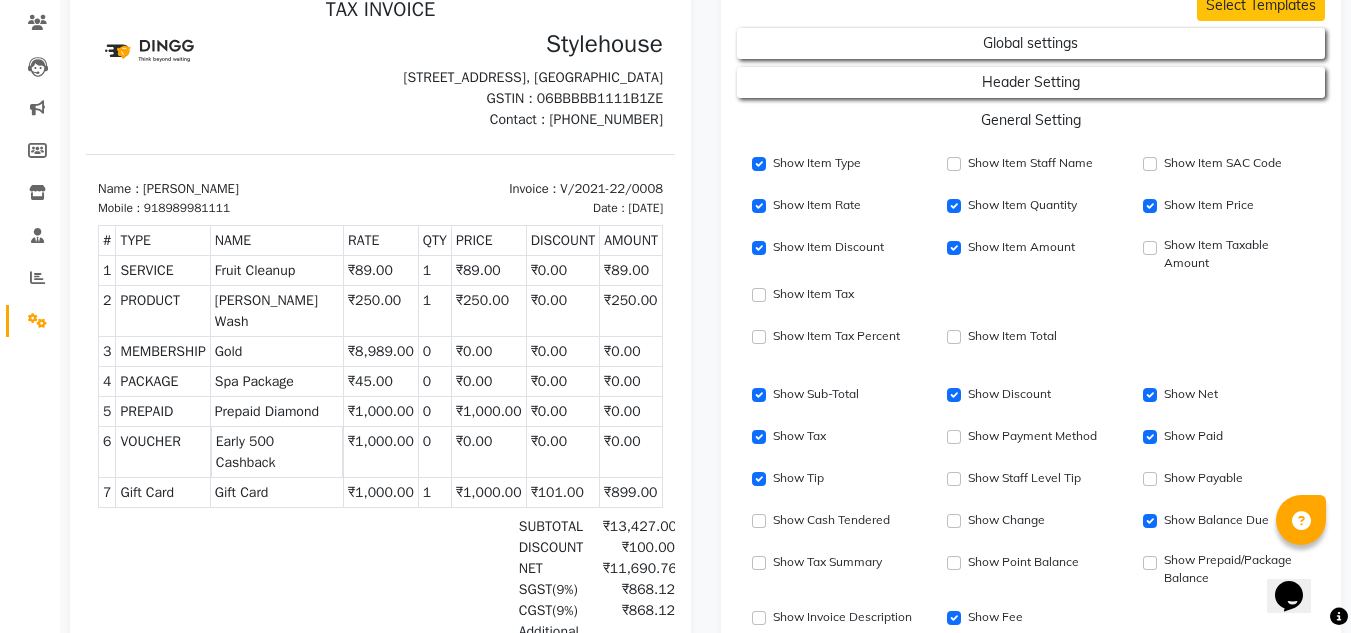 scroll, scrollTop: 200, scrollLeft: 0, axis: vertical 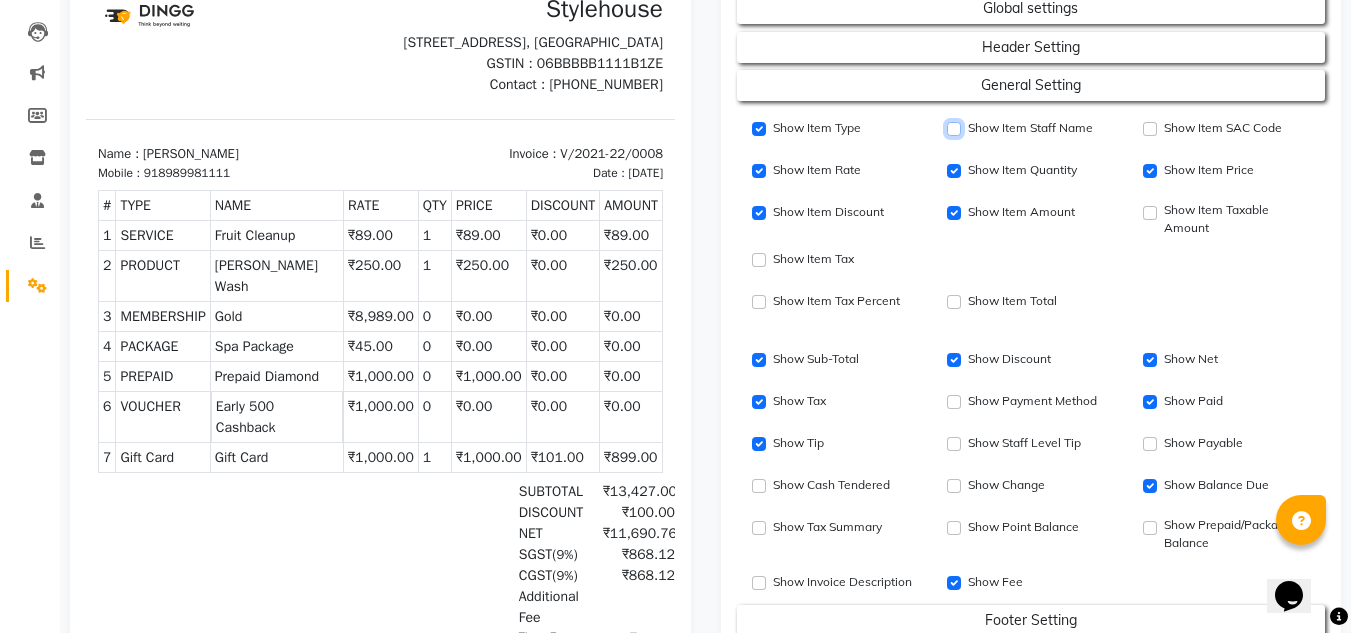 click on "Show Item Staff Name" at bounding box center [954, 129] 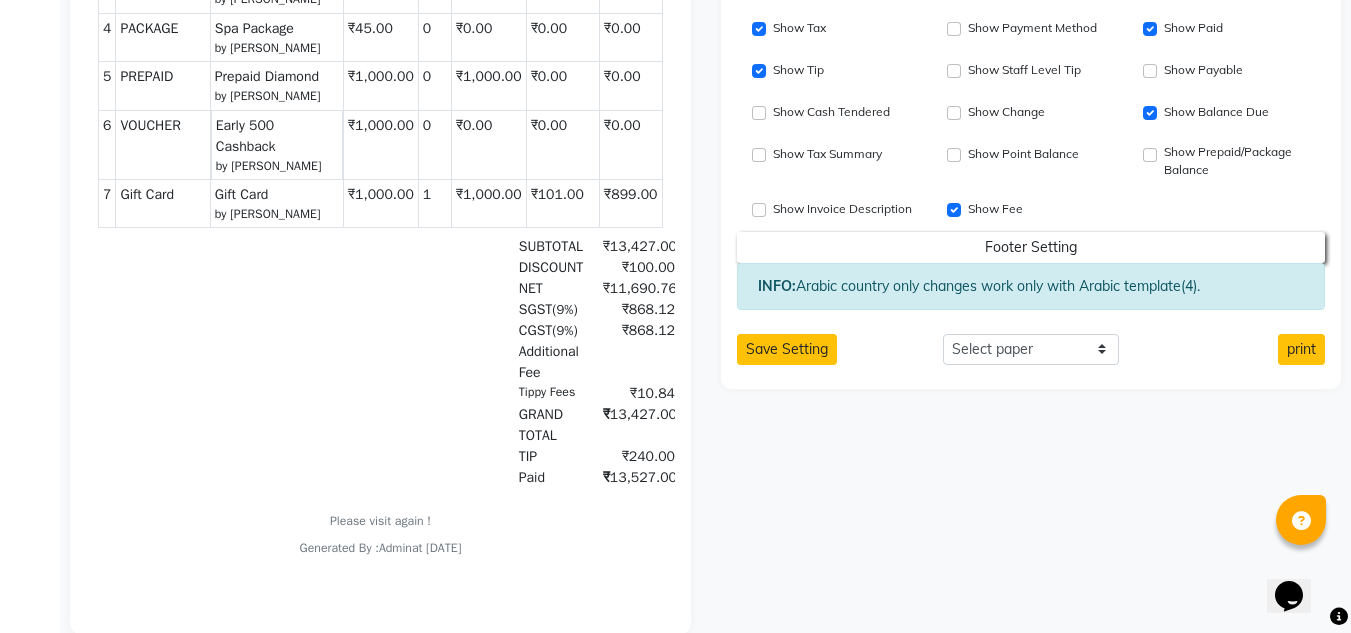 scroll, scrollTop: 619, scrollLeft: 0, axis: vertical 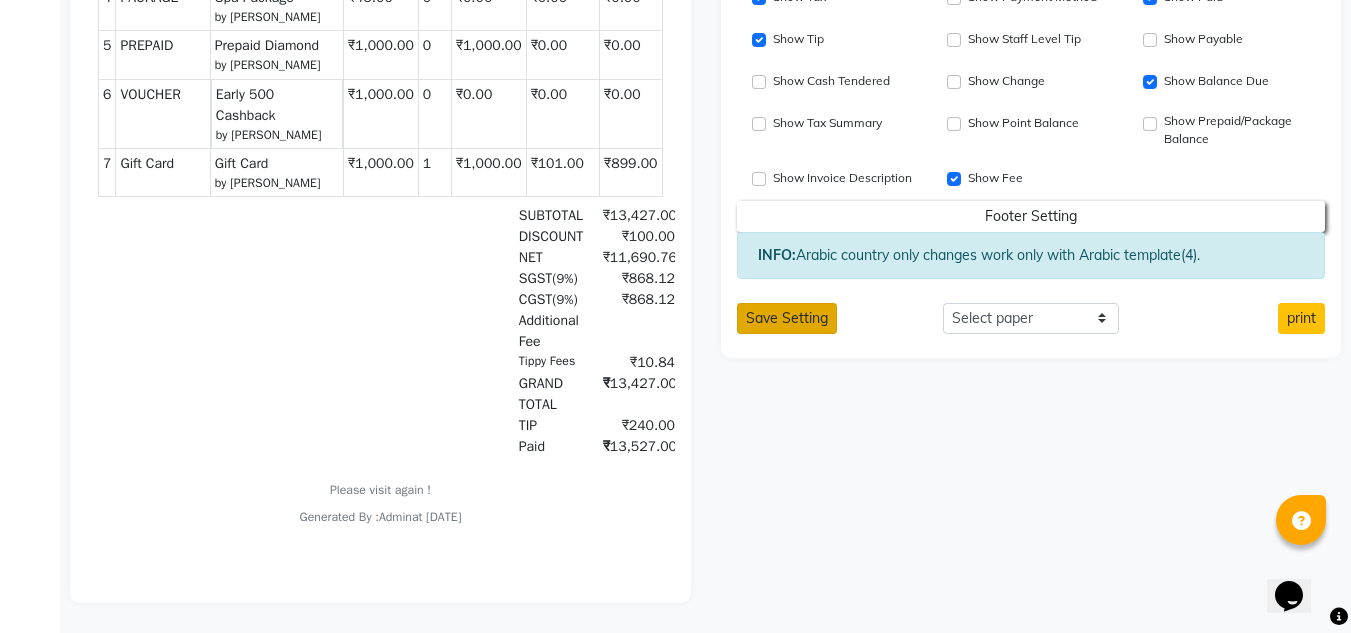 click on "Save Setting" 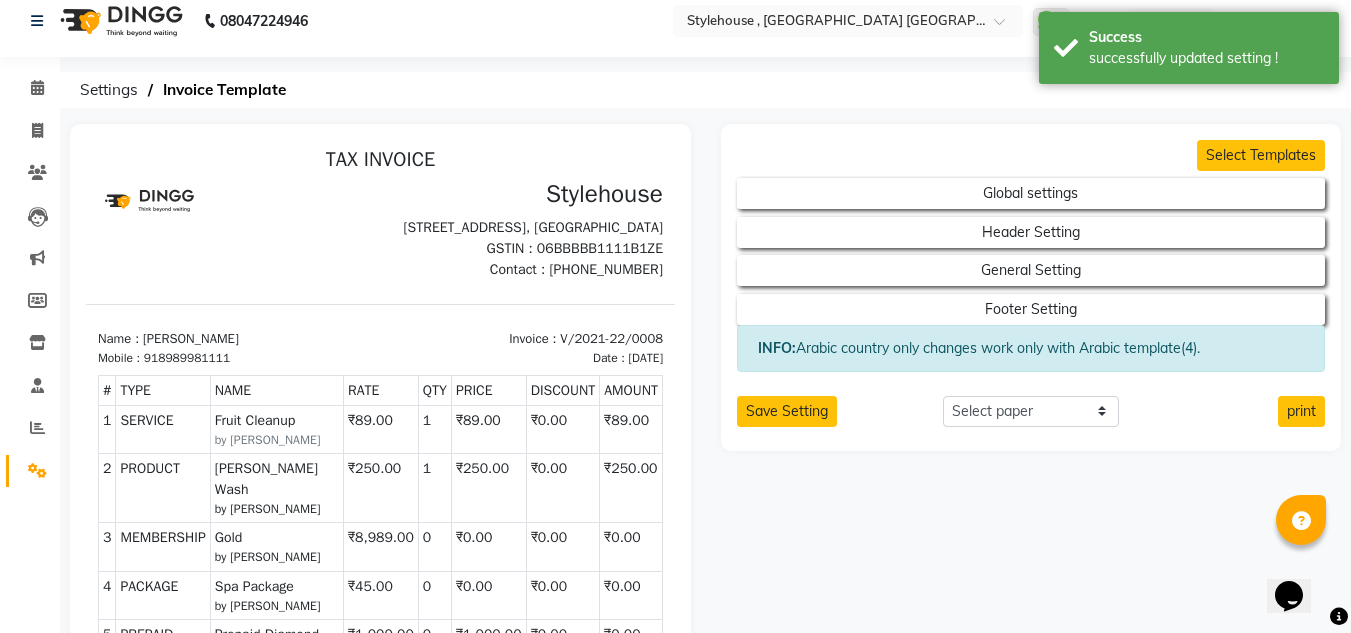 scroll, scrollTop: 0, scrollLeft: 0, axis: both 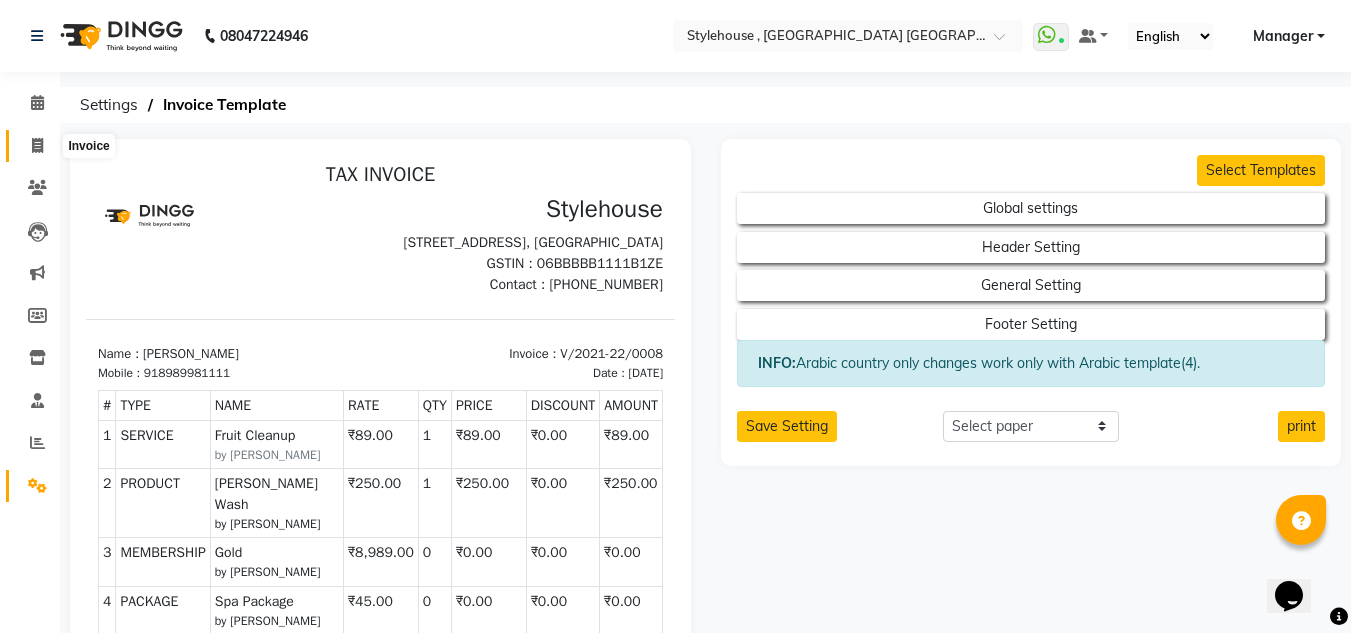 click 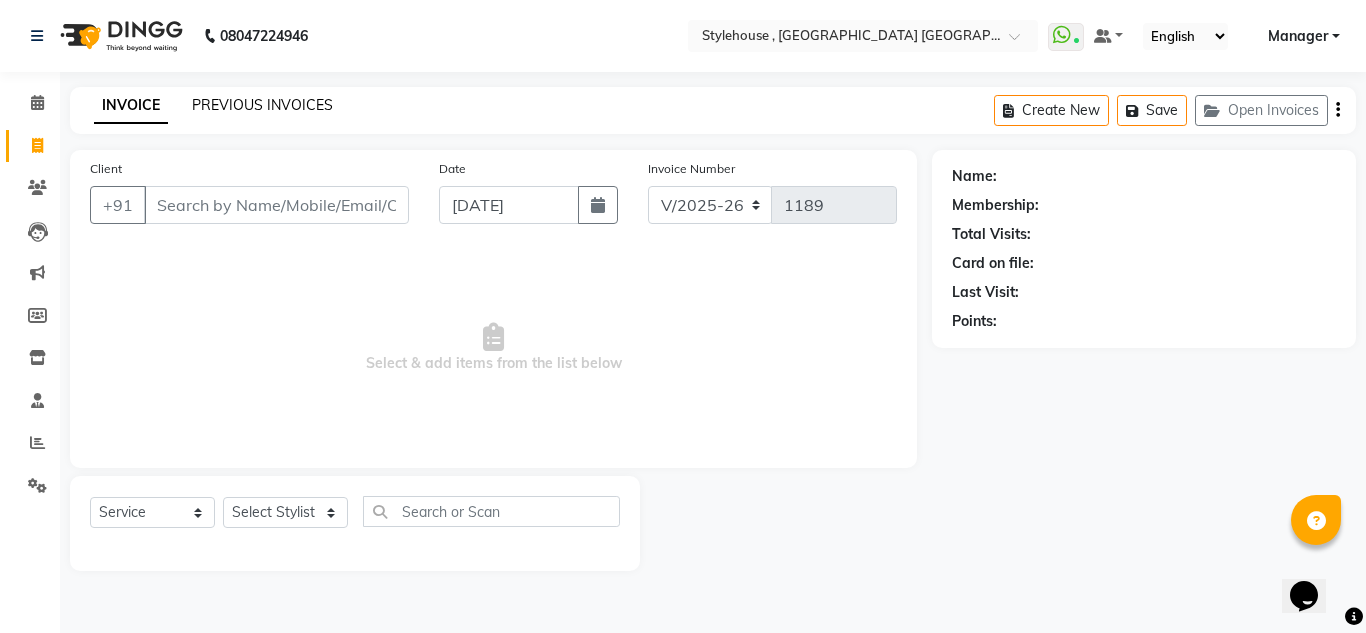 click on "PREVIOUS INVOICES" 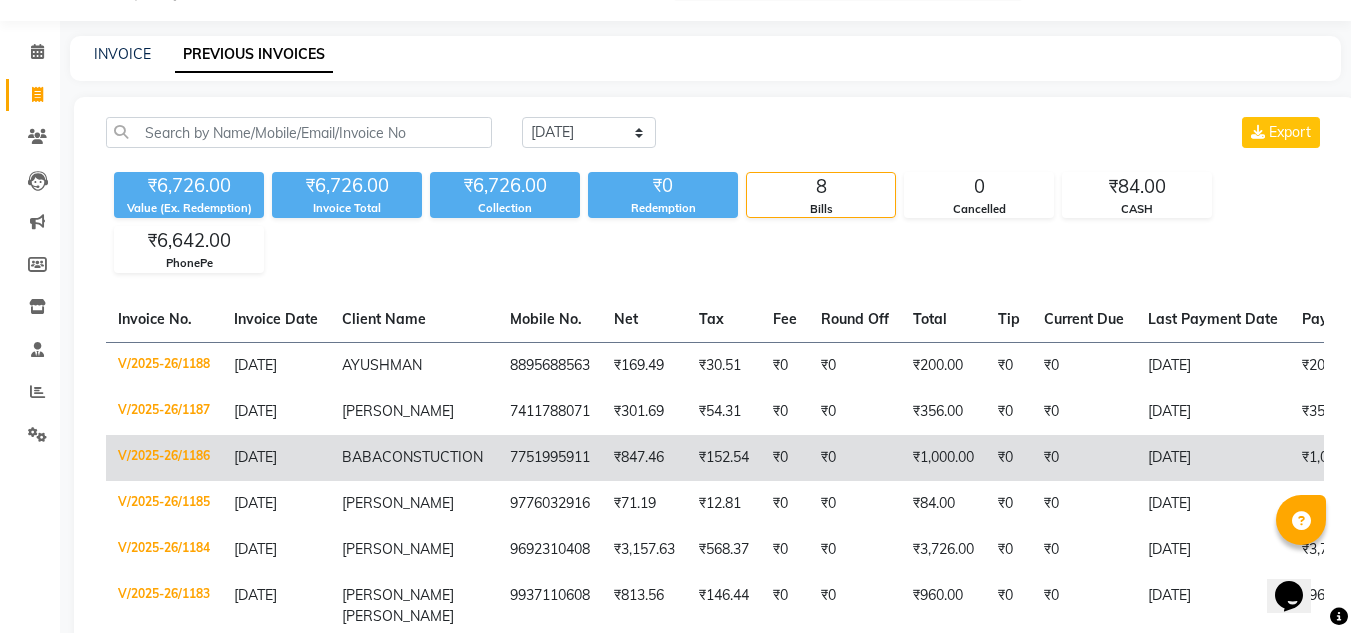 scroll, scrollTop: 100, scrollLeft: 0, axis: vertical 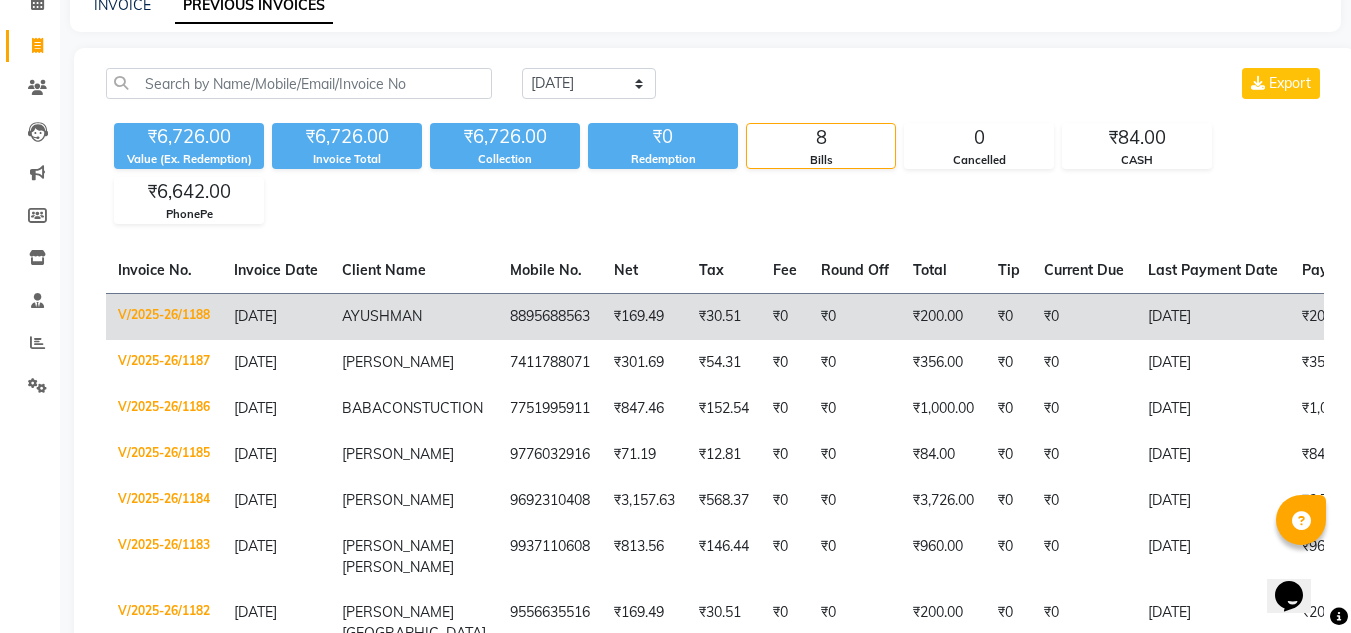 click on "AYUSHMAN" 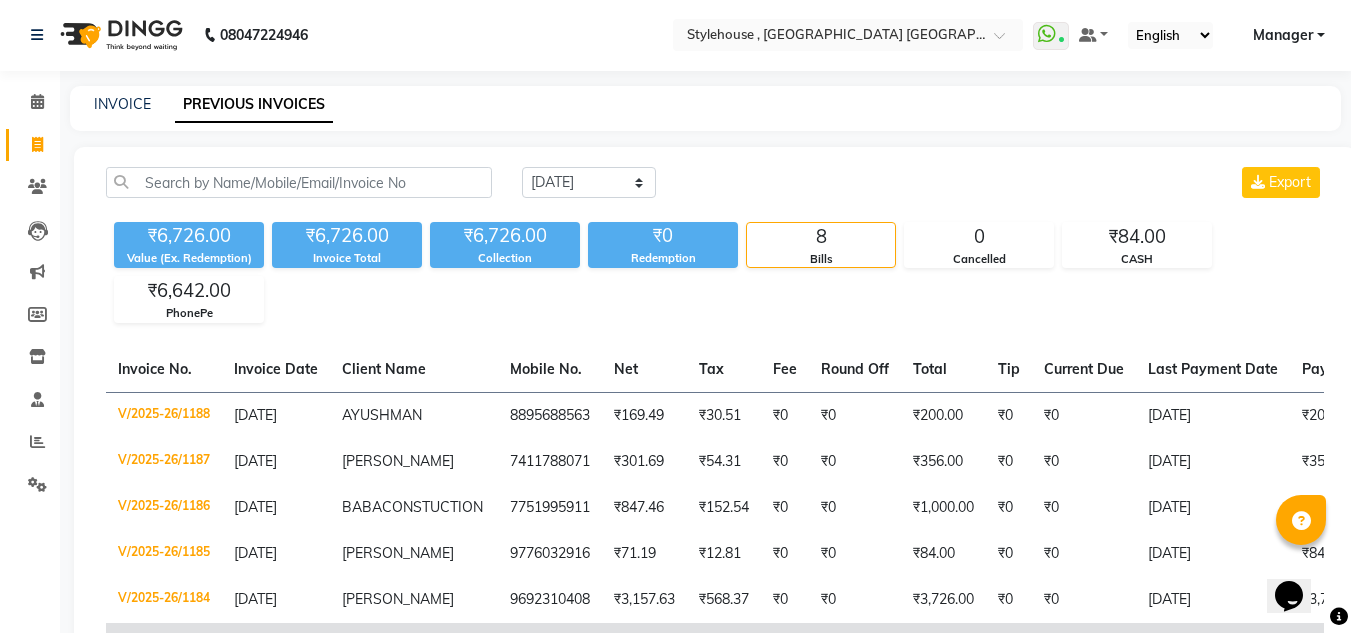 scroll, scrollTop: 0, scrollLeft: 0, axis: both 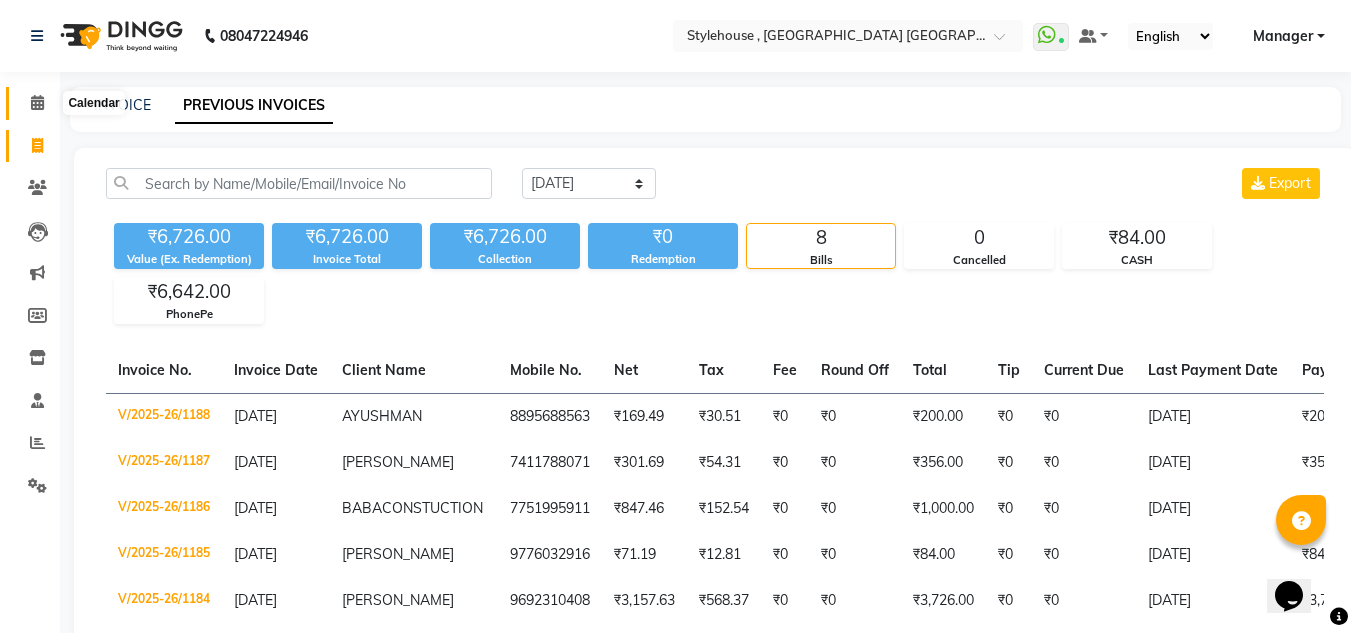 click 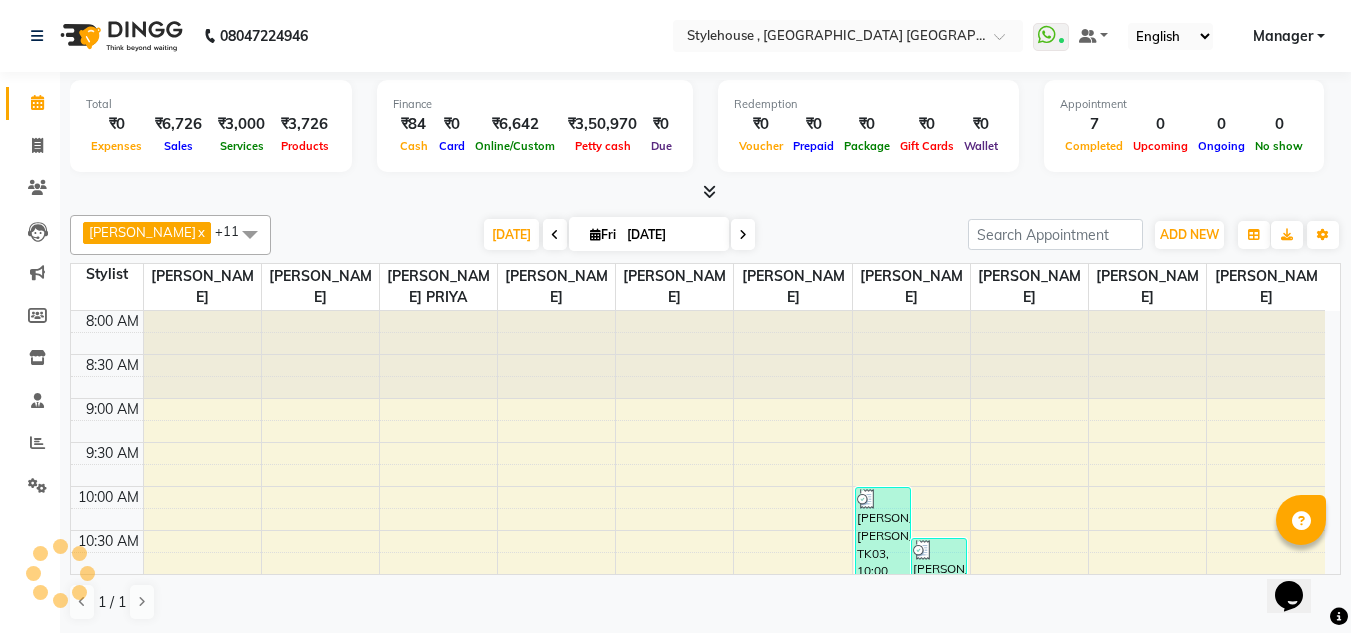 scroll, scrollTop: 0, scrollLeft: 0, axis: both 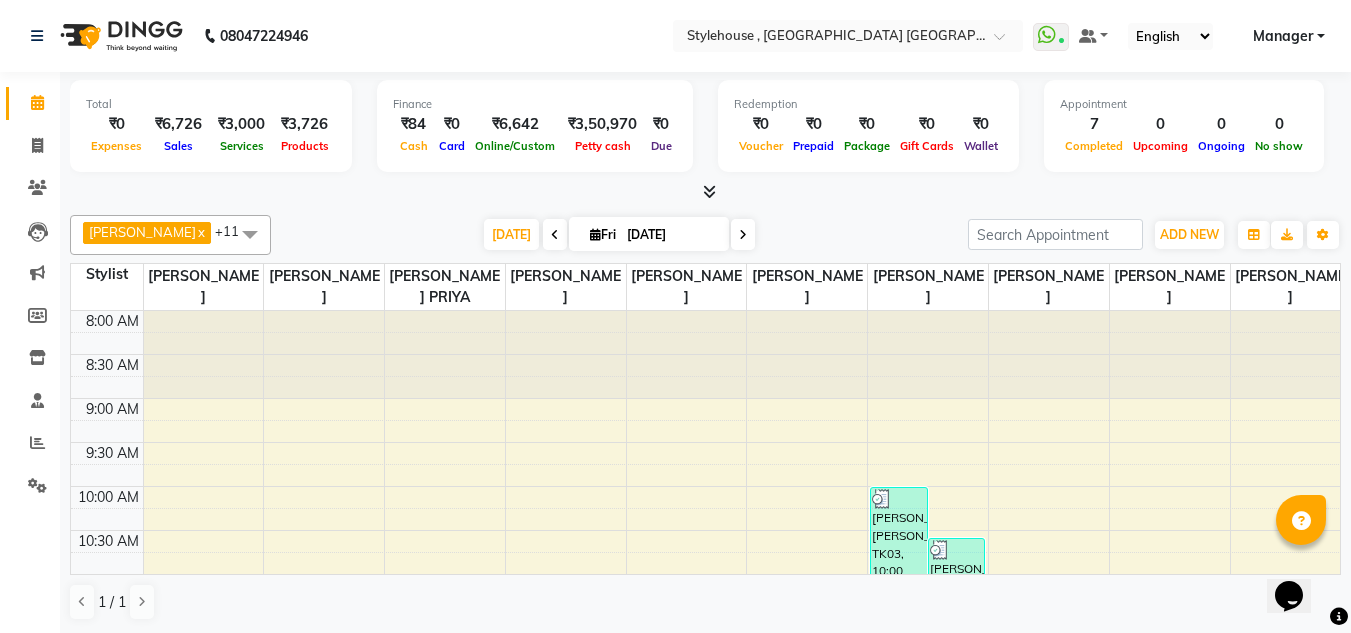 click at bounding box center [928, 355] 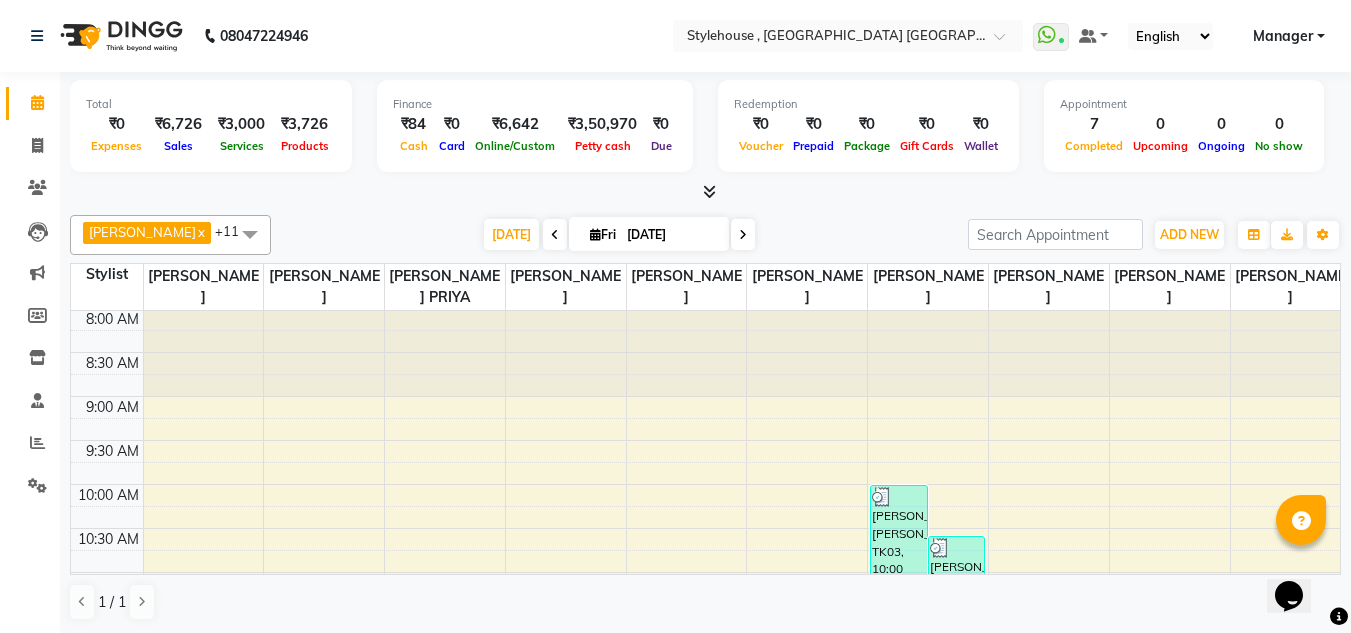 scroll, scrollTop: 0, scrollLeft: 0, axis: both 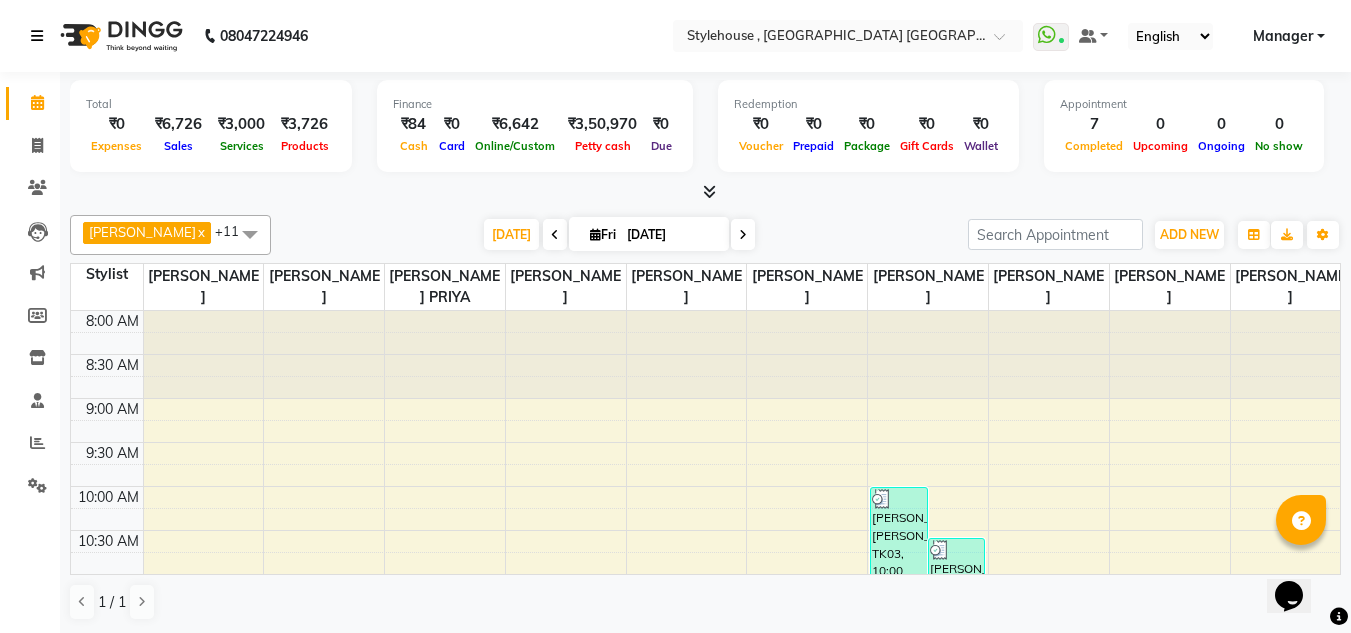 click at bounding box center [37, 36] 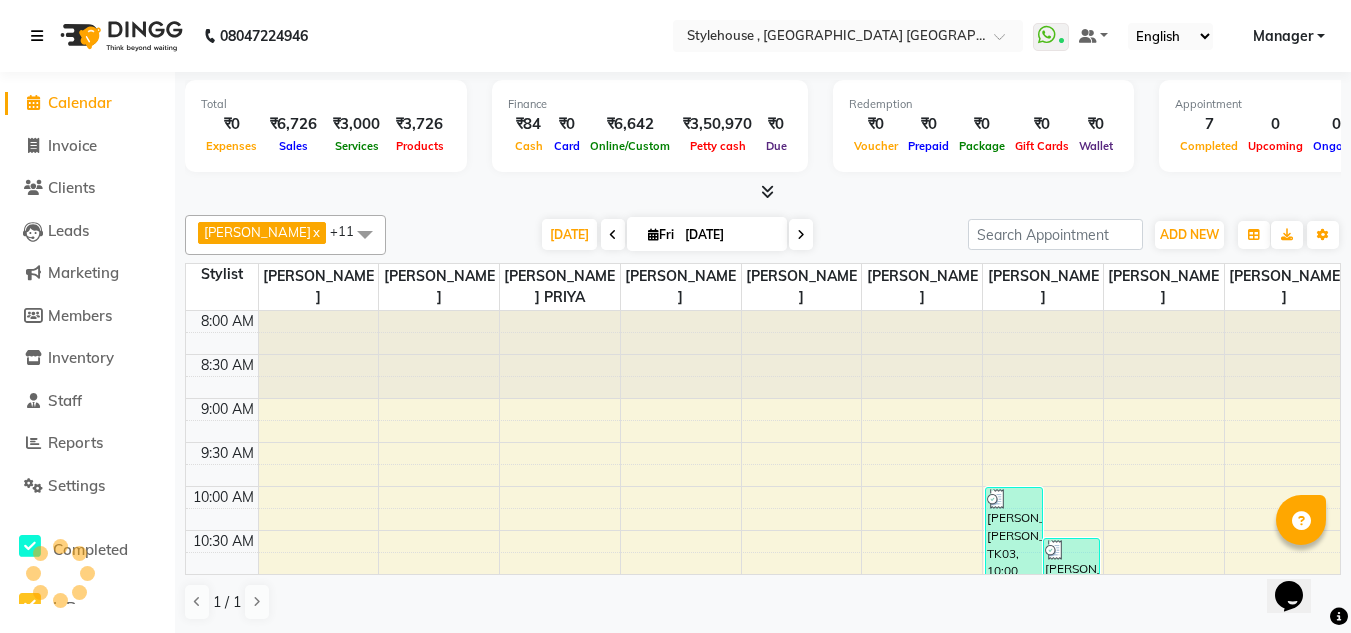 click at bounding box center (37, 36) 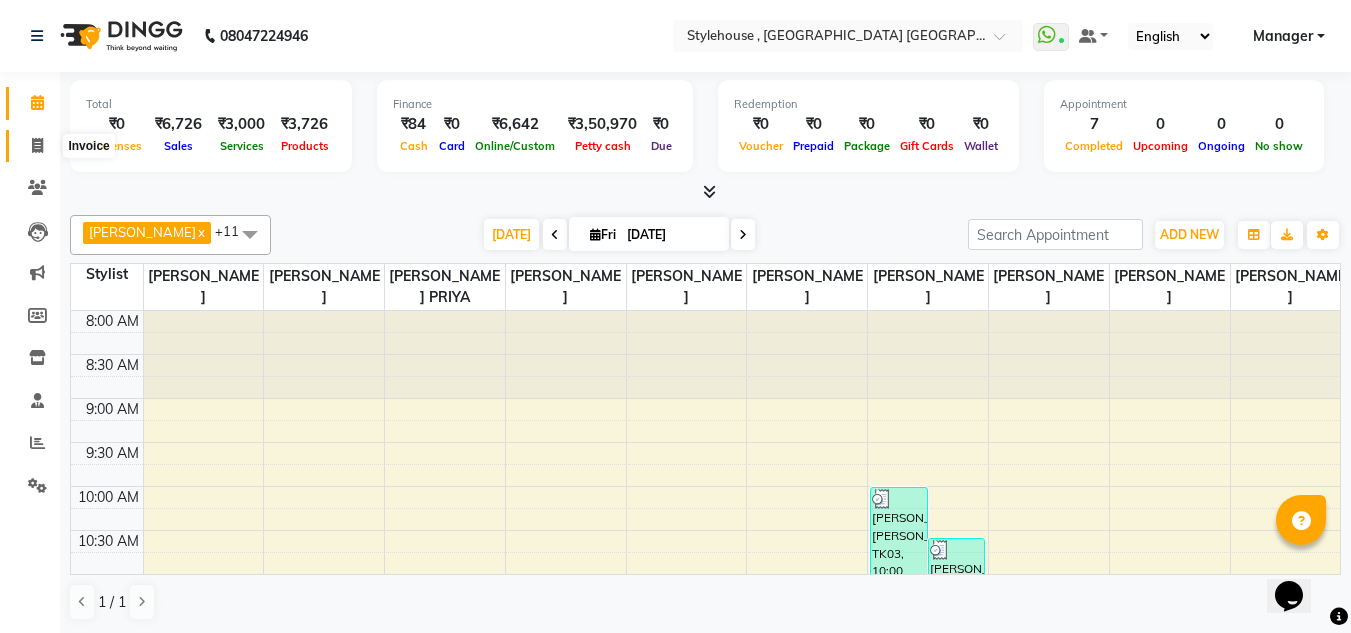 click 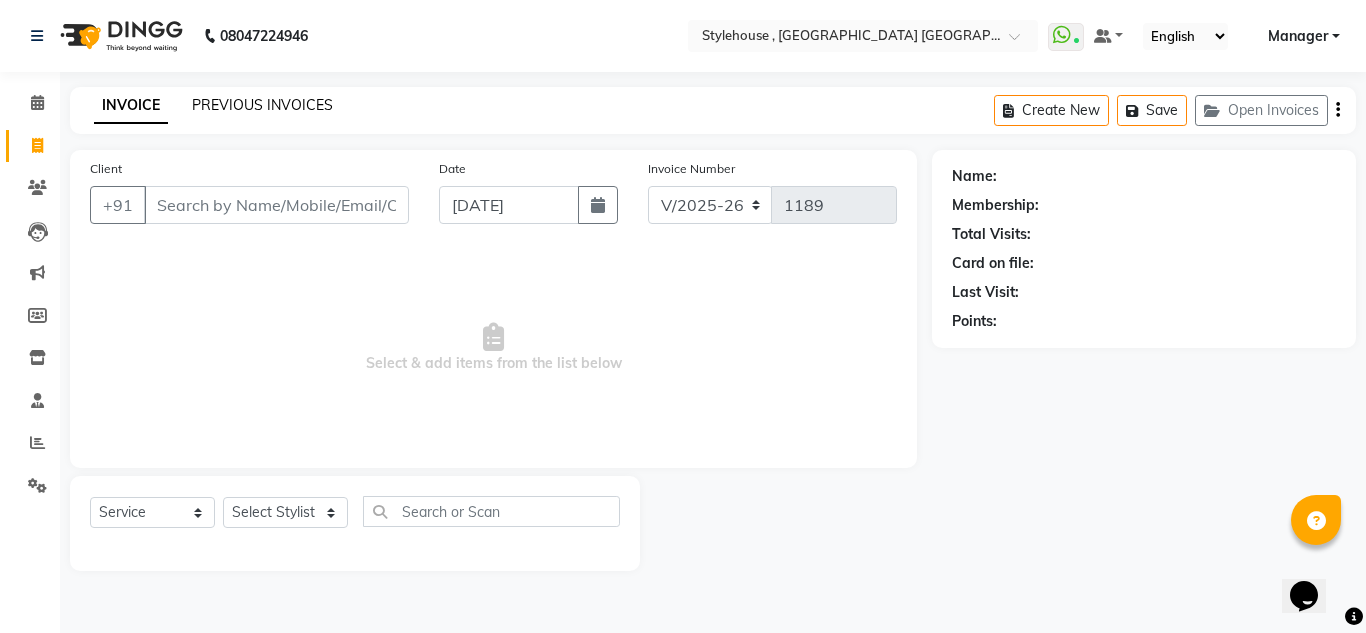 click on "PREVIOUS INVOICES" 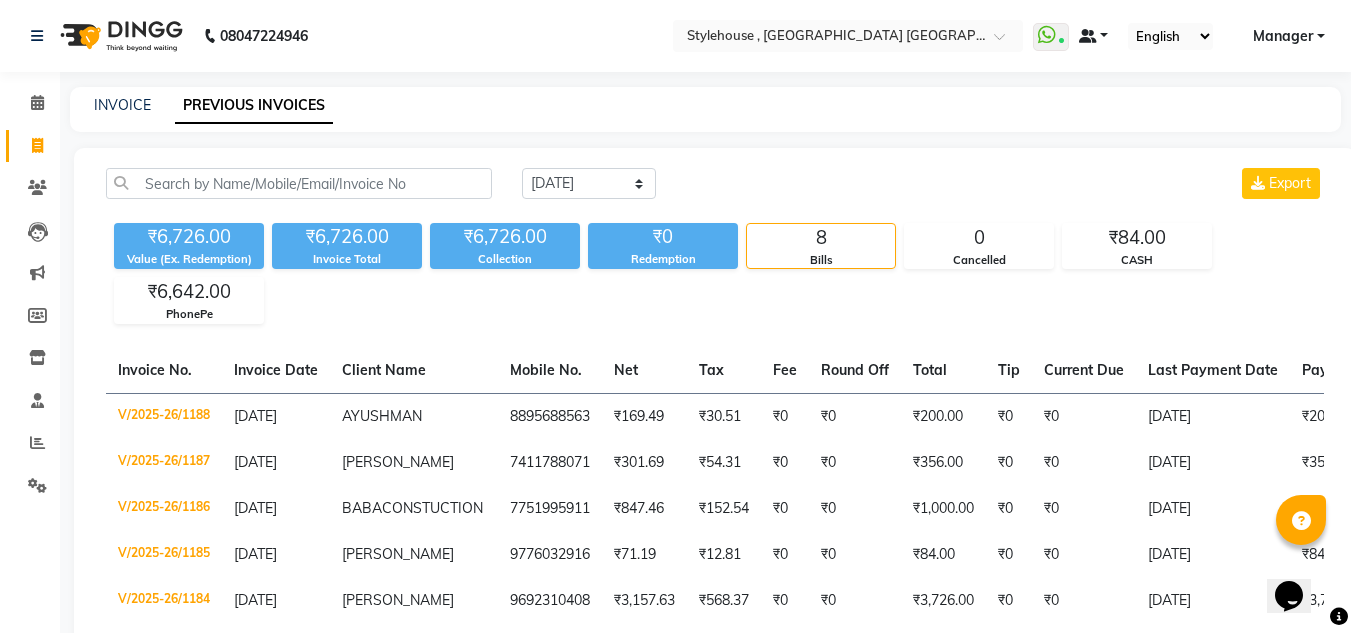 click at bounding box center (1094, 36) 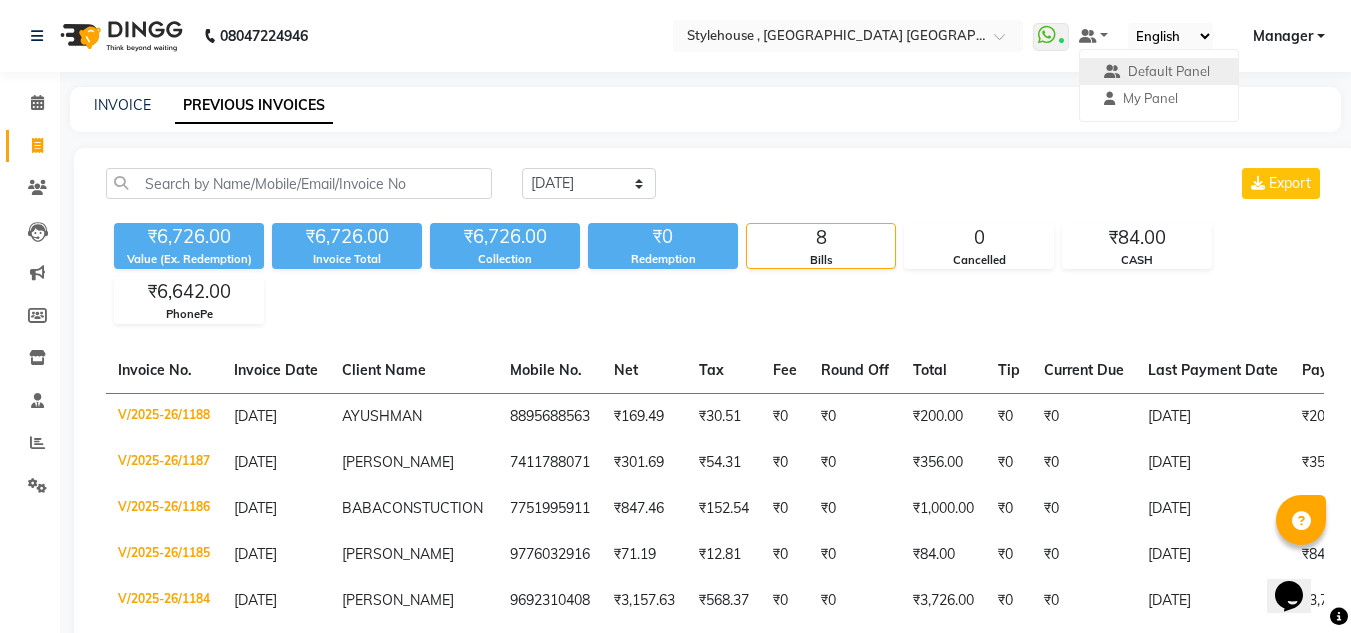 click on "INVOICE PREVIOUS INVOICES" 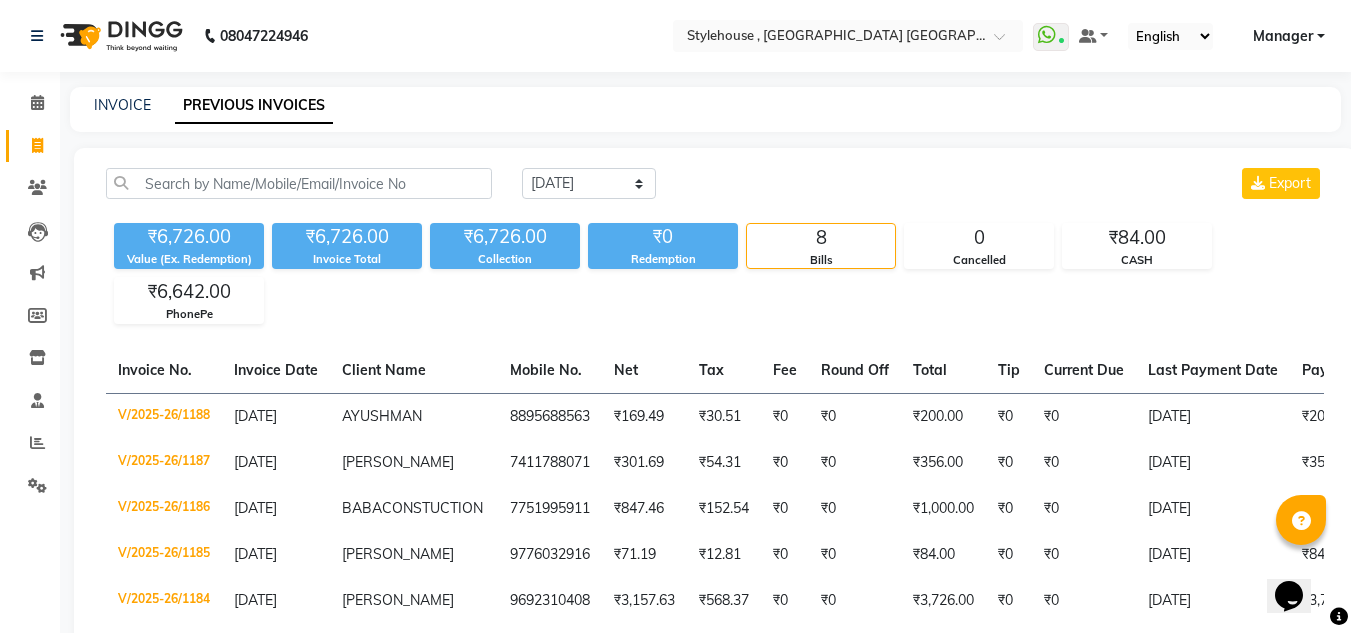 drag, startPoint x: 1339, startPoint y: 3, endPoint x: 918, endPoint y: 72, distance: 426.6169 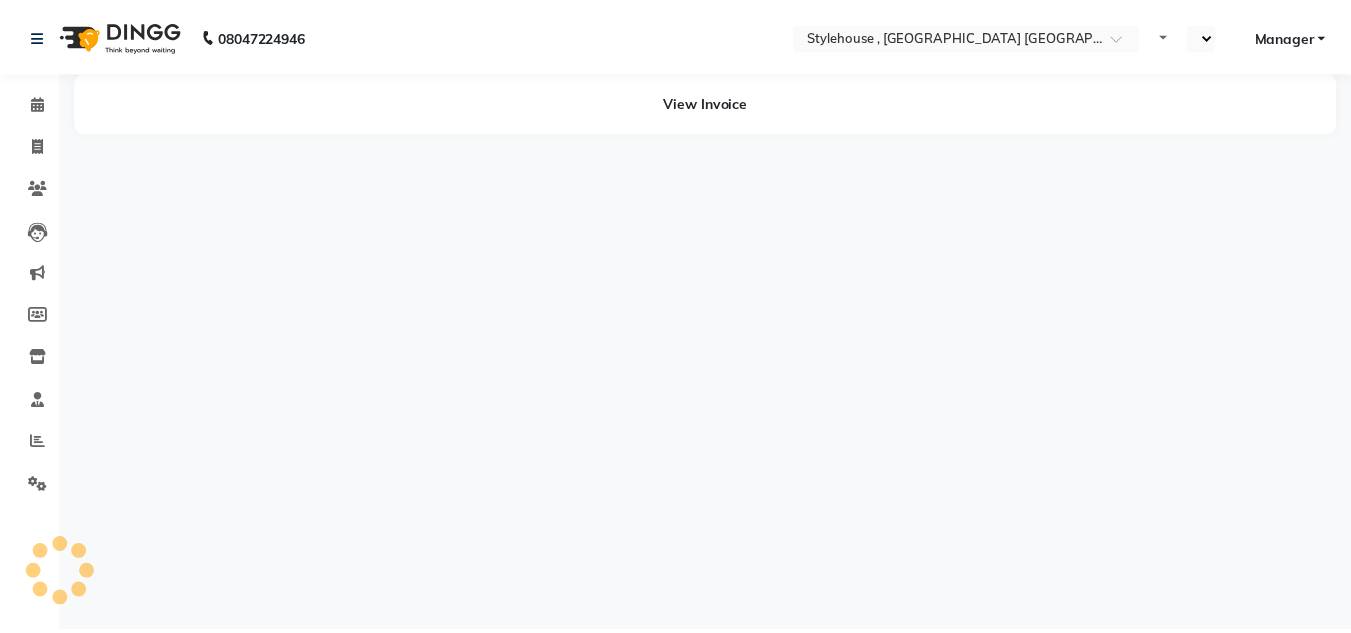 scroll, scrollTop: 0, scrollLeft: 0, axis: both 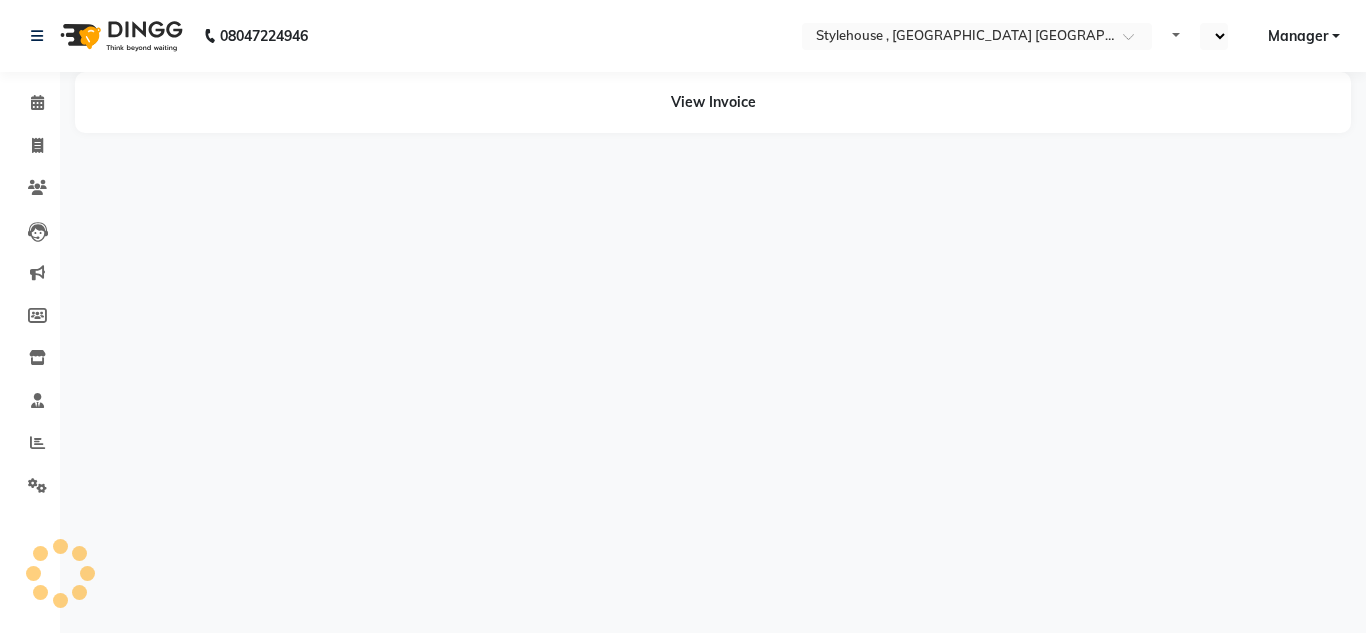 select on "en" 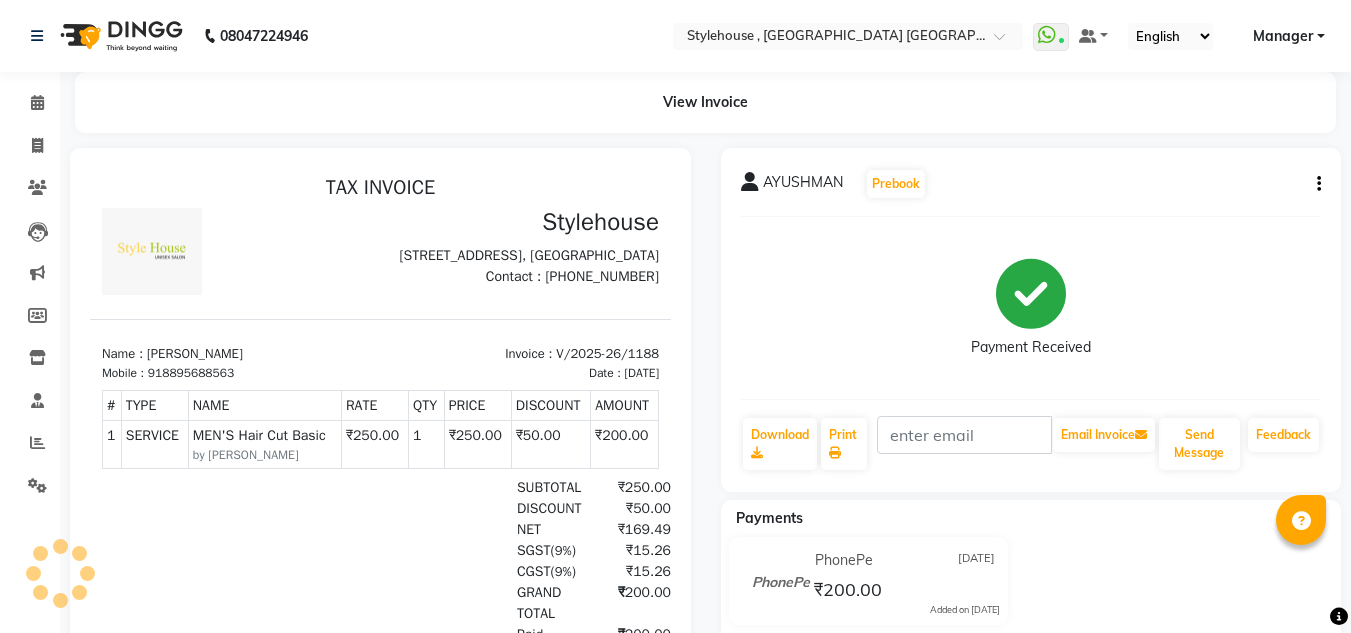 scroll, scrollTop: 0, scrollLeft: 0, axis: both 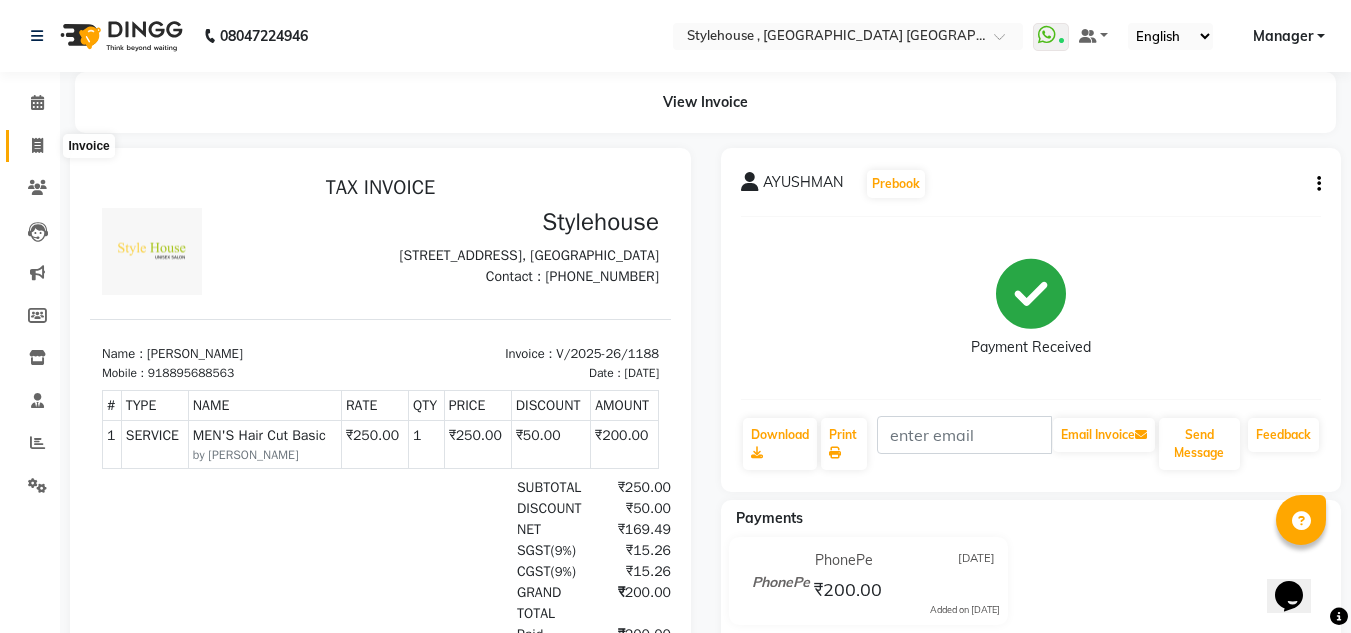 click 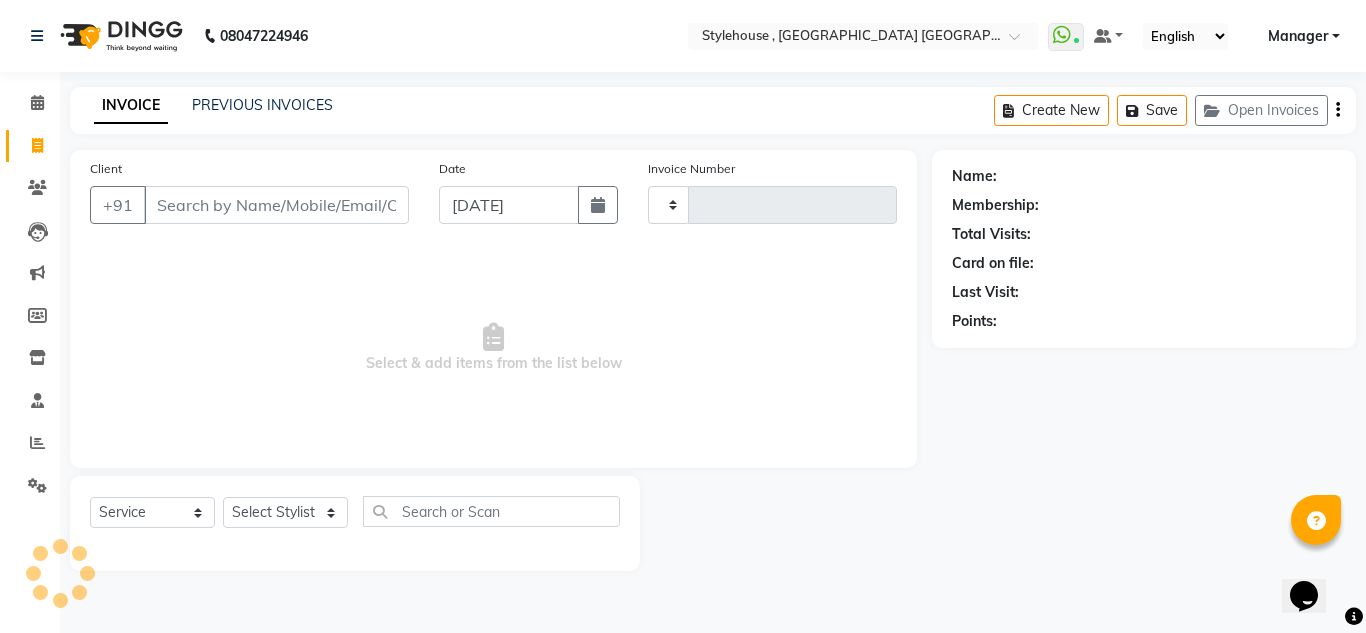 type on "1189" 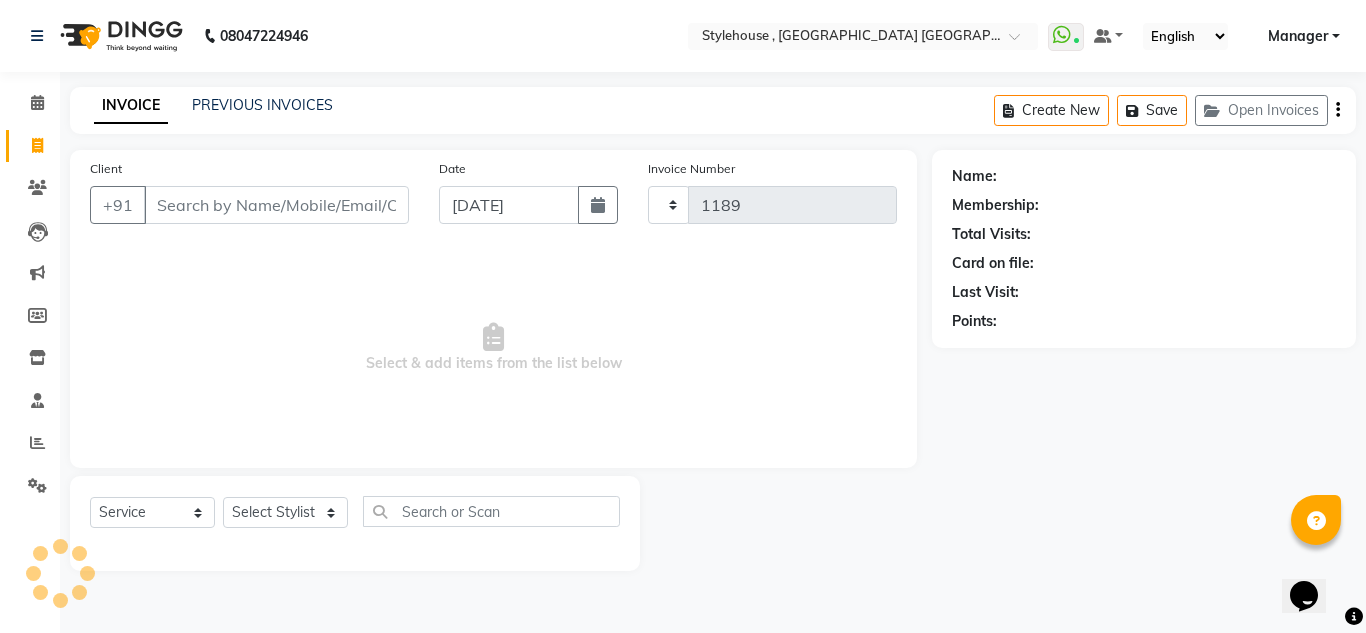 select on "7793" 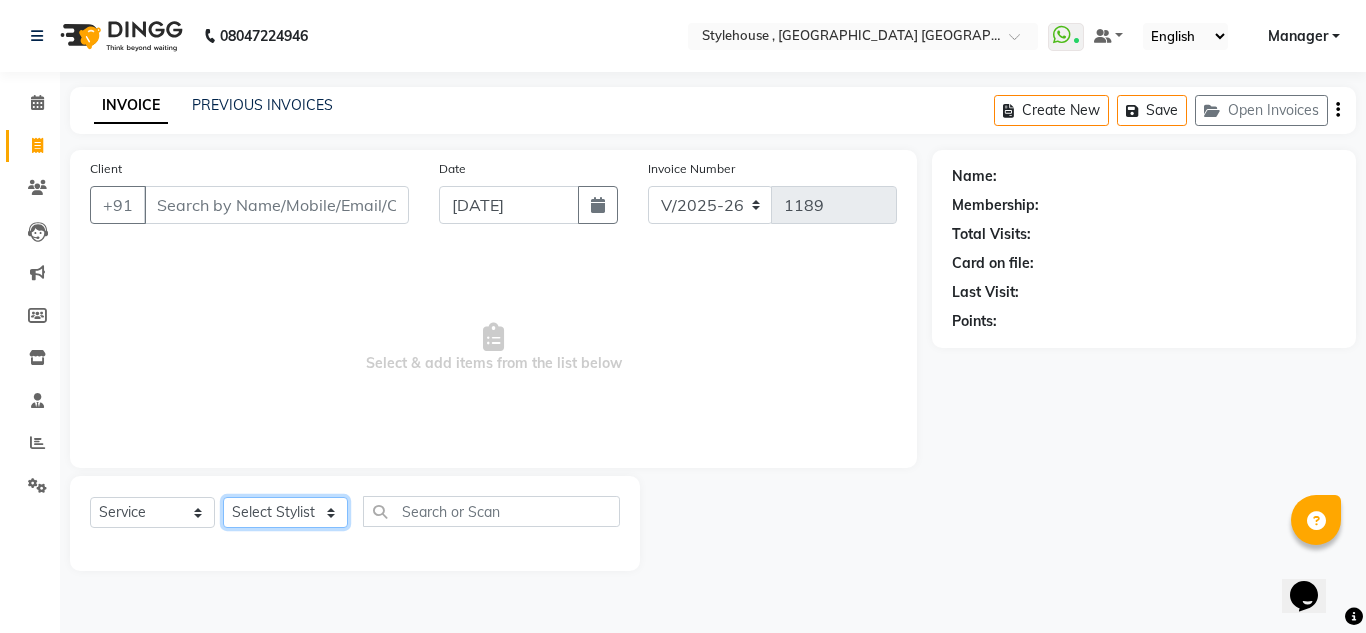 click on "Select Stylist ANIL BARIK ANIRUDH SAHOO JYOTIRANJAN BARIK KANHA LAXMI PRIYA Manager Manisha MANJIT BARIK PRADEEP BARIK PRIYANKA NANDA PUJA ROUT RUMA SAGARIKA SAHOO SALMAN SAMEER BARIK SAROJ SITHA" 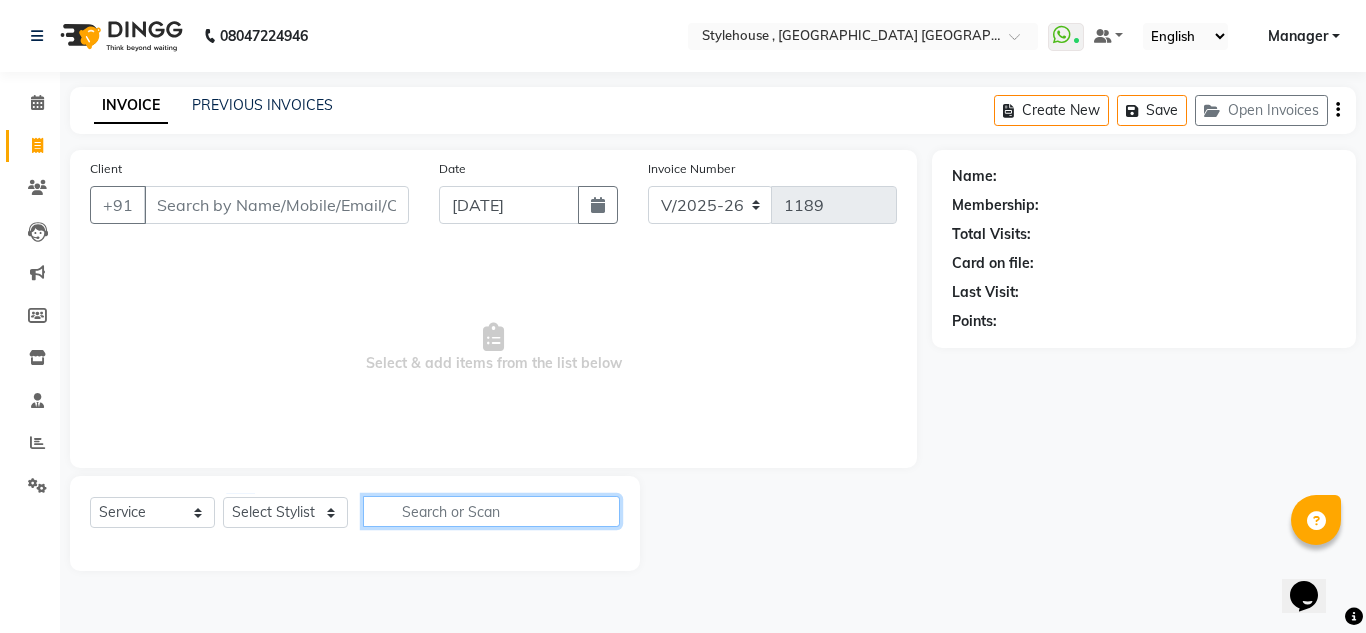 click 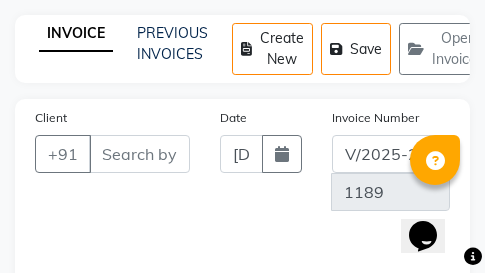scroll, scrollTop: 241, scrollLeft: 0, axis: vertical 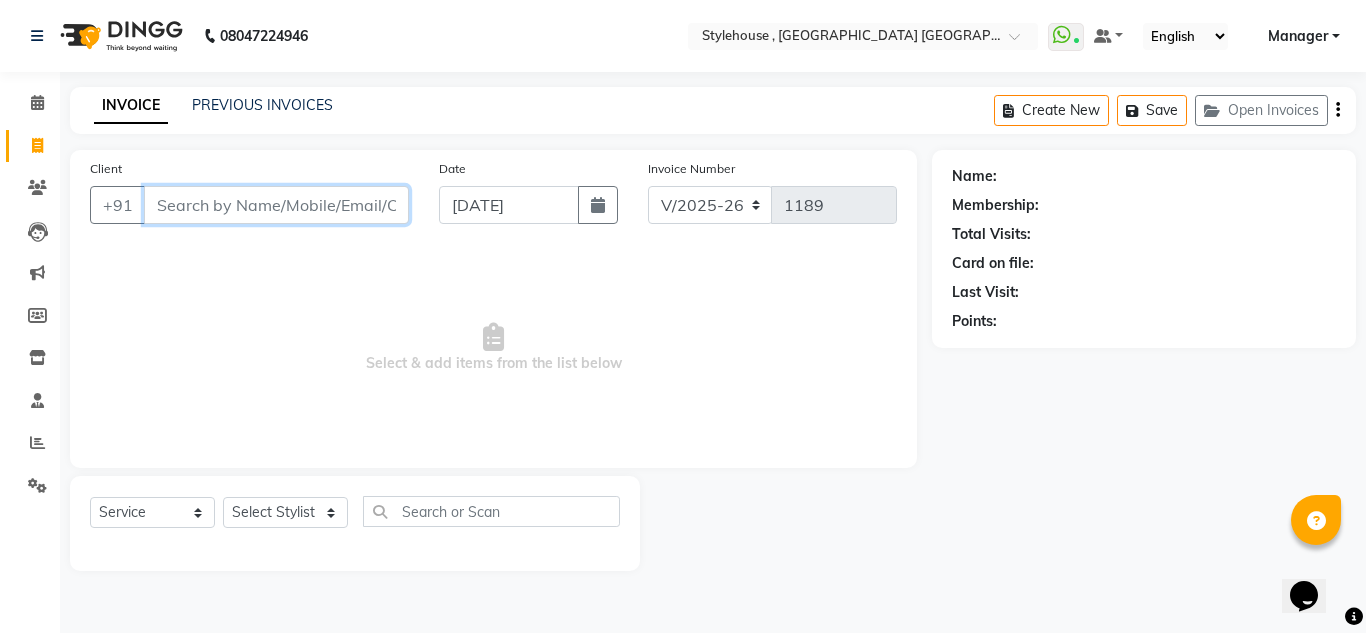 click on "Client" at bounding box center (276, 205) 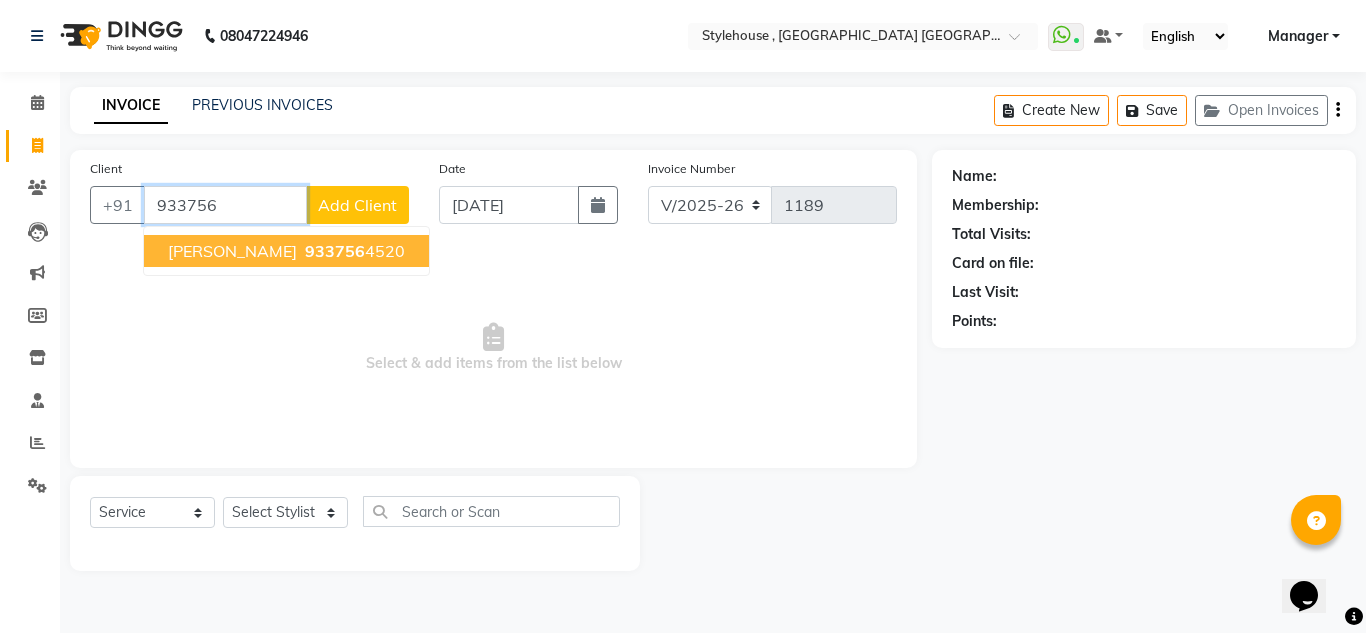 click on "Rajlaxmi" at bounding box center [232, 251] 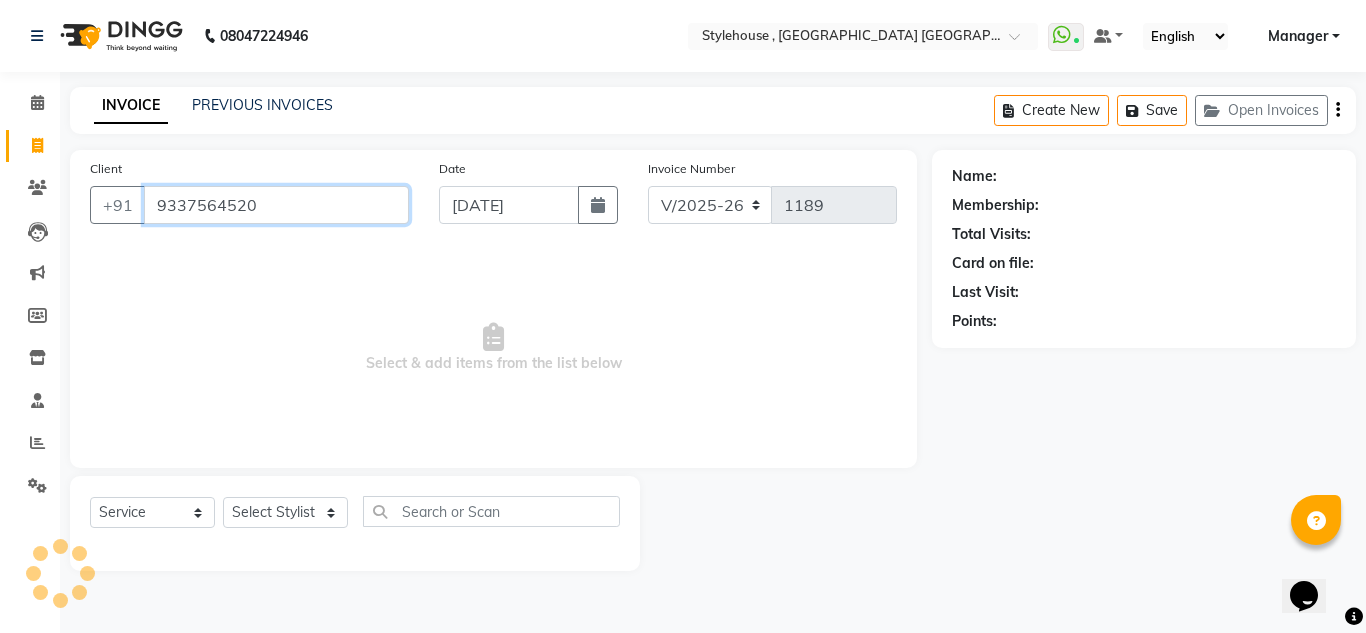 type on "9337564520" 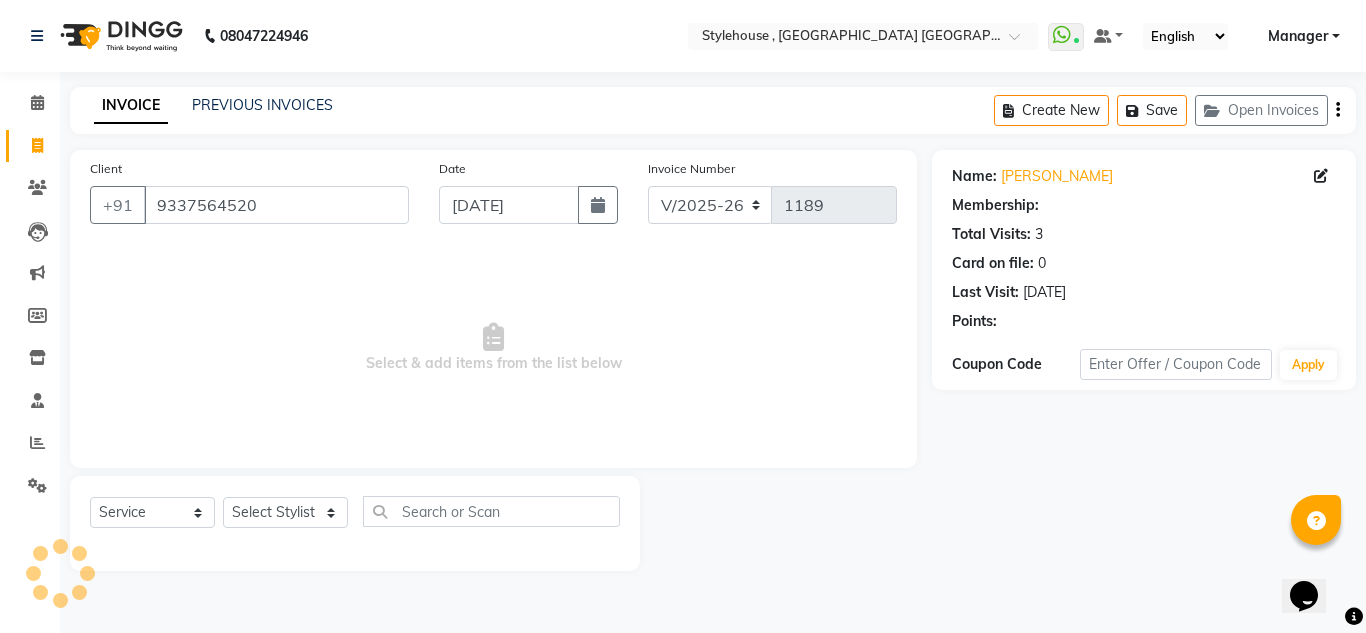 select on "1: Object" 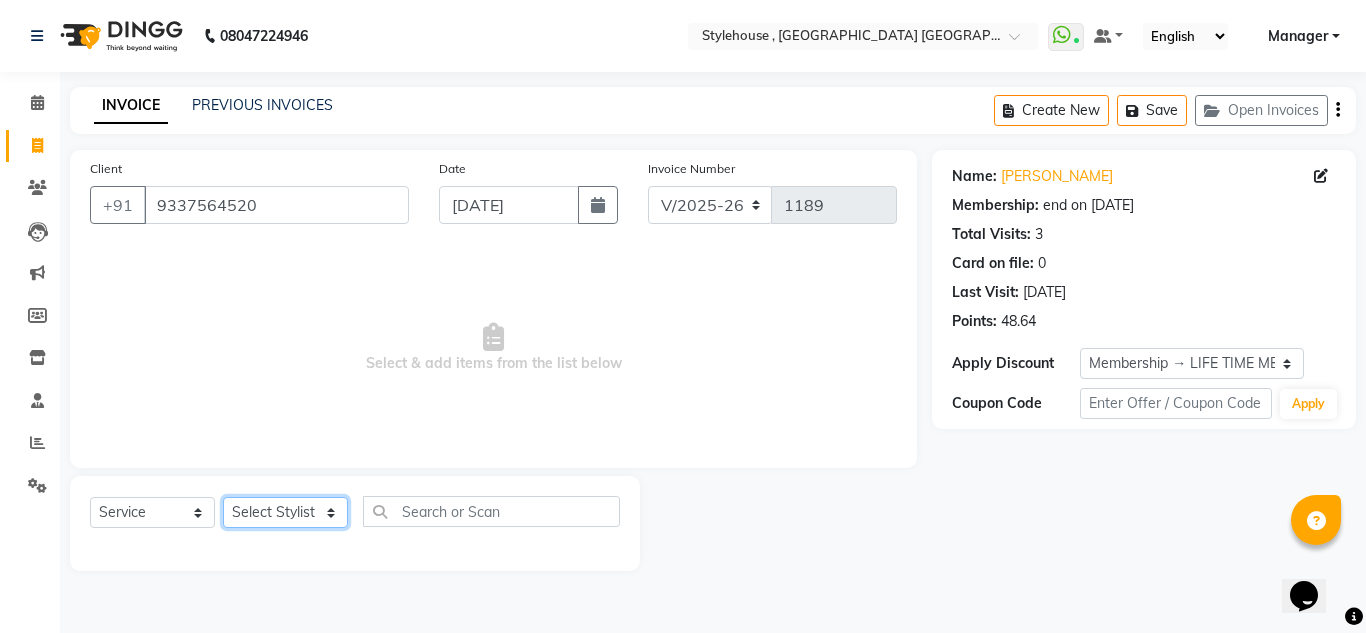 click on "Select Stylist ANIL BARIK ANIRUDH SAHOO JYOTIRANJAN BARIK KANHA LAXMI PRIYA Manager Manisha MANJIT BARIK PRADEEP BARIK PRIYANKA NANDA PUJA ROUT RUMA SAGARIKA SAHOO SALMAN SAMEER BARIK SAROJ SITHA" 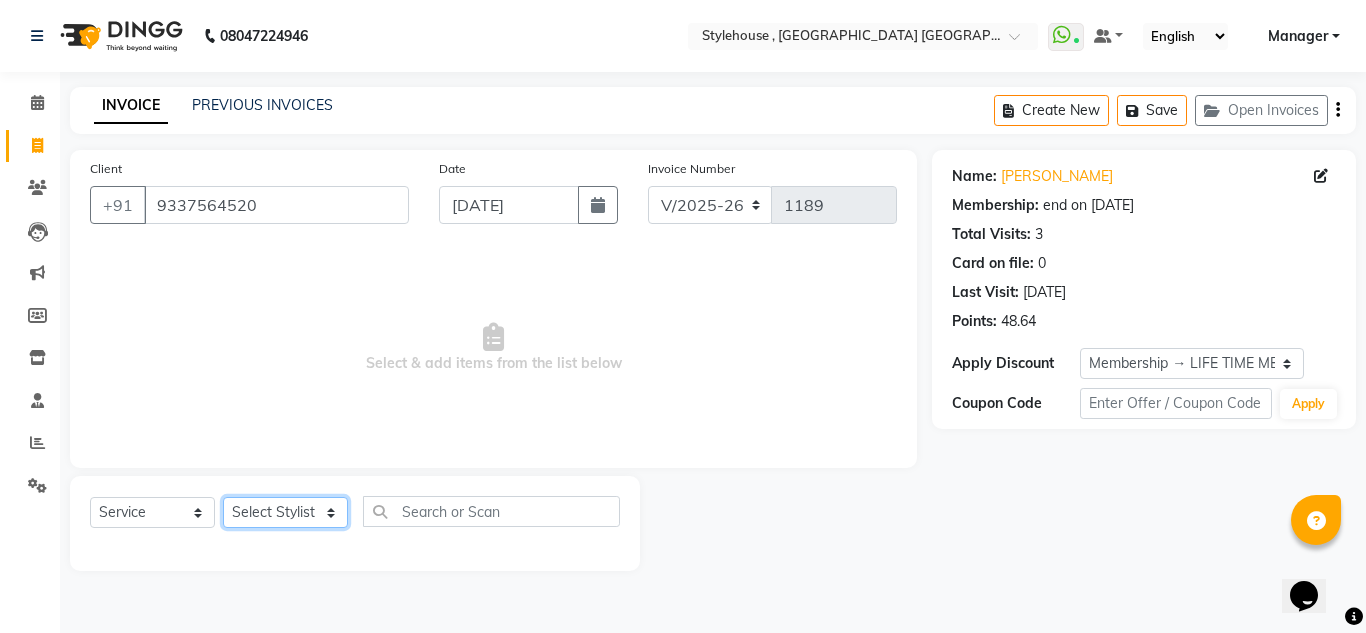 select on "78233" 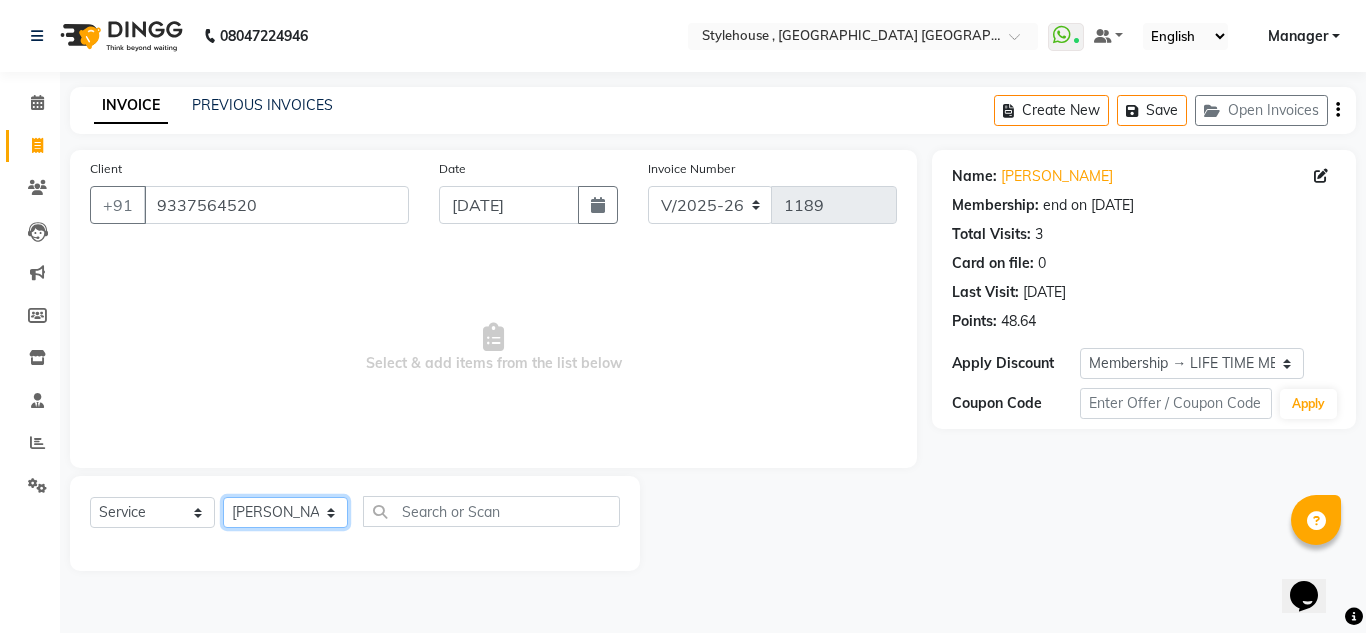 click on "Select Stylist ANIL BARIK ANIRUDH SAHOO JYOTIRANJAN BARIK KANHA LAXMI PRIYA Manager Manisha MANJIT BARIK PRADEEP BARIK PRIYANKA NANDA PUJA ROUT RUMA SAGARIKA SAHOO SALMAN SAMEER BARIK SAROJ SITHA" 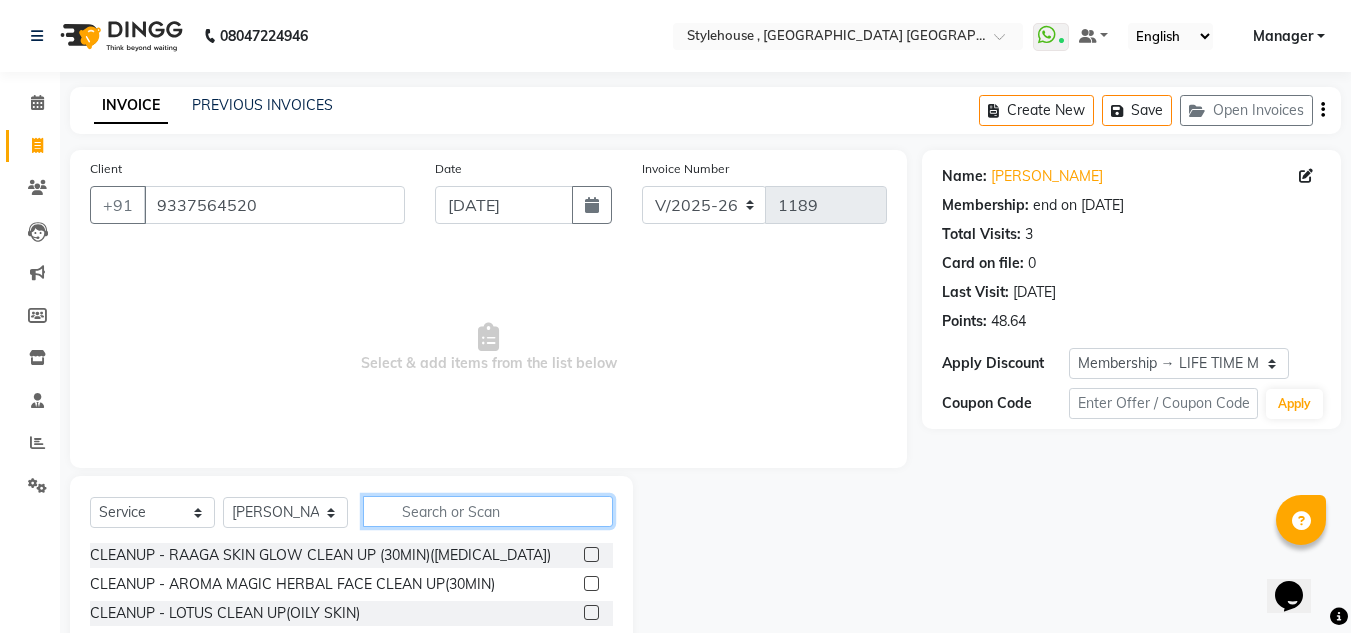 click 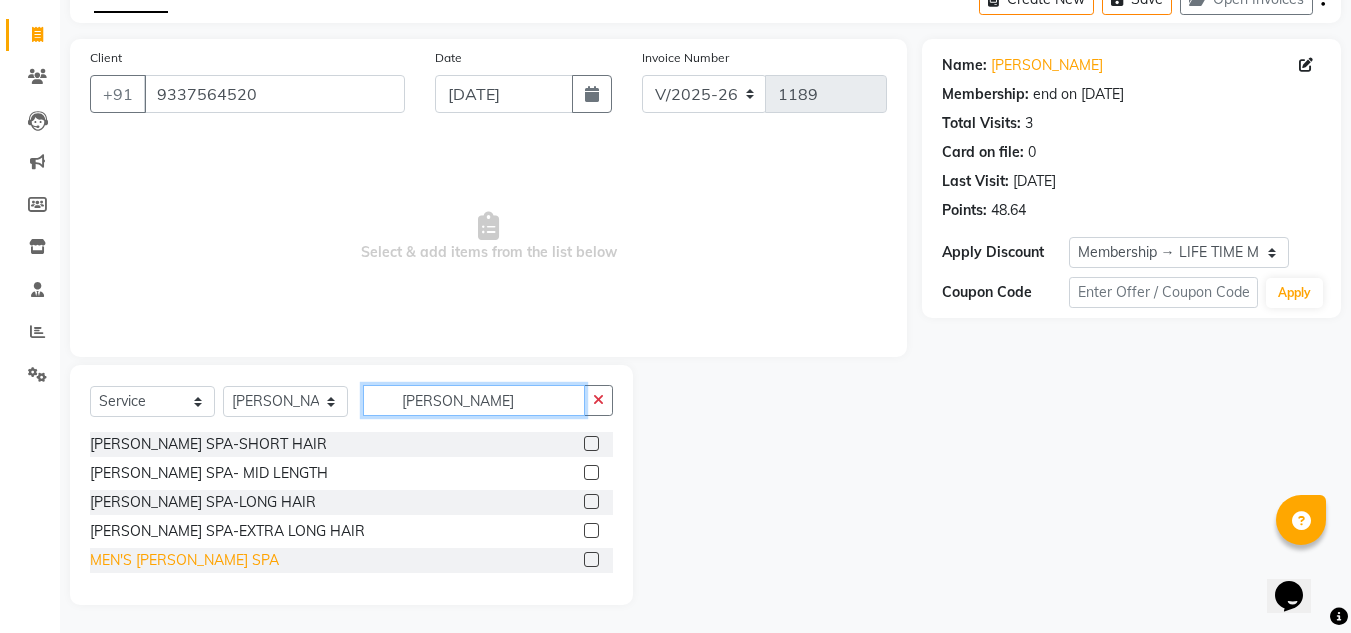 scroll, scrollTop: 113, scrollLeft: 0, axis: vertical 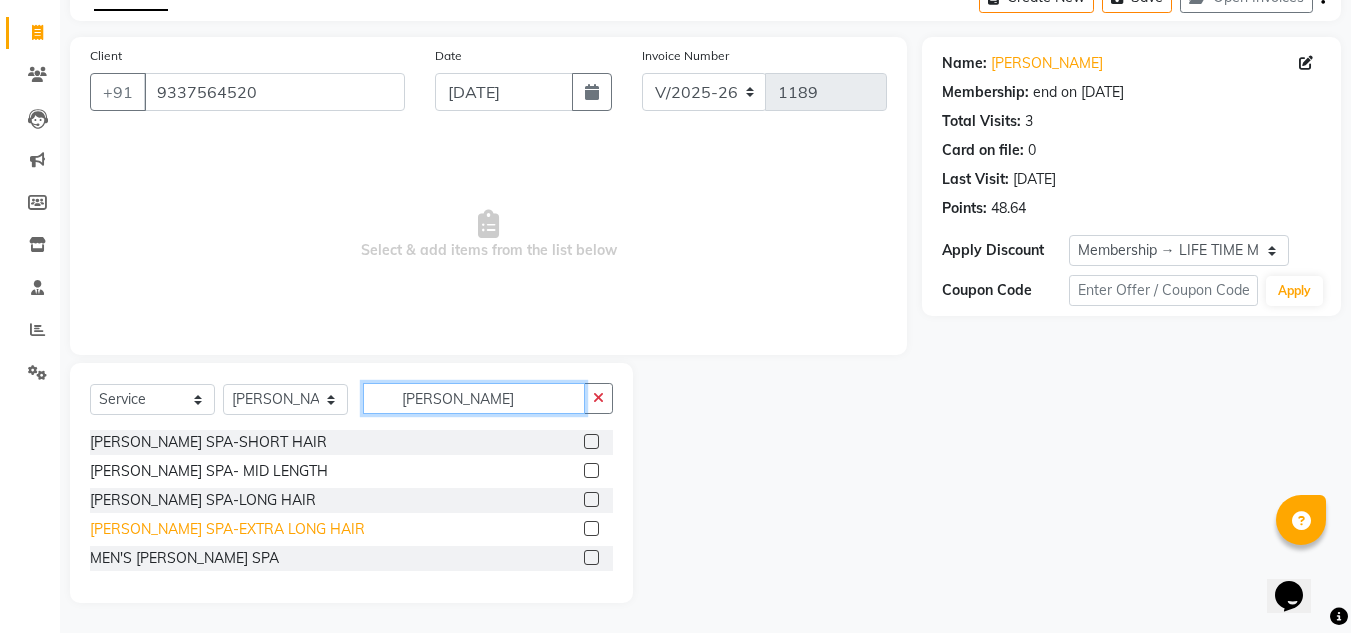 type on "SHEA" 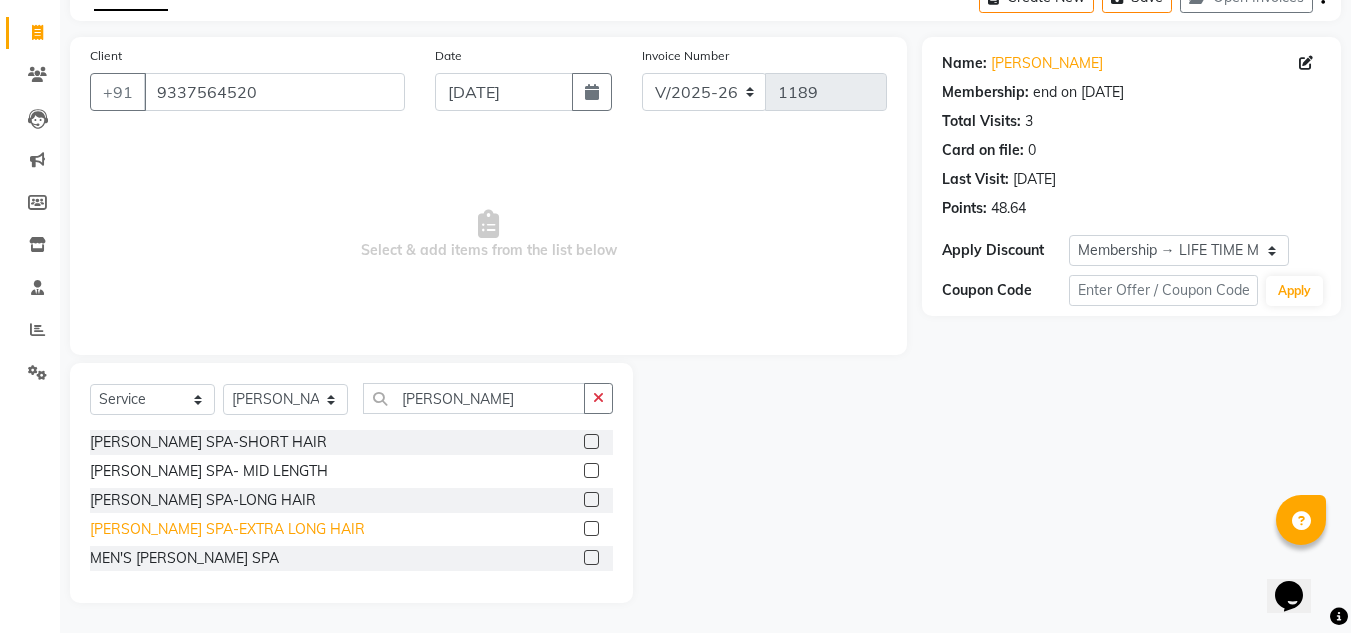 click on "SHEA SPA-EXTRA LONG HAIR" 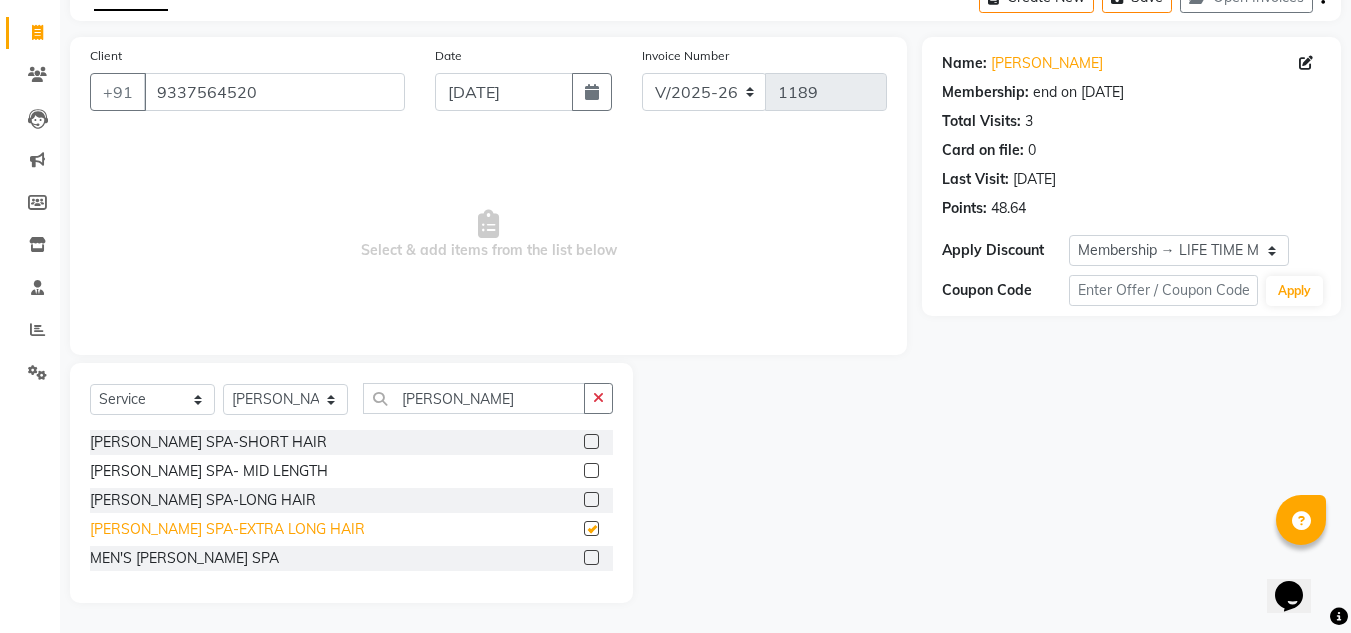 checkbox on "false" 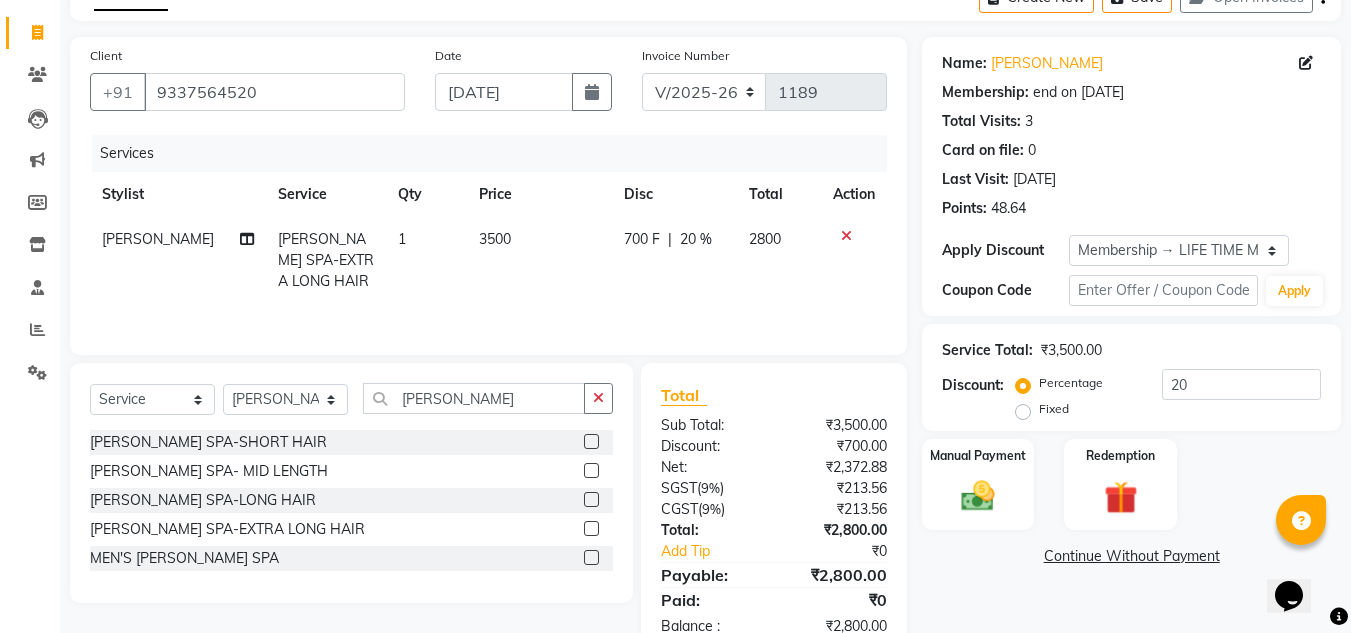 click on "3500" 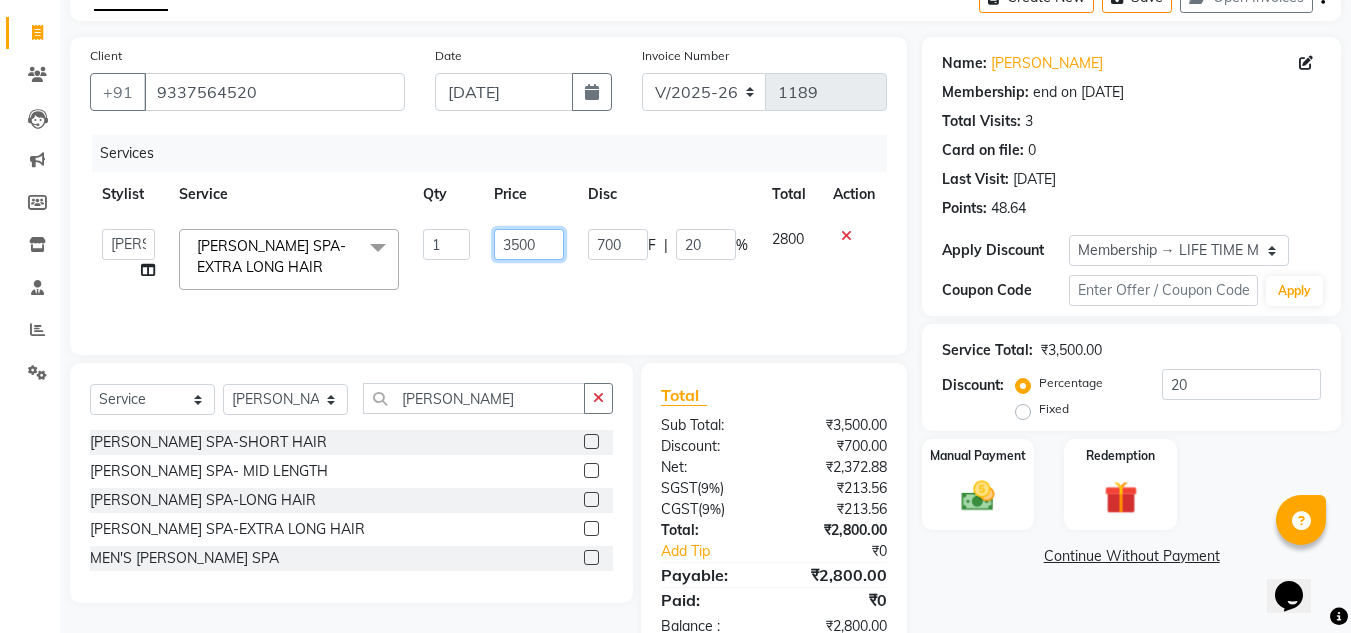 click on "3500" 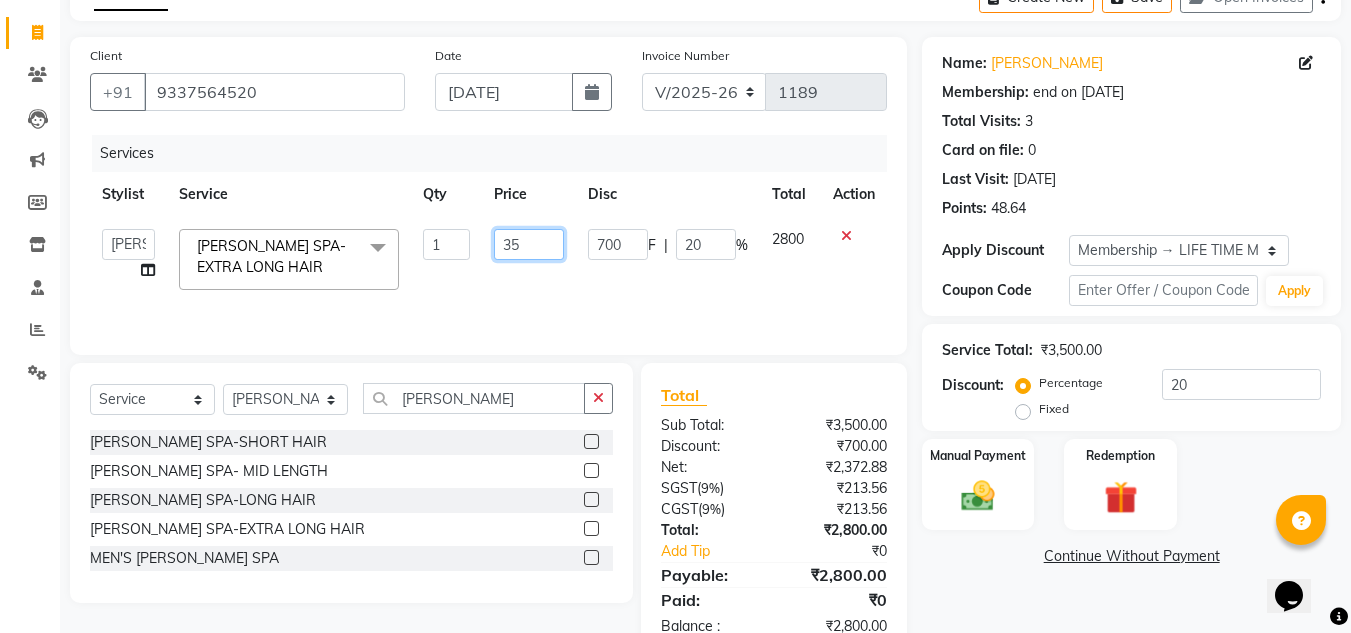 type on "3" 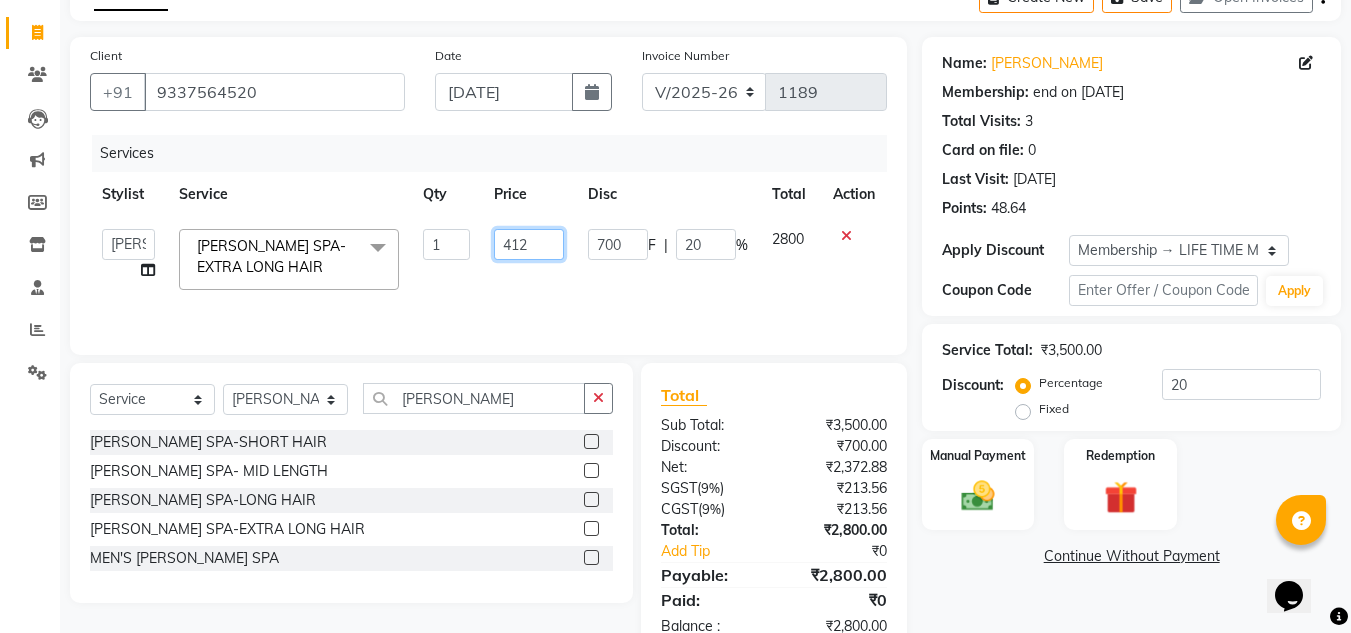 type on "4120" 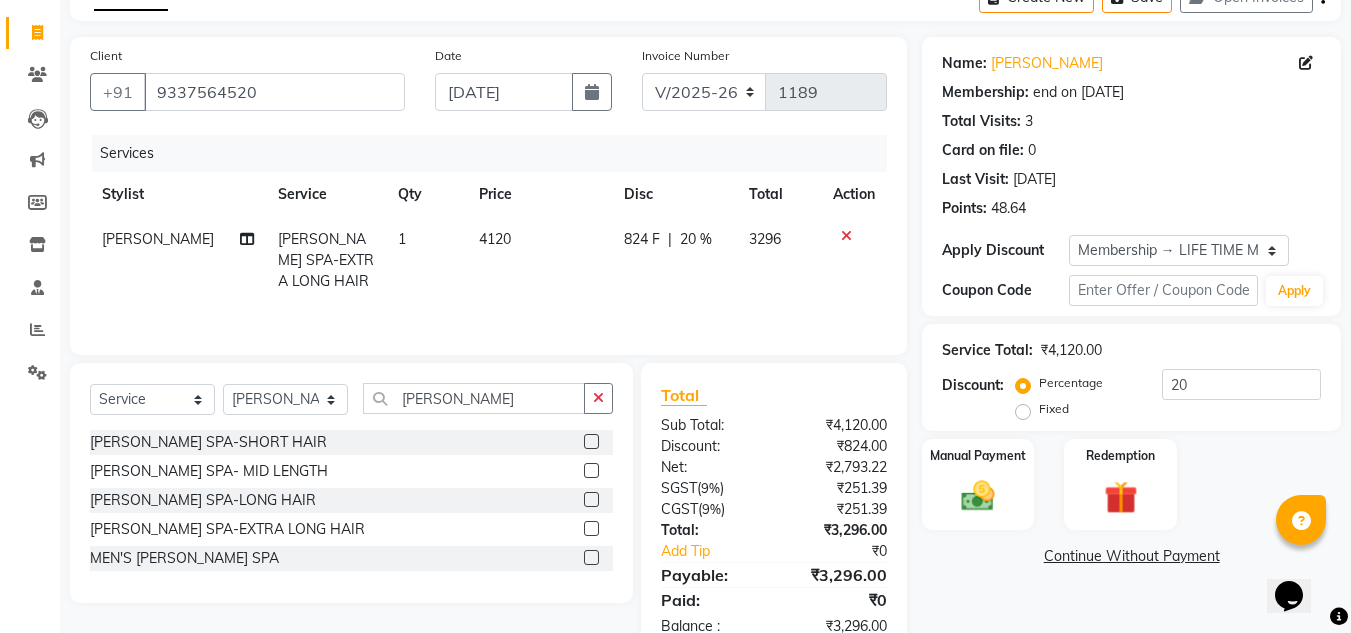 click on "Services Stylist Service Qty Price Disc Total Action RUMA SHEA SPA-EXTRA LONG HAIR 1 4120 824 F | 20 % 3296" 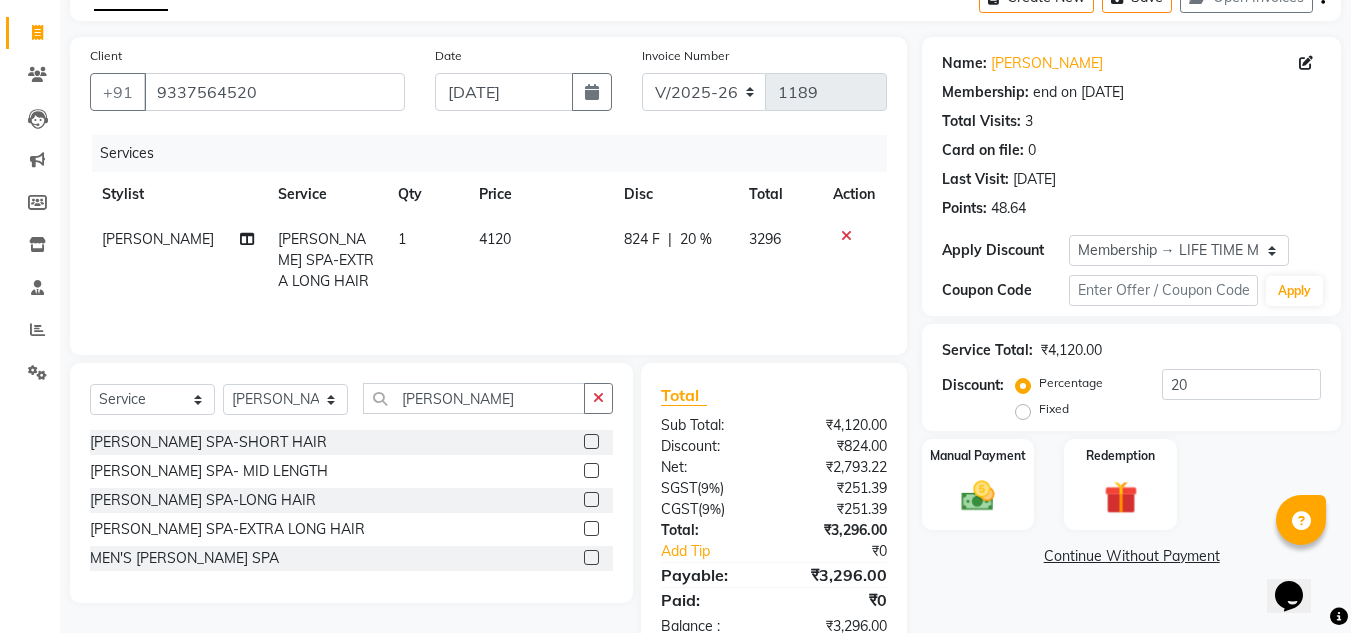click on "4120" 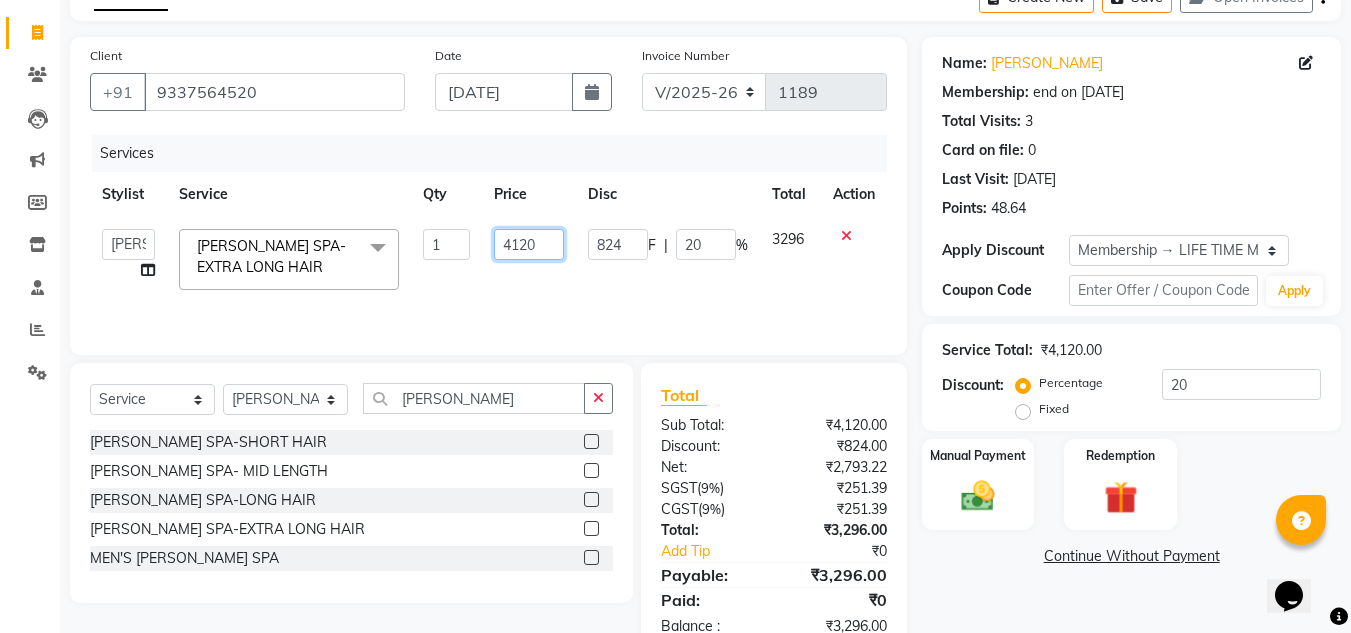 click on "4120" 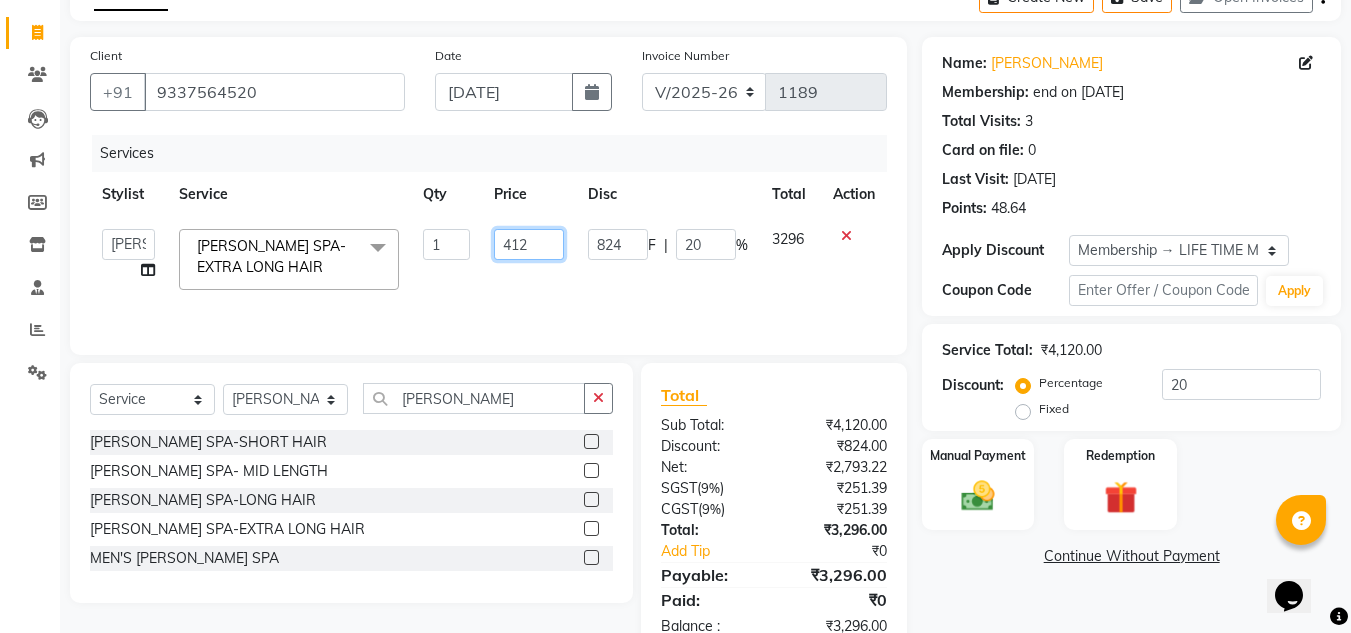 type on "4125" 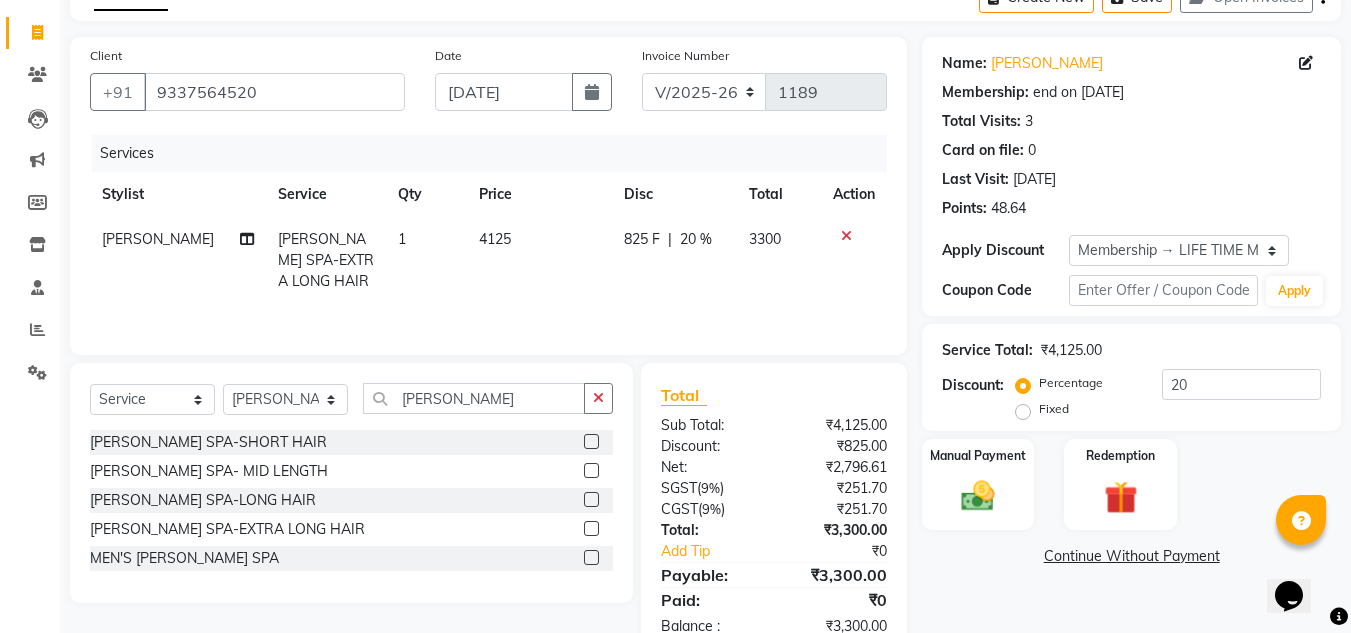 click on "Services Stylist Service Qty Price Disc Total Action RUMA SHEA SPA-EXTRA LONG HAIR 1 4125 825 F | 20 % 3300" 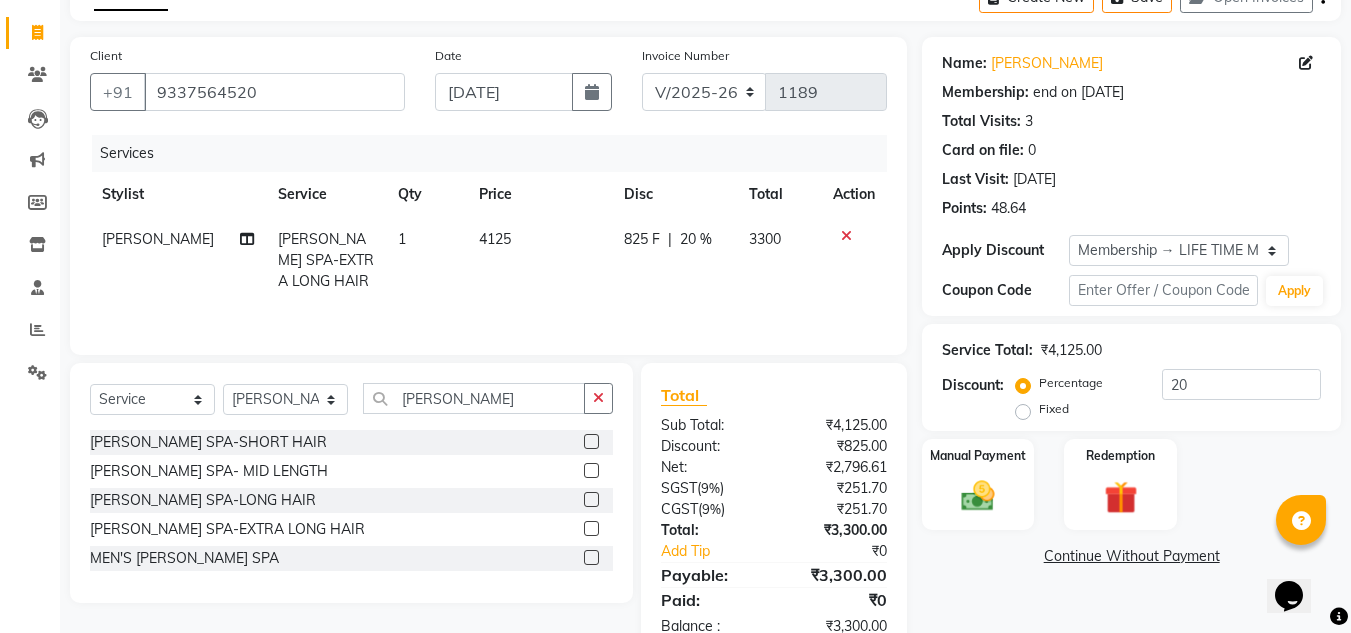click on "4125" 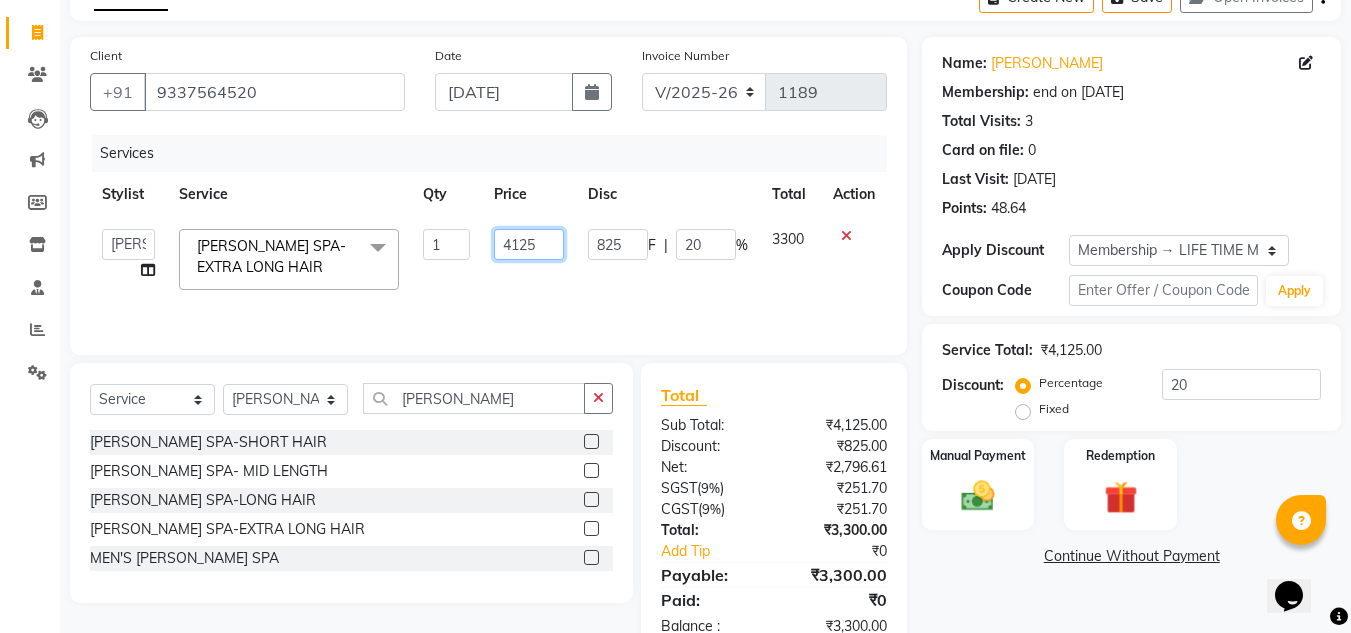 click on "4125" 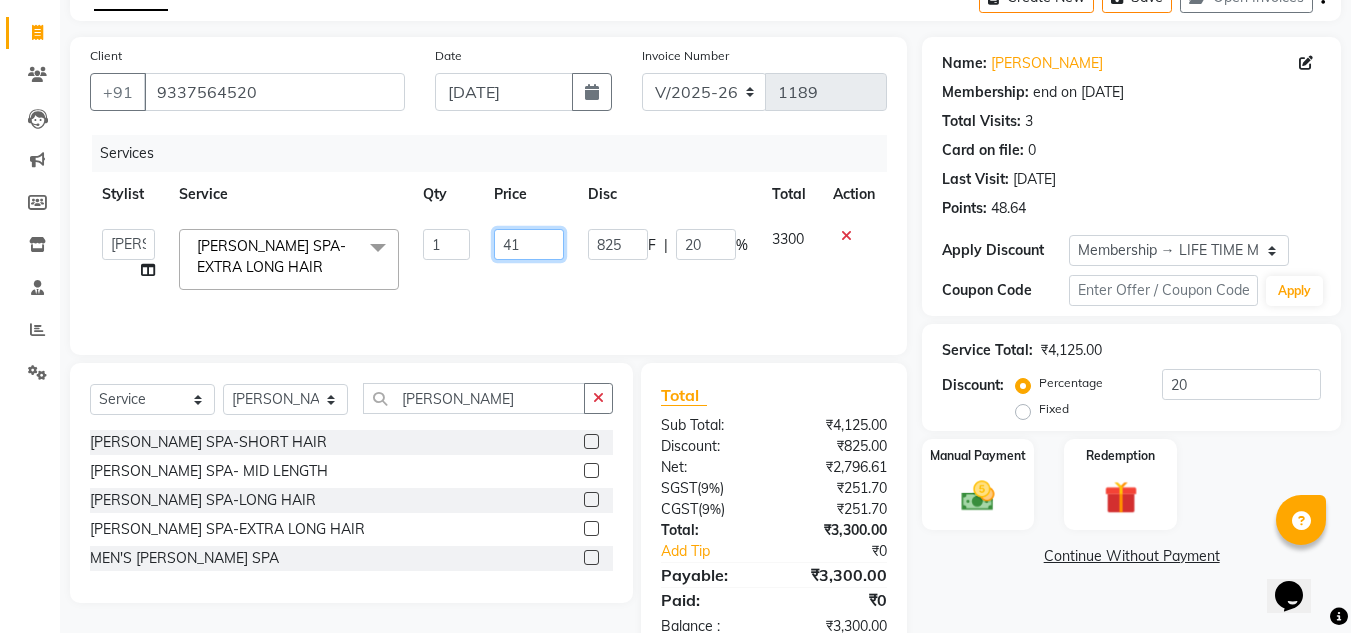 type on "4" 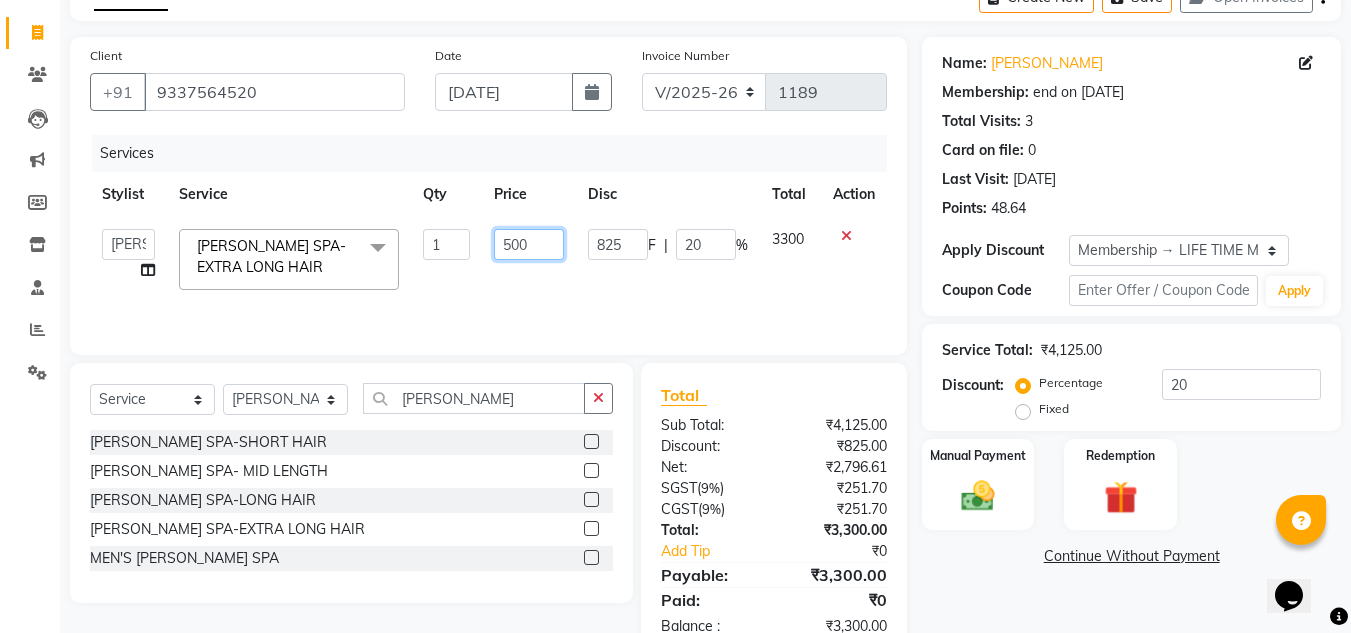 type on "5000" 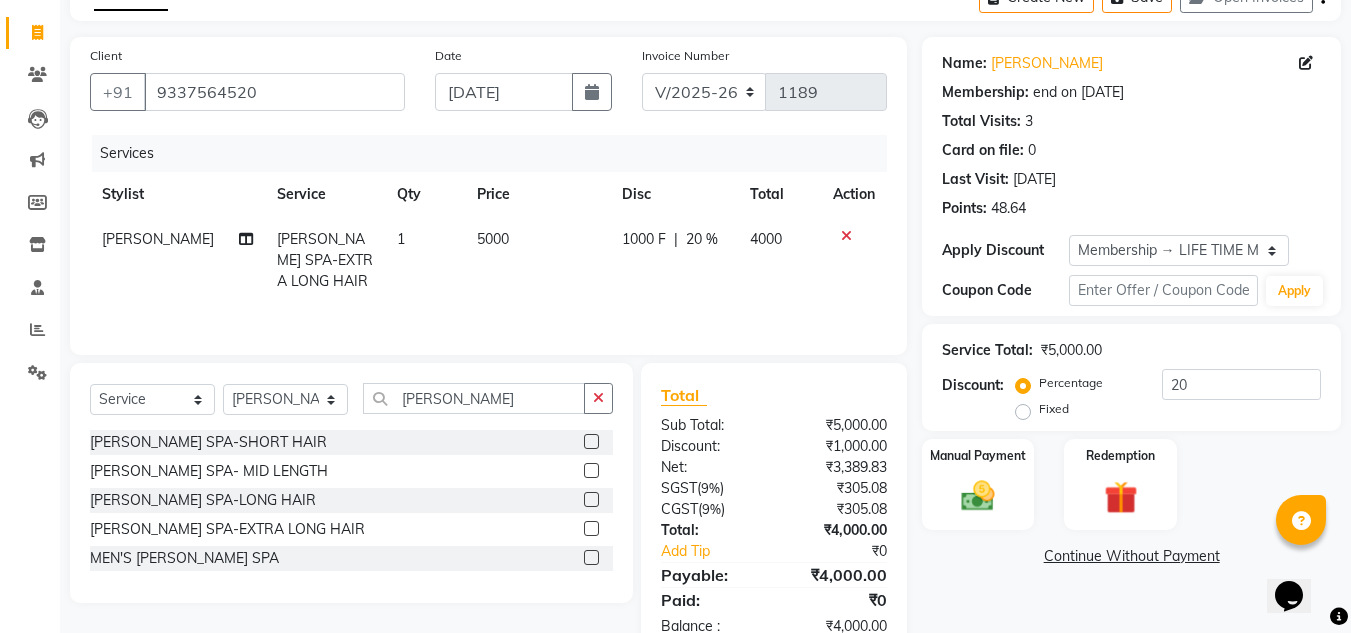 click on "5000" 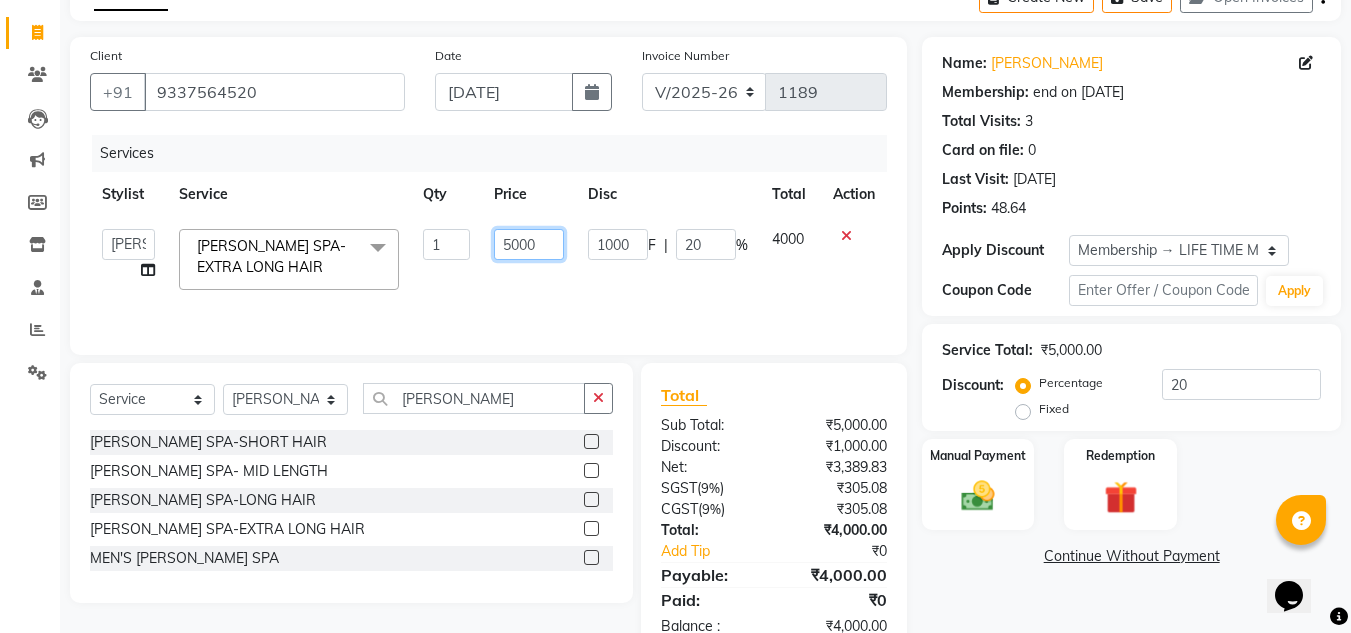 click on "5000" 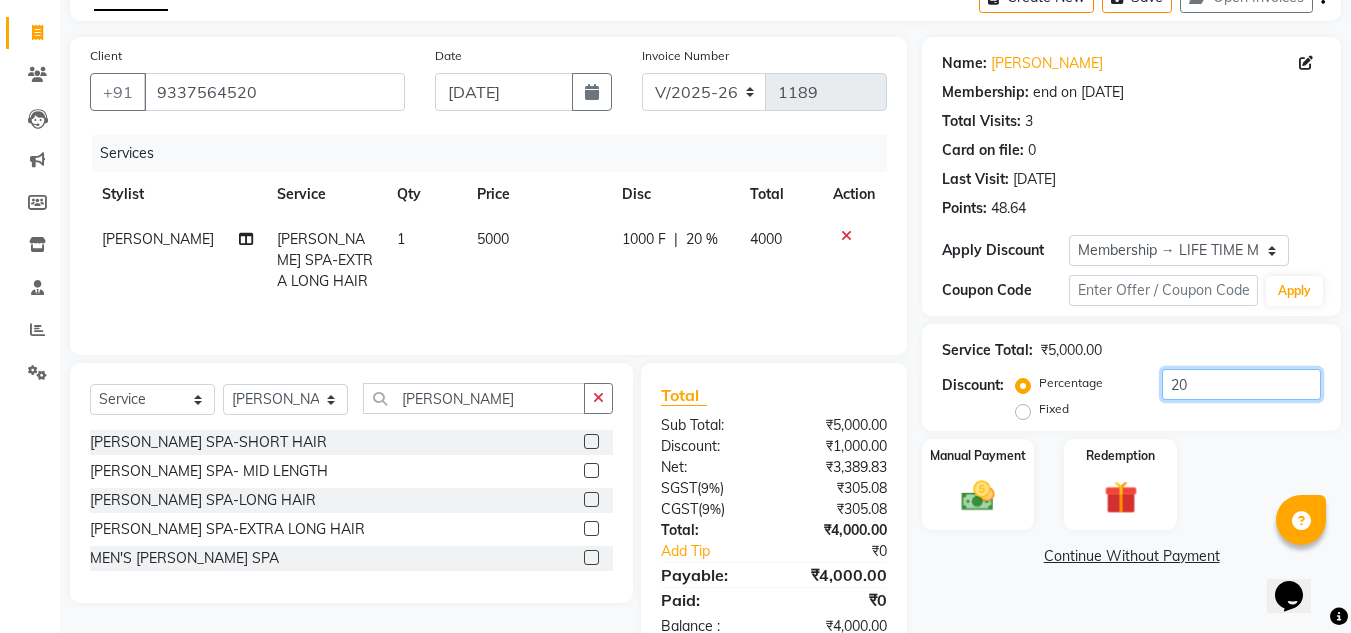click on "20" 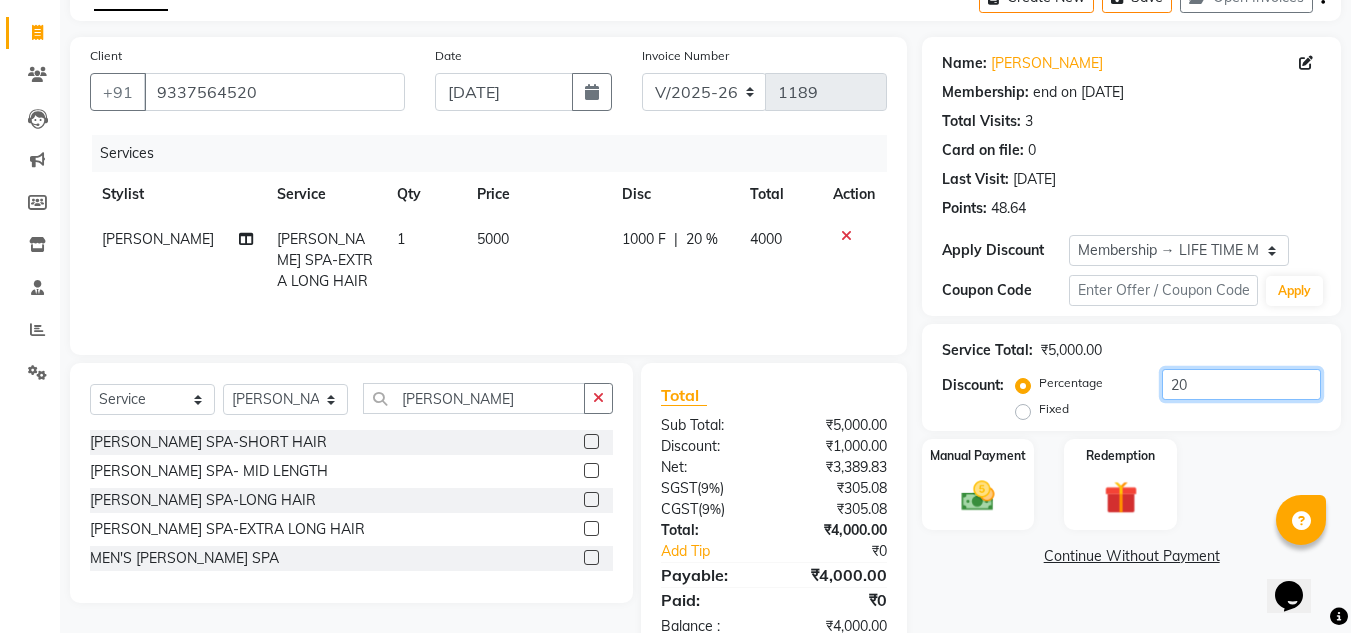 type on "2" 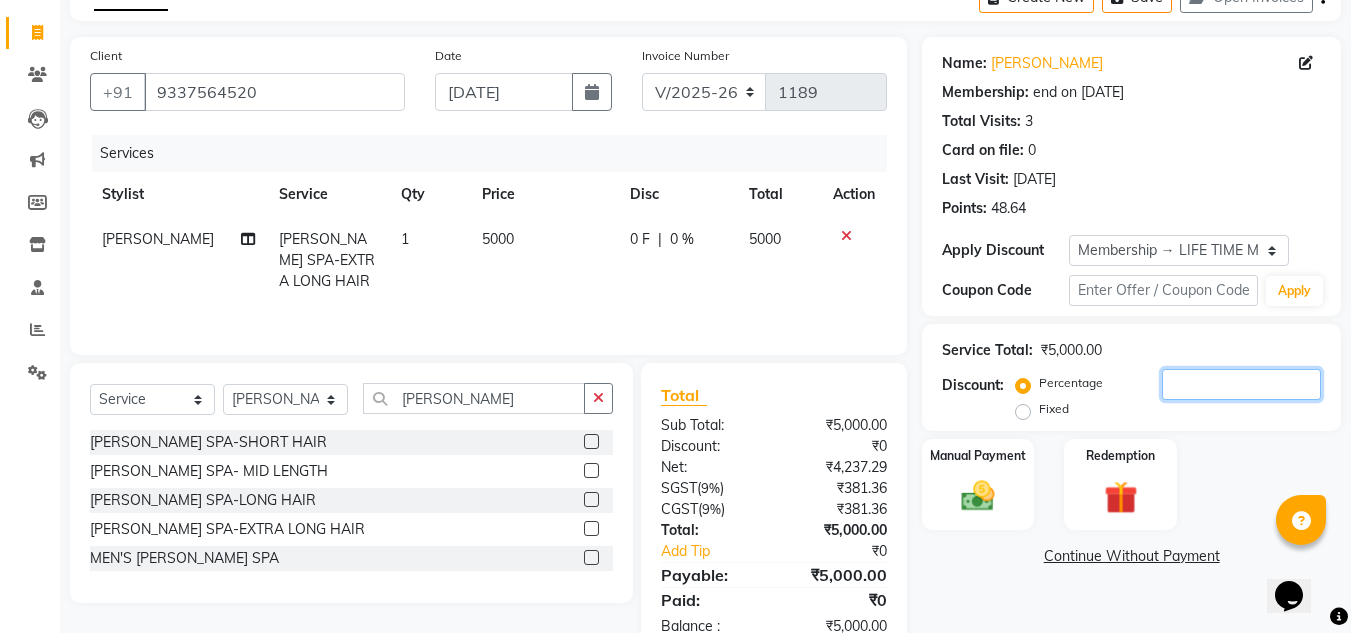 type 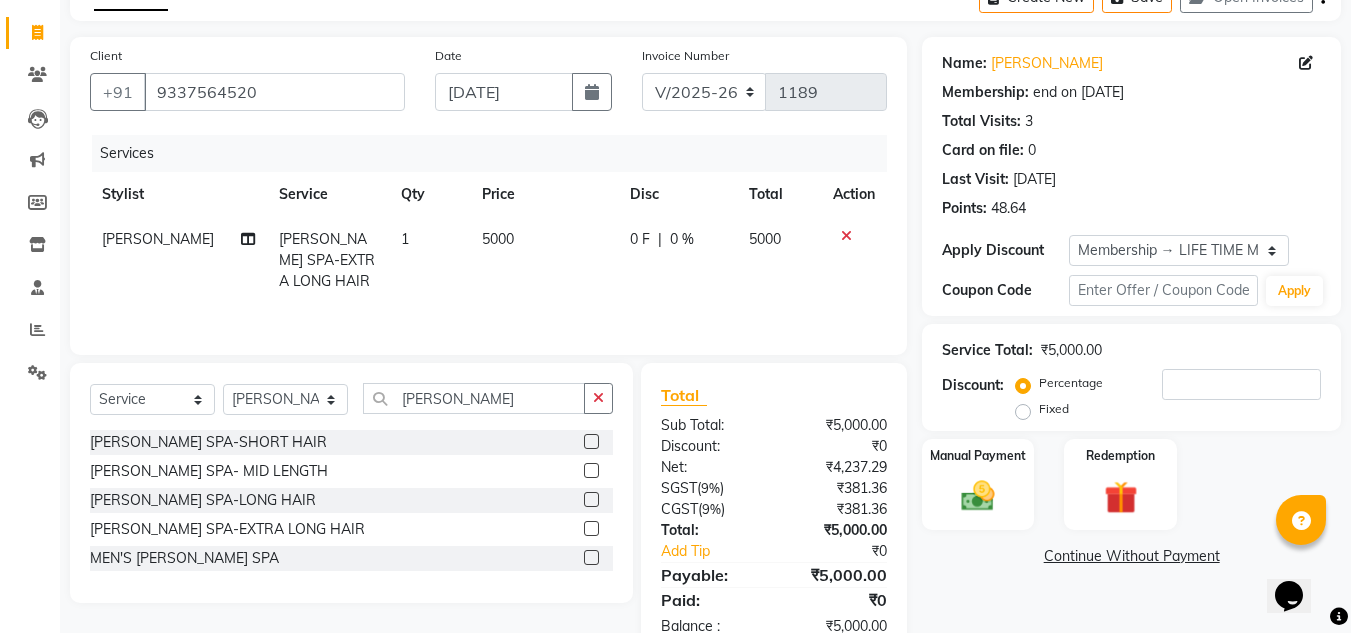 click on "0 F" 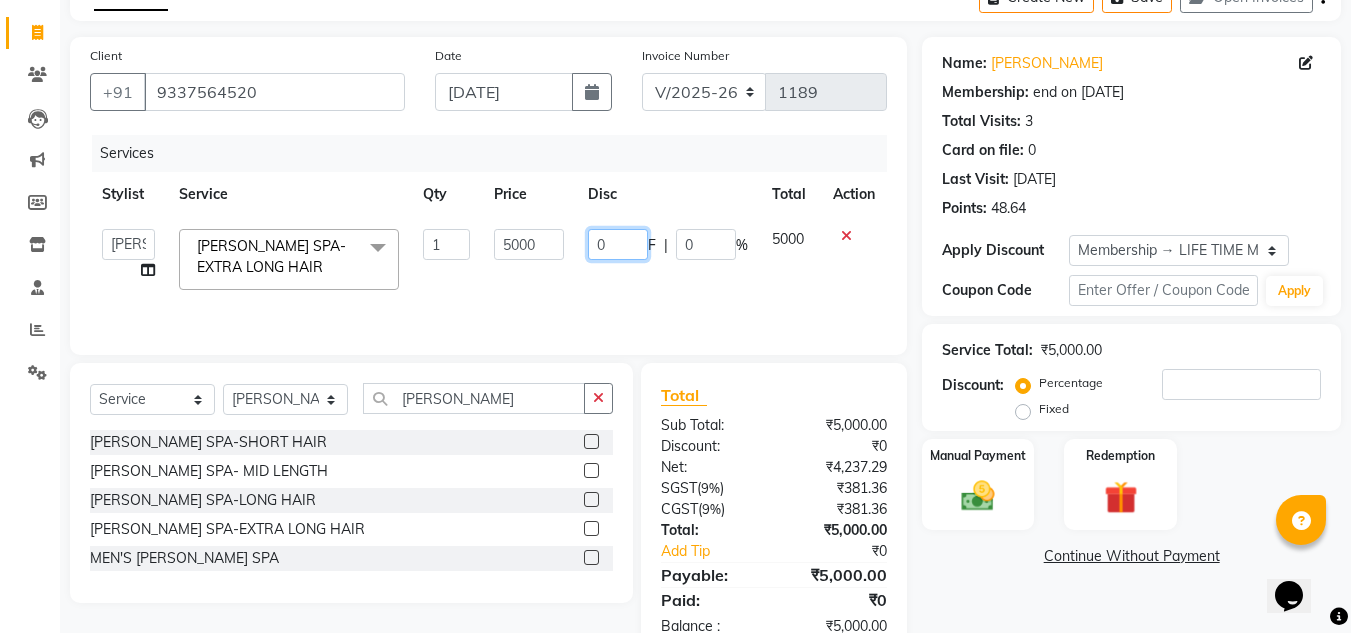 click on "0" 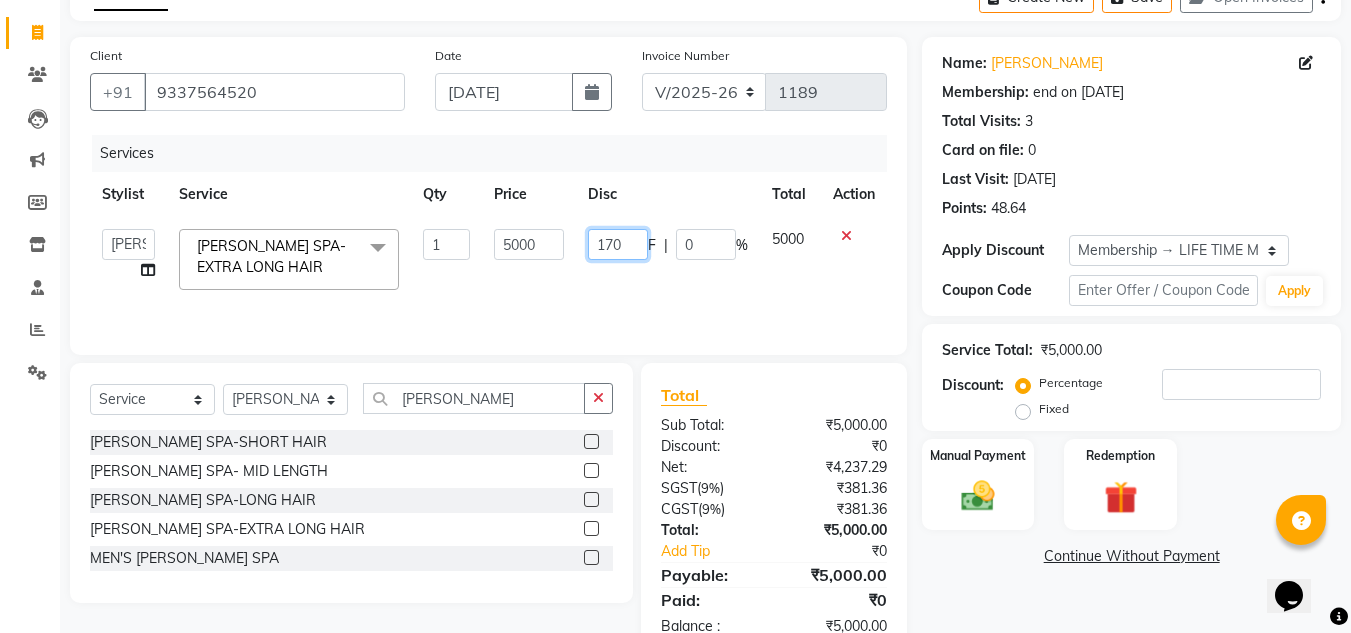 type on "1700" 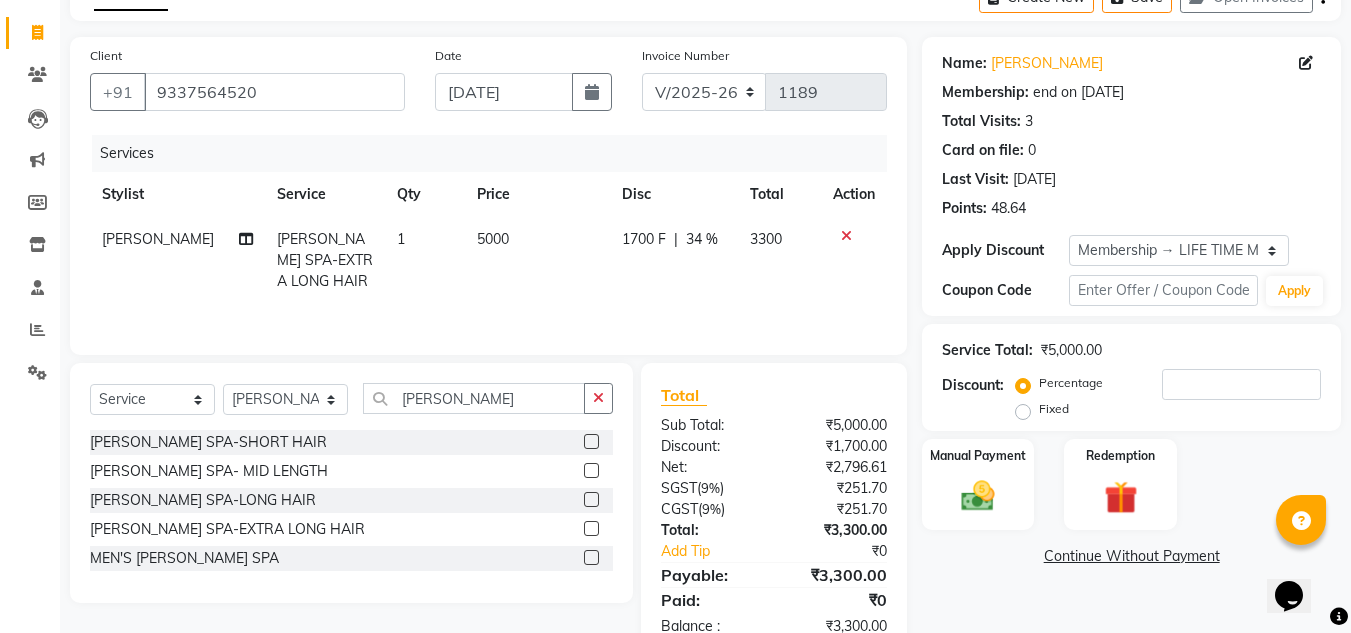 click on "1700 F | 34 %" 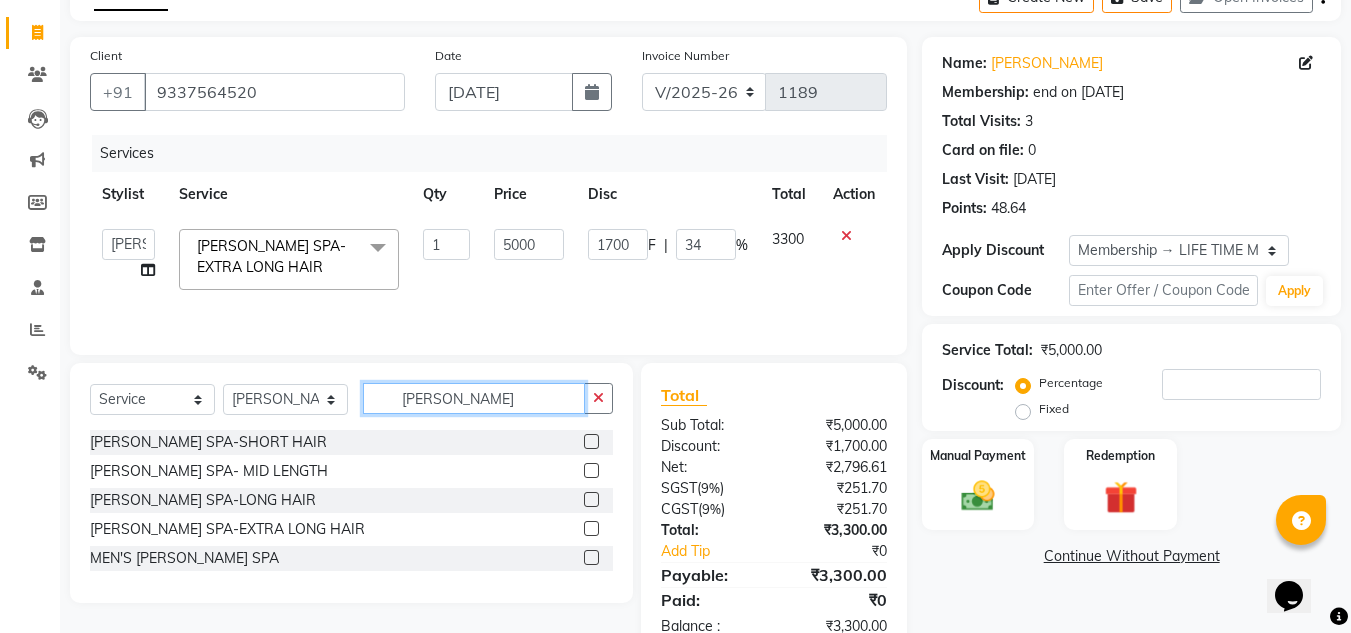 click on "SHEA" 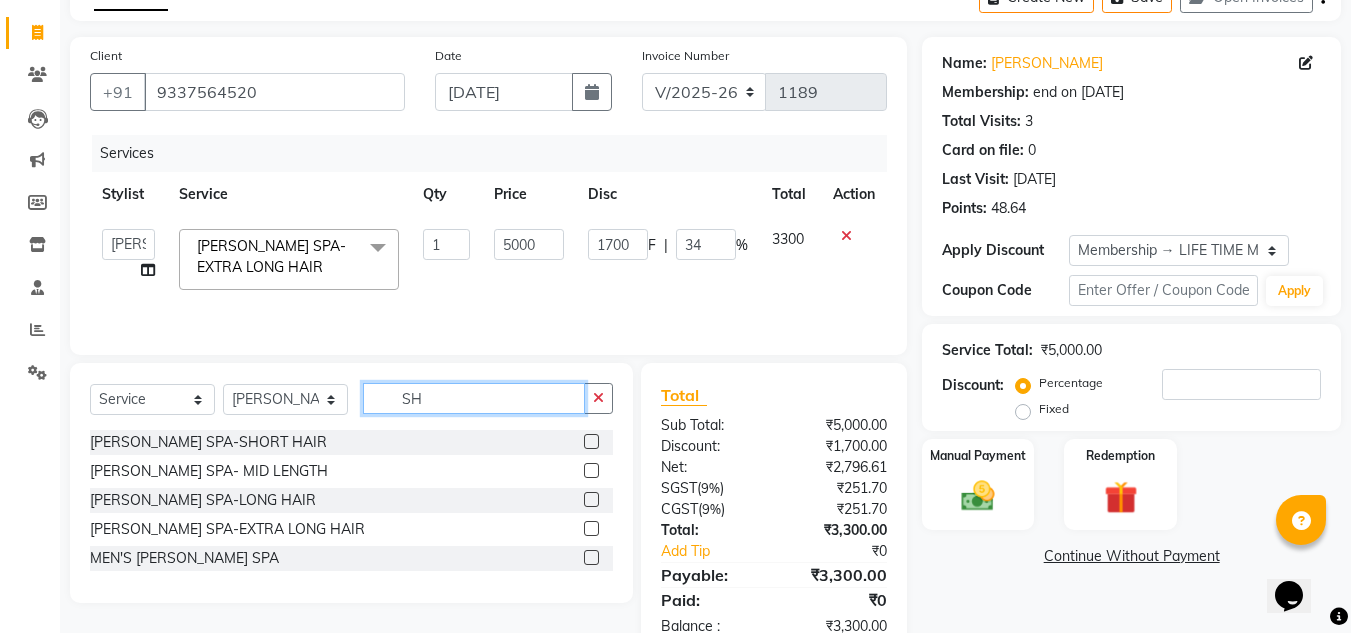 type on "S" 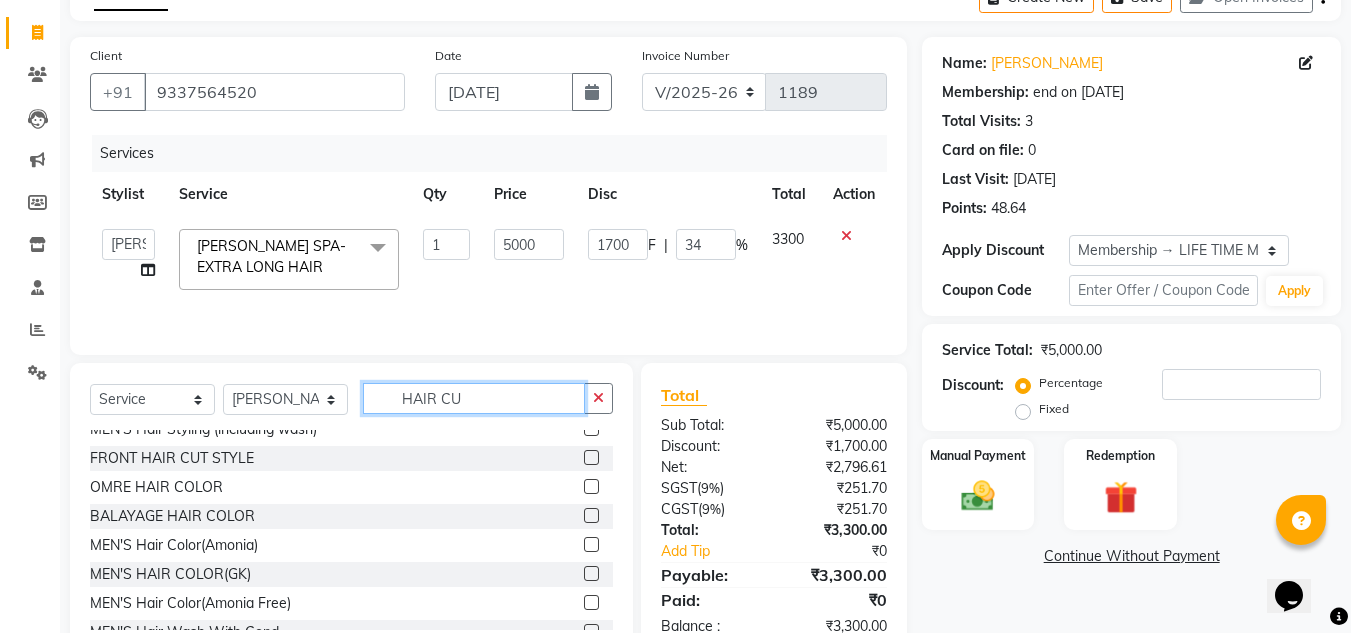 scroll, scrollTop: 3, scrollLeft: 0, axis: vertical 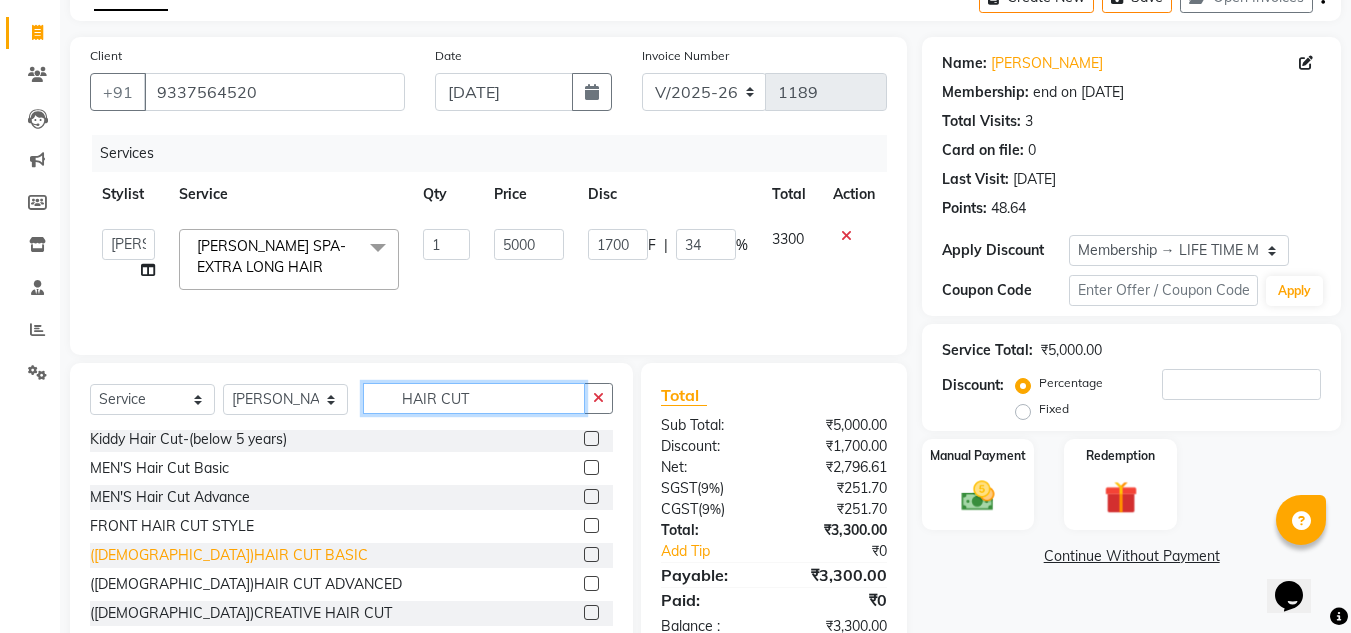 type on "HAIR CUT" 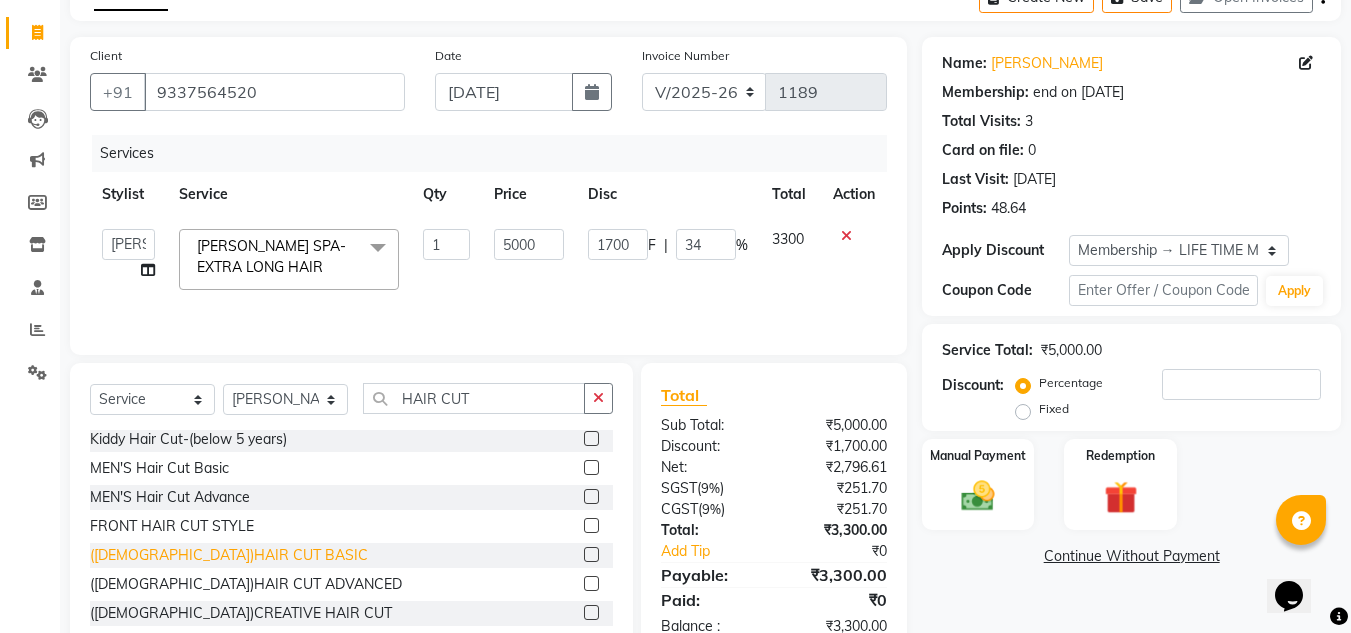 click on "(LADIES)HAIR CUT BASIC" 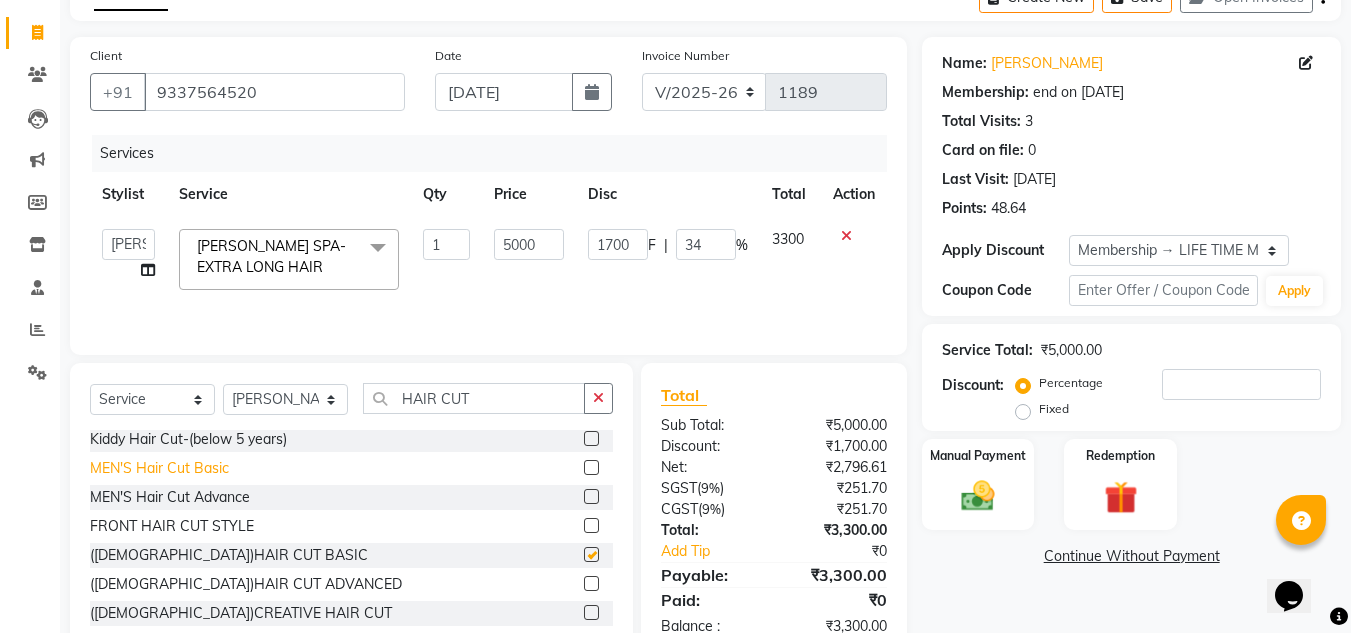 checkbox on "false" 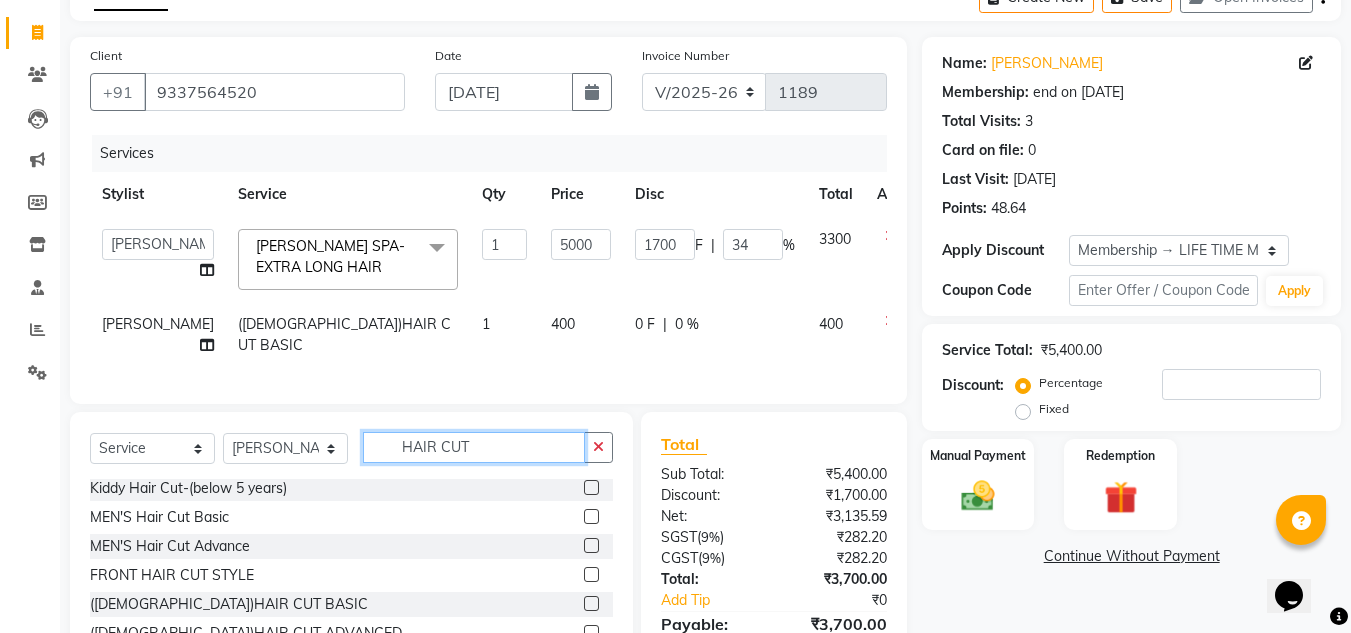 click on "HAIR CUT" 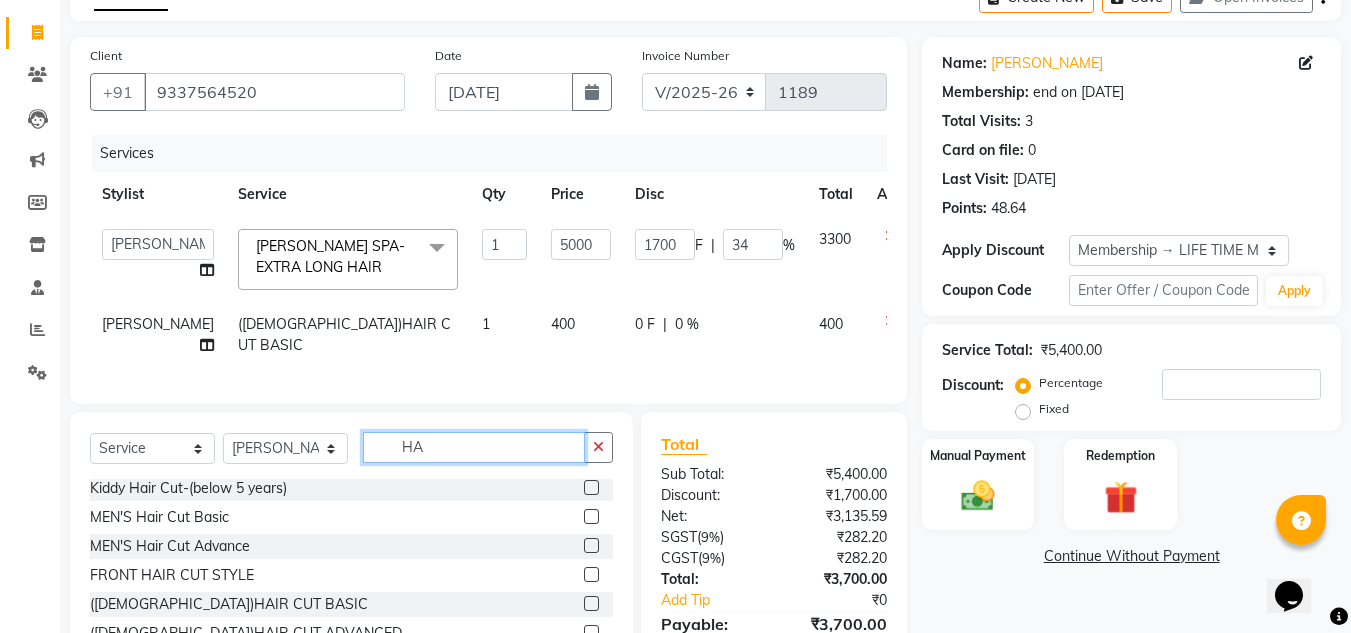 type on "H" 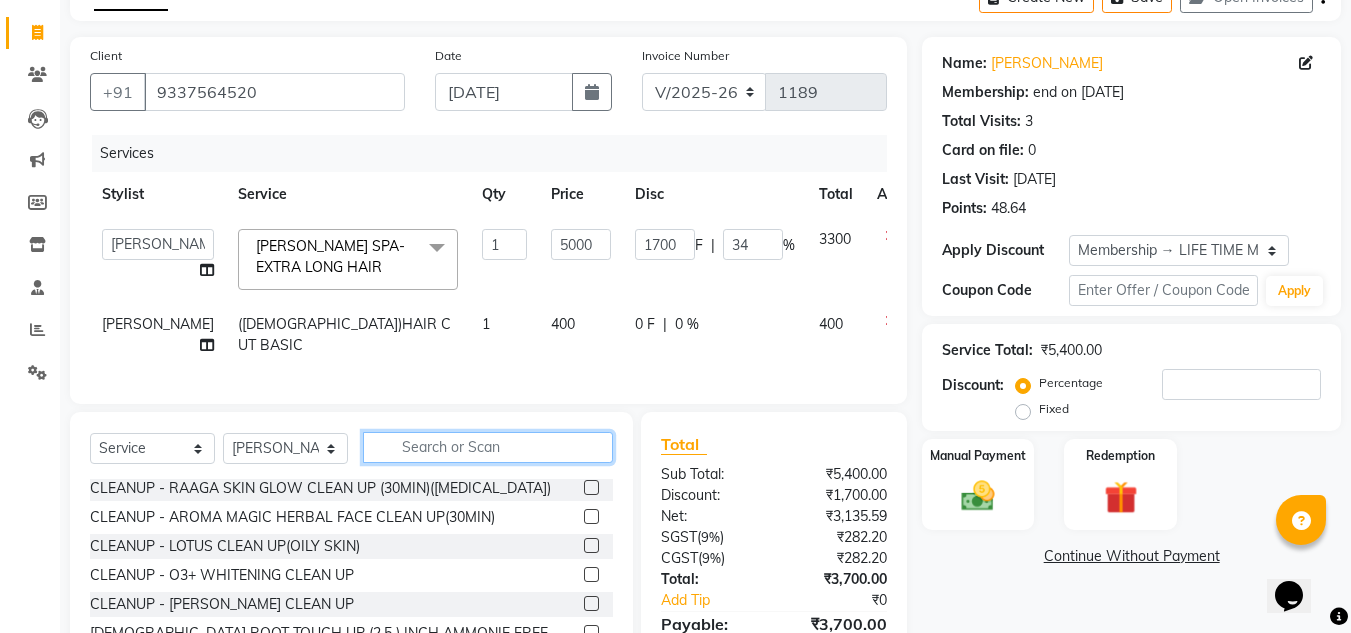 type 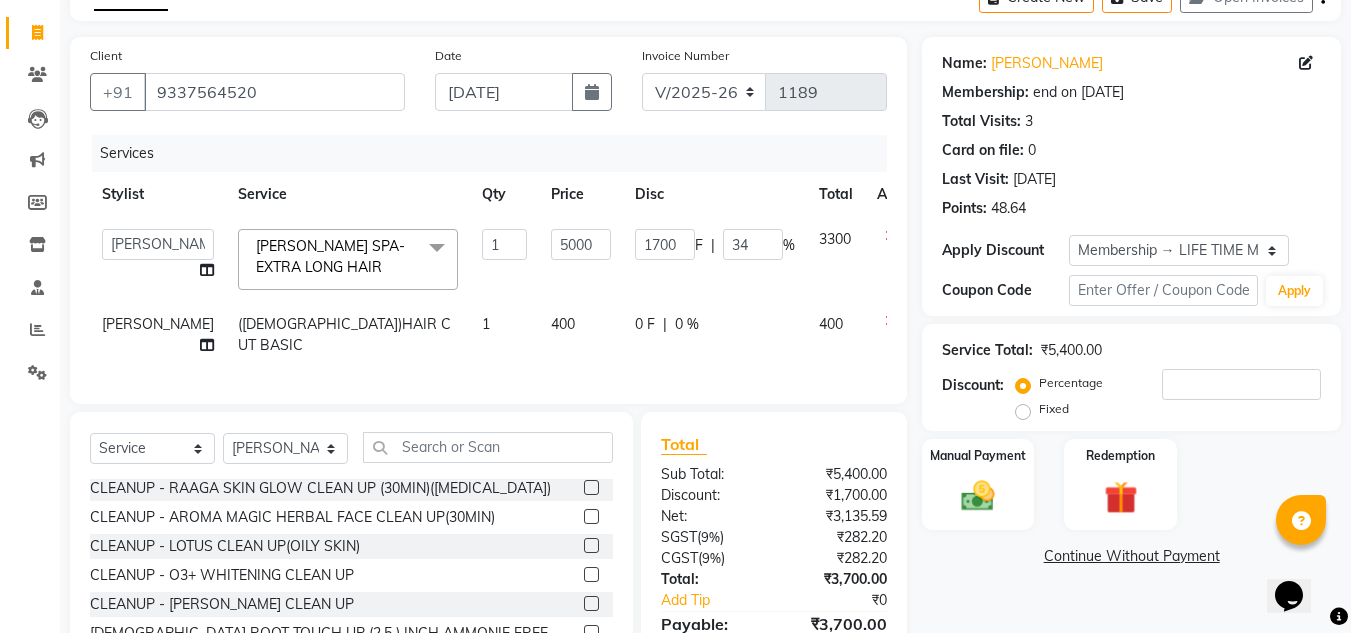 click on "0 %" 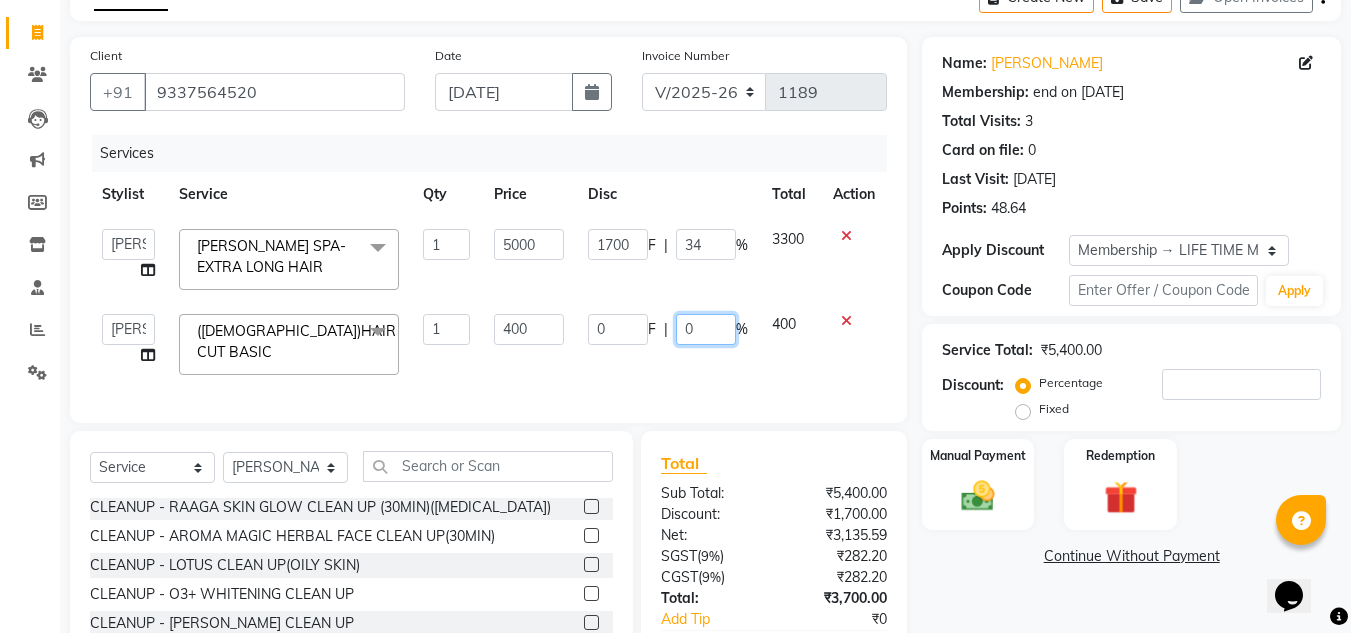 click on "0" 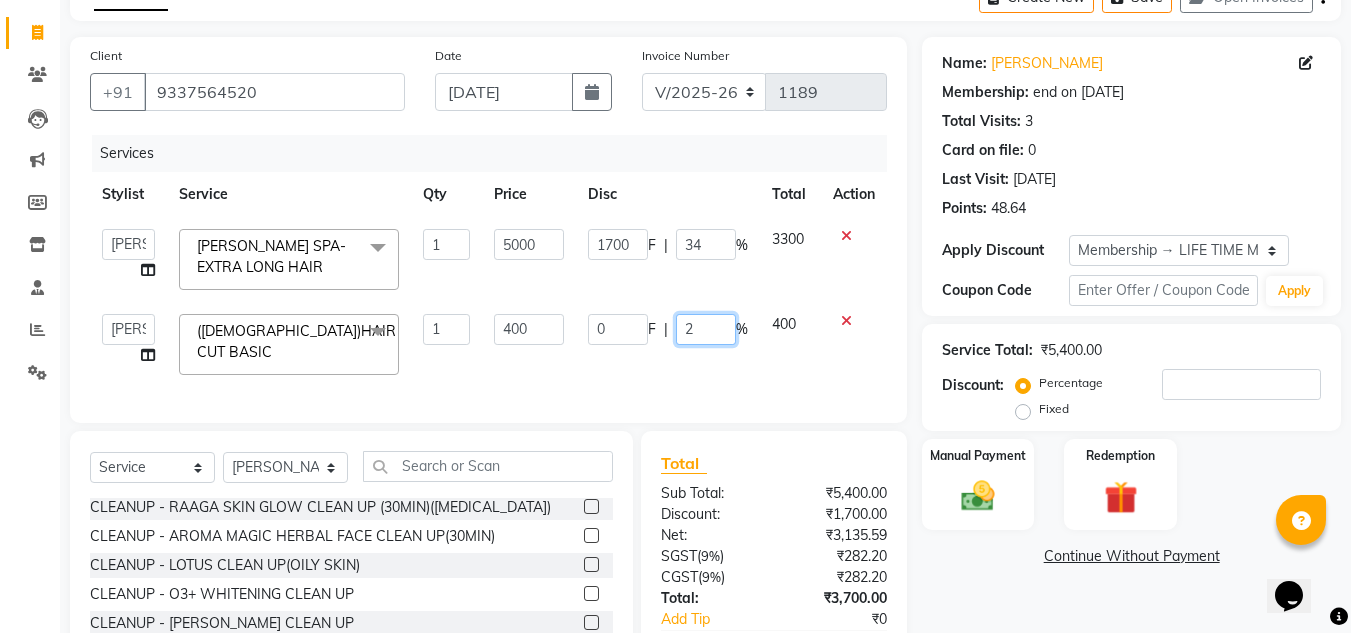type on "20" 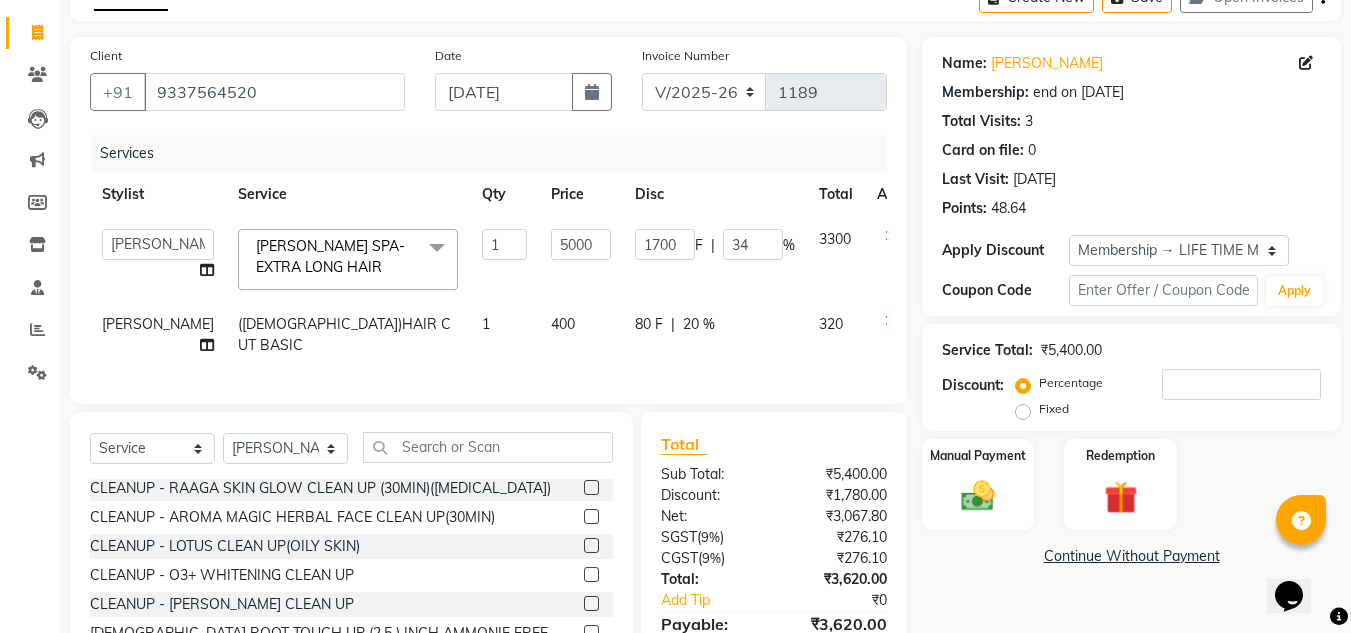 click on "Name: Rajlaxmi  Membership: end on 03-04-2125 Total Visits:  3 Card on file:  0 Last Visit:   31-05-2025 Points:   48.64  Apply Discount Select Membership → LIFE TIME MEMBERSHIP Coupon Code Apply Service Total:  ₹5,400.00  Discount:  Percentage   Fixed  Manual Payment Redemption  Continue Without Payment" 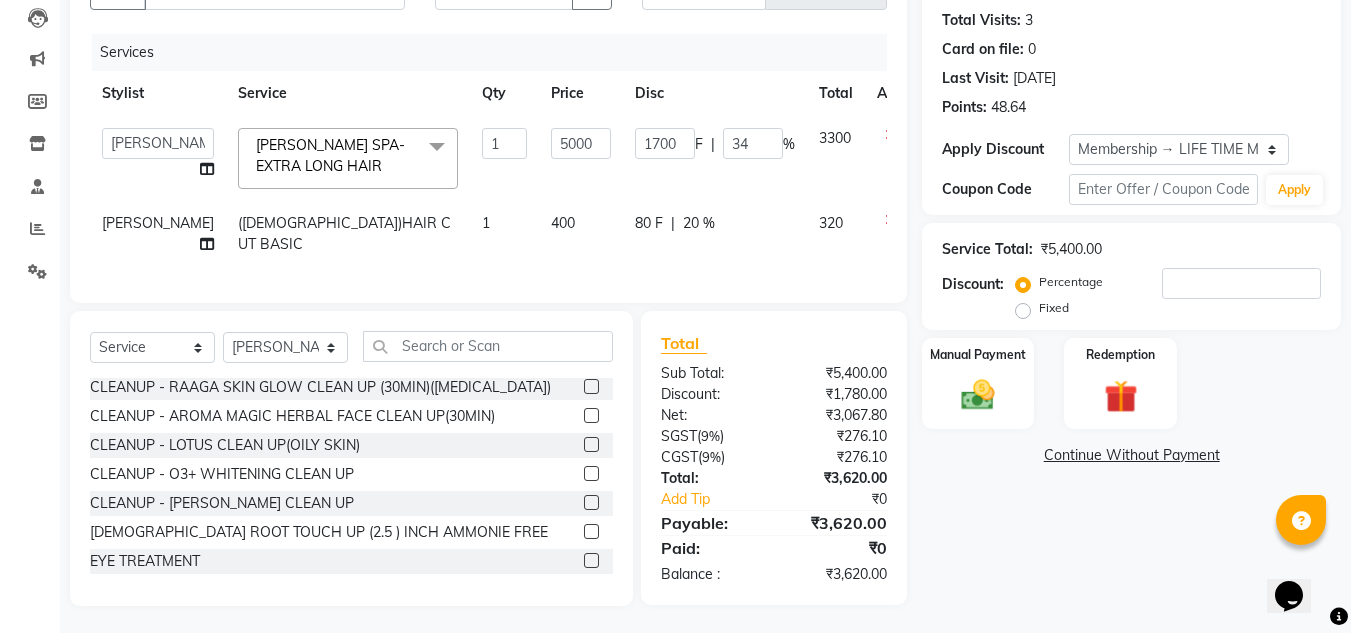 scroll, scrollTop: 232, scrollLeft: 0, axis: vertical 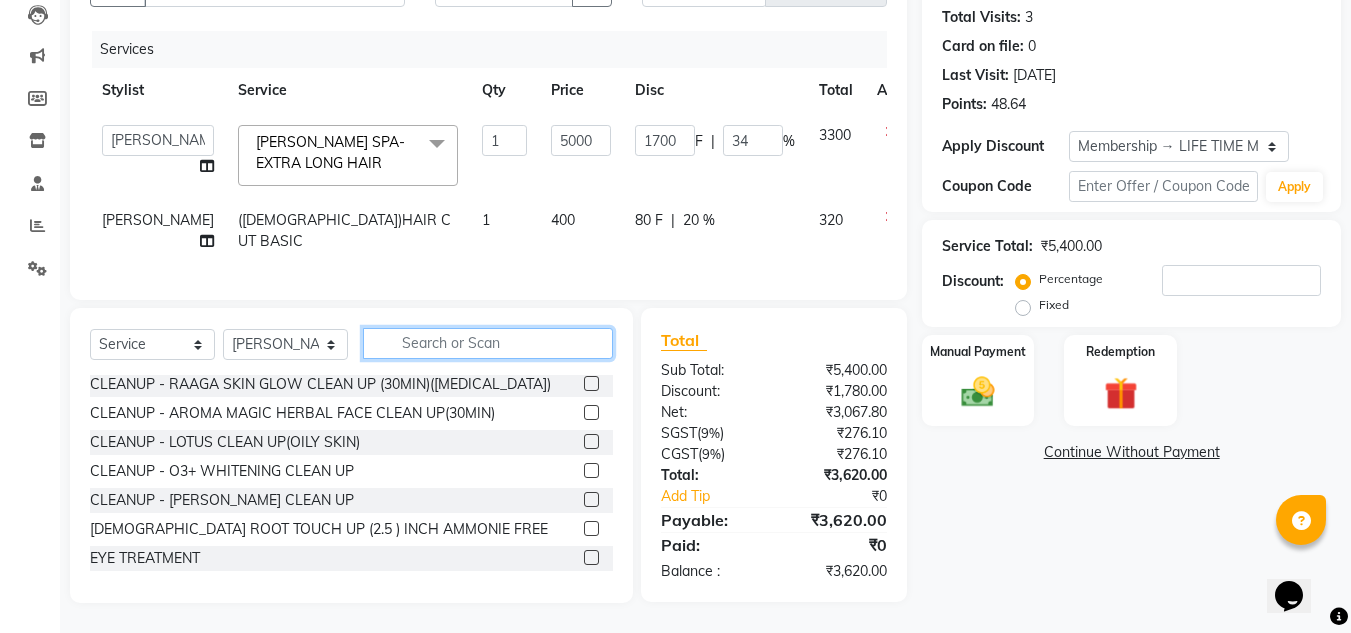 click 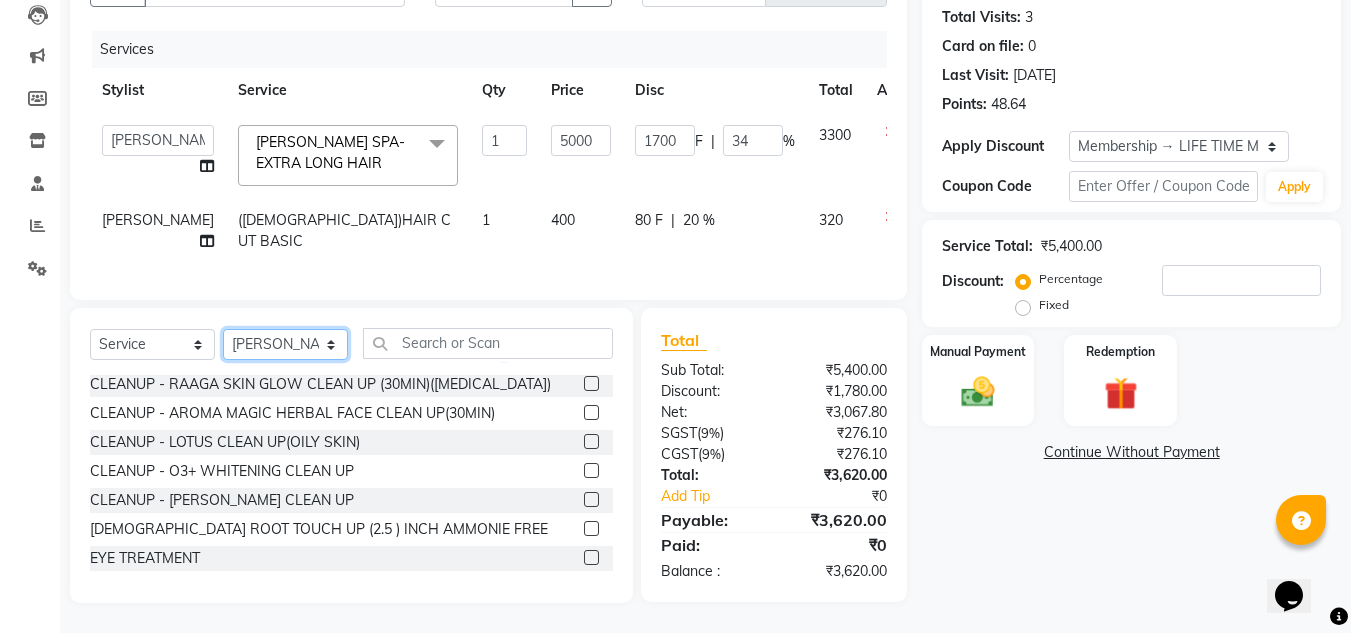 click on "Select Stylist ANIL BARIK ANIRUDH SAHOO JYOTIRANJAN BARIK KANHA LAXMI PRIYA Manager Manisha MANJIT BARIK PRADEEP BARIK PRIYANKA NANDA PUJA ROUT RUMA SAGARIKA SAHOO SALMAN SAMEER BARIK SAROJ SITHA" 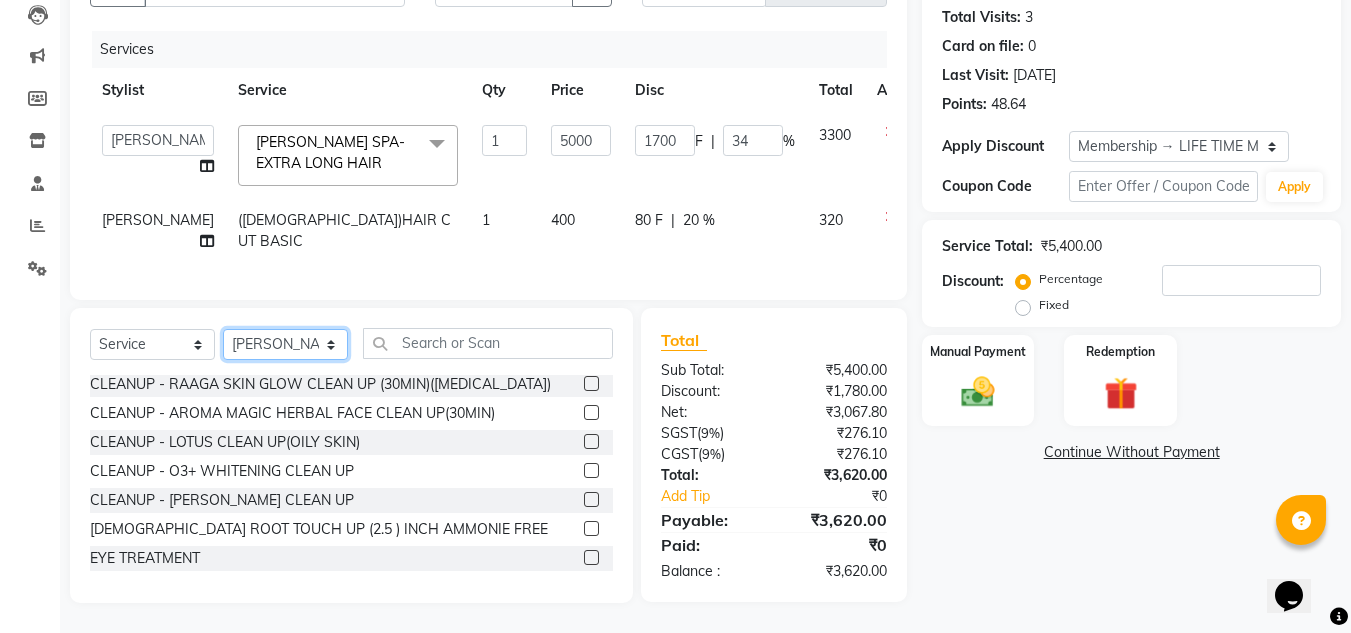 select on "79627" 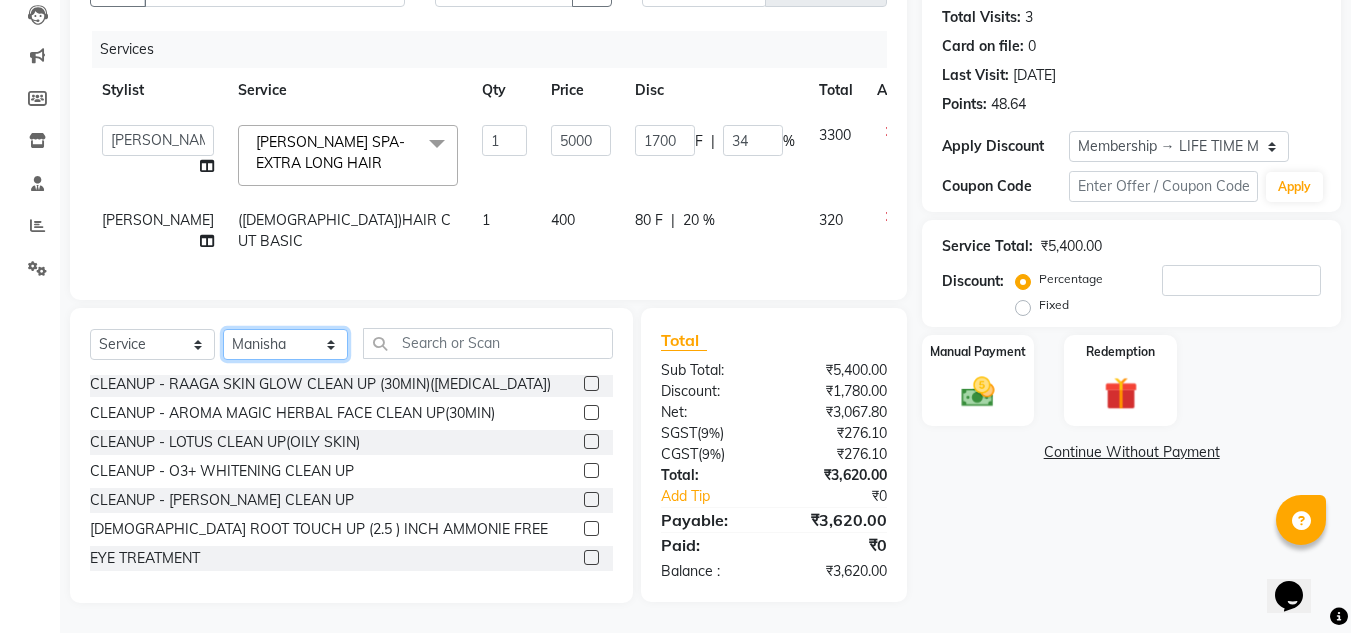 click on "Select Stylist ANIL BARIK ANIRUDH SAHOO JYOTIRANJAN BARIK KANHA LAXMI PRIYA Manager Manisha MANJIT BARIK PRADEEP BARIK PRIYANKA NANDA PUJA ROUT RUMA SAGARIKA SAHOO SALMAN SAMEER BARIK SAROJ SITHA" 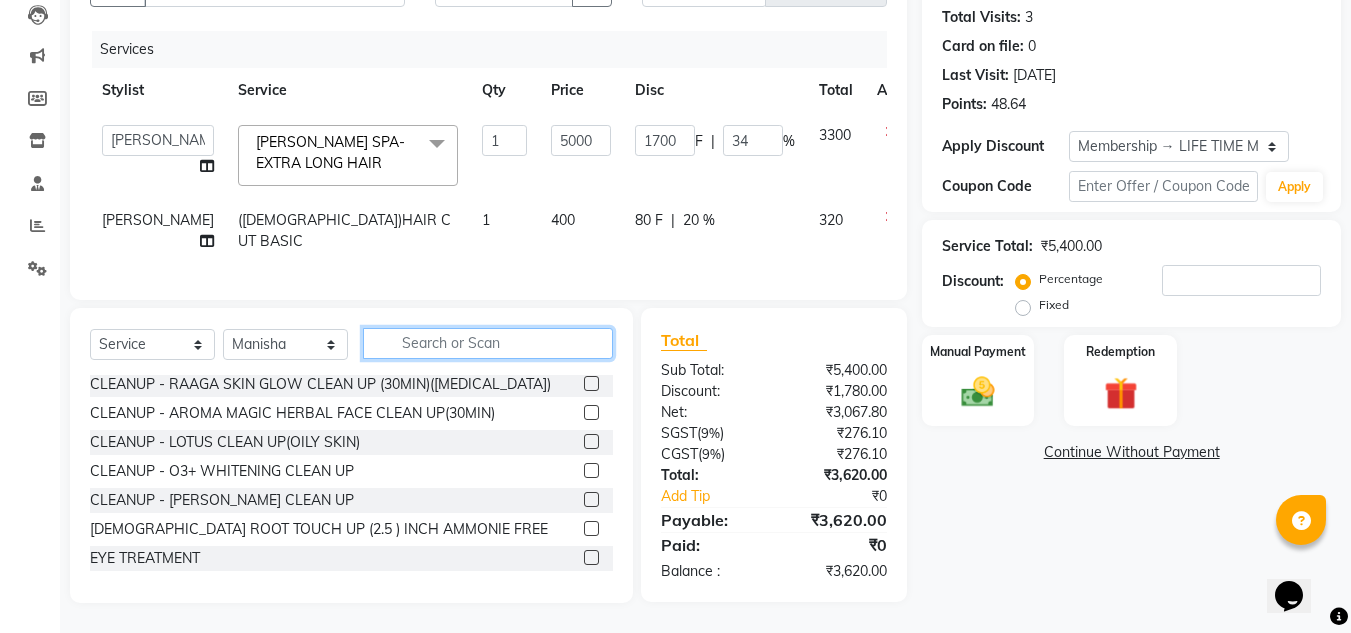 click 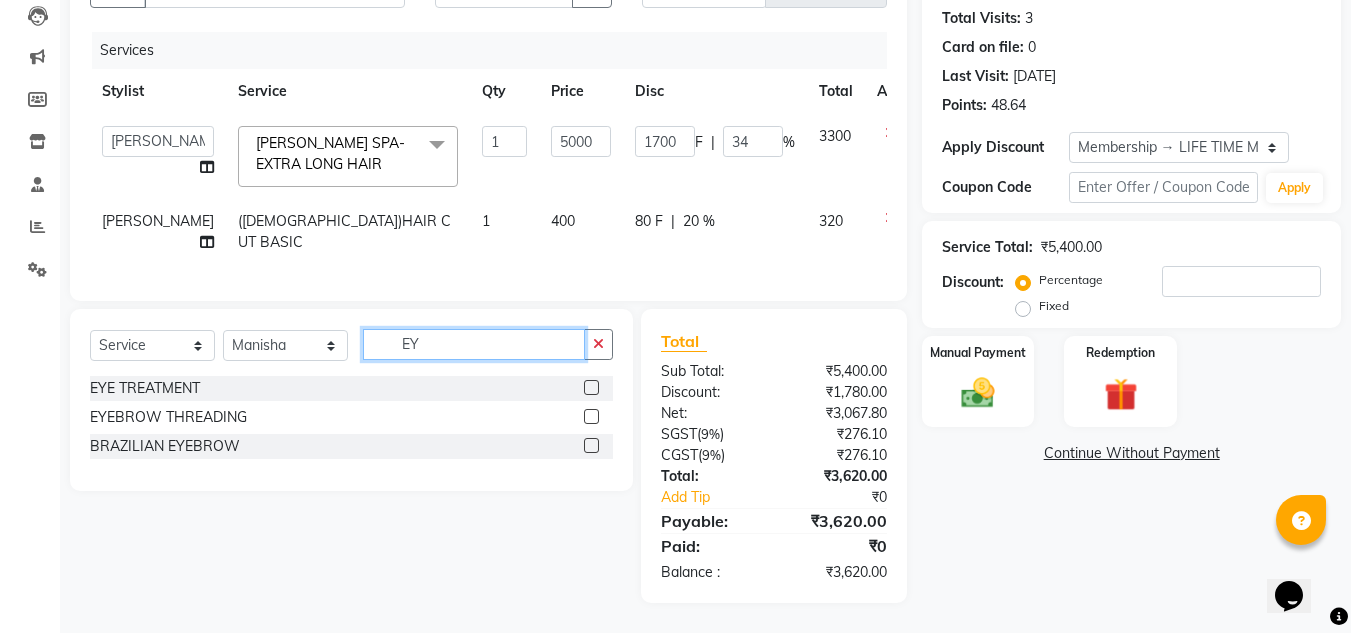 scroll, scrollTop: 0, scrollLeft: 0, axis: both 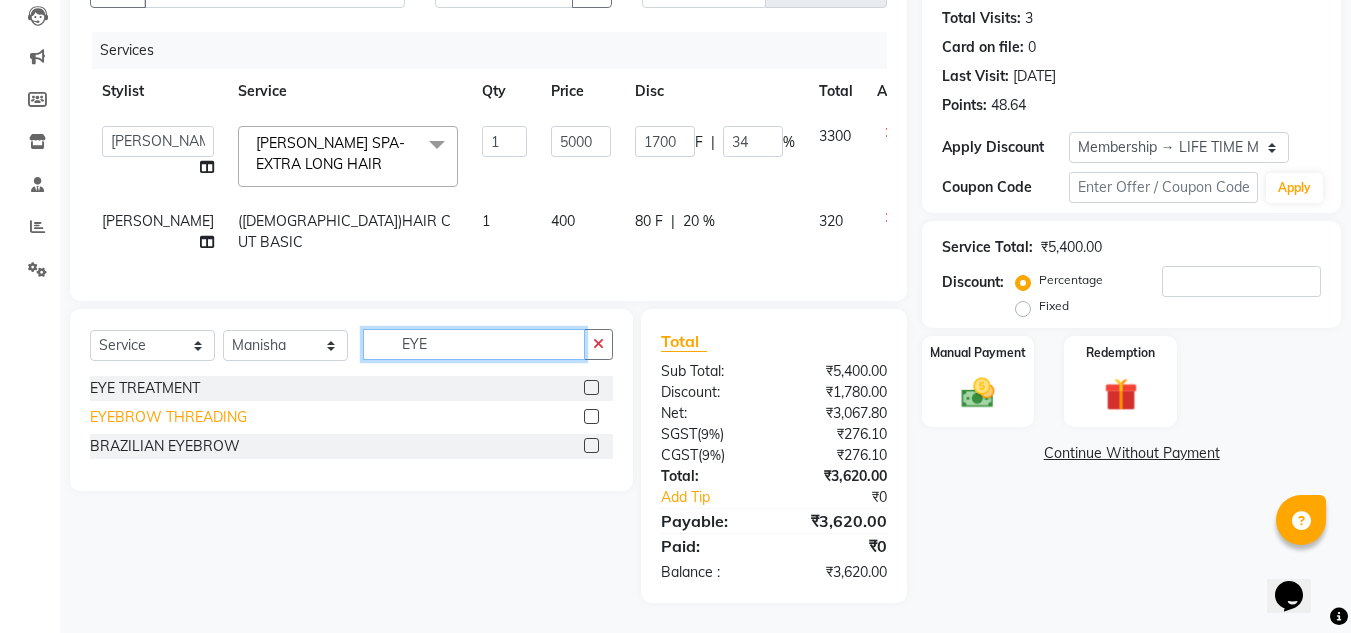 type on "EYE" 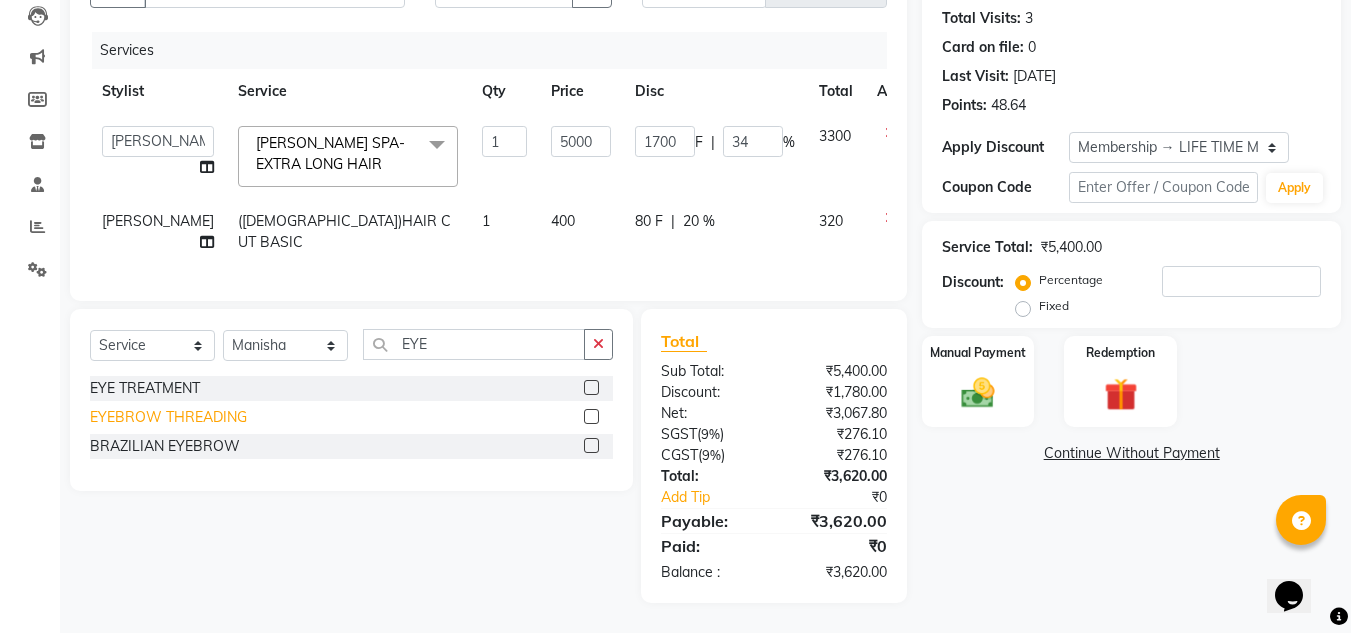 click on "EYEBROW THREADING" 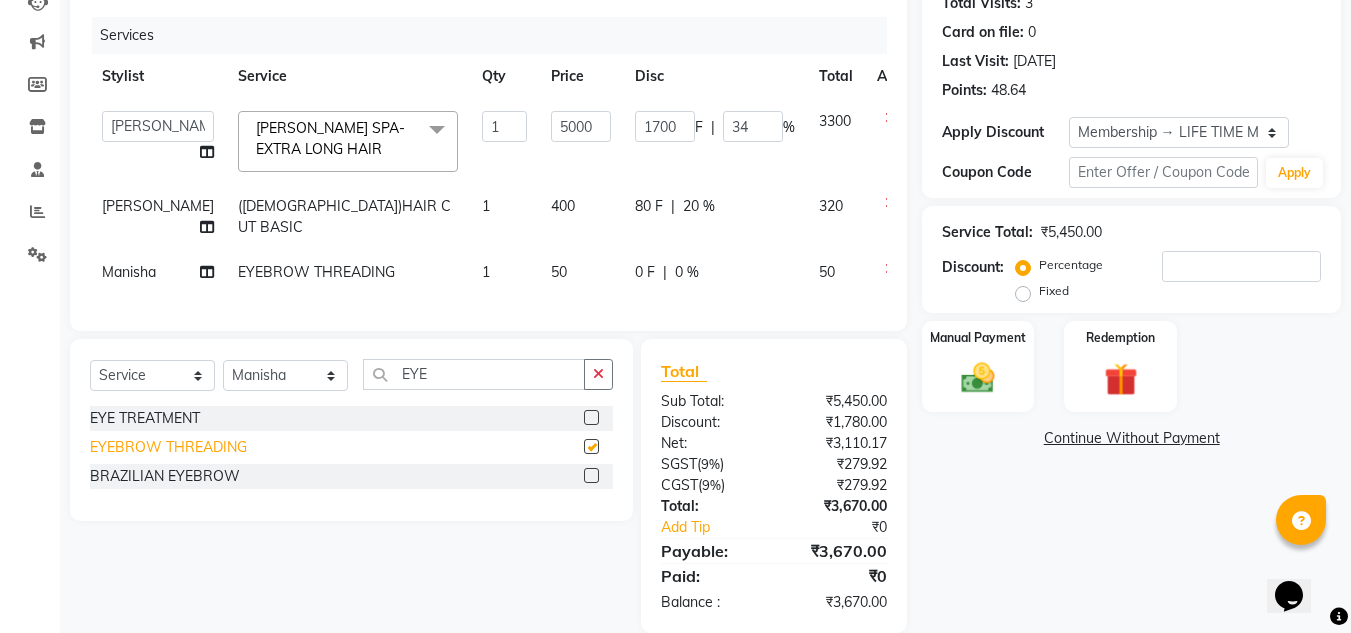 checkbox on "false" 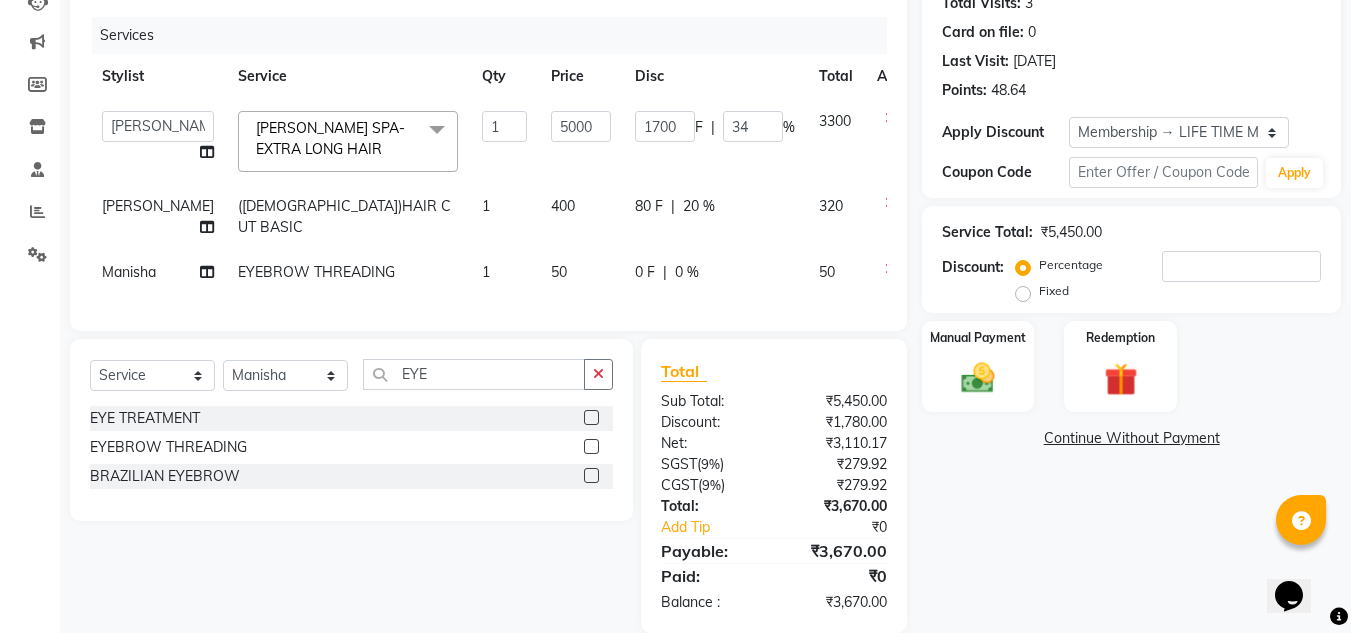 click on "0 %" 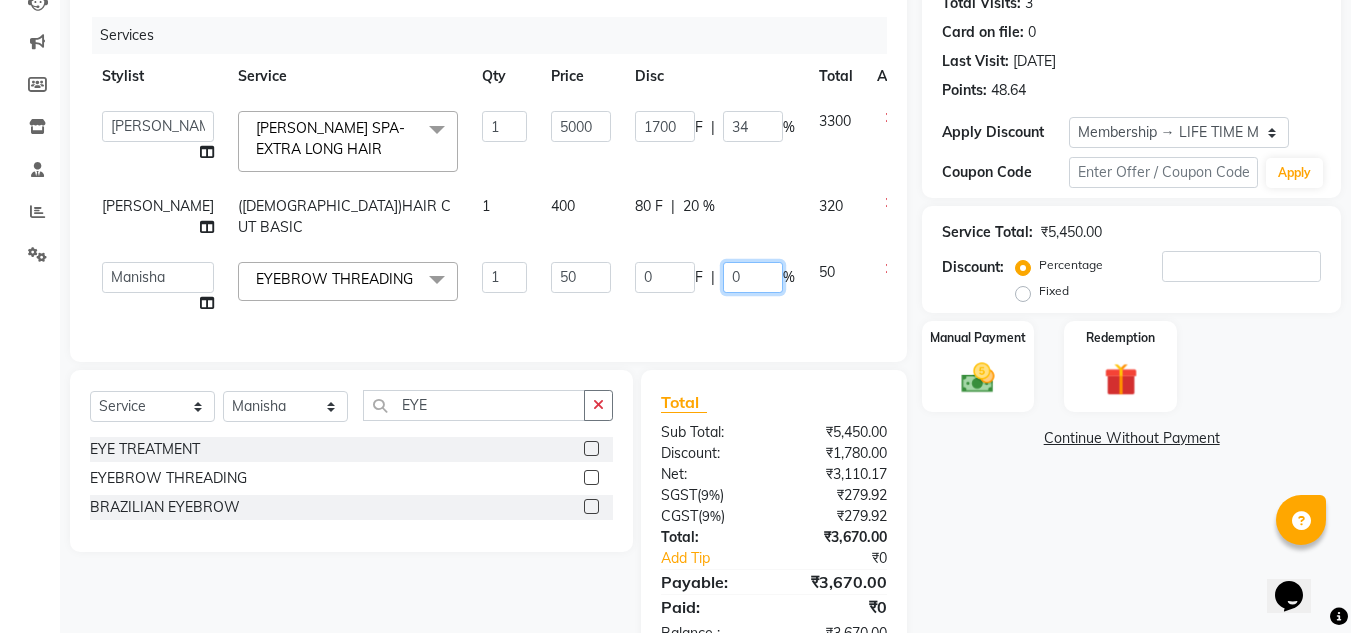 click on "0" 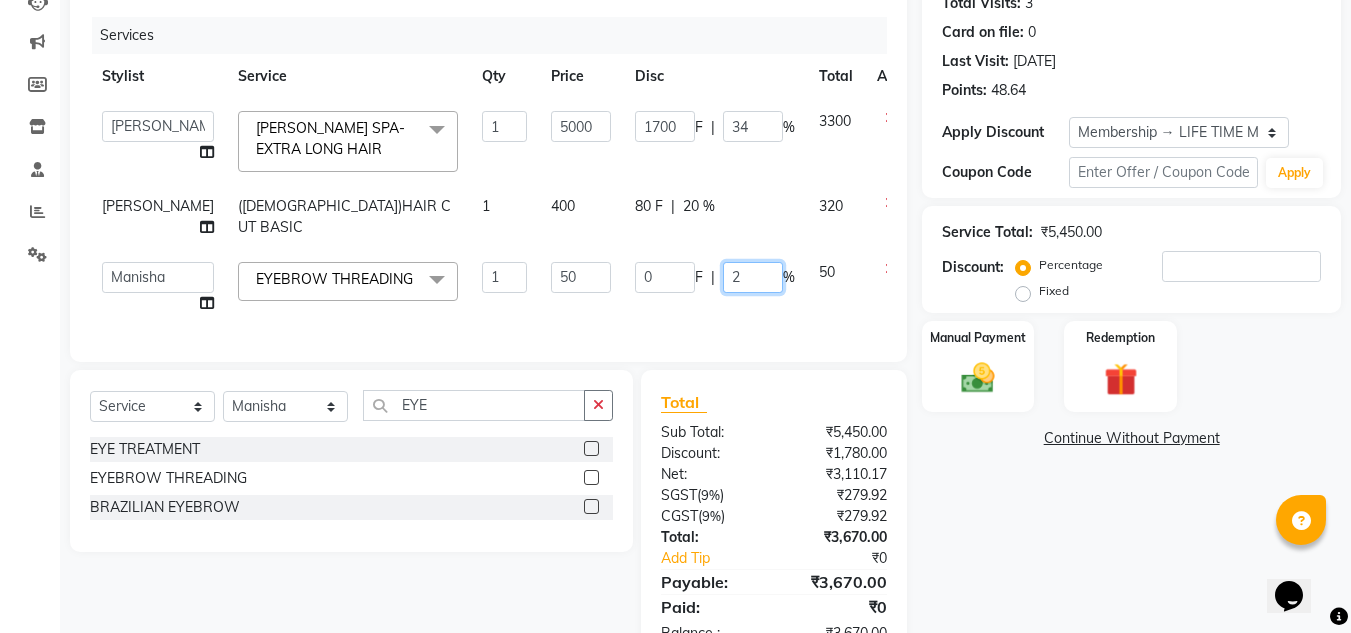 type on "20" 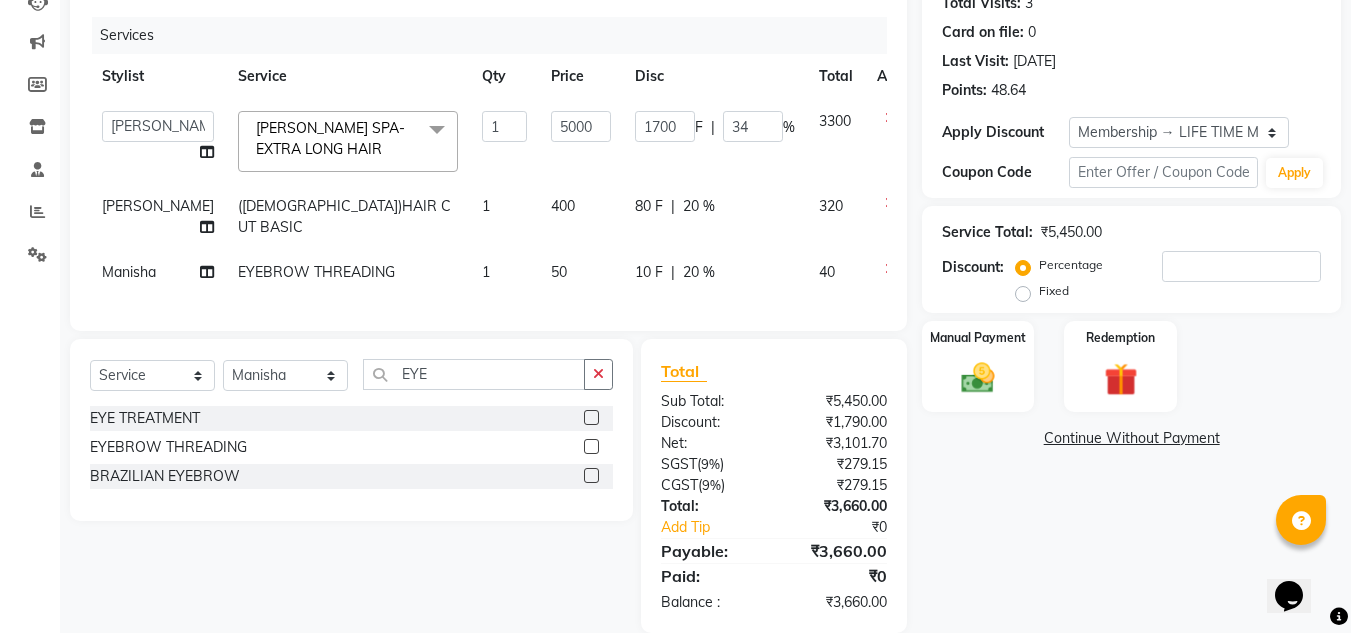 click on "Name: Rajlaxmi  Membership: end on 03-04-2125 Total Visits:  3 Card on file:  0 Last Visit:   31-05-2025 Points:   48.64  Apply Discount Select Membership → LIFE TIME MEMBERSHIP Coupon Code Apply Service Total:  ₹5,450.00  Discount:  Percentage   Fixed  Manual Payment Redemption  Continue Without Payment" 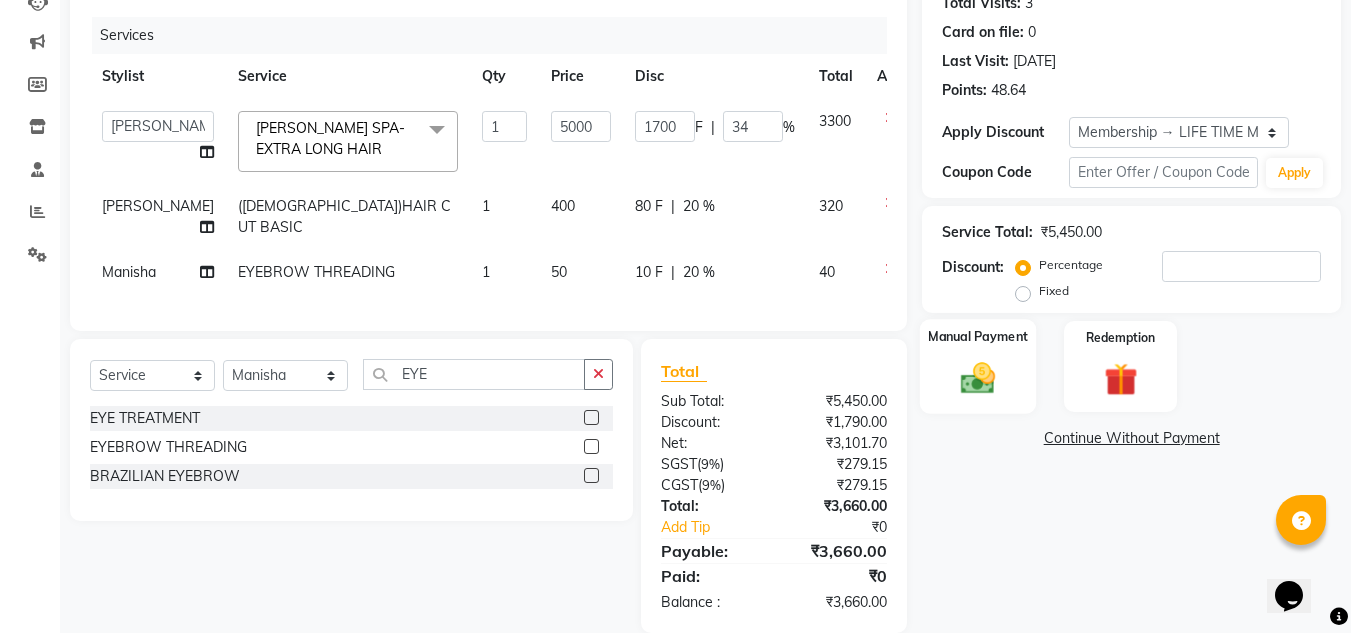 click 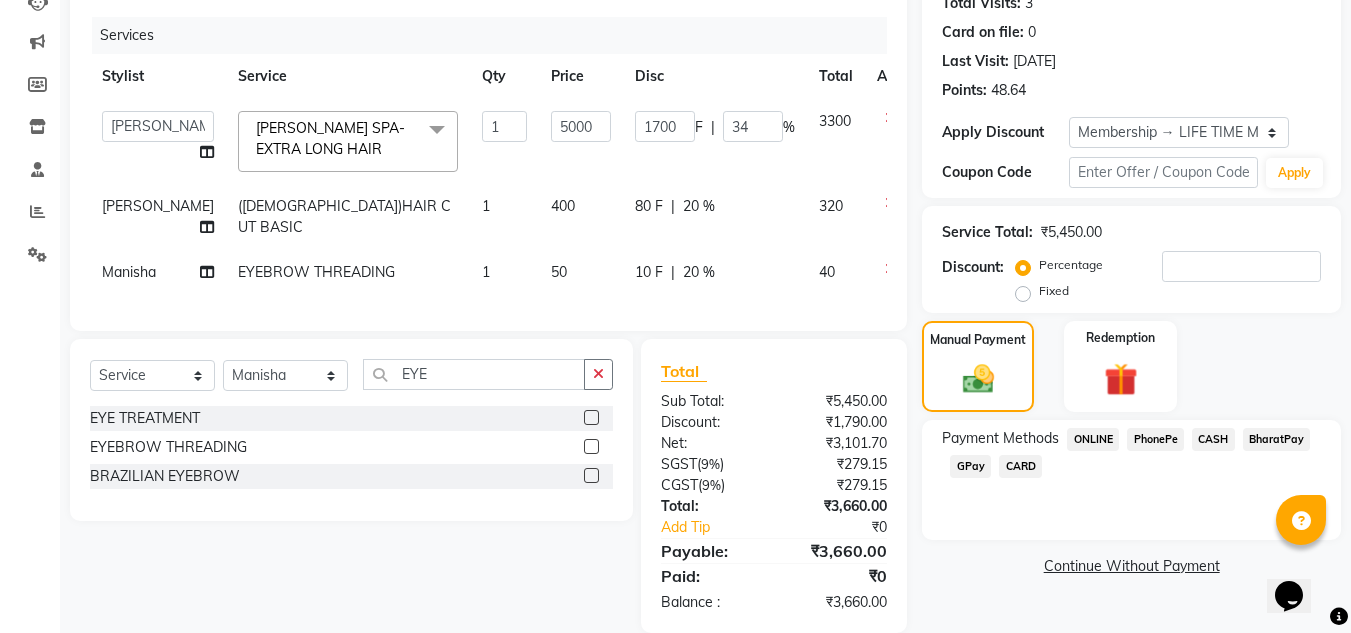 click on "PhonePe" 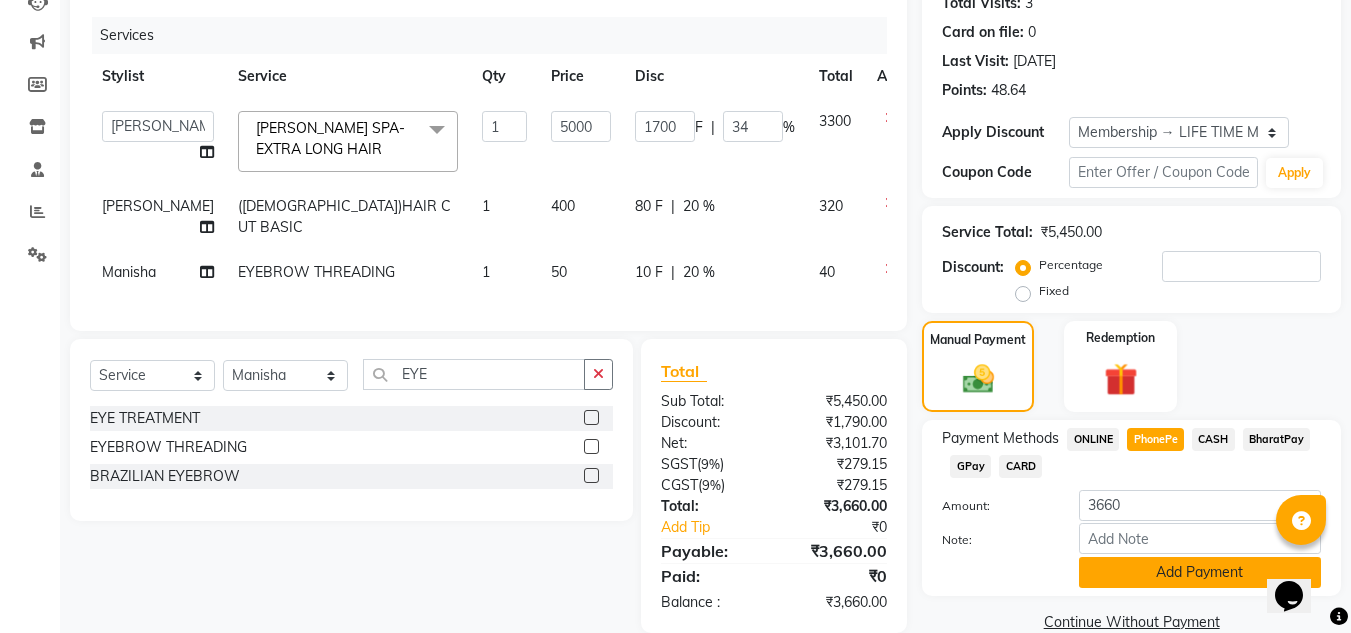 click on "Add Payment" 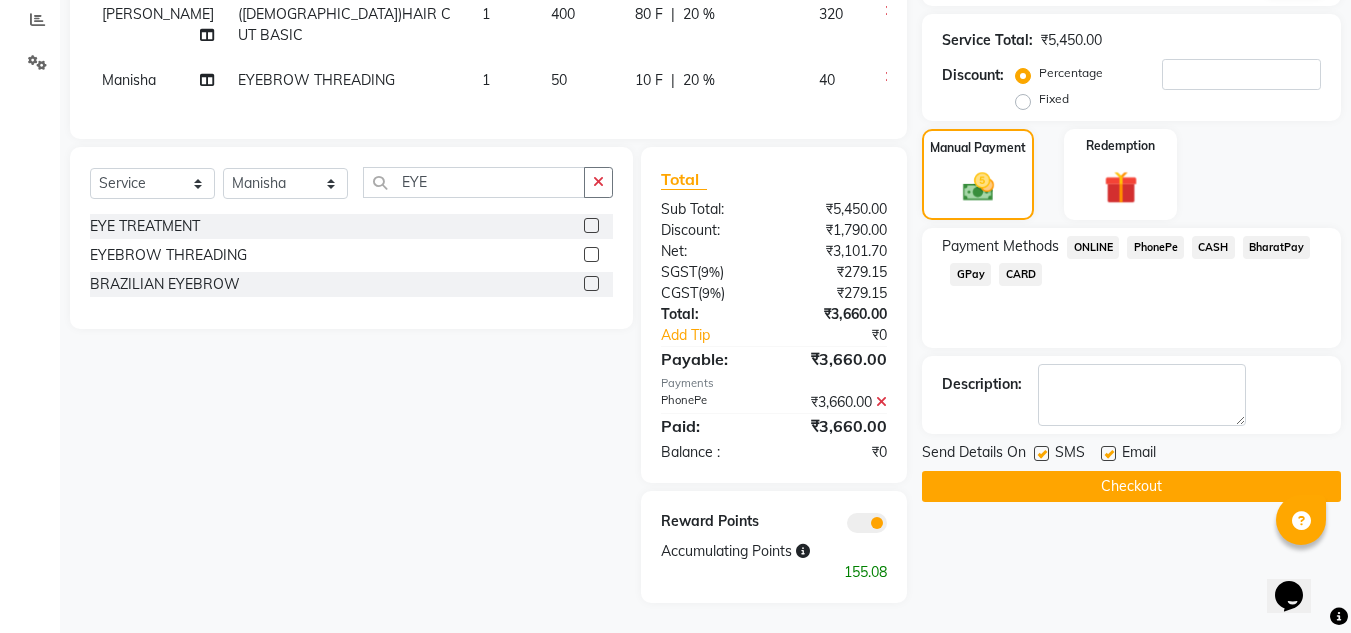 scroll, scrollTop: 438, scrollLeft: 0, axis: vertical 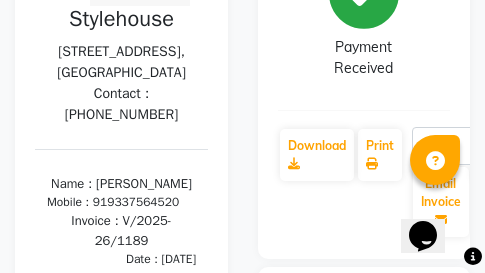 click on "Plot No 1338, 1st Floor, Opposite To CDA Market Complex, Mahandi Bihar, PO - Nayabazar" at bounding box center [121, 62] 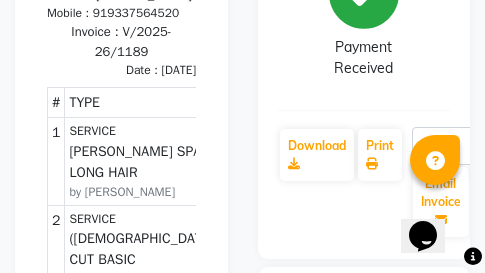 scroll, scrollTop: 200, scrollLeft: 0, axis: vertical 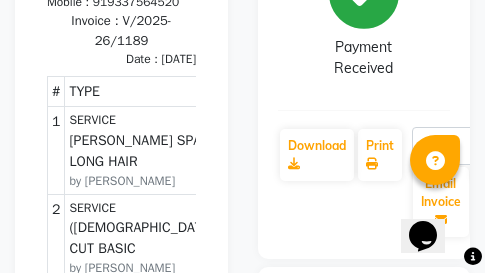 drag, startPoint x: 98, startPoint y: 93, endPoint x: 125, endPoint y: 97, distance: 27.294687 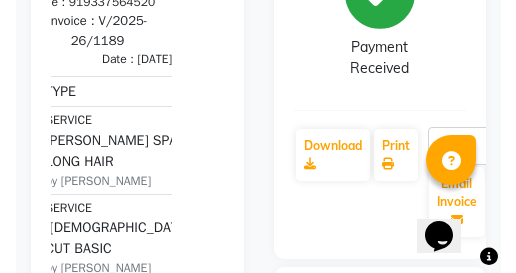 scroll, scrollTop: 200, scrollLeft: 46, axis: both 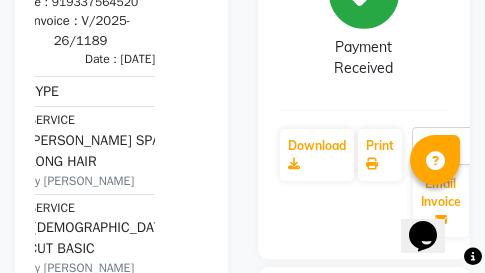 drag, startPoint x: 101, startPoint y: 93, endPoint x: 176, endPoint y: 95, distance: 75.026665 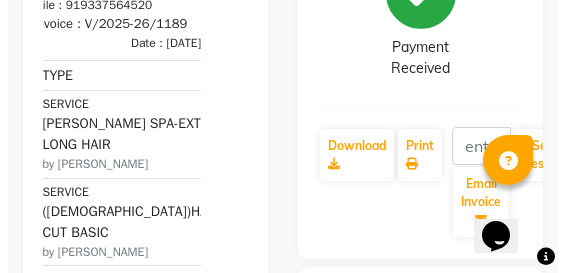 scroll, scrollTop: 300, scrollLeft: 0, axis: vertical 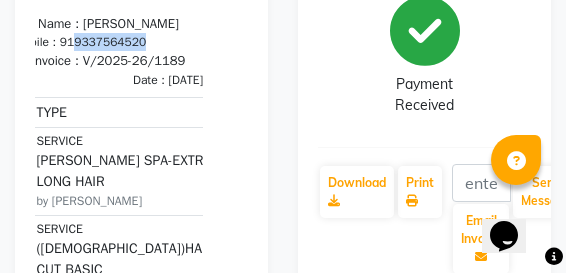 drag, startPoint x: 72, startPoint y: 85, endPoint x: 153, endPoint y: 90, distance: 81.154175 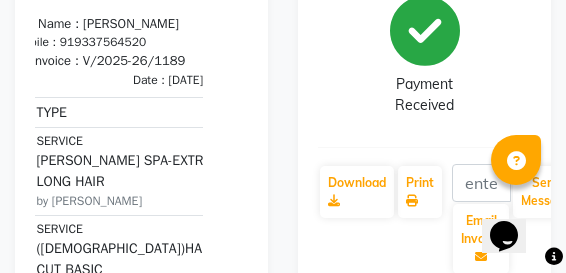 click on "SHEA SPA-EXTRA LONG HAIR" at bounding box center (125, 171) 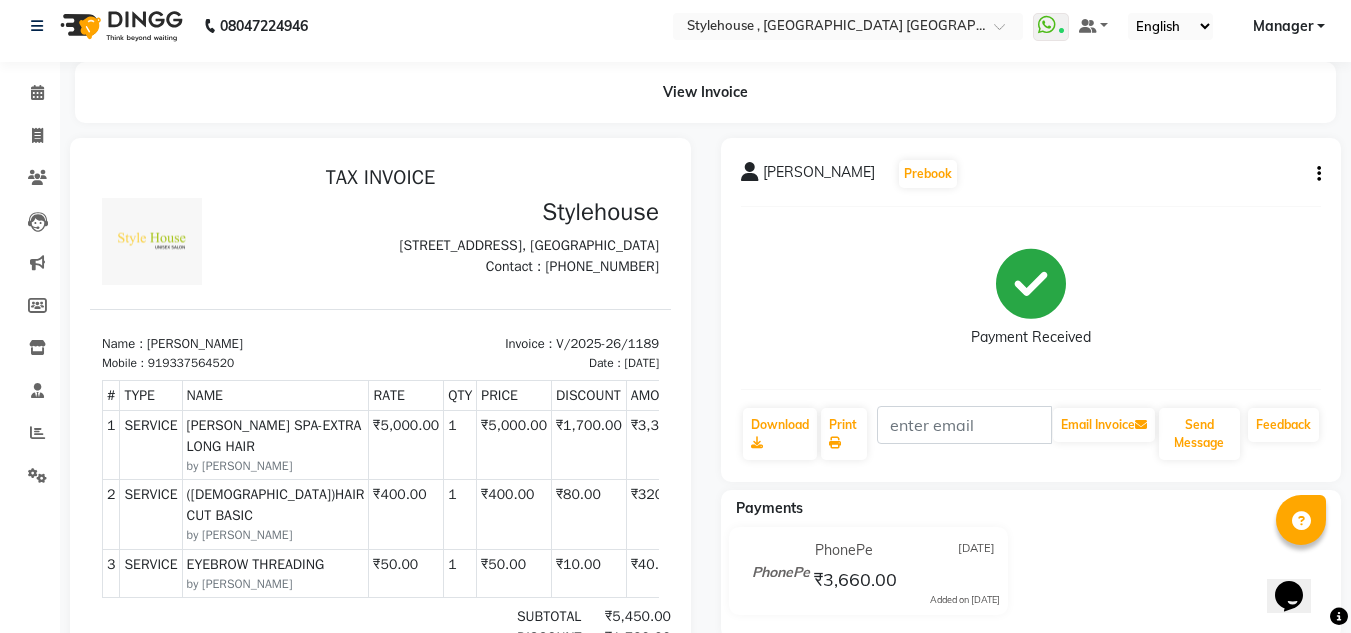 scroll, scrollTop: 0, scrollLeft: 0, axis: both 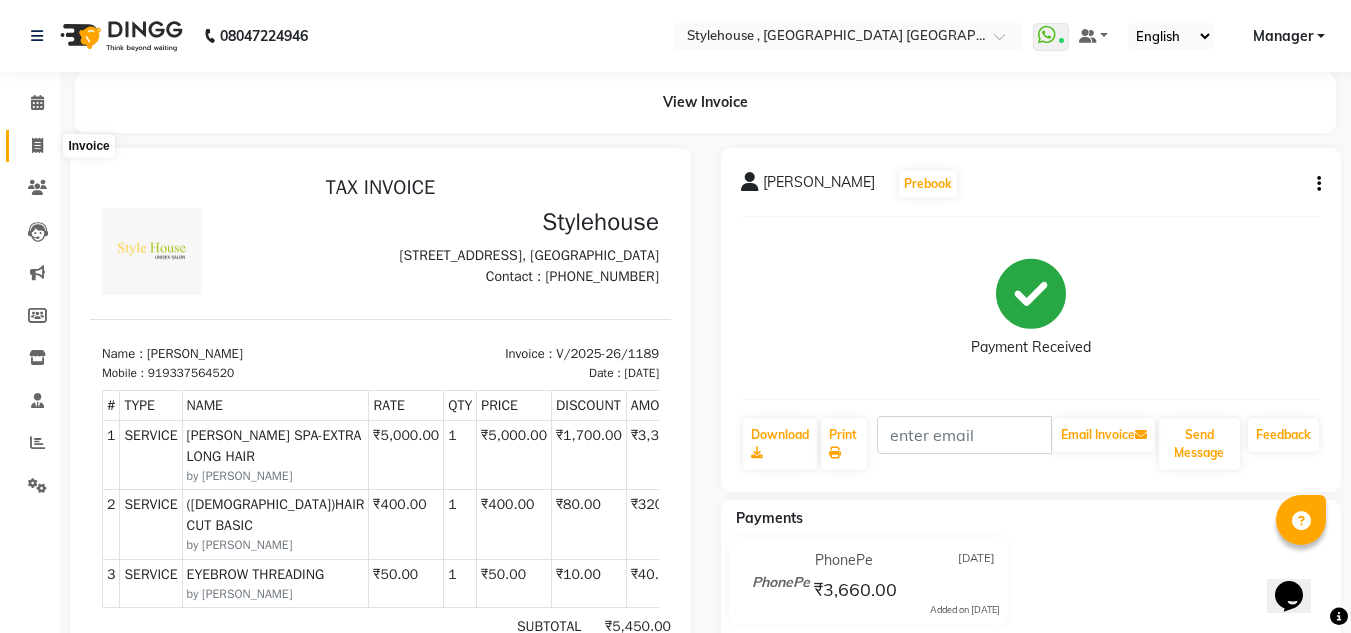click 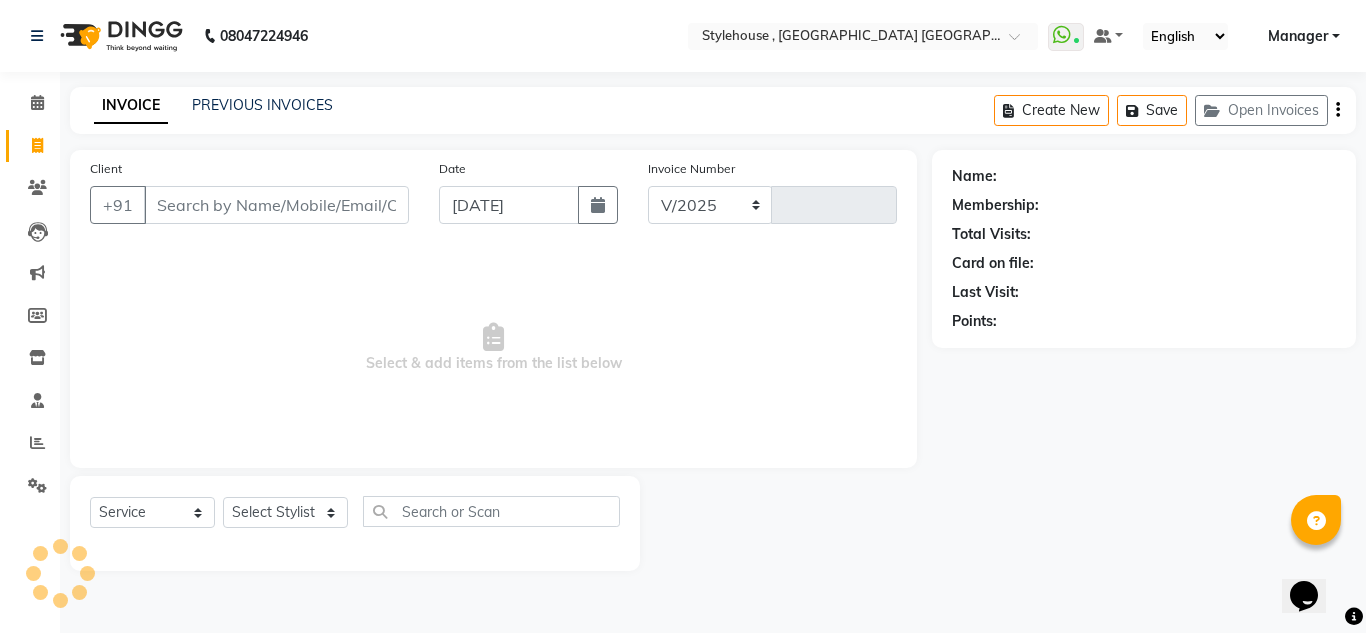 select on "7793" 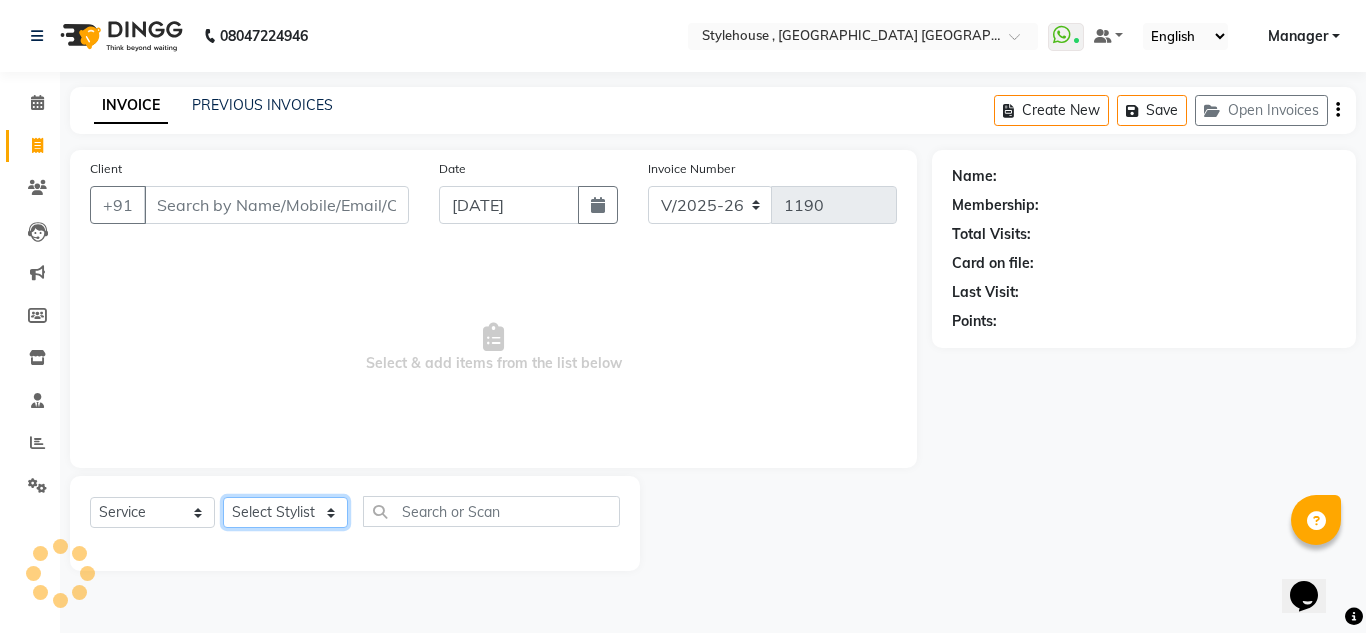 click on "Select Stylist ANIL BARIK ANIRUDH SAHOO JYOTIRANJAN BARIK KANHA LAXMI PRIYA Manager Manisha MANJIT BARIK PRADEEP BARIK PRIYANKA NANDA PUJA ROUT RUMA SAGARIKA SAHOO SALMAN SAMEER BARIK SAROJ SITHA" 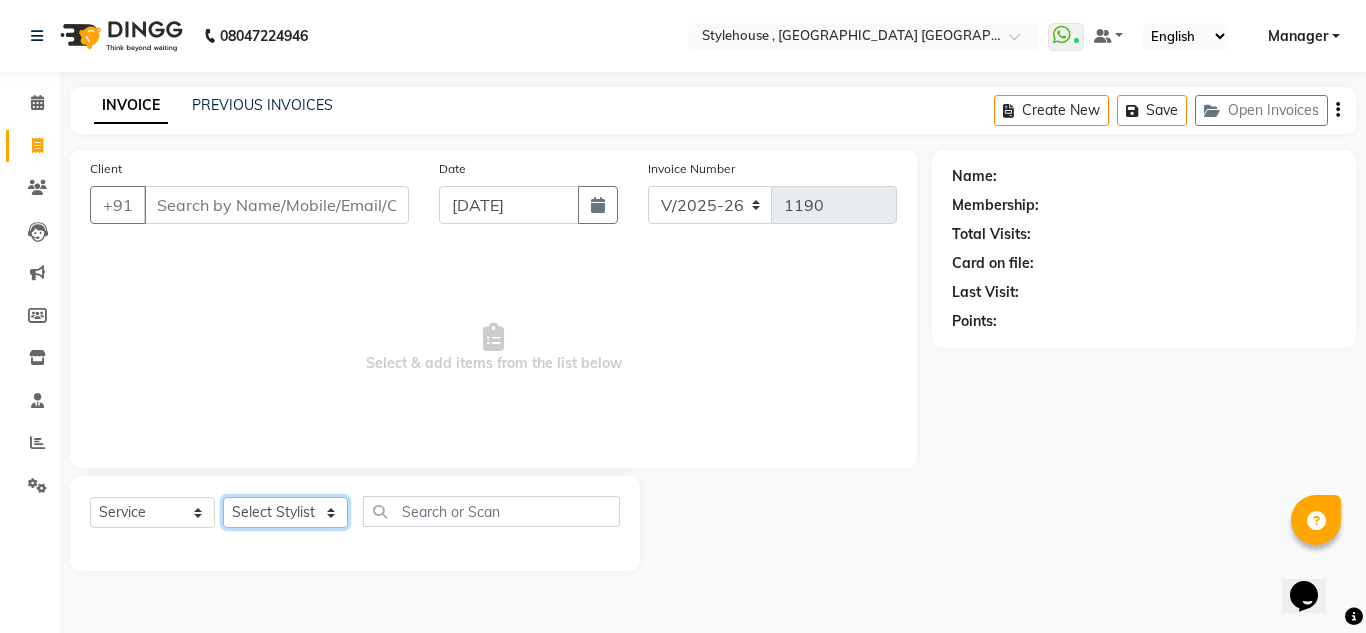 select on "69901" 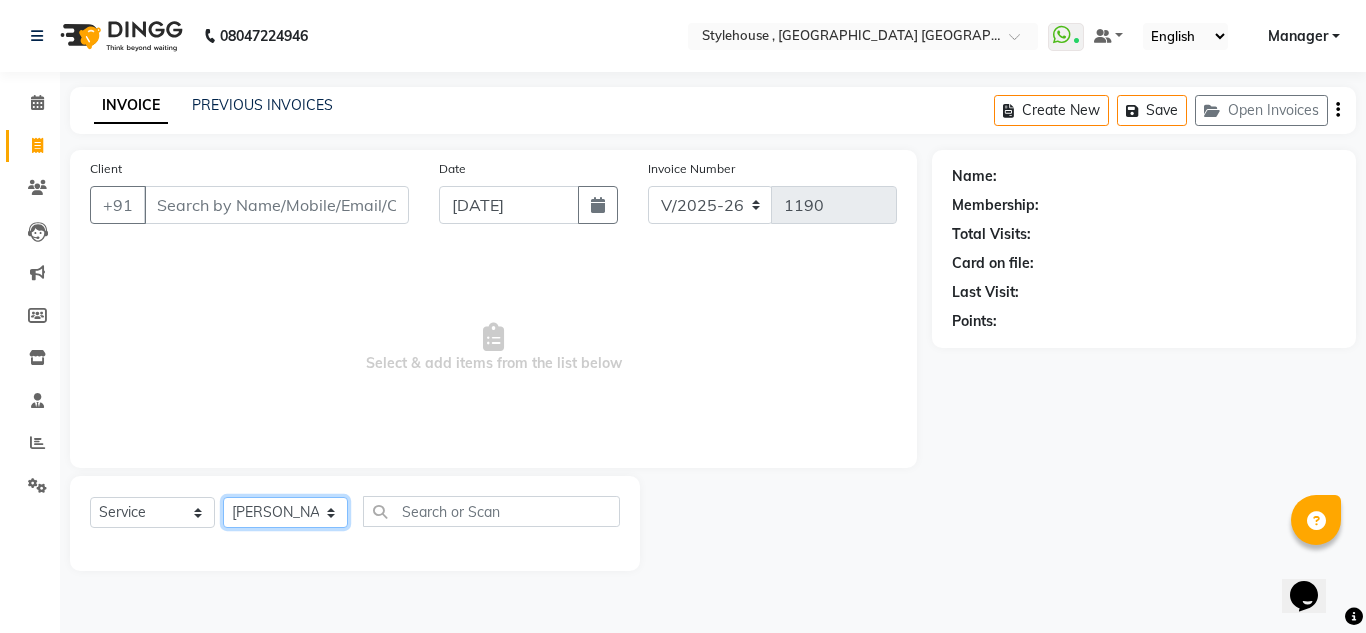 click on "Select Stylist ANIL BARIK ANIRUDH SAHOO JYOTIRANJAN BARIK KANHA LAXMI PRIYA Manager Manisha MANJIT BARIK PRADEEP BARIK PRIYANKA NANDA PUJA ROUT RUMA SAGARIKA SAHOO SALMAN SAMEER BARIK SAROJ SITHA" 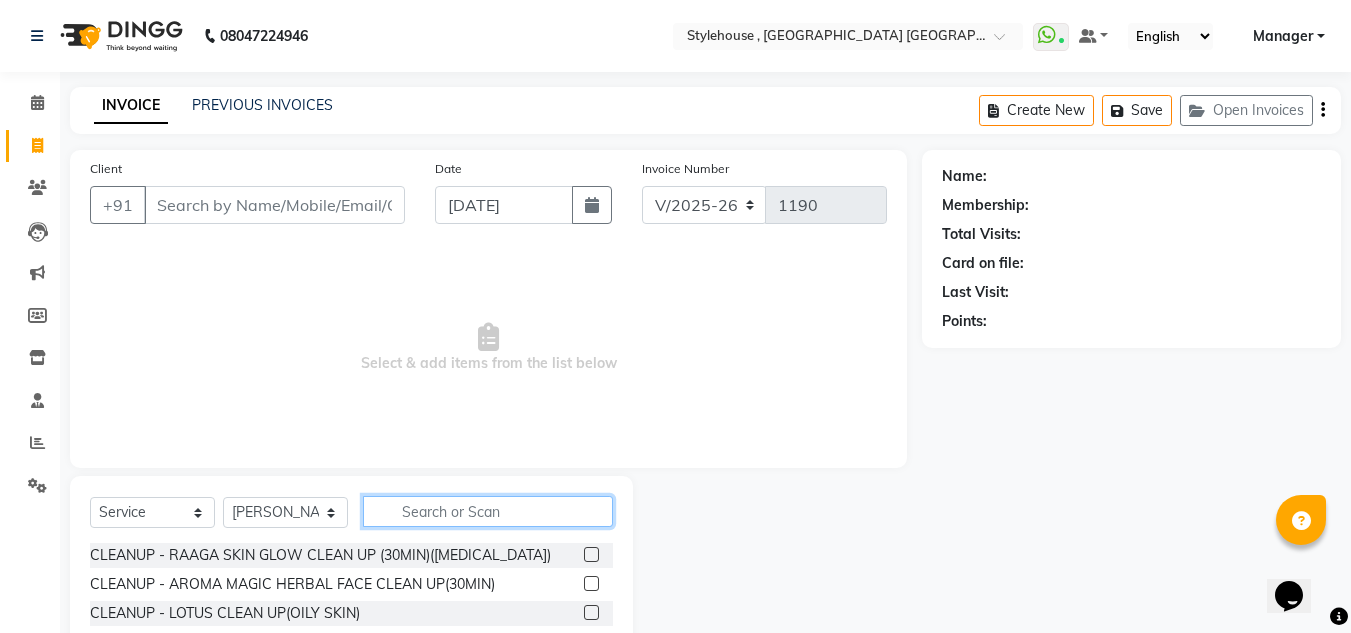 click 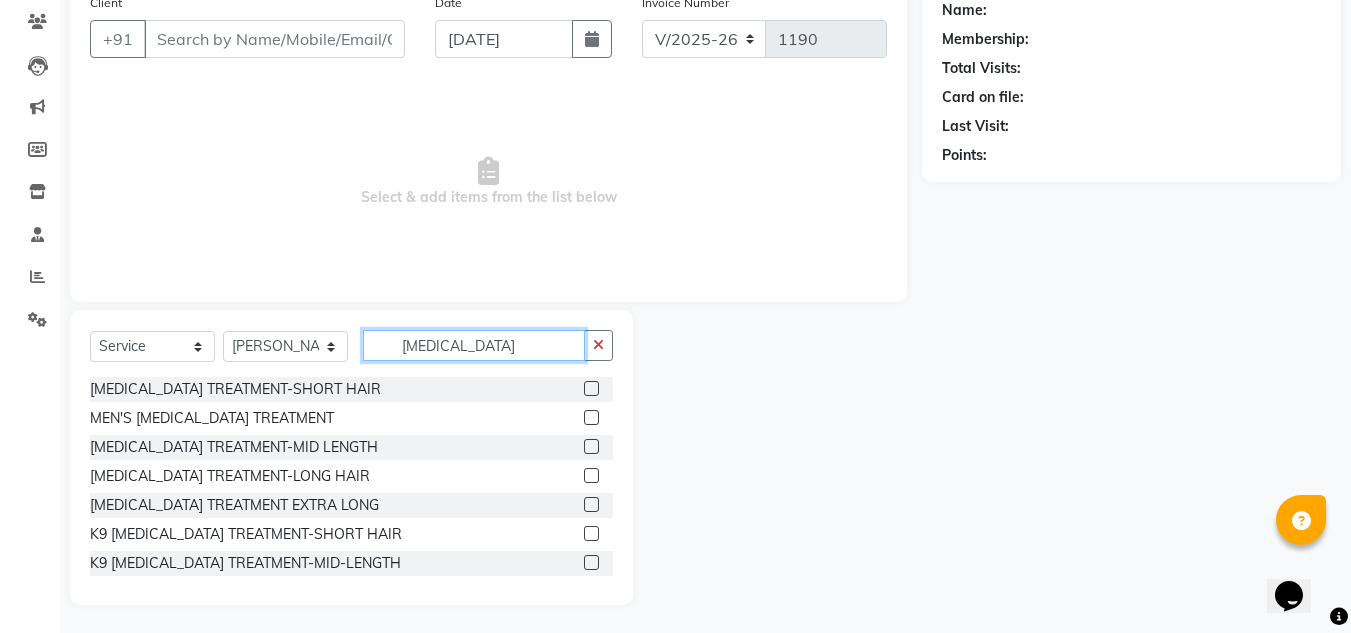 scroll, scrollTop: 168, scrollLeft: 0, axis: vertical 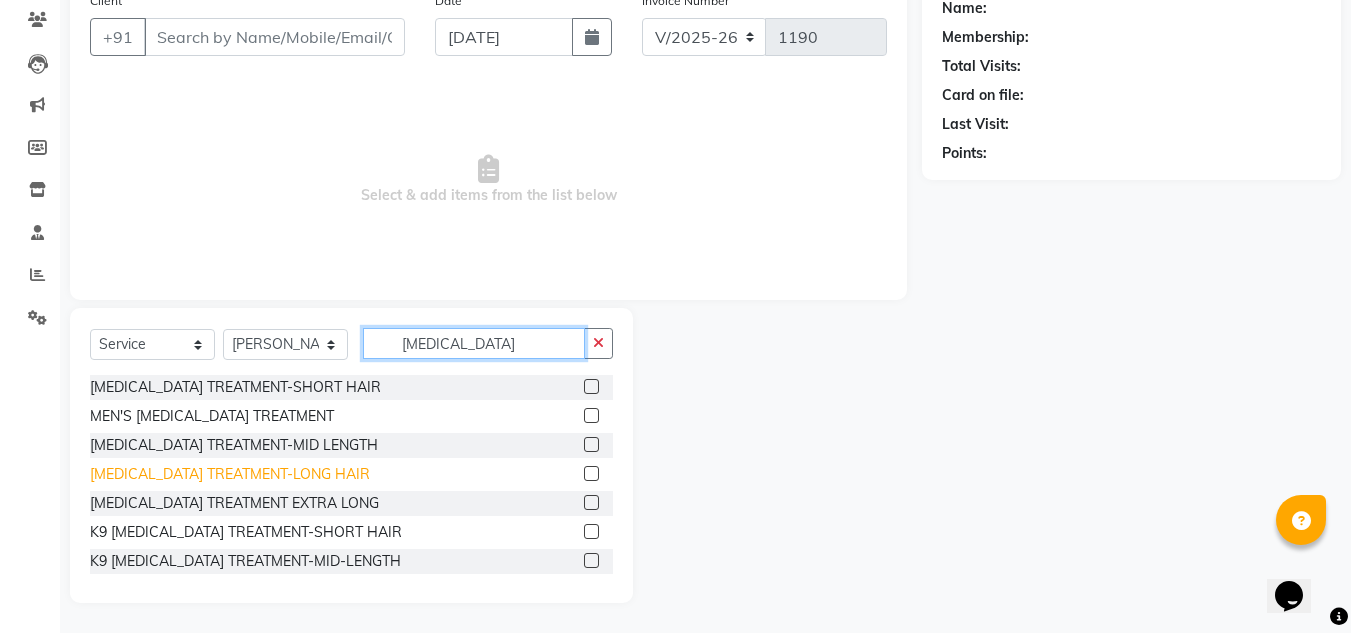 type on "BOTOX" 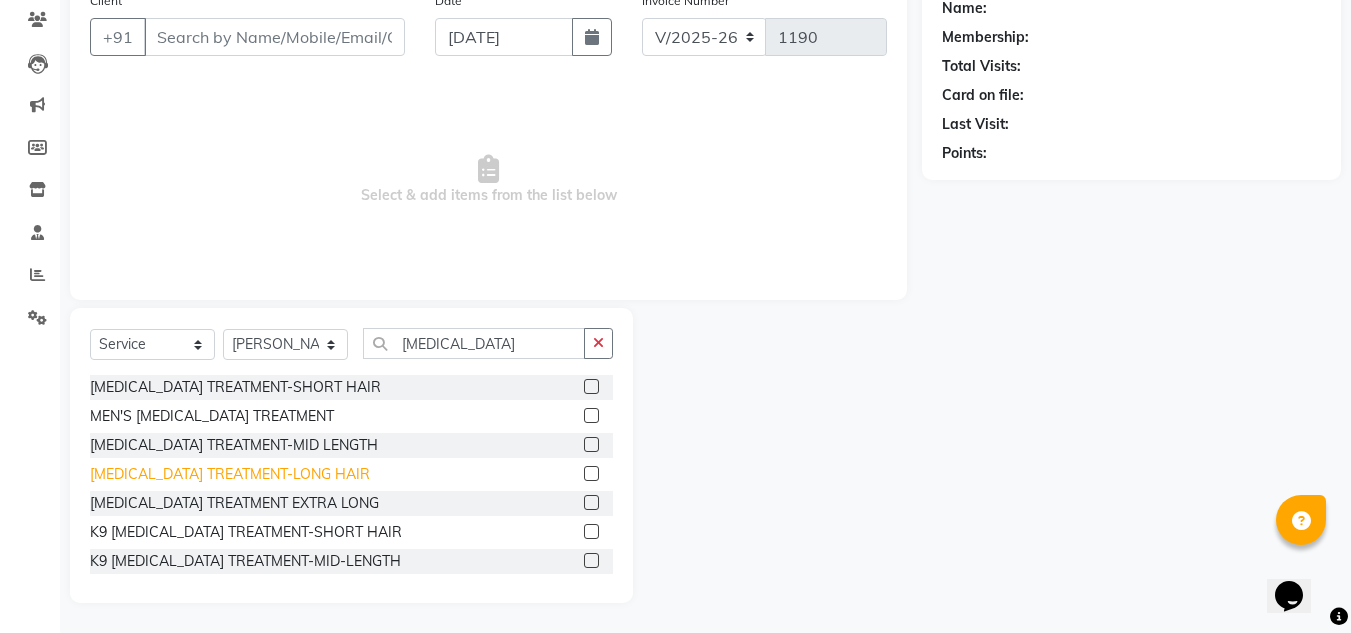 click on "BOTOX TREATMENT-LONG HAIR" 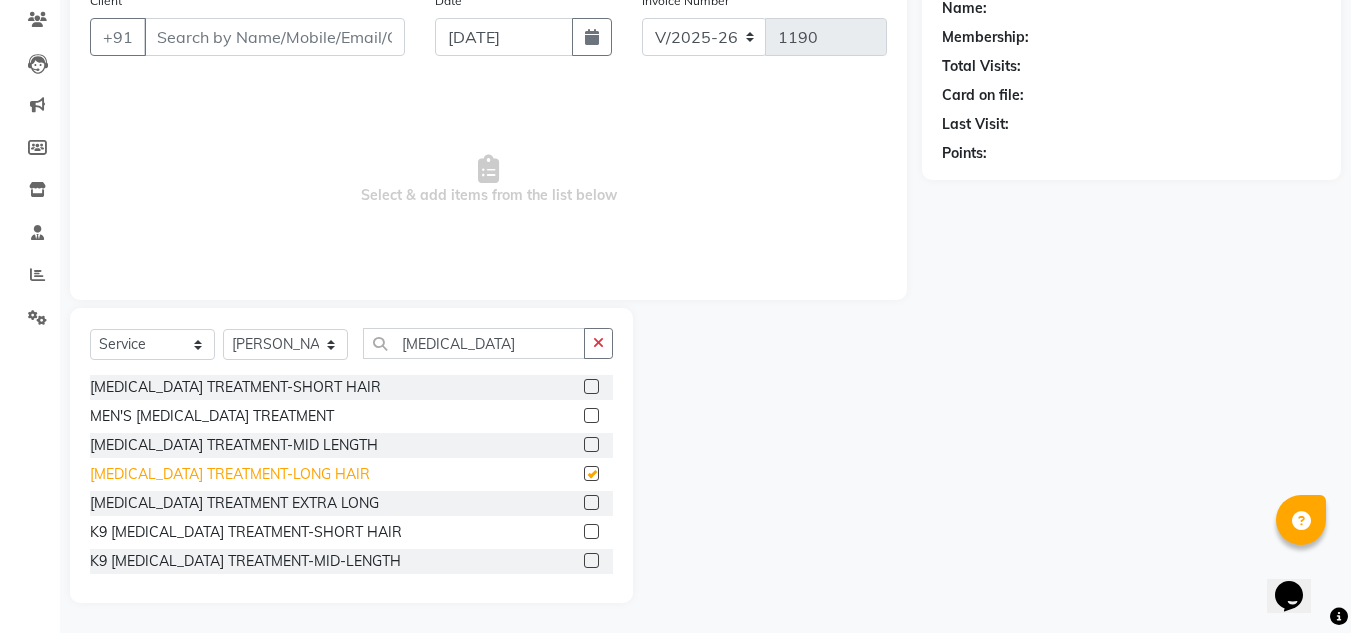 checkbox on "false" 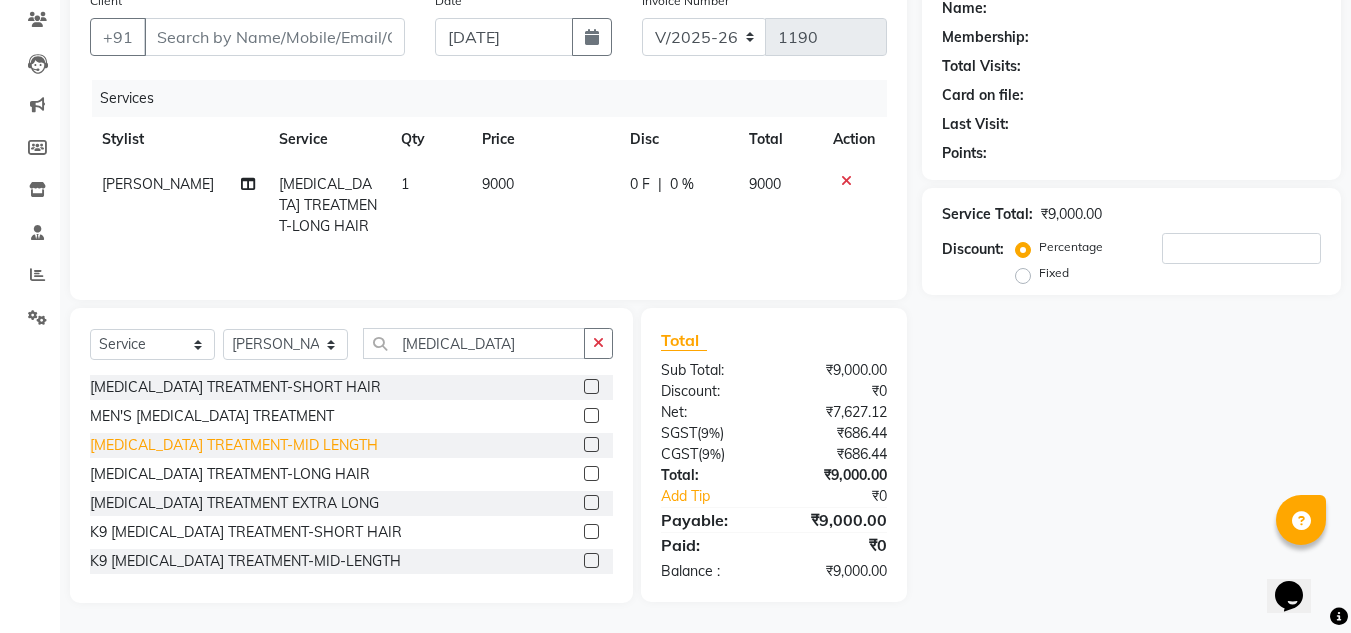 click on "BOTOX TREATMENT-MID LENGTH" 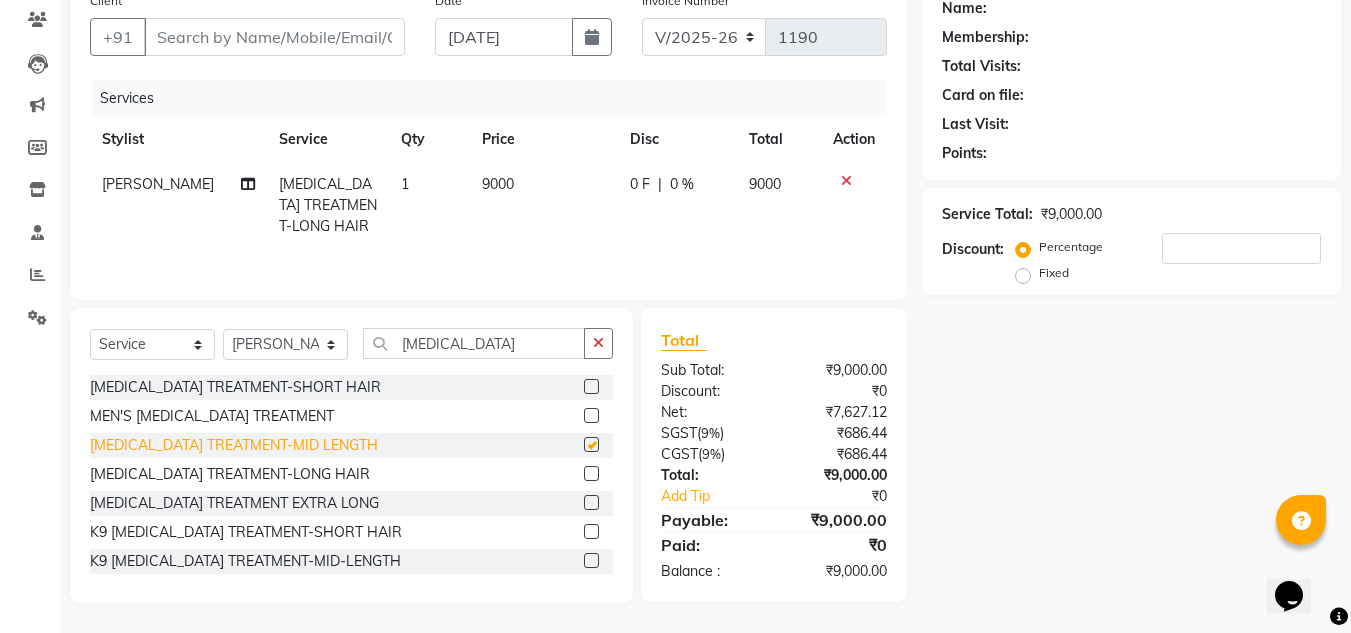 checkbox on "false" 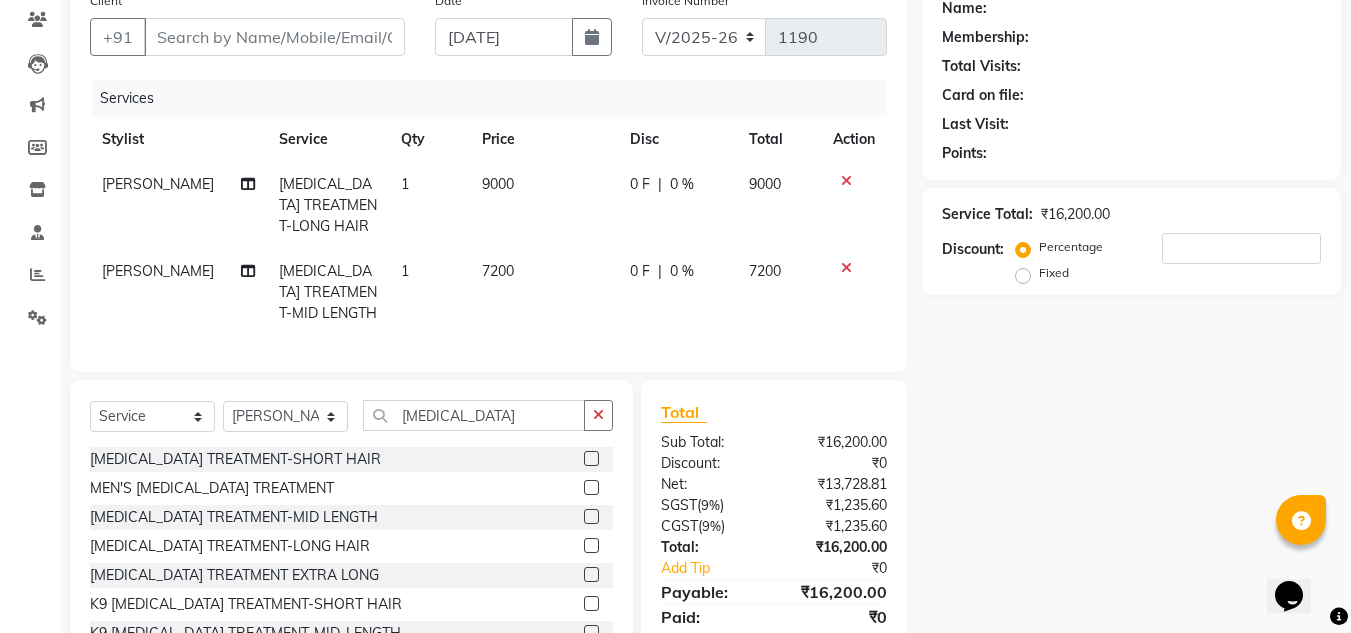 click on "BOTOX TREATMENT-SHORT HAIR" 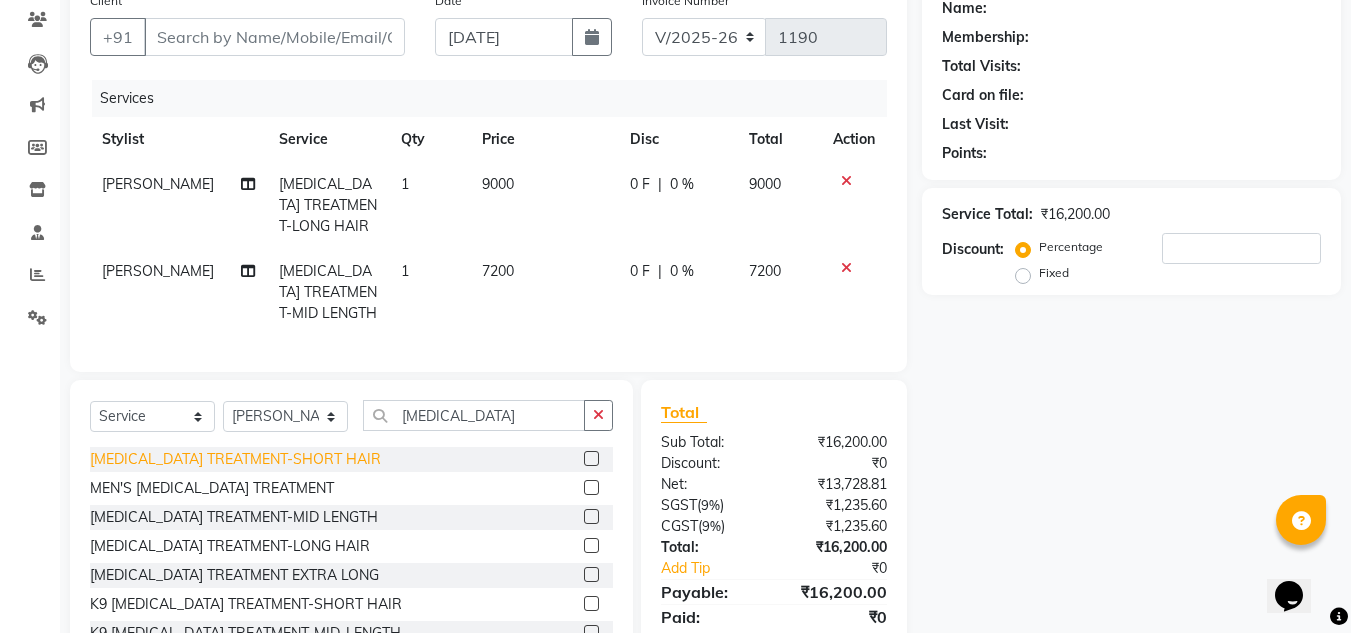 click on "BOTOX TREATMENT-SHORT HAIR" 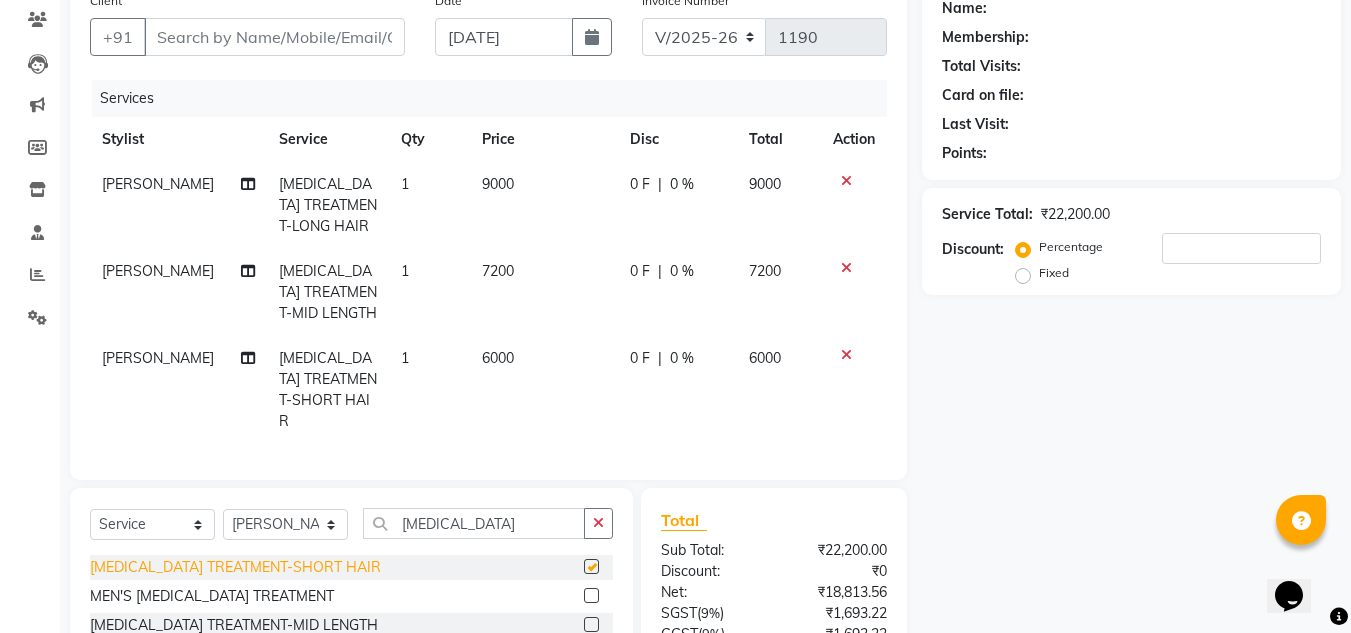 checkbox on "false" 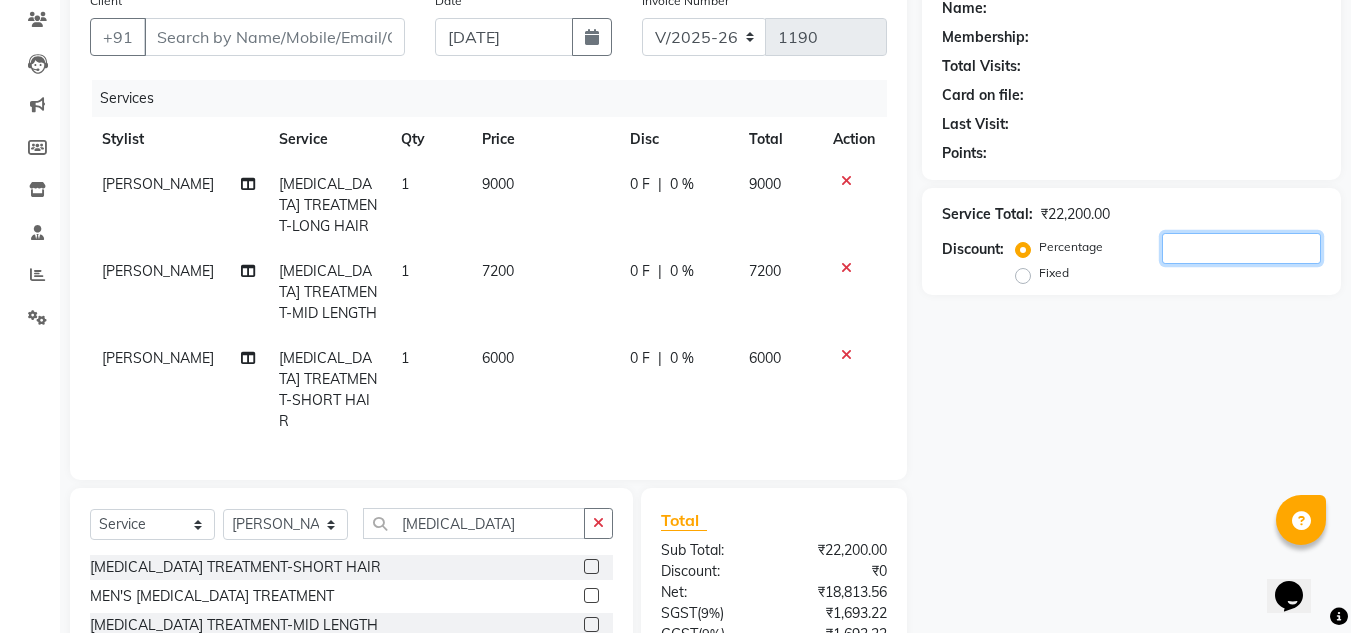 click 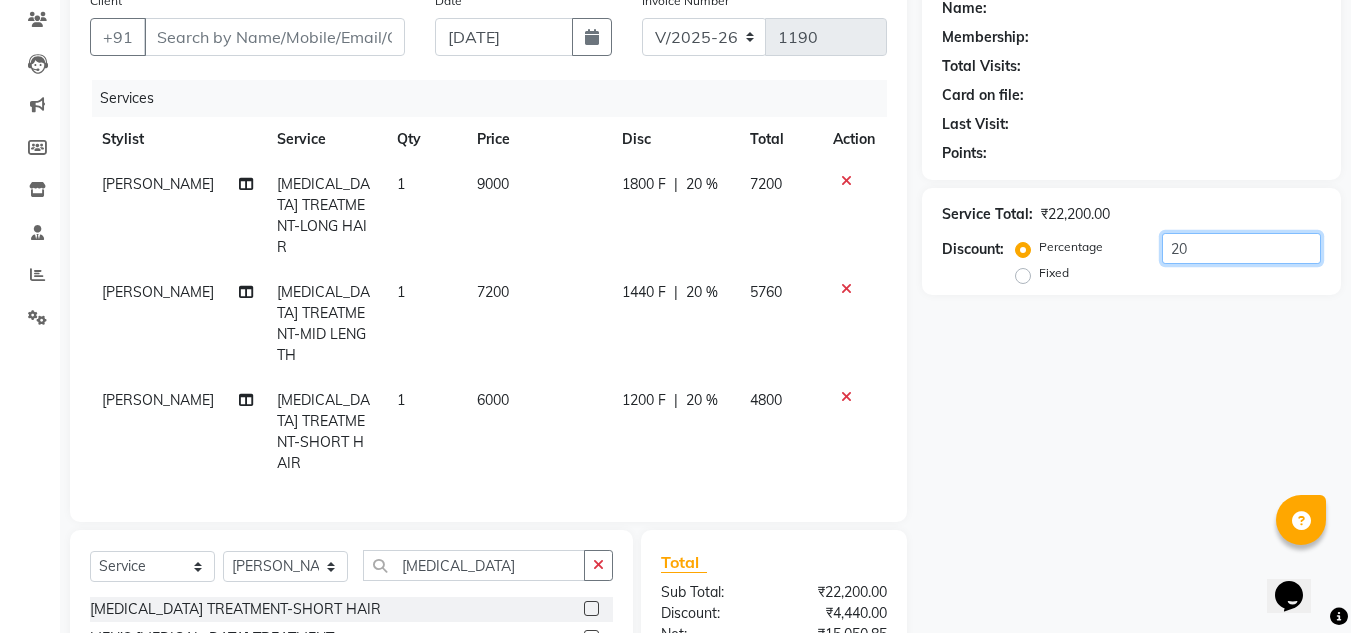 type on "20" 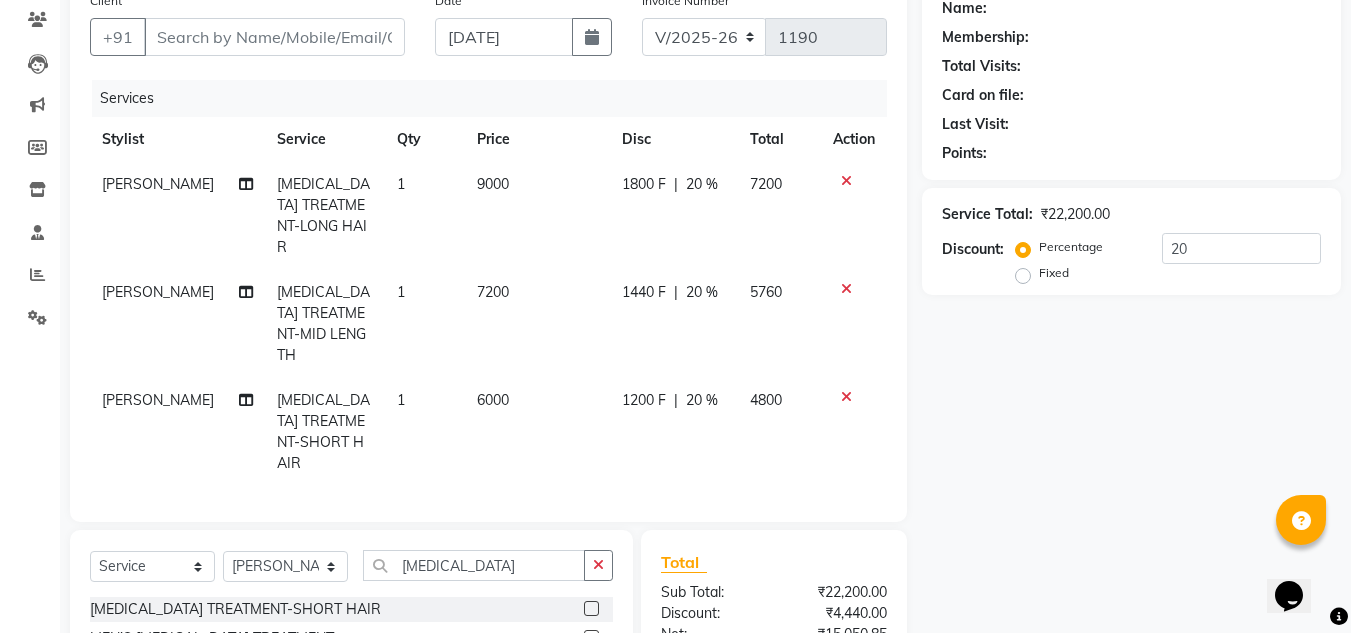 click 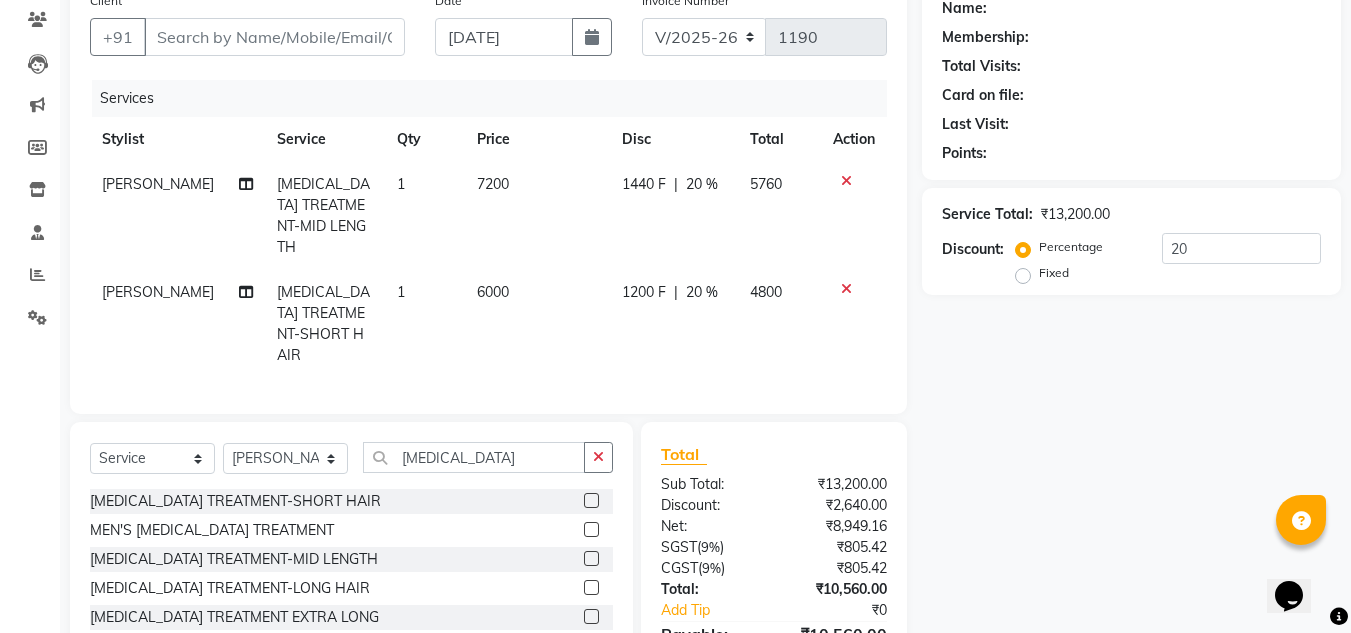 click 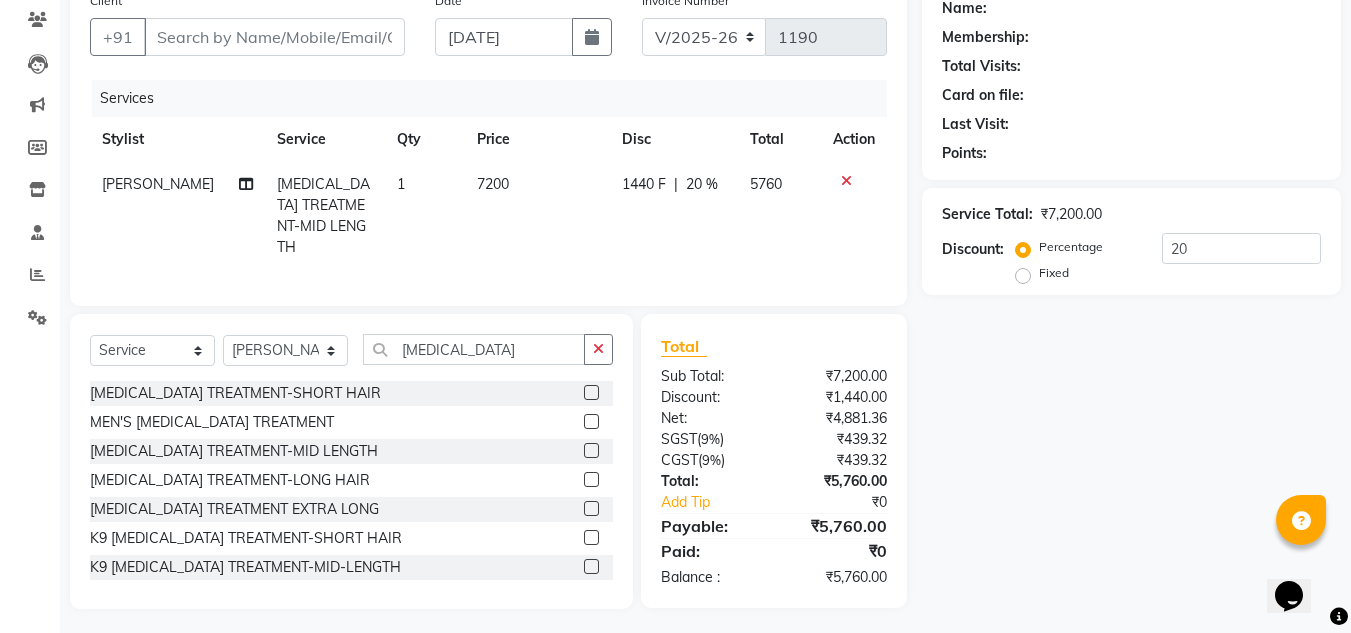 click 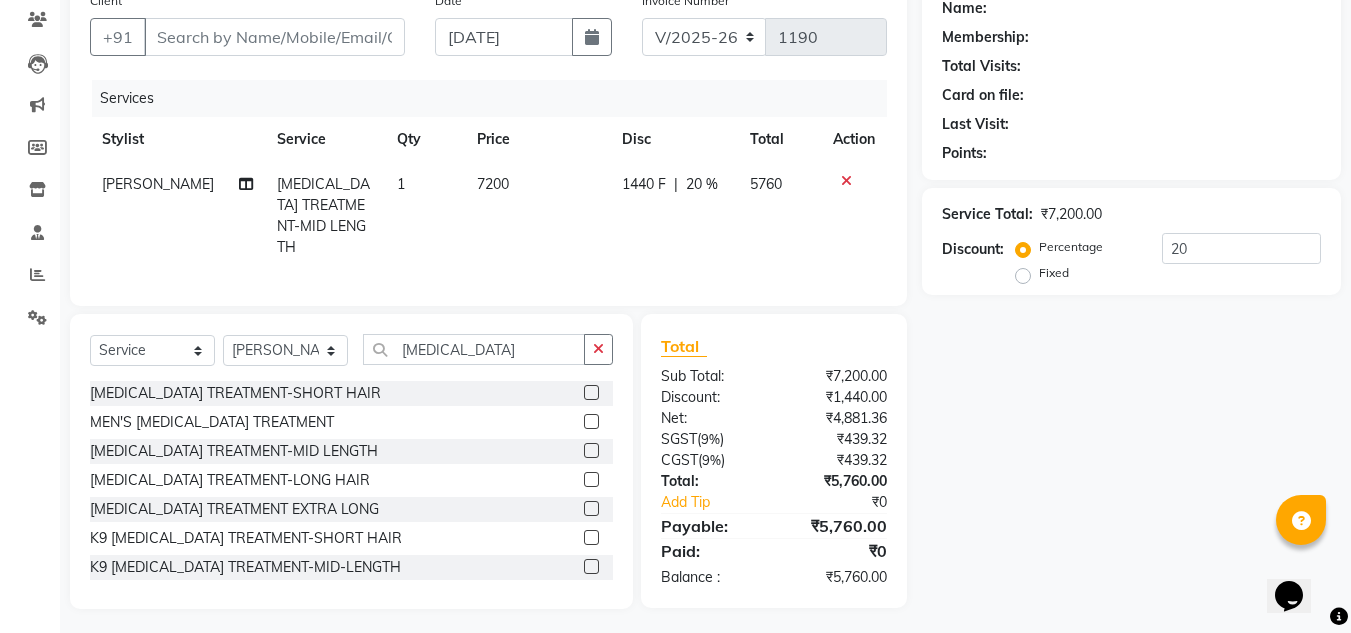click 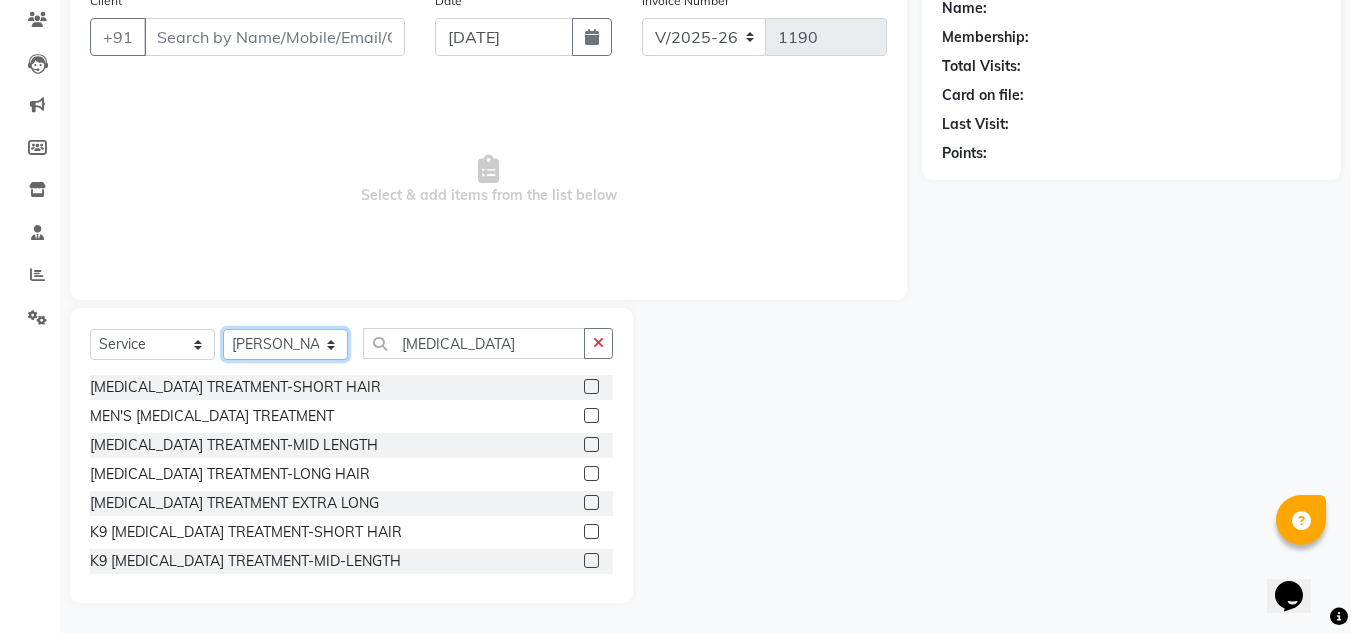 click on "Select Stylist ANIL BARIK ANIRUDH SAHOO JYOTIRANJAN BARIK KANHA LAXMI PRIYA Manager Manisha MANJIT BARIK PRADEEP BARIK PRIYANKA NANDA PUJA ROUT RUMA SAGARIKA SAHOO SALMAN SAMEER BARIK SAROJ SITHA" 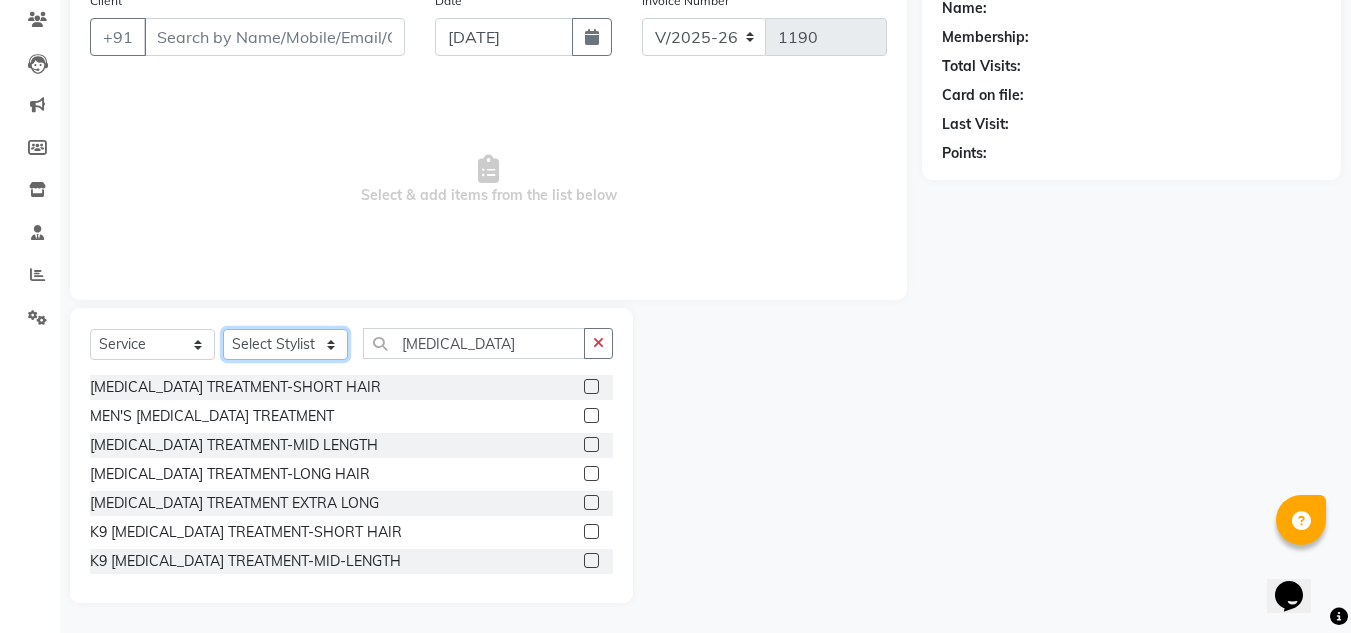 click on "Select Stylist ANIL BARIK ANIRUDH SAHOO JYOTIRANJAN BARIK KANHA LAXMI PRIYA Manager Manisha MANJIT BARIK PRADEEP BARIK PRIYANKA NANDA PUJA ROUT RUMA SAGARIKA SAHOO SALMAN SAMEER BARIK SAROJ SITHA" 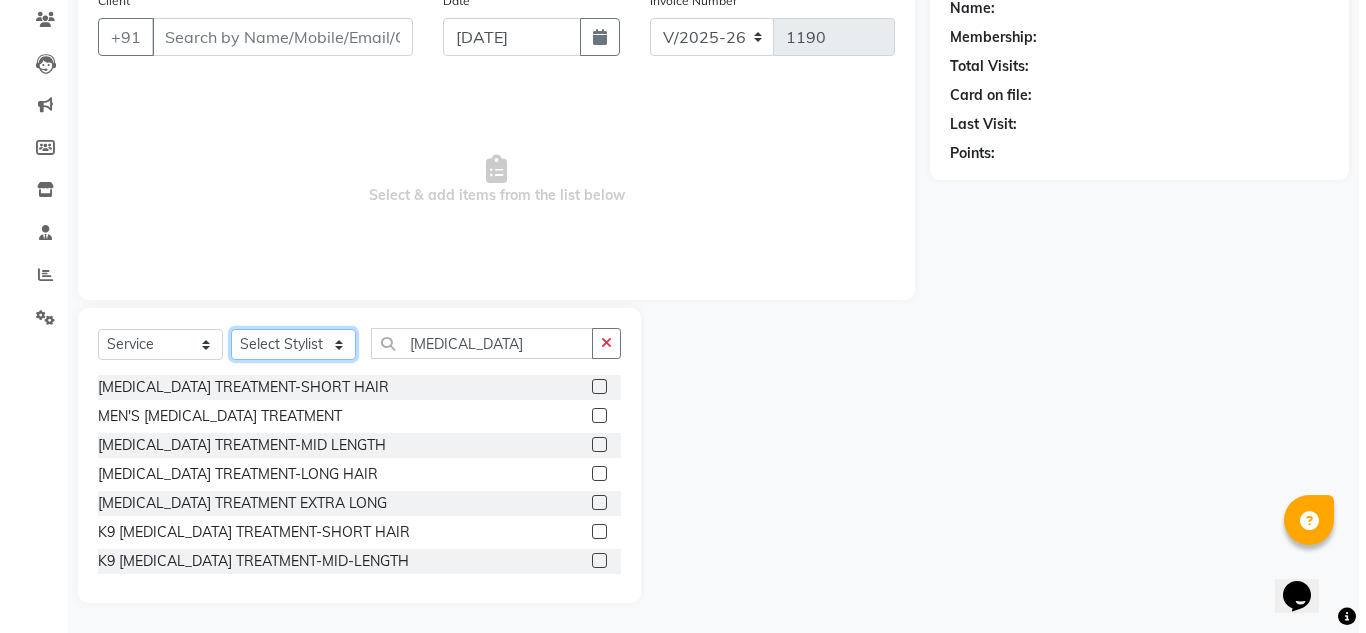scroll, scrollTop: 0, scrollLeft: 0, axis: both 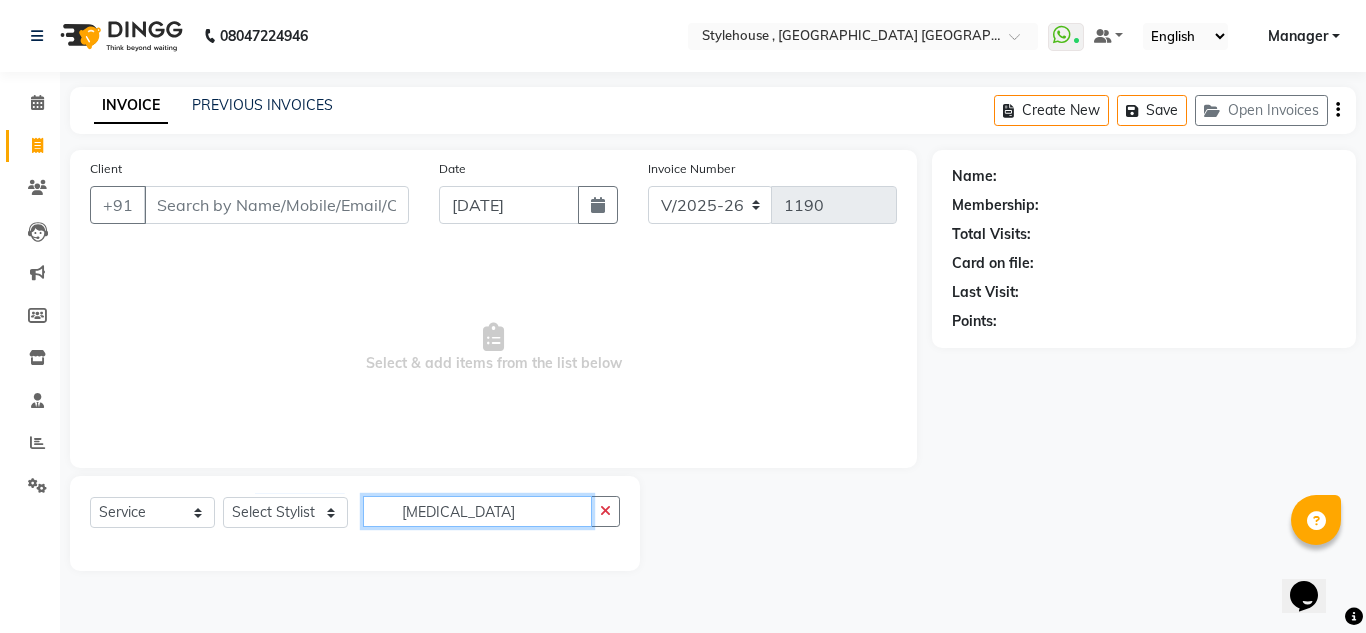 click on "BOTOX" 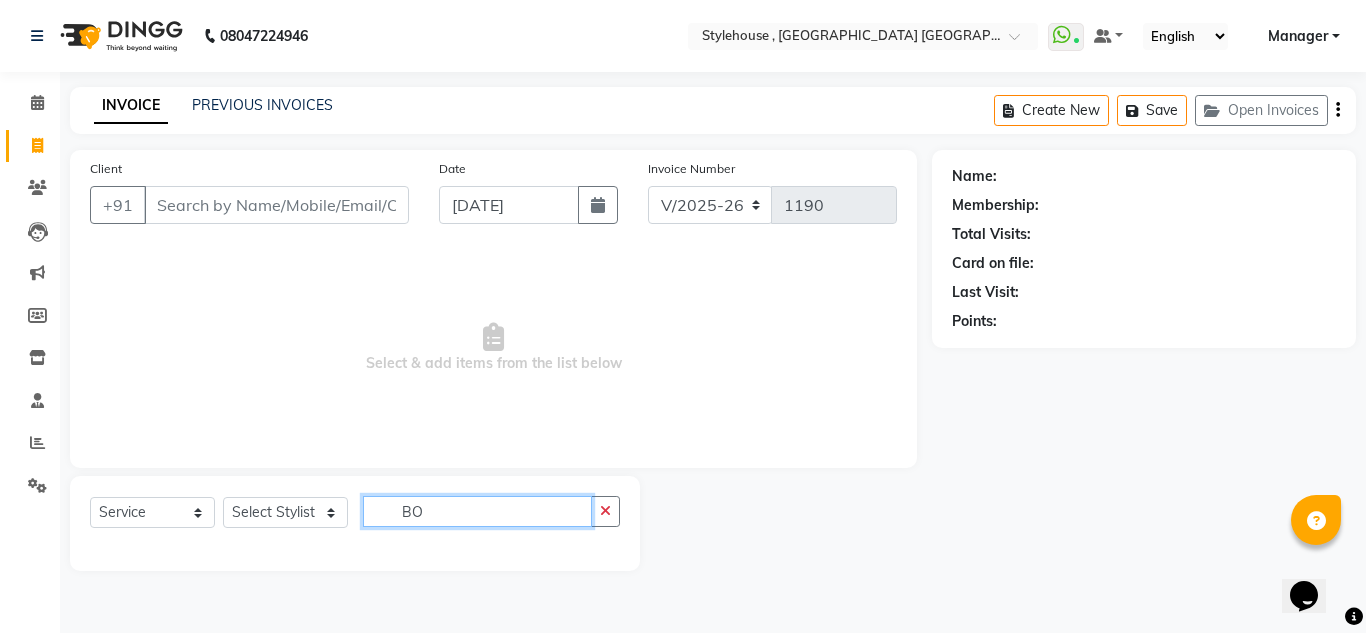 type on "B" 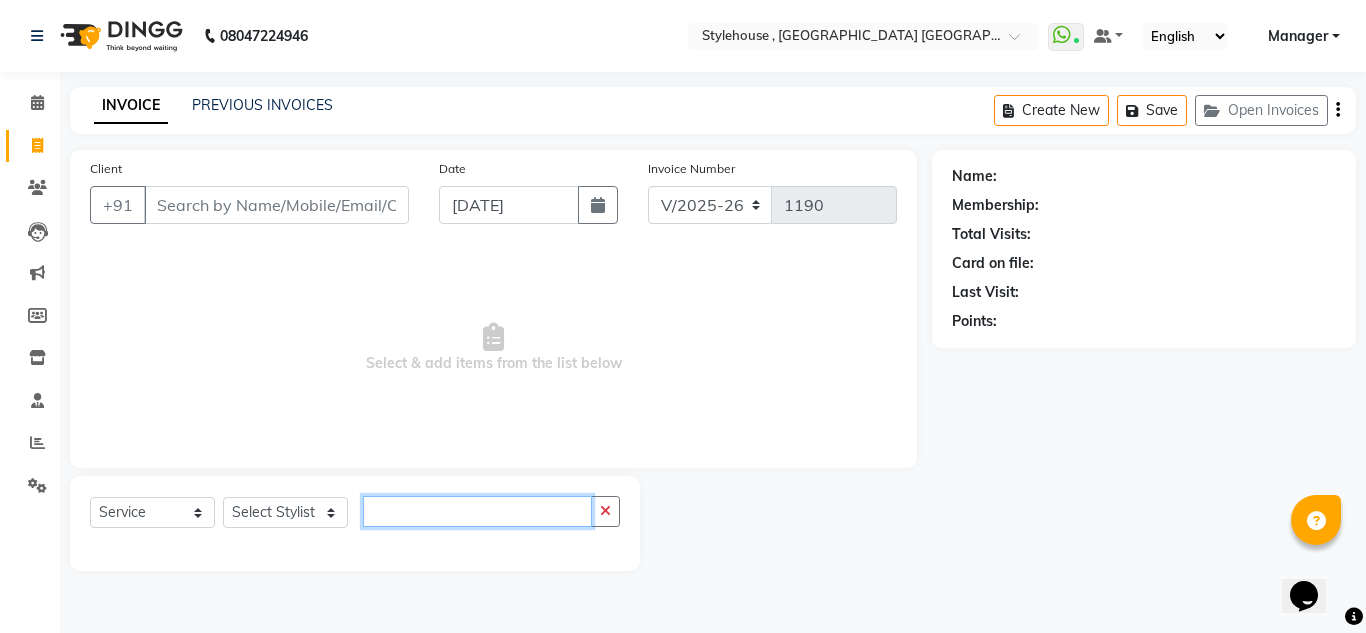 type 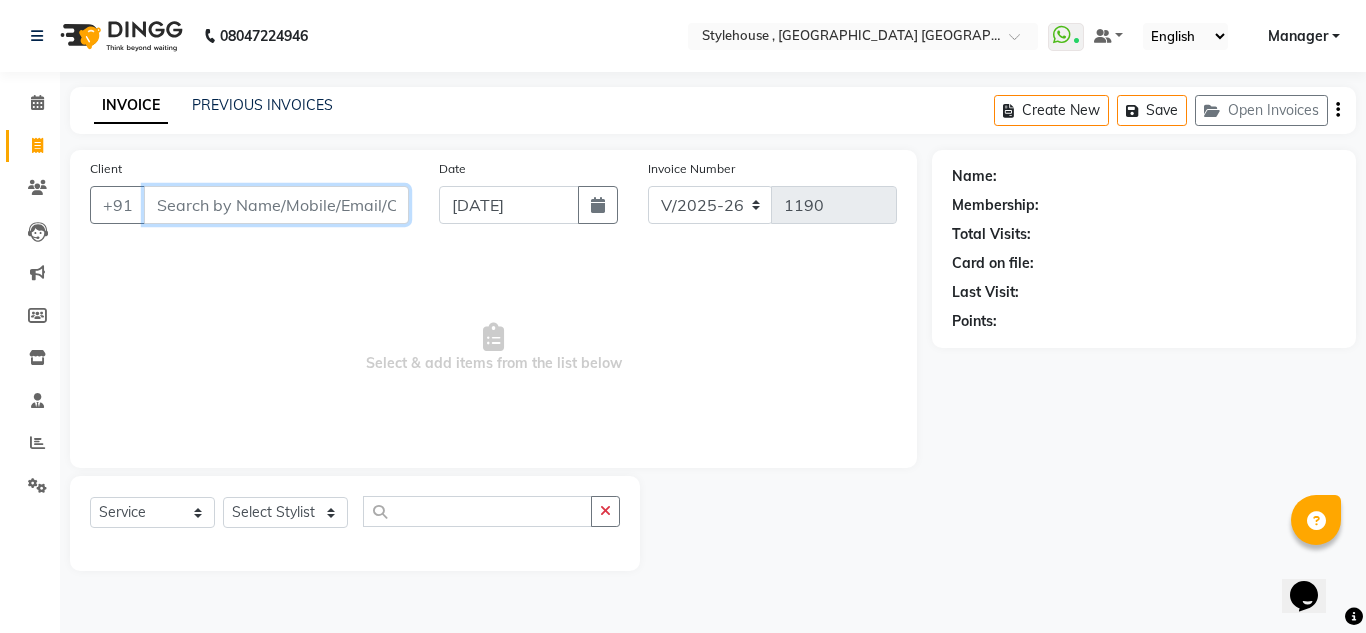 click on "Client" at bounding box center (276, 205) 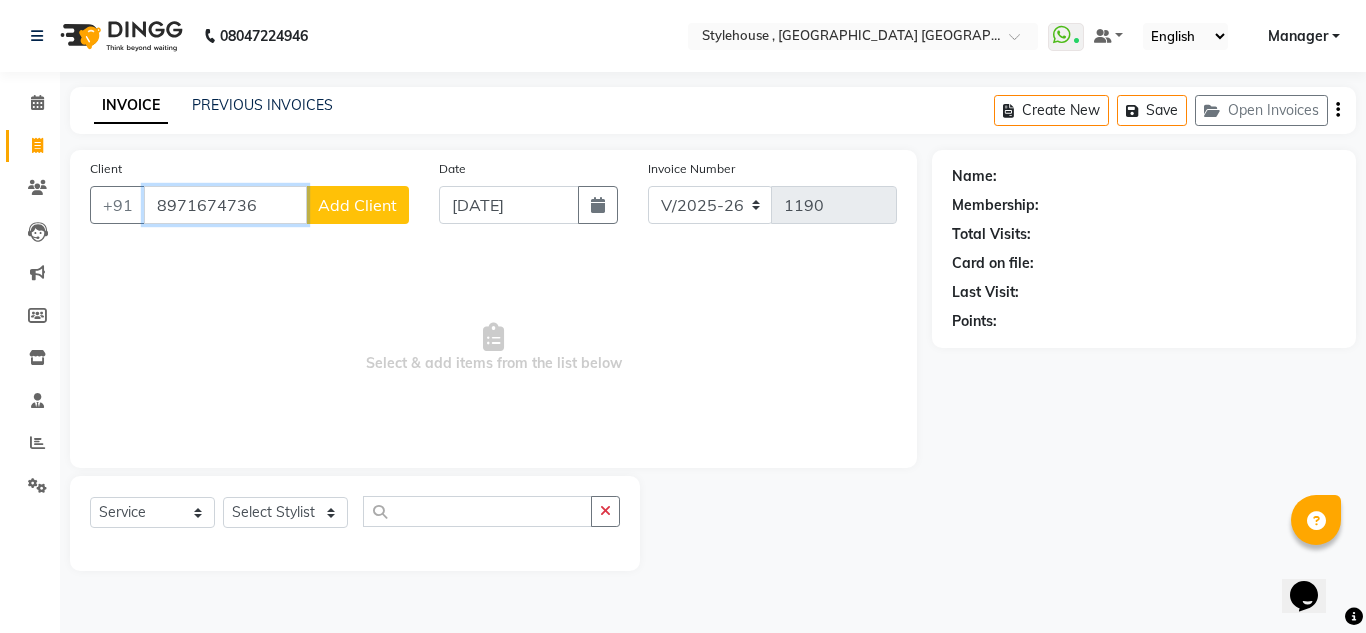 type on "8971674736" 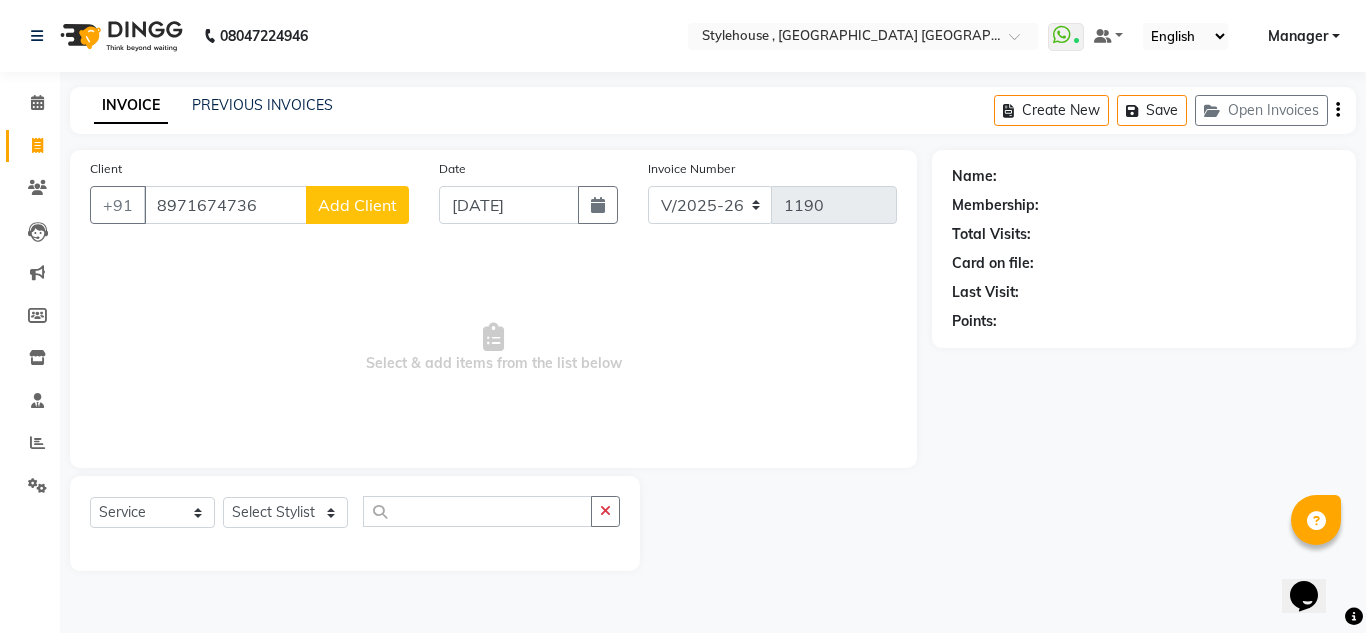 click on "Add Client" 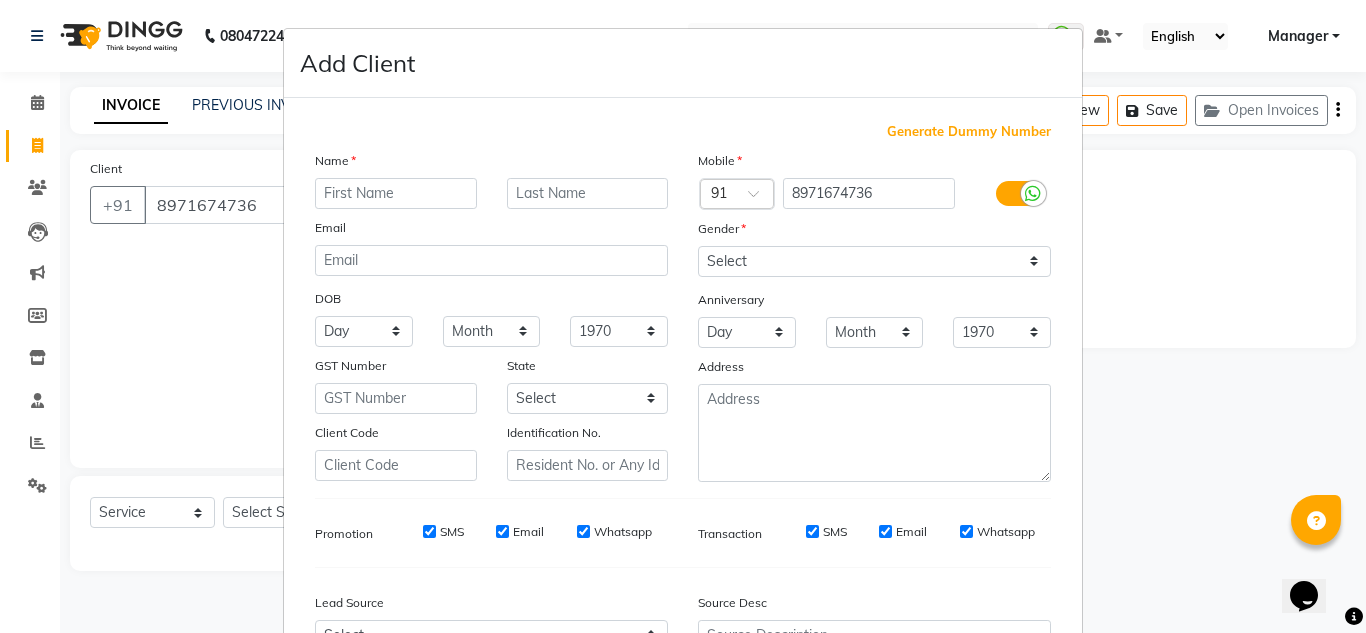 click at bounding box center [396, 193] 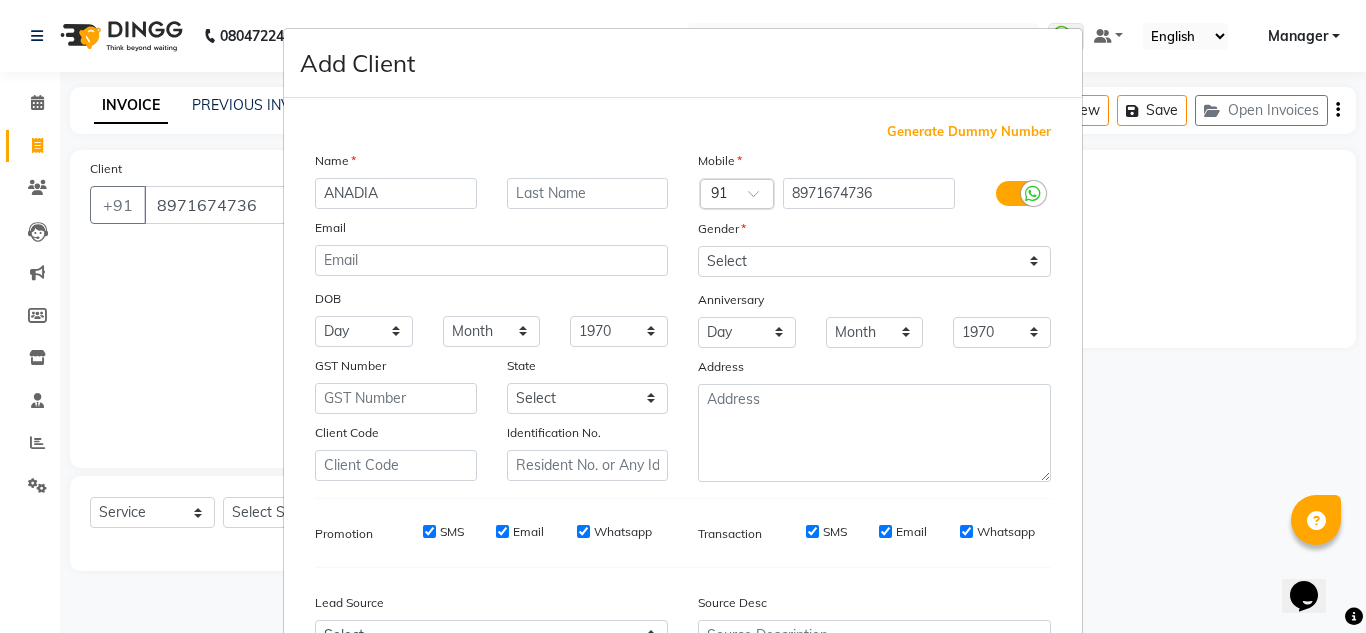 click on "ANADIA" at bounding box center [396, 193] 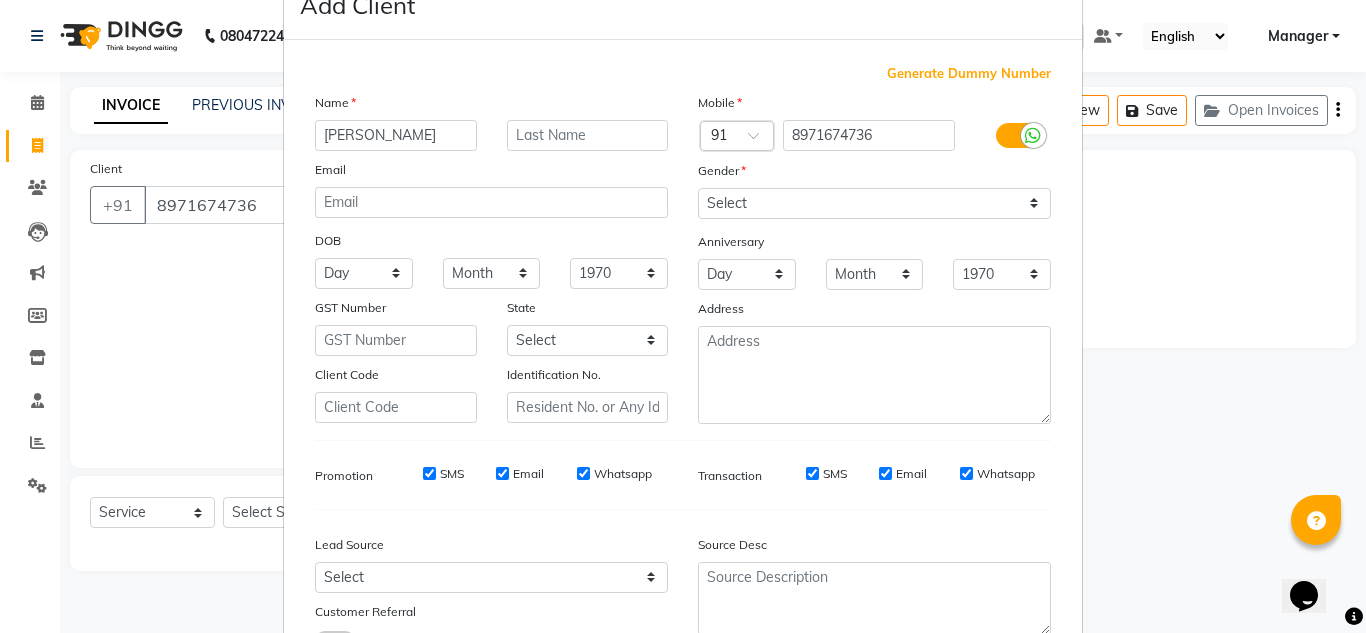 scroll, scrollTop: 100, scrollLeft: 0, axis: vertical 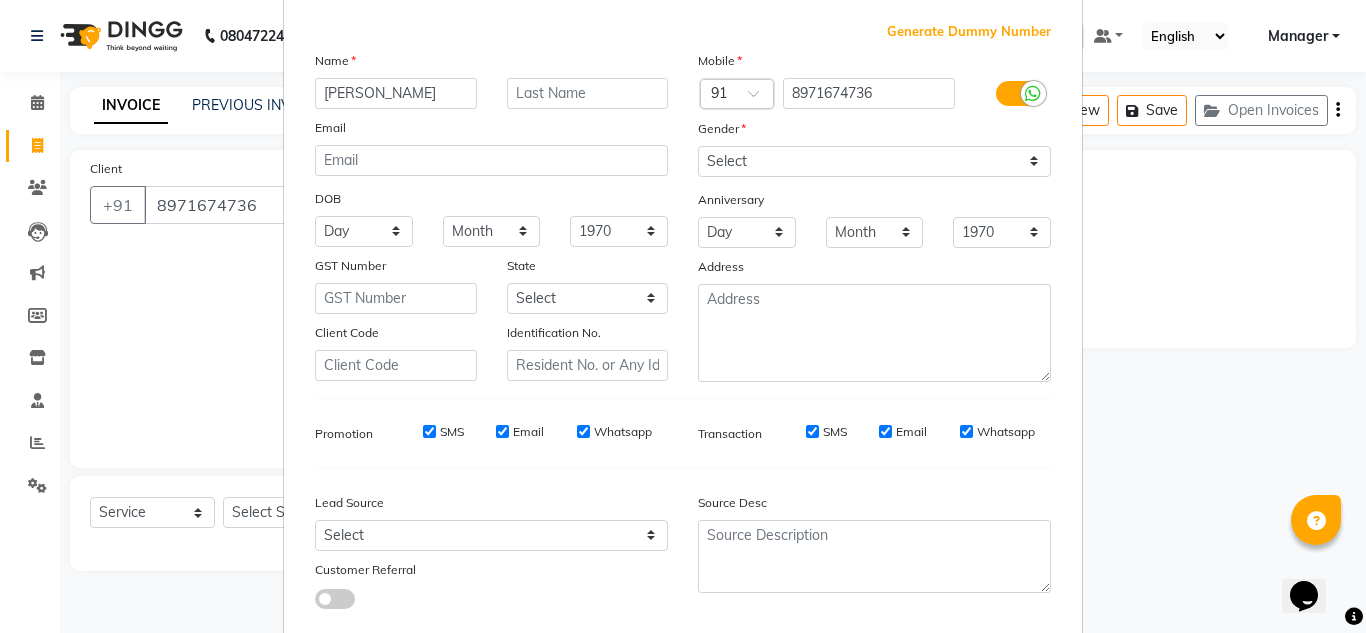 type on "ANAIDA" 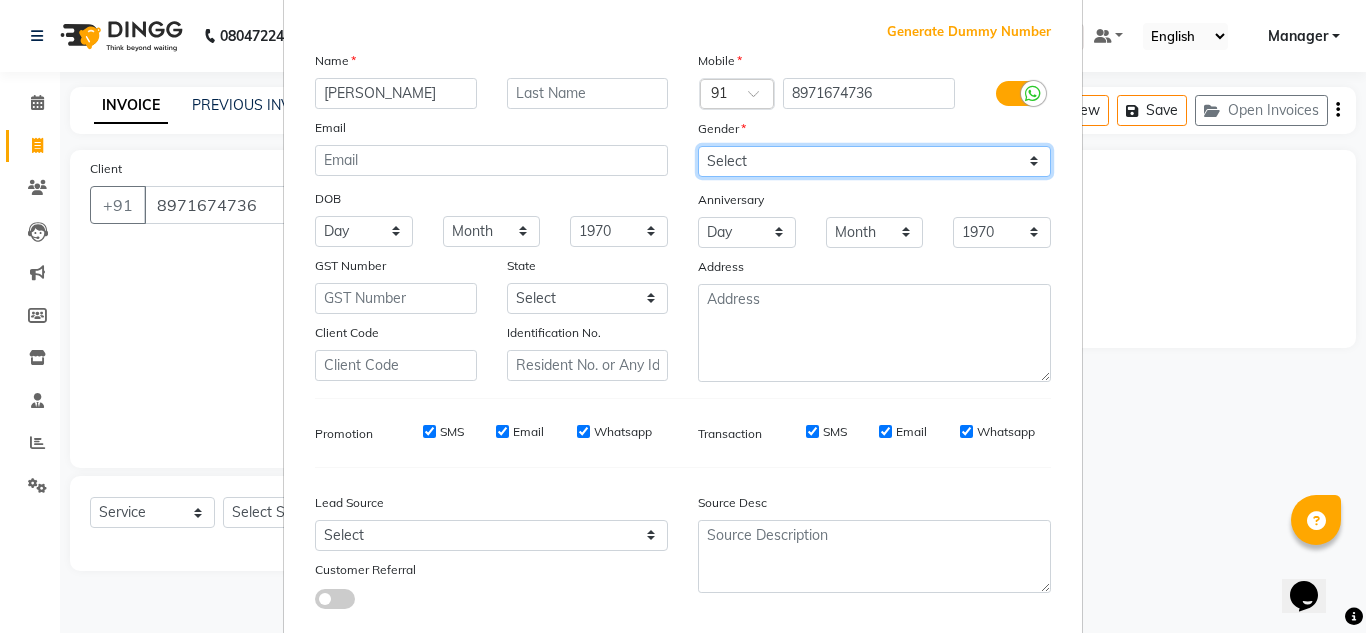 click on "Select Male Female Other Prefer Not To Say" at bounding box center (874, 161) 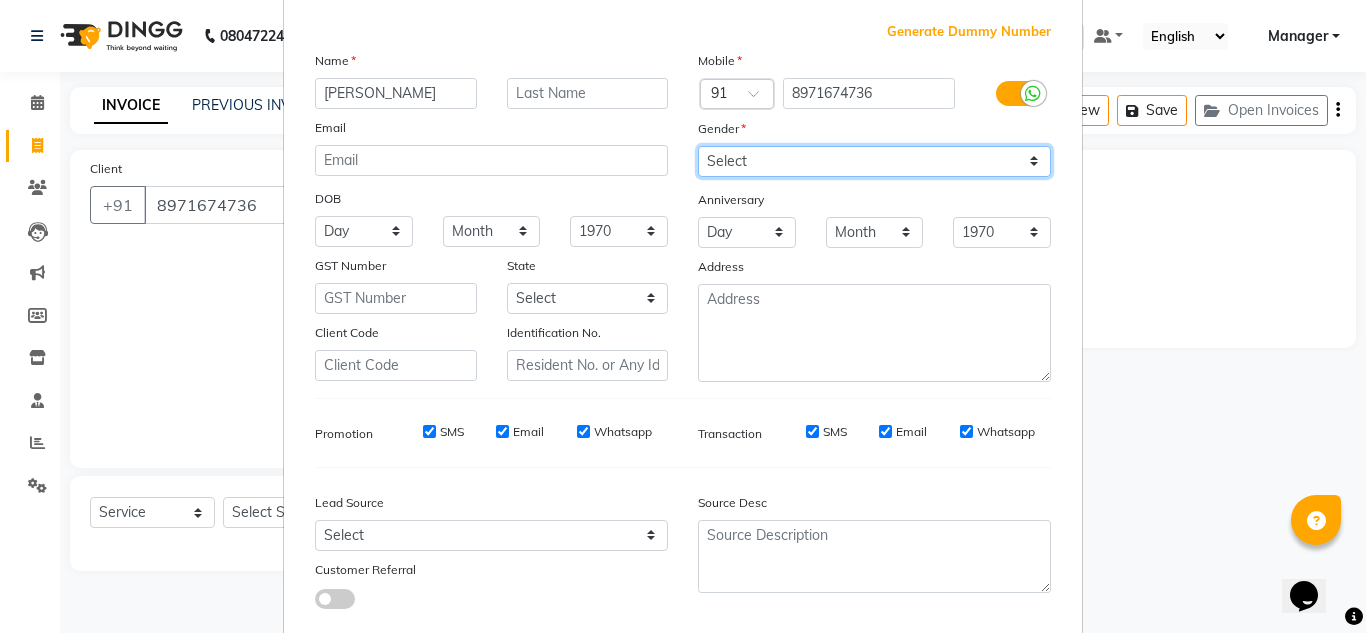 select on "female" 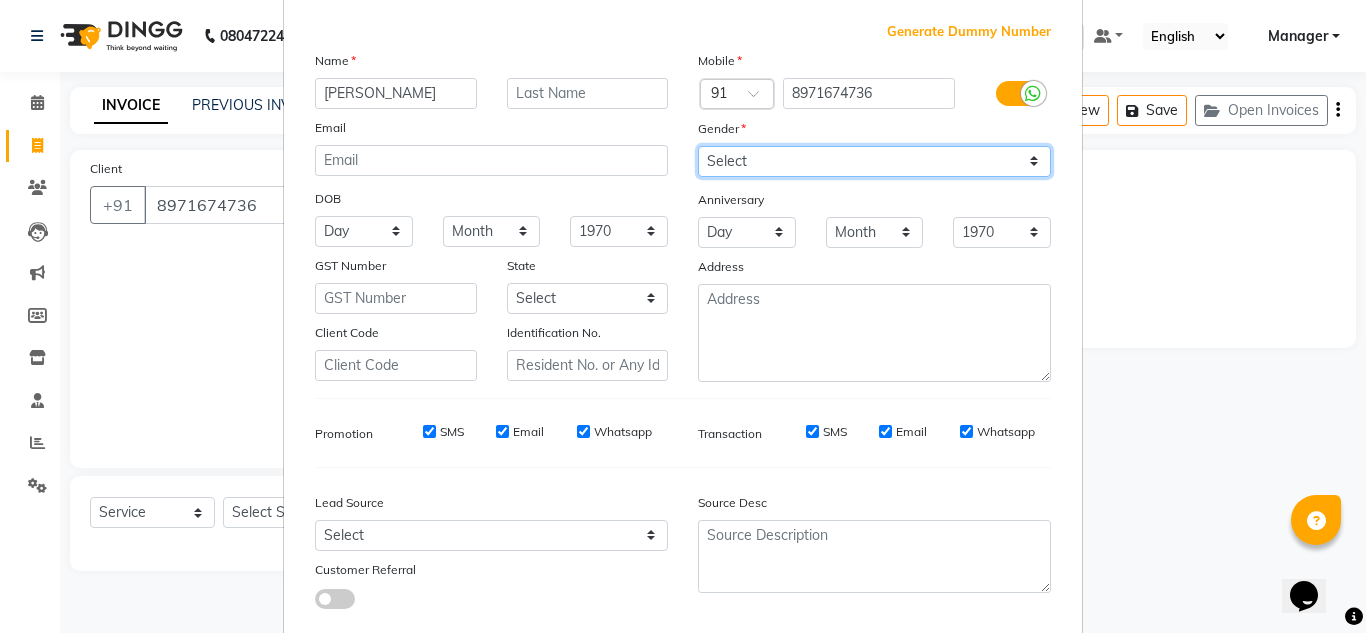 click on "Select Male Female Other Prefer Not To Say" at bounding box center (874, 161) 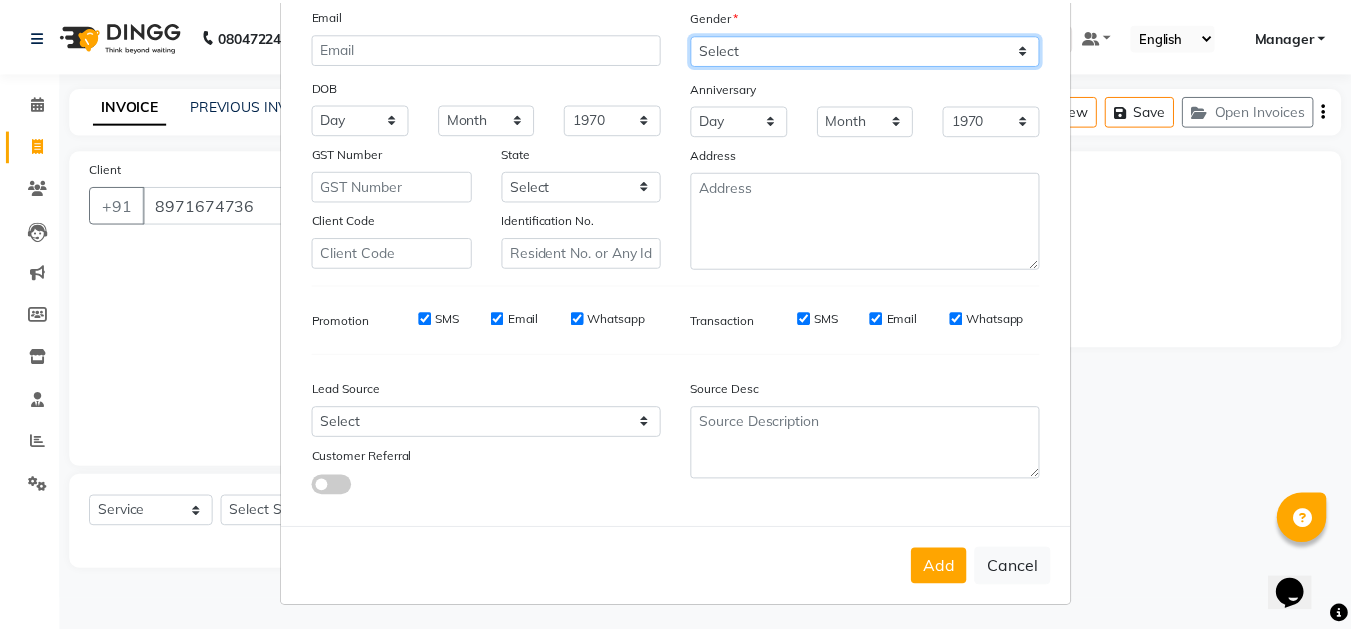 scroll, scrollTop: 216, scrollLeft: 0, axis: vertical 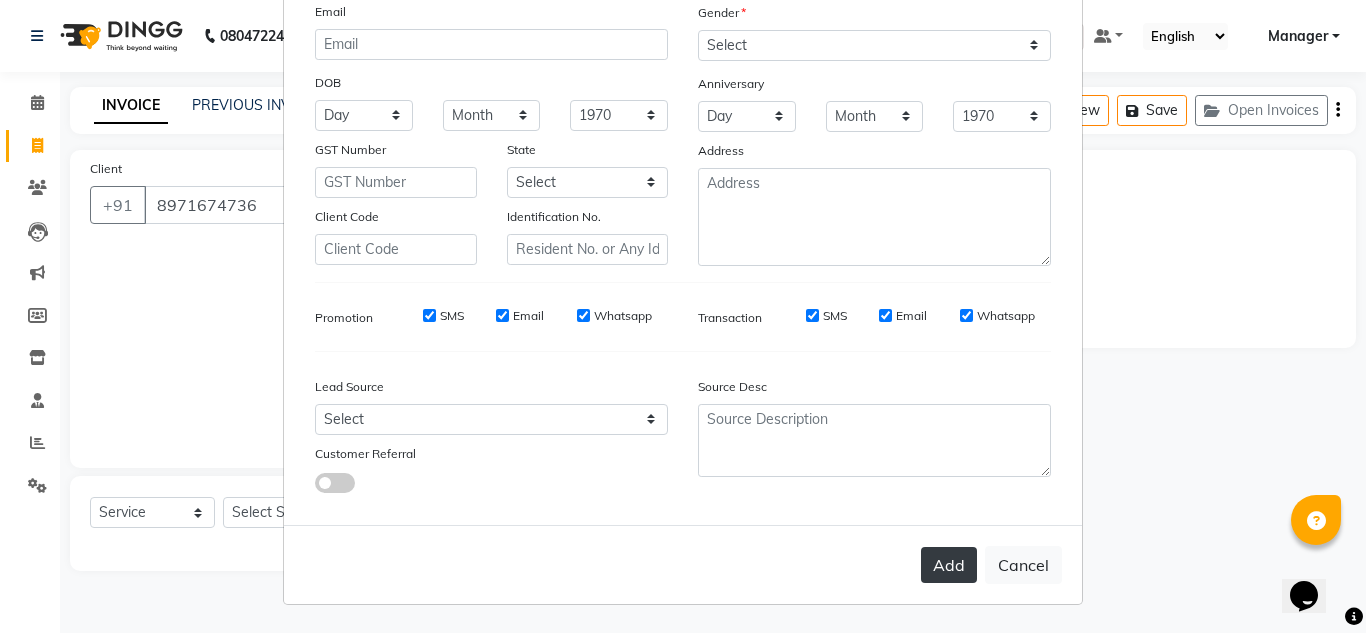 click on "Add" at bounding box center [949, 565] 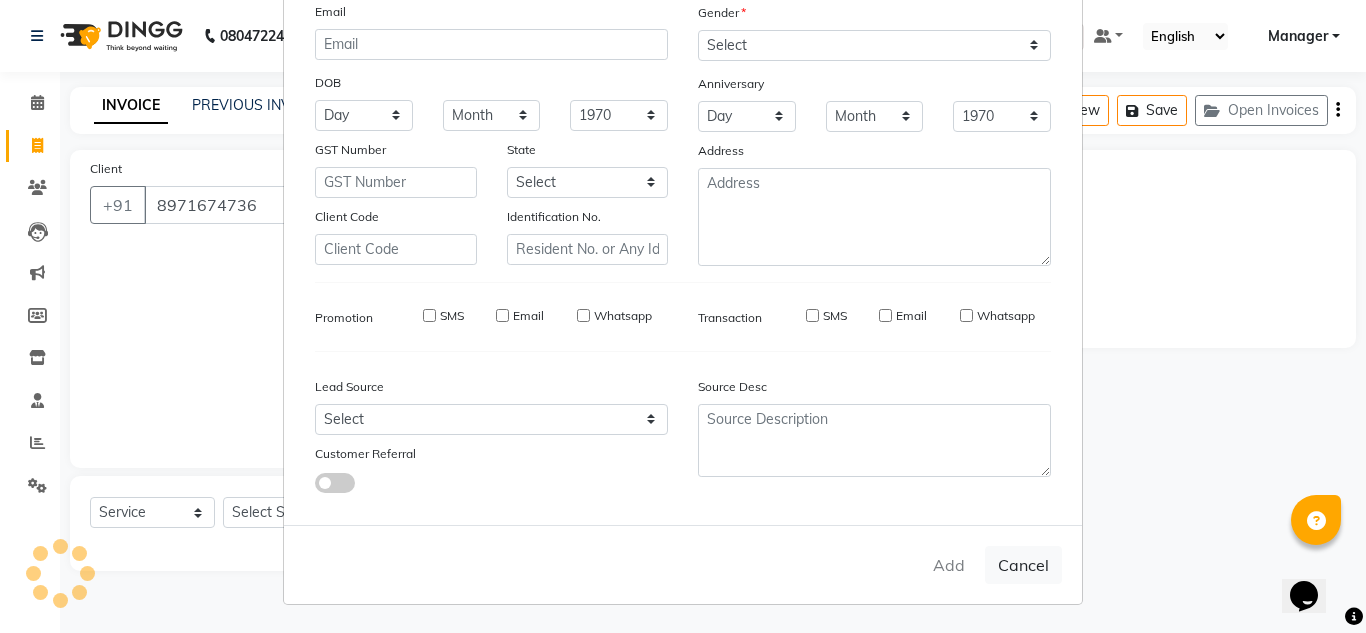 type 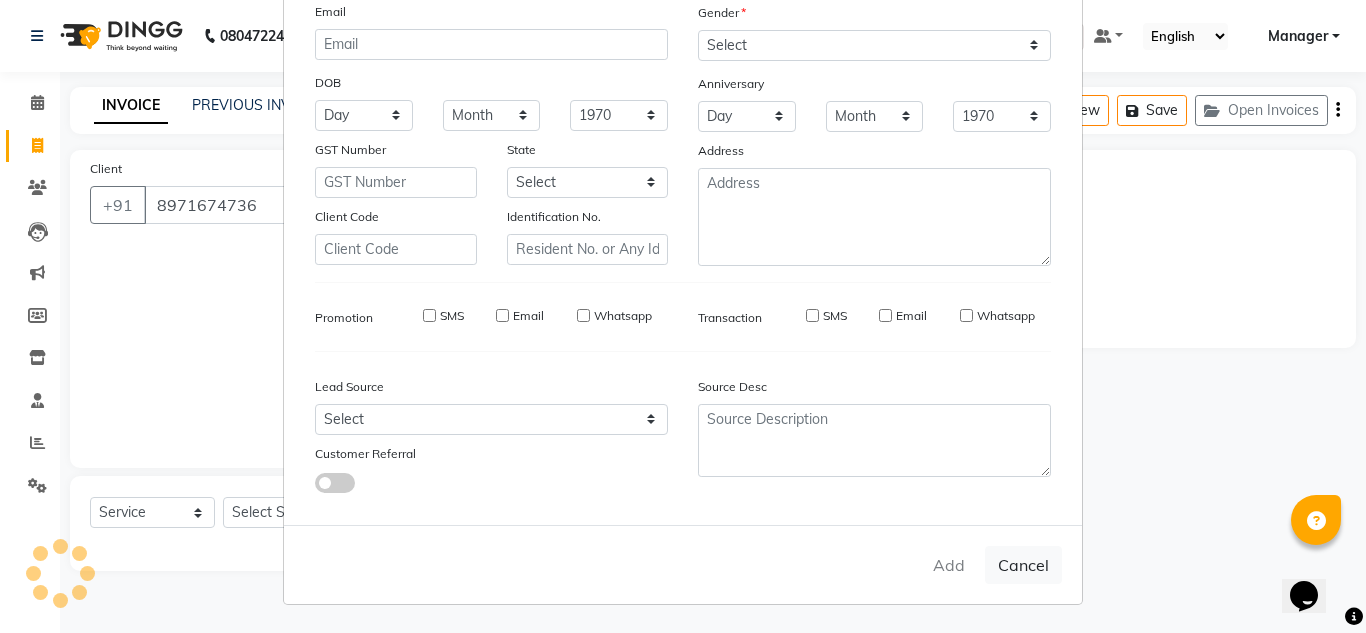 select 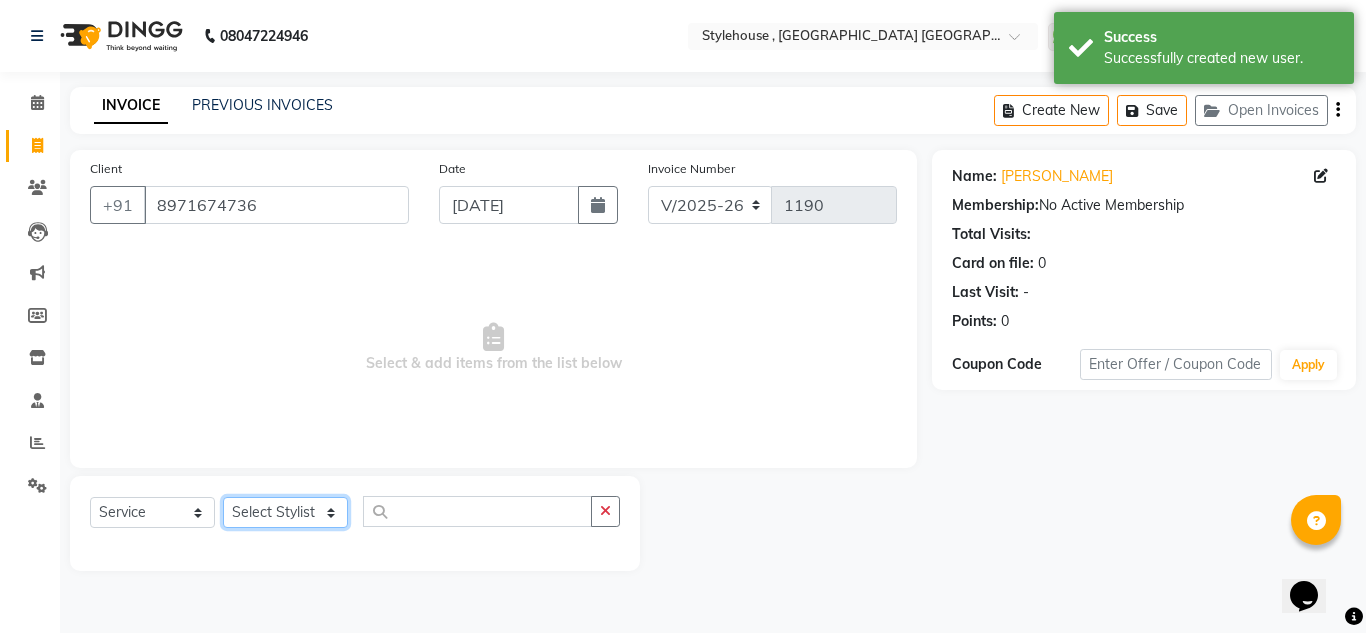 click on "Select Stylist ANIL BARIK ANIRUDH SAHOO JYOTIRANJAN BARIK KANHA LAXMI PRIYA Manager Manisha MANJIT BARIK PRADEEP BARIK PRIYANKA NANDA PUJA ROUT RUMA SAGARIKA SAHOO SALMAN SAMEER BARIK SAROJ SITHA" 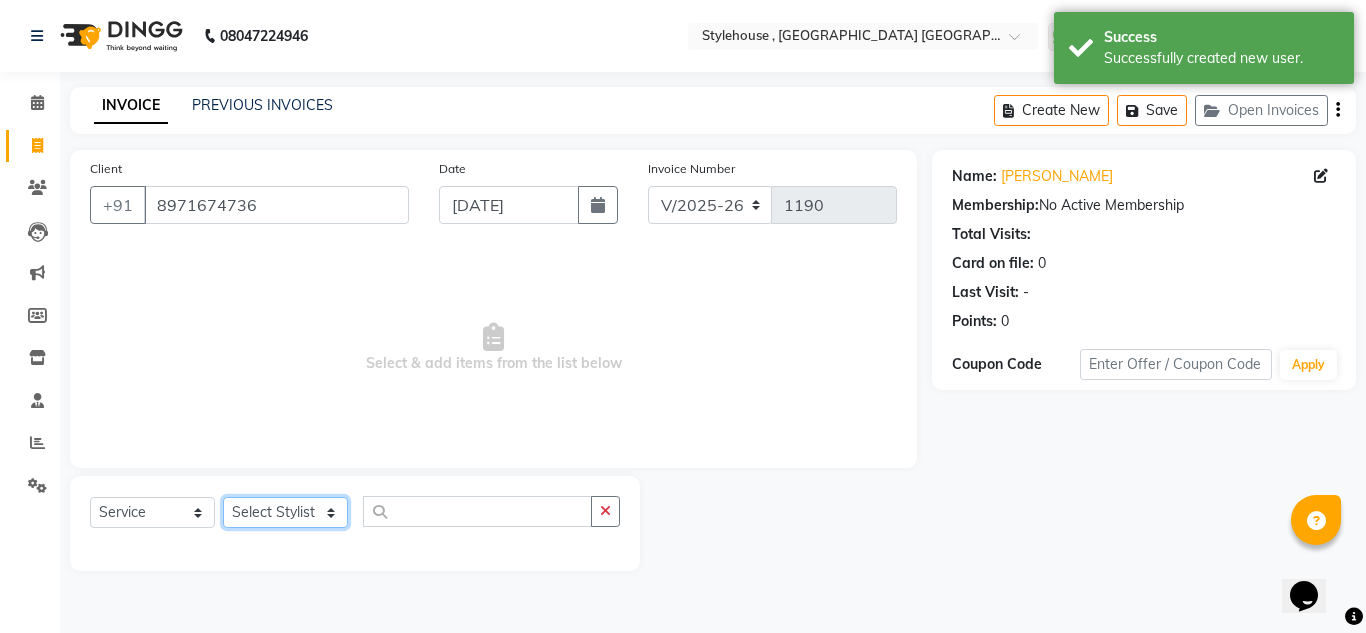 select on "69894" 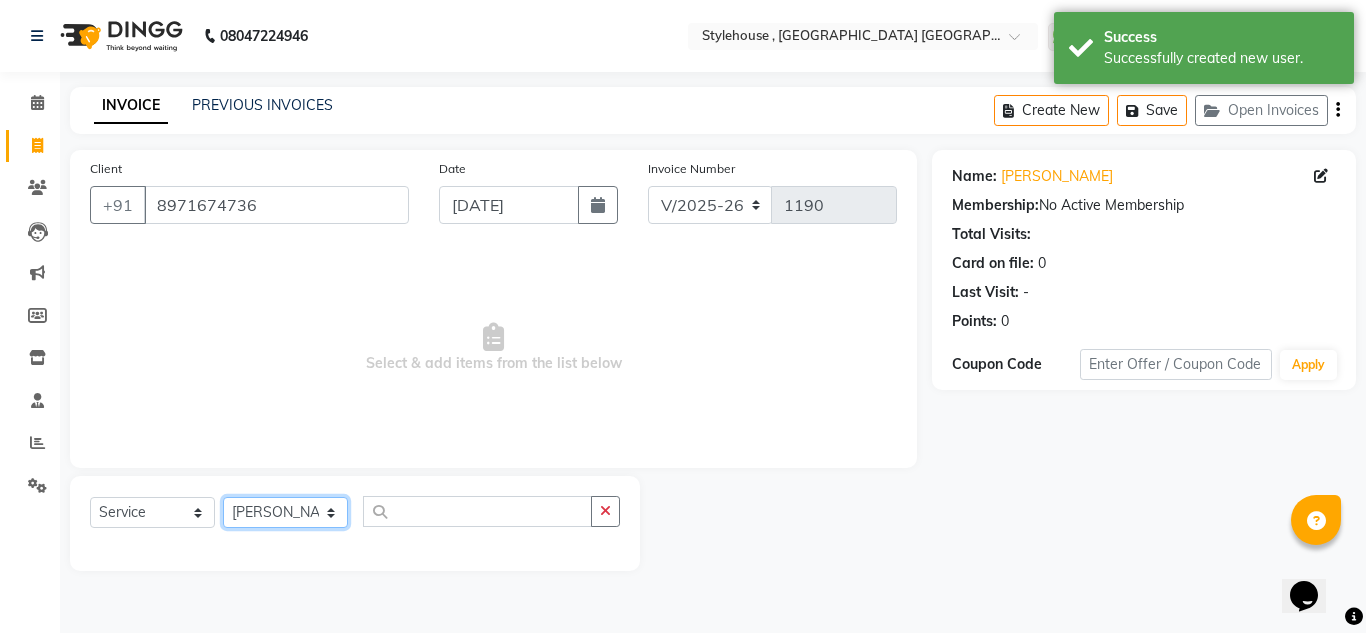 click on "Select Stylist ANIL BARIK ANIRUDH SAHOO JYOTIRANJAN BARIK KANHA LAXMI PRIYA Manager Manisha MANJIT BARIK PRADEEP BARIK PRIYANKA NANDA PUJA ROUT RUMA SAGARIKA SAHOO SALMAN SAMEER BARIK SAROJ SITHA" 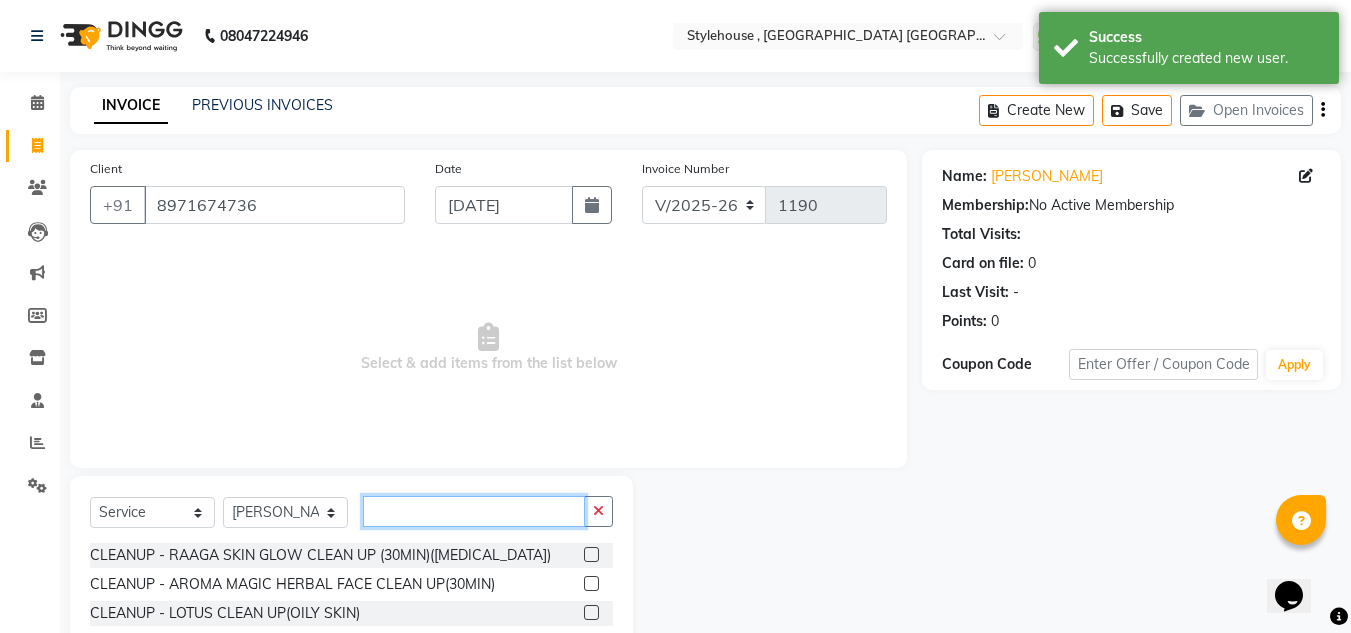 click 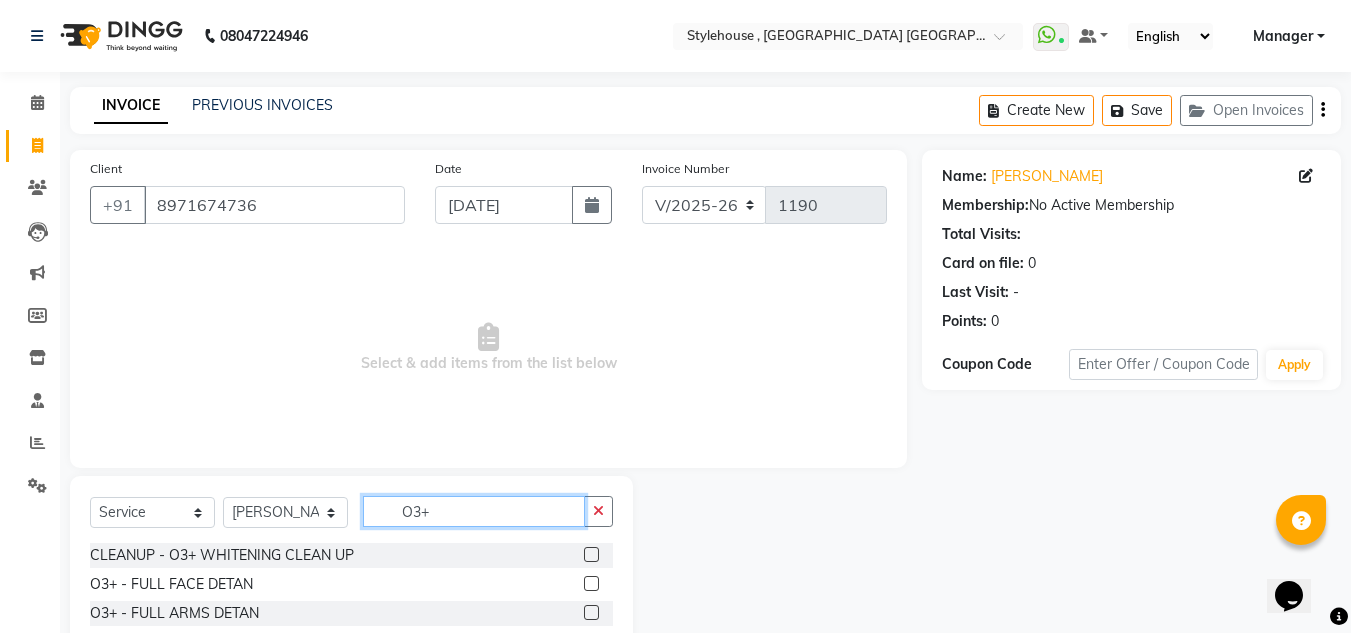 type on "O3+" 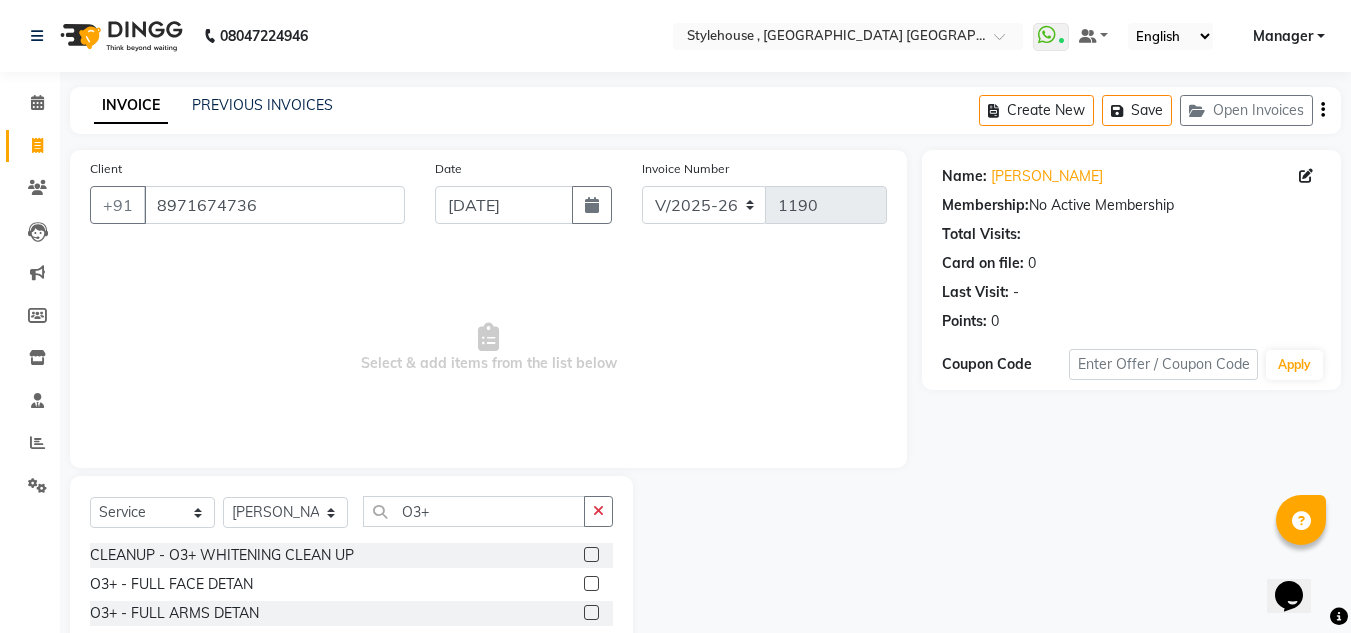 click 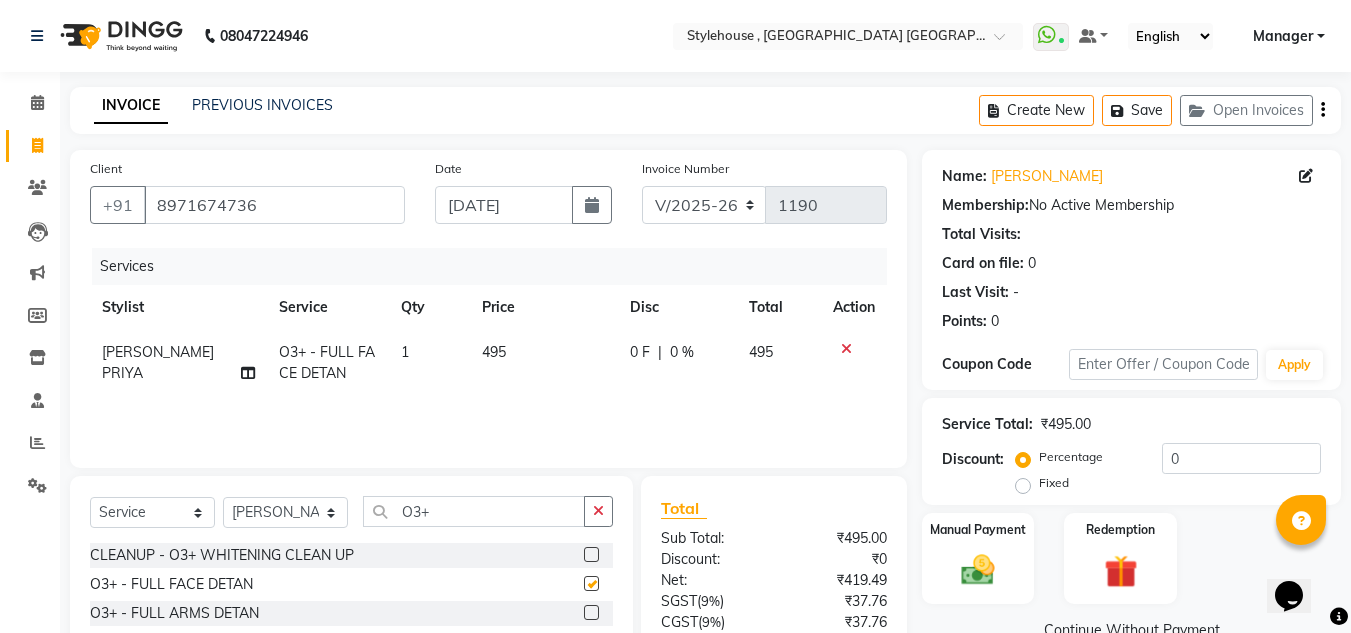 checkbox on "false" 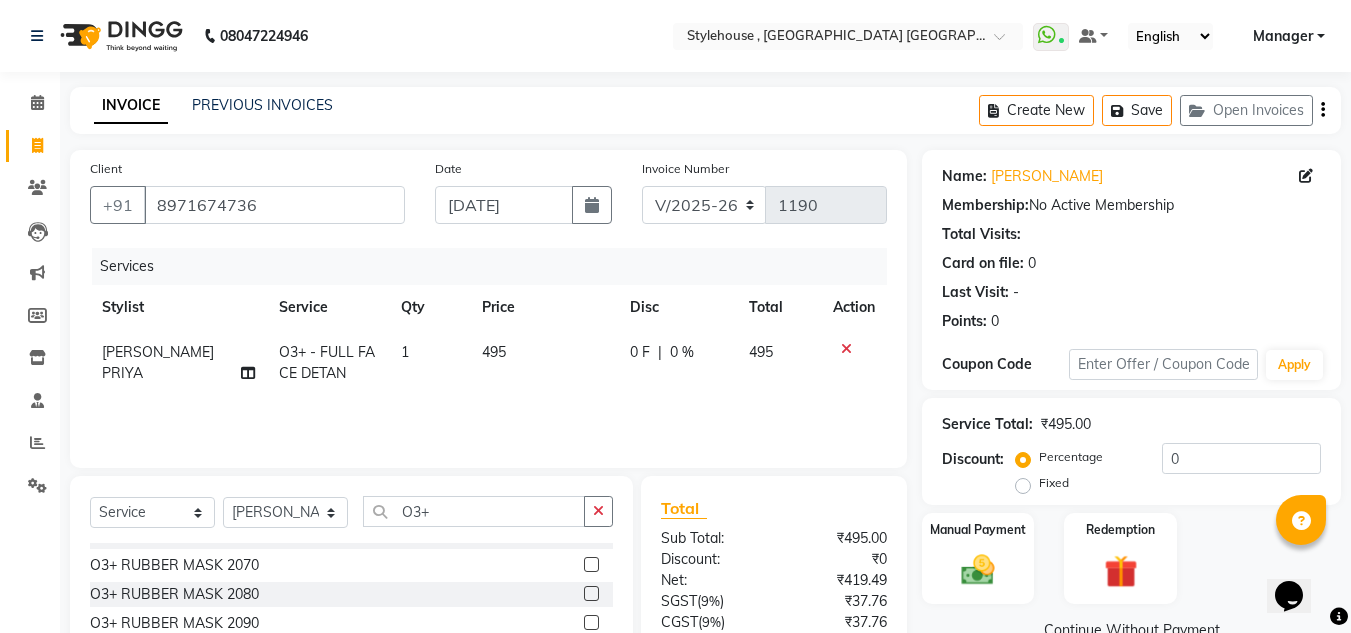 scroll, scrollTop: 428, scrollLeft: 0, axis: vertical 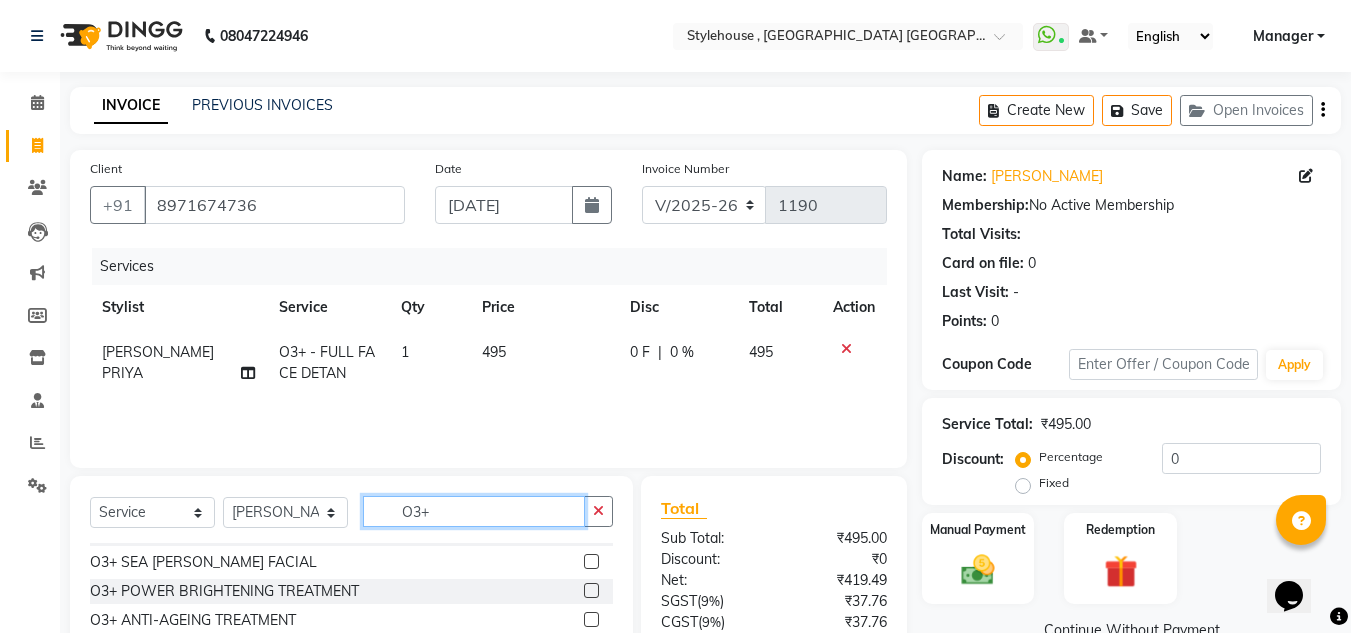 click on "O3+" 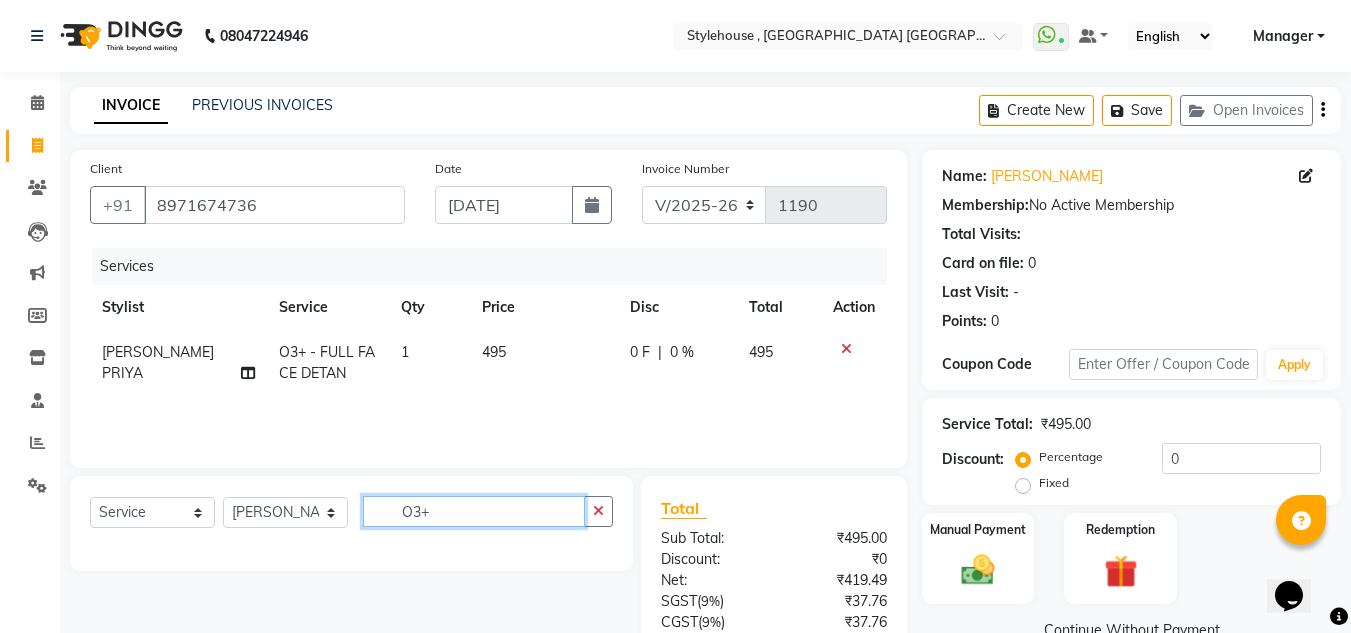 scroll, scrollTop: 0, scrollLeft: 0, axis: both 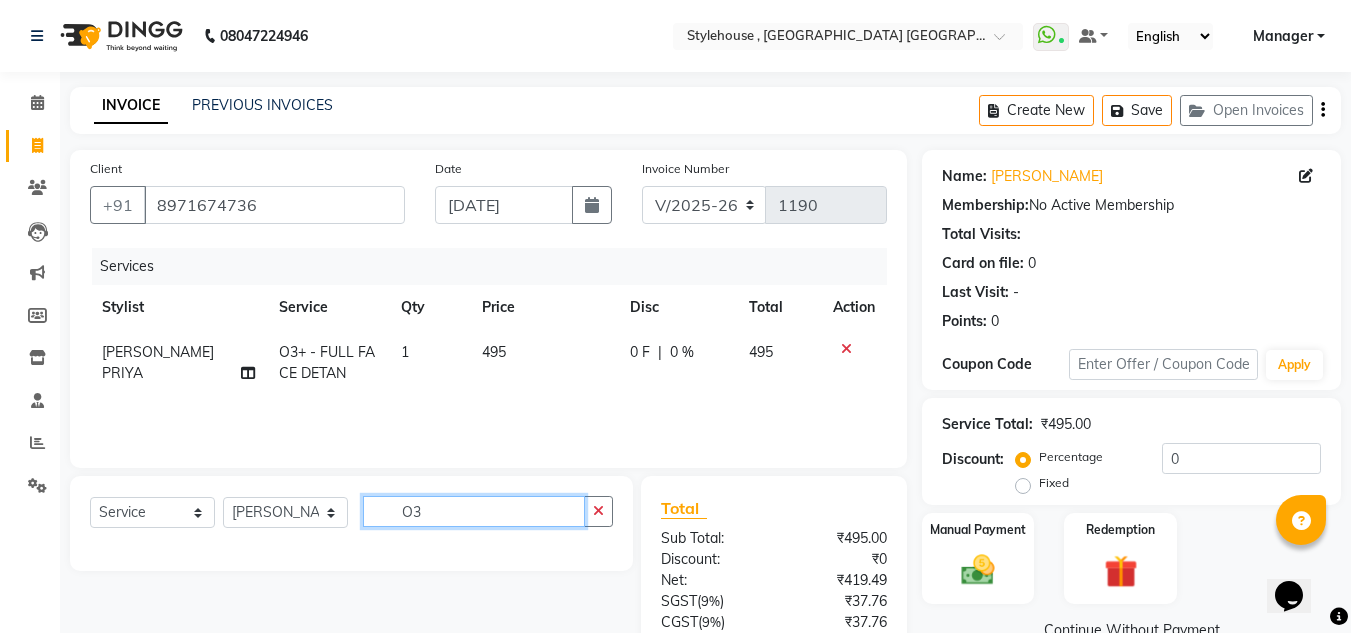 type on "O" 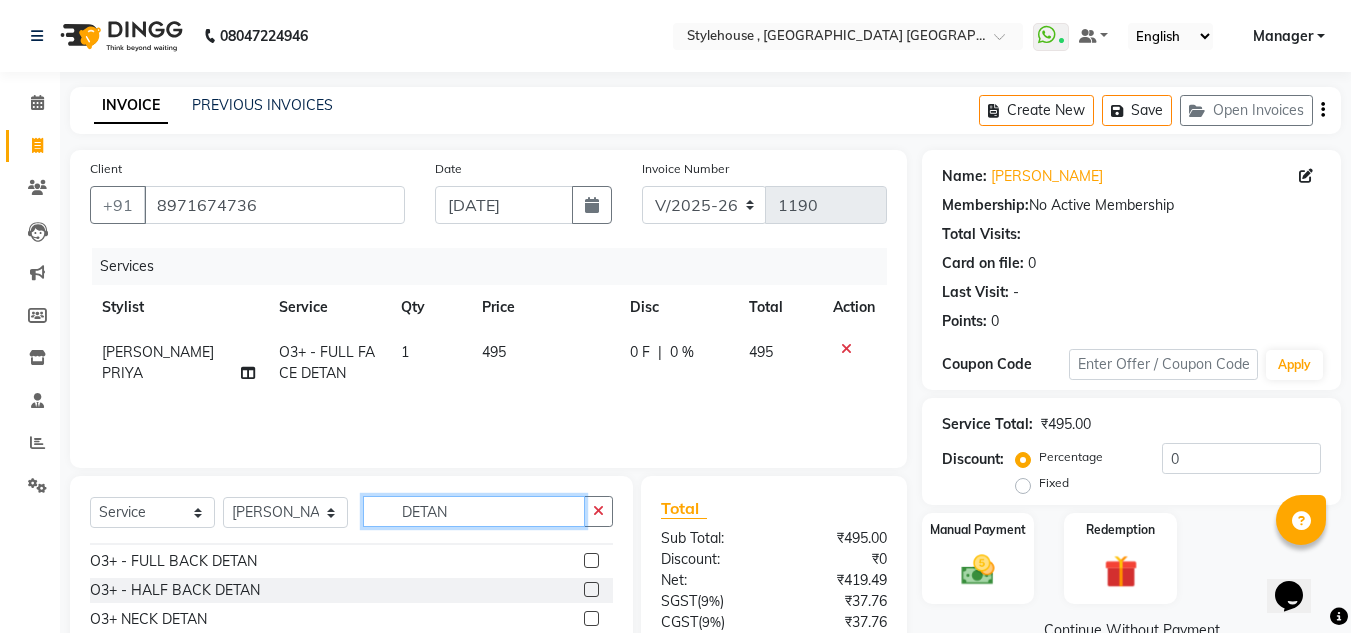 scroll, scrollTop: 977, scrollLeft: 0, axis: vertical 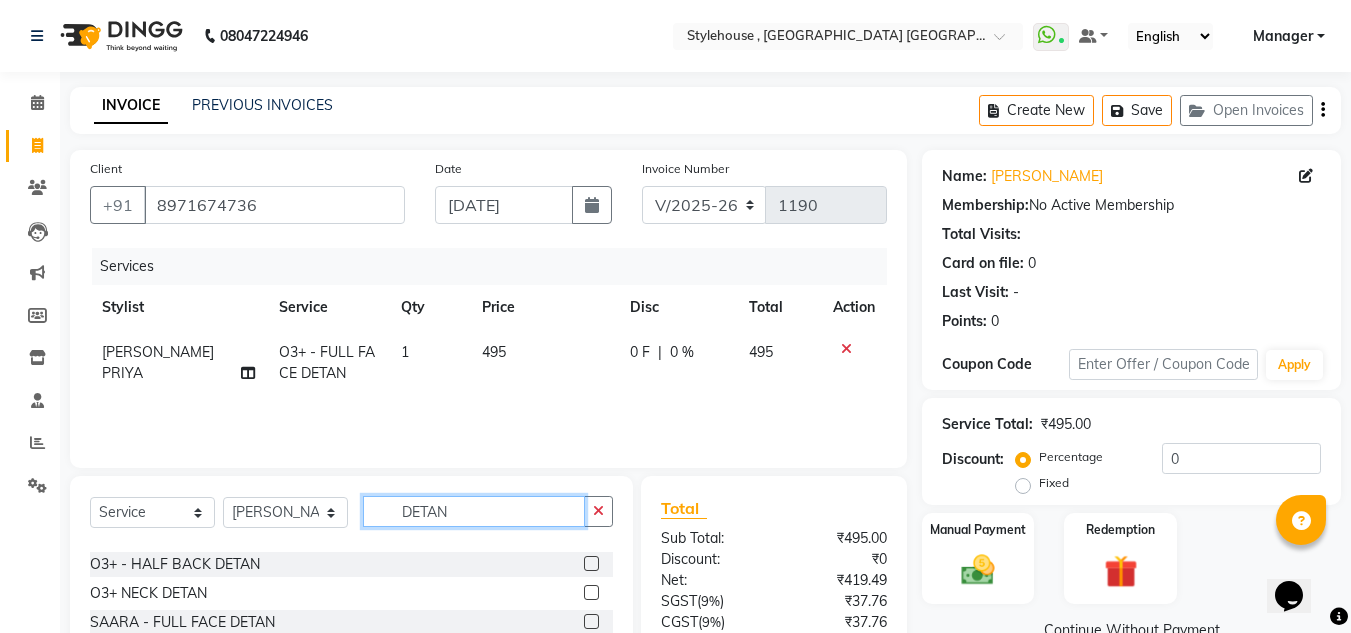type on "DETAN" 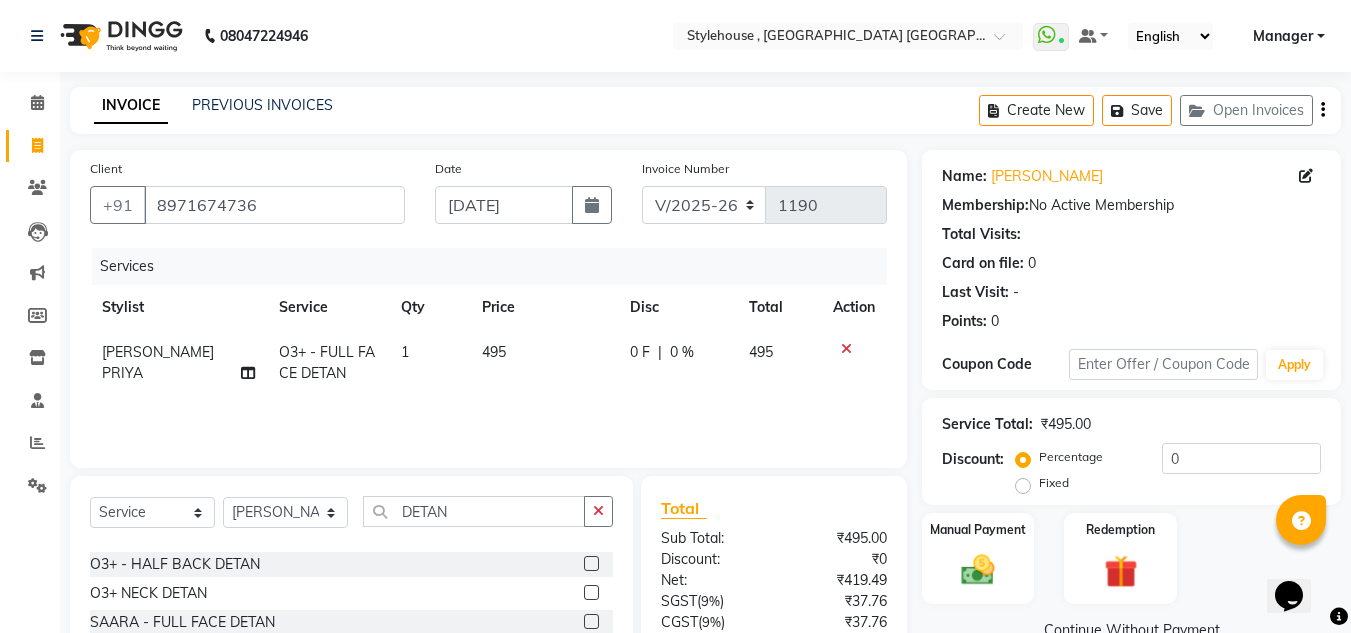 click 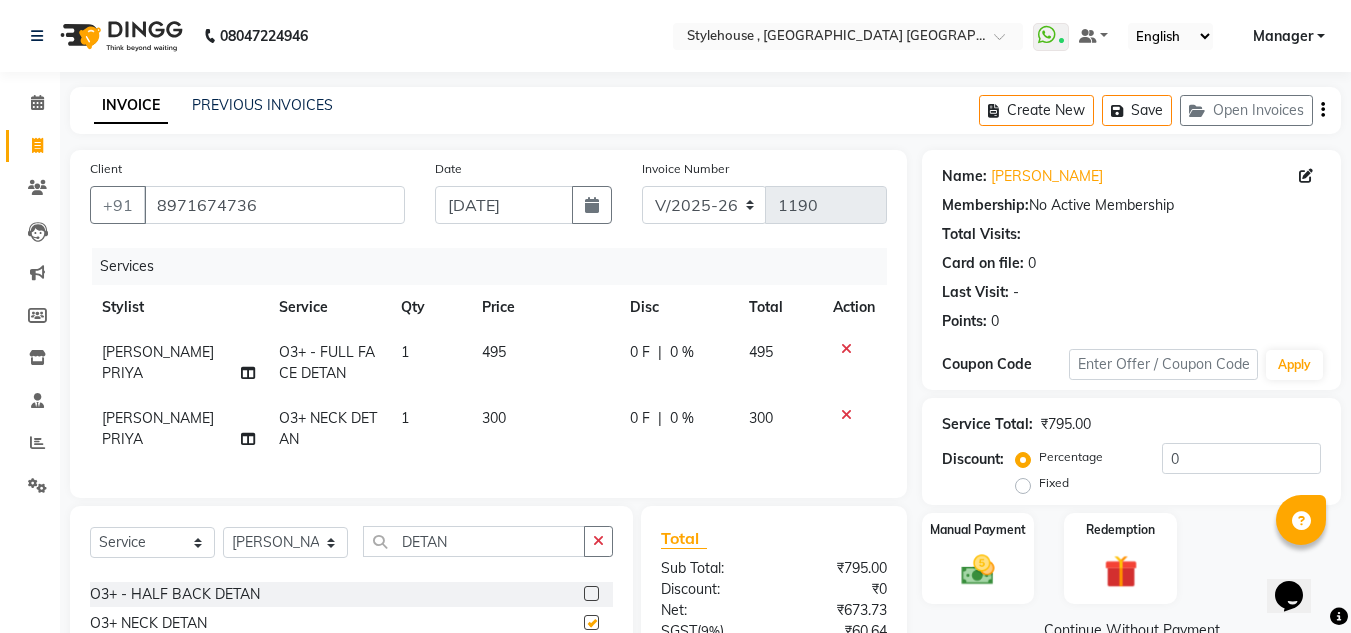 checkbox on "false" 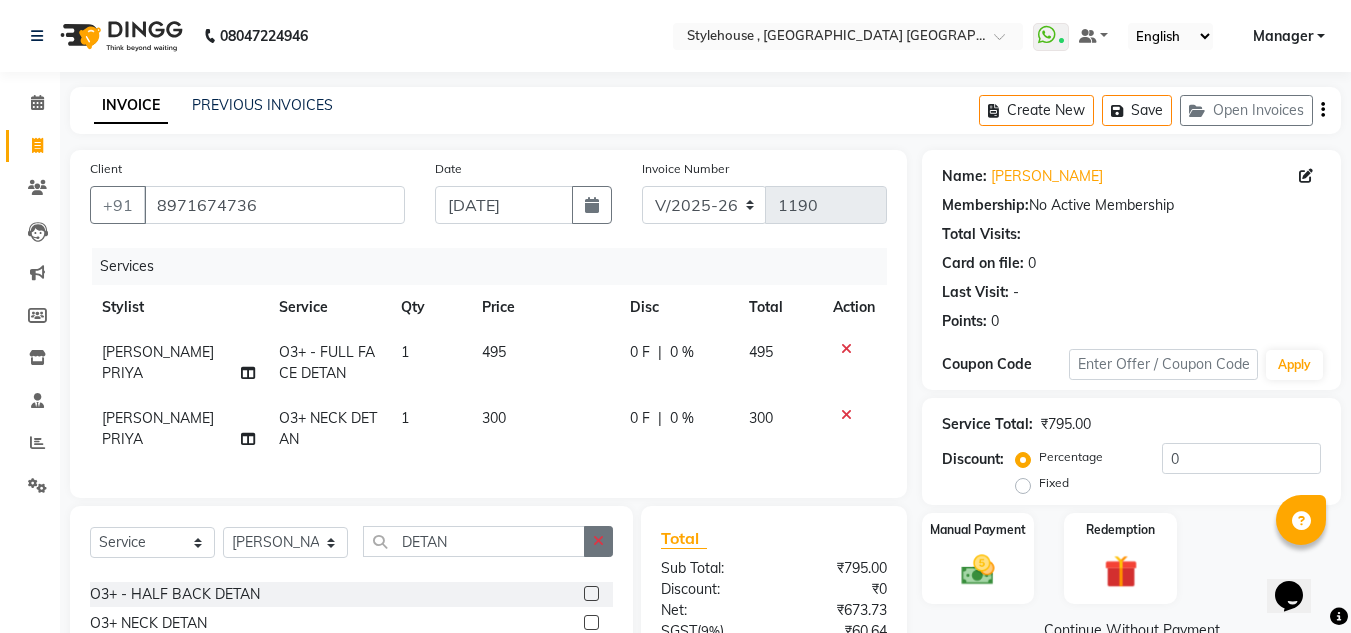 click 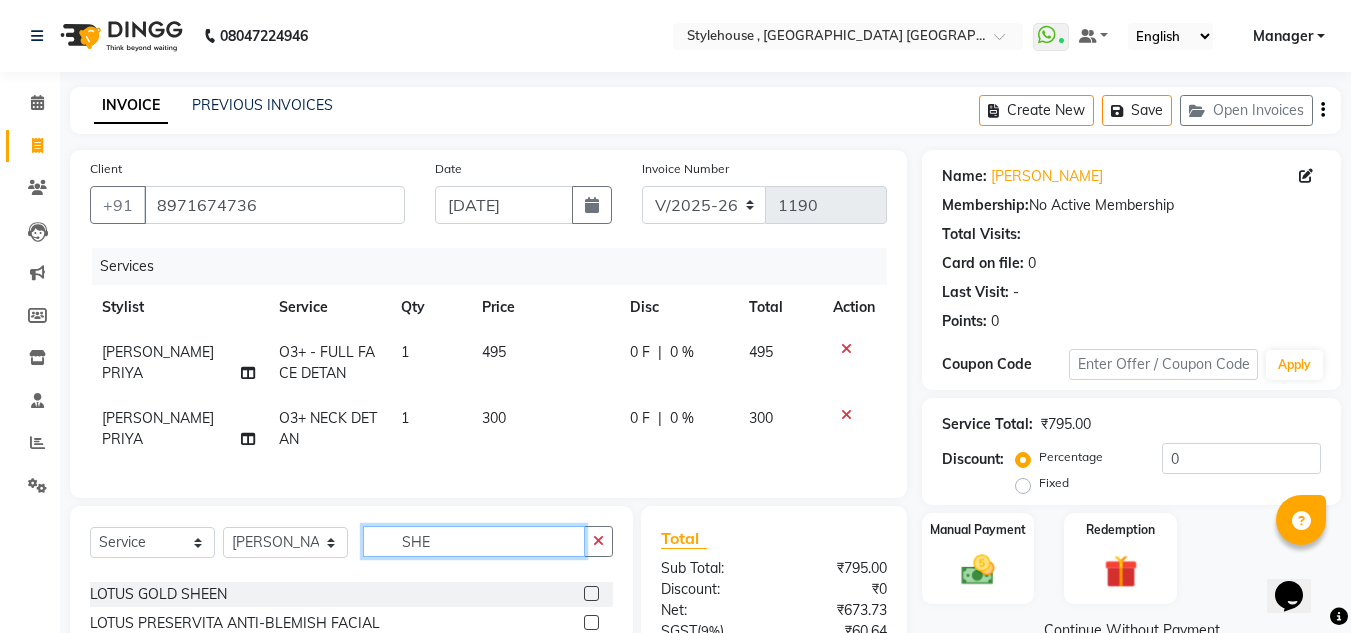 scroll, scrollTop: 0, scrollLeft: 0, axis: both 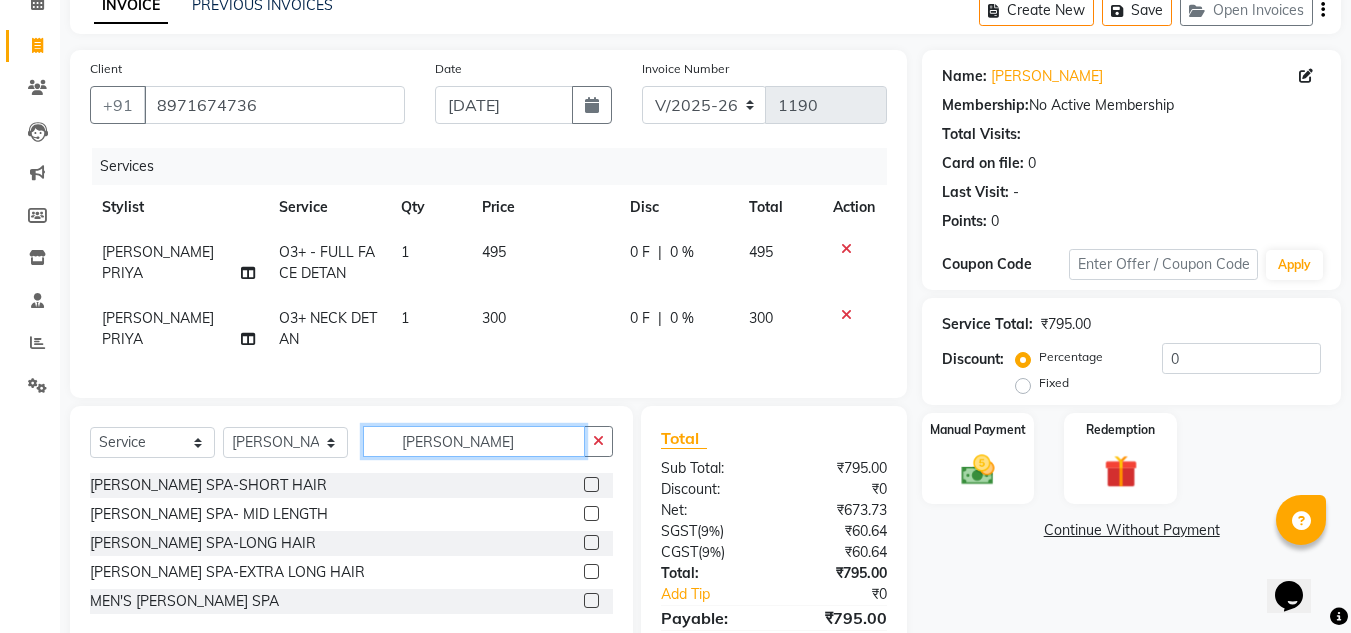 type on "SHEA" 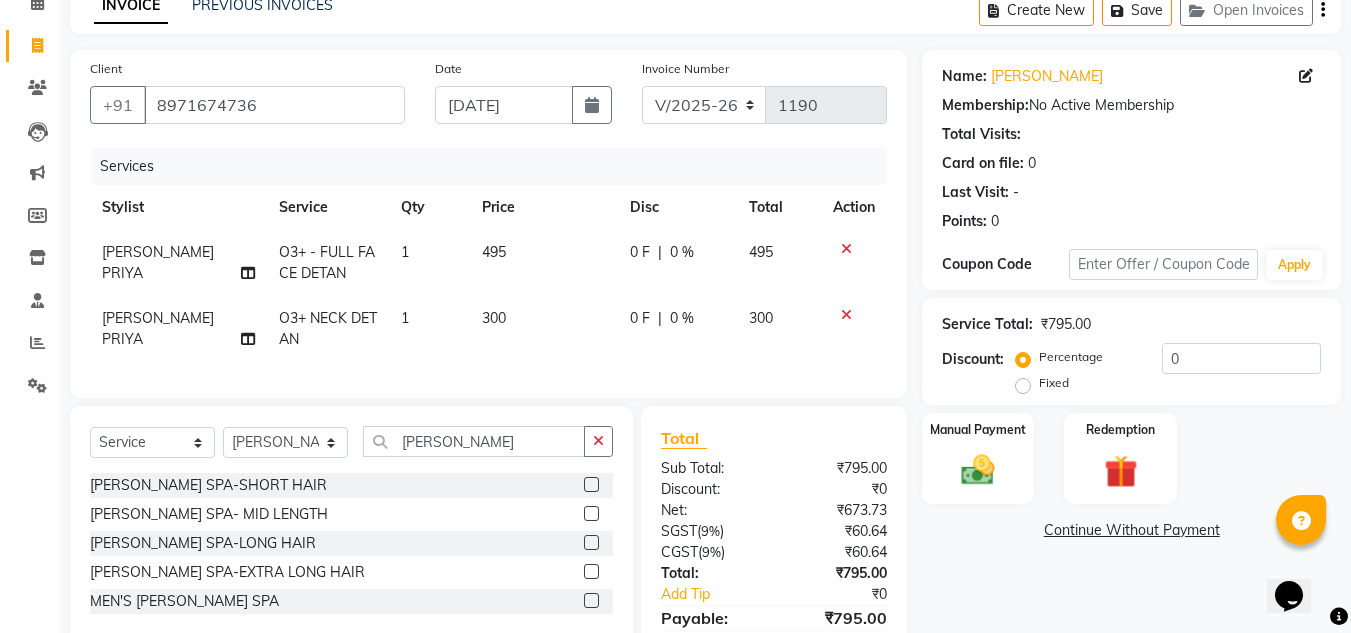 click 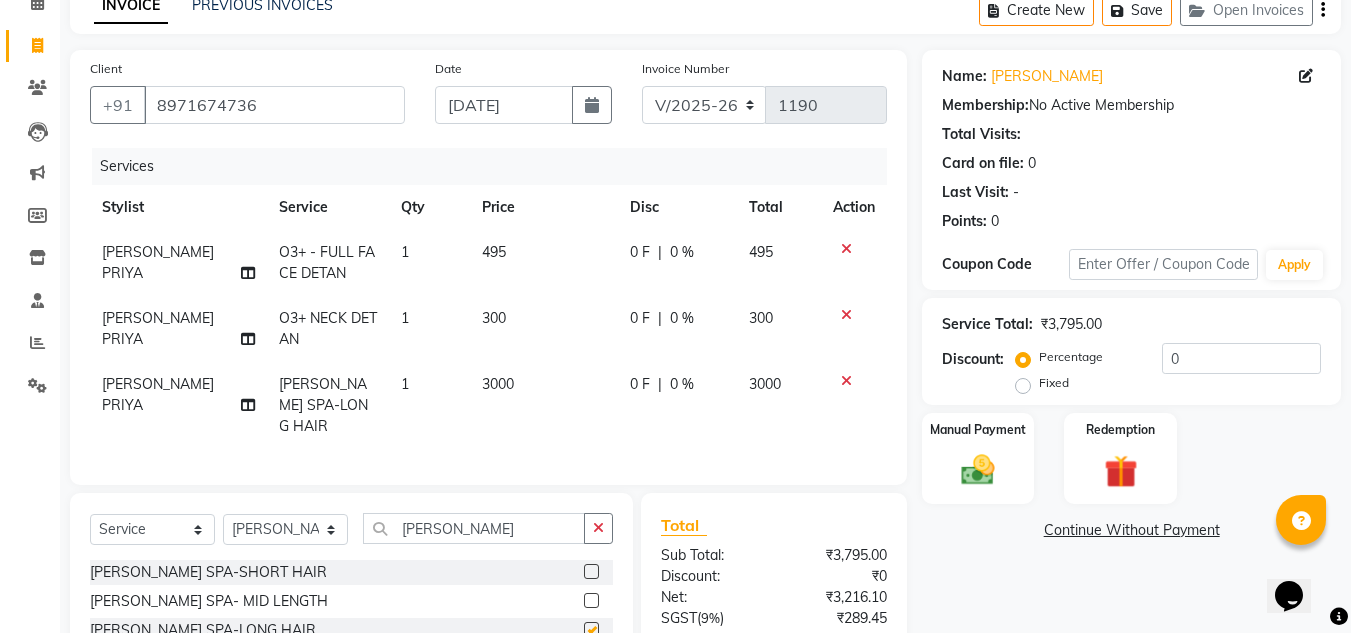 checkbox on "false" 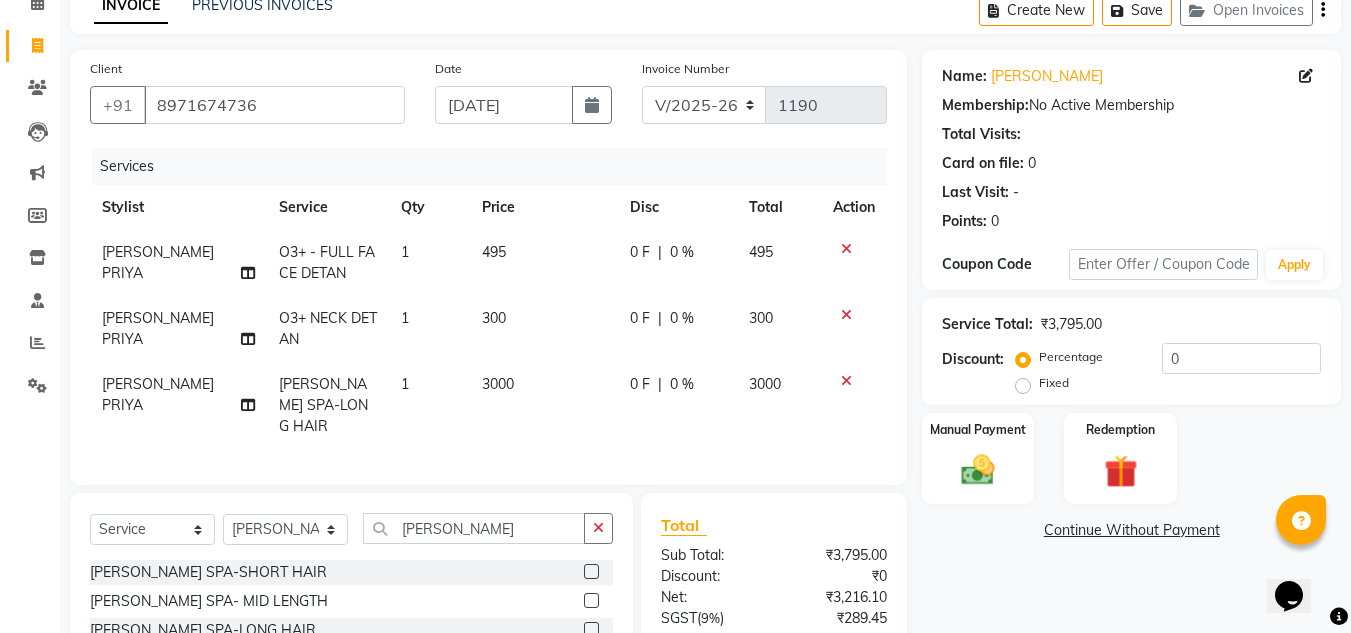 click on "3000" 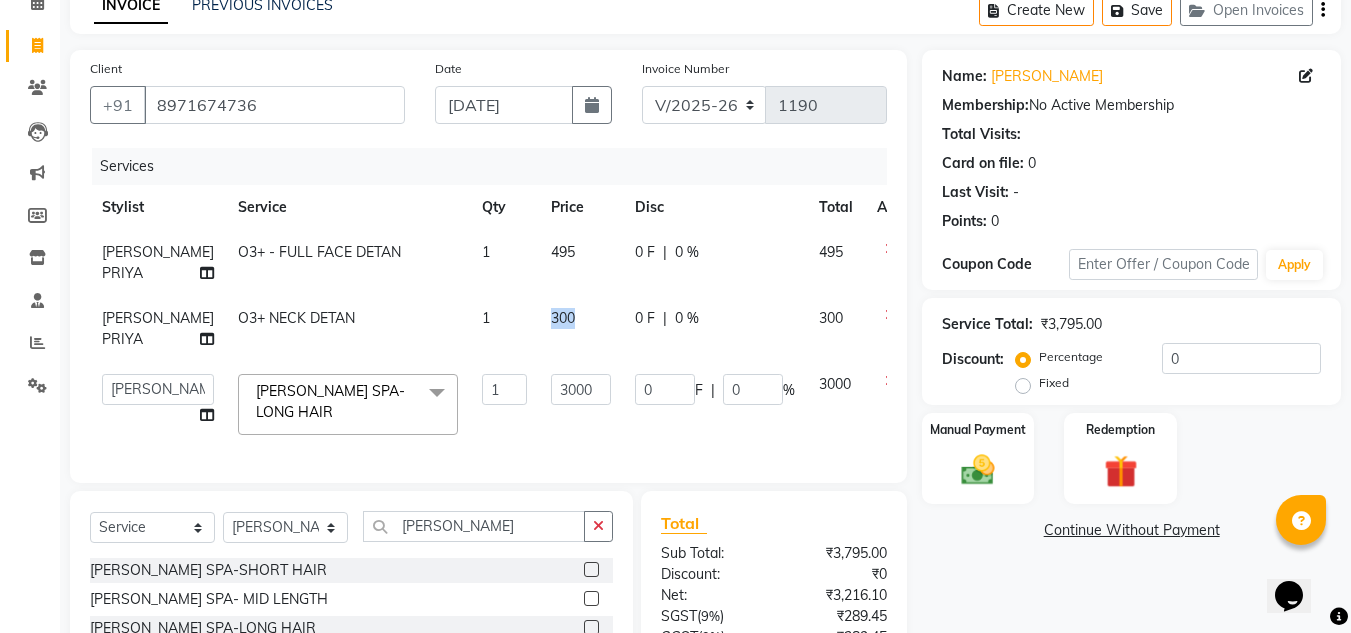 click on "300" 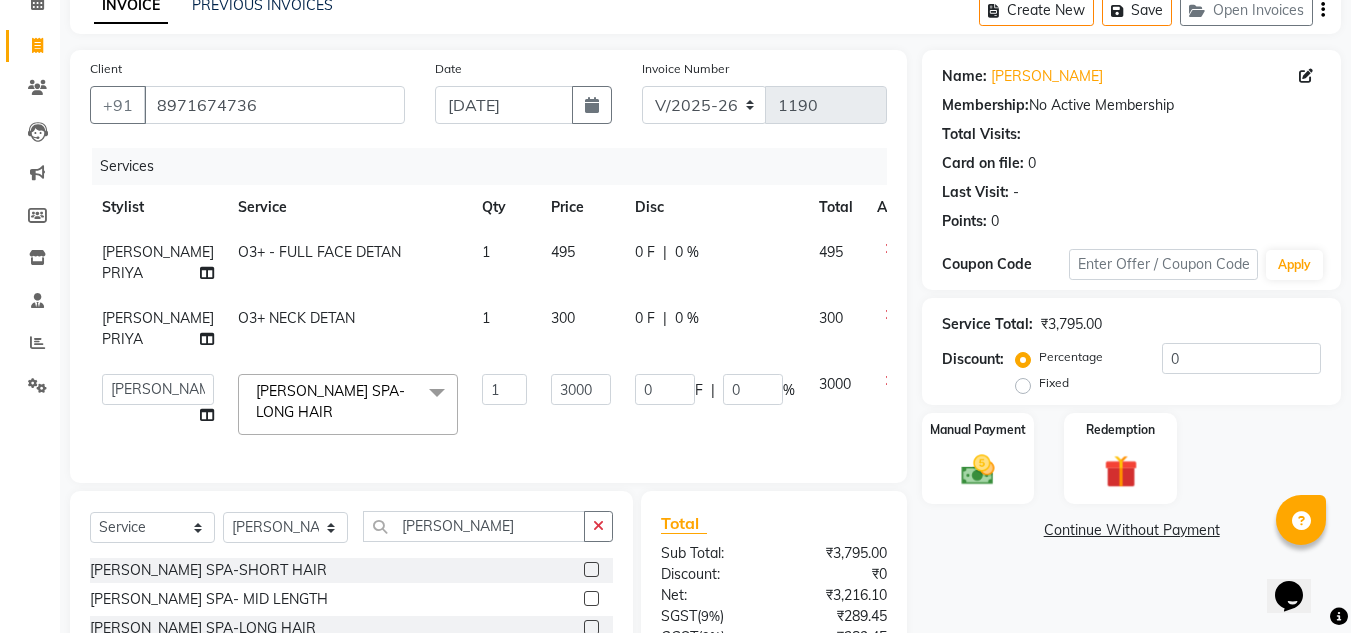 select on "69894" 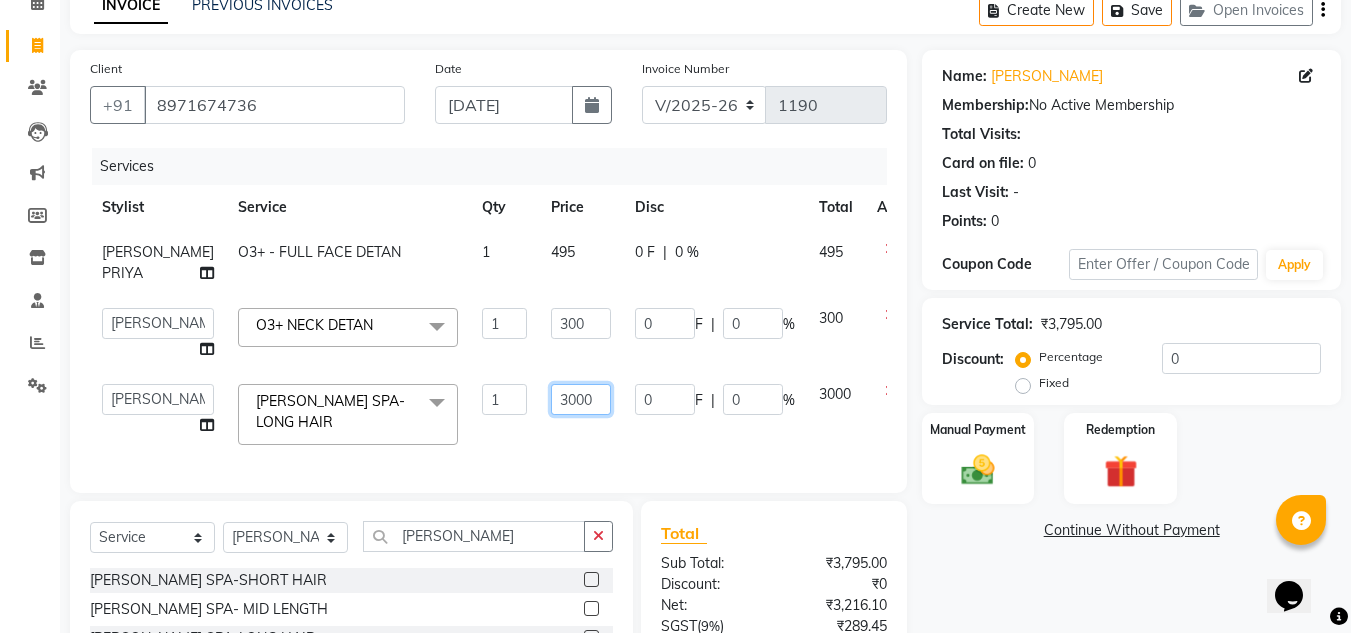 click on "3000" 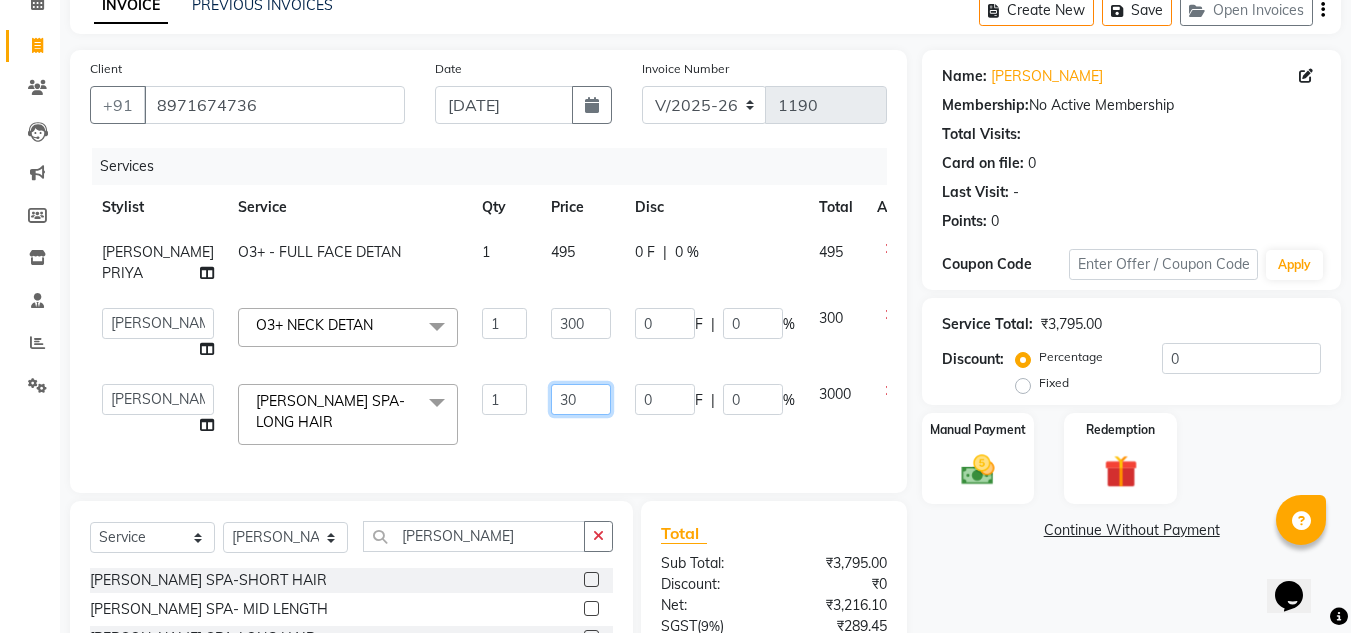 type on "3" 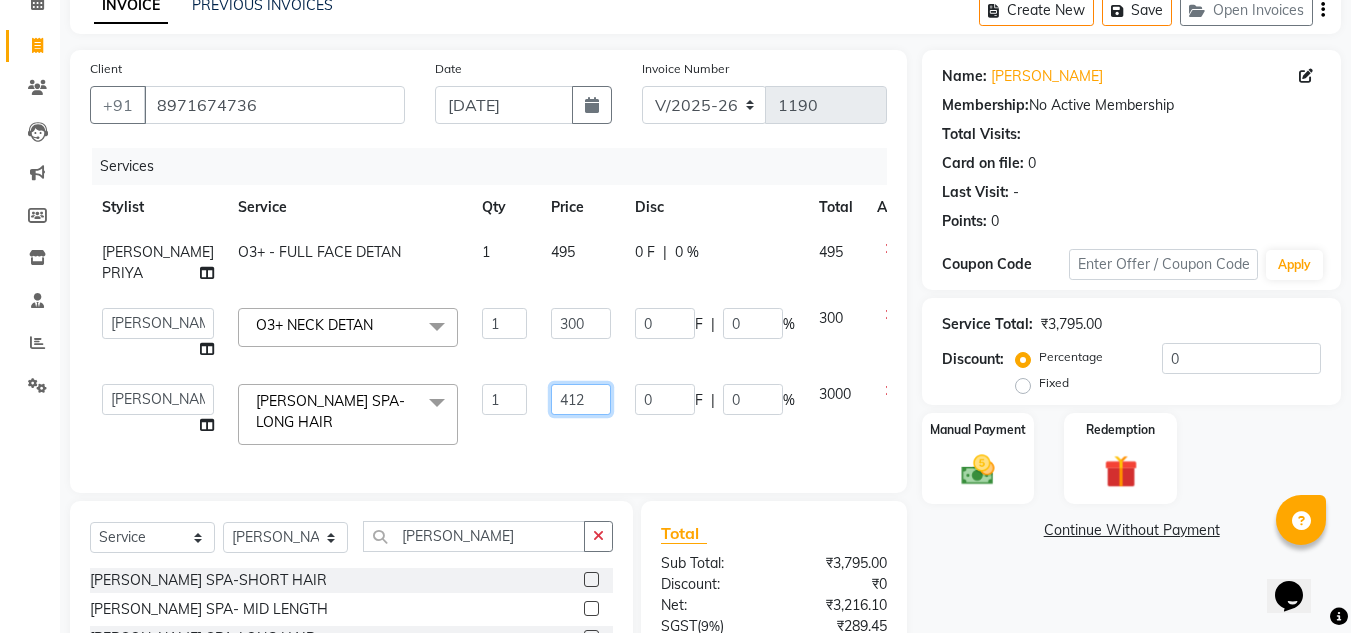 type on "4125" 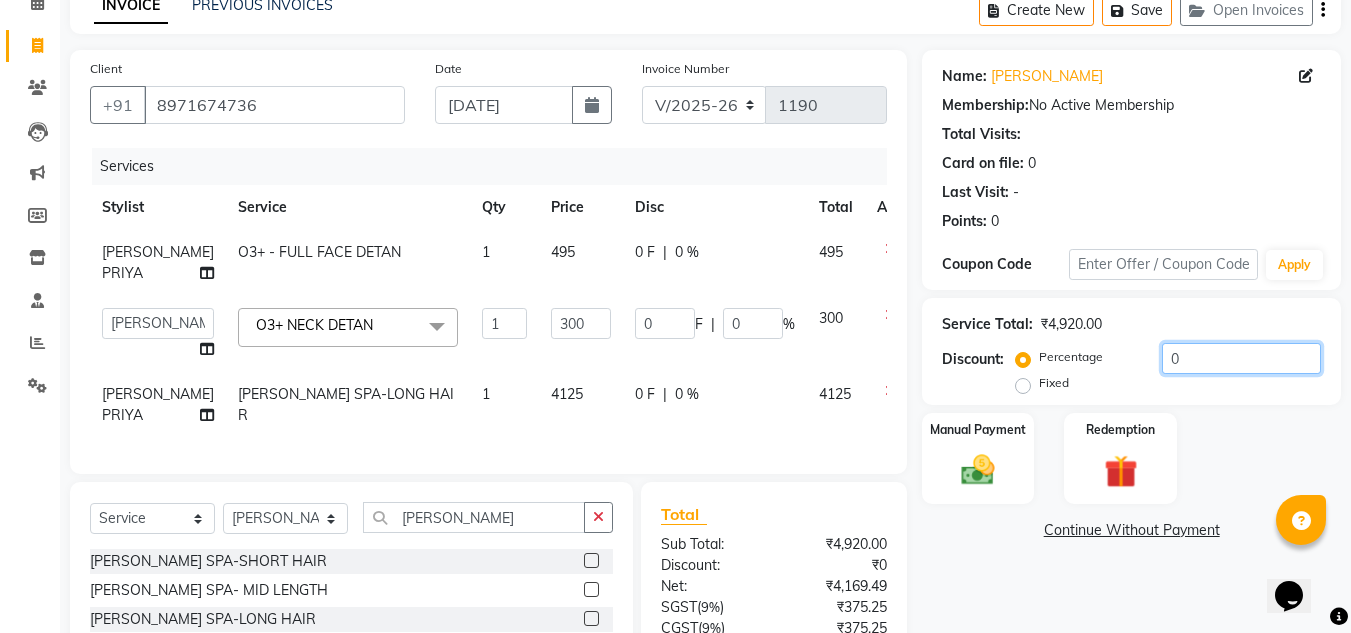 click on "0" 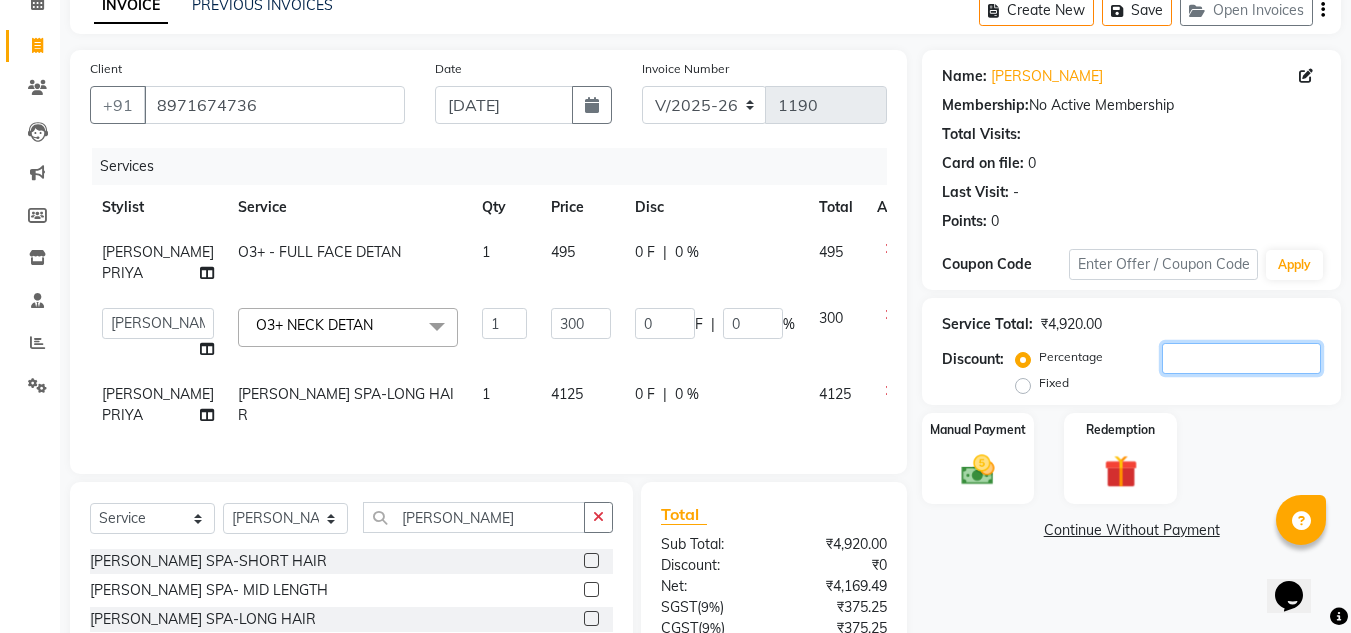 type on "2" 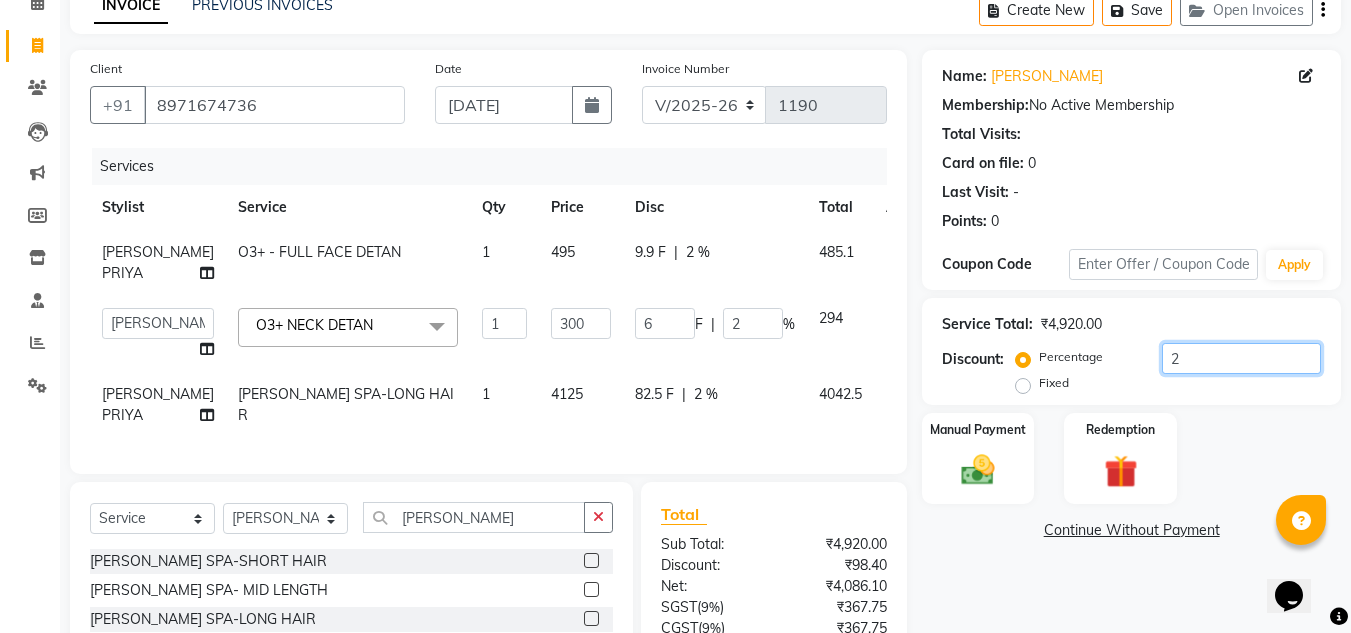 type on "20" 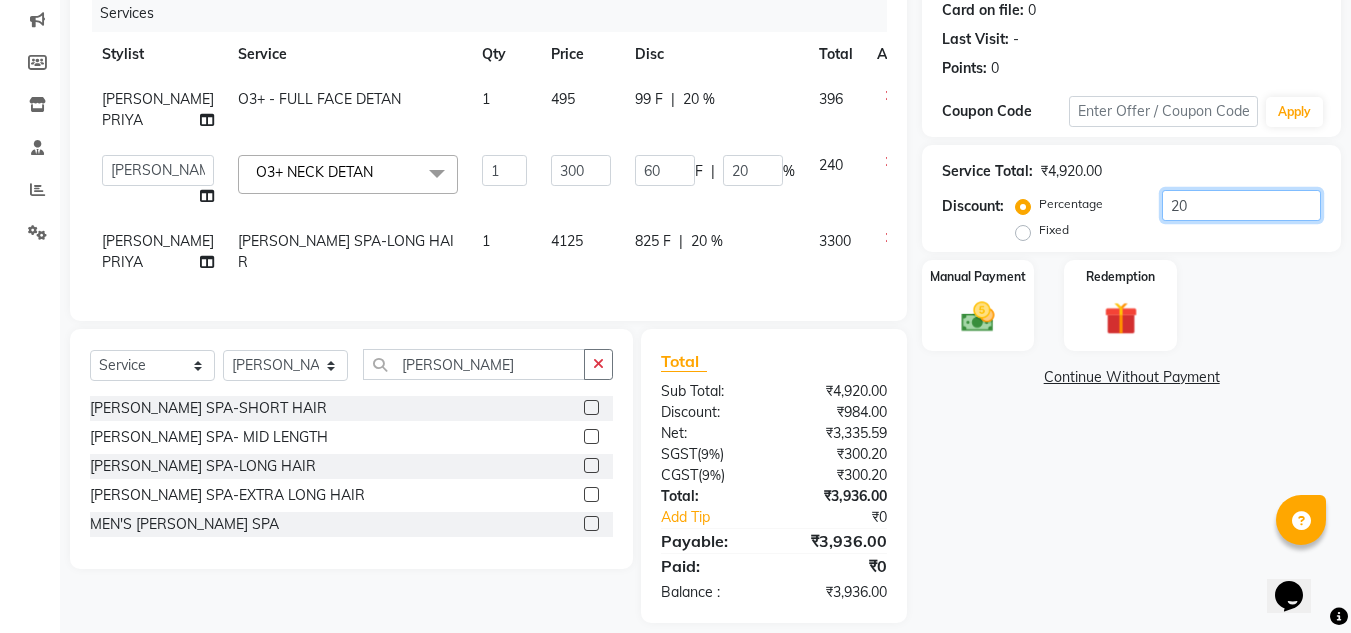scroll, scrollTop: 130, scrollLeft: 0, axis: vertical 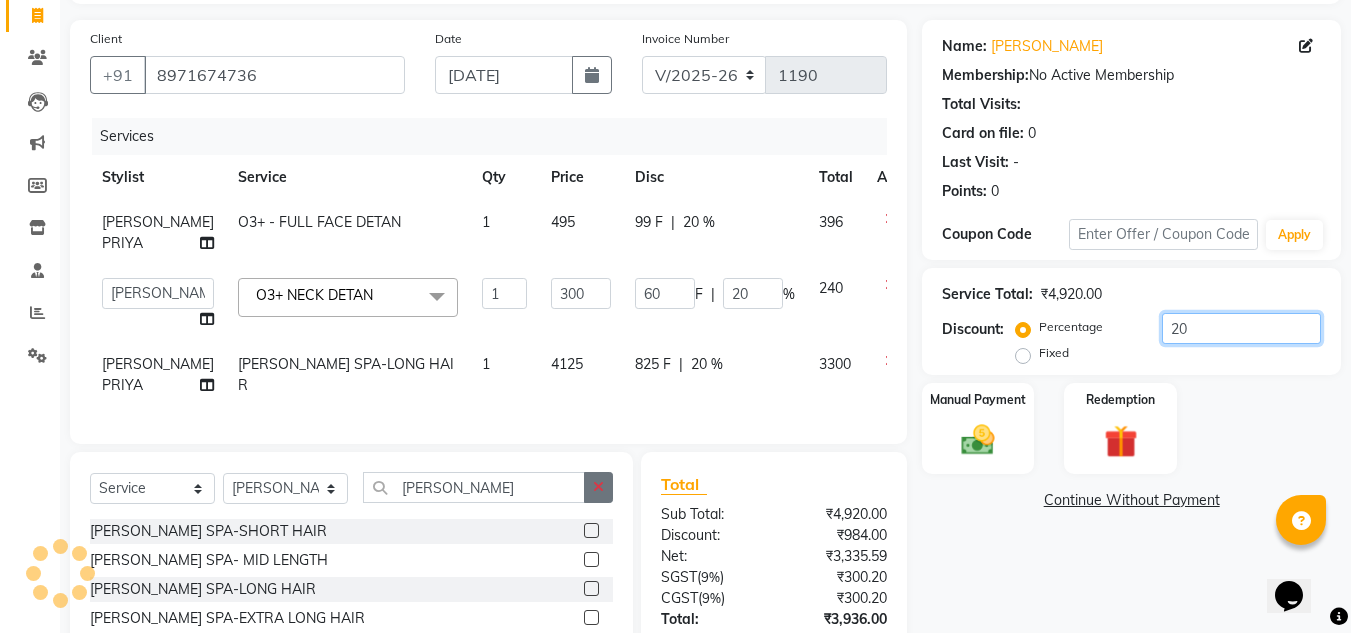 type on "20" 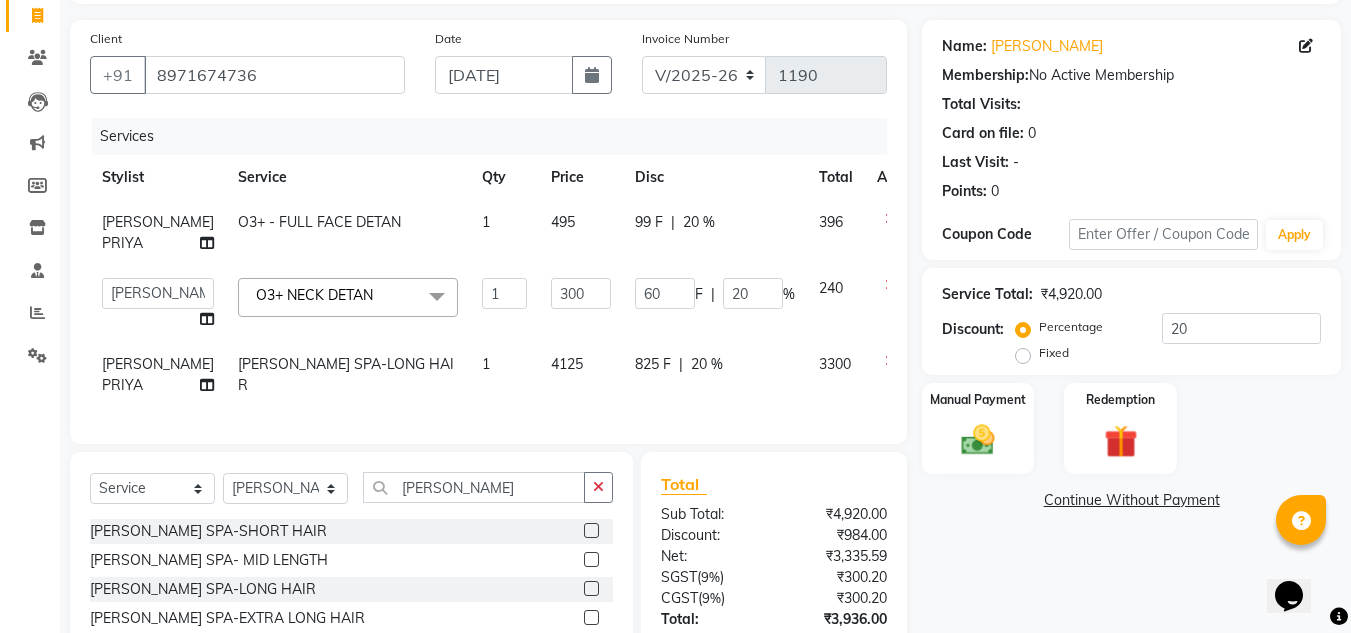 drag, startPoint x: 595, startPoint y: 555, endPoint x: 565, endPoint y: 548, distance: 30.805843 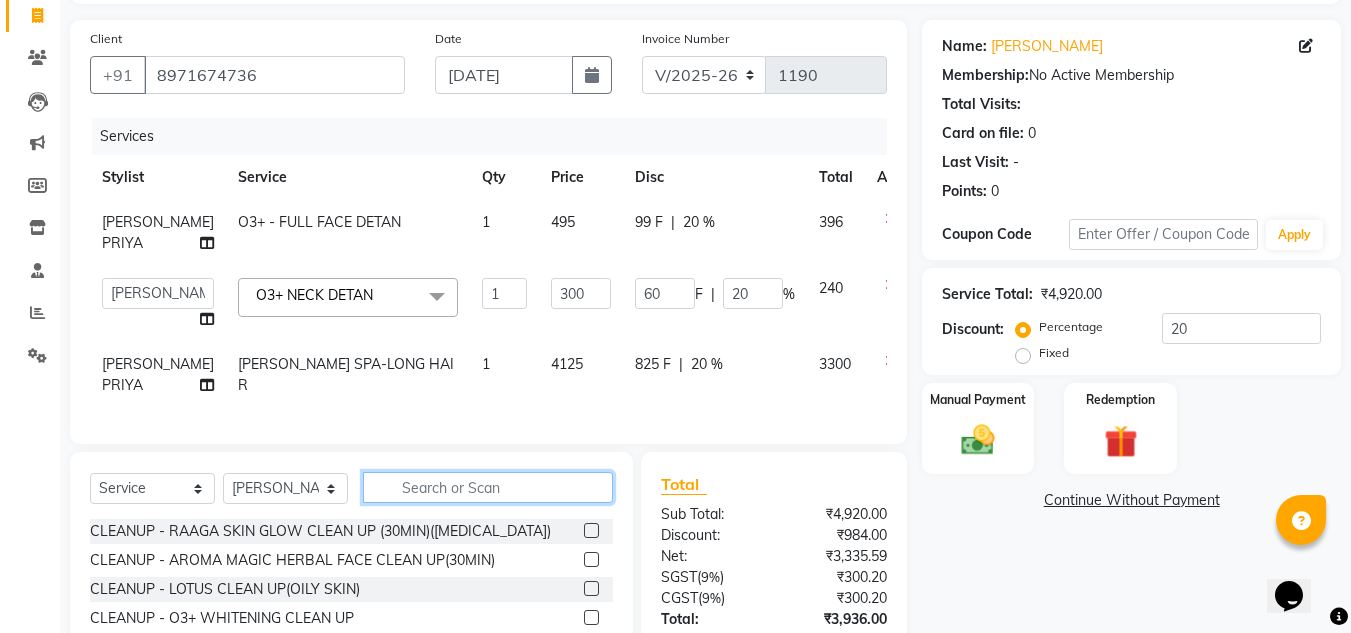 click 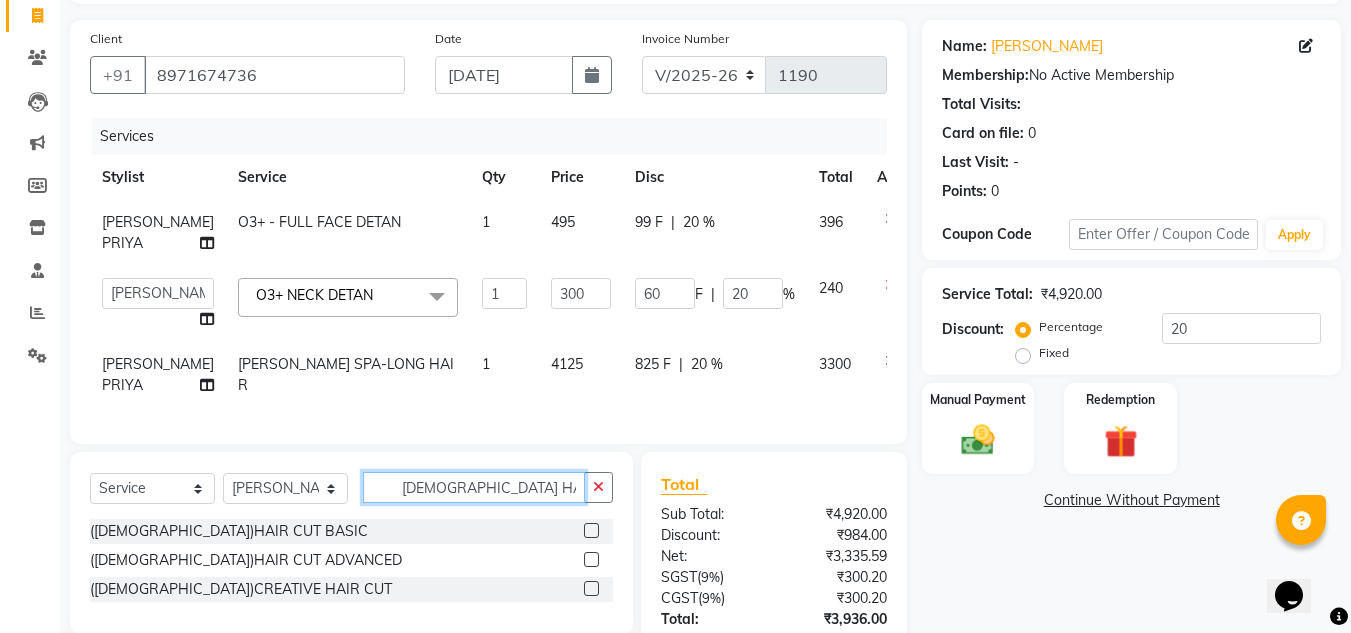 type on "LADIES HAIR CUT" 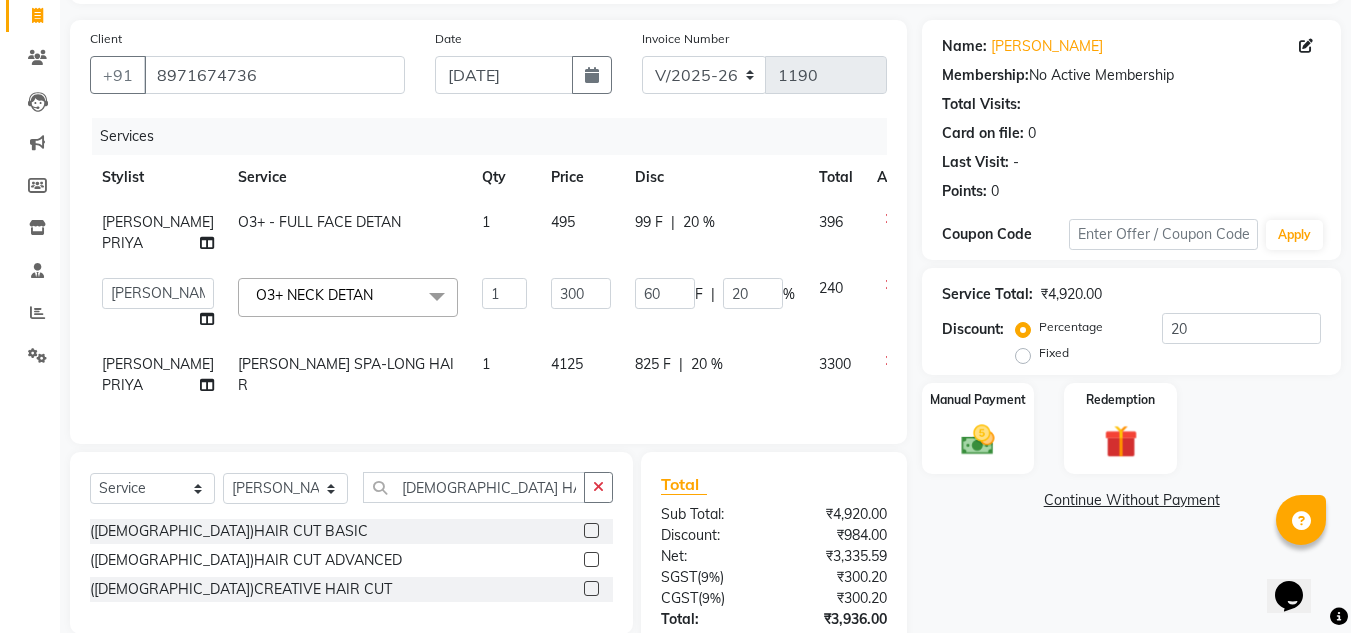 click 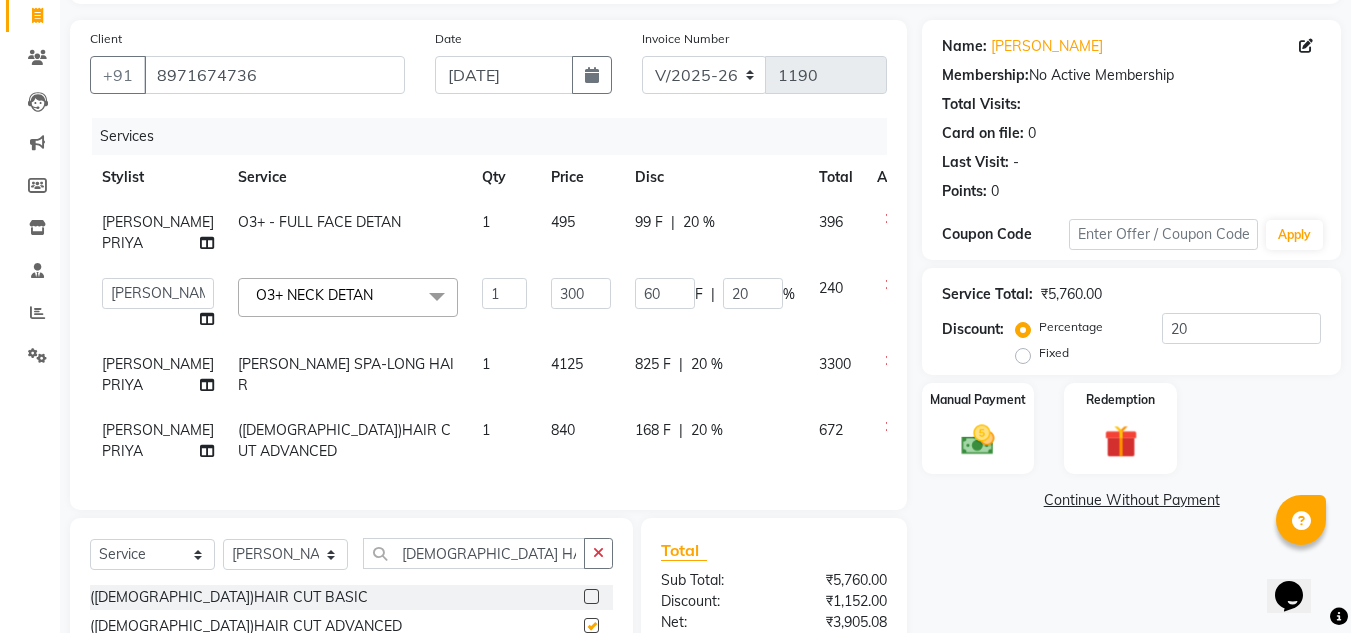 checkbox on "false" 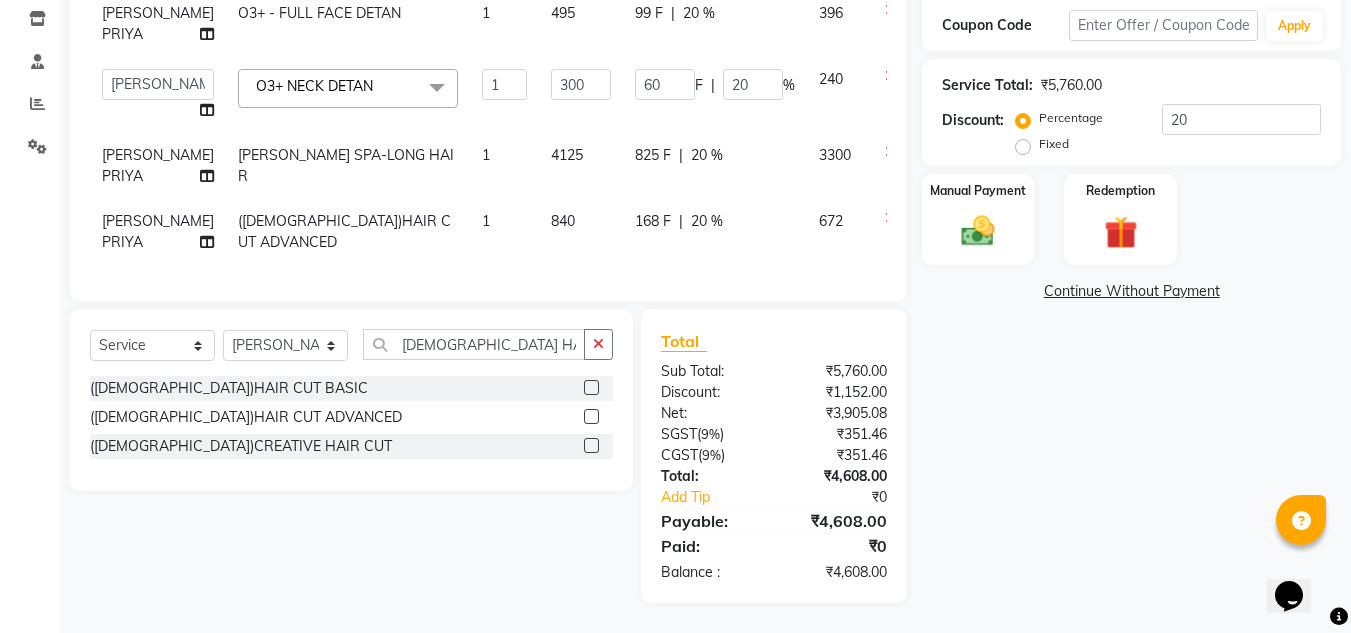 scroll, scrollTop: 417, scrollLeft: 0, axis: vertical 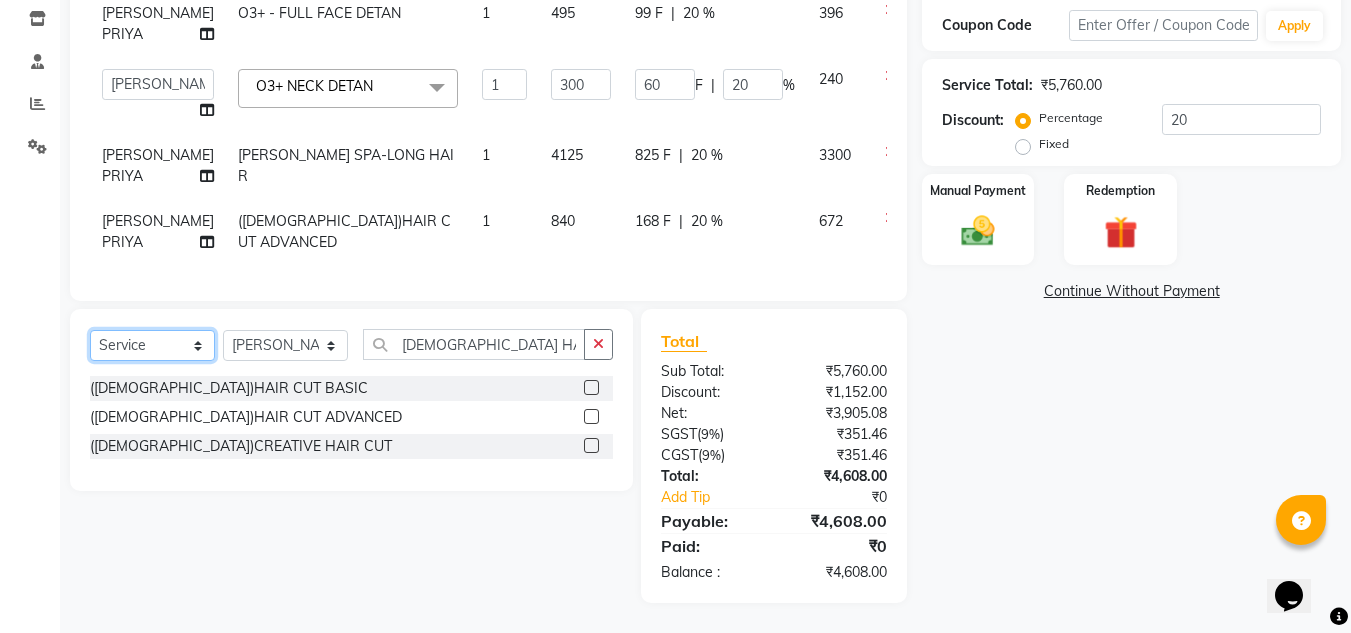 click on "Select  Service  Product  Membership  Package Voucher Prepaid Gift Card" 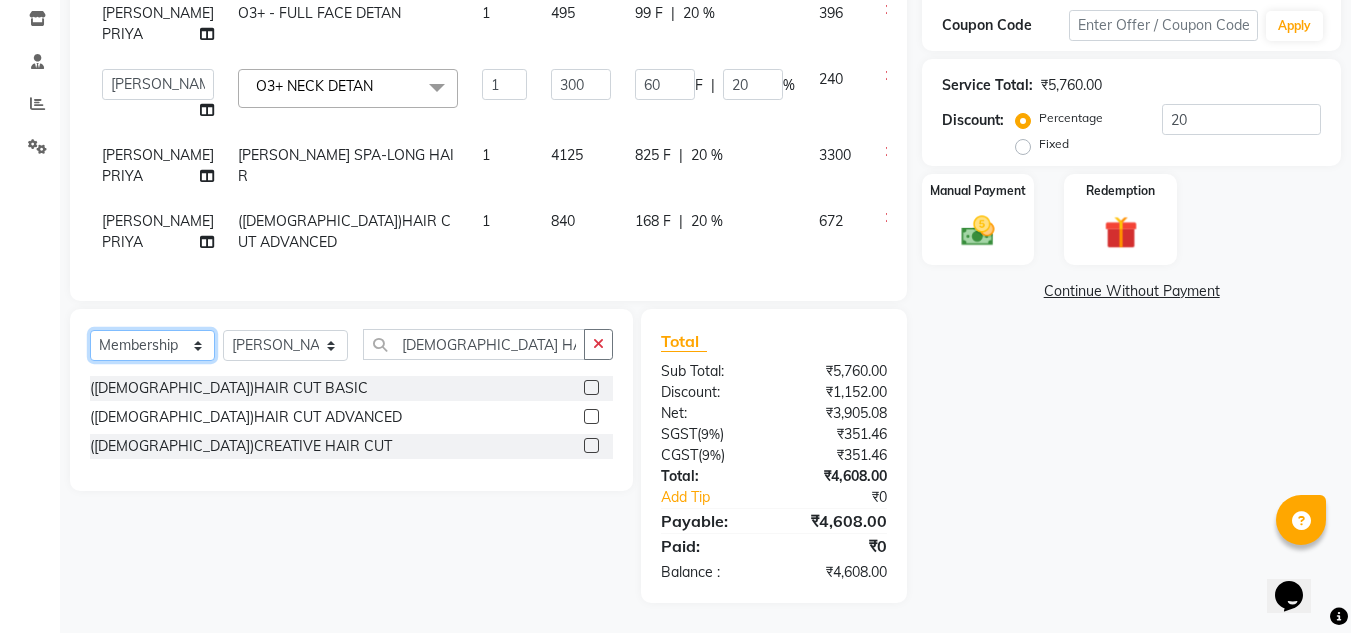 click on "Select  Service  Product  Membership  Package Voucher Prepaid Gift Card" 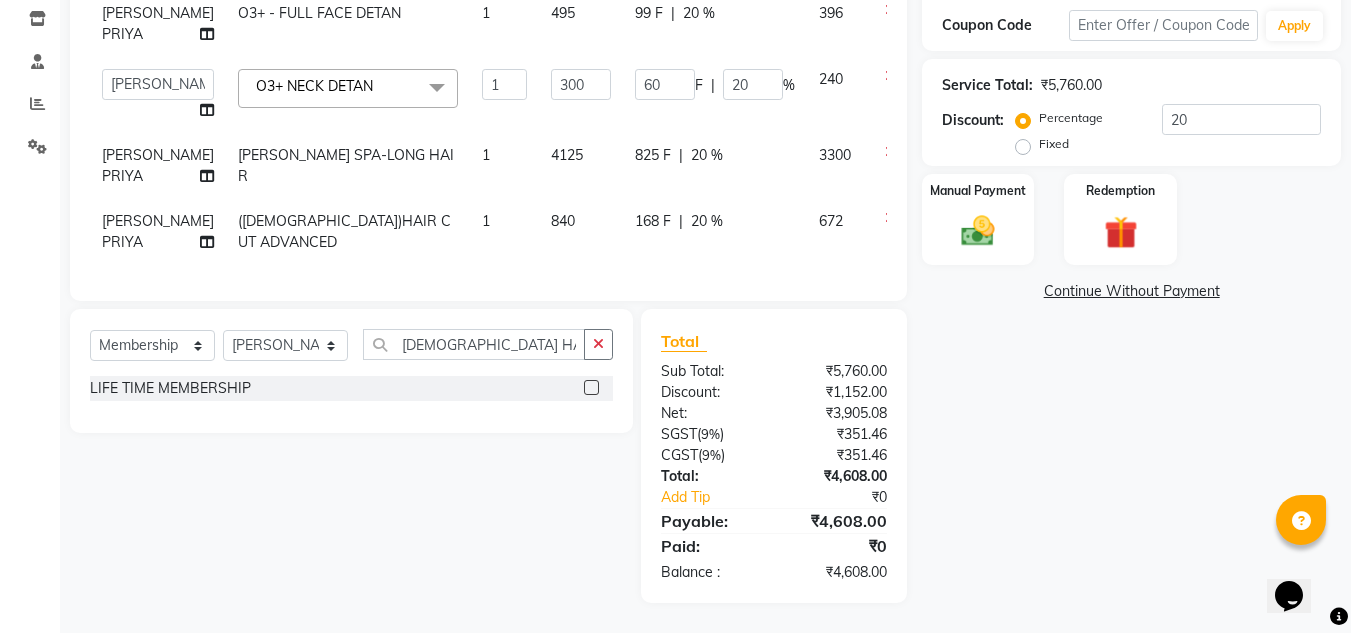 click 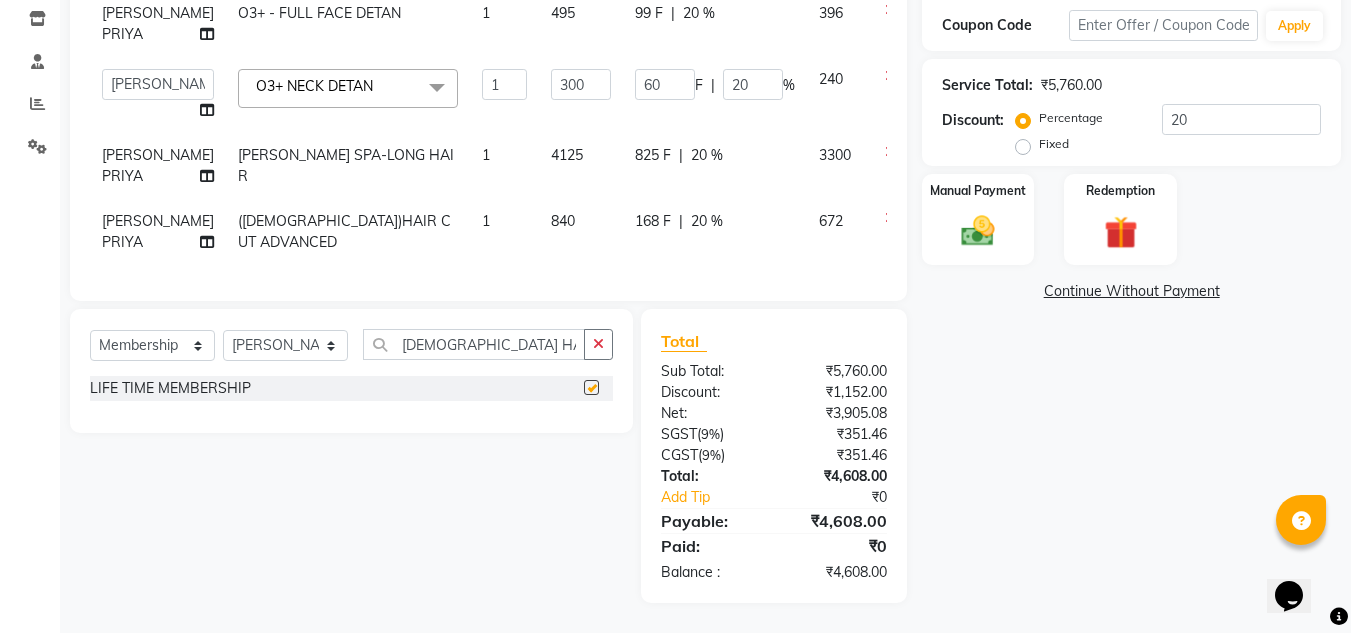 select on "select" 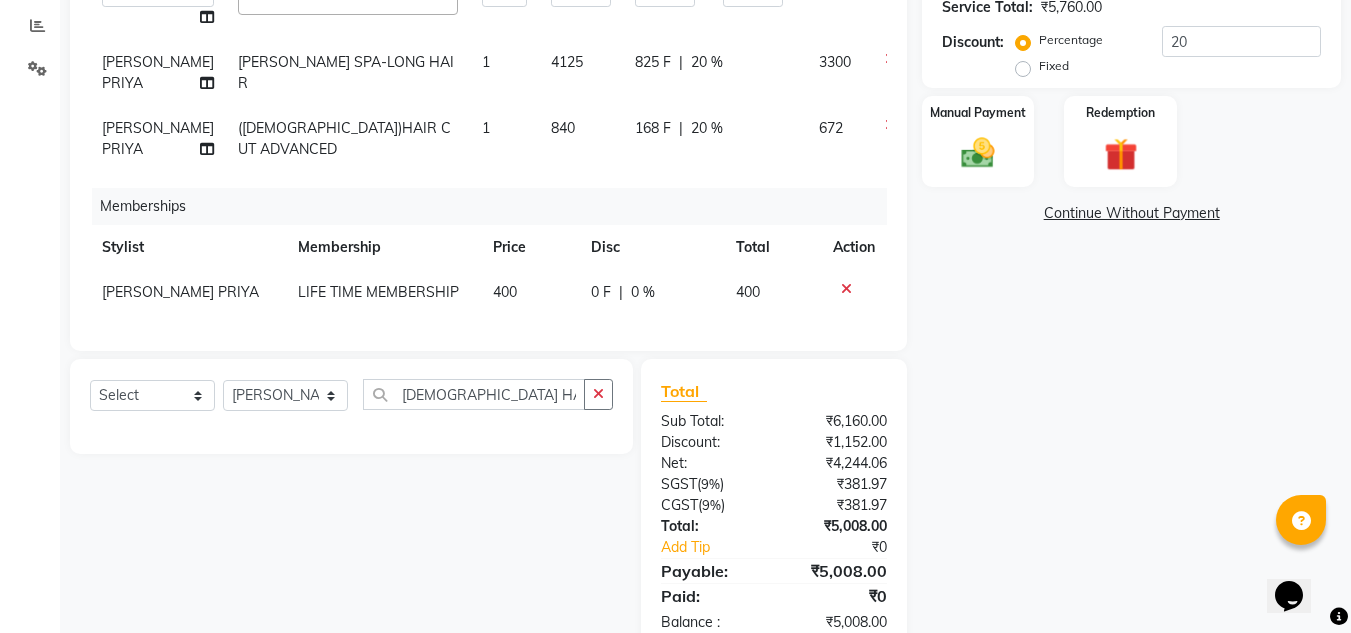 scroll, scrollTop: 93, scrollLeft: 0, axis: vertical 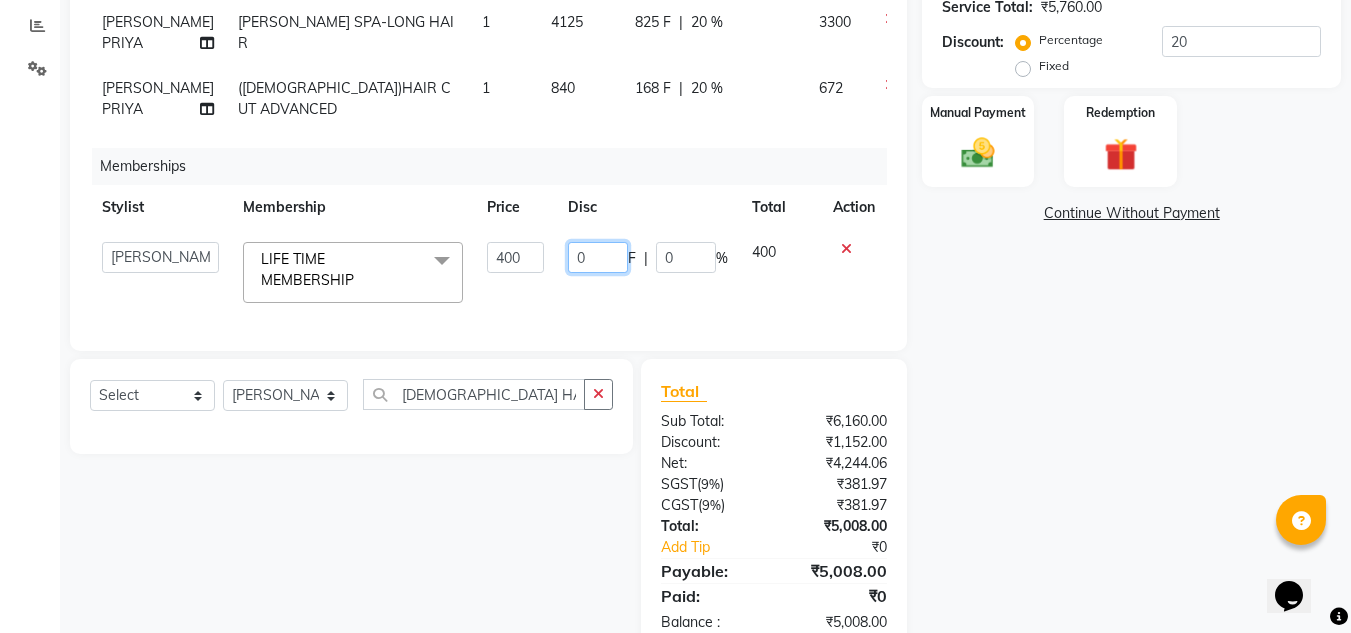 click on "0" 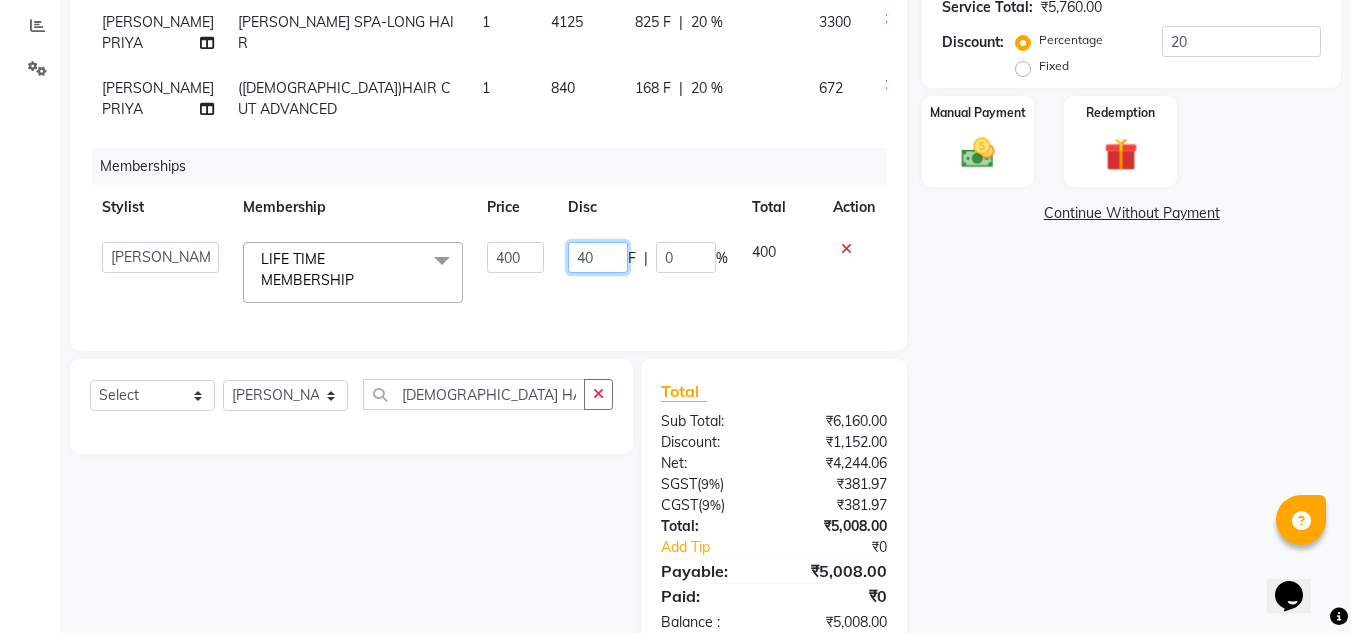type on "400" 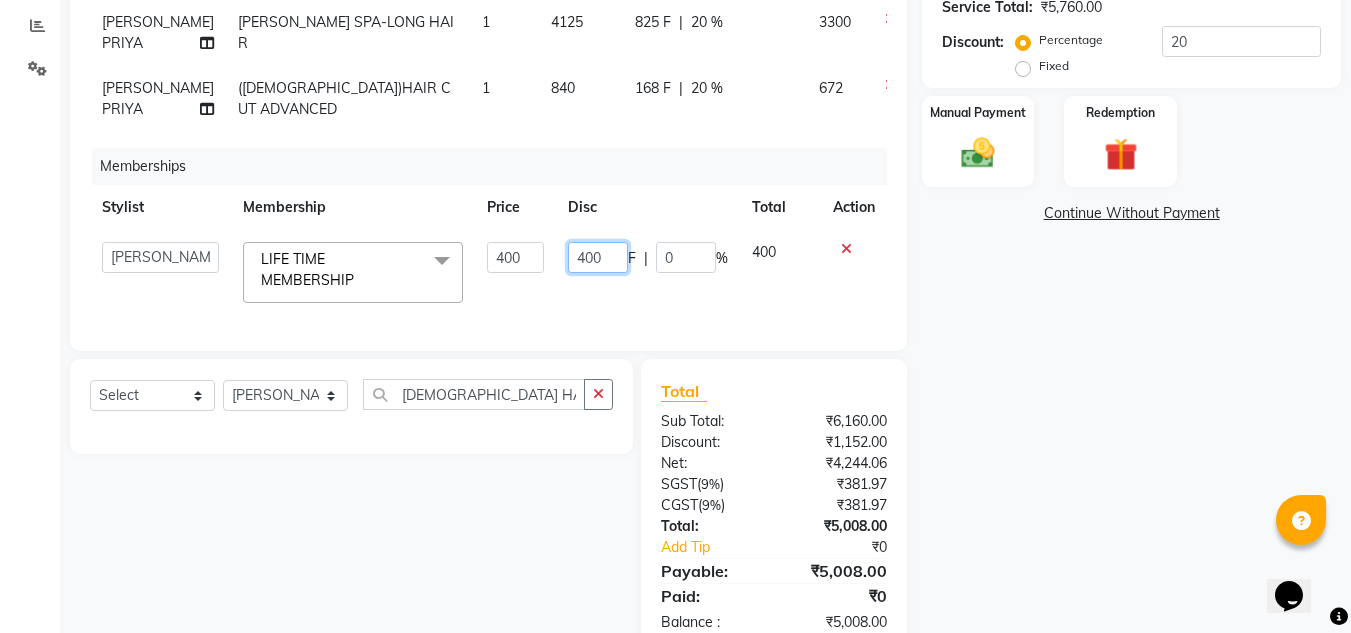scroll, scrollTop: 133, scrollLeft: 0, axis: vertical 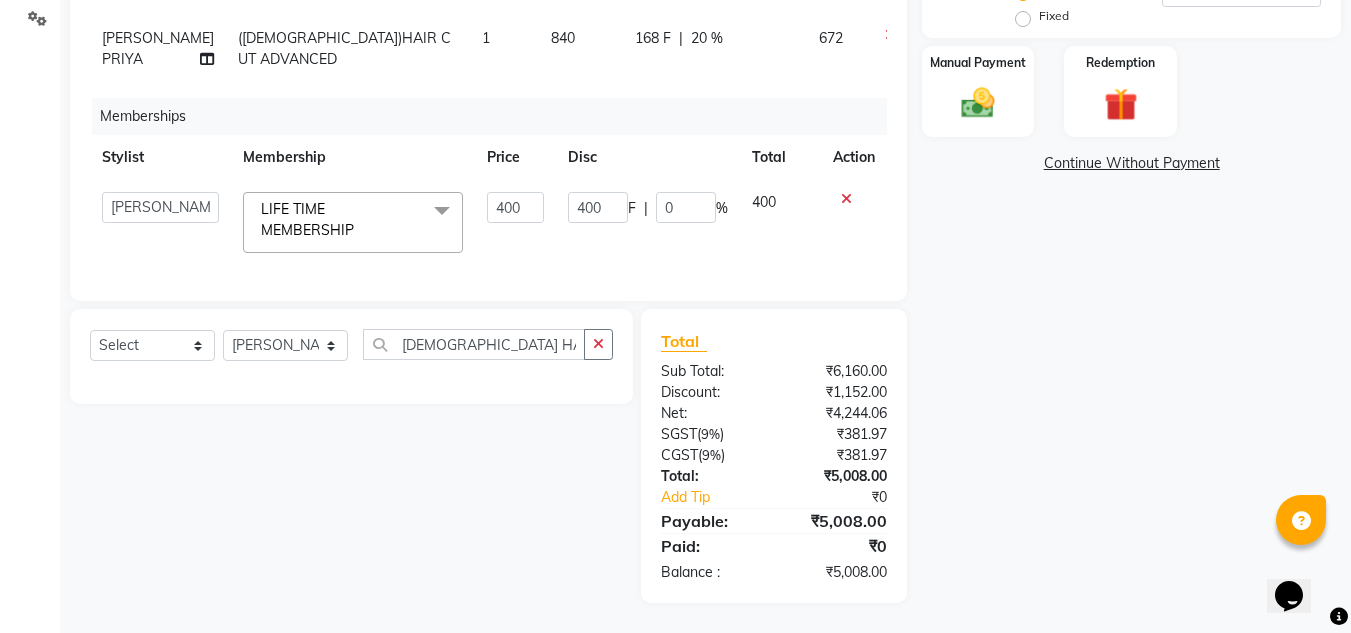 click on "400 F | 0 %" 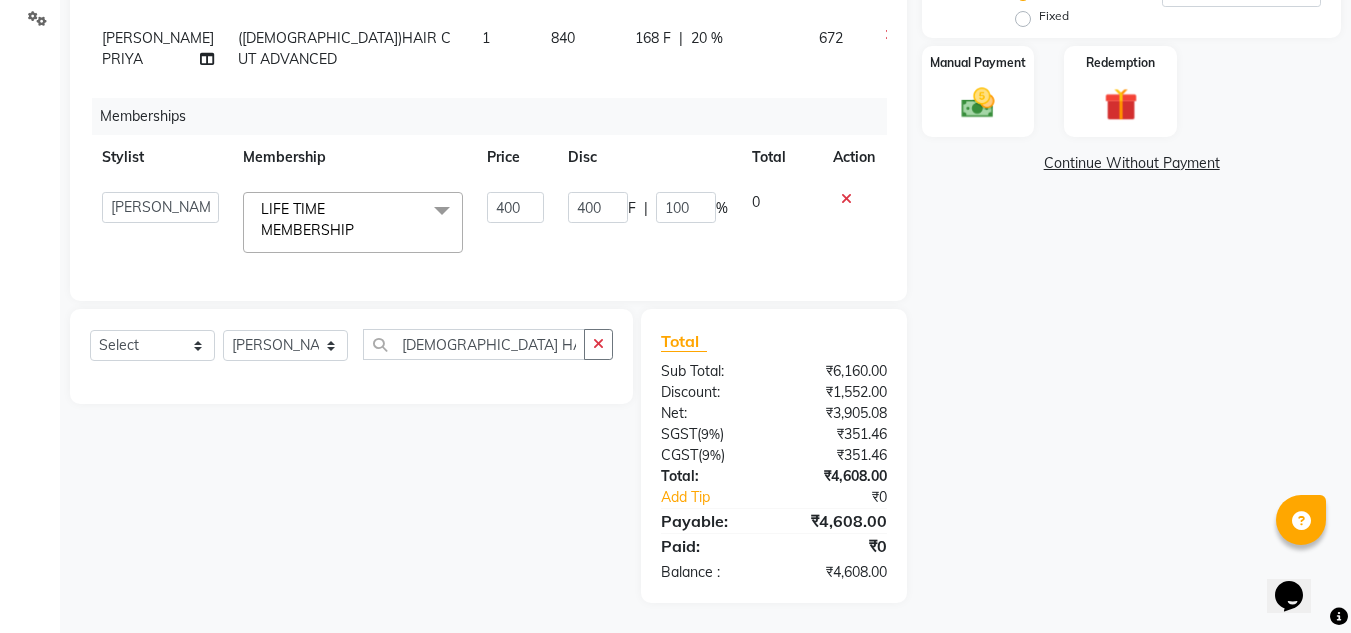 scroll, scrollTop: 133, scrollLeft: 0, axis: vertical 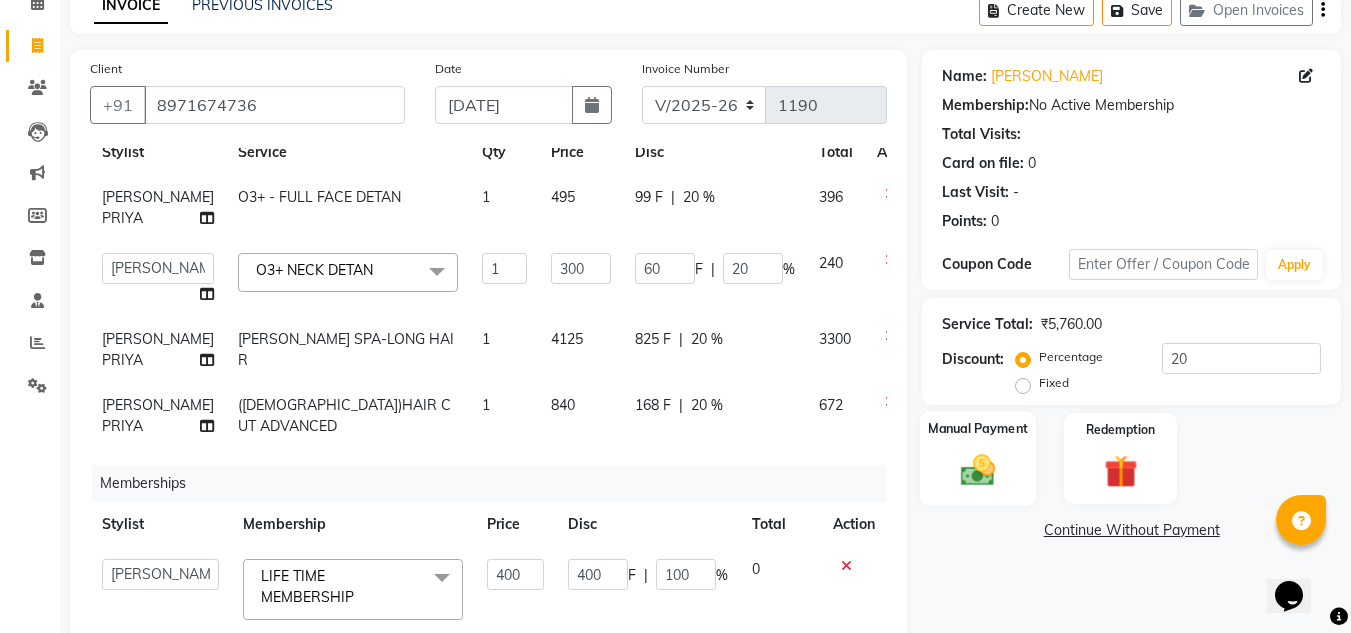 click 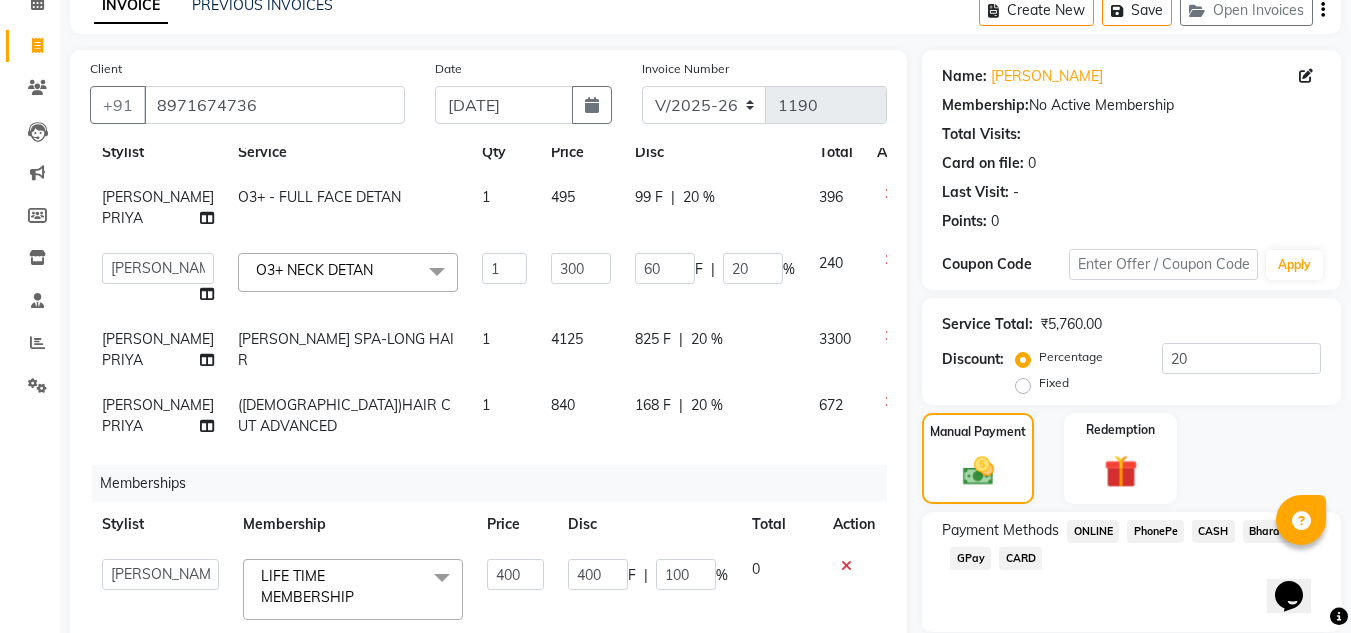 click on "PhonePe" 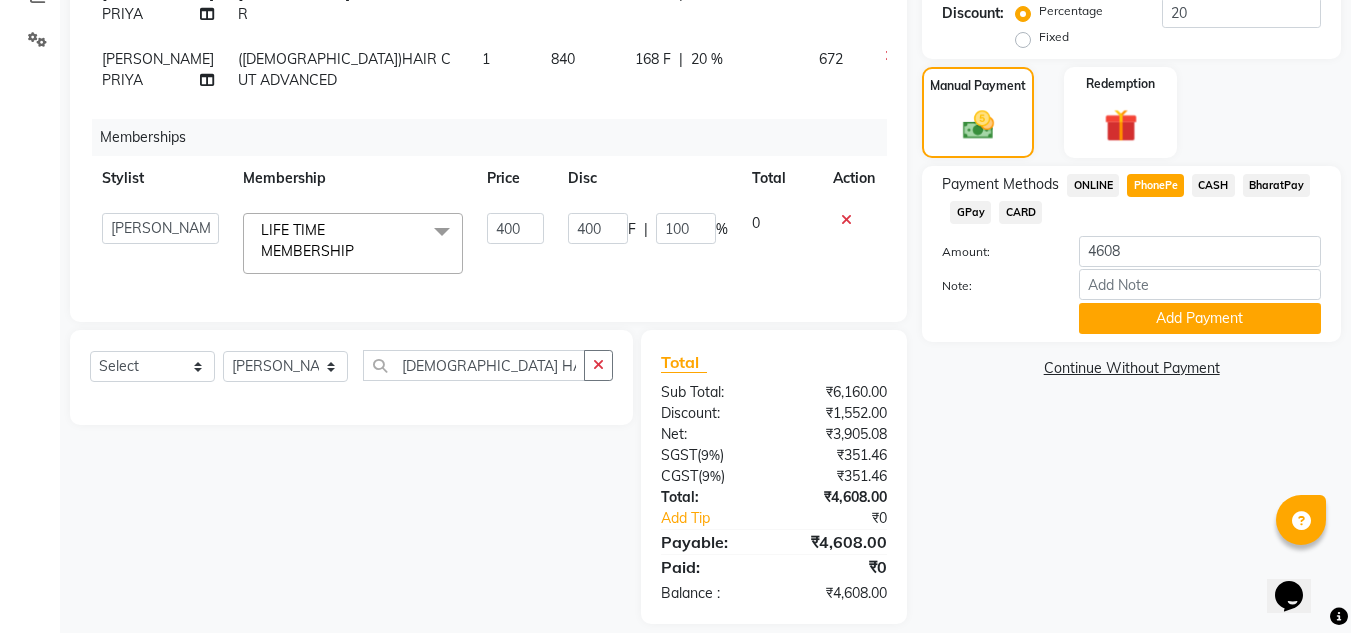 scroll, scrollTop: 467, scrollLeft: 0, axis: vertical 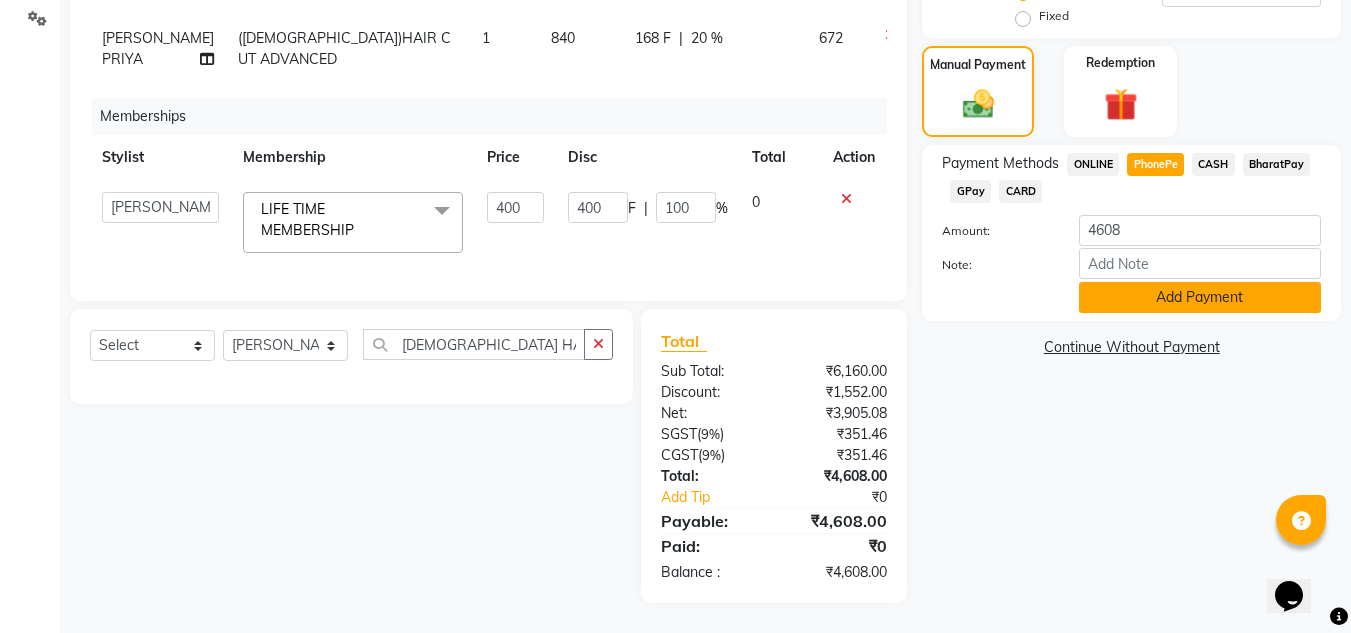 click on "Add Payment" 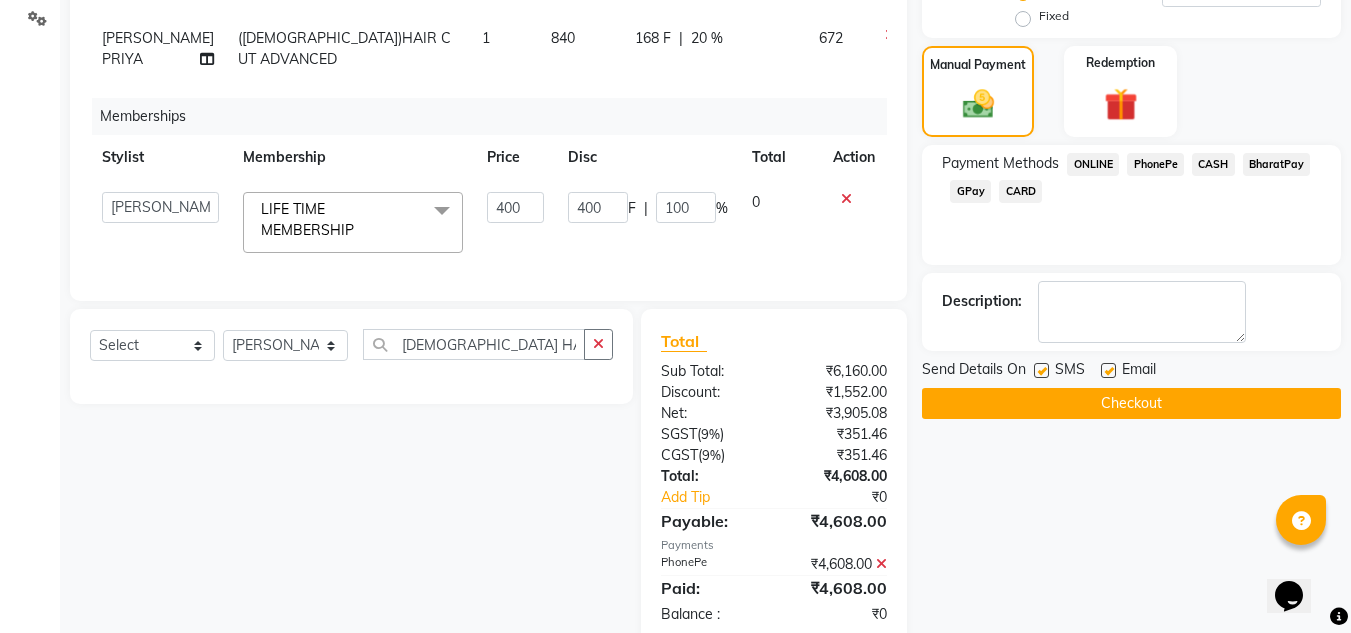 click on "Checkout" 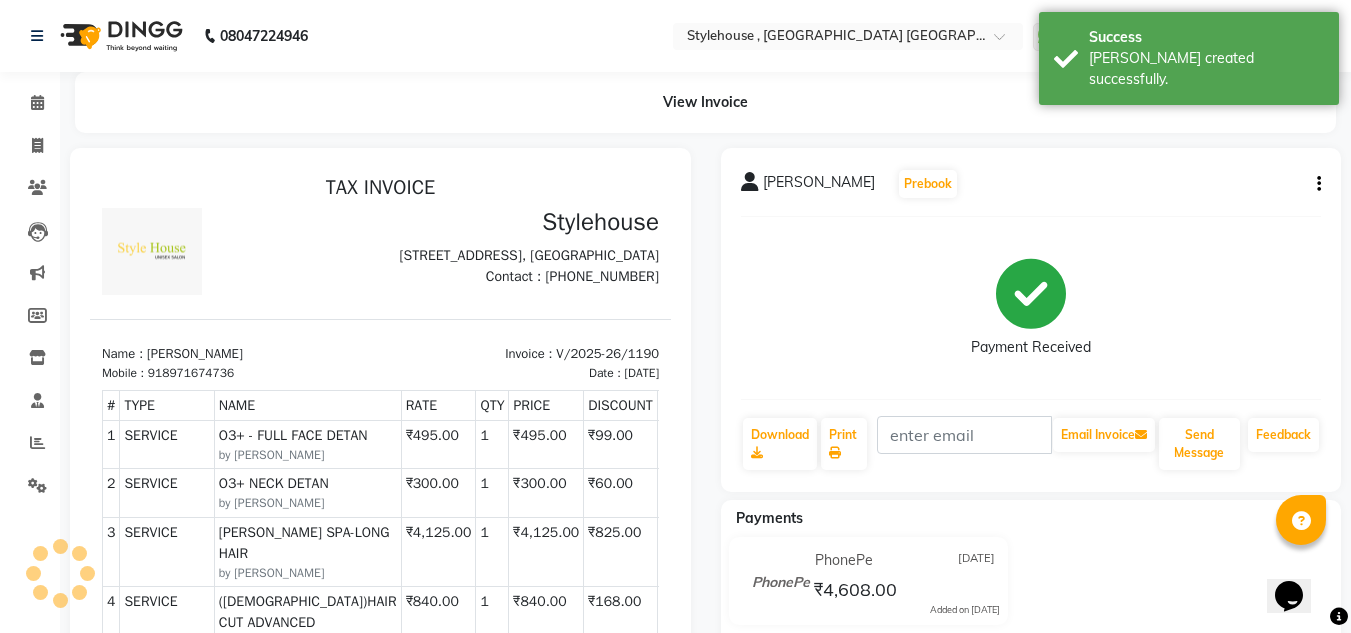scroll, scrollTop: 0, scrollLeft: 0, axis: both 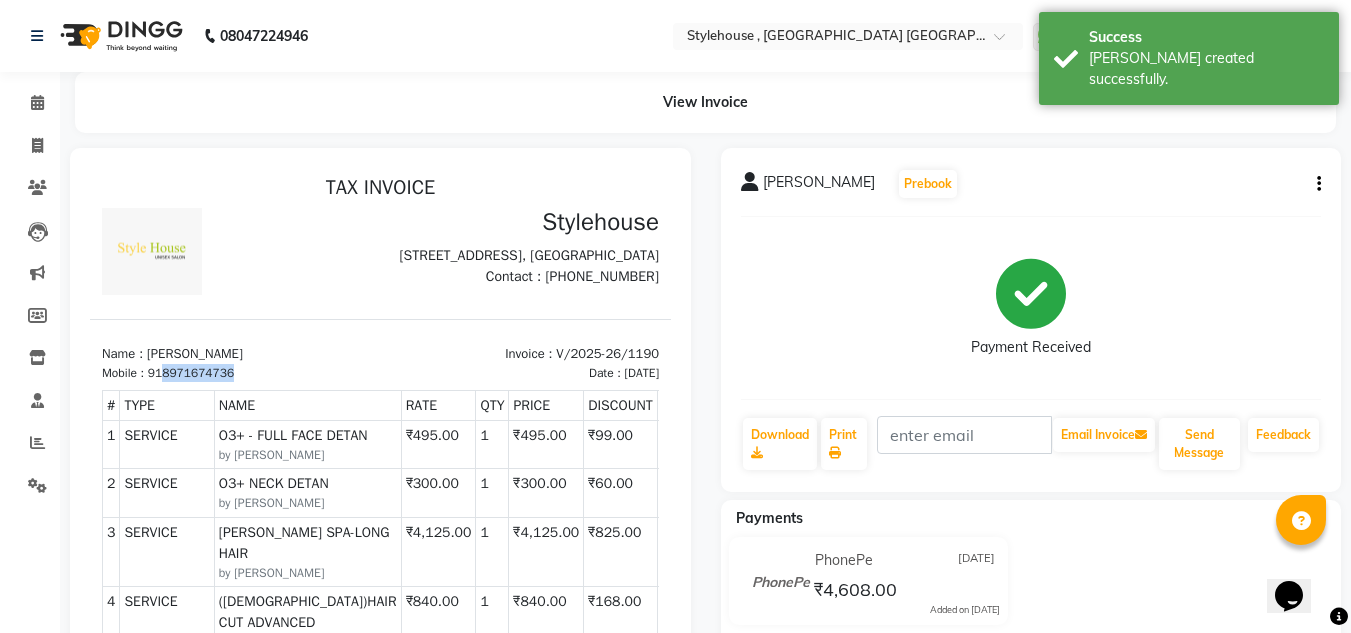 drag, startPoint x: 163, startPoint y: 404, endPoint x: 260, endPoint y: 397, distance: 97.25225 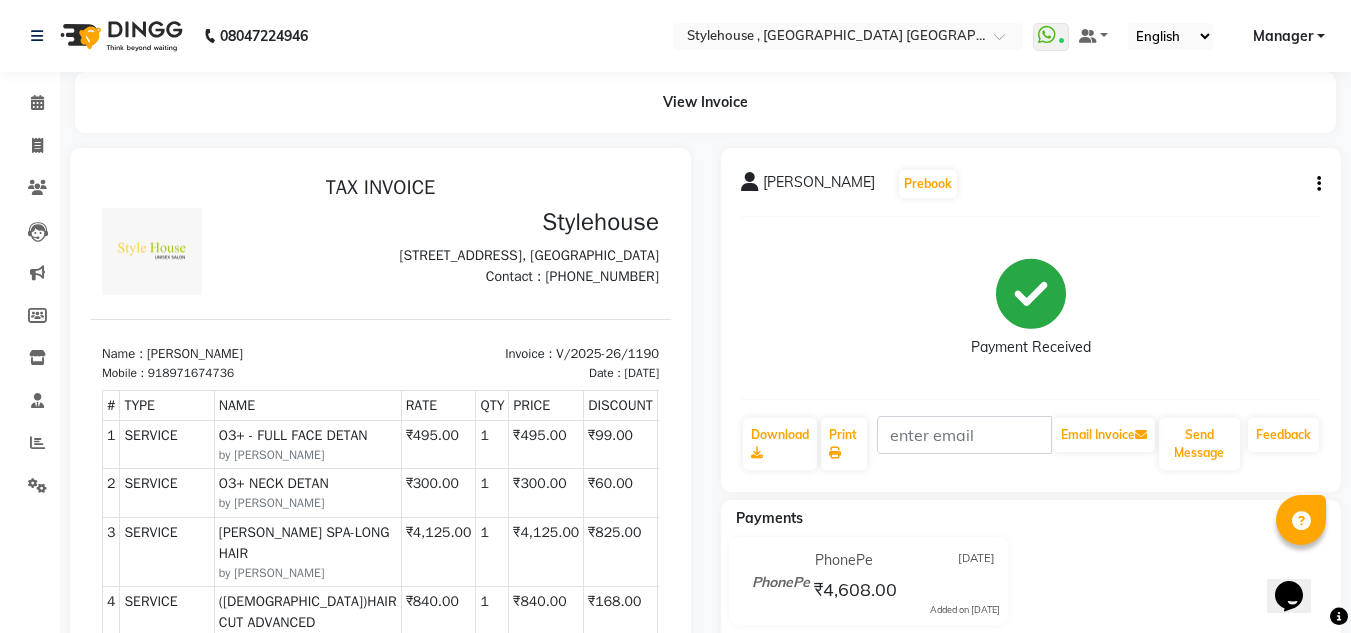 click on "Name  : ANAIDA" at bounding box center (235, 354) 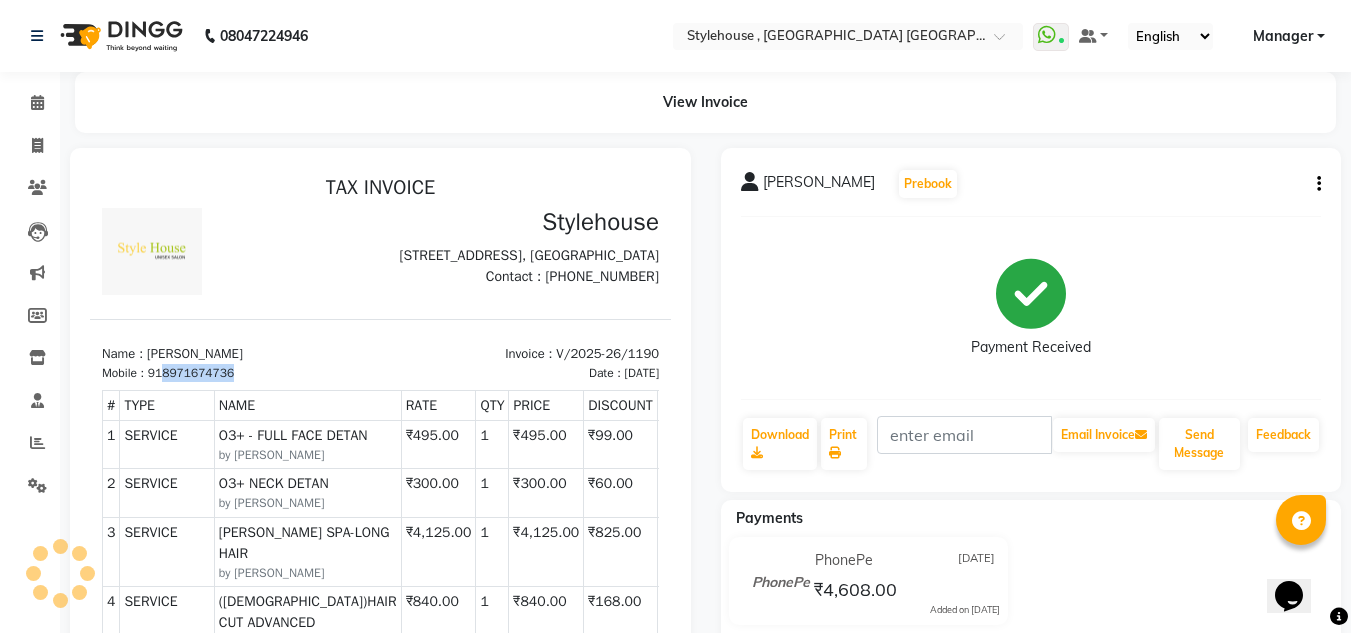 drag, startPoint x: 162, startPoint y: 408, endPoint x: 262, endPoint y: 405, distance: 100.04499 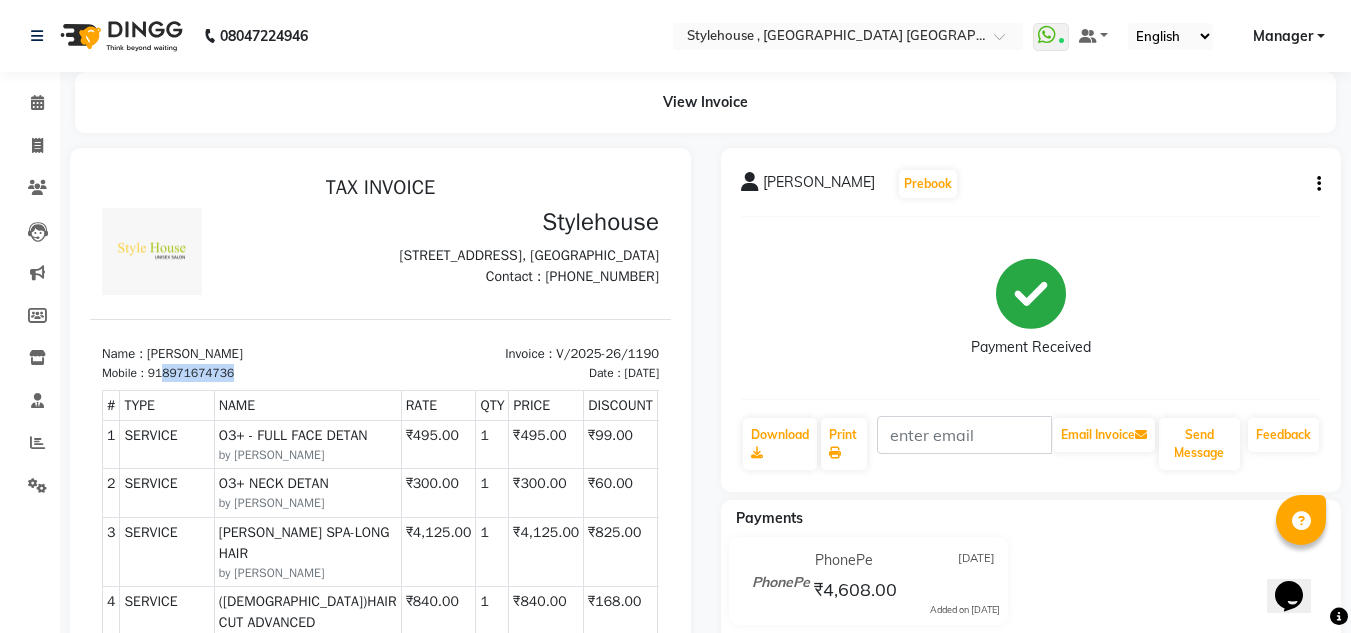 copy on "8971674736" 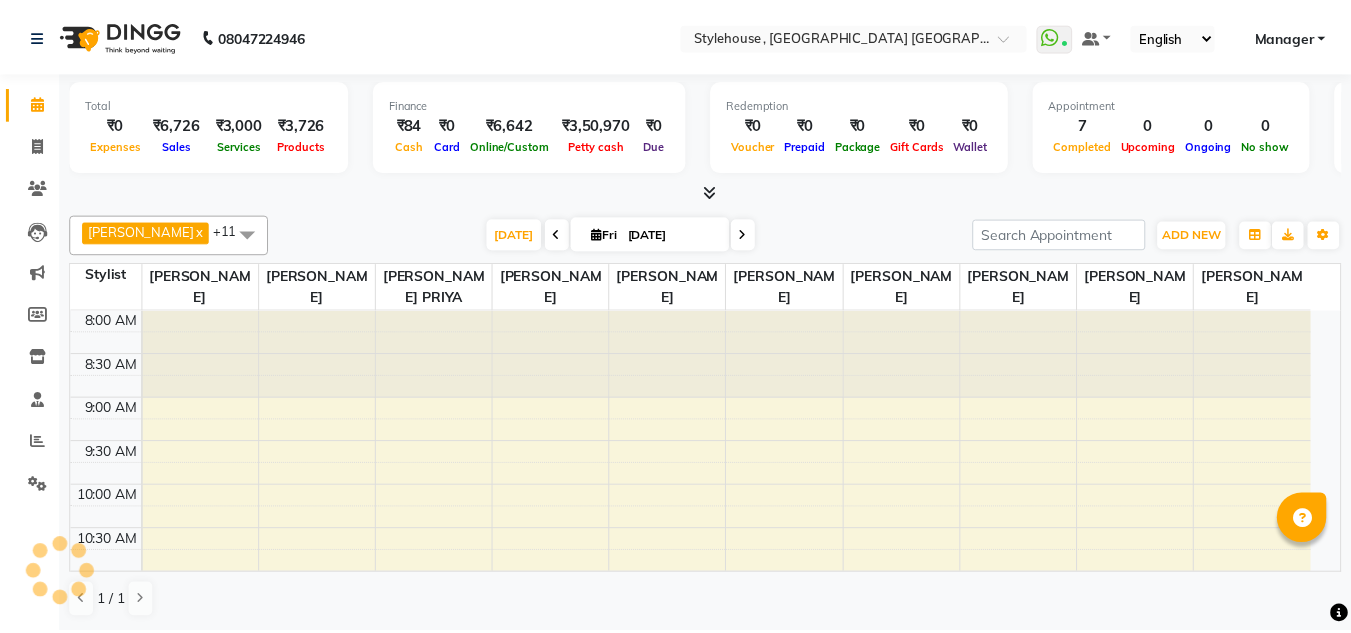 scroll, scrollTop: 0, scrollLeft: 0, axis: both 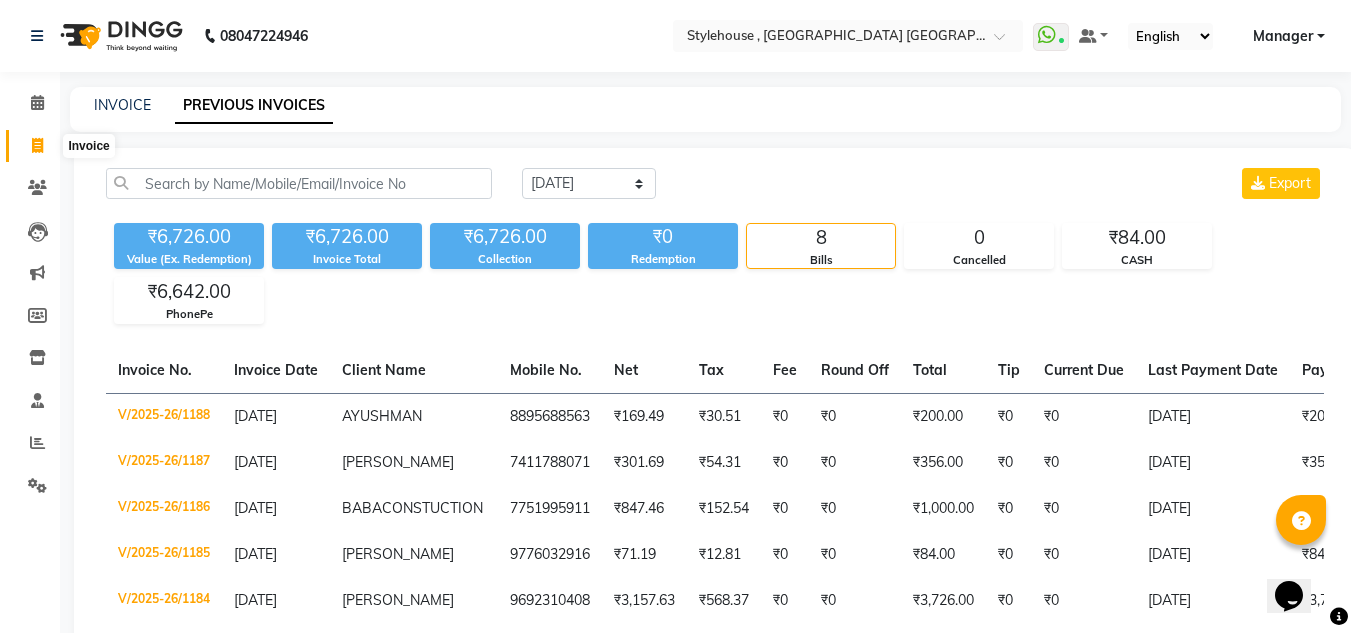 click 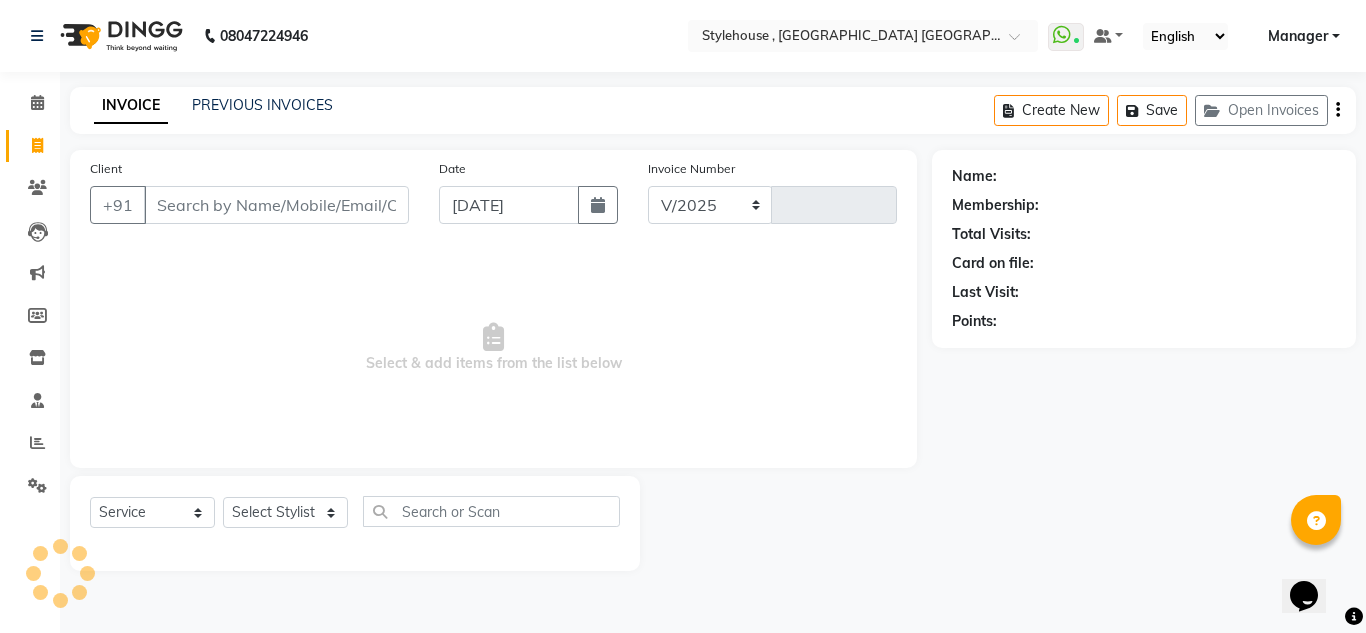 select on "7793" 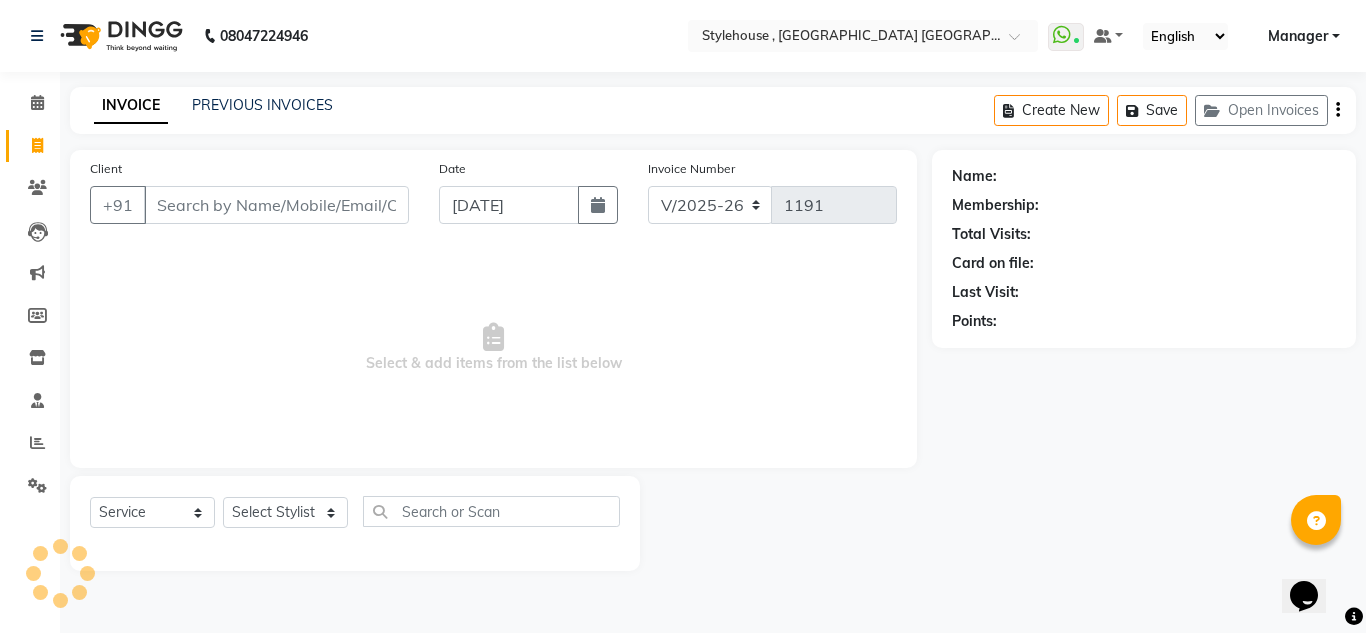 click on "Manager" at bounding box center (1304, 36) 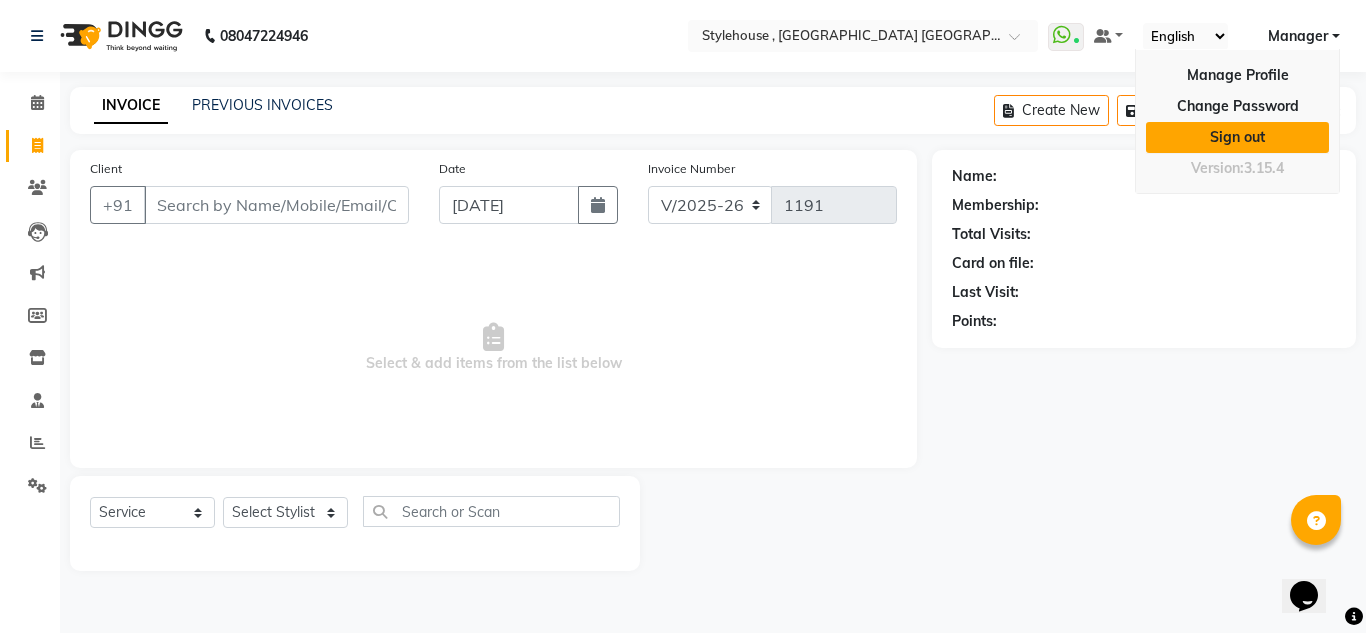 click on "Sign out" at bounding box center [1237, 137] 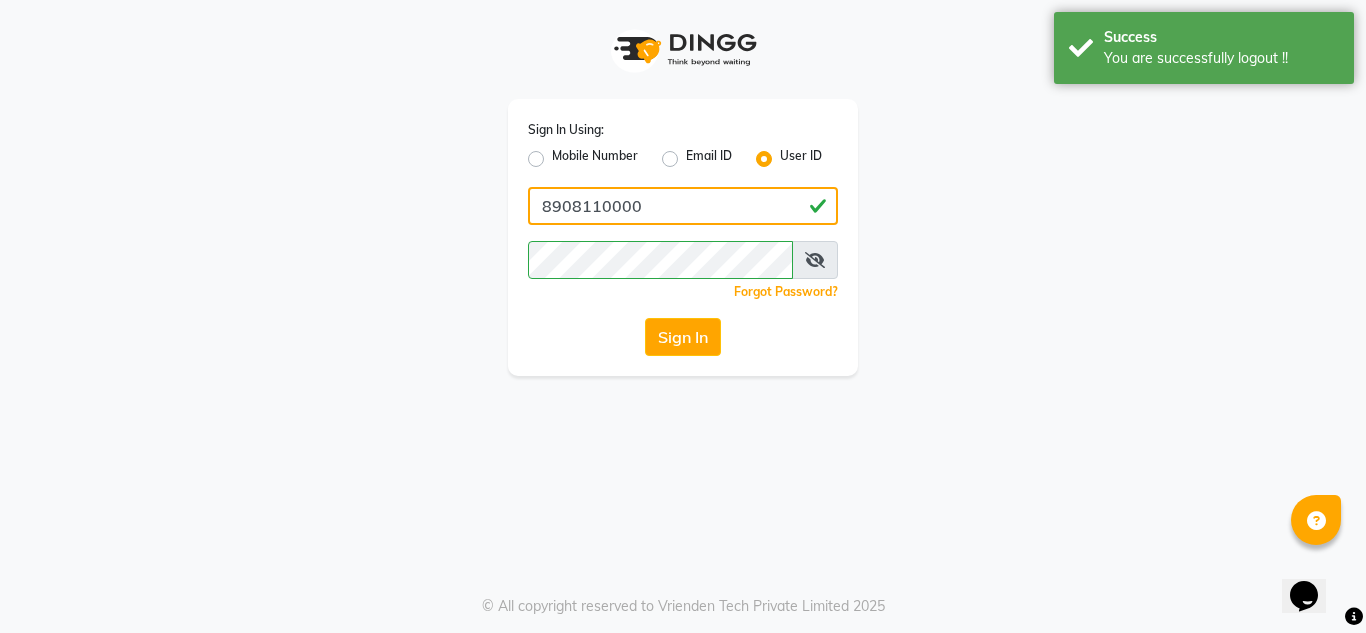 click on "8908110000" 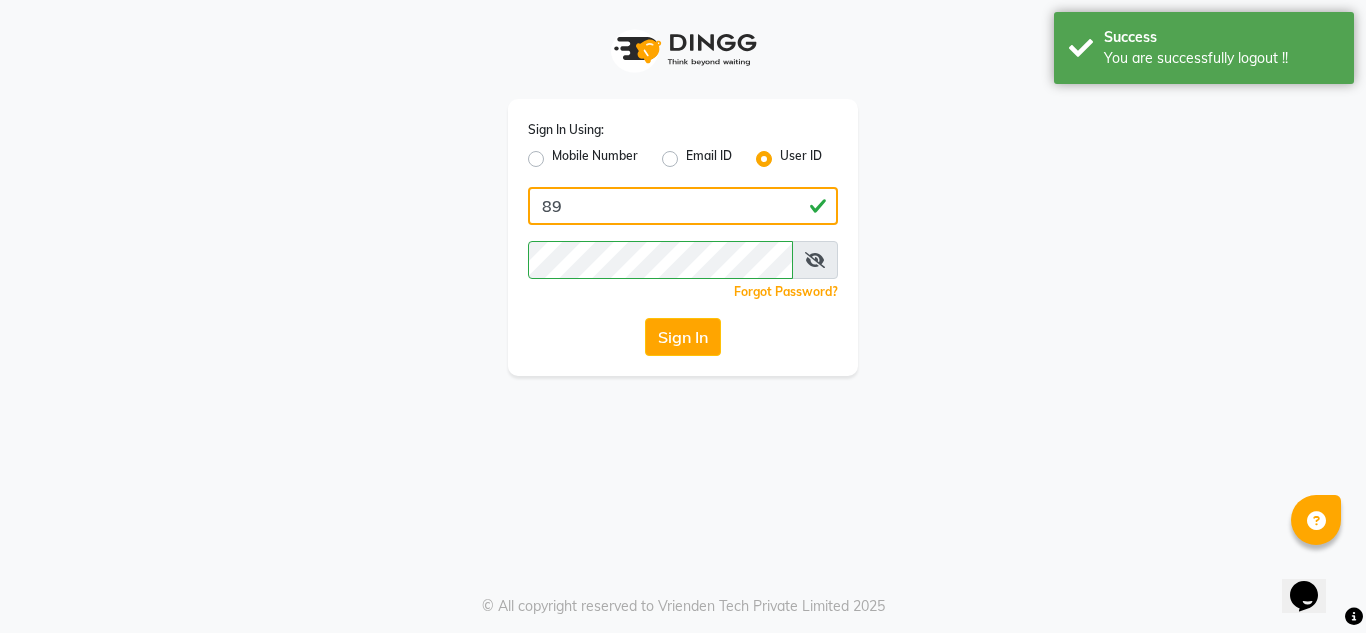 type on "8" 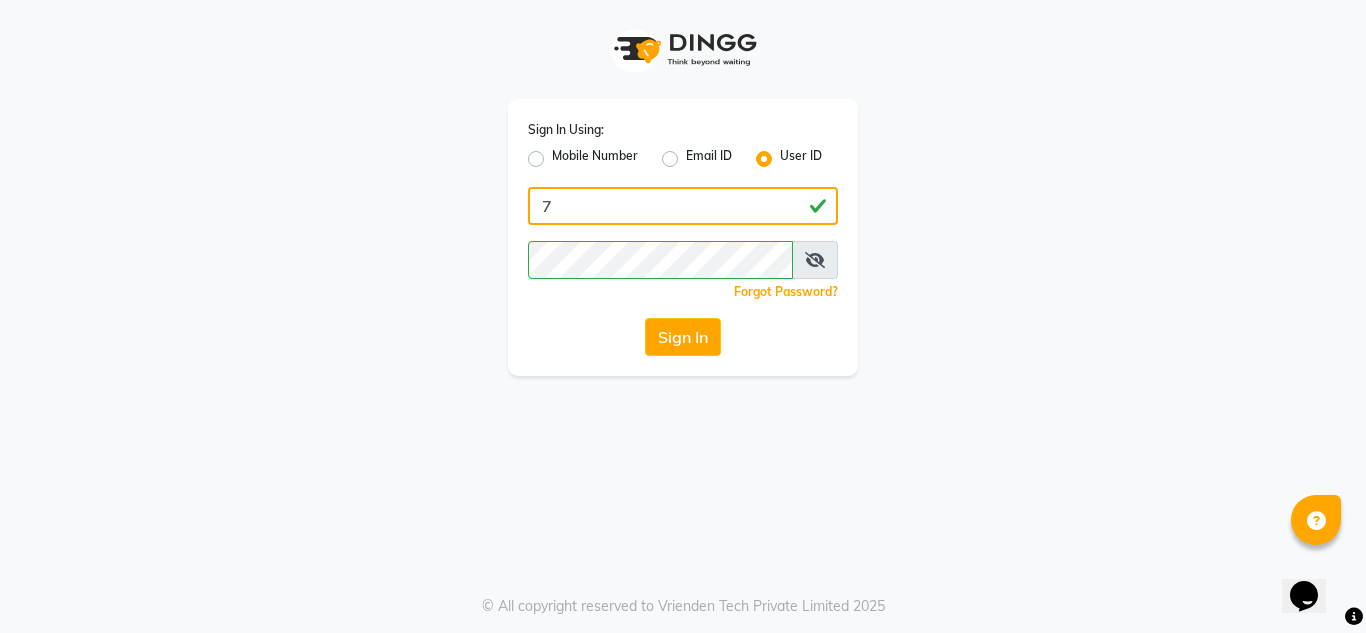 type on "7" 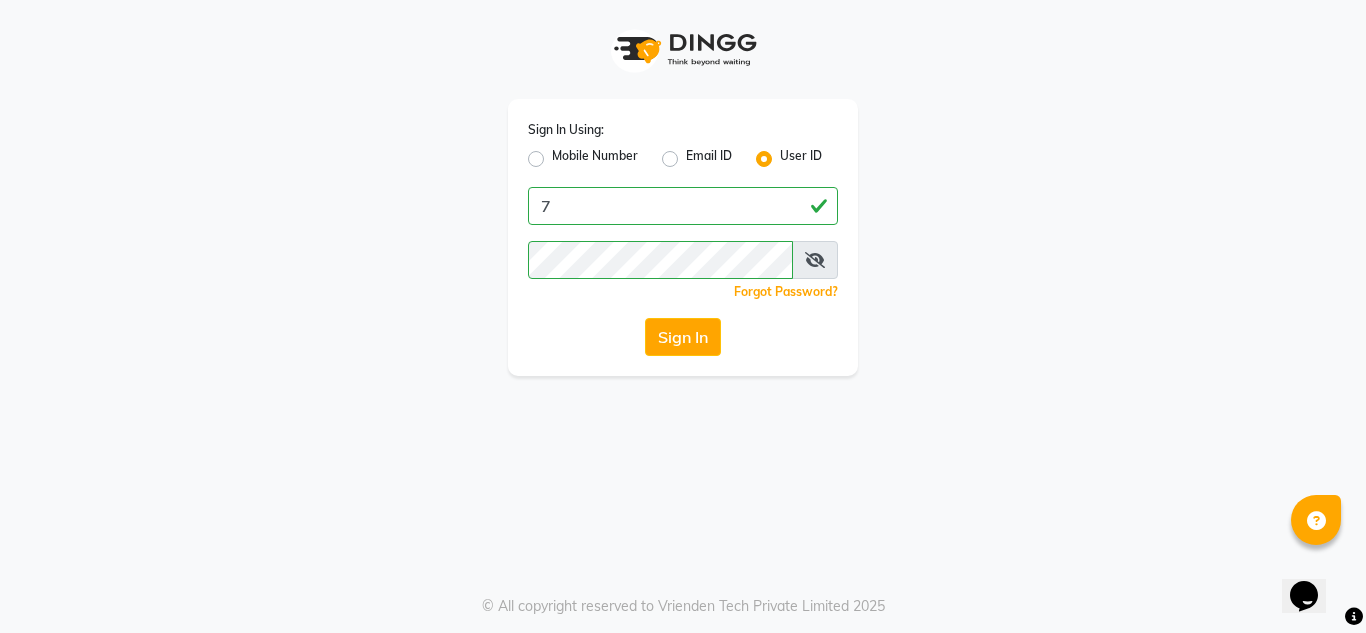 click on "Mobile Number" 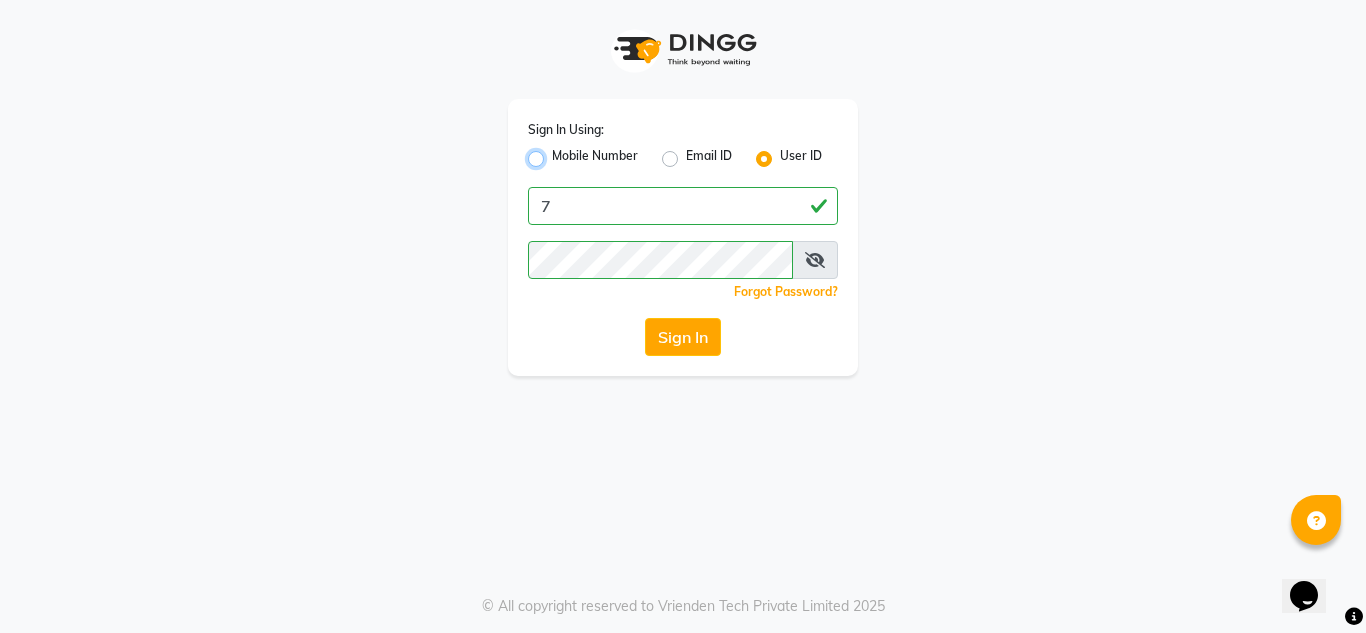 click on "Mobile Number" at bounding box center [558, 153] 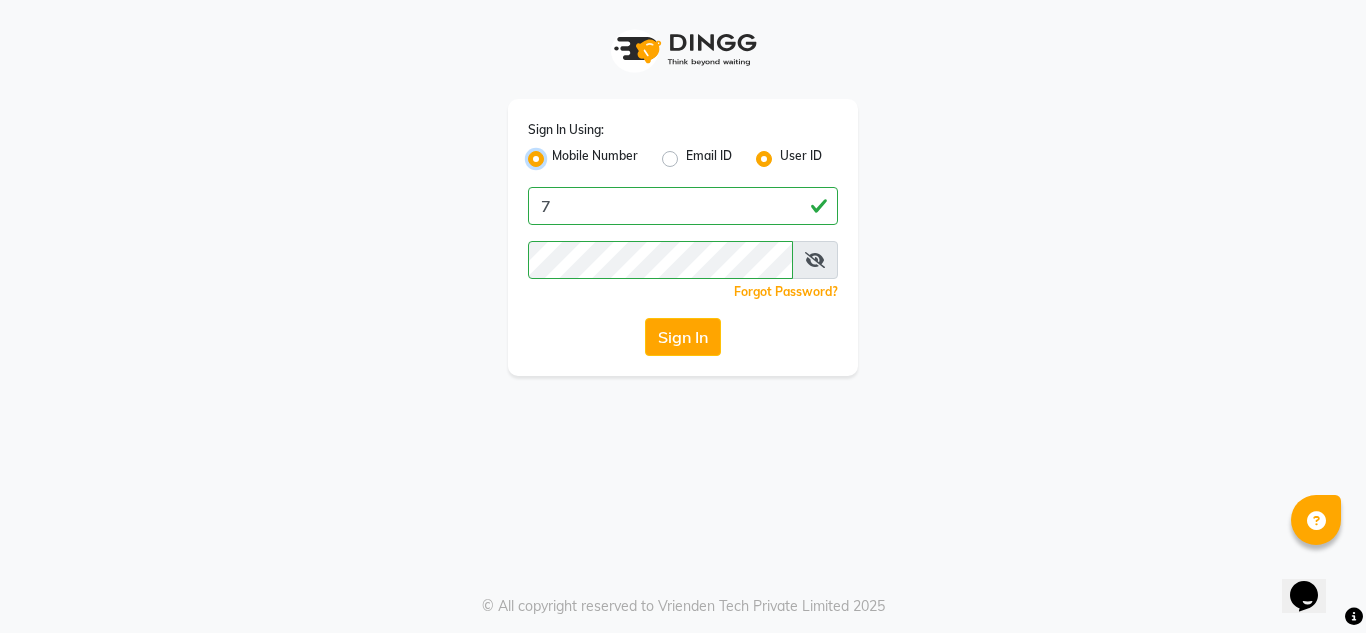 radio on "false" 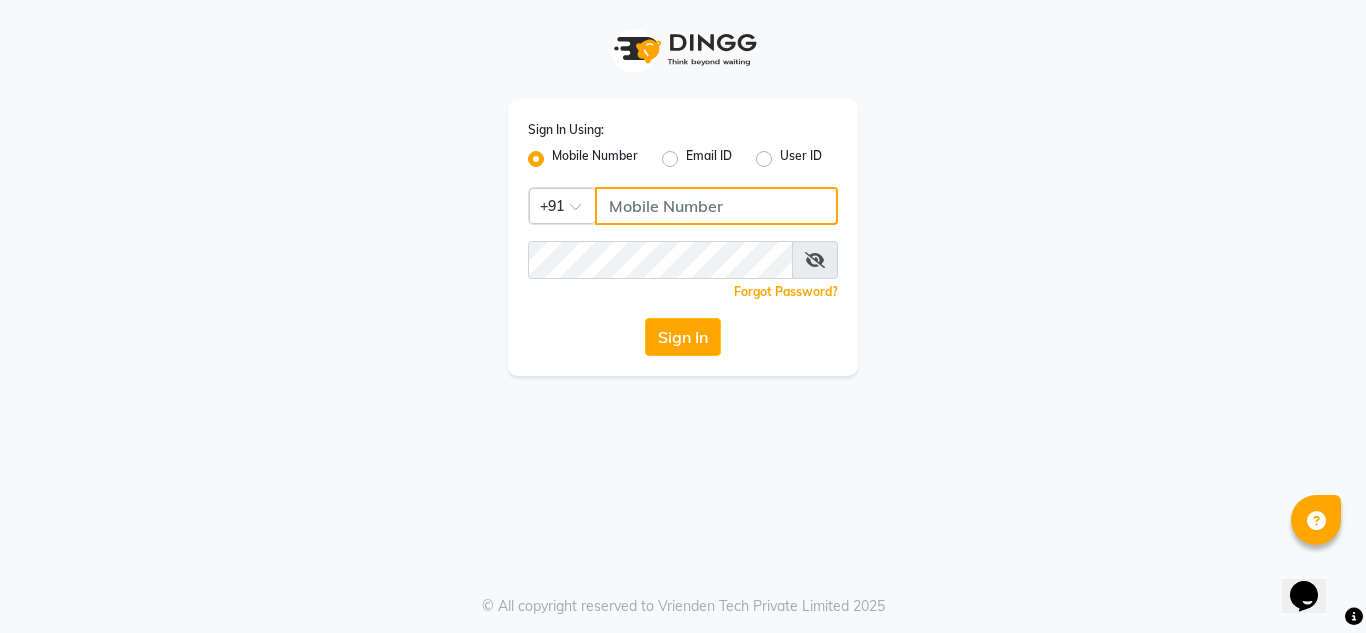 click 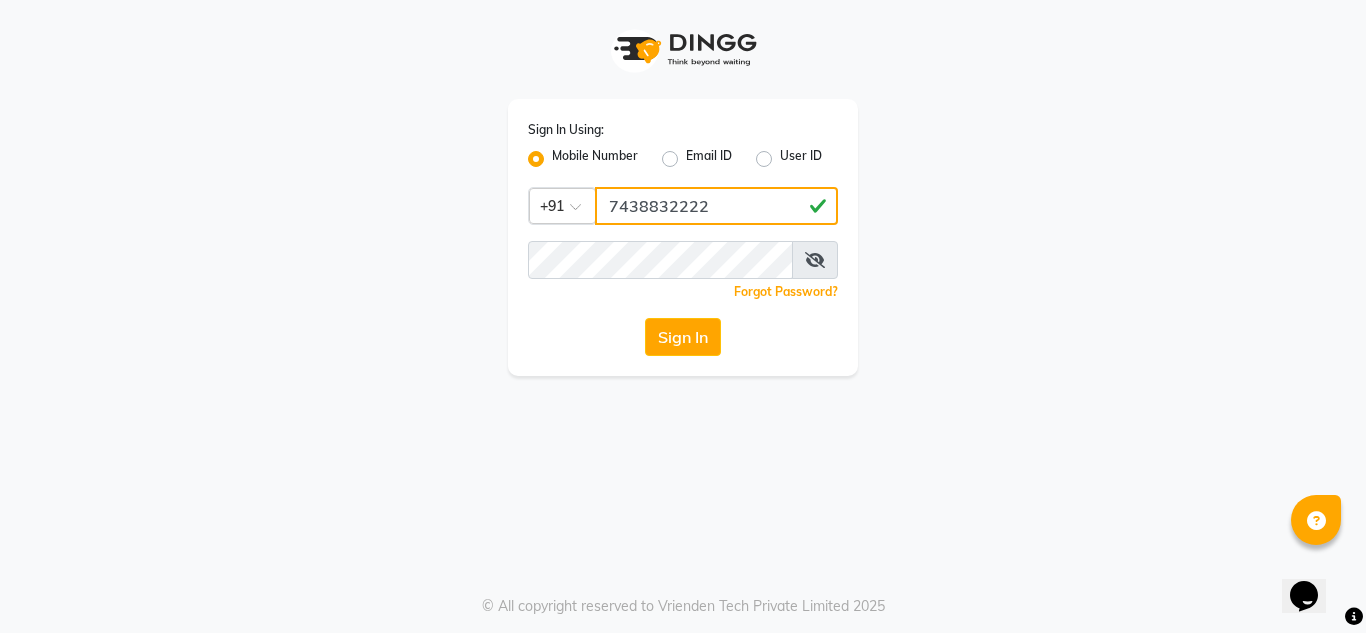 drag, startPoint x: 613, startPoint y: 207, endPoint x: 727, endPoint y: 219, distance: 114.62984 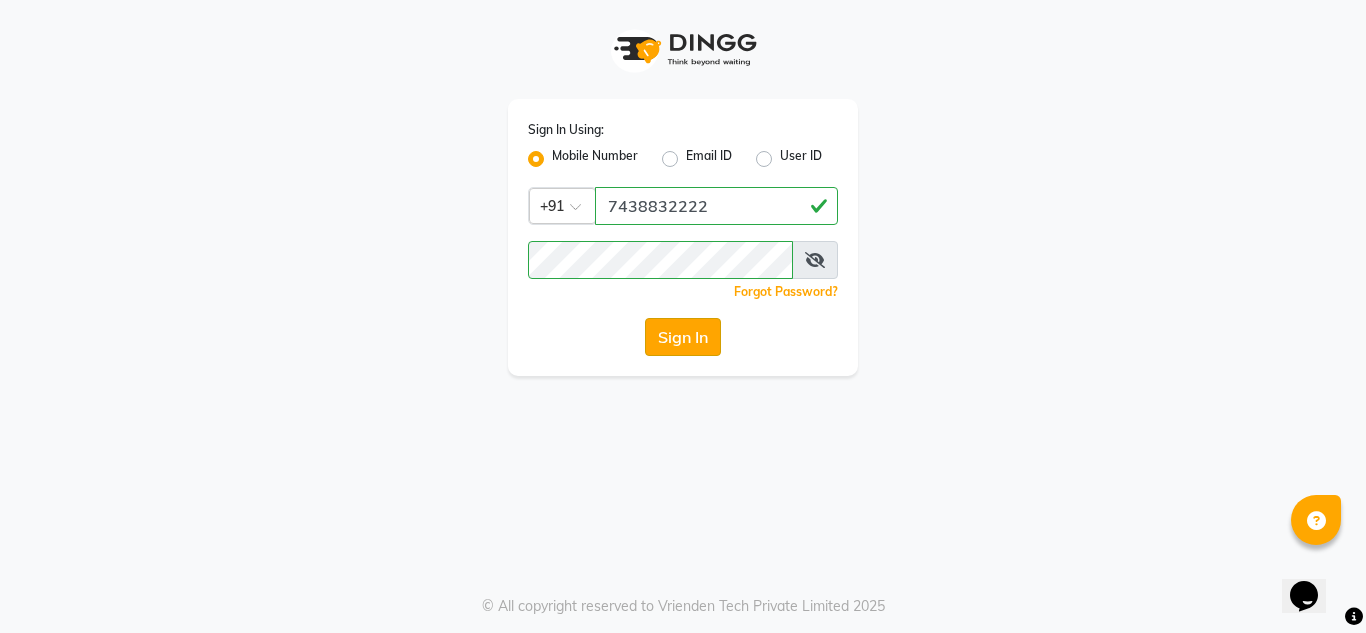 click on "Sign In" 